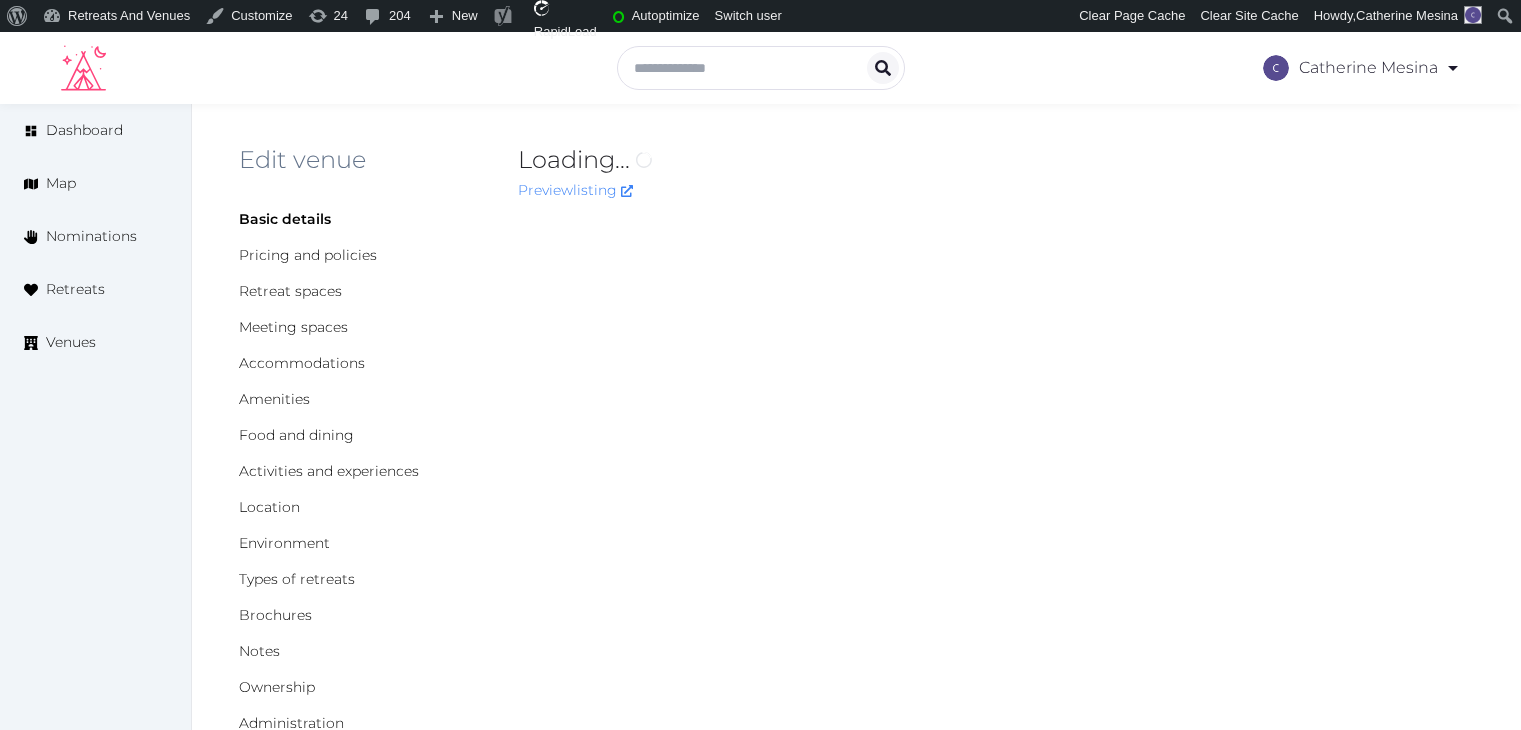 scroll, scrollTop: 0, scrollLeft: 0, axis: both 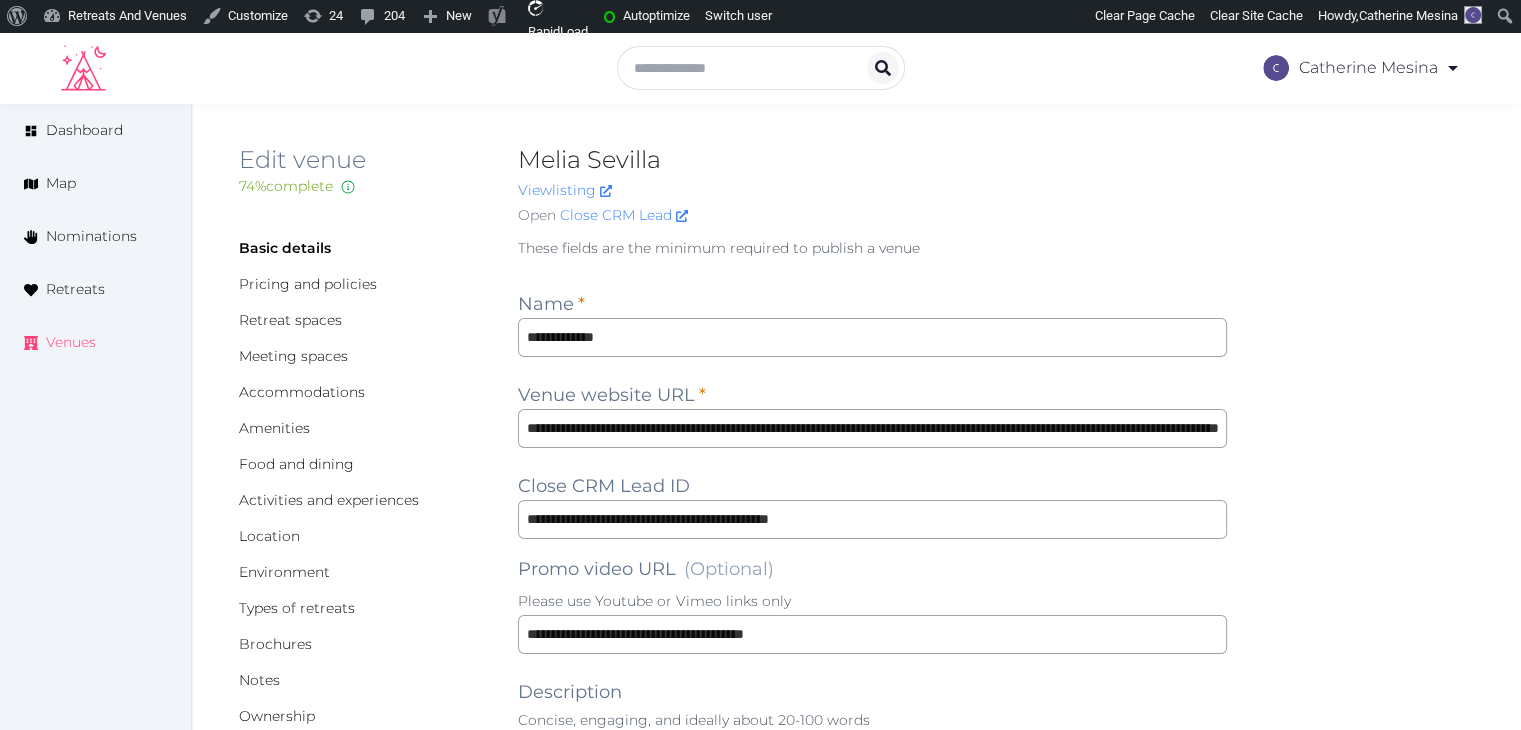 drag, startPoint x: 73, startPoint y: 337, endPoint x: 64, endPoint y: 373, distance: 37.107952 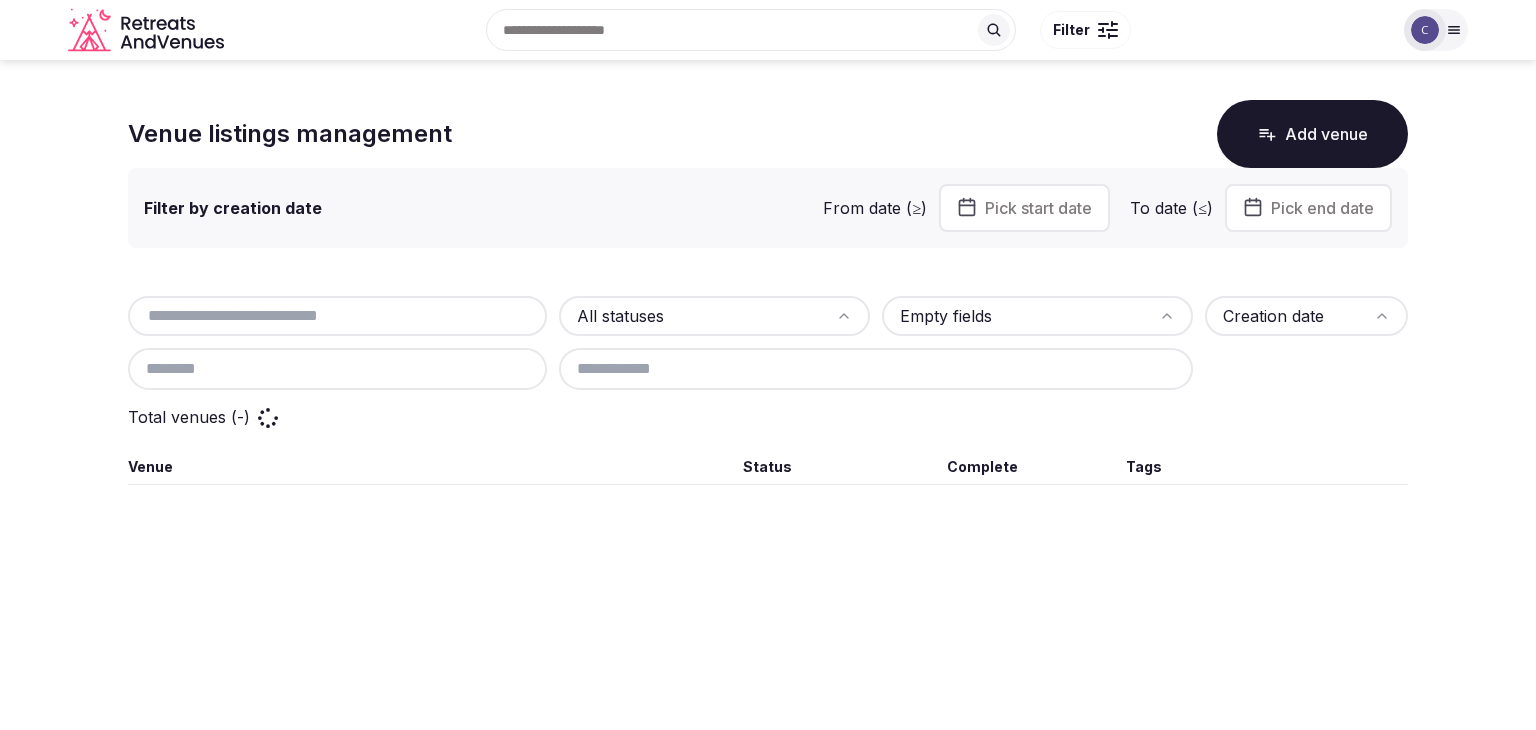 scroll, scrollTop: 0, scrollLeft: 0, axis: both 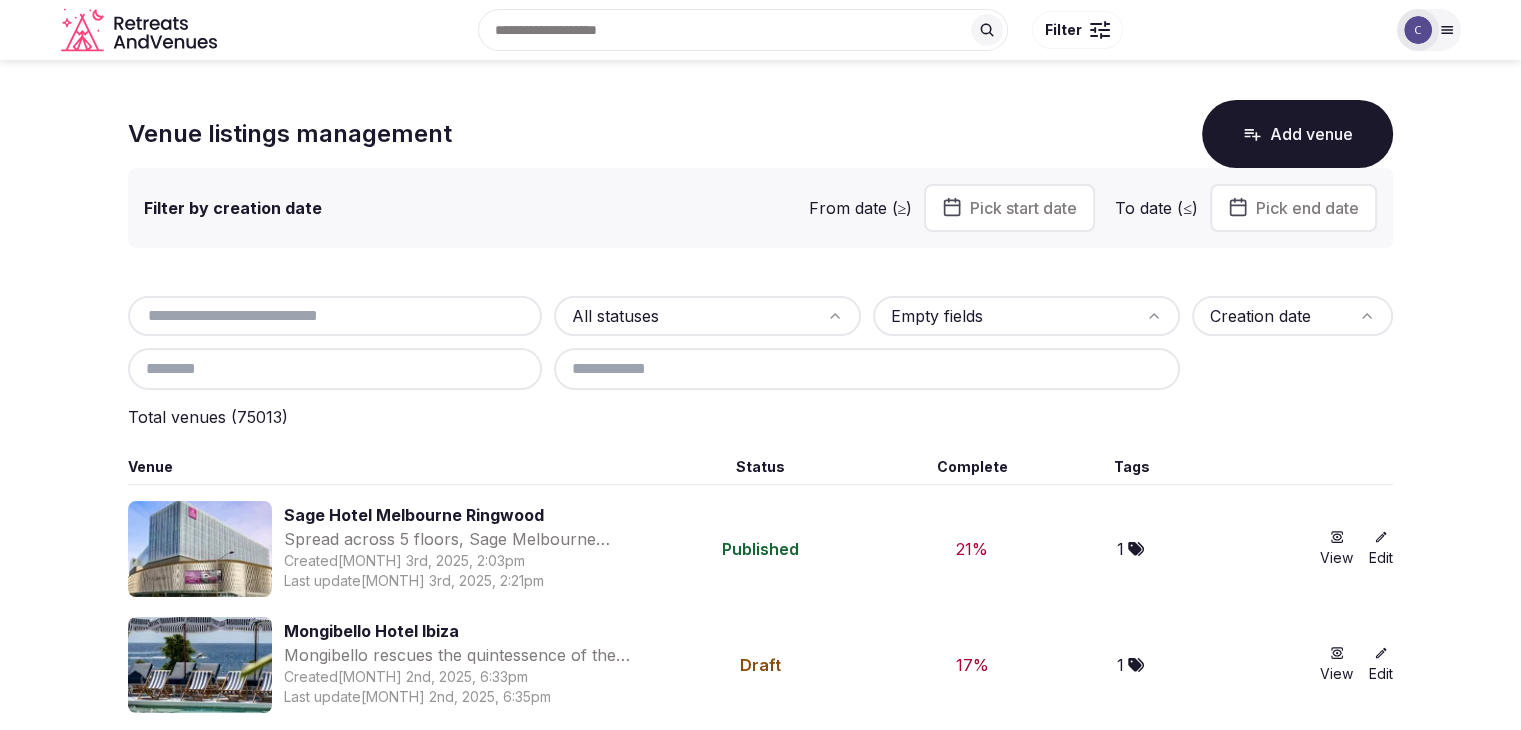 paste on "**********" 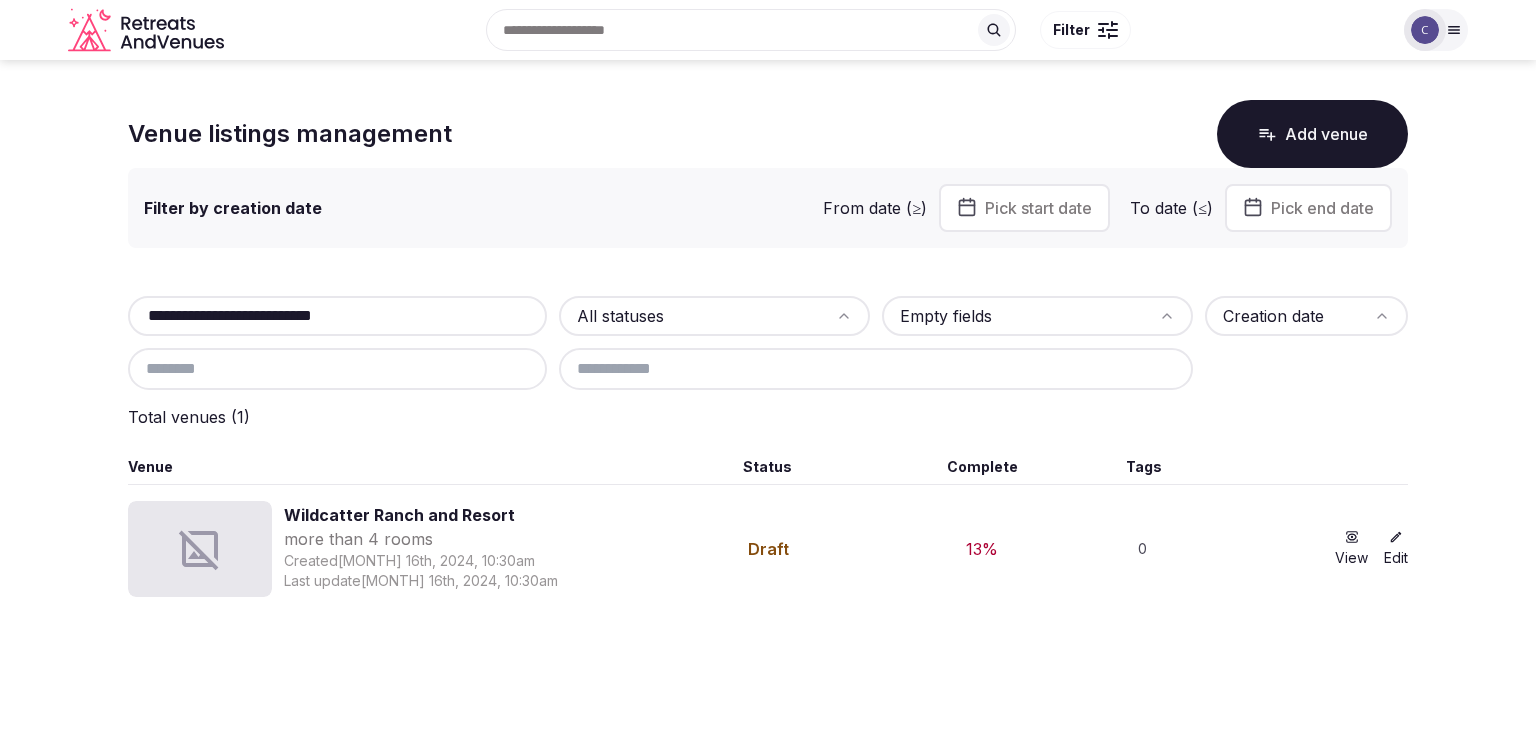 type on "**********" 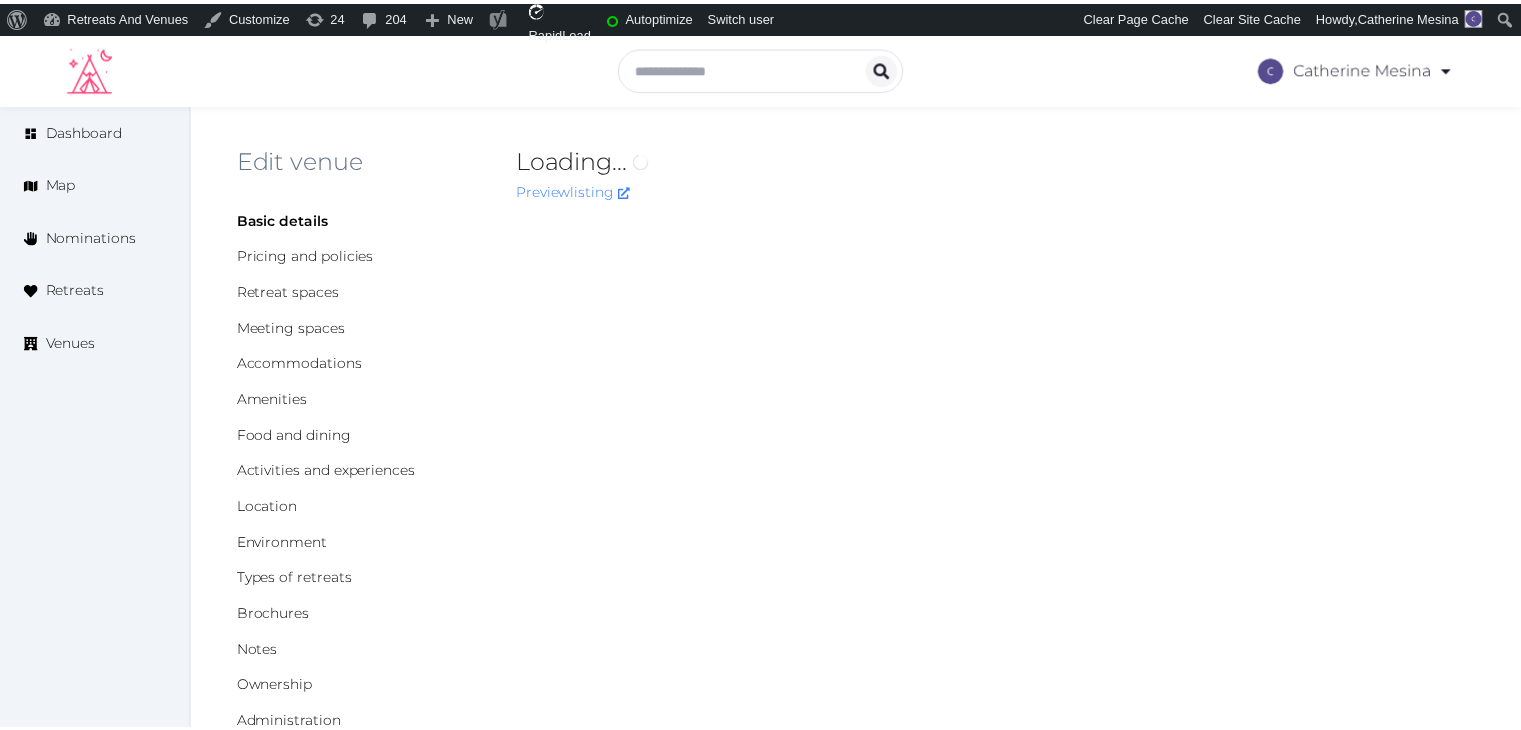 scroll, scrollTop: 0, scrollLeft: 0, axis: both 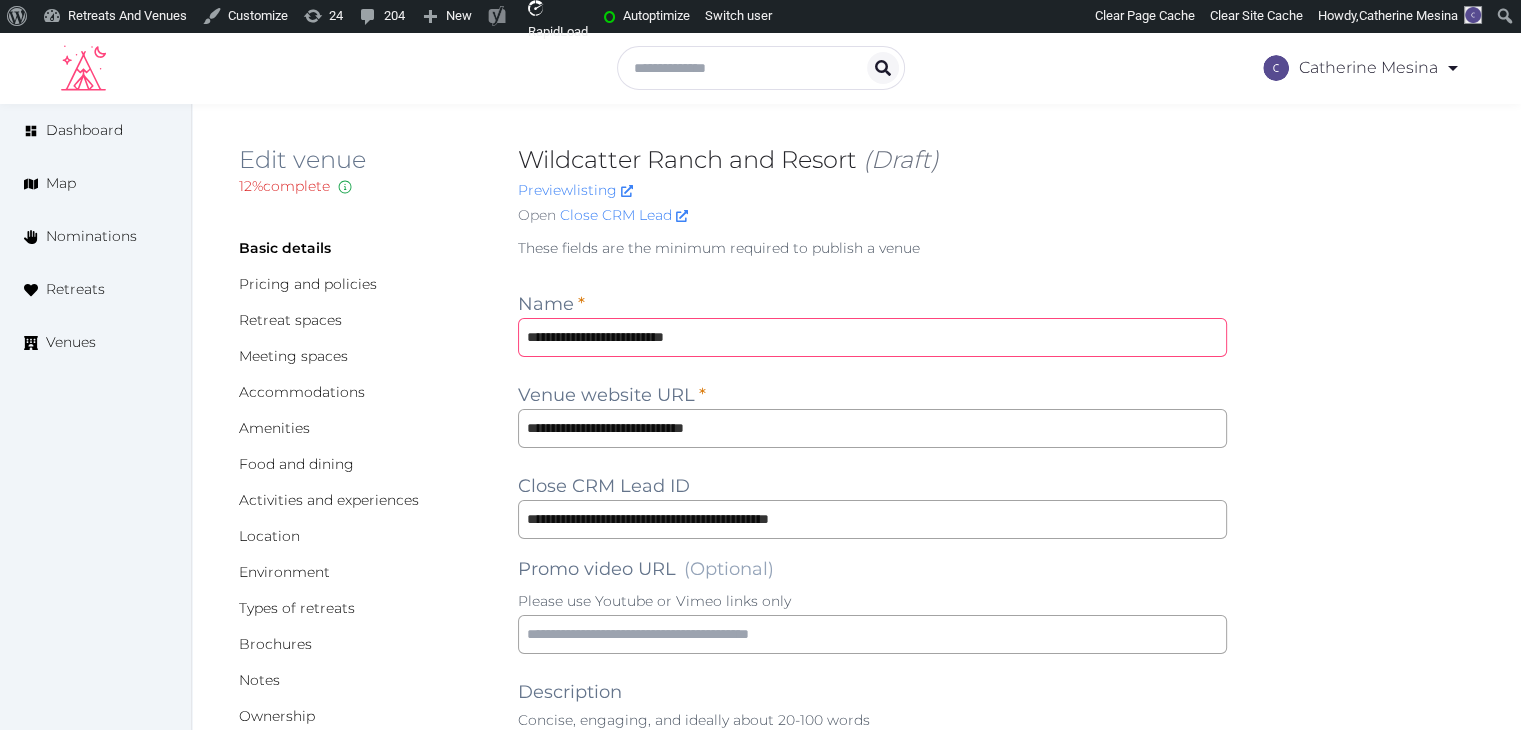 click on "**********" at bounding box center (872, 337) 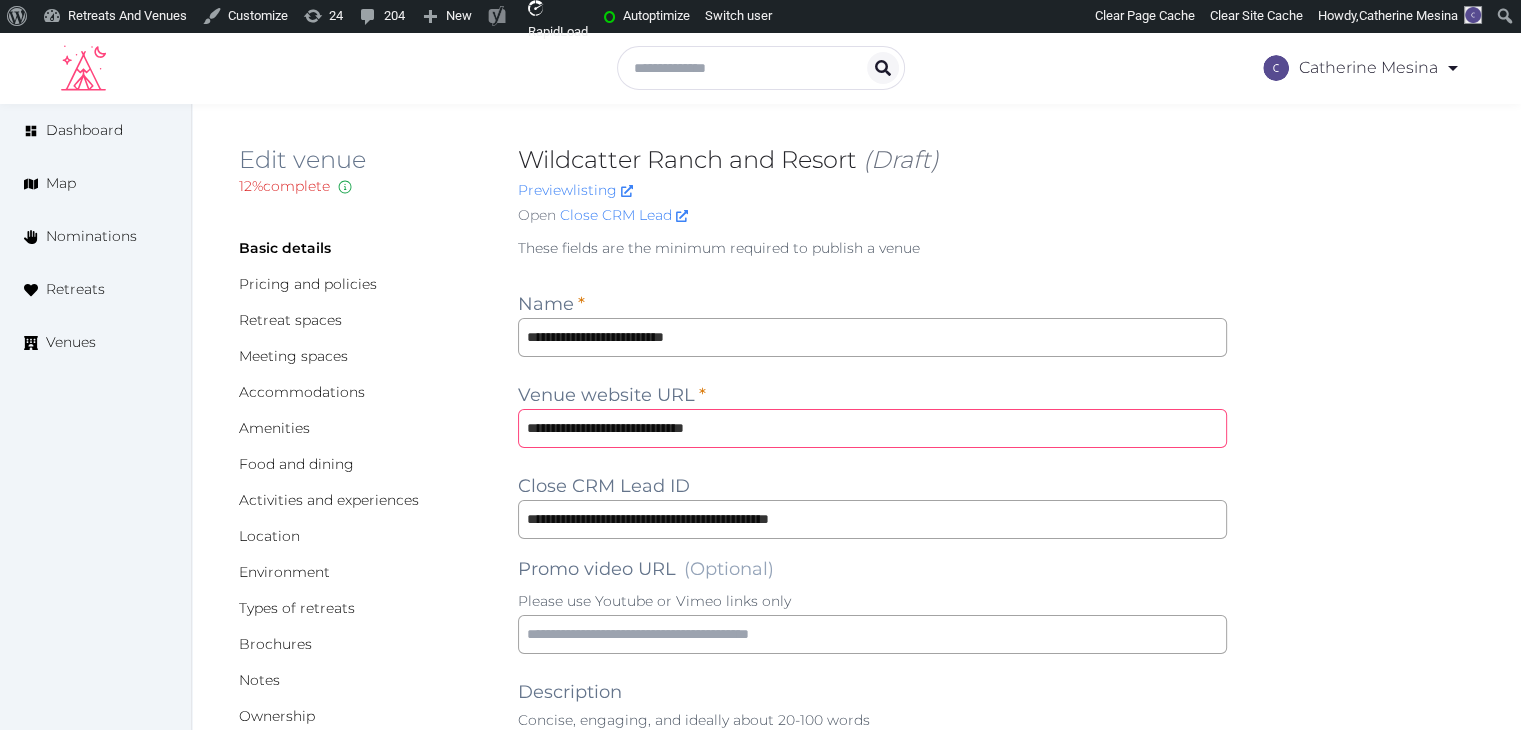 click on "**********" at bounding box center [872, 428] 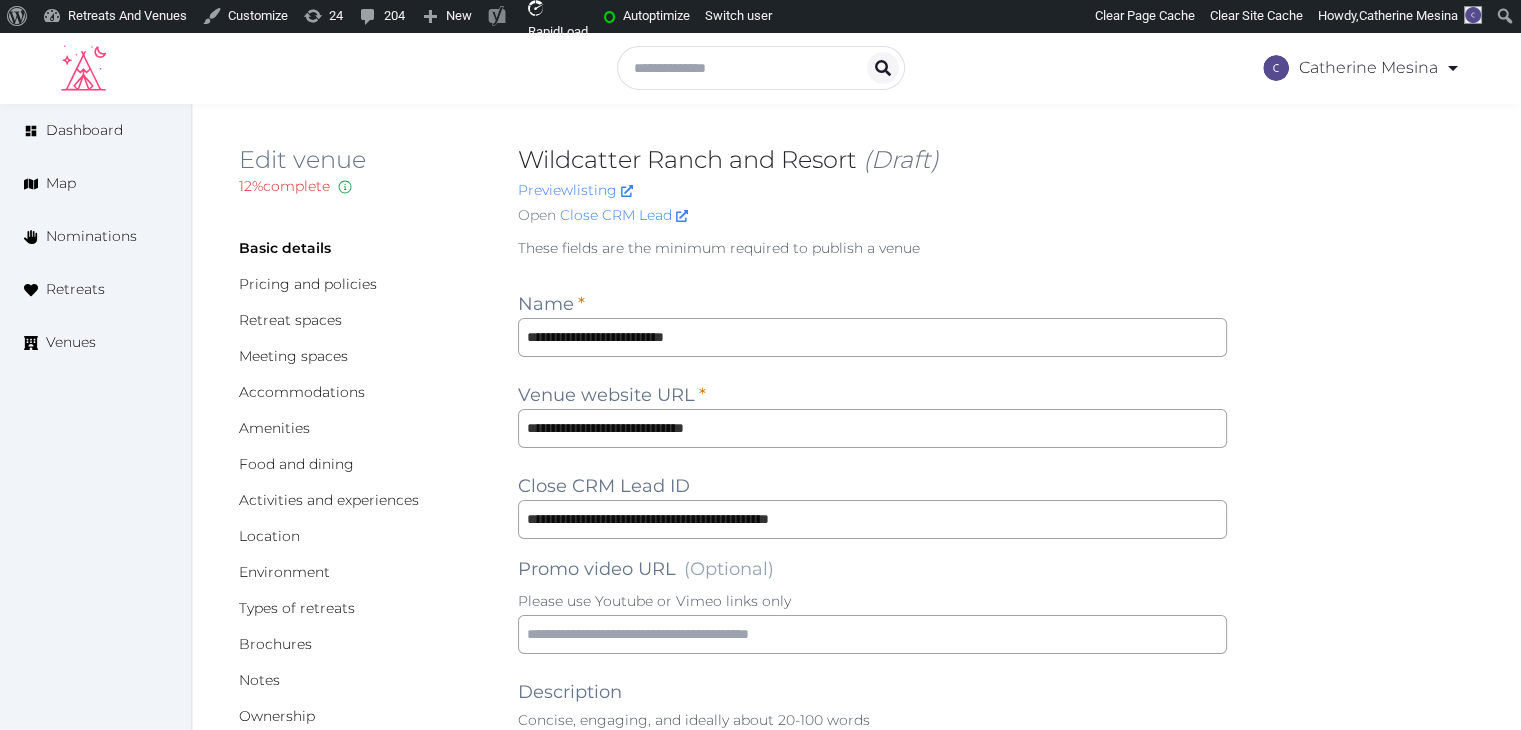 click on "**********" at bounding box center [872, 1269] 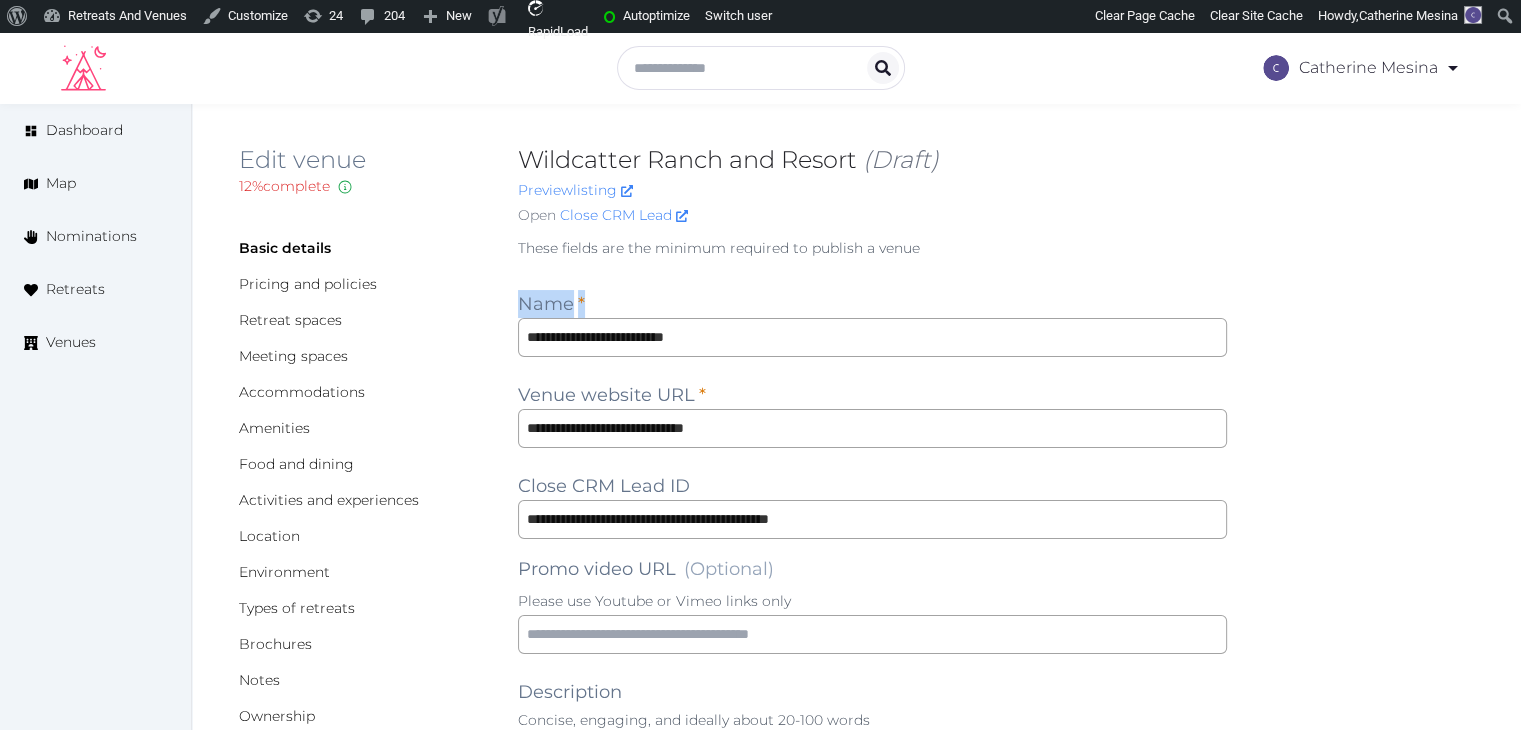 click on "**********" at bounding box center [872, 1269] 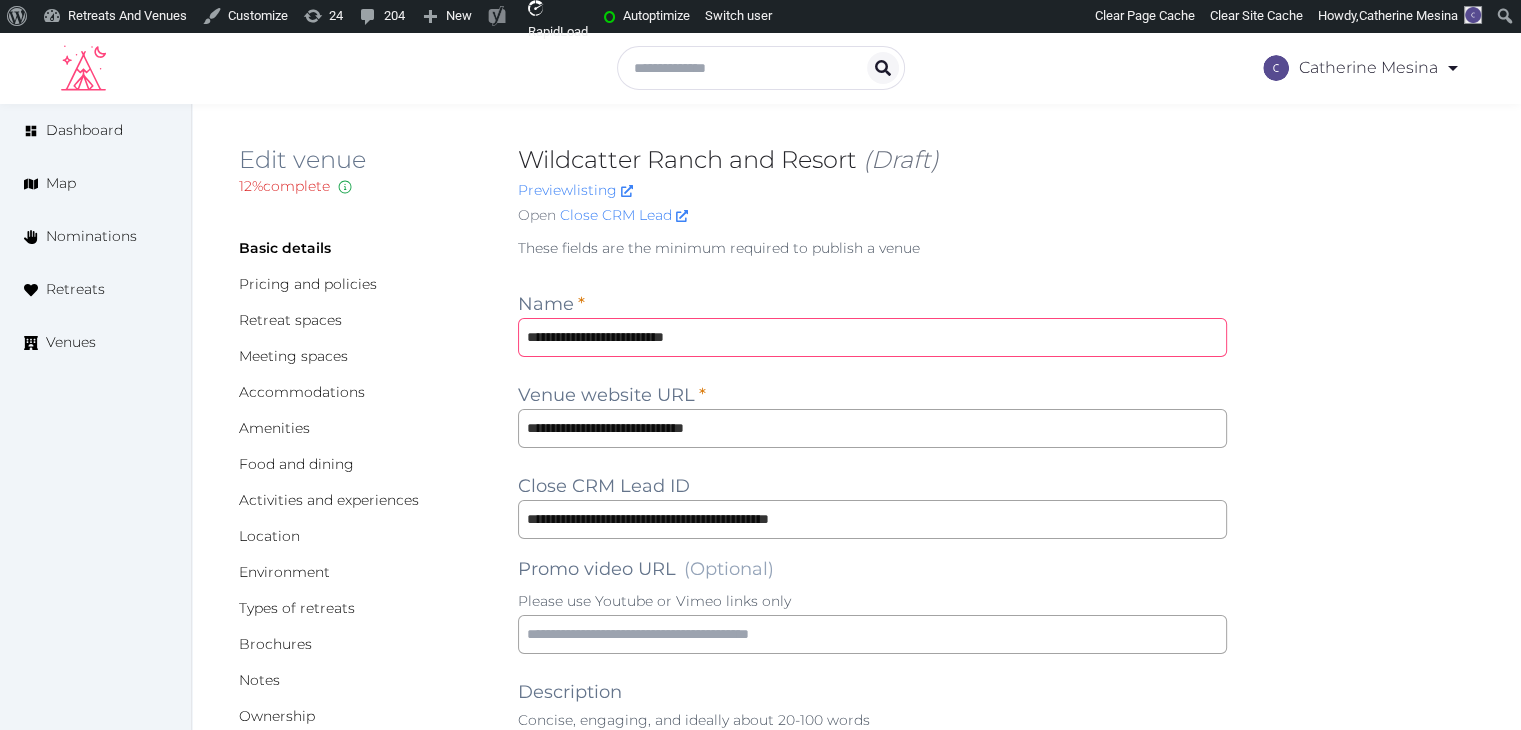 click on "**********" at bounding box center [872, 337] 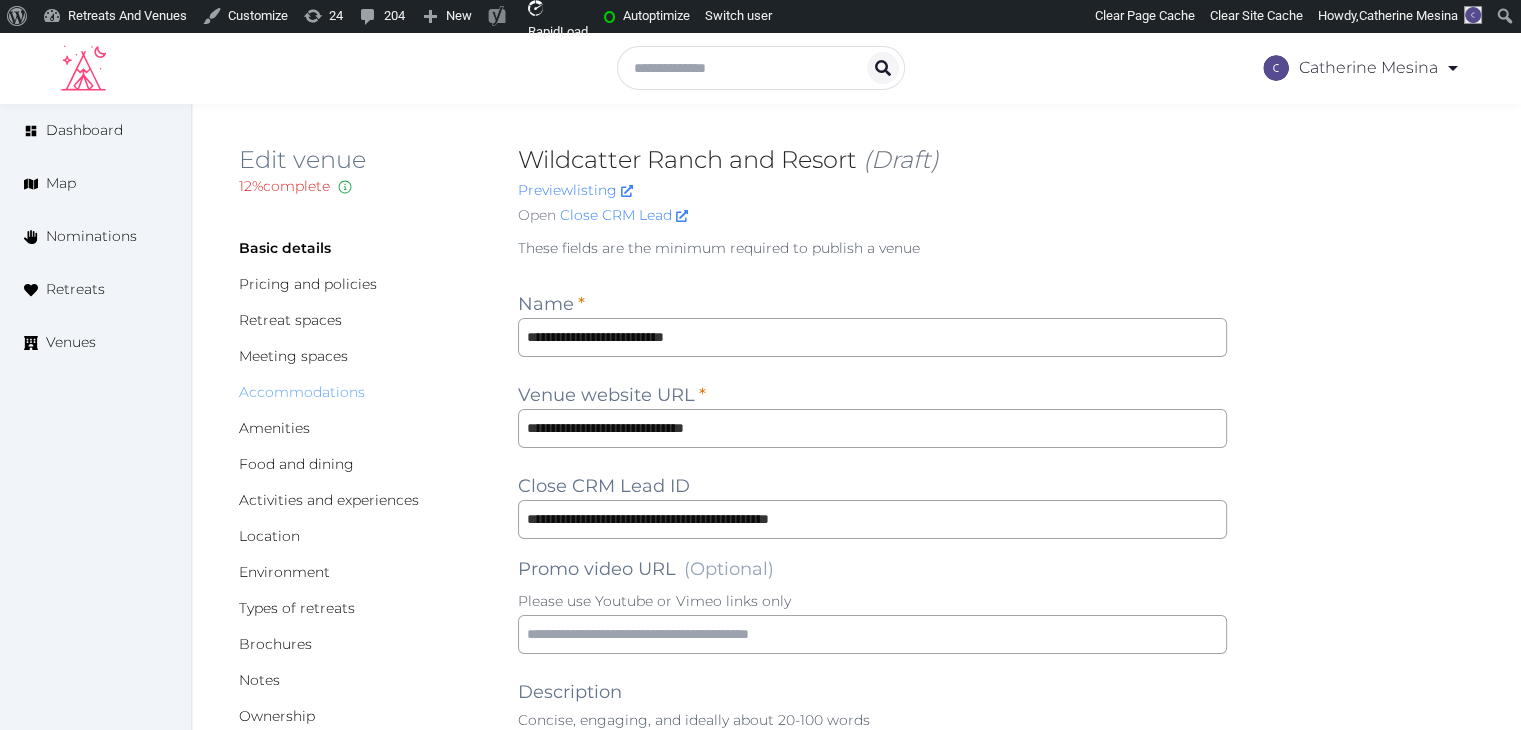 drag, startPoint x: 340, startPoint y: 392, endPoint x: 438, endPoint y: 497, distance: 143.62799 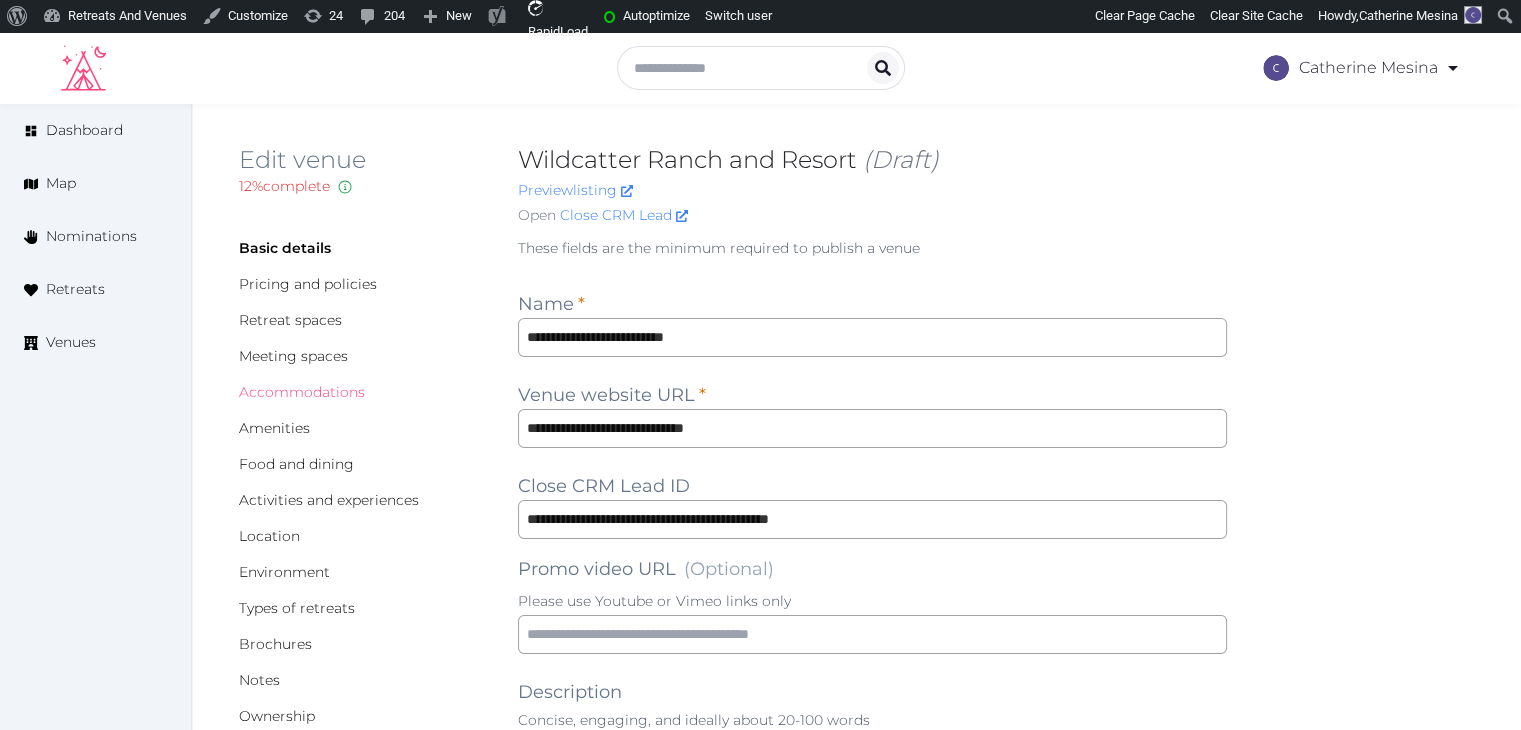 click on "Accommodations" at bounding box center (302, 392) 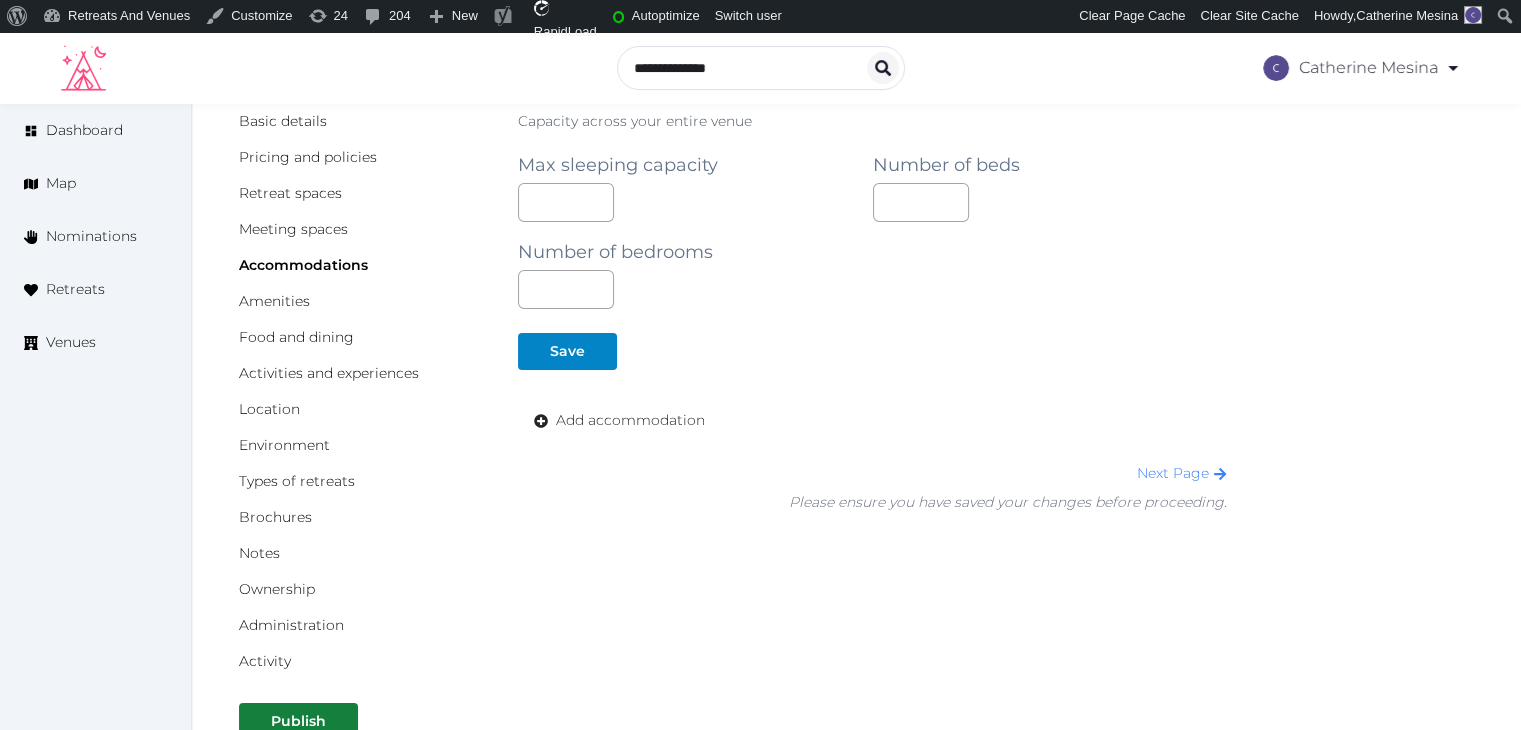 scroll, scrollTop: 200, scrollLeft: 0, axis: vertical 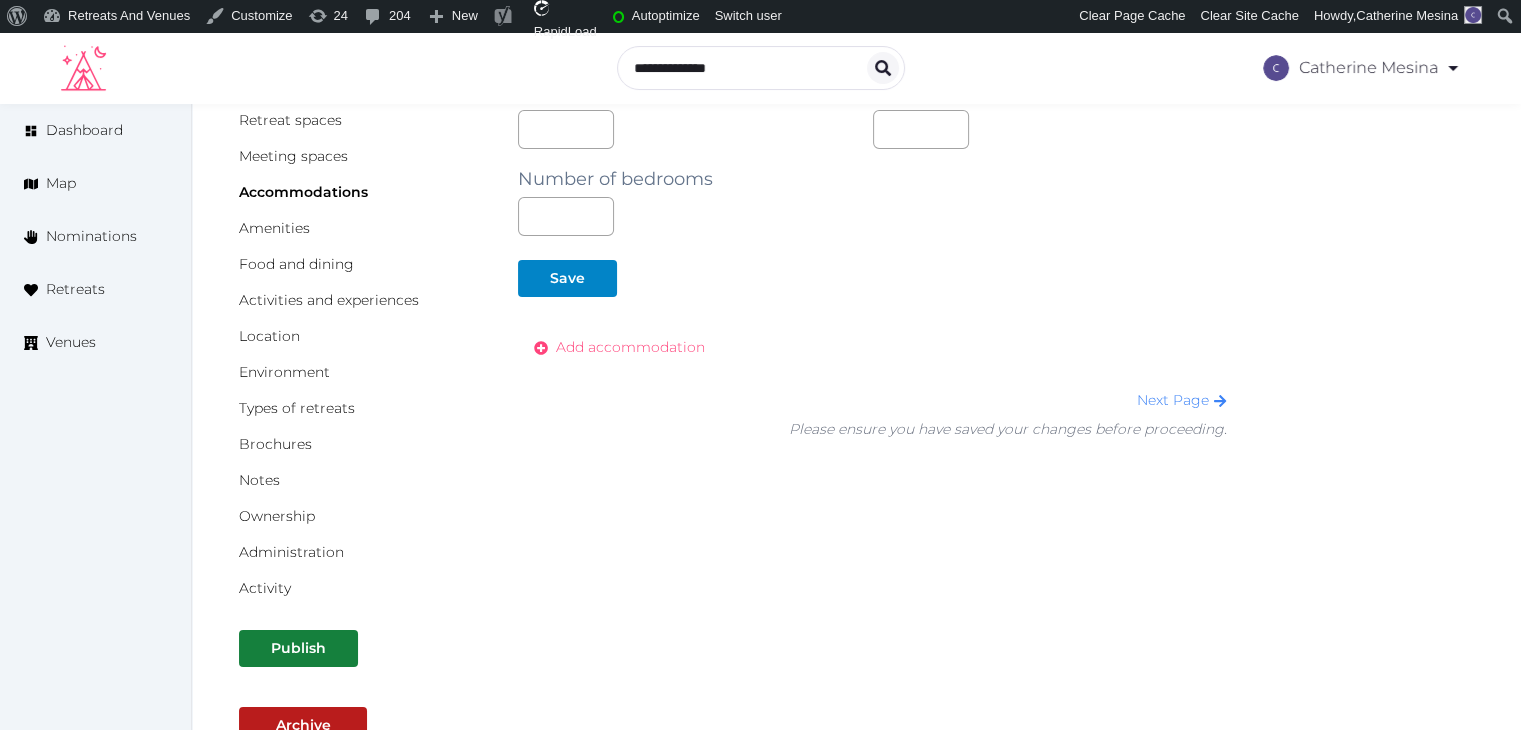 drag, startPoint x: 644, startPoint y: 342, endPoint x: 663, endPoint y: 413, distance: 73.4983 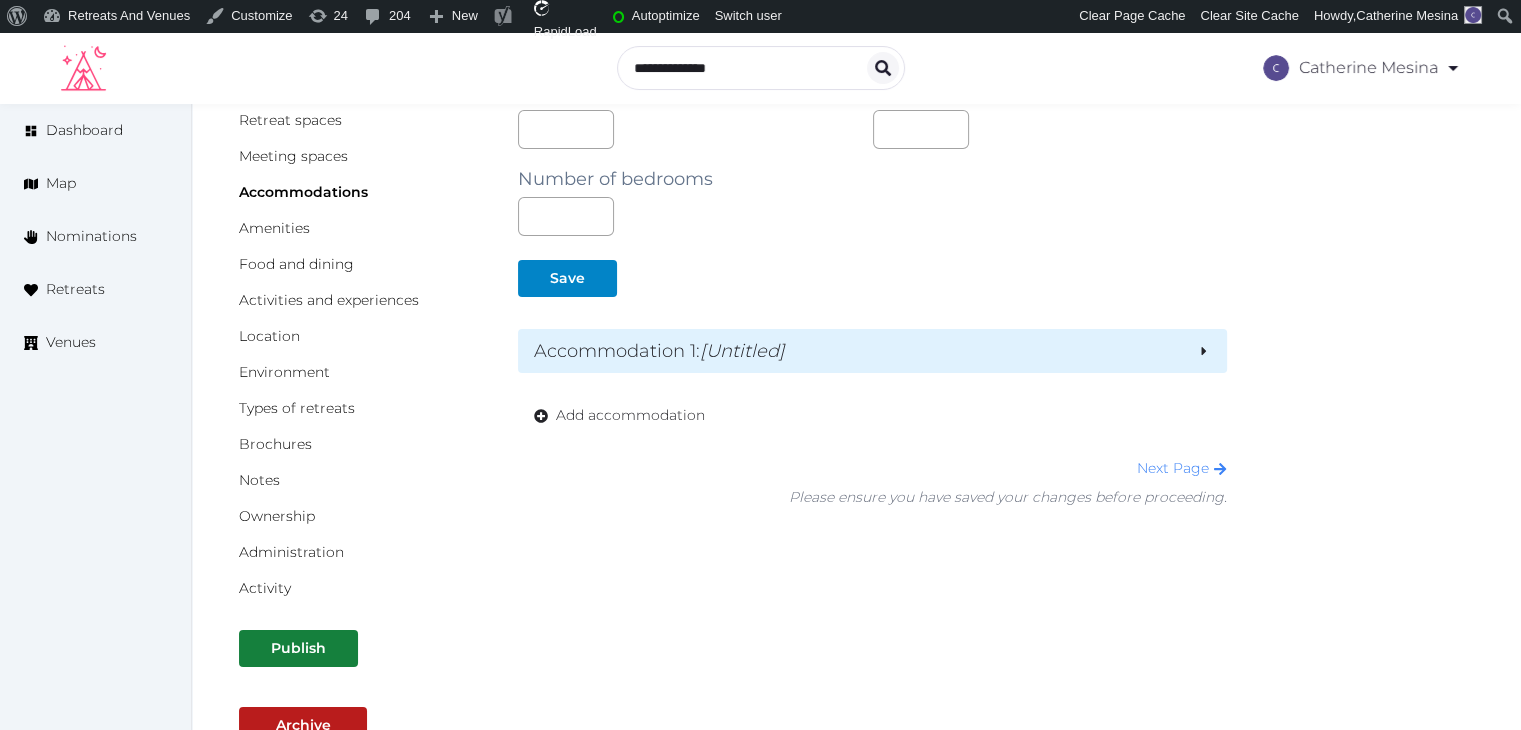 click on "Accommodation 1 :  [Untitled]" at bounding box center (857, 351) 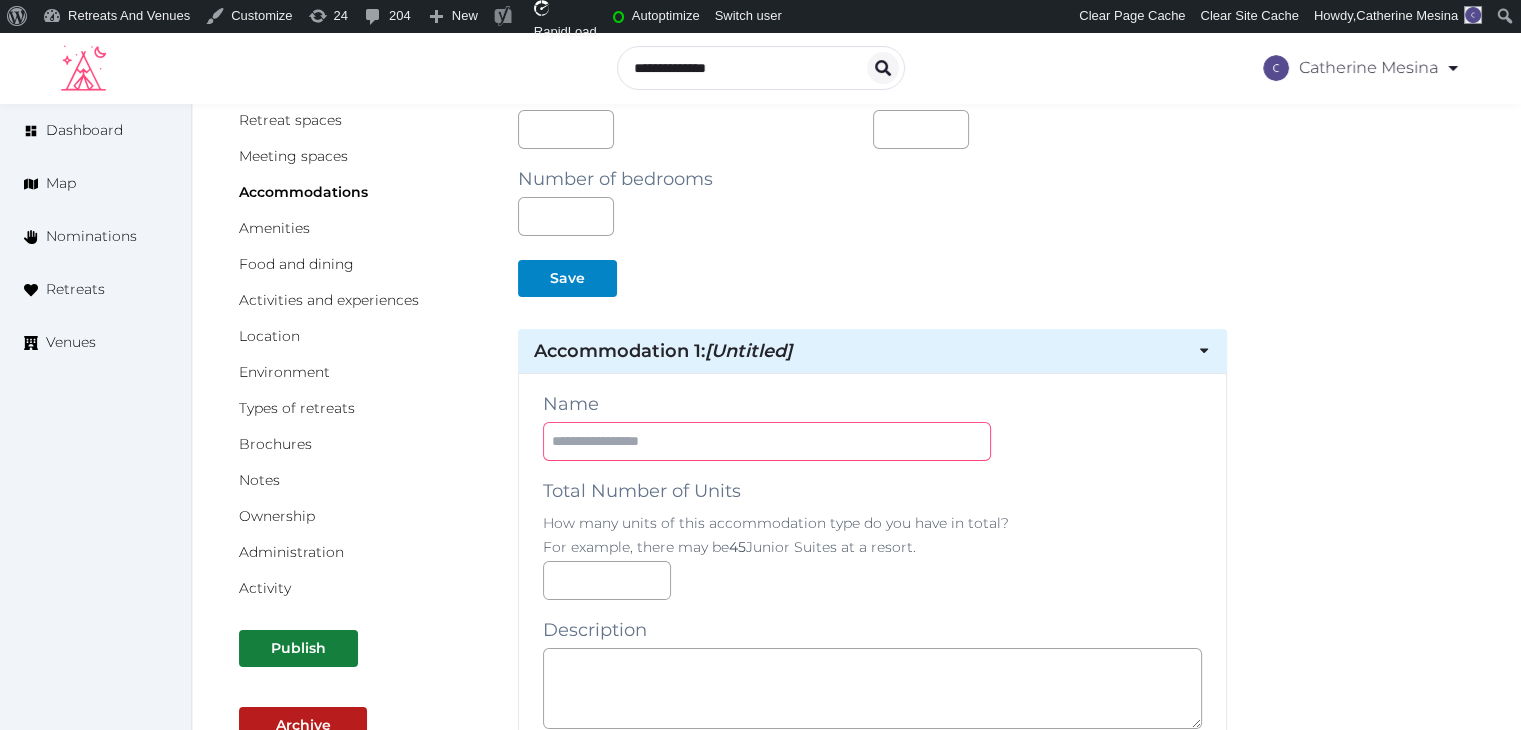 click at bounding box center (767, 441) 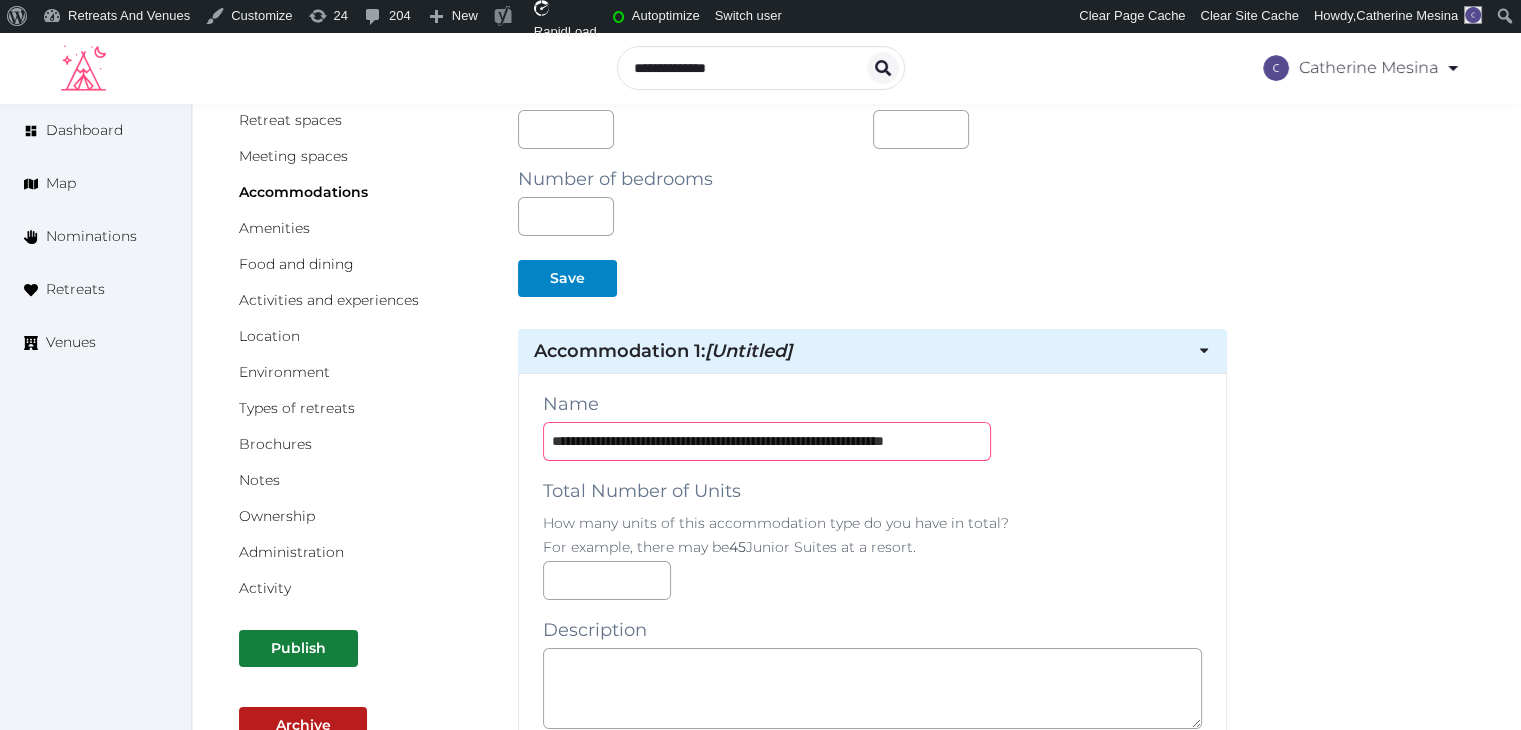 scroll, scrollTop: 0, scrollLeft: 58, axis: horizontal 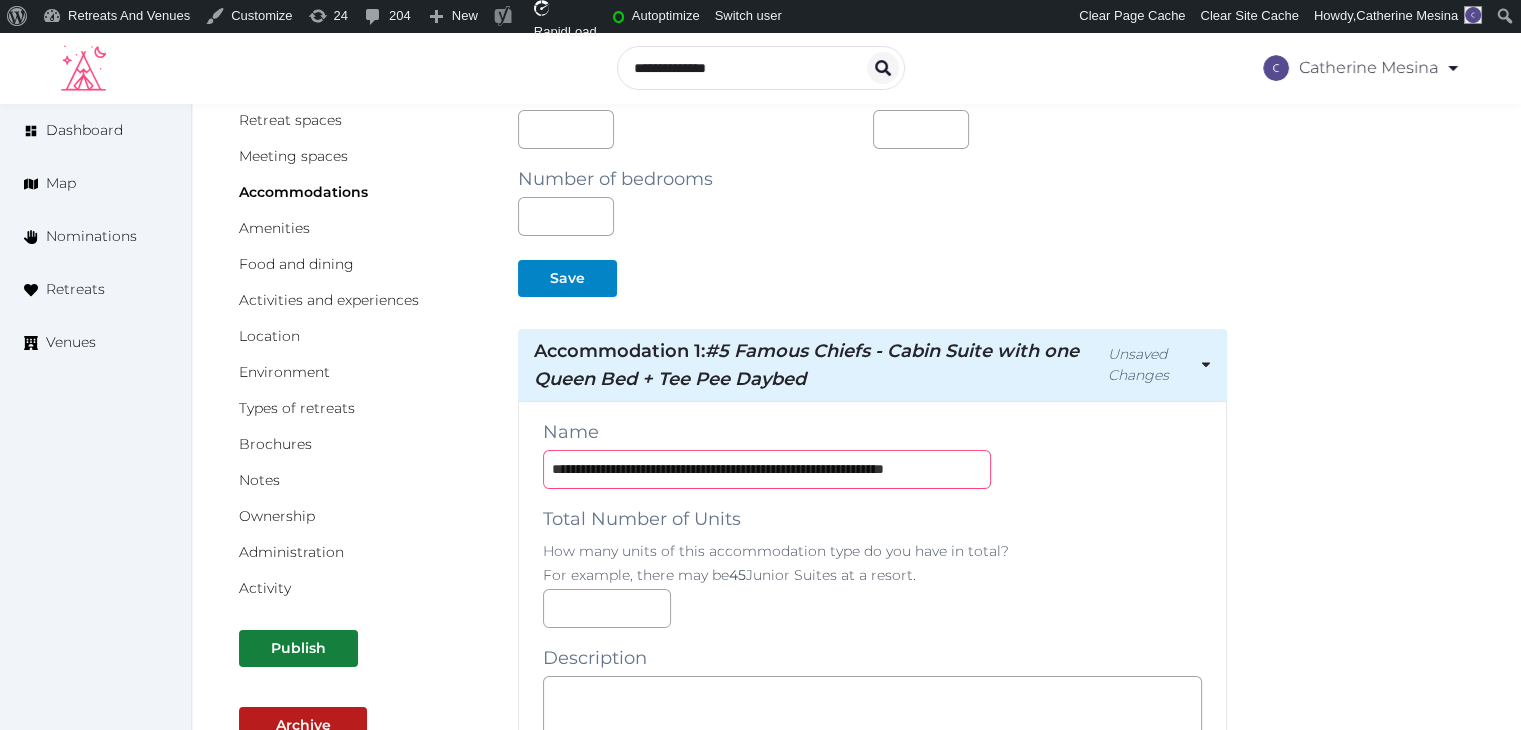type on "**********" 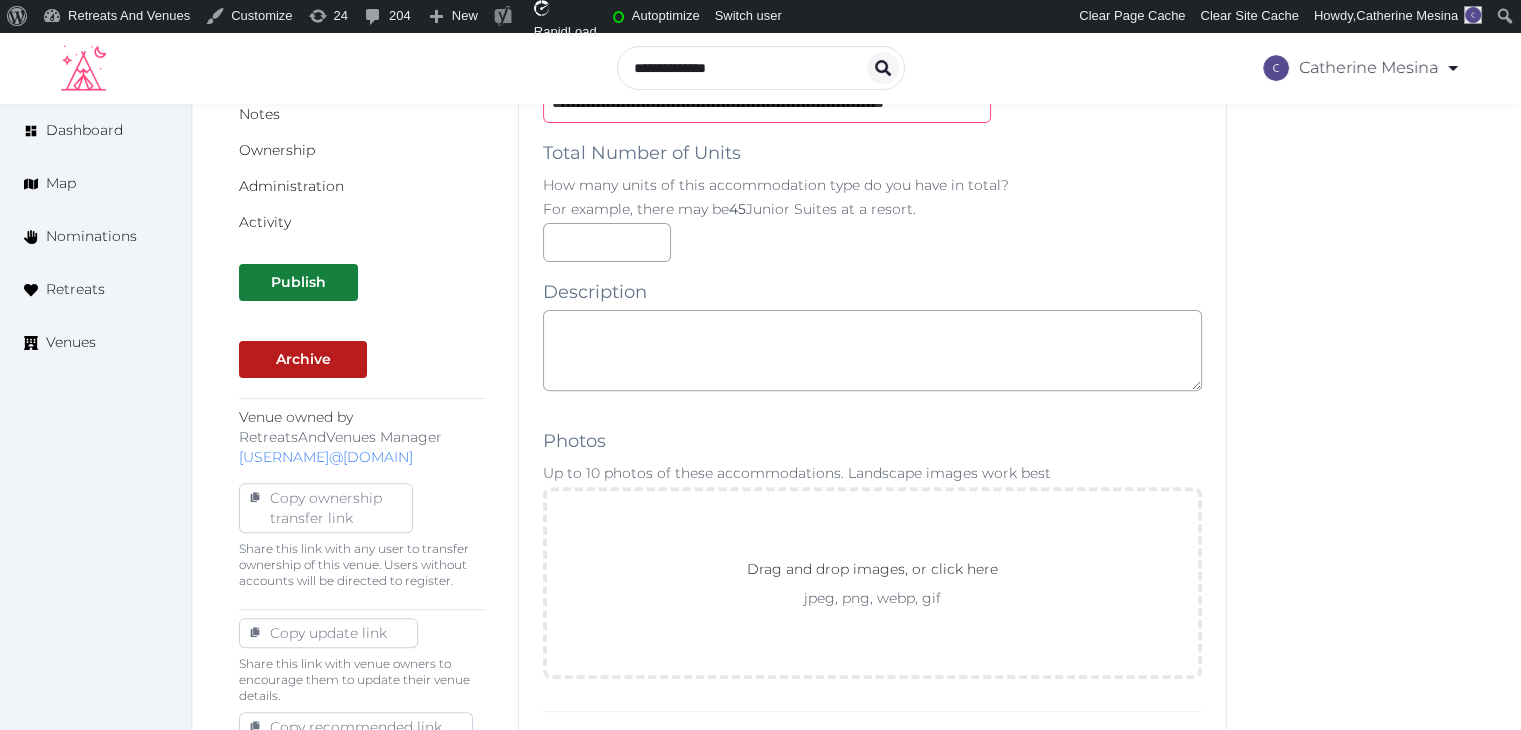 scroll, scrollTop: 600, scrollLeft: 0, axis: vertical 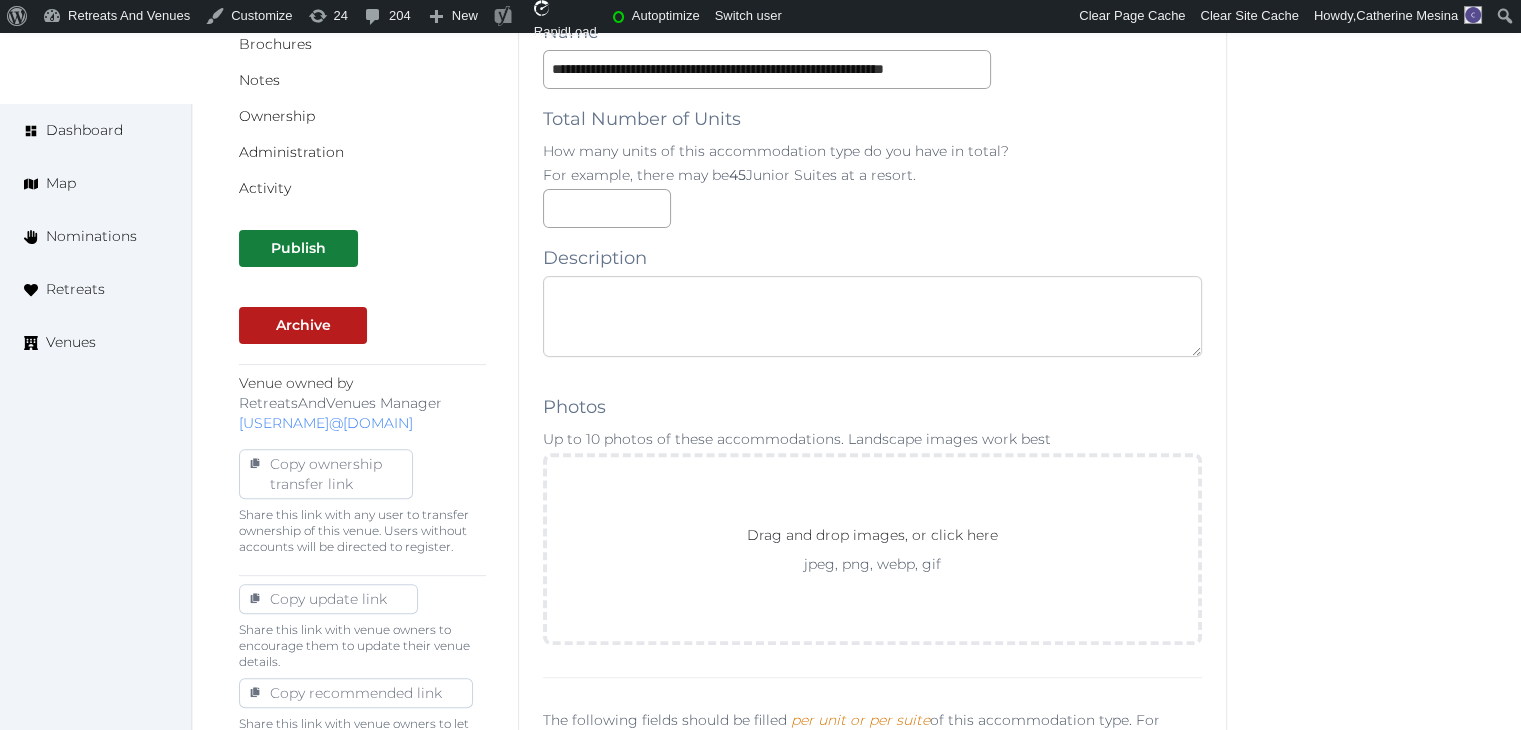 click at bounding box center (872, 316) 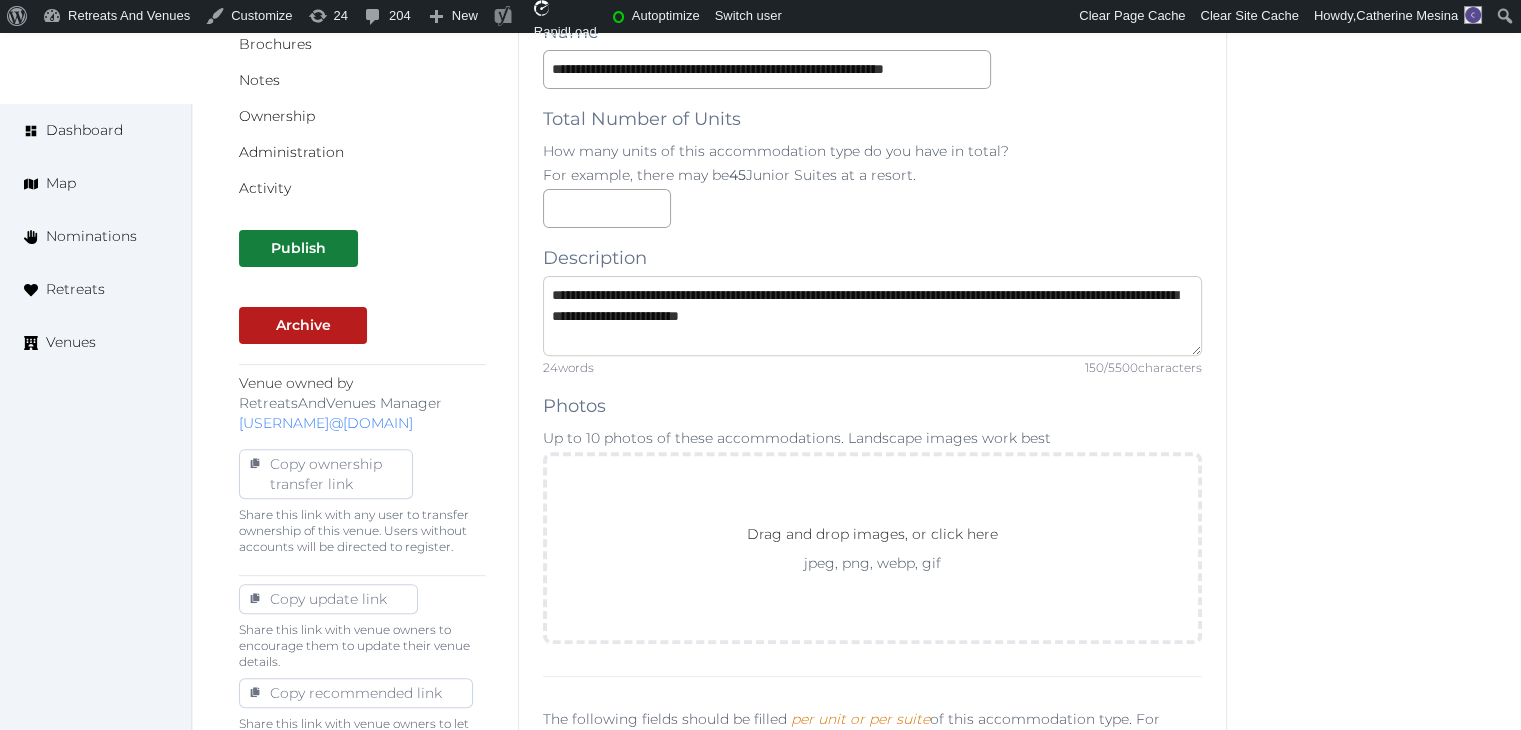 type on "**********" 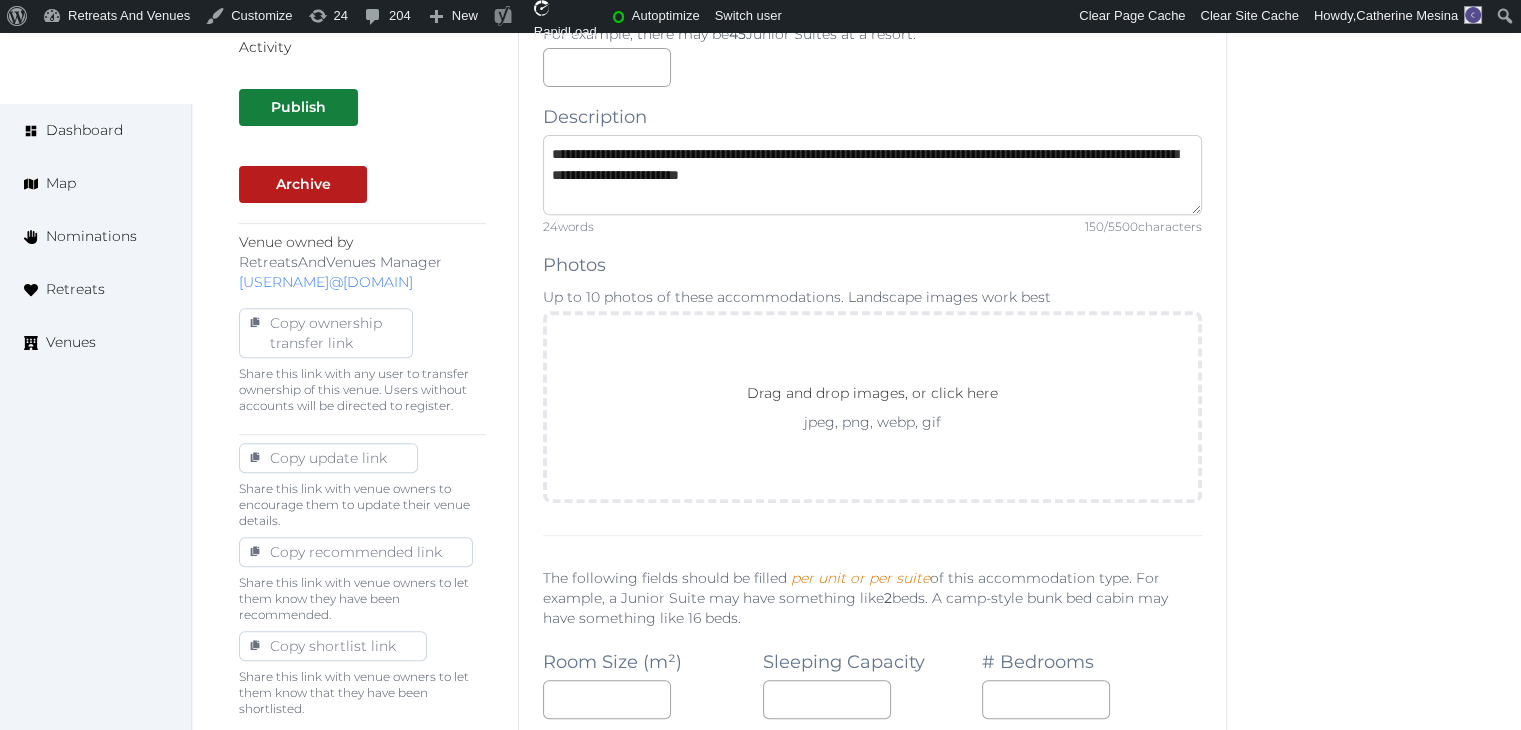 scroll, scrollTop: 900, scrollLeft: 0, axis: vertical 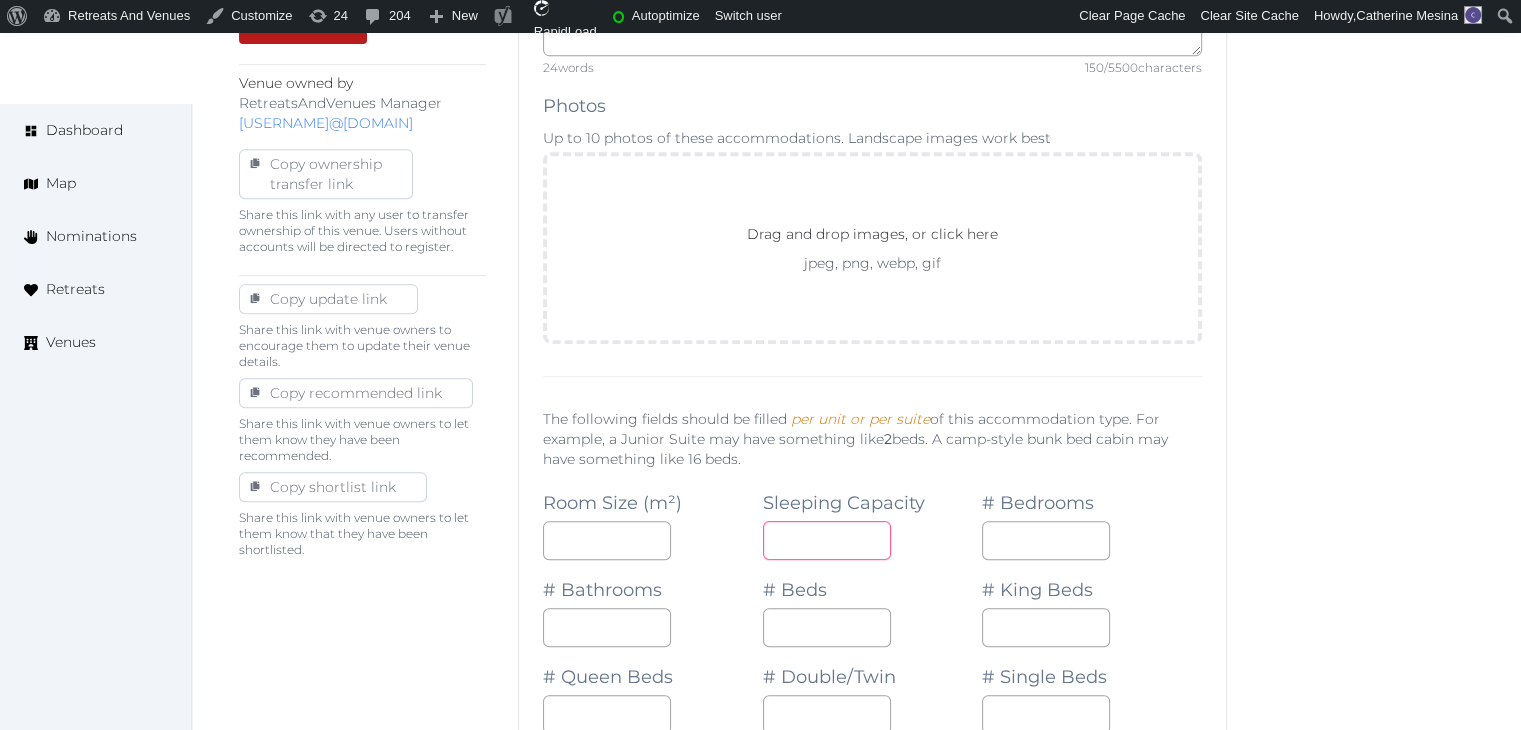click at bounding box center (827, 540) 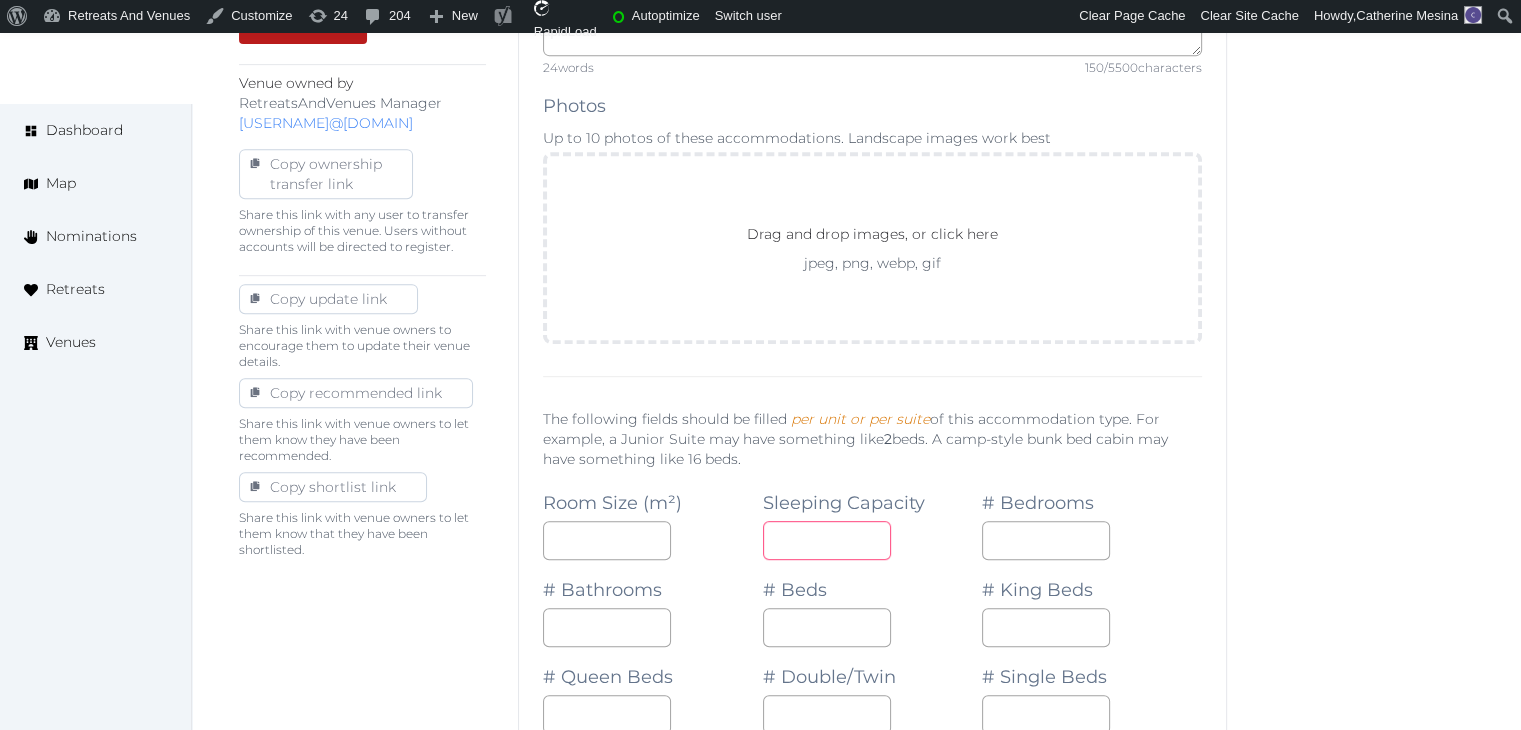 type on "*" 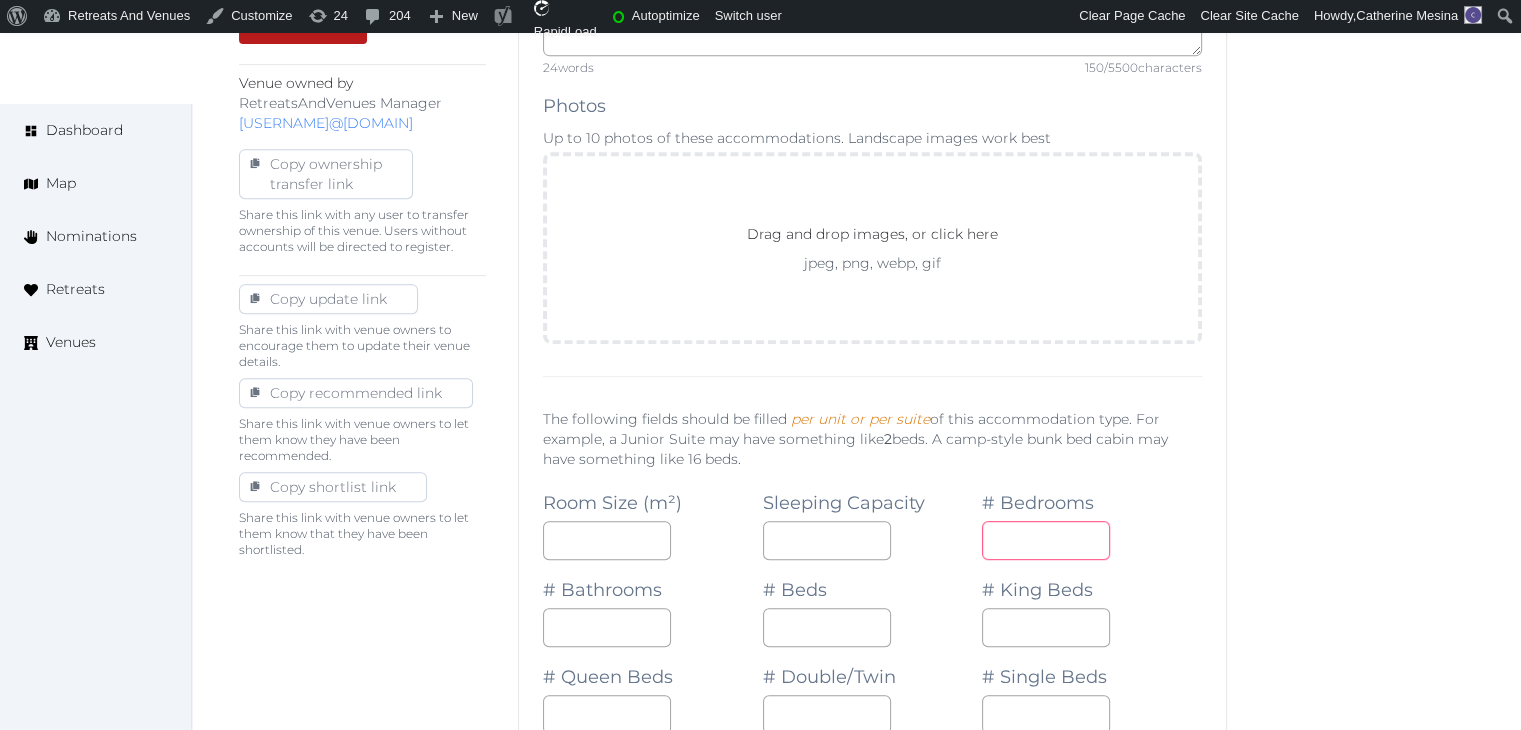 click at bounding box center (1046, 540) 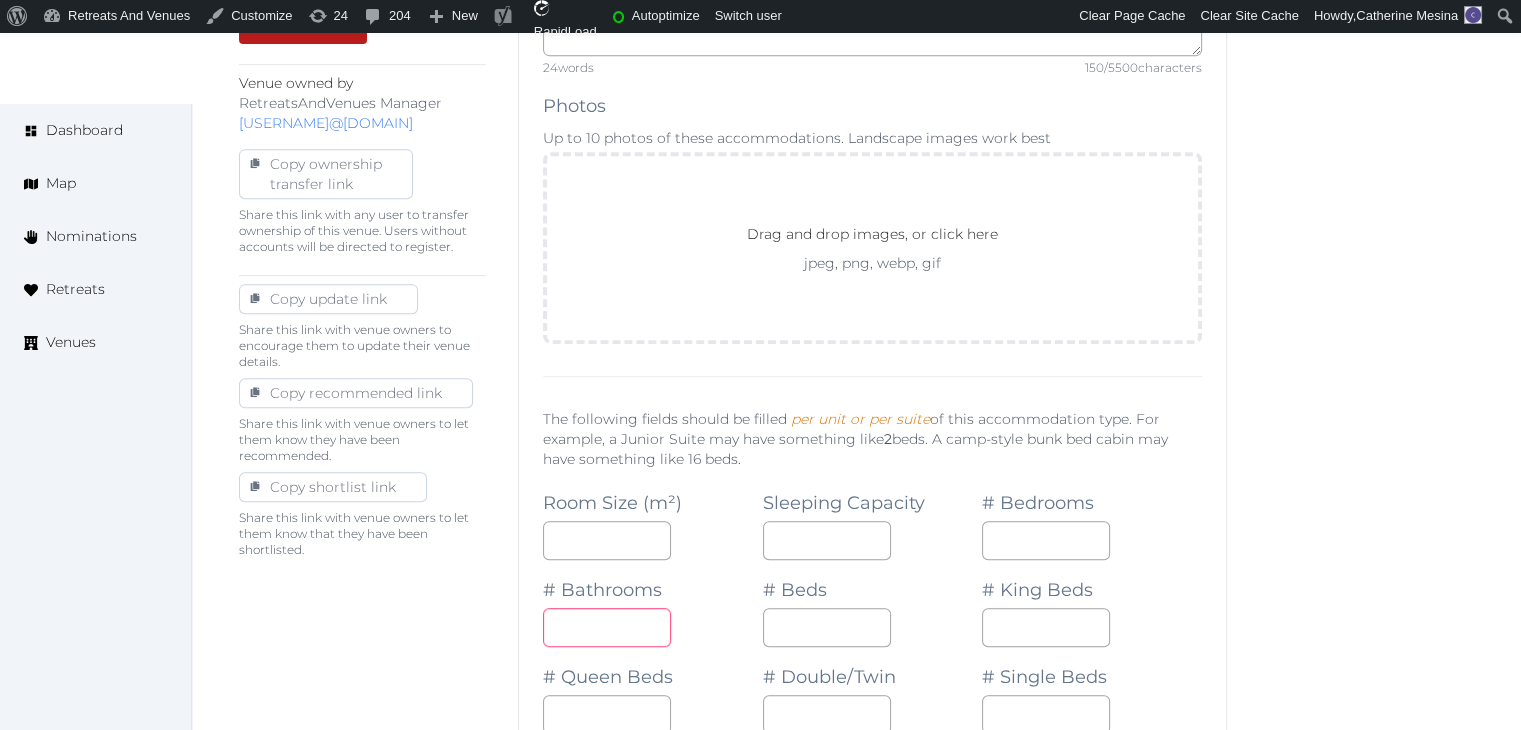 click at bounding box center (607, 627) 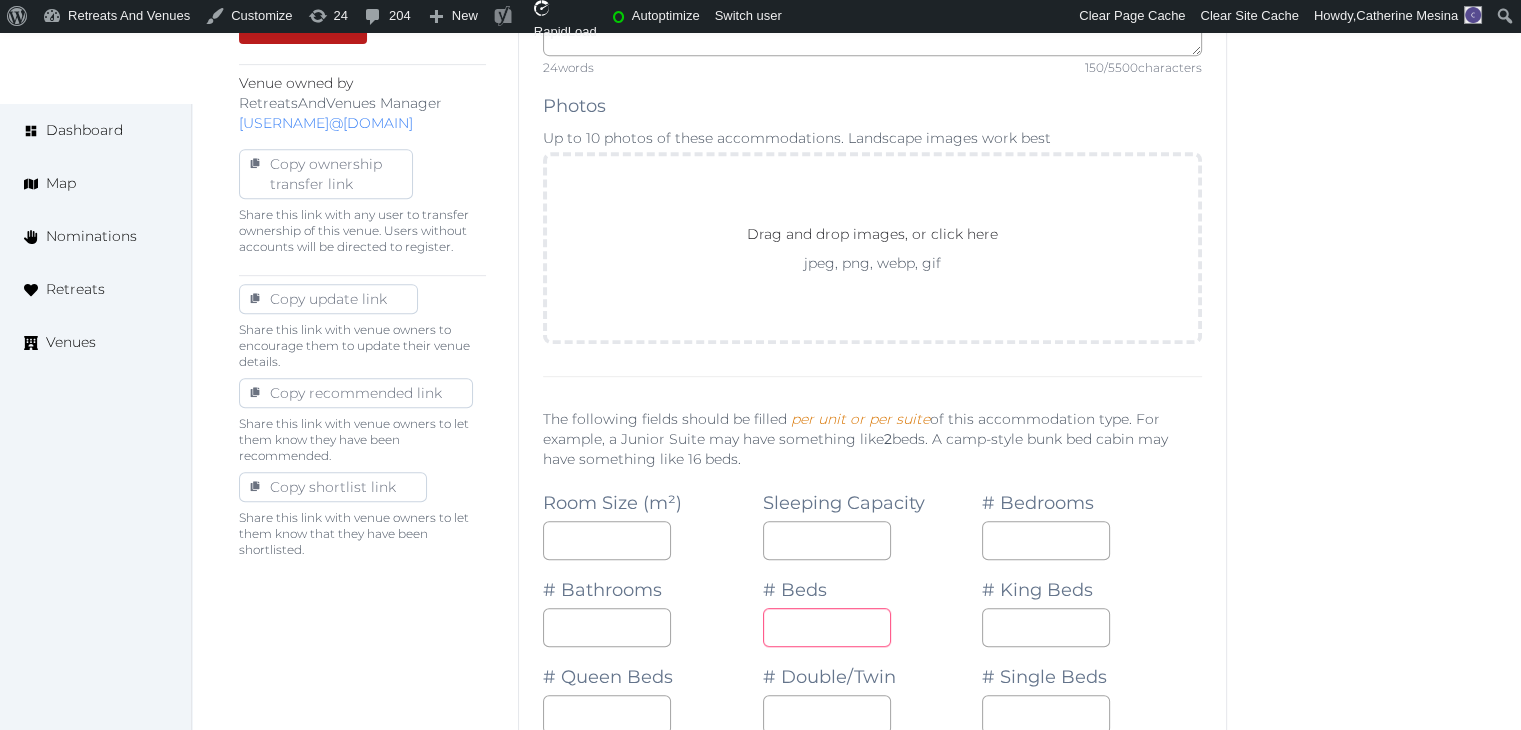 click at bounding box center (827, 627) 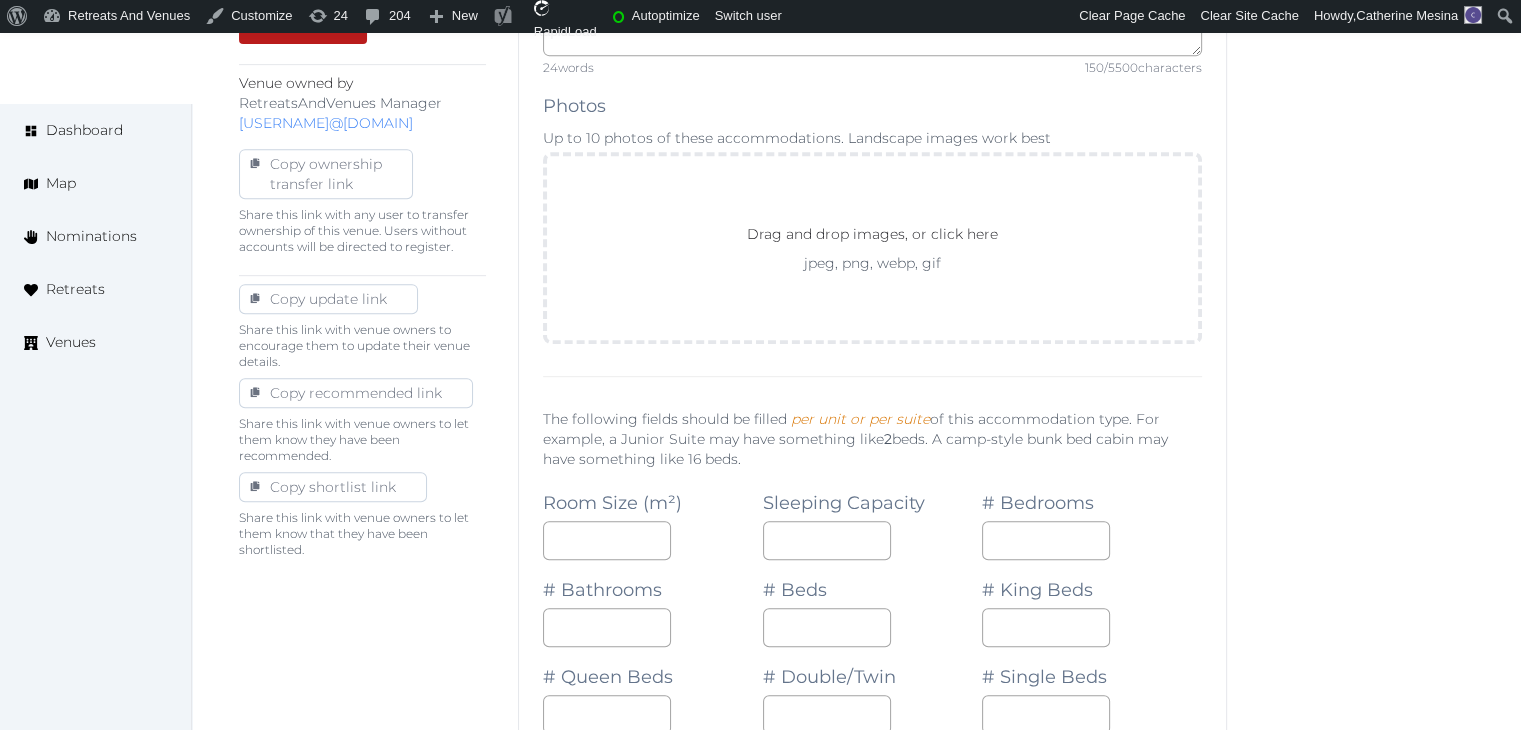 drag, startPoint x: 616, startPoint y: 687, endPoint x: 604, endPoint y: 701, distance: 18.439089 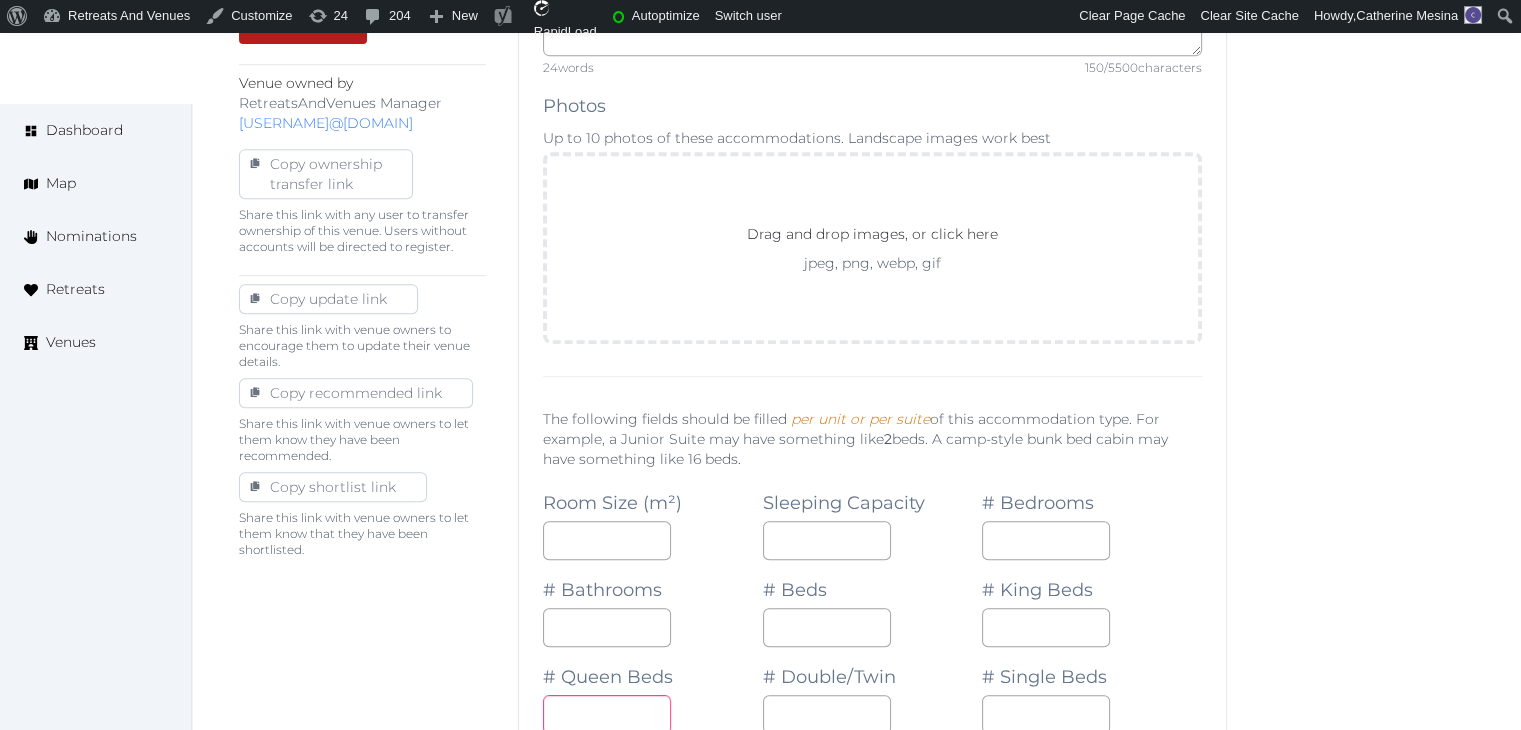 click at bounding box center [607, 714] 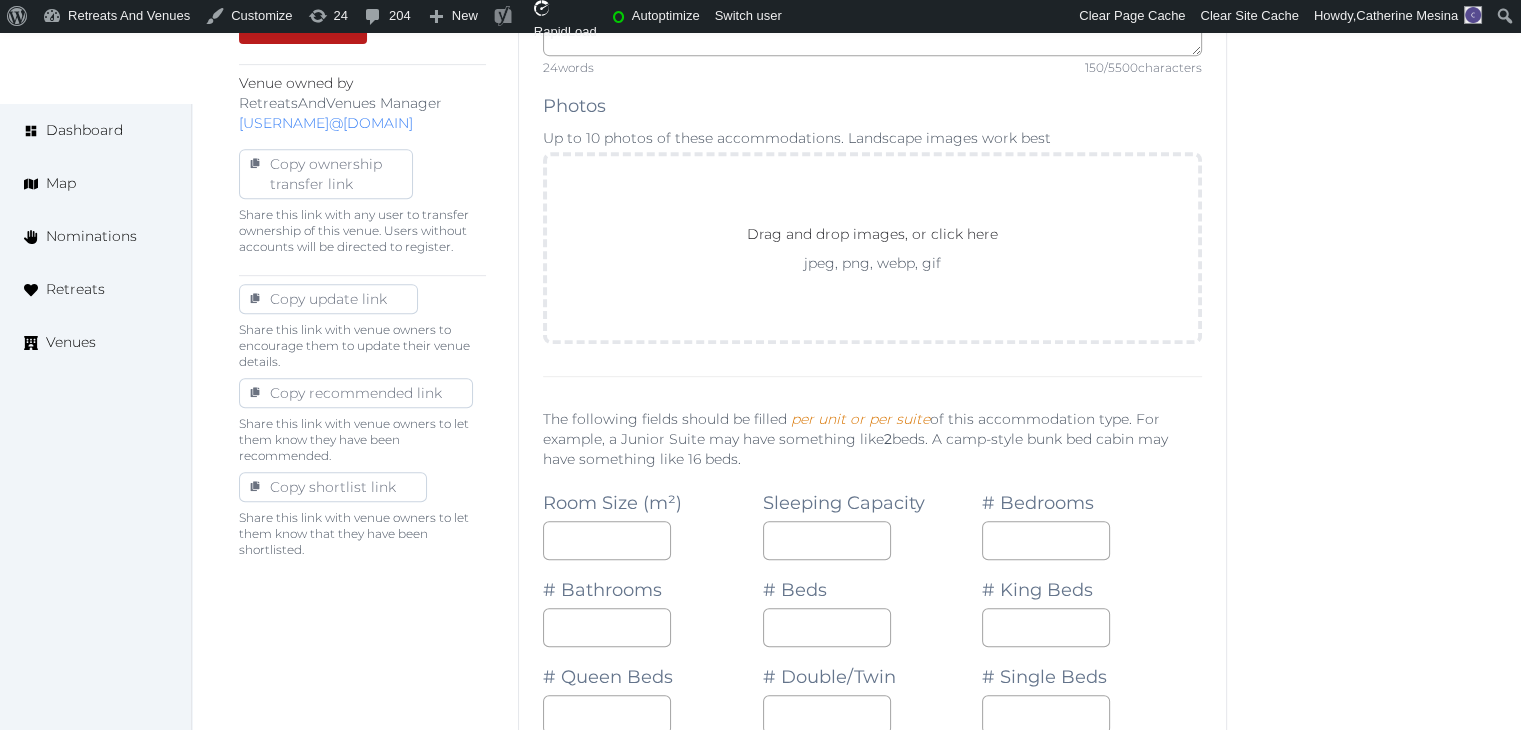 click on "# Queen Beds *" at bounding box center (653, 690) 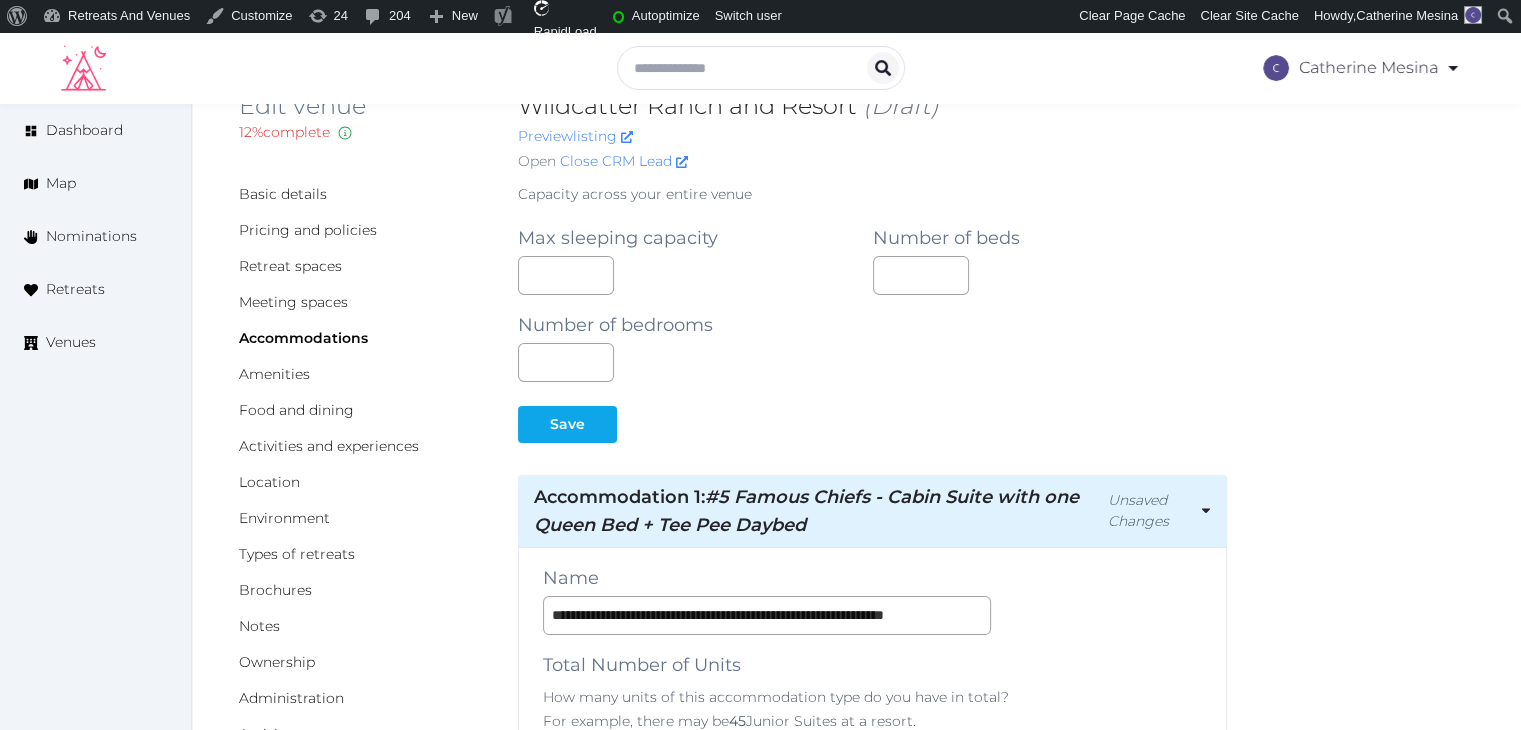 scroll, scrollTop: 0, scrollLeft: 0, axis: both 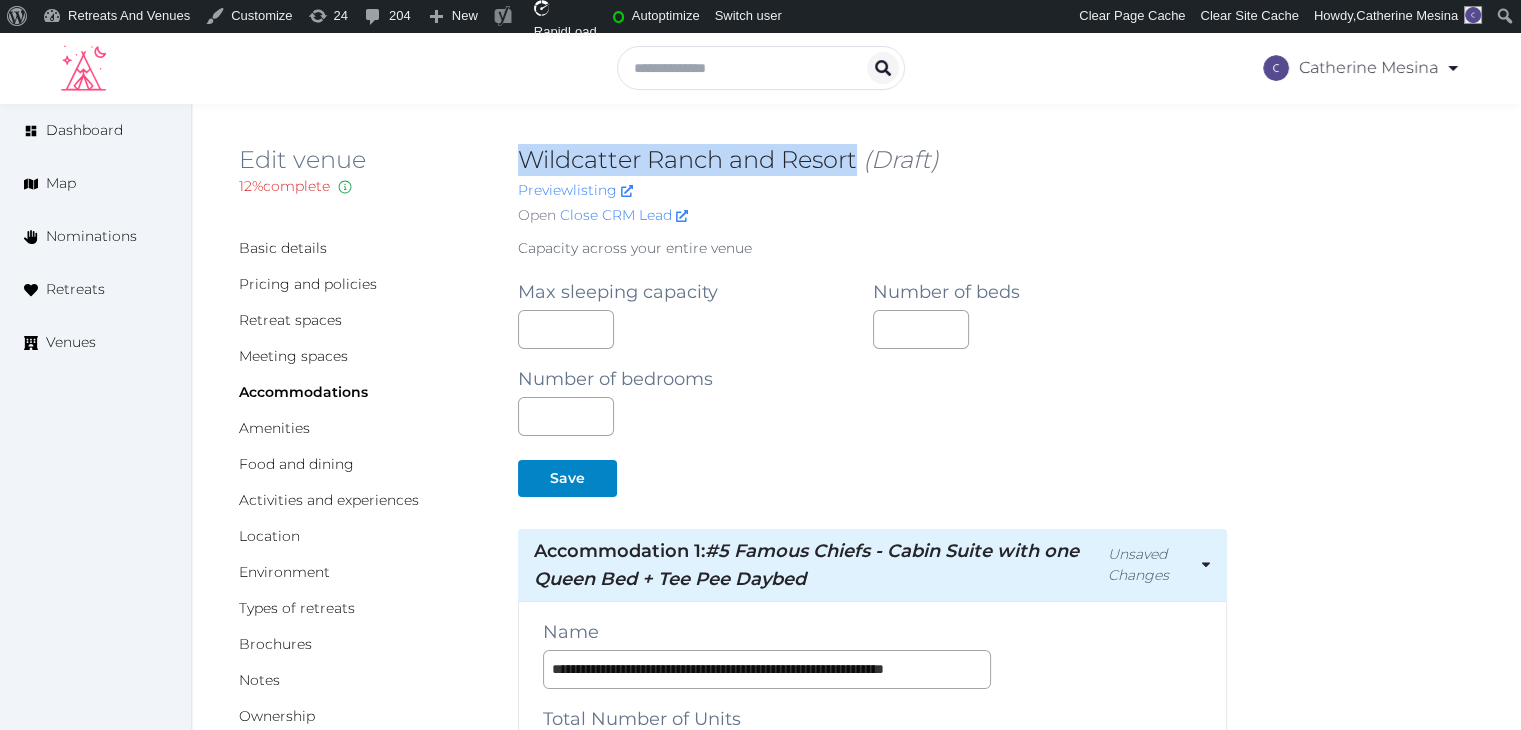 drag, startPoint x: 514, startPoint y: 146, endPoint x: 860, endPoint y: 163, distance: 346.4174 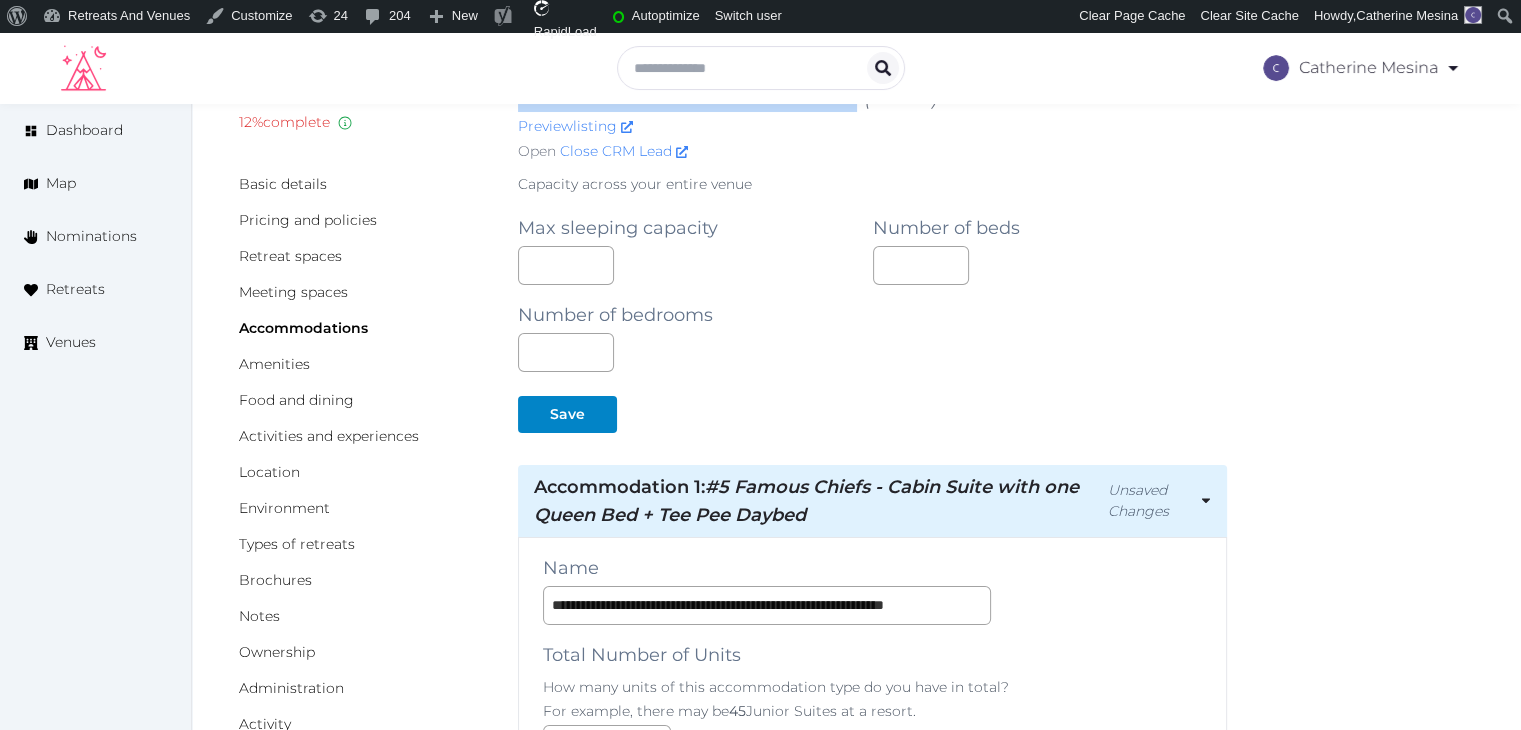 scroll, scrollTop: 100, scrollLeft: 0, axis: vertical 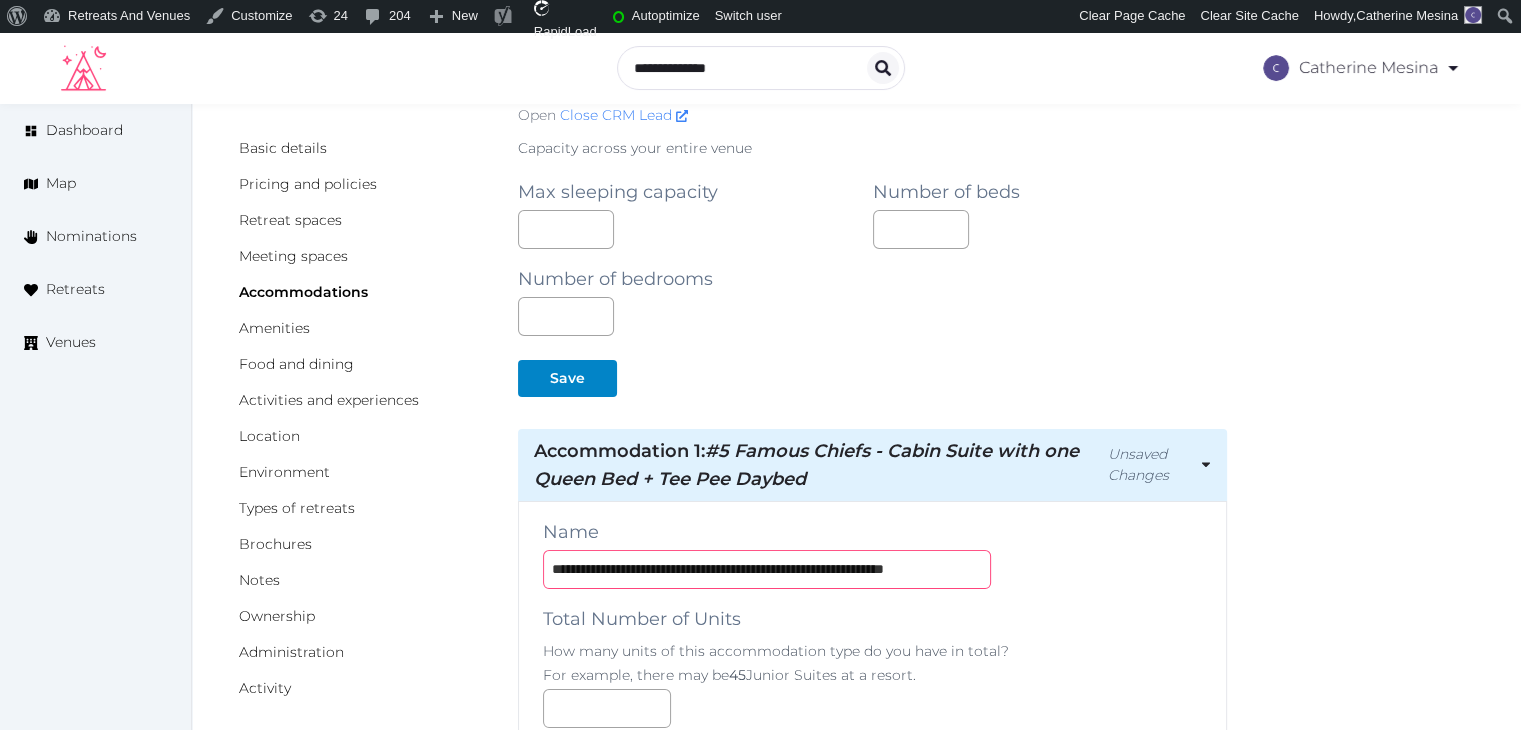 click on "**********" at bounding box center [767, 569] 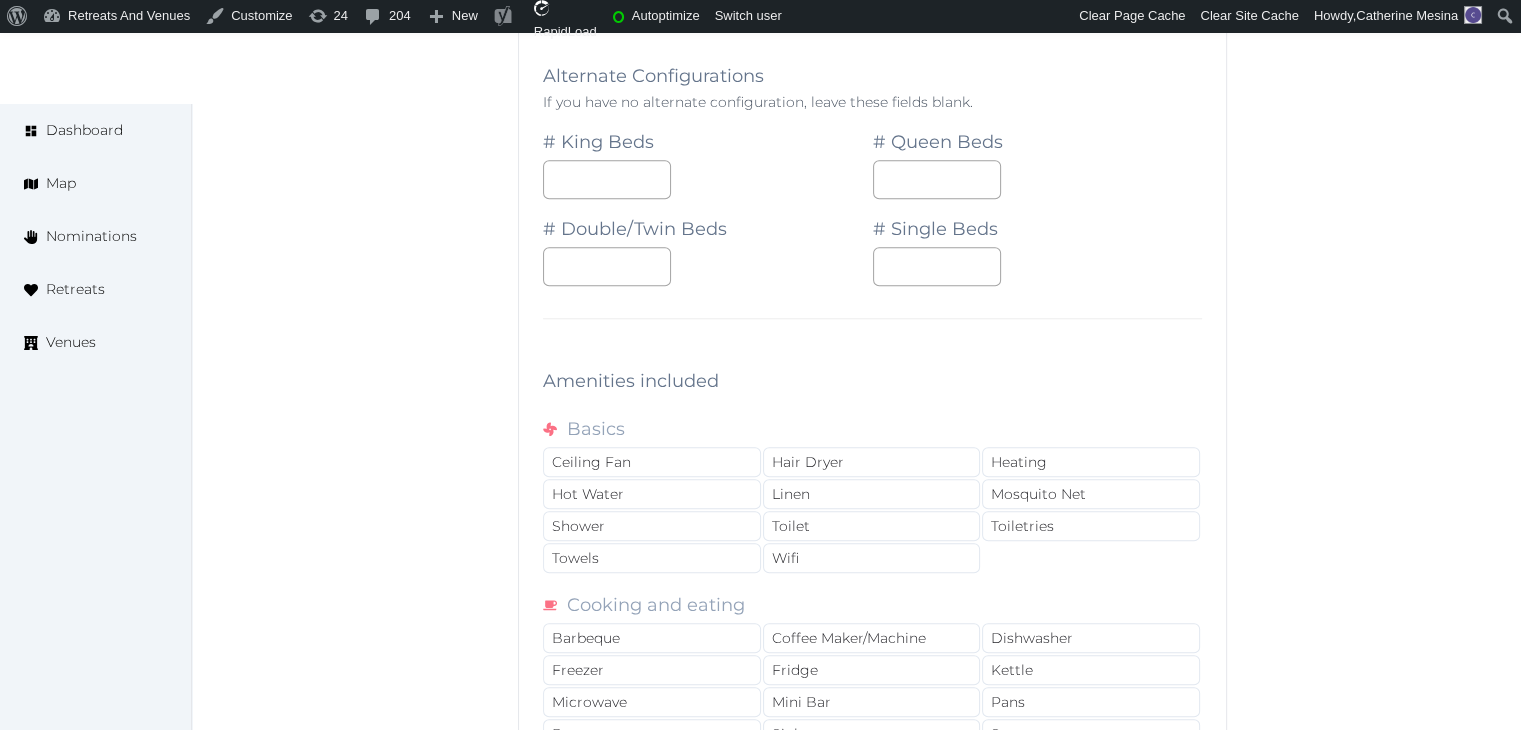 scroll, scrollTop: 2100, scrollLeft: 0, axis: vertical 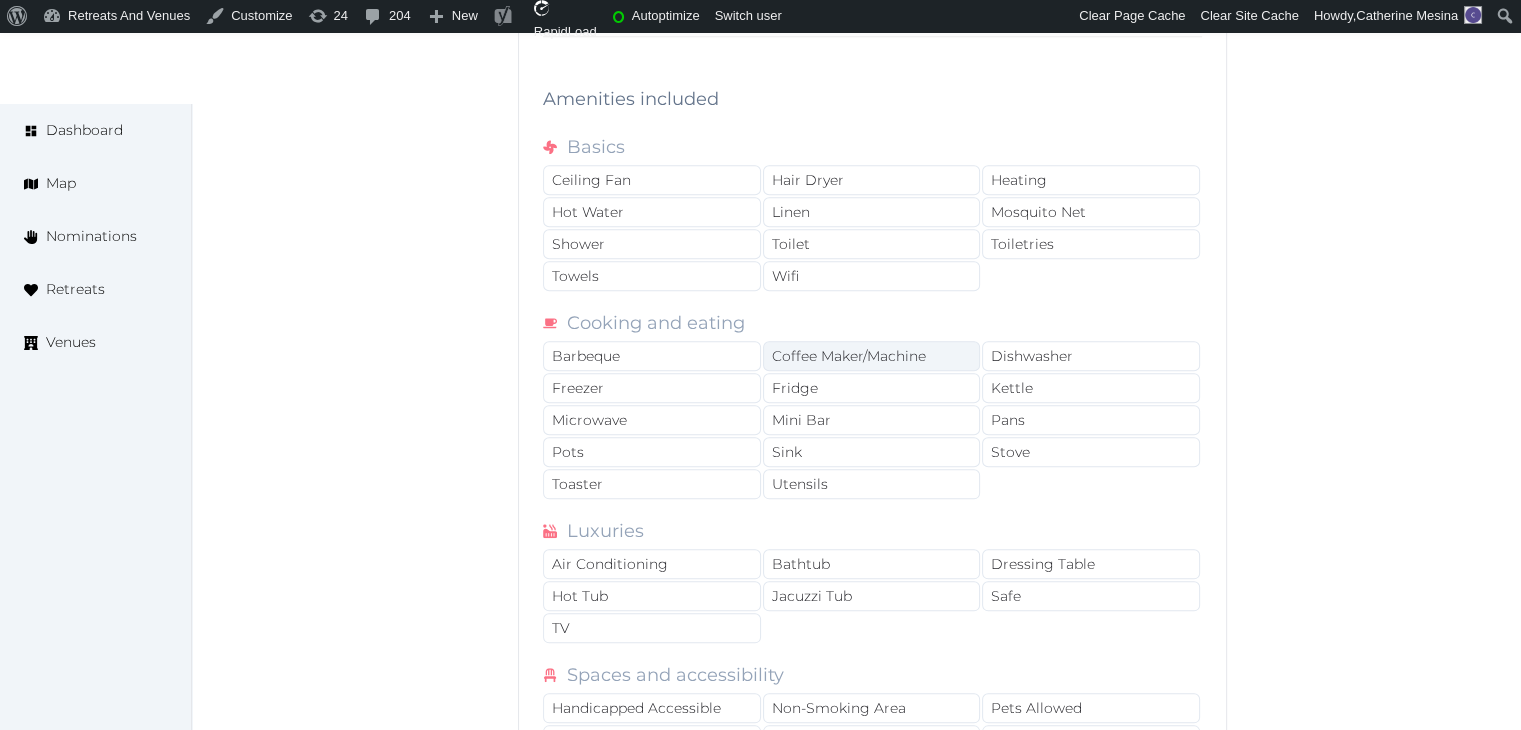 click on "Coffee Maker/Machine" at bounding box center (872, 356) 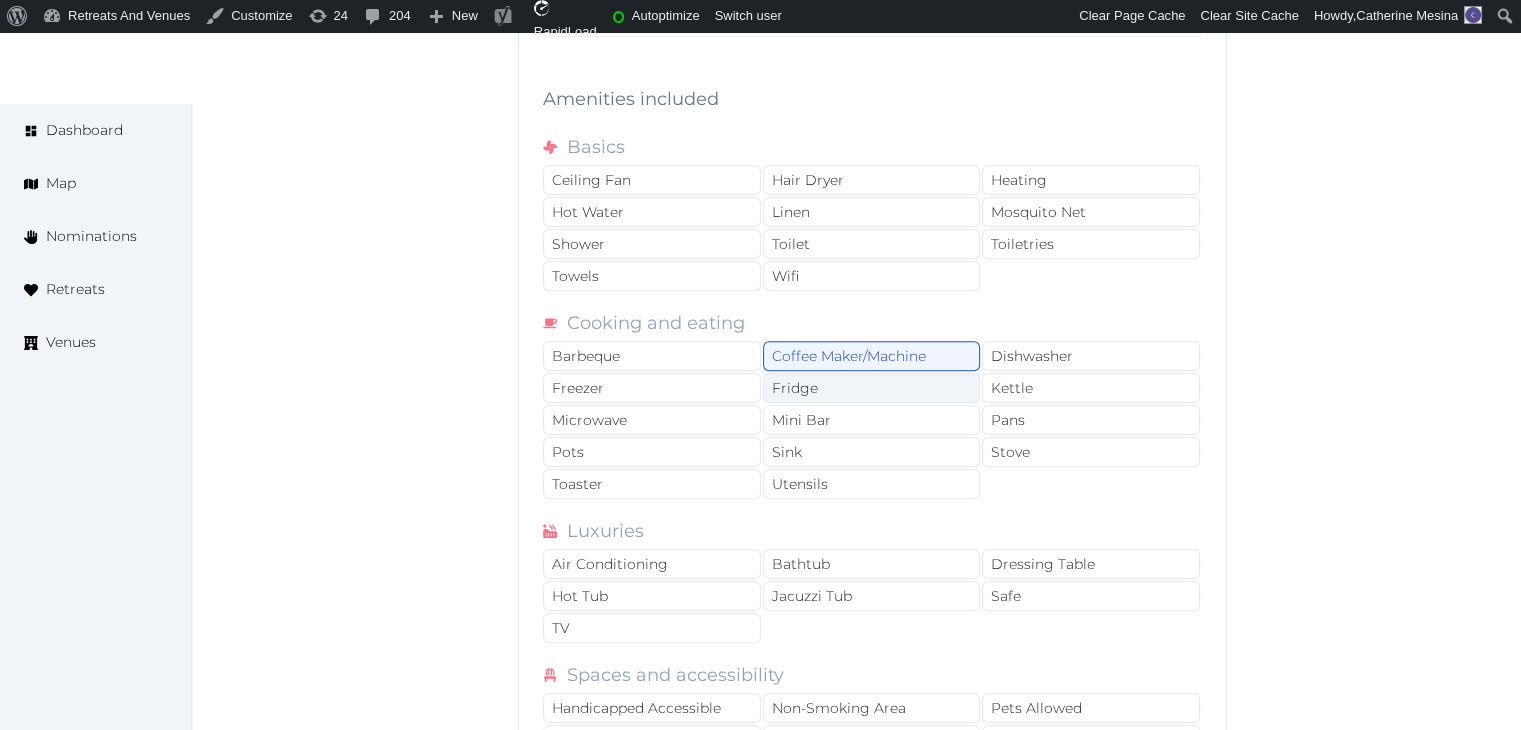 click on "Fridge" at bounding box center [872, 388] 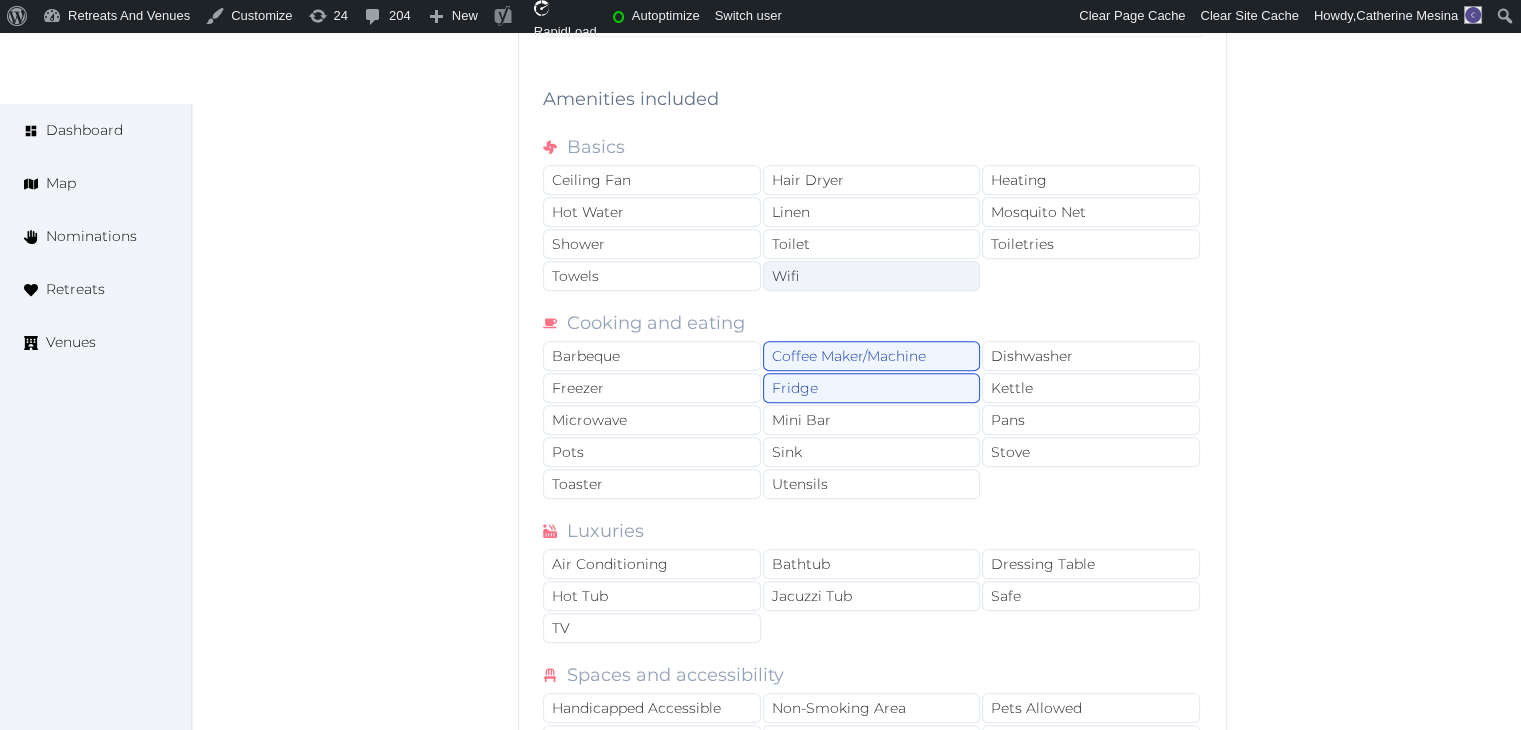 drag, startPoint x: 855, startPoint y: 234, endPoint x: 852, endPoint y: 258, distance: 24.186773 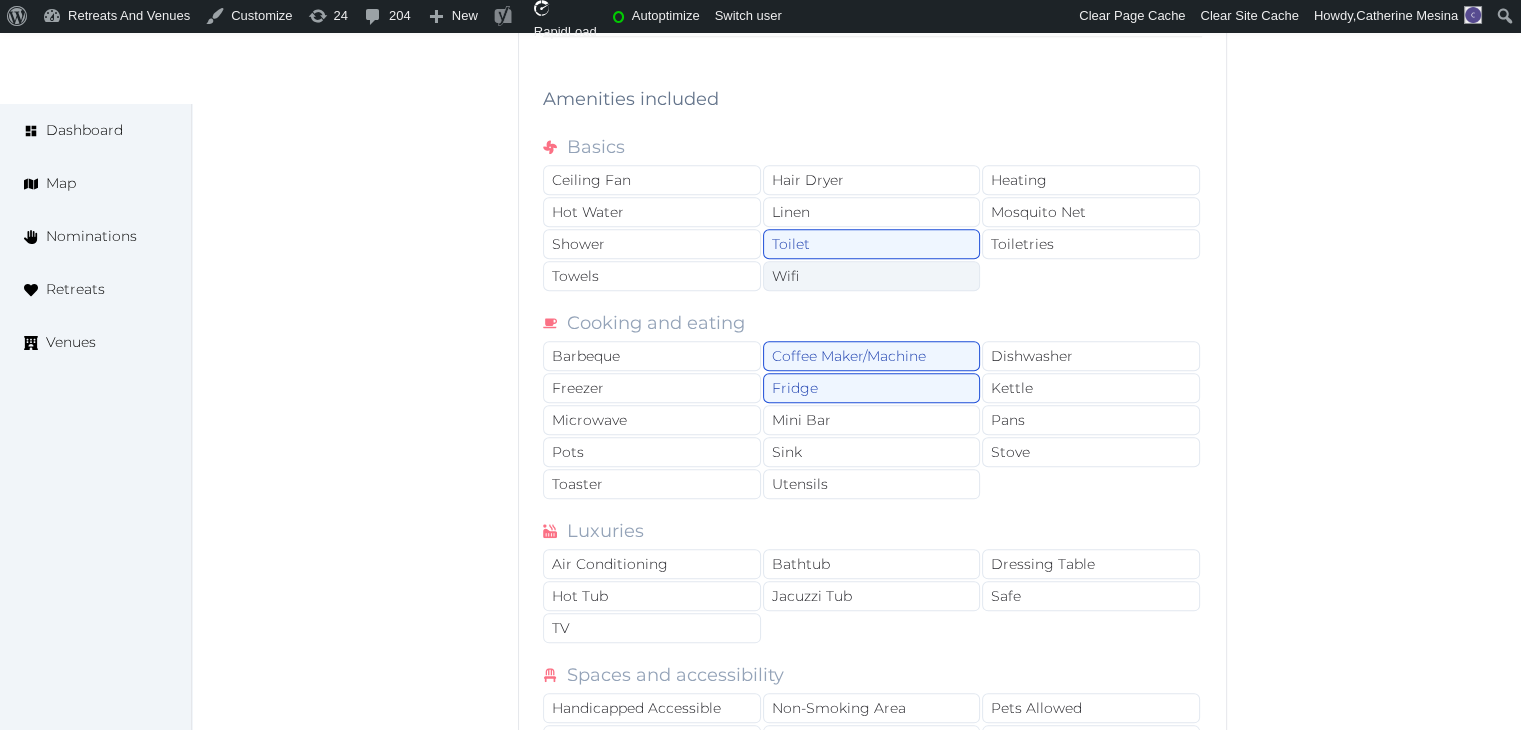 click on "Wifi" at bounding box center (872, 276) 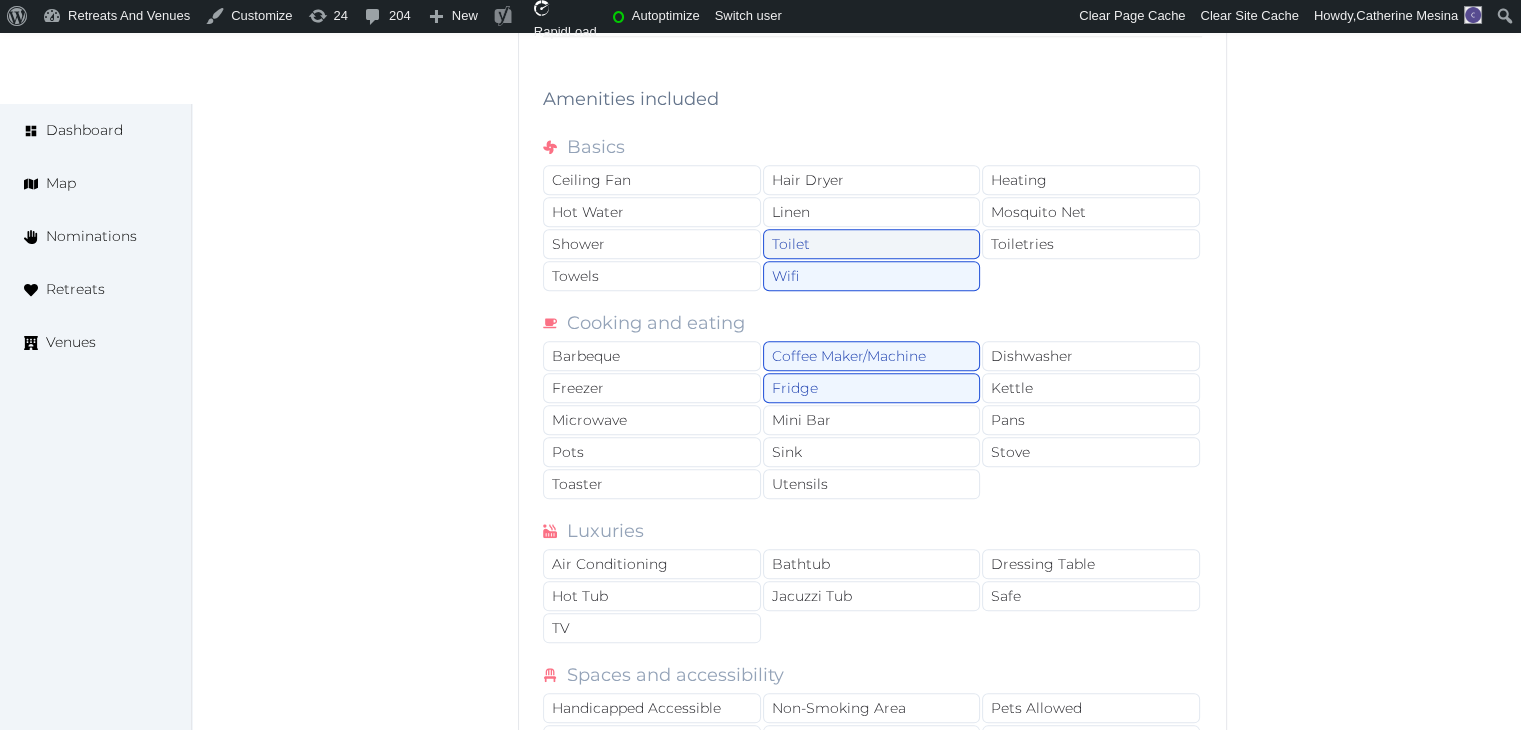 click on "Toilet" at bounding box center (872, 244) 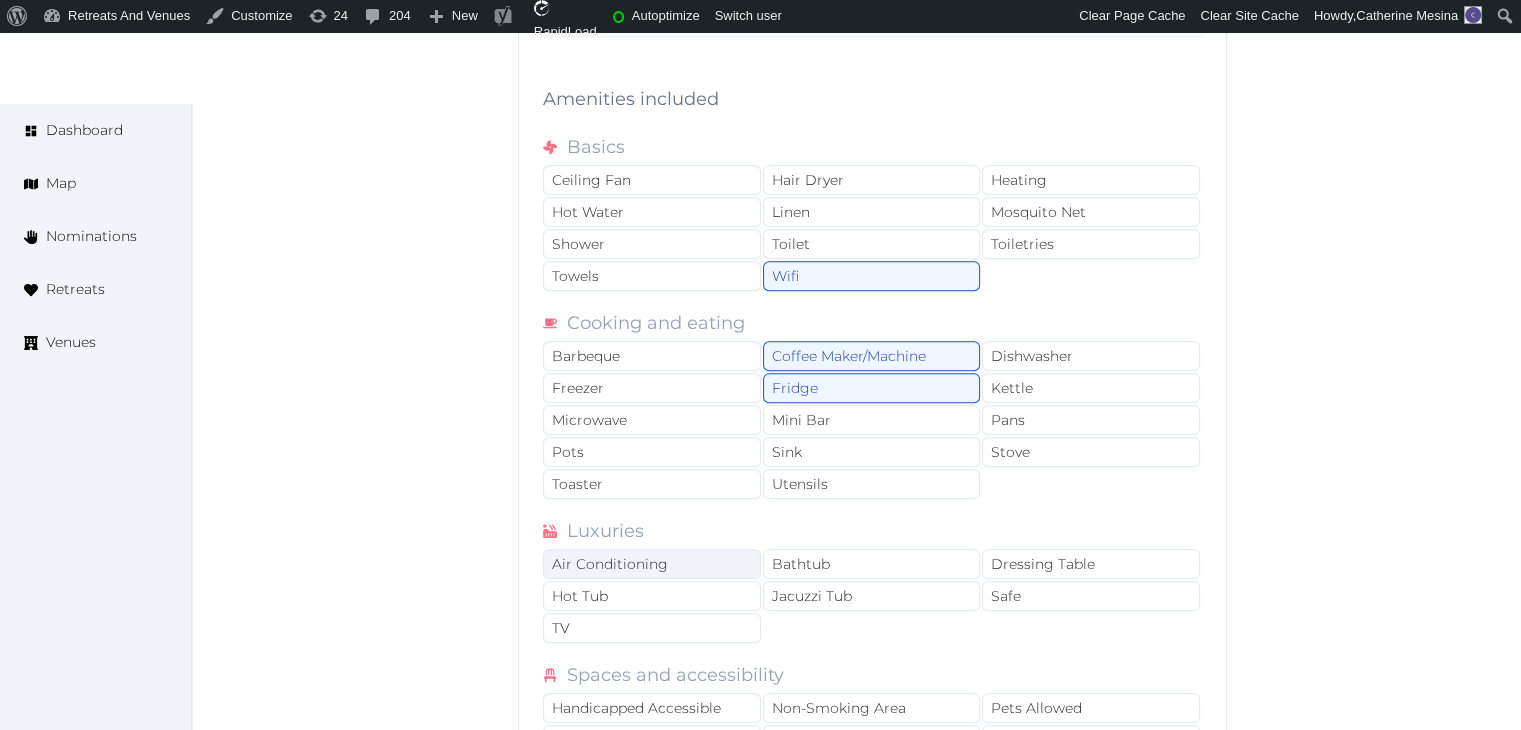 click on "Air Conditioning" at bounding box center [652, 564] 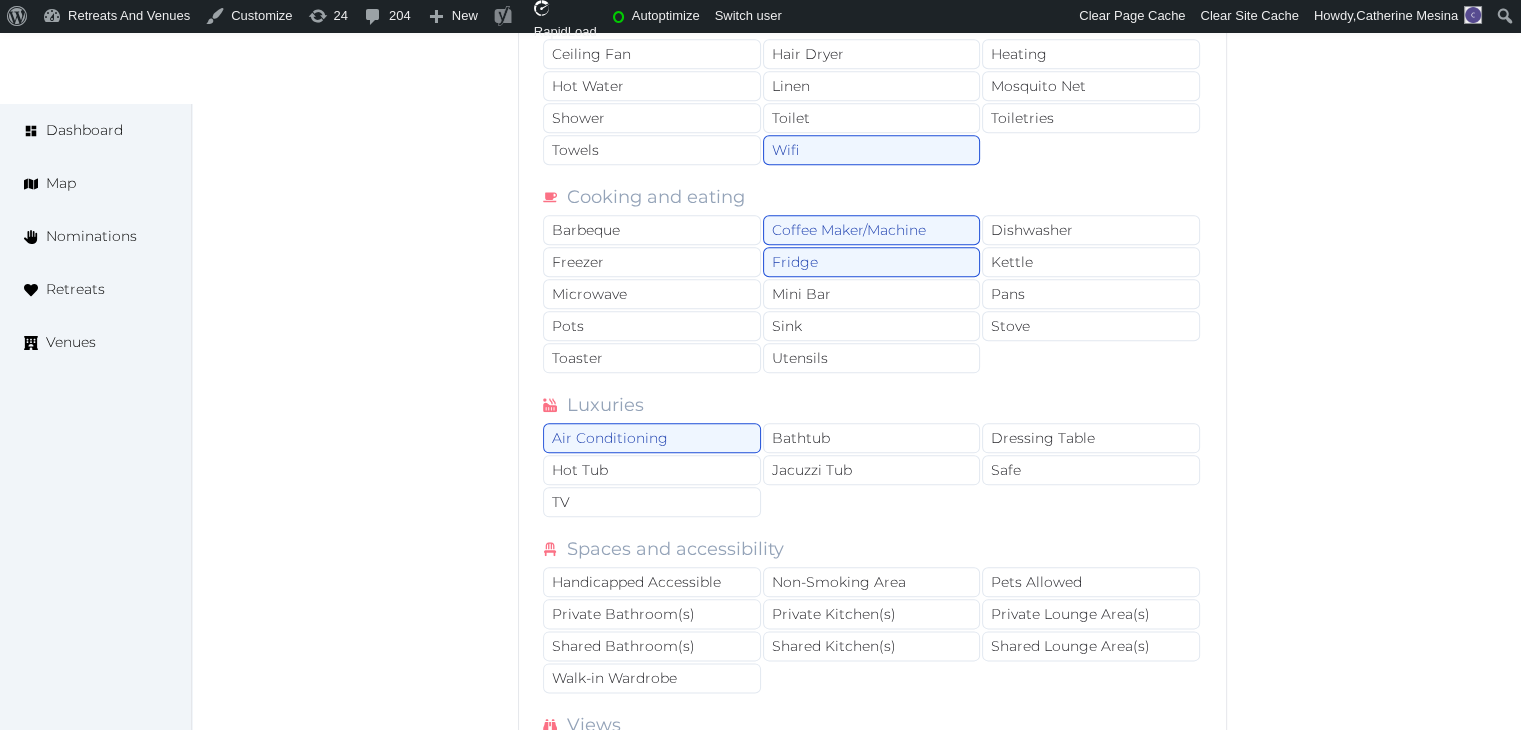 scroll, scrollTop: 2300, scrollLeft: 0, axis: vertical 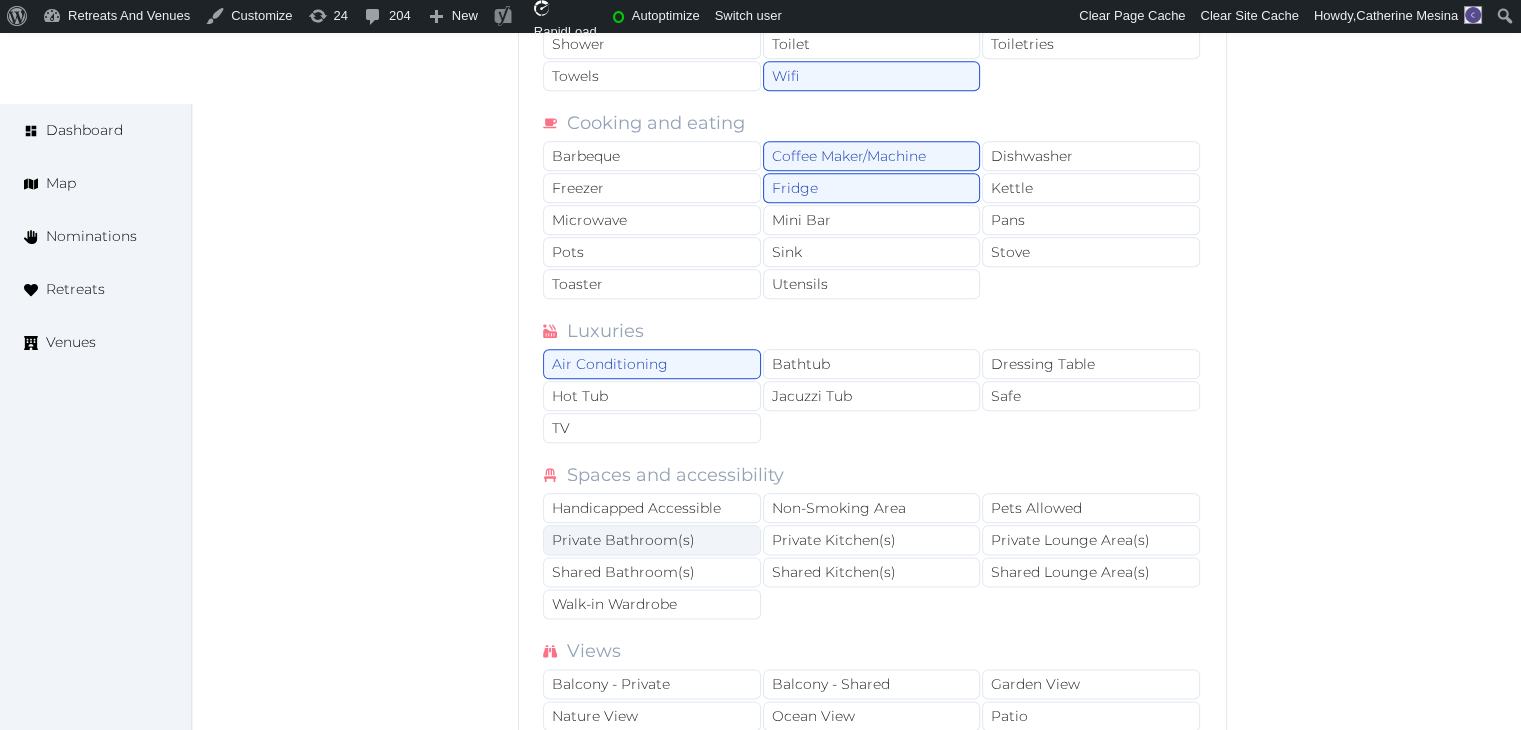 click on "Private Bathroom(s)" at bounding box center [652, 540] 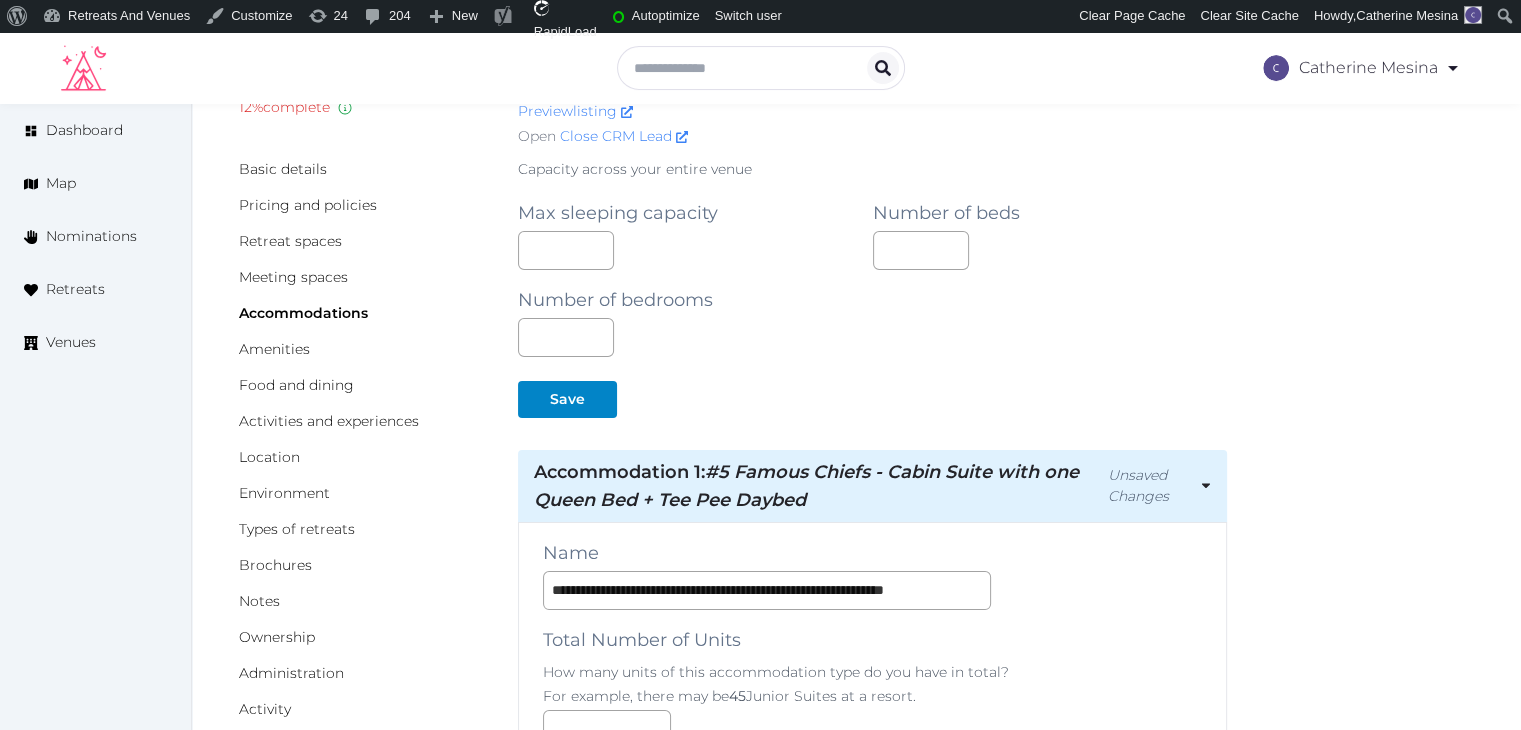 scroll, scrollTop: 0, scrollLeft: 0, axis: both 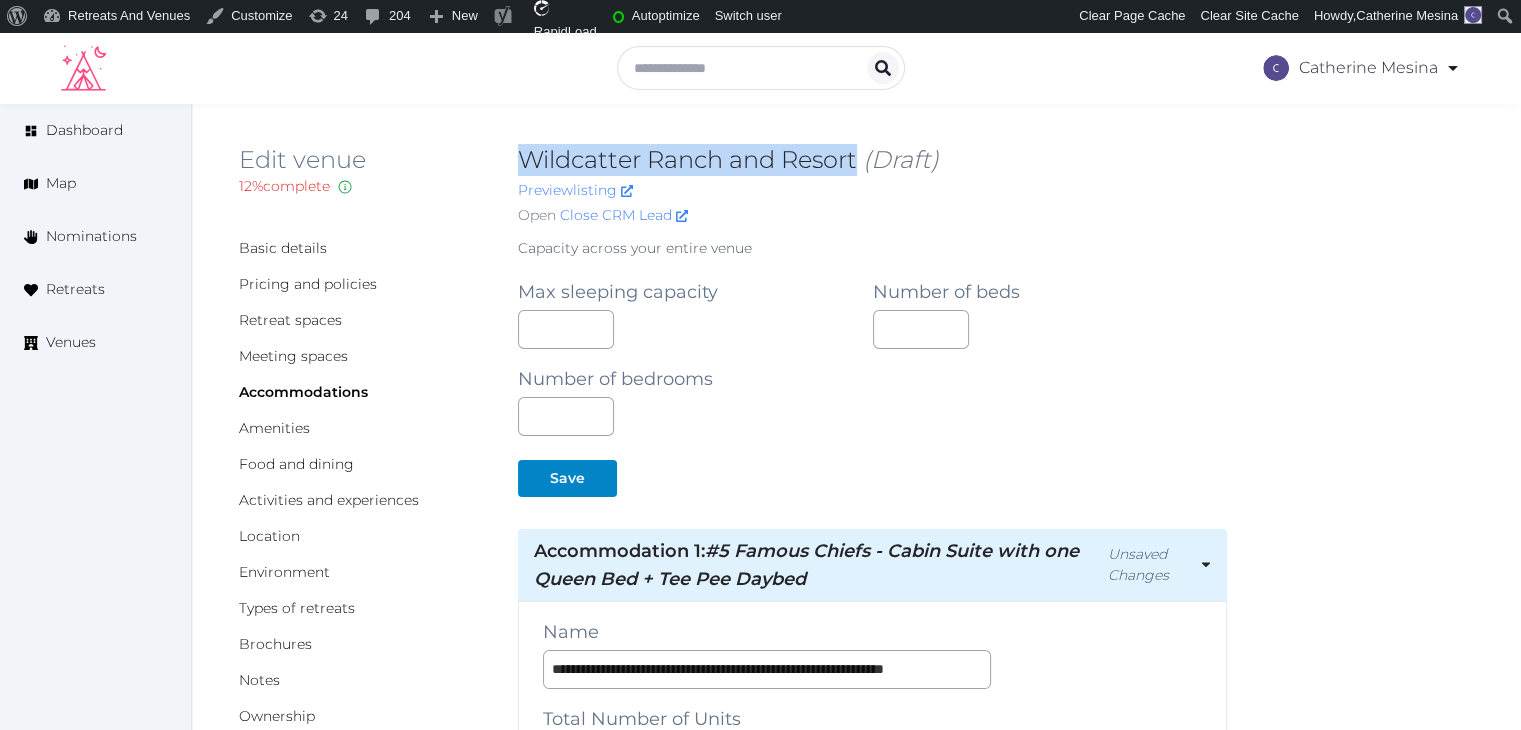 drag, startPoint x: 524, startPoint y: 157, endPoint x: 859, endPoint y: 166, distance: 335.12088 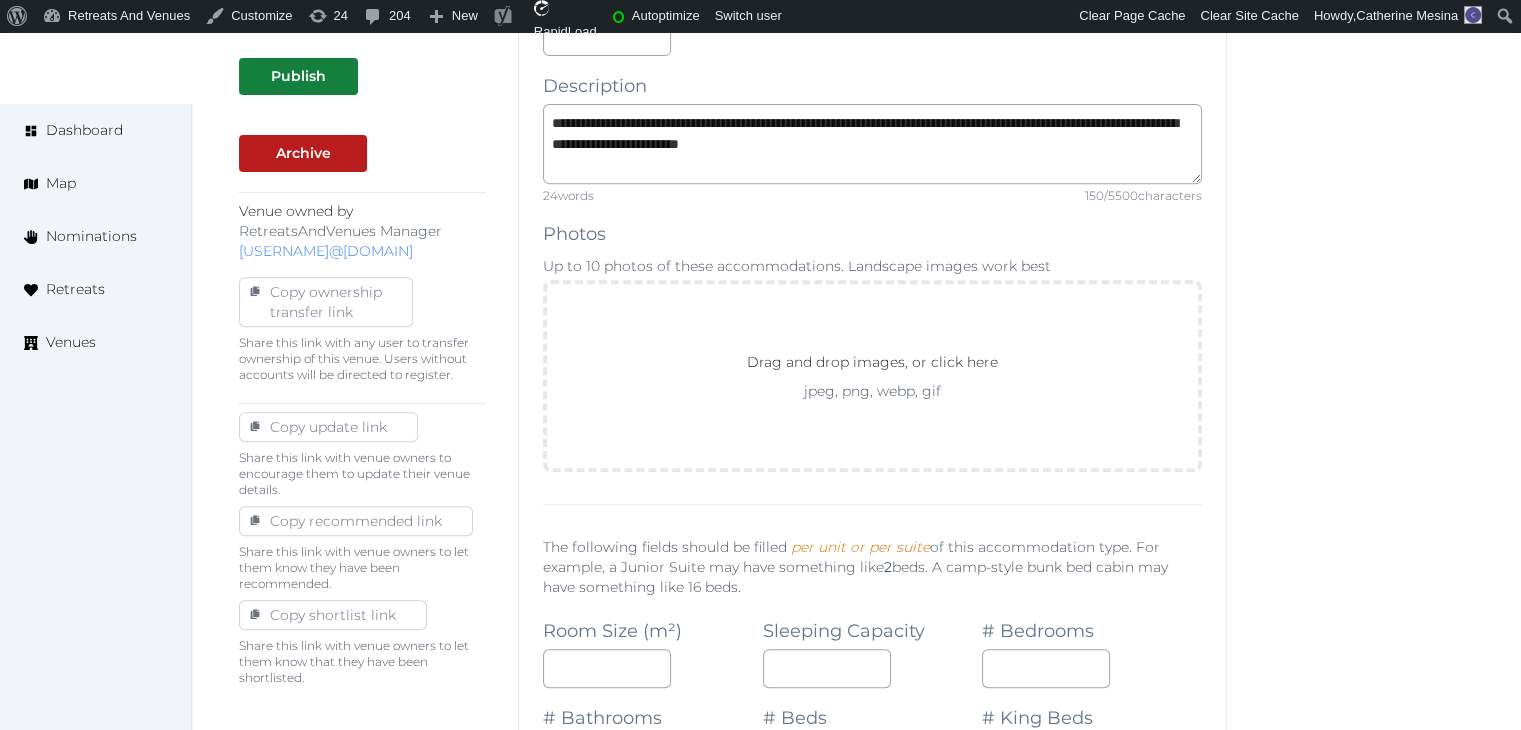 scroll, scrollTop: 900, scrollLeft: 0, axis: vertical 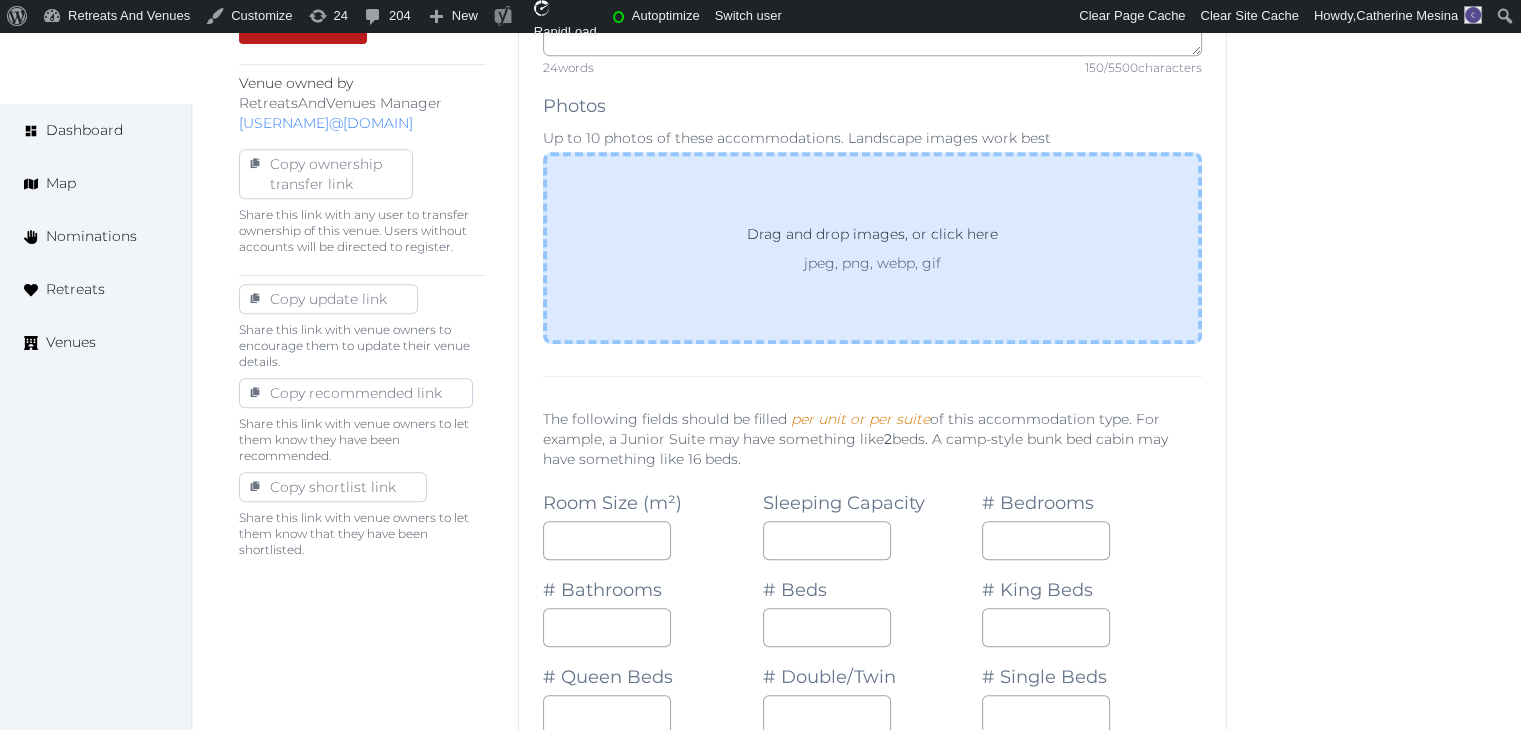 click on "jpeg, png, webp, gif" at bounding box center (872, 263) 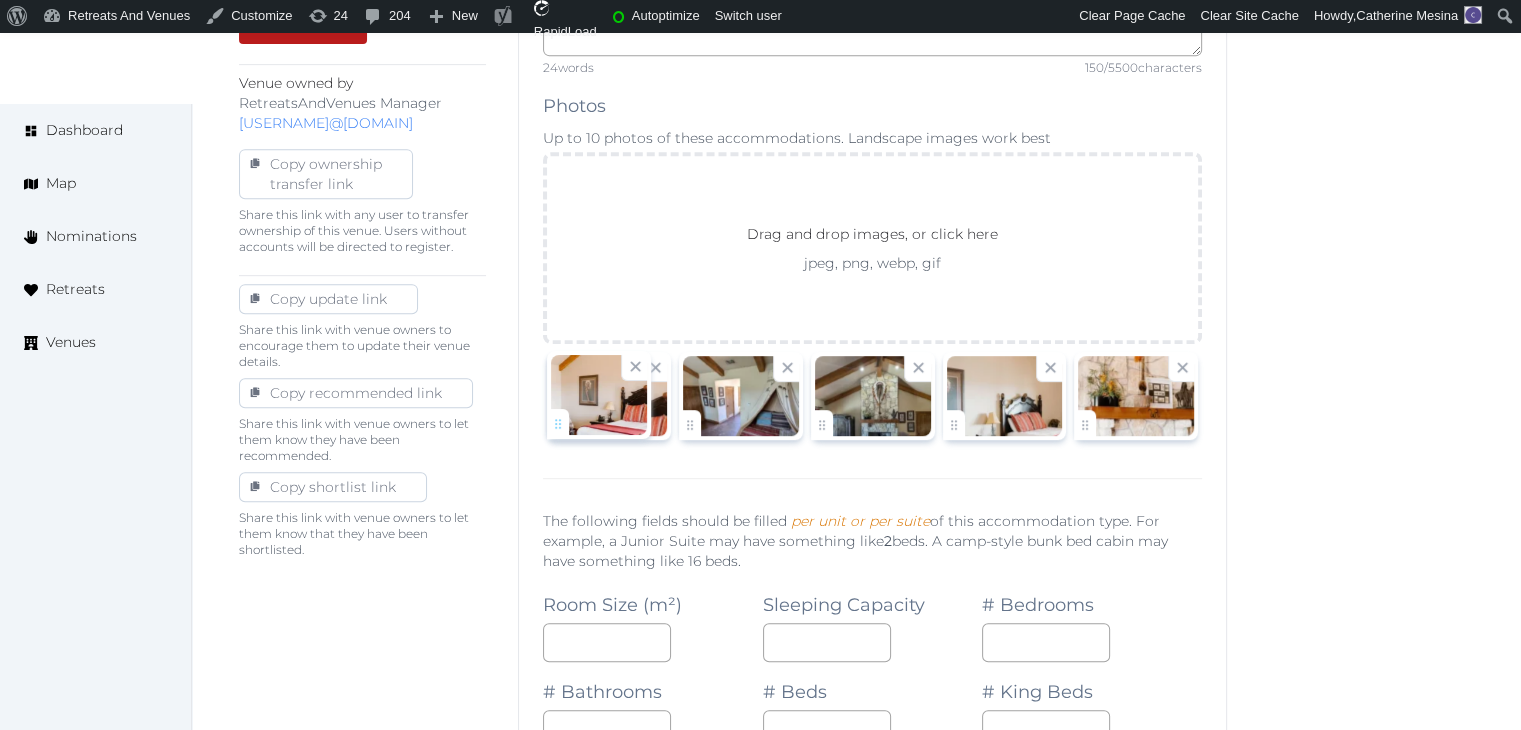 drag, startPoint x: 1089, startPoint y: 425, endPoint x: 581, endPoint y: 435, distance: 508.09842 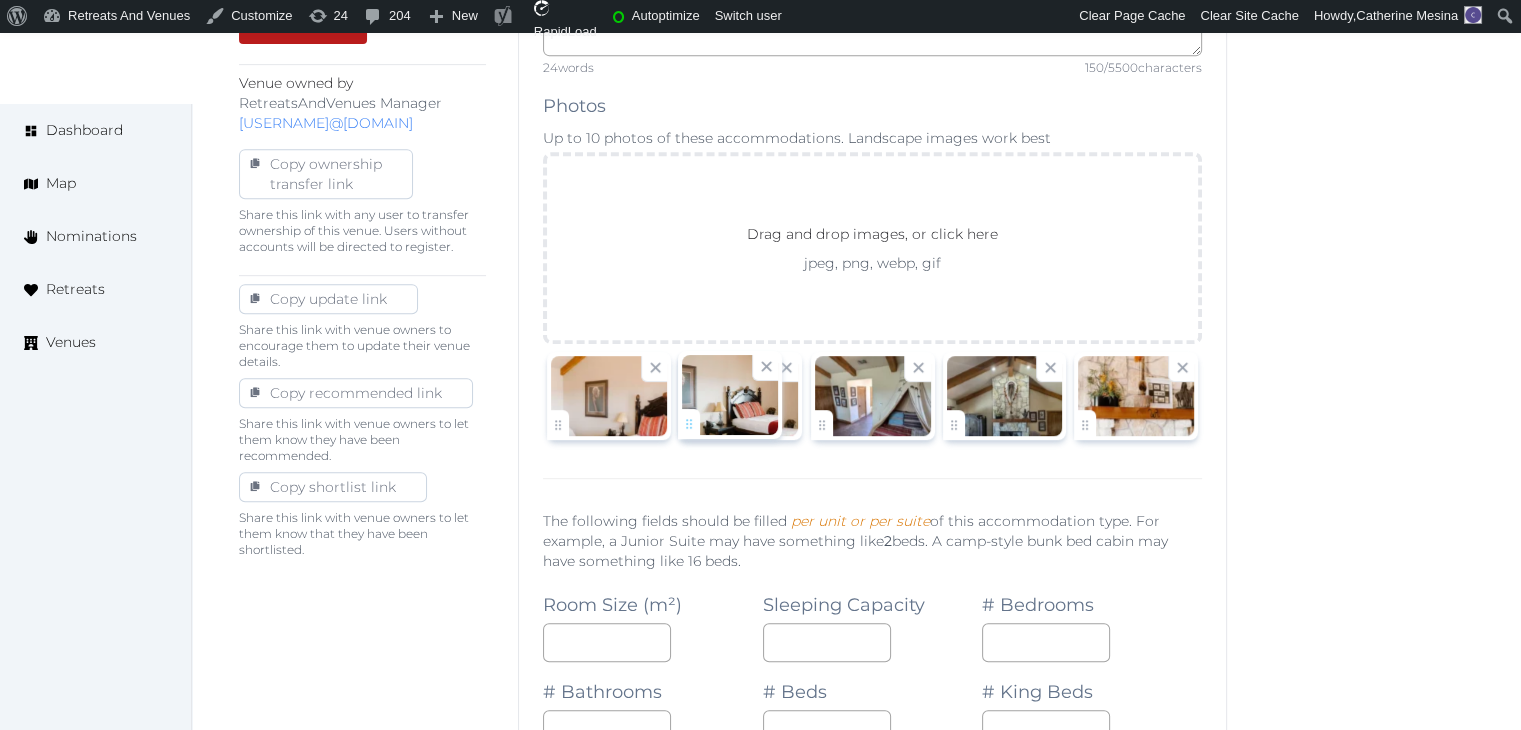 drag, startPoint x: 962, startPoint y: 425, endPoint x: 726, endPoint y: 433, distance: 236.13556 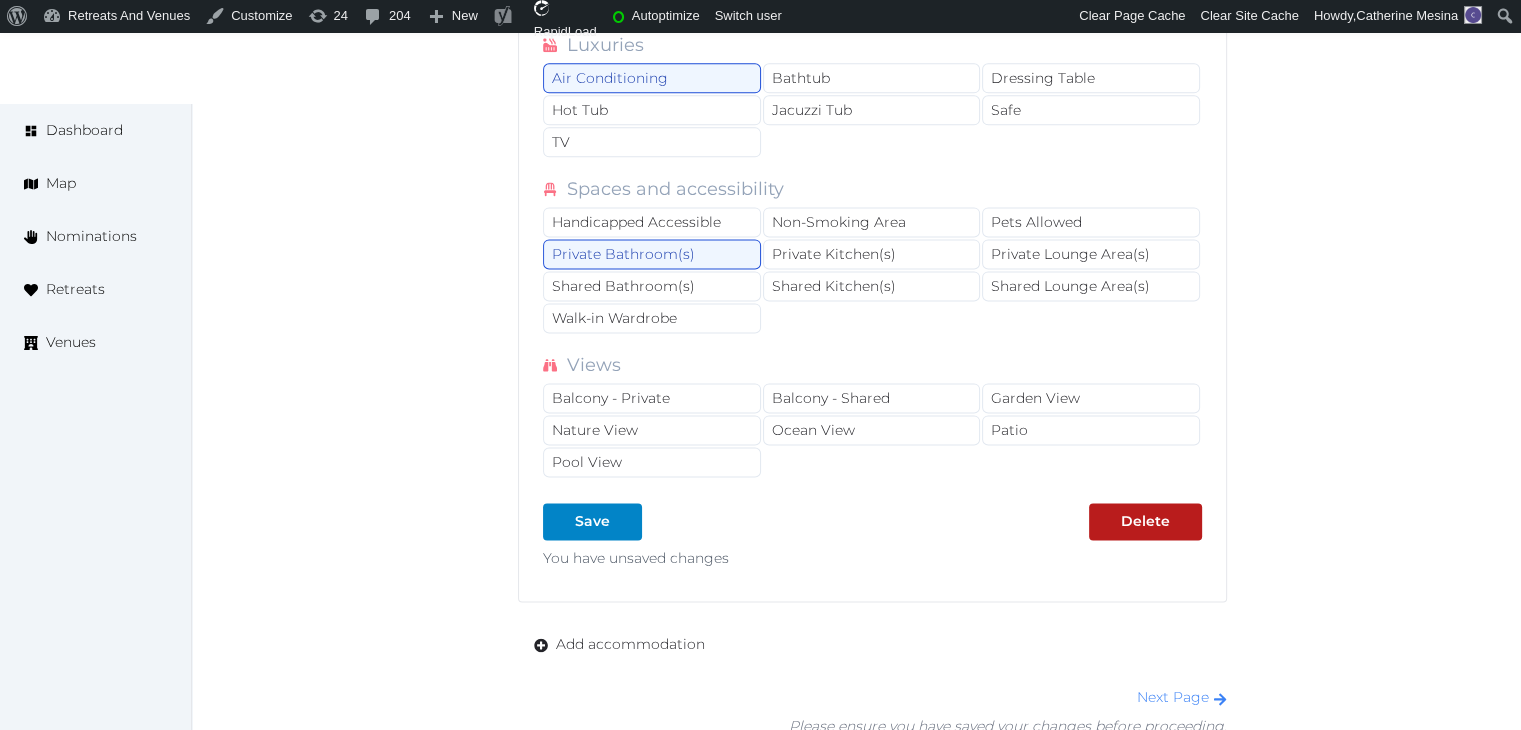 scroll, scrollTop: 2800, scrollLeft: 0, axis: vertical 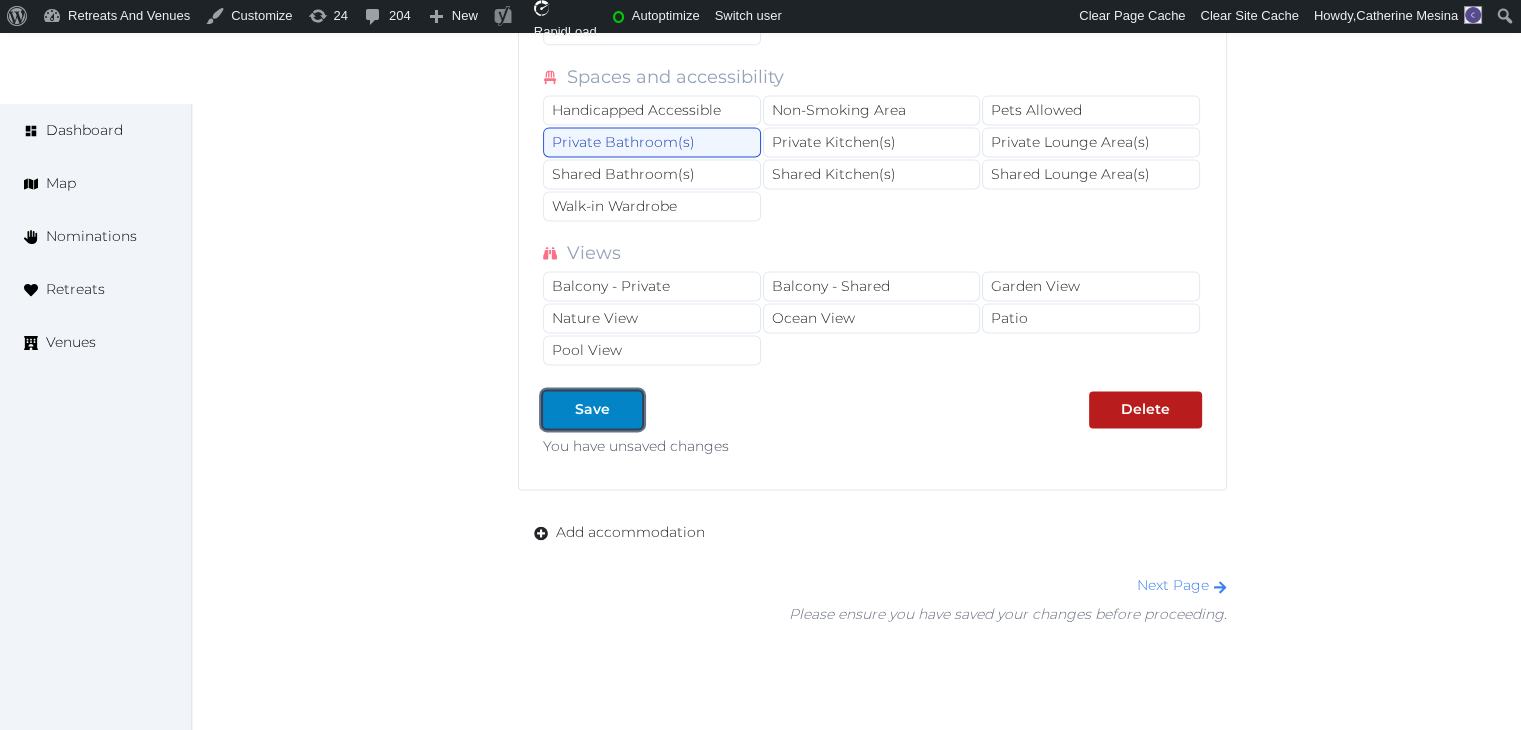 click on "Save" at bounding box center [592, 409] 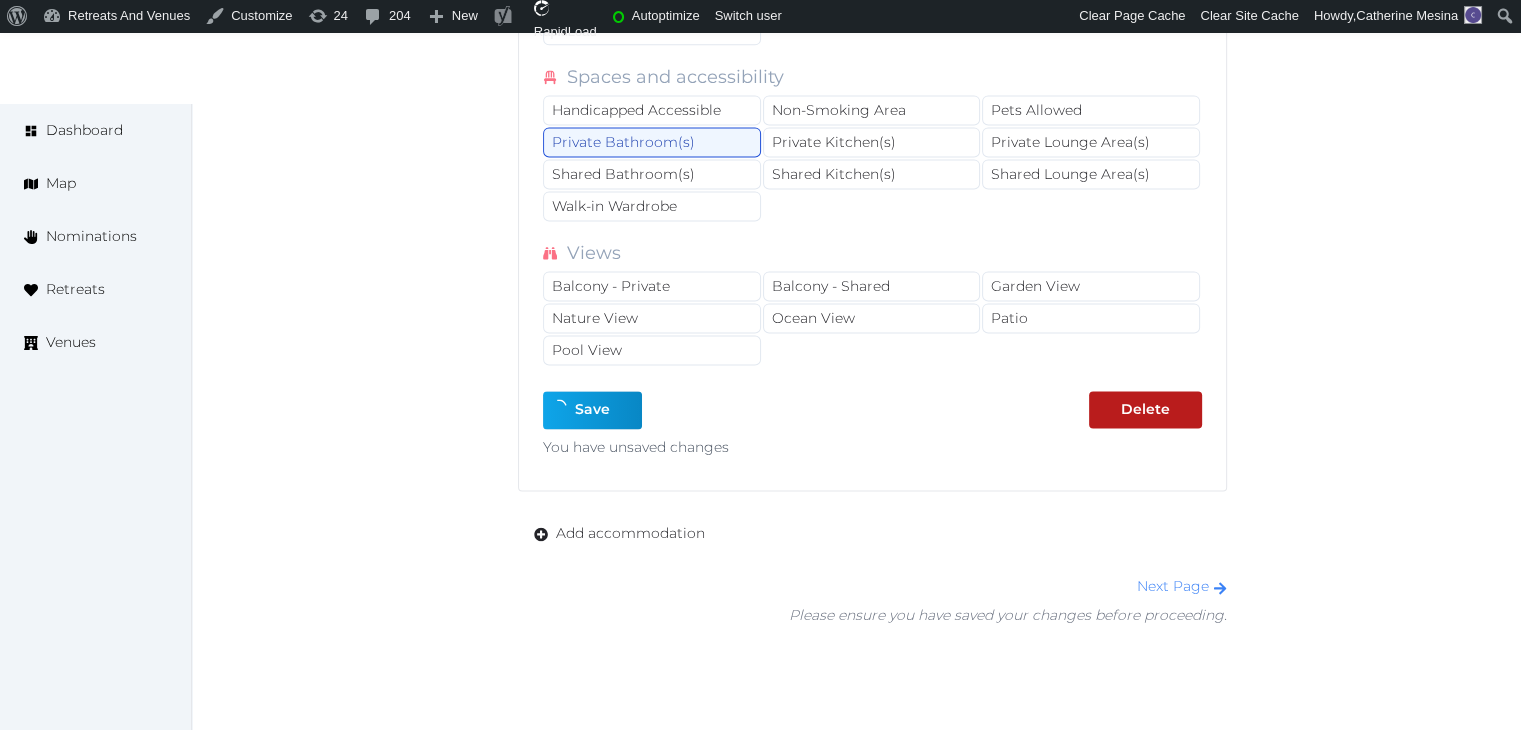 type on "*" 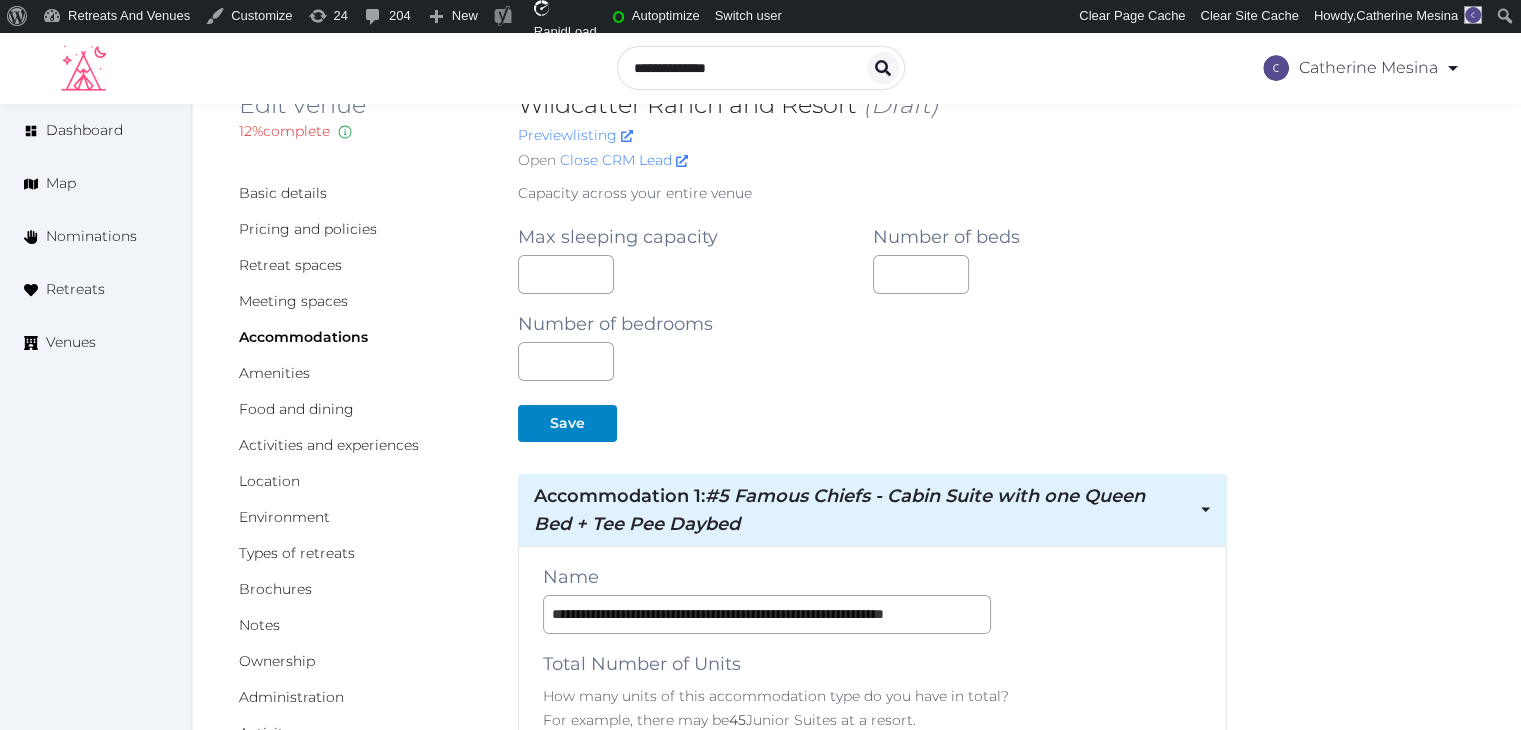 scroll, scrollTop: 0, scrollLeft: 0, axis: both 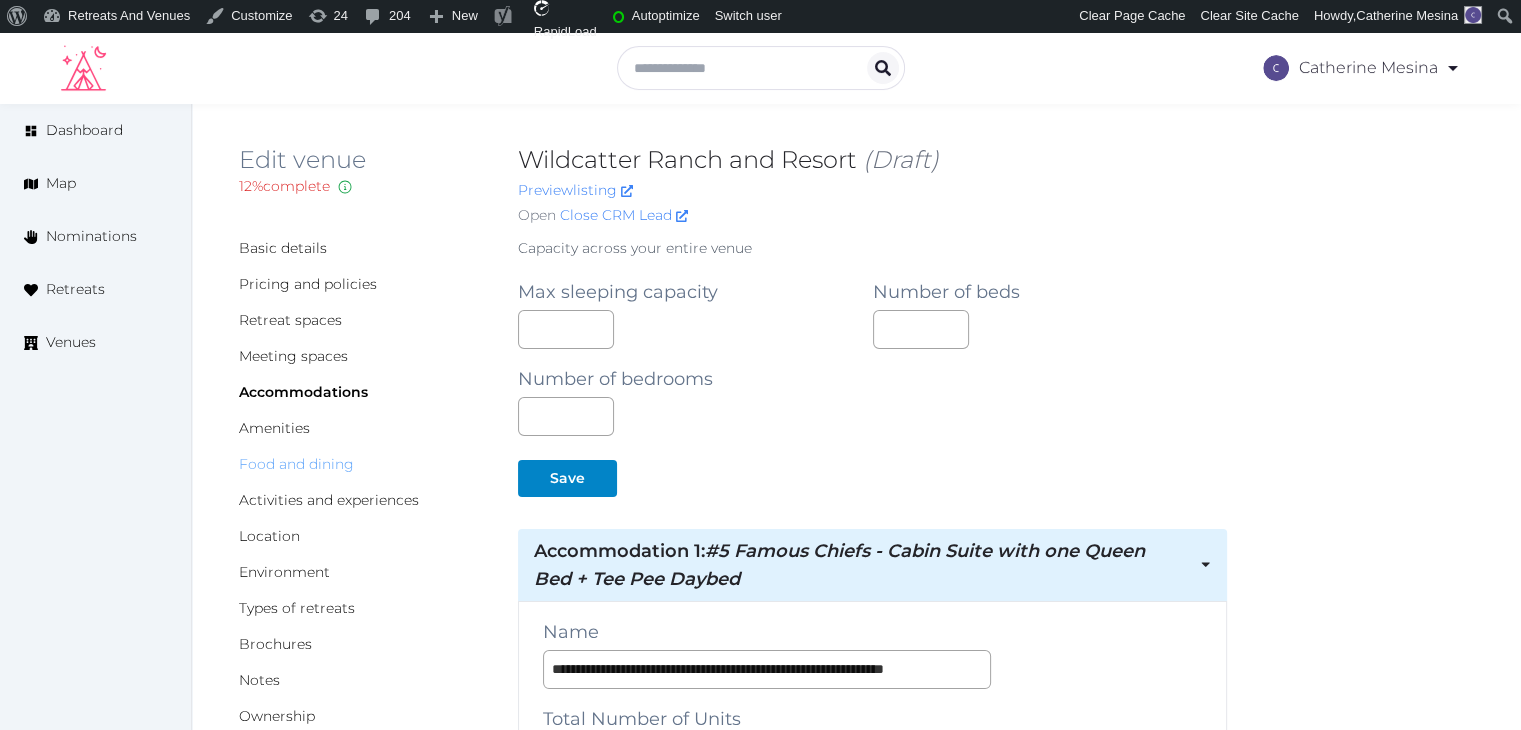 click on "Food and dining" at bounding box center (296, 464) 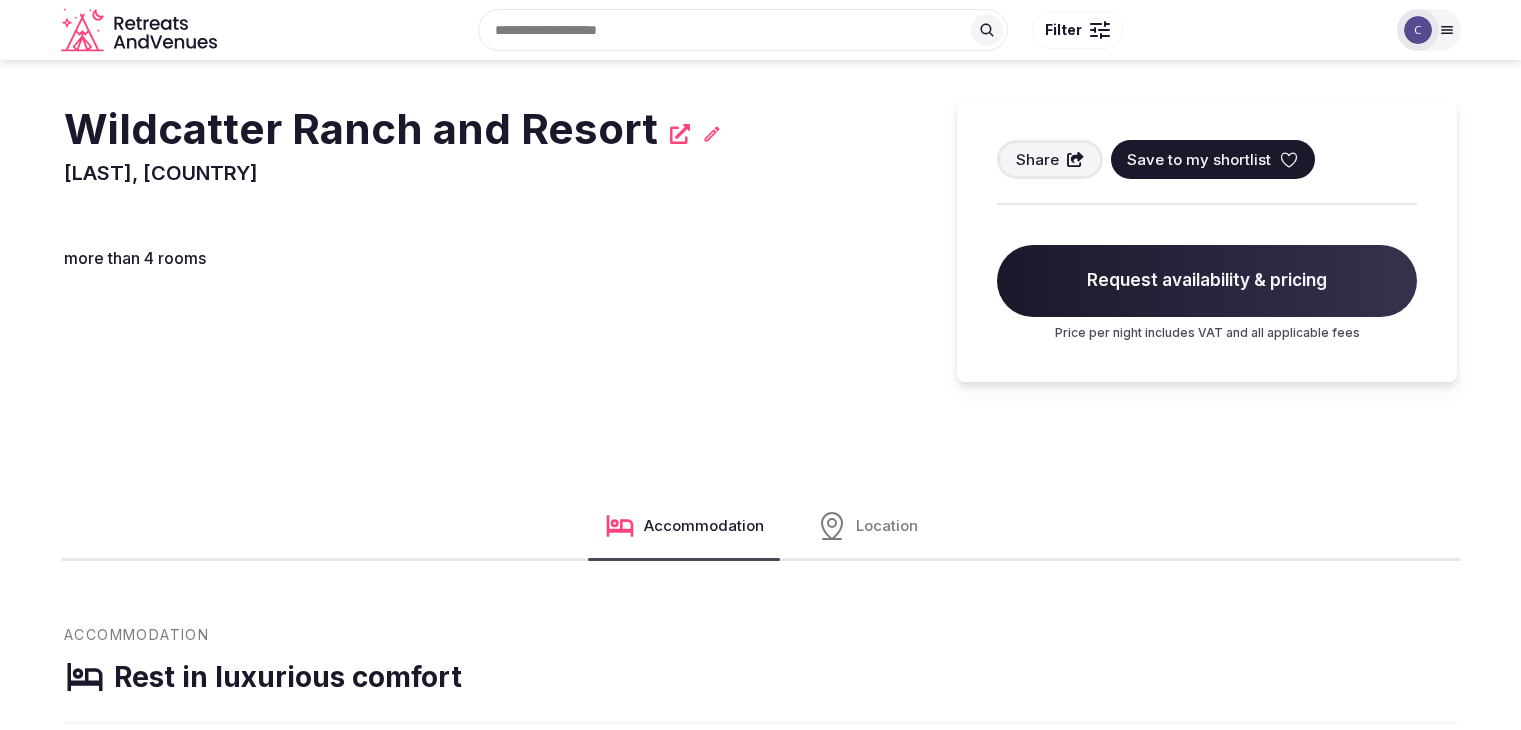 scroll, scrollTop: 0, scrollLeft: 0, axis: both 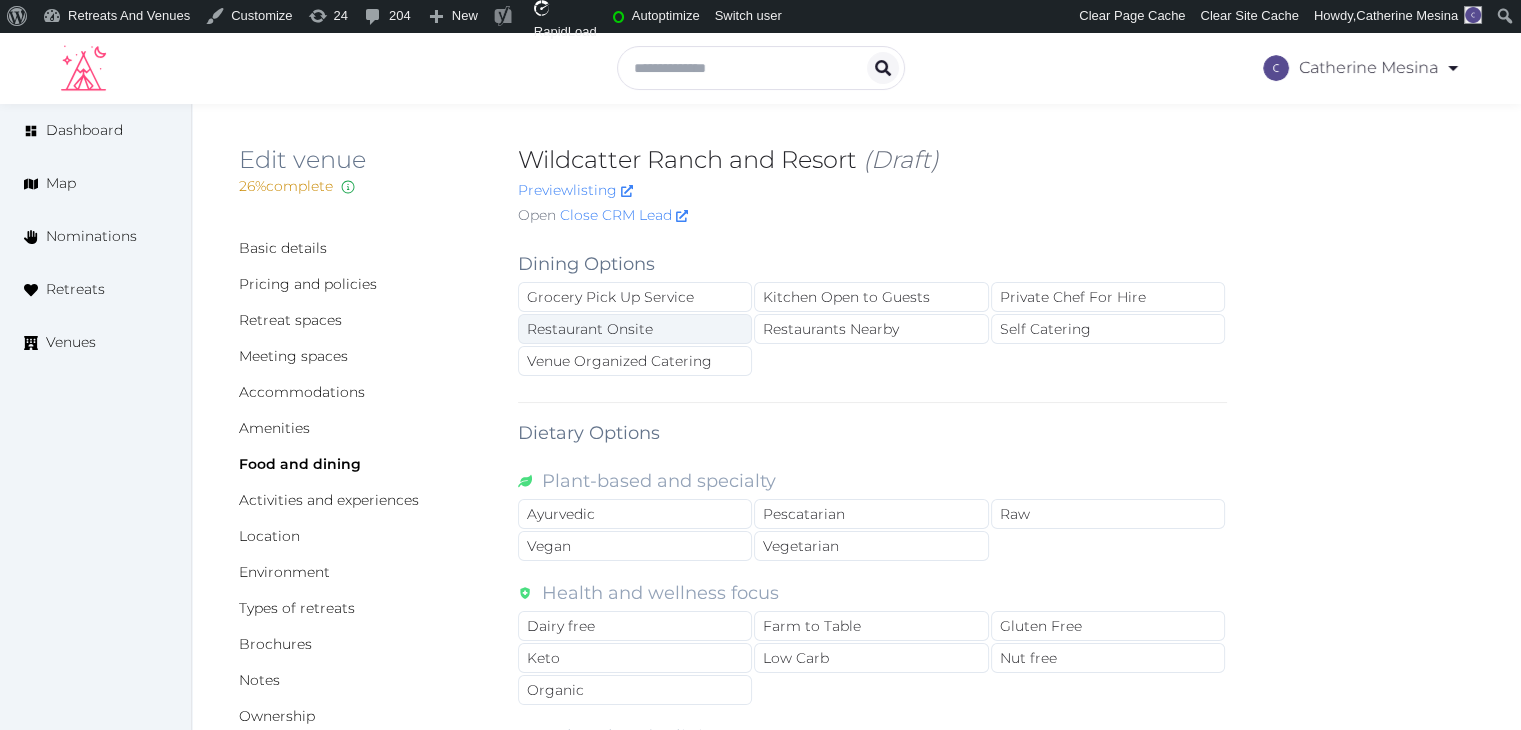 click on "Restaurant Onsite" at bounding box center [635, 329] 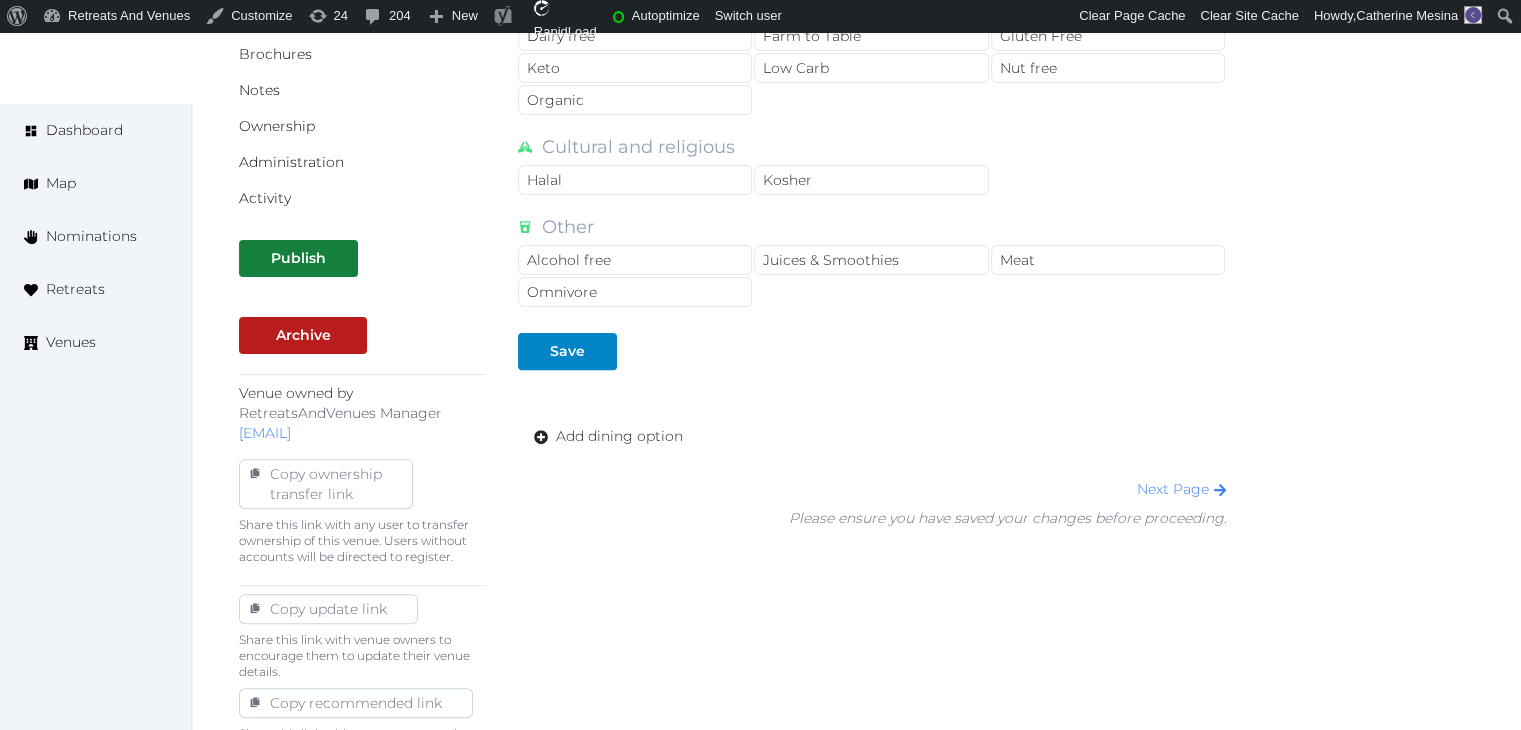 scroll, scrollTop: 600, scrollLeft: 0, axis: vertical 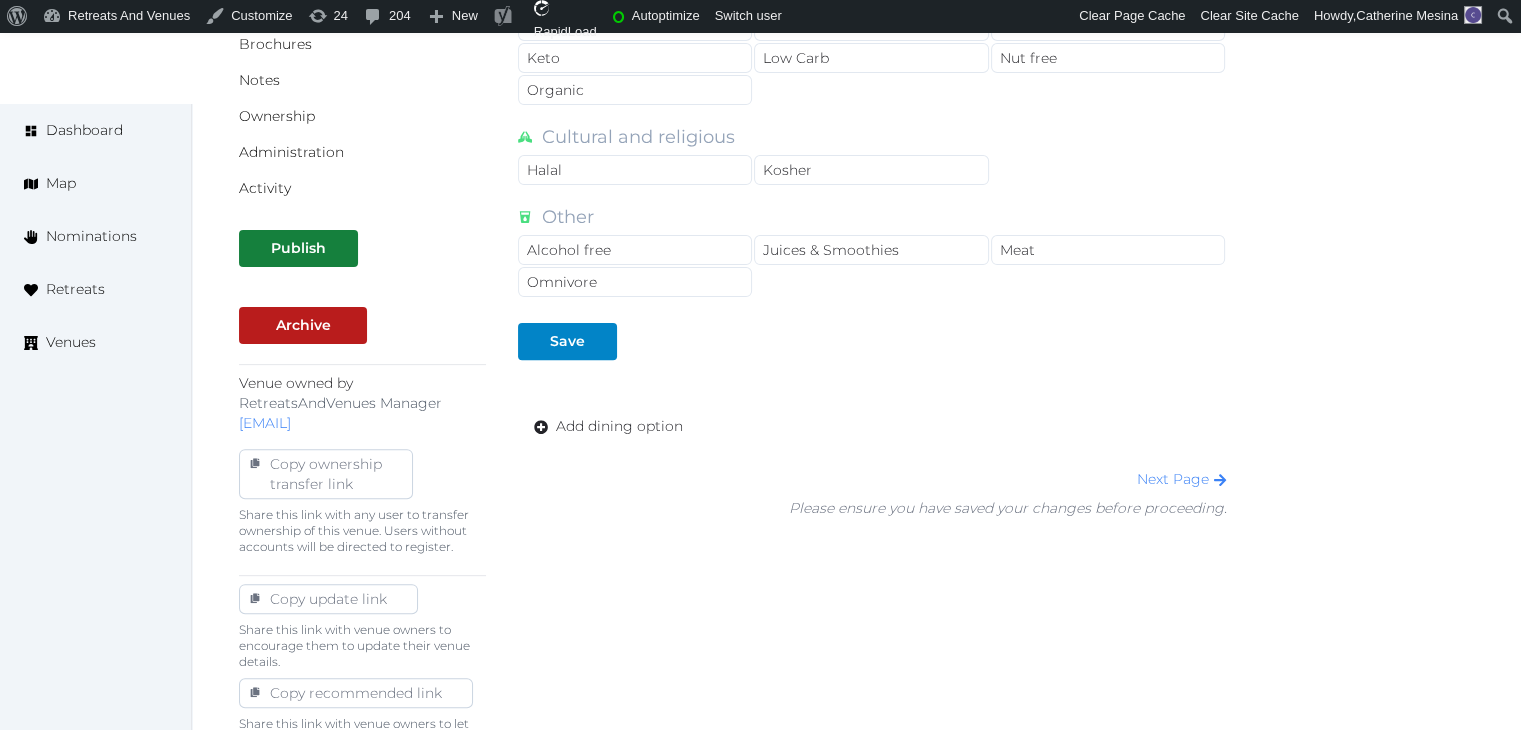 click on "Dining Options Grocery Pick Up Service Kitchen Open to Guests Private Chef For Hire Restaurant Onsite Restaurants Nearby Self Catering Venue Organized Catering Dietary Options Plant-based and specialty Ayurvedic Pescatarian Raw Vegan Vegetarian Health and wellness focus Dairy free Farm to Table Gluten Free Keto Low Carb Nut free Organic Cultural and religious Halal Kosher Other Alcohol free Juices & Smoothies Meat Omnivore Save  Add dining option Next Page  Please ensure you have saved your changes before proceeding." at bounding box center (872, 76) 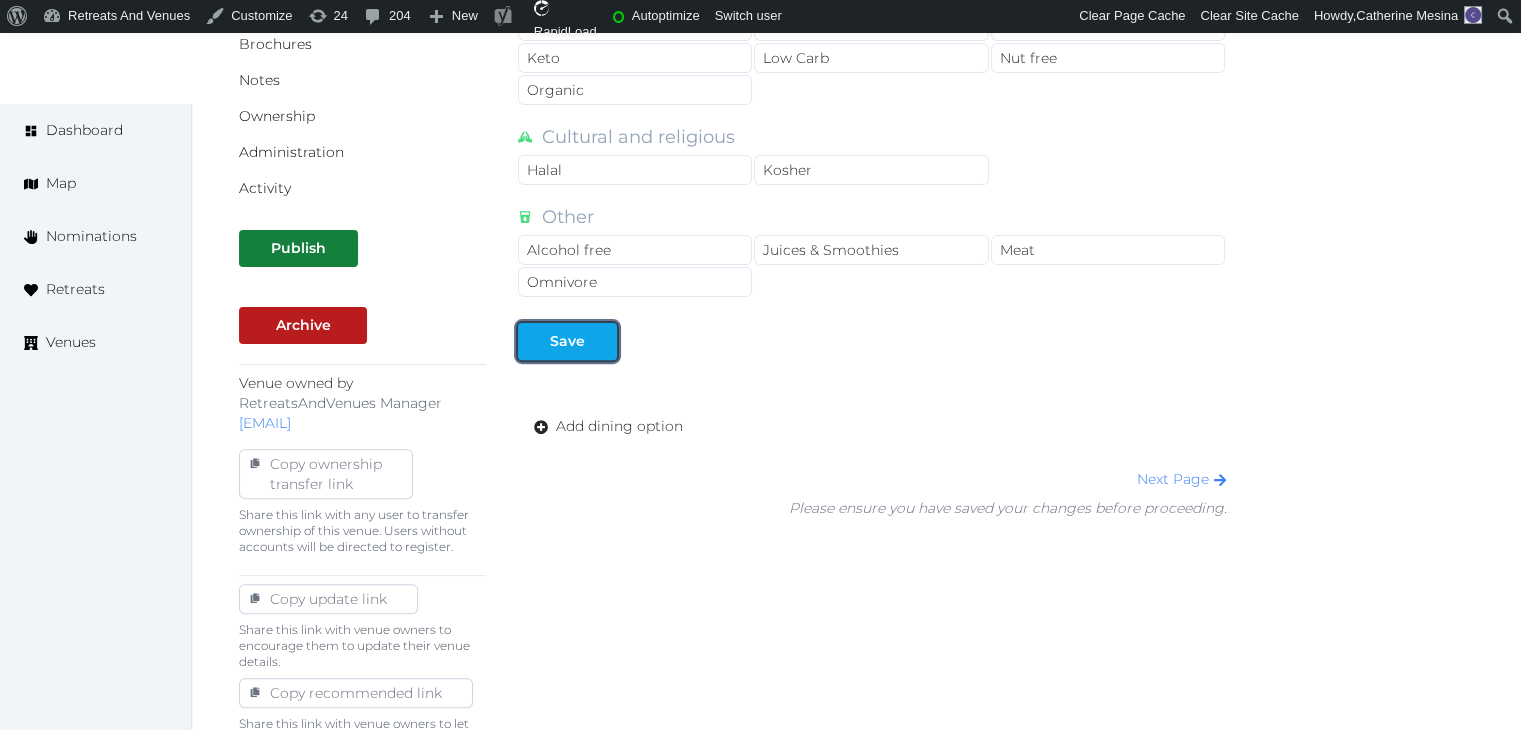 click on "Save" at bounding box center (567, 341) 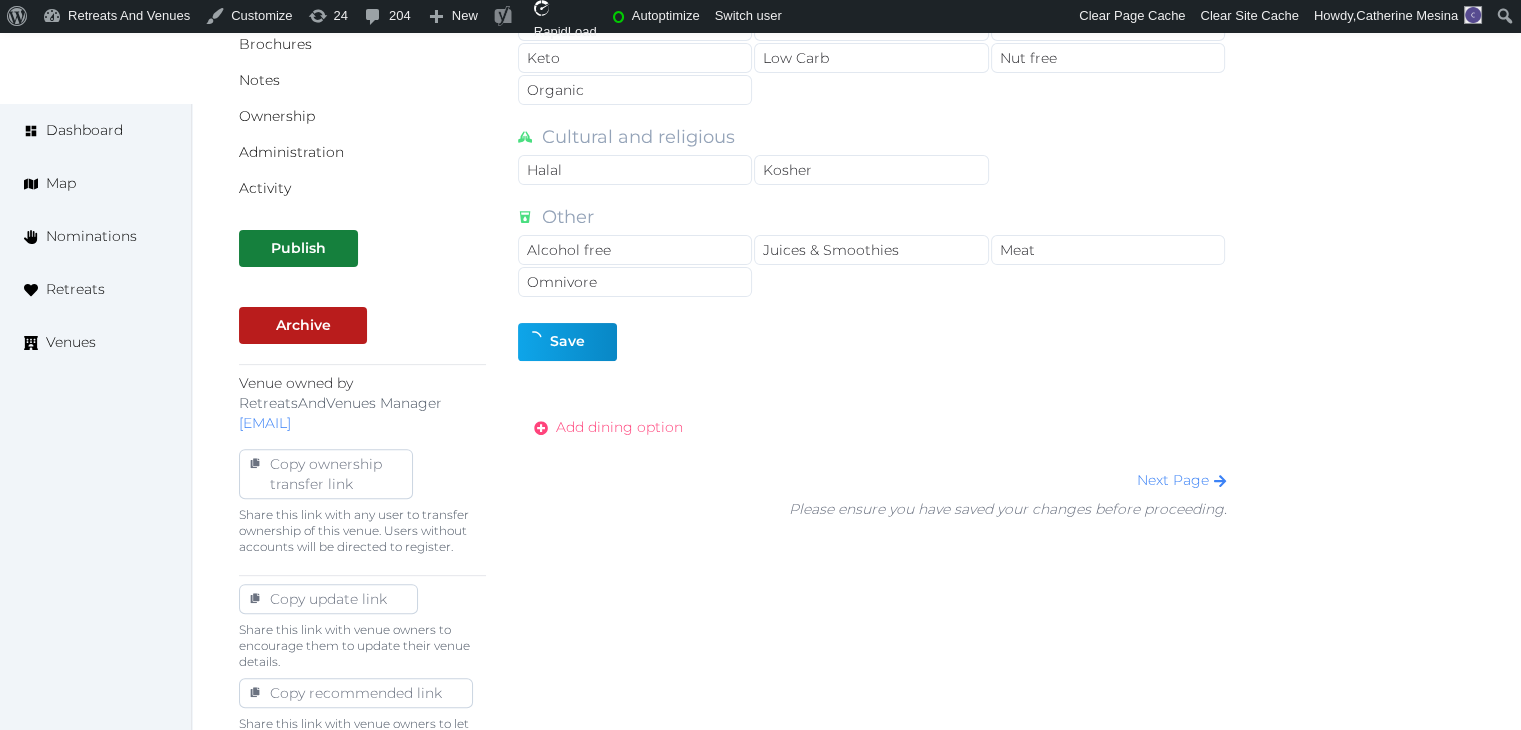 click on "Add dining option" at bounding box center [619, 427] 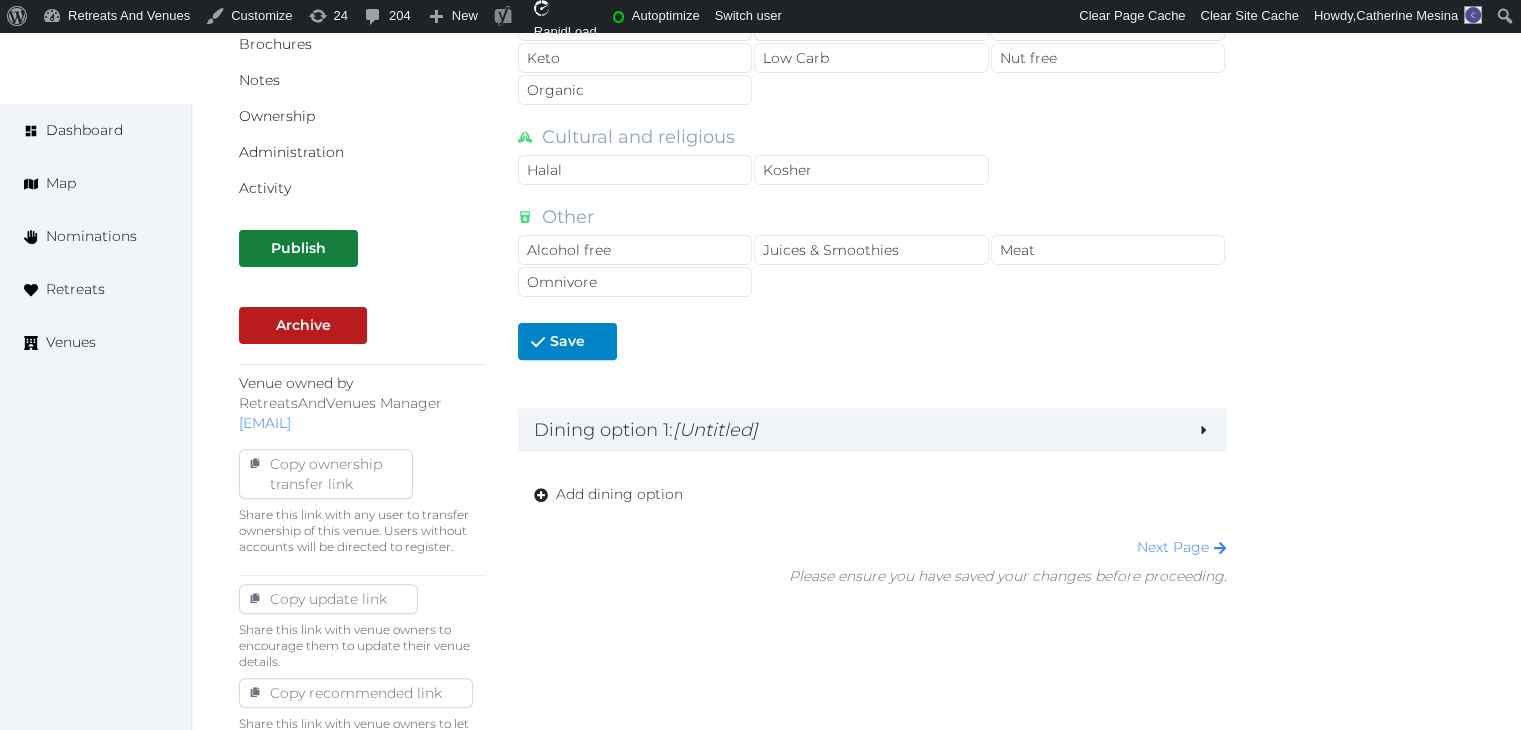drag, startPoint x: 665, startPoint y: 429, endPoint x: 658, endPoint y: 455, distance: 26.925823 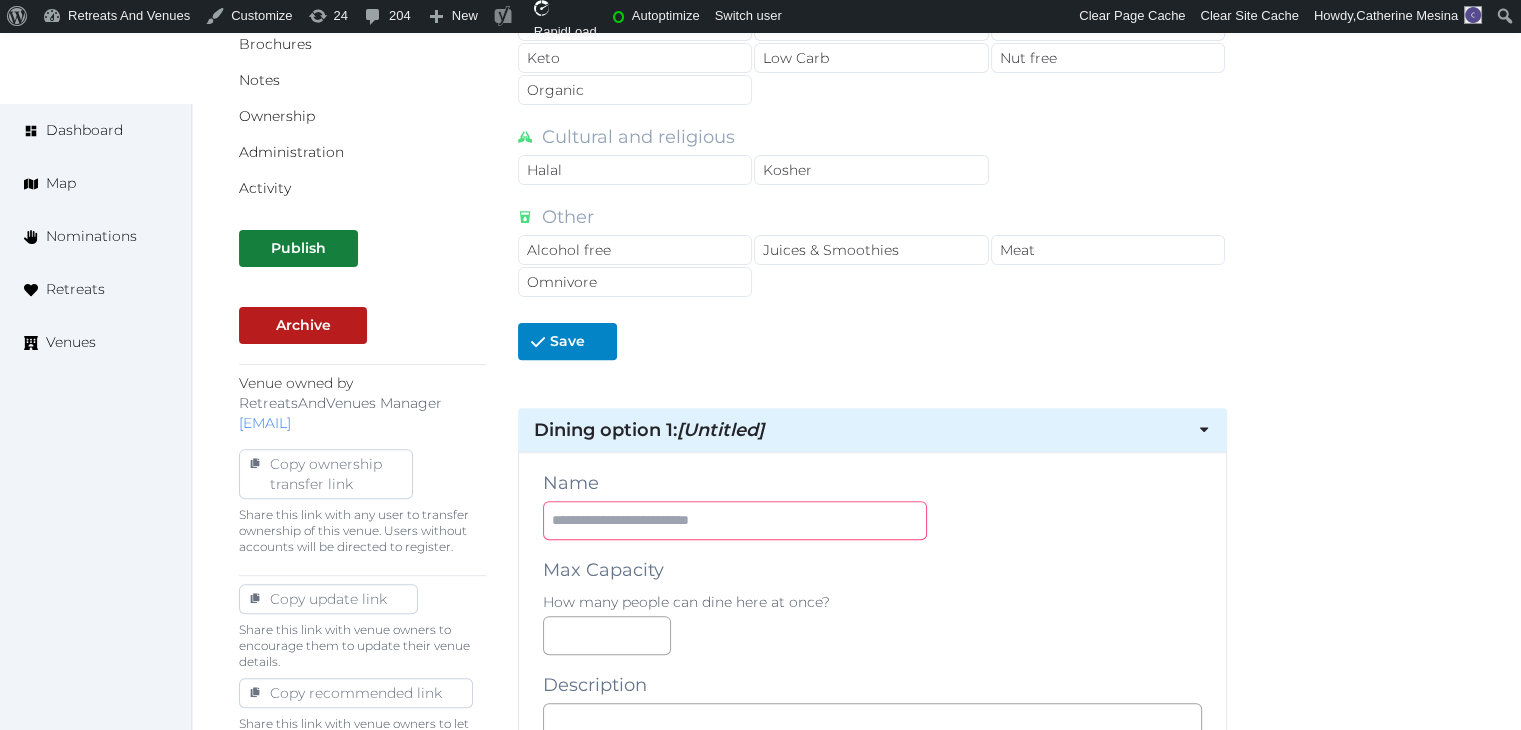 click at bounding box center (735, 520) 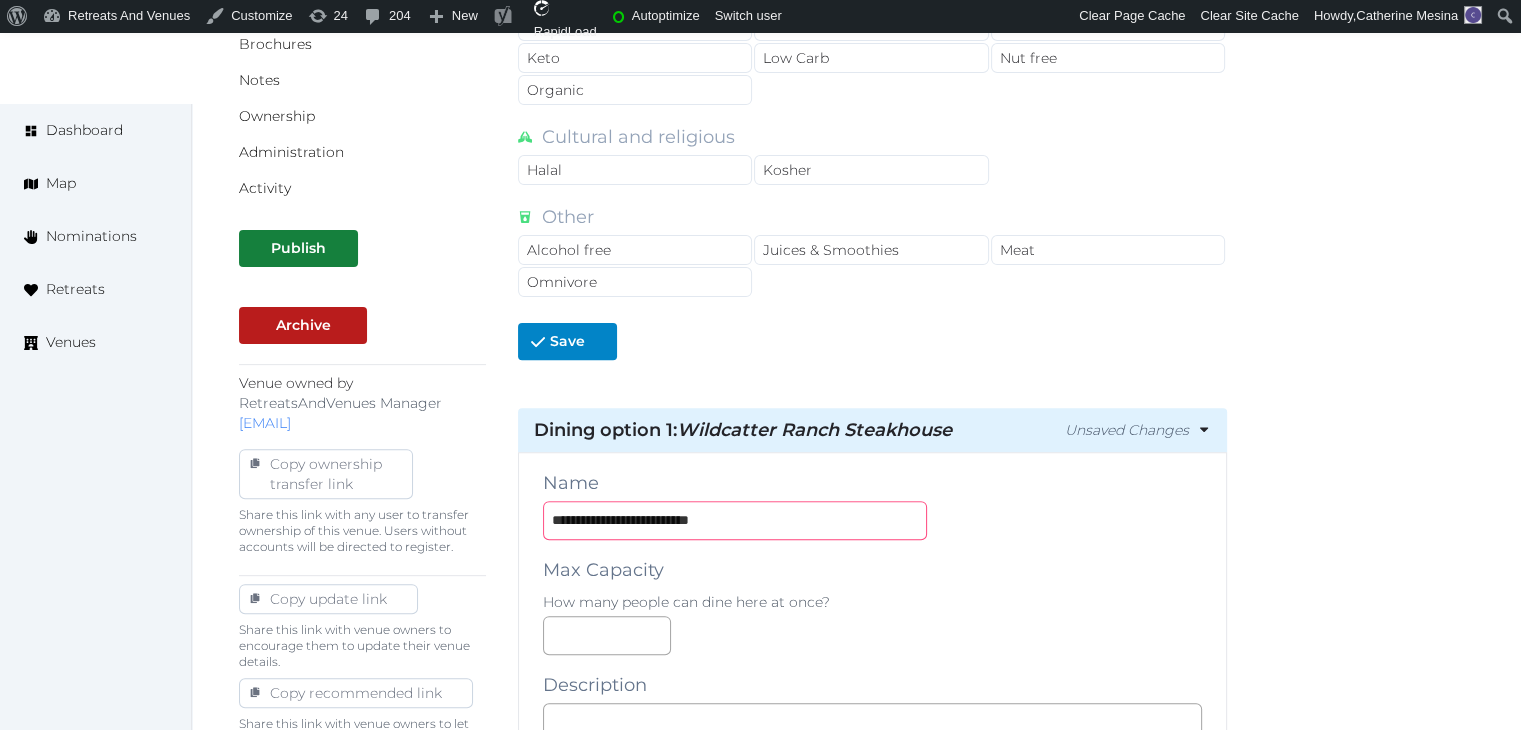 type on "**********" 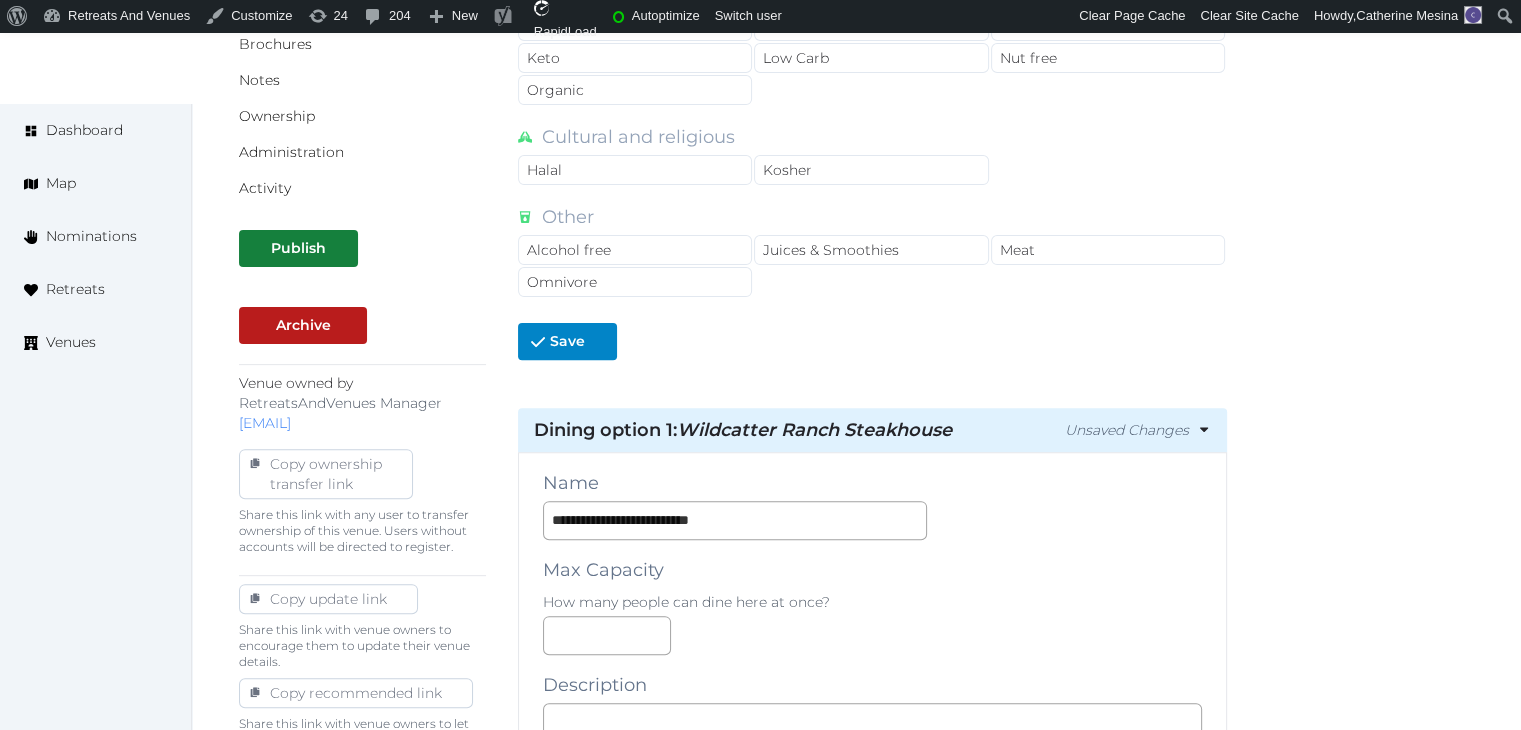 click on "**********" at bounding box center [872, 1167] 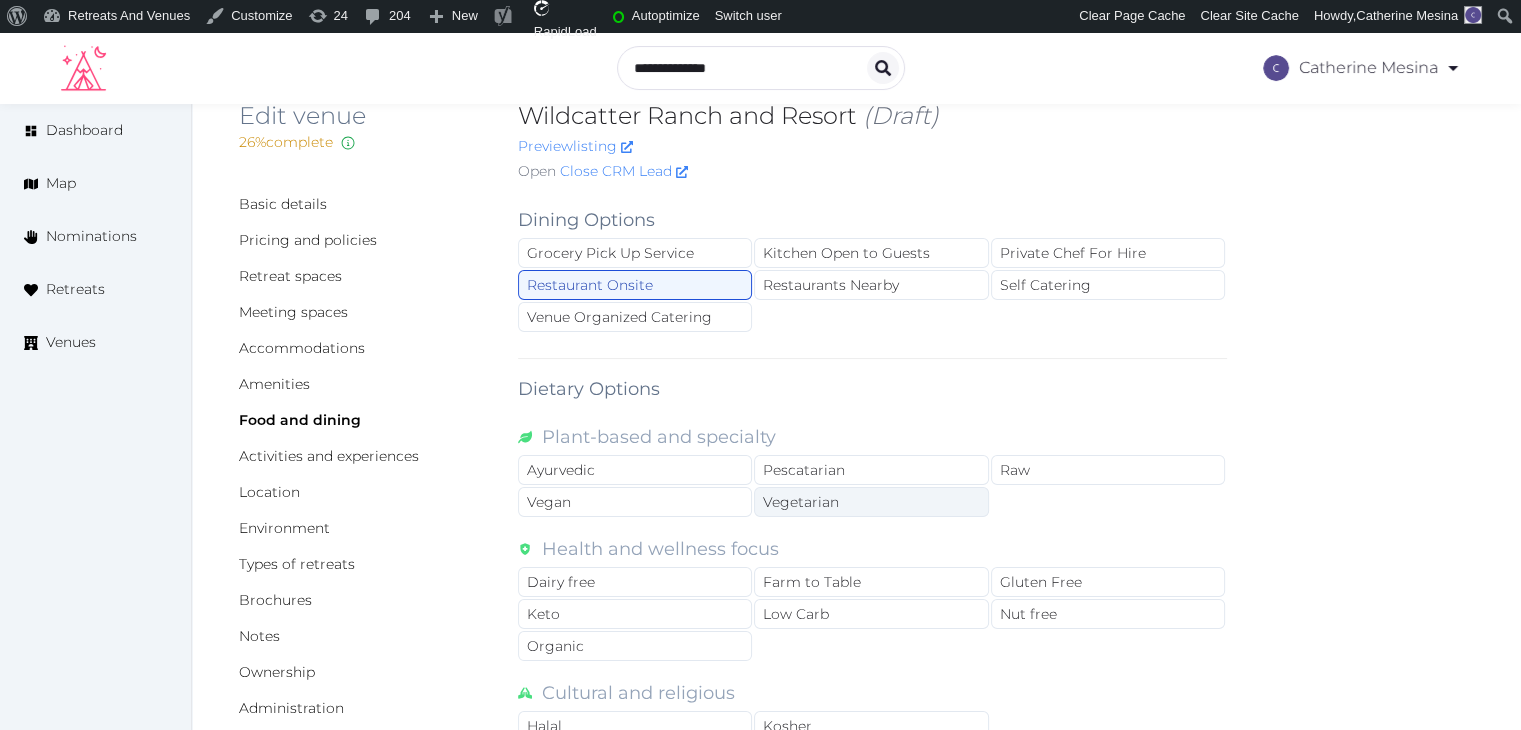 scroll, scrollTop: 0, scrollLeft: 0, axis: both 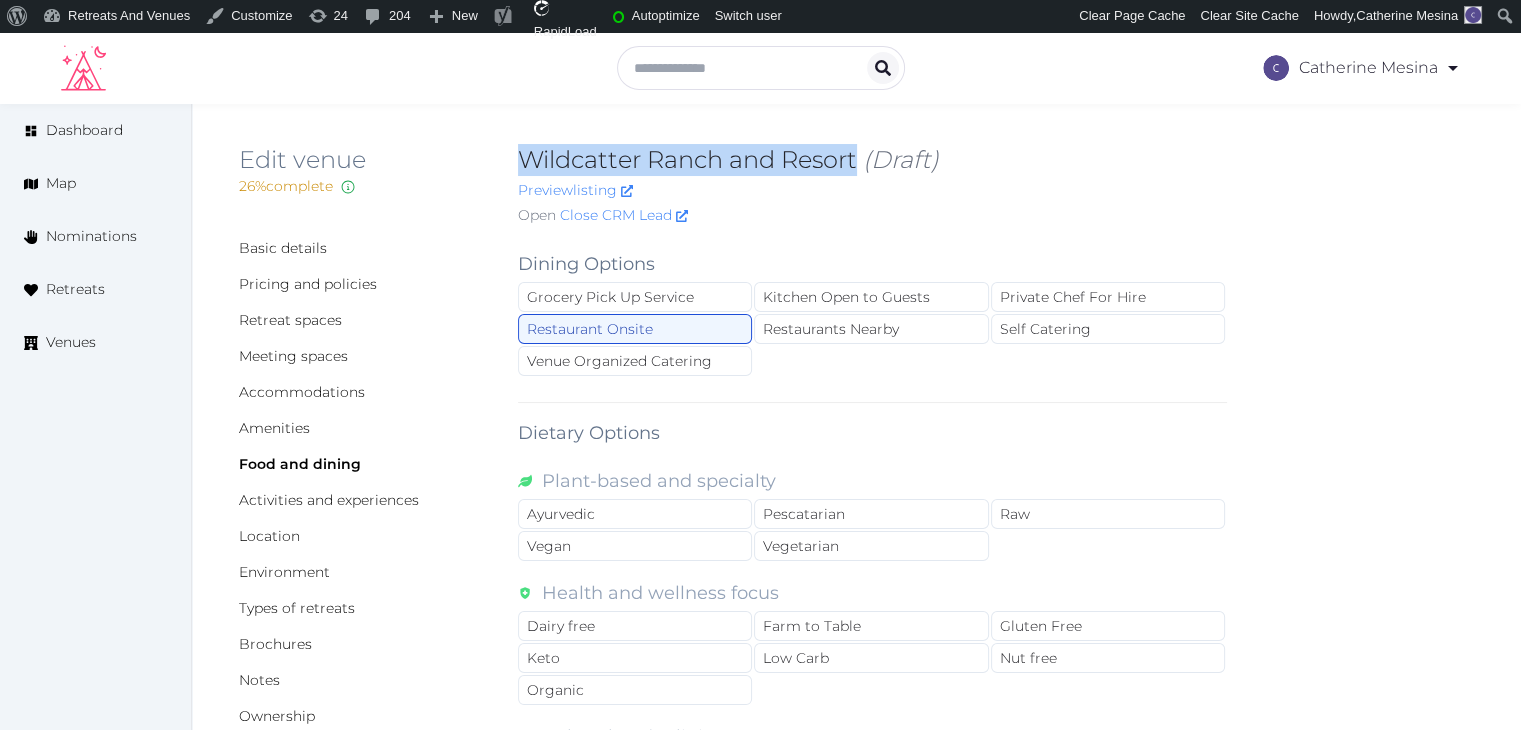drag, startPoint x: 509, startPoint y: 165, endPoint x: 859, endPoint y: 157, distance: 350.09143 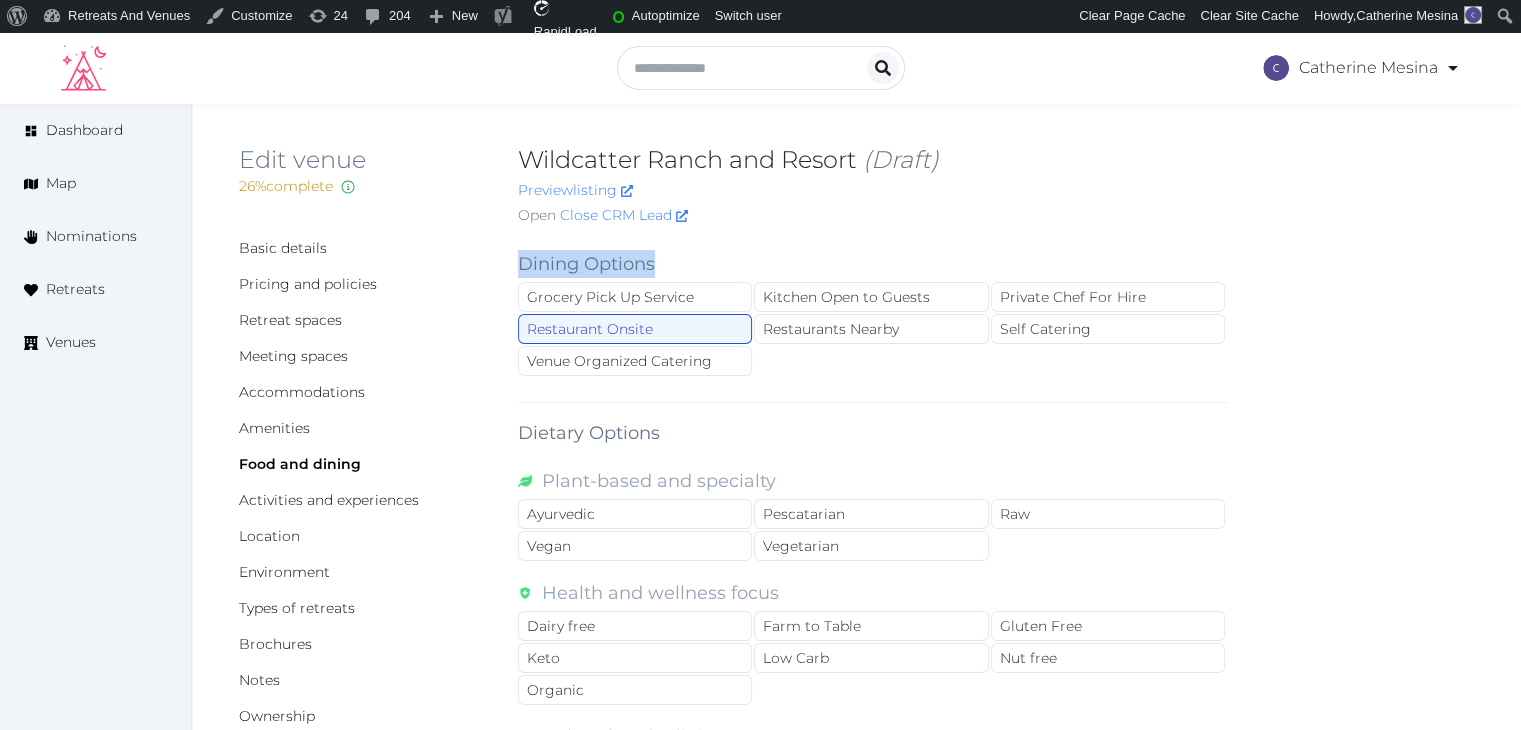 drag, startPoint x: 515, startPoint y: 268, endPoint x: 756, endPoint y: 379, distance: 265.33374 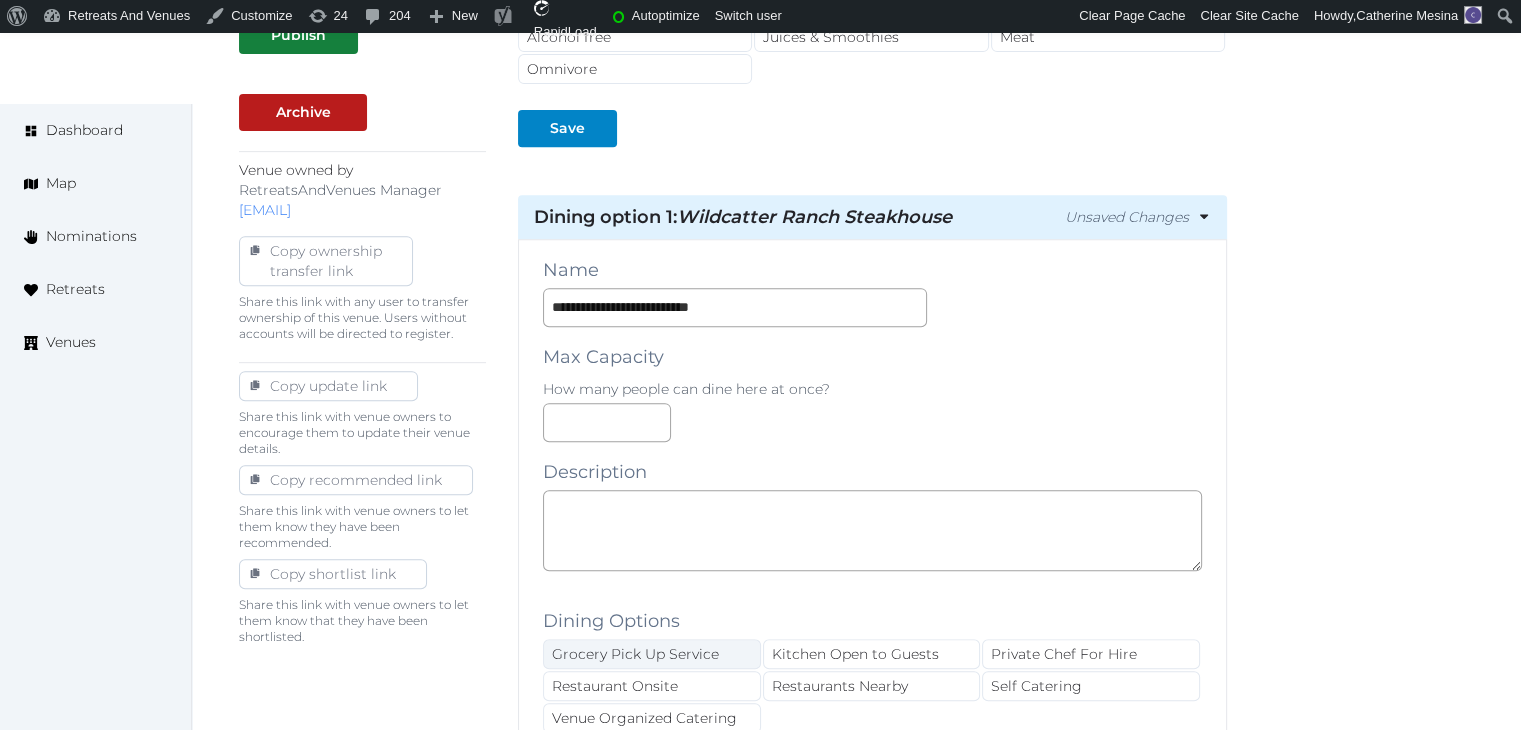 scroll, scrollTop: 900, scrollLeft: 0, axis: vertical 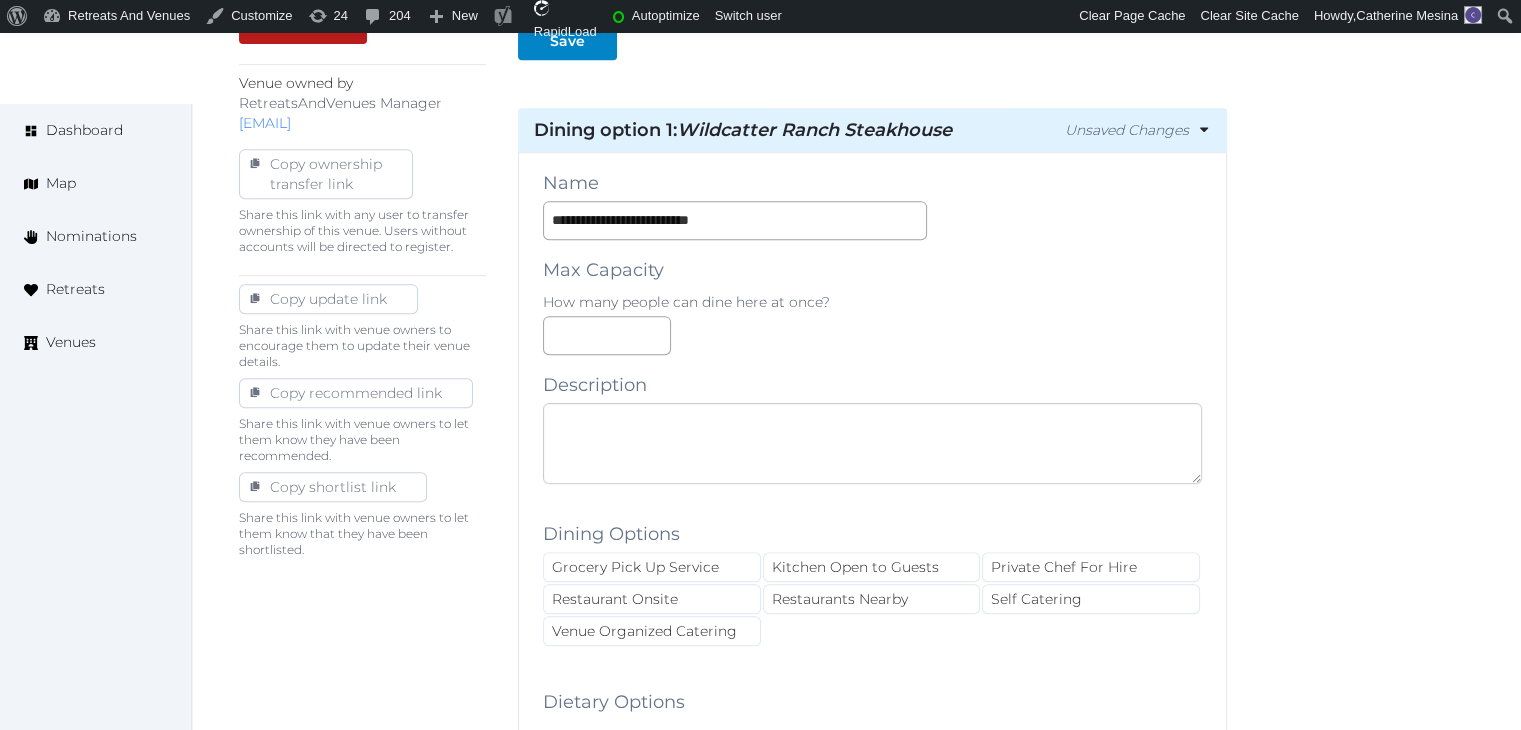 click at bounding box center [872, 443] 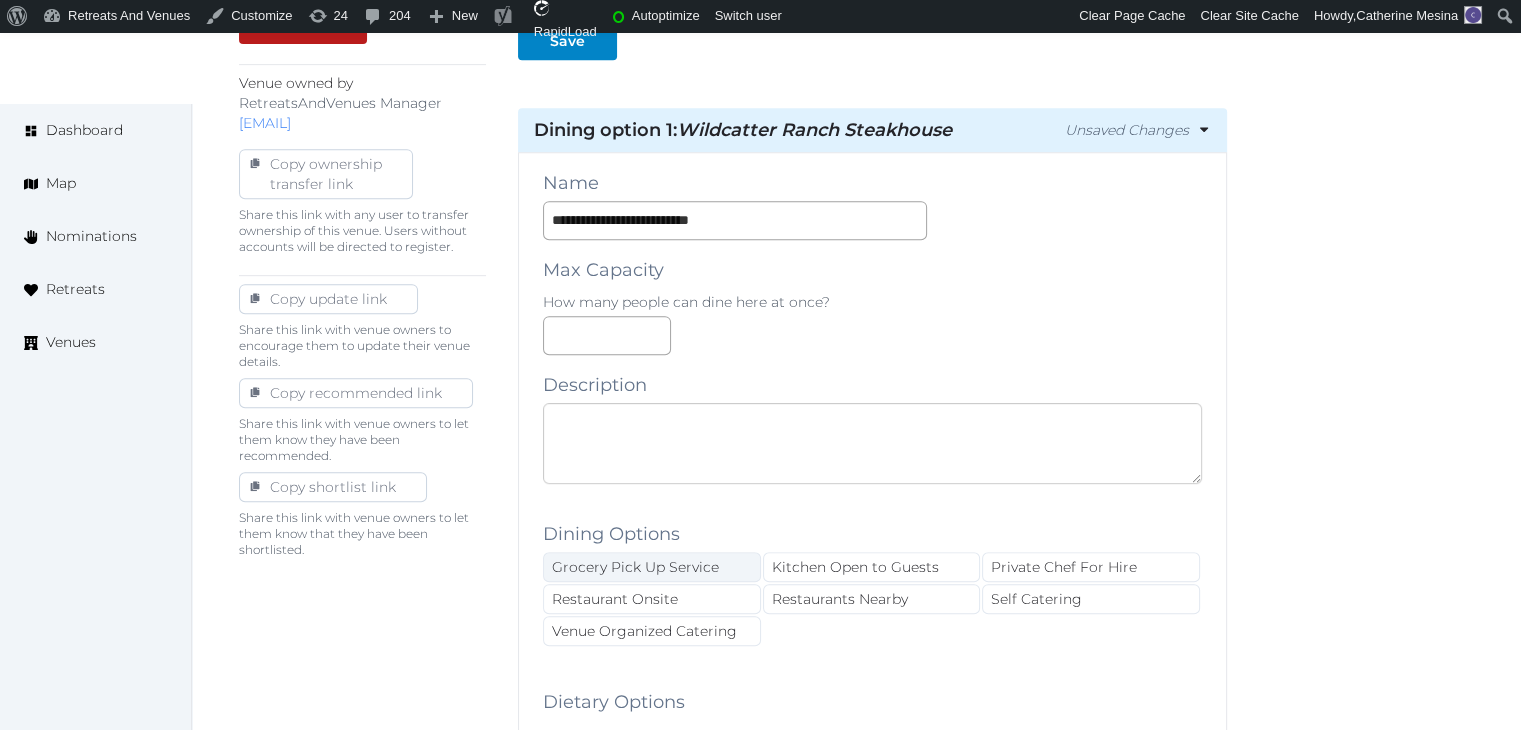 paste on "**********" 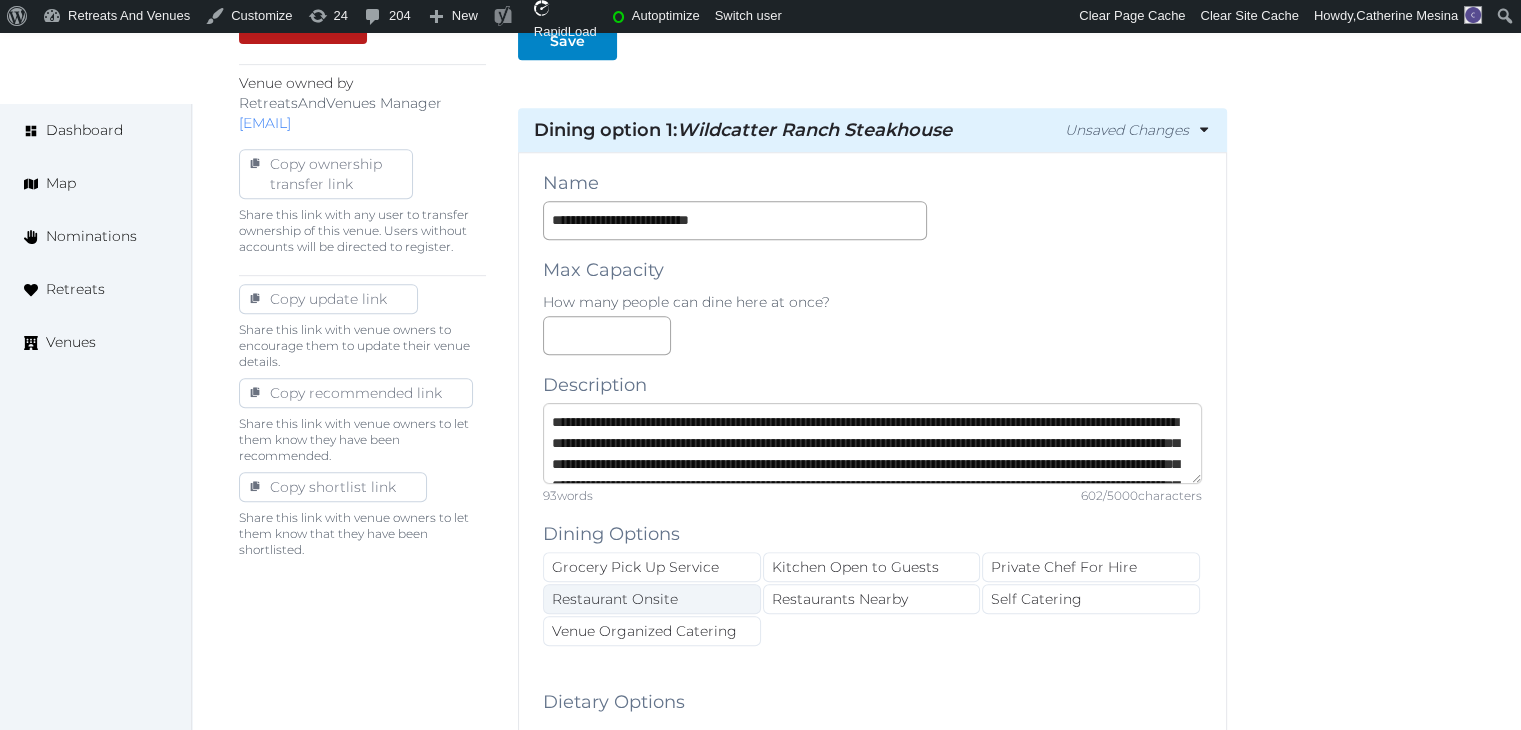 scroll, scrollTop: 116, scrollLeft: 0, axis: vertical 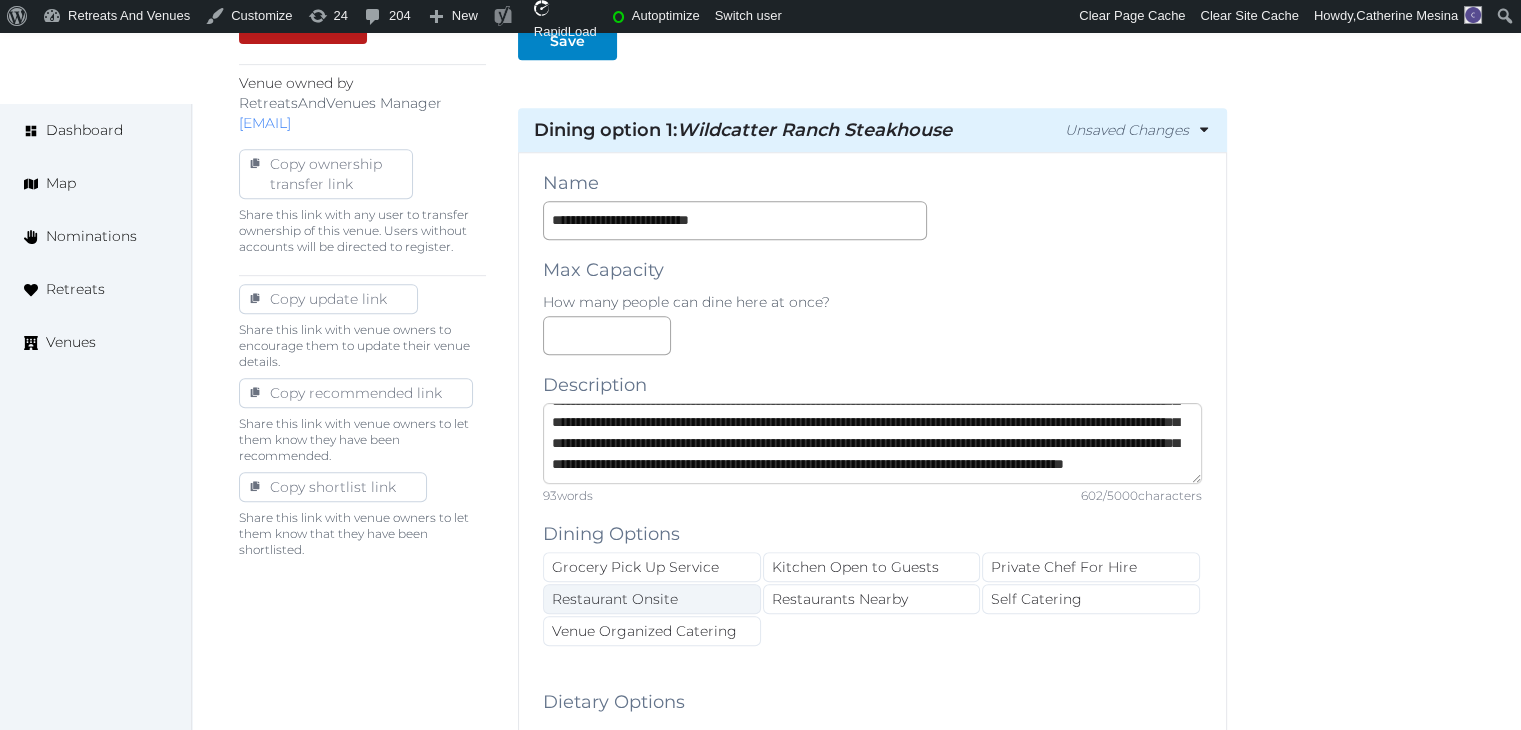 type on "**********" 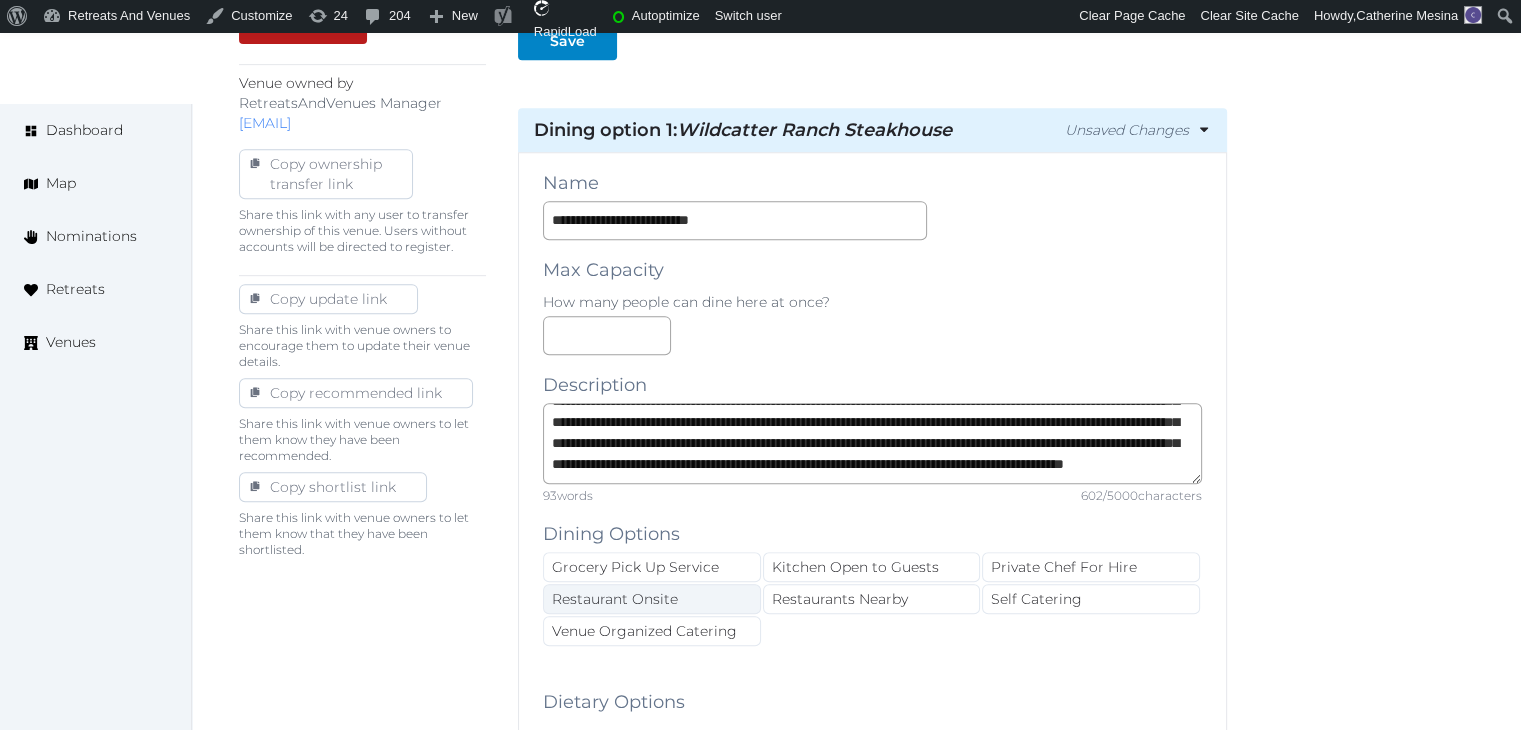 click on "Restaurant Onsite" at bounding box center (652, 599) 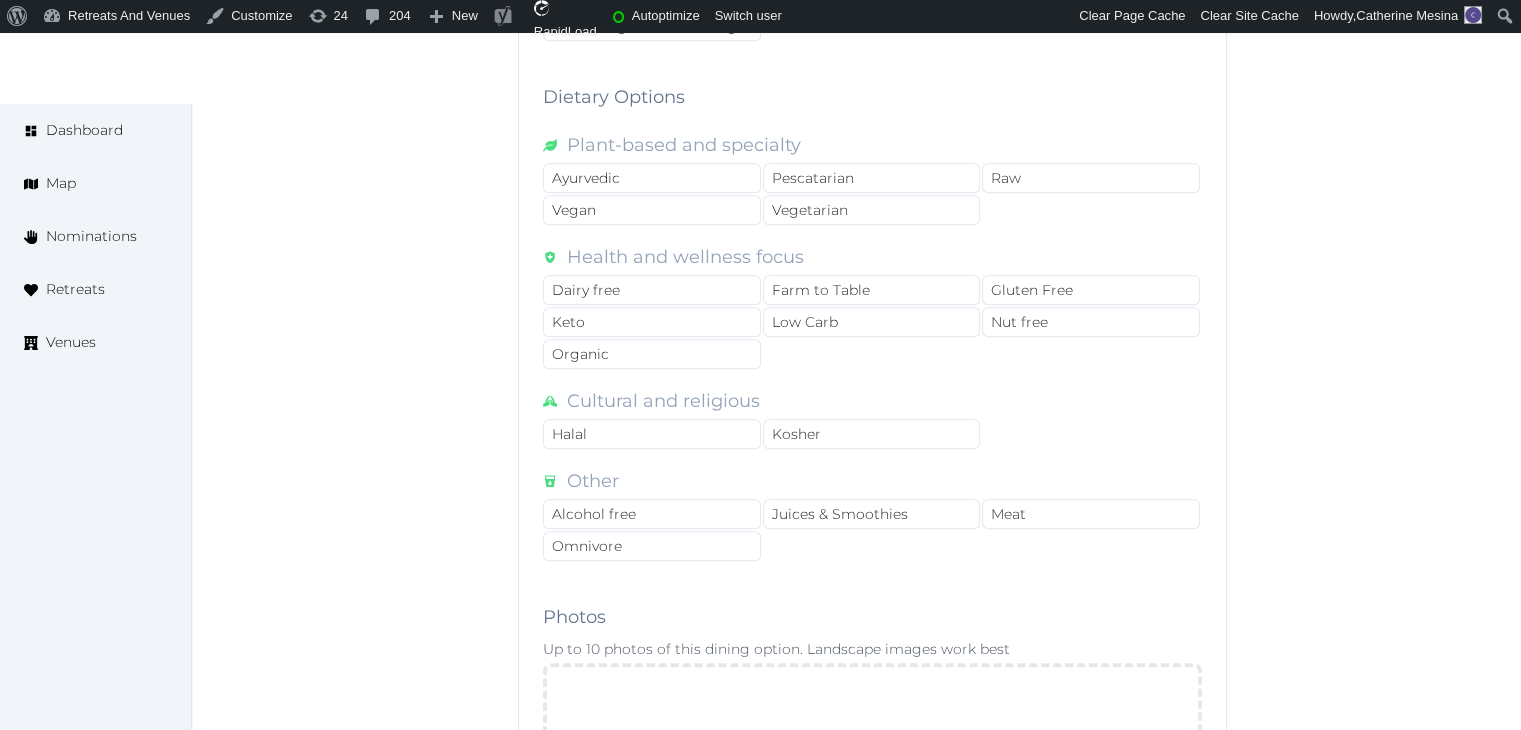 scroll, scrollTop: 1700, scrollLeft: 0, axis: vertical 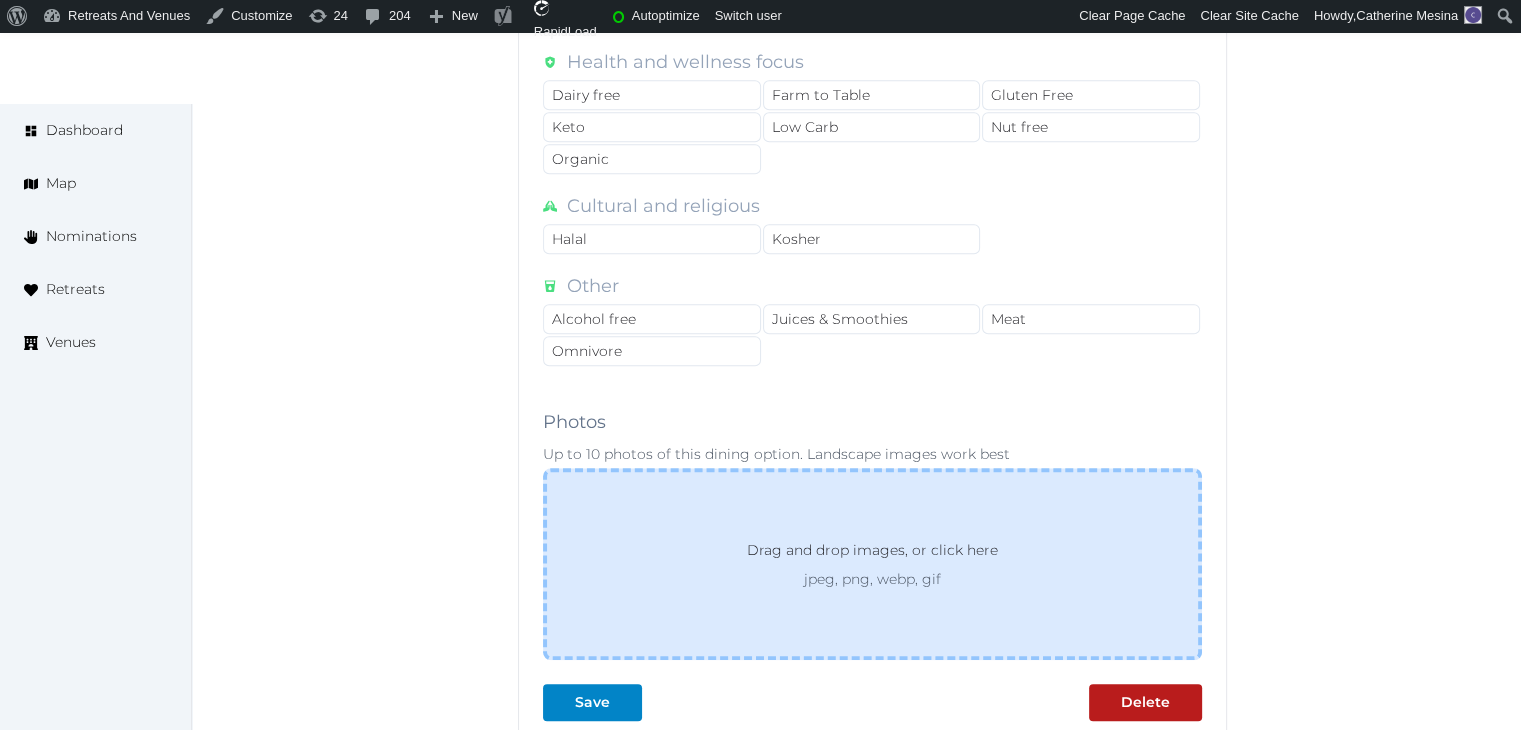 click on "Drag and drop images, or click here" at bounding box center (872, 554) 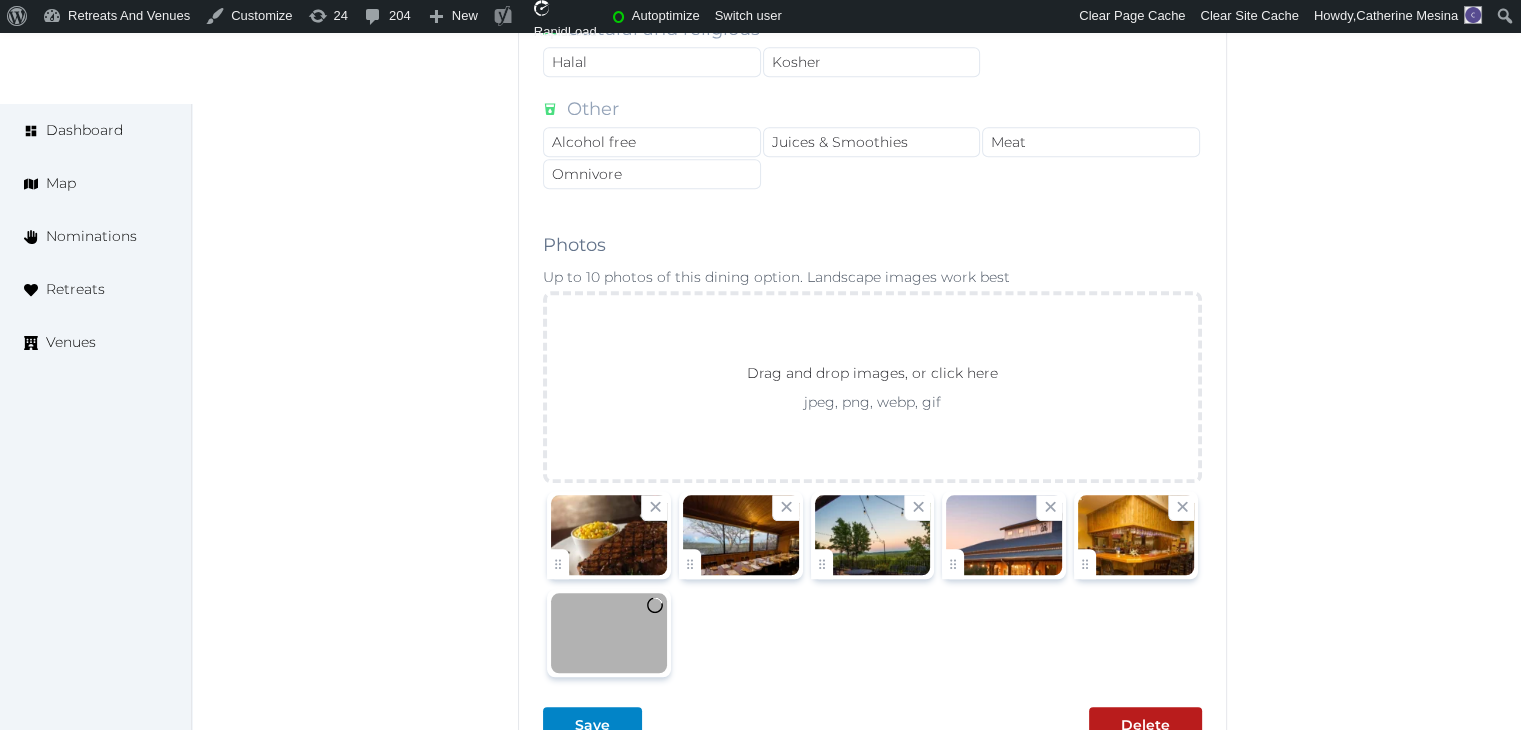 scroll, scrollTop: 2100, scrollLeft: 0, axis: vertical 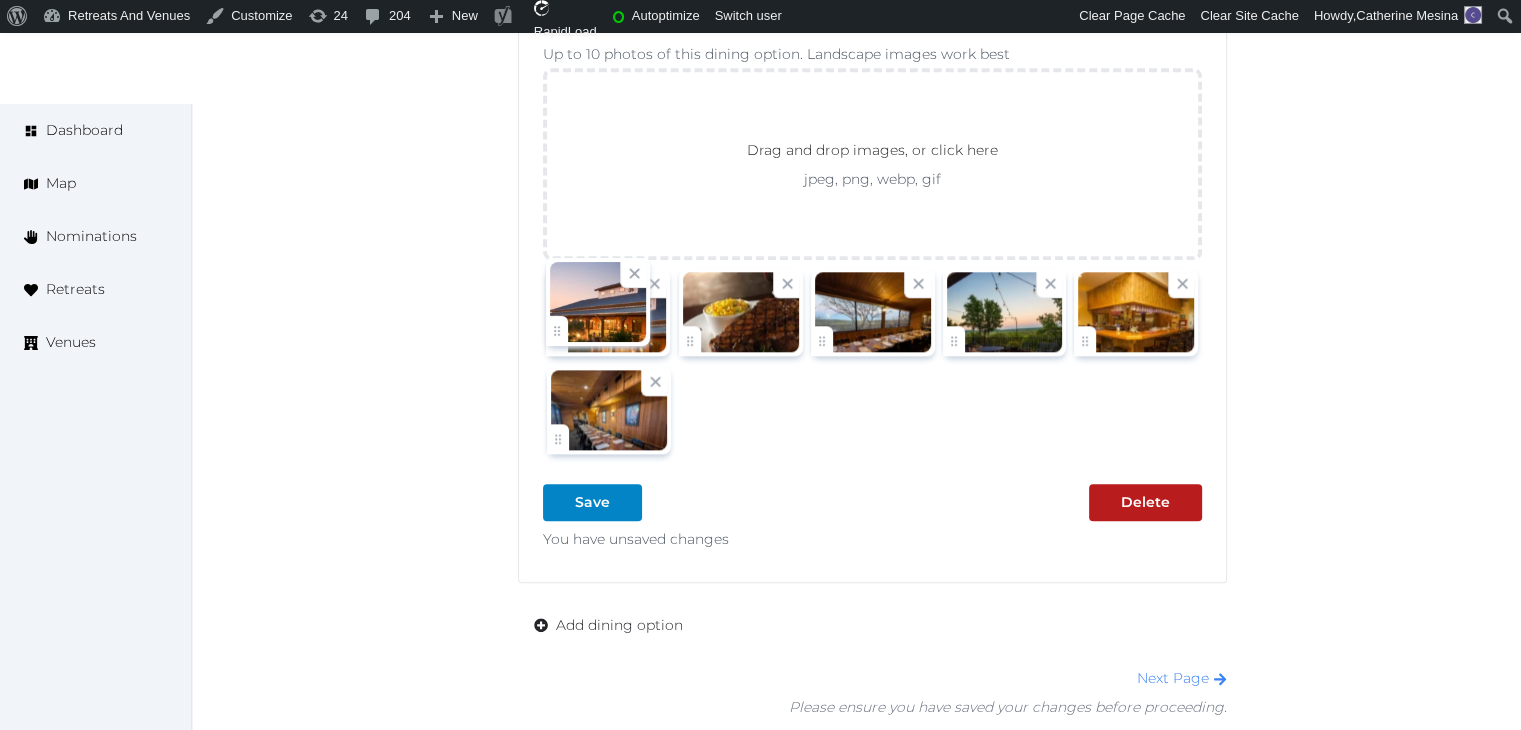 drag, startPoint x: 960, startPoint y: 329, endPoint x: 525, endPoint y: 329, distance: 435 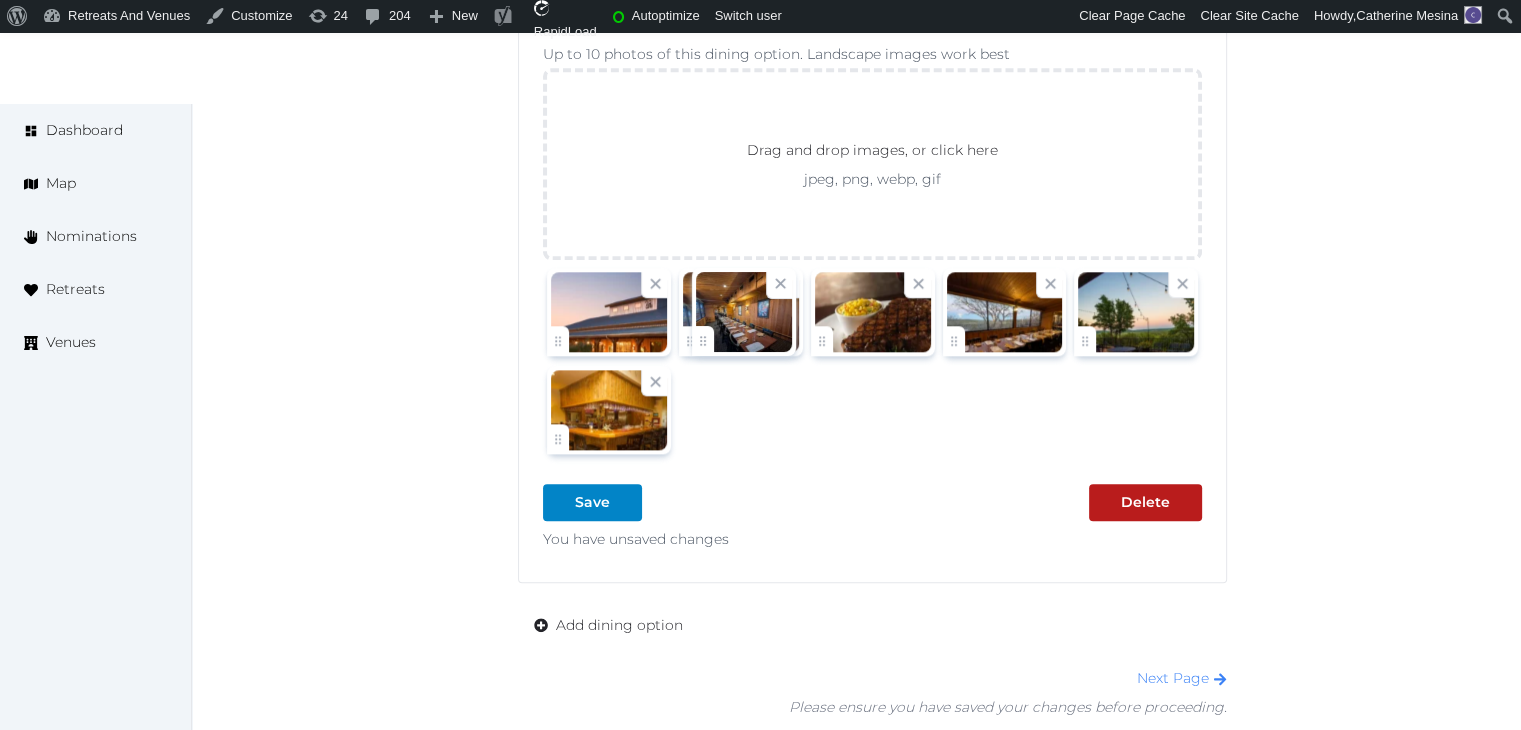 drag, startPoint x: 552, startPoint y: 421, endPoint x: 776, endPoint y: 344, distance: 236.86494 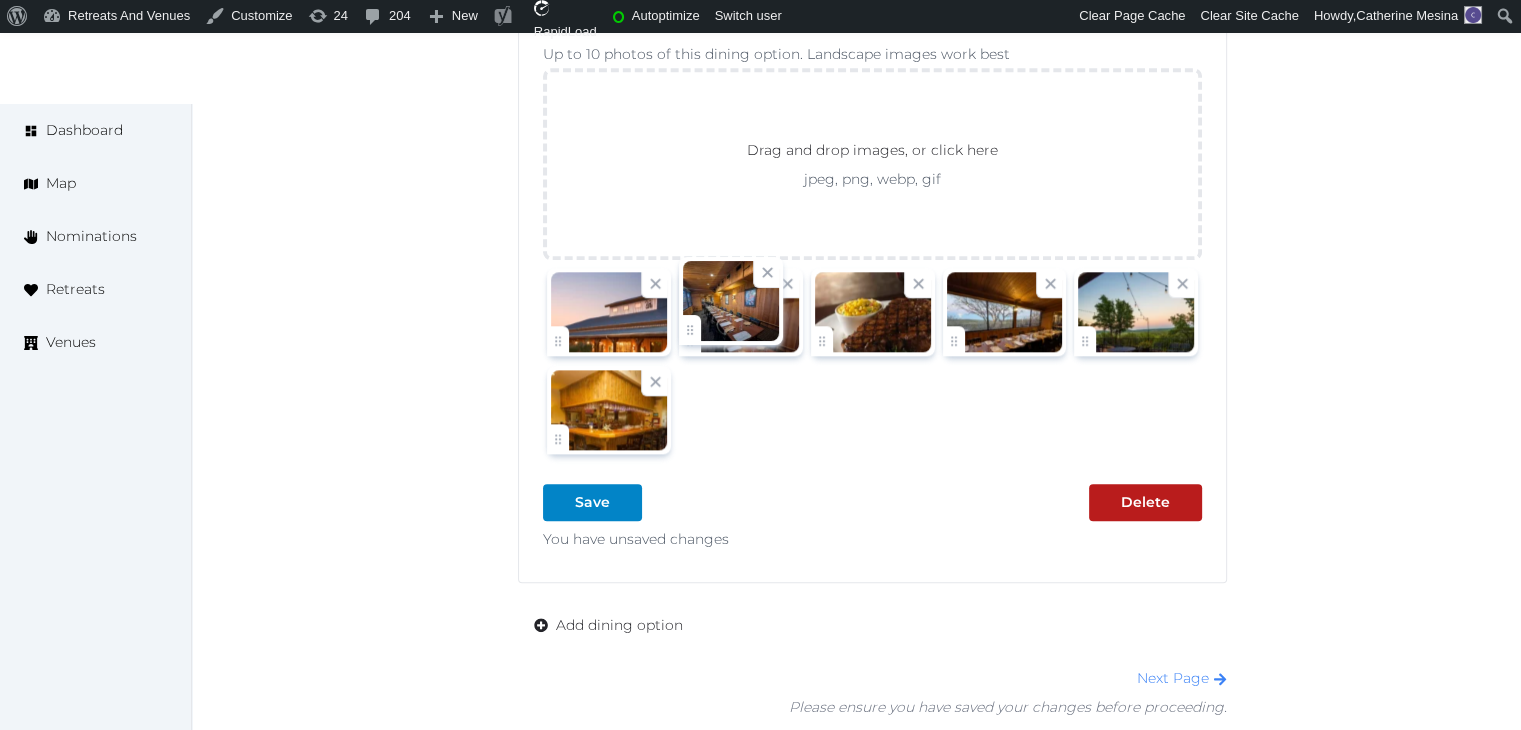 click on "Catherine Mesina   Account My Venue Listings My Retreats Logout      Dashboard Map Nominations Retreats Venues Edit venue 26 %  complete Fill out all the fields in your listing to increase its completion percentage.   A higher completion percentage will make your listing more attractive and result in better matches. Wildcatter Ranch and Resort   (Draft) Preview  listing   Open    Close CRM Lead Basic details Pricing and policies Retreat spaces Meeting spaces Accommodations Amenities Food and dining Activities and experiences Location Environment Types of retreats Brochures Notes Ownership Administration Activity Publish Archive Venue owned by RetreatsAndVenues Manager c.o.r.e.y.sanford@retreatsandvenues.com Copy ownership transfer link Share this link with any user to transfer ownership of this venue. Users without accounts will be directed to register. Copy update link Copy recommended link Copy shortlist link Dining Options Self Catering" at bounding box center (760, -563) 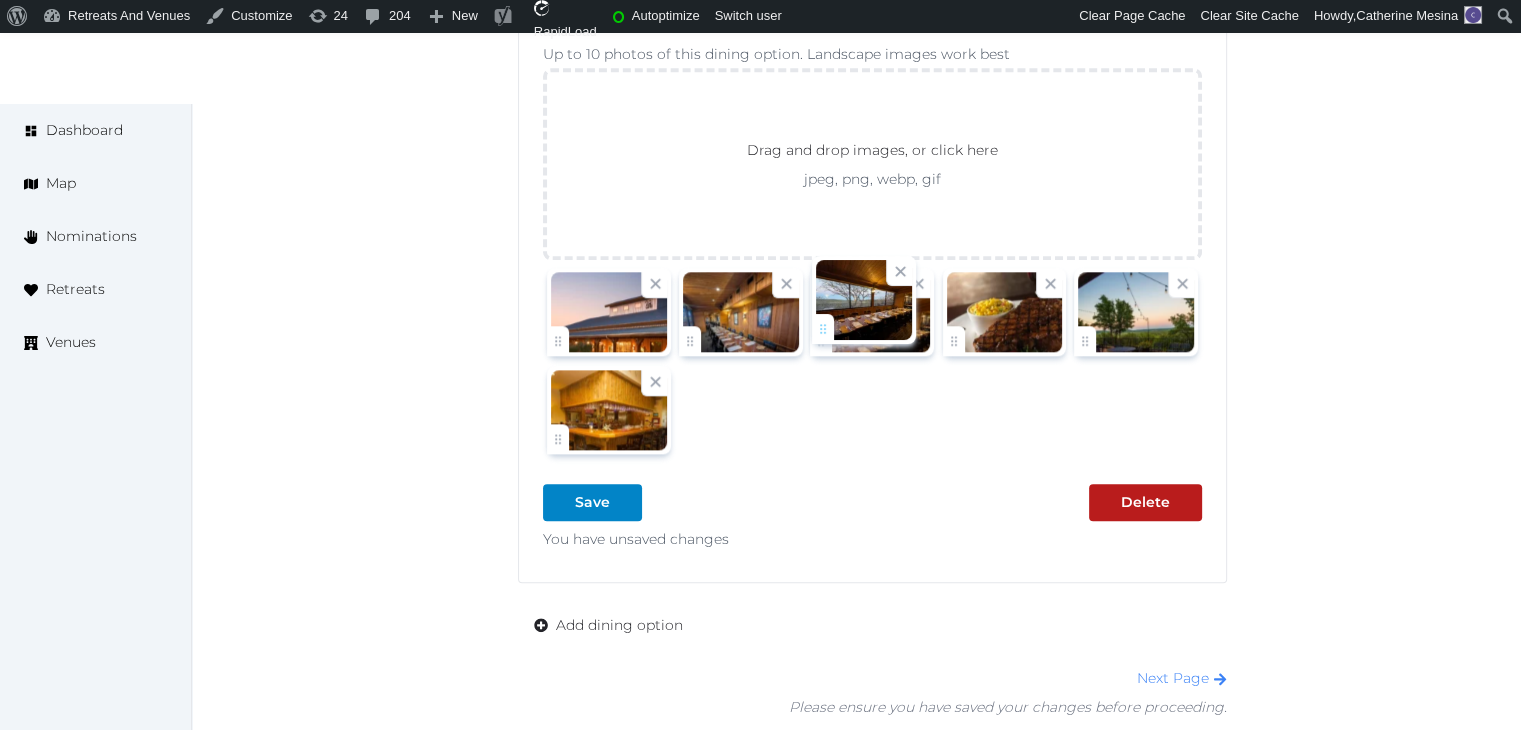 drag, startPoint x: 949, startPoint y: 326, endPoint x: 808, endPoint y: 325, distance: 141.00354 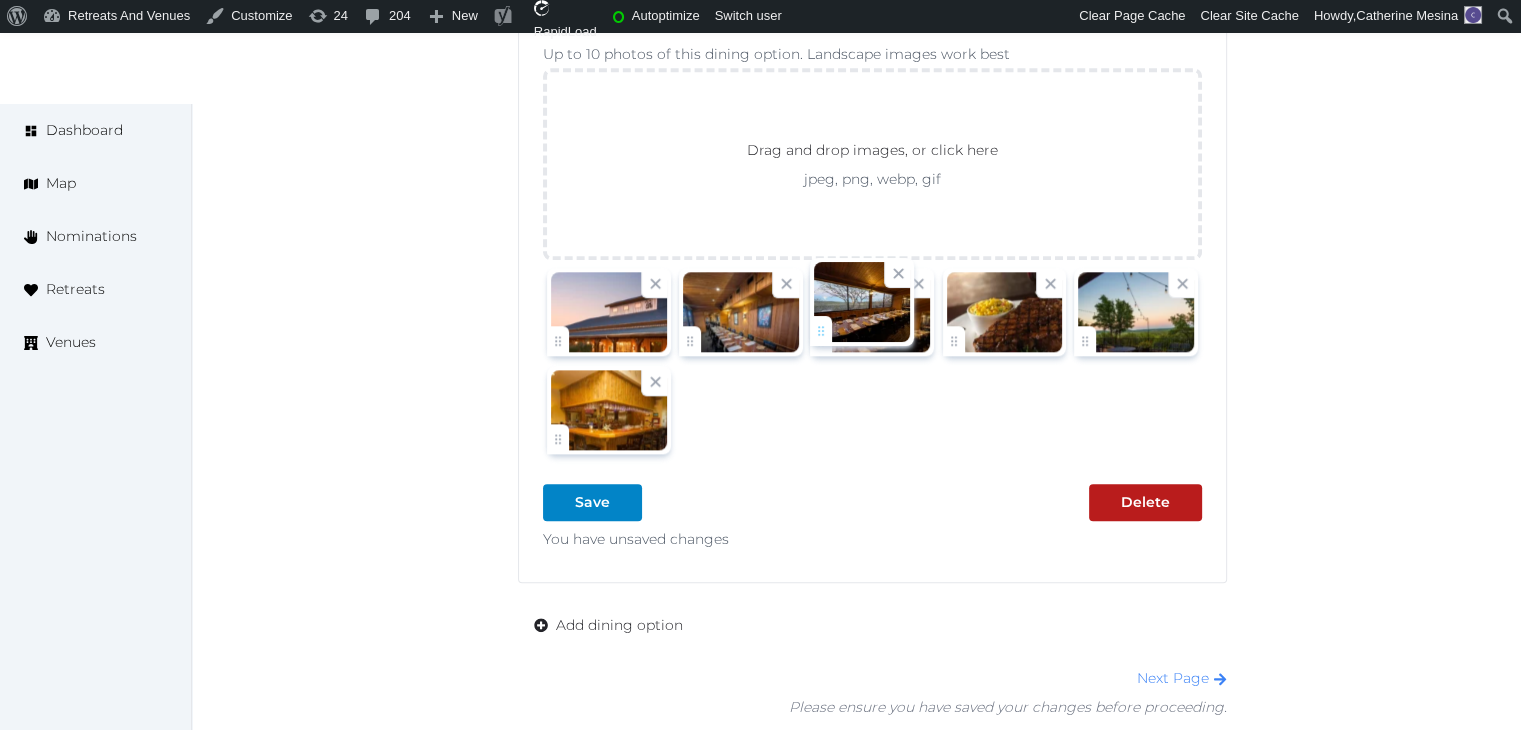 click on "Catherine Mesina   Account My Venue Listings My Retreats Logout      Dashboard Map Nominations Retreats Venues Edit venue 26 %  complete Fill out all the fields in your listing to increase its completion percentage.   A higher completion percentage will make your listing more attractive and result in better matches. Wildcatter Ranch and Resort   (Draft) Preview  listing   Open    Close CRM Lead Basic details Pricing and policies Retreat spaces Meeting spaces Accommodations Amenities Food and dining Activities and experiences Location Environment Types of retreats Brochures Notes Ownership Administration Activity Publish Archive Venue owned by RetreatsAndVenues Manager c.o.r.e.y.sanford@retreatsandvenues.com Copy ownership transfer link Share this link with any user to transfer ownership of this venue. Users without accounts will be directed to register. Copy update link Copy recommended link Copy shortlist link Dining Options Self Catering" at bounding box center [760, -563] 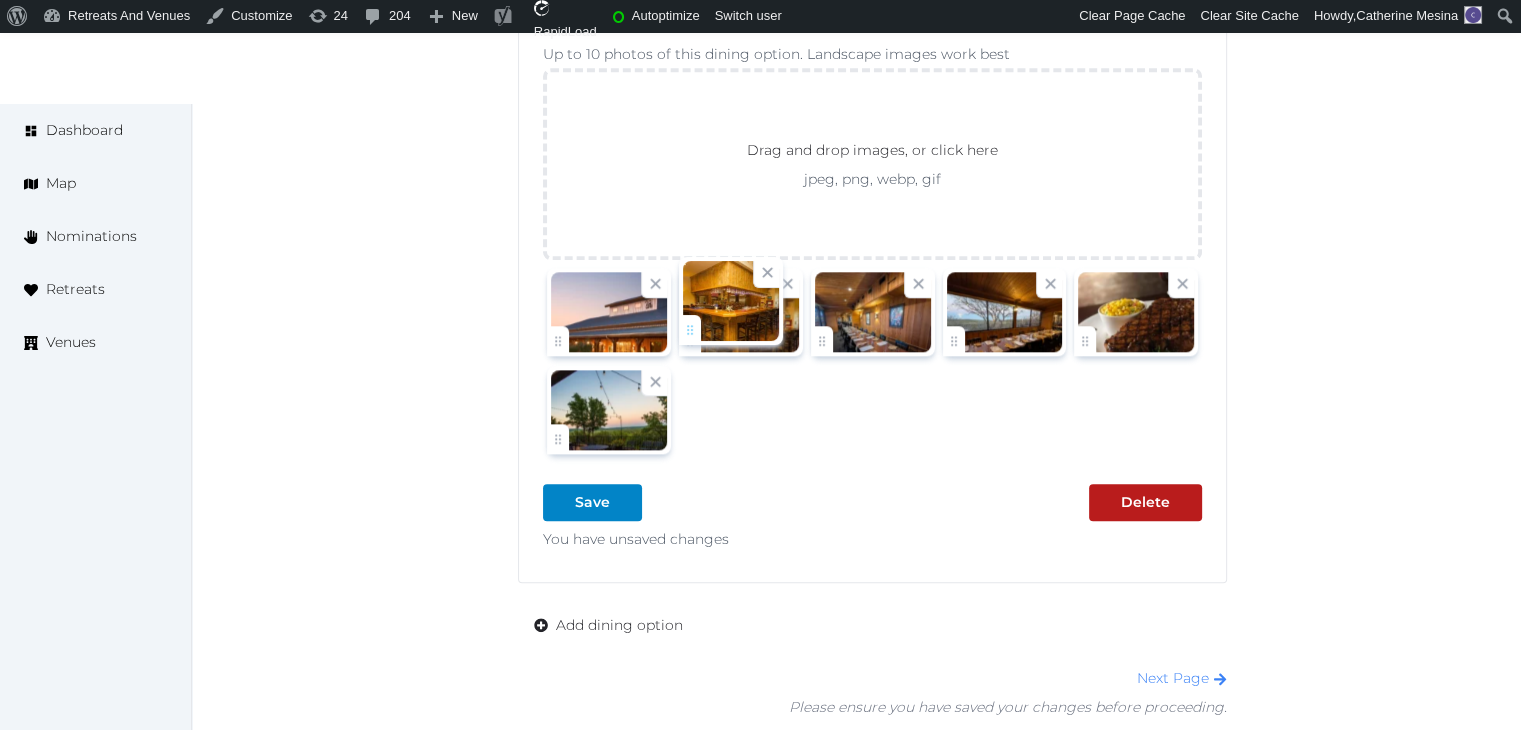 drag, startPoint x: 566, startPoint y: 428, endPoint x: 744, endPoint y: 349, distance: 194.74342 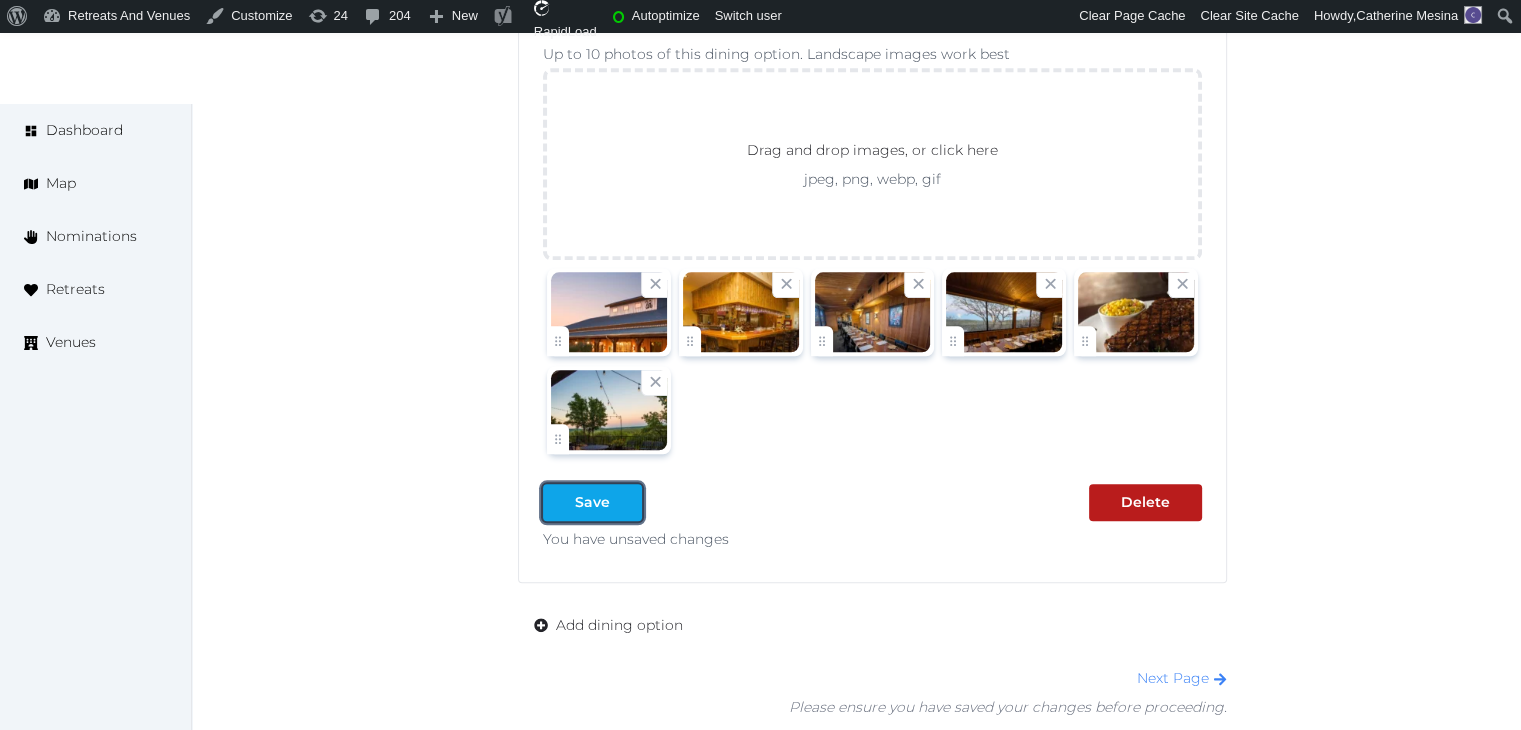 click at bounding box center [626, 502] 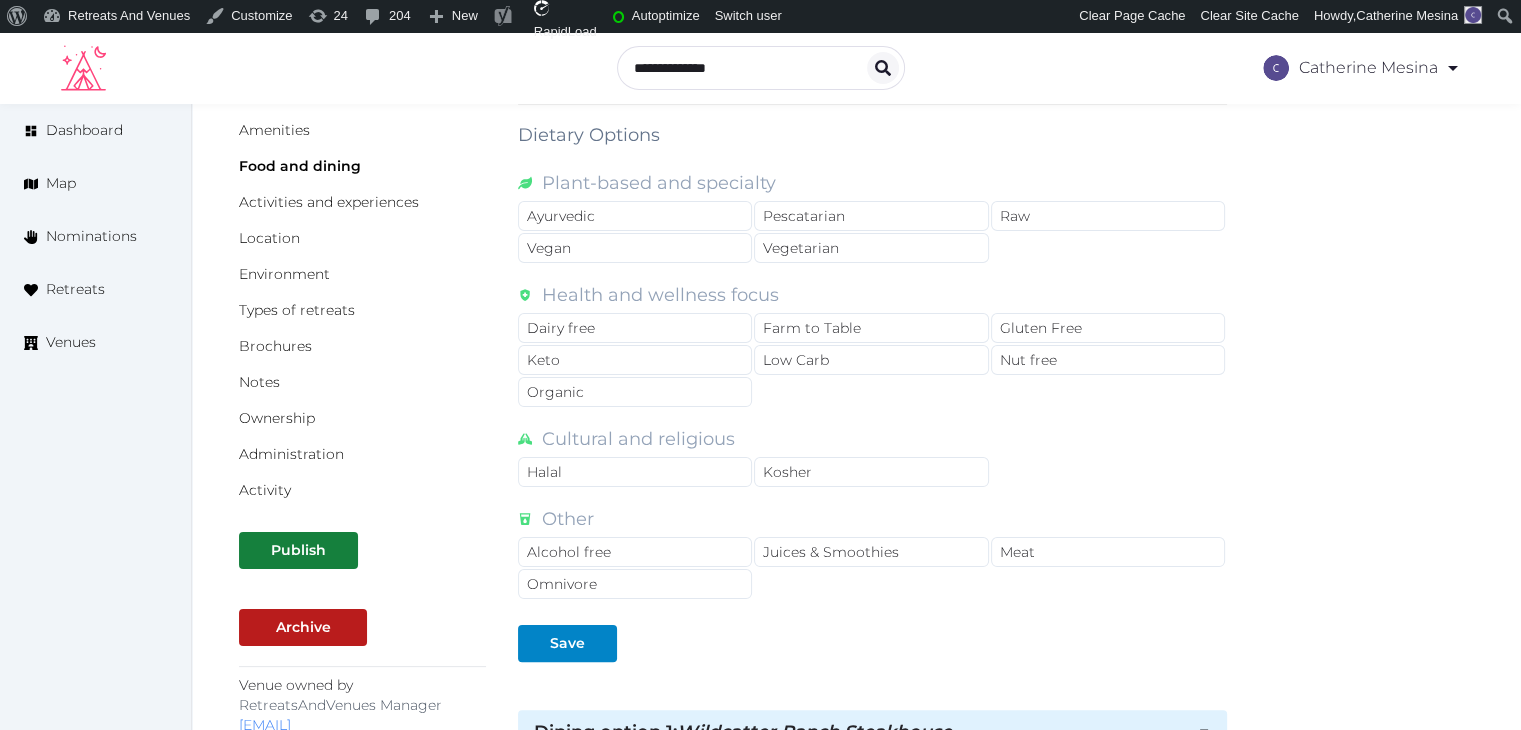 scroll, scrollTop: 0, scrollLeft: 0, axis: both 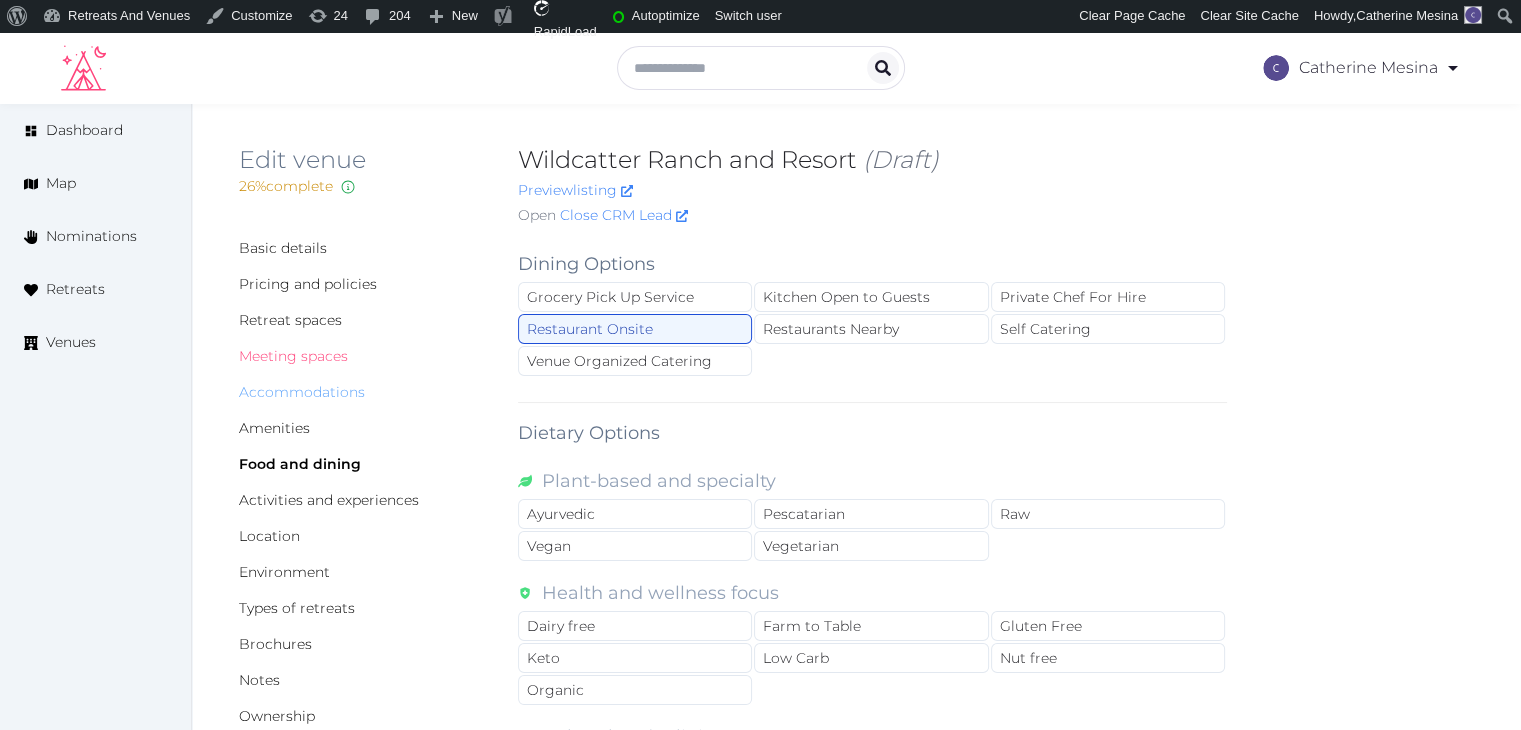 drag, startPoint x: 307, startPoint y: 353, endPoint x: 333, endPoint y: 391, distance: 46.043457 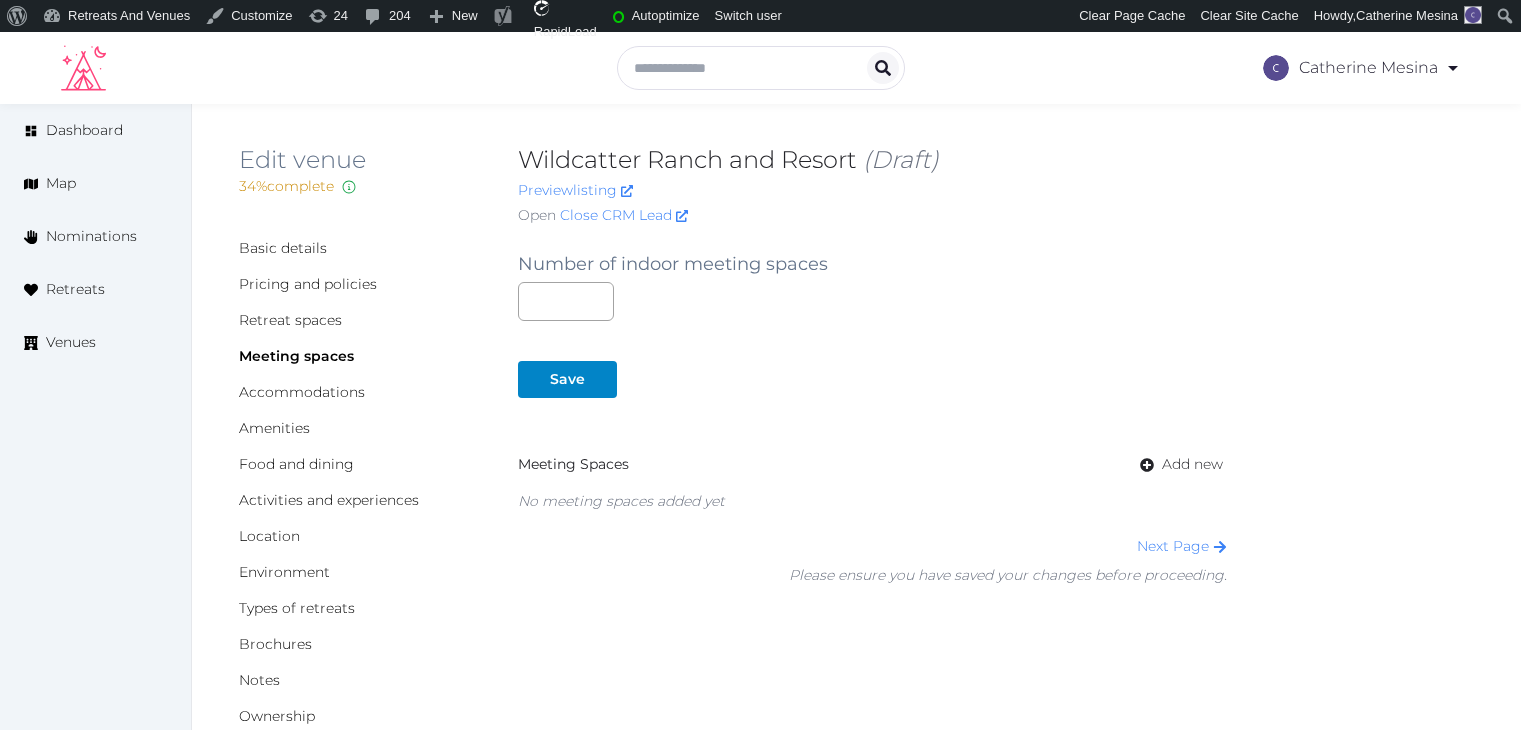 scroll, scrollTop: 0, scrollLeft: 0, axis: both 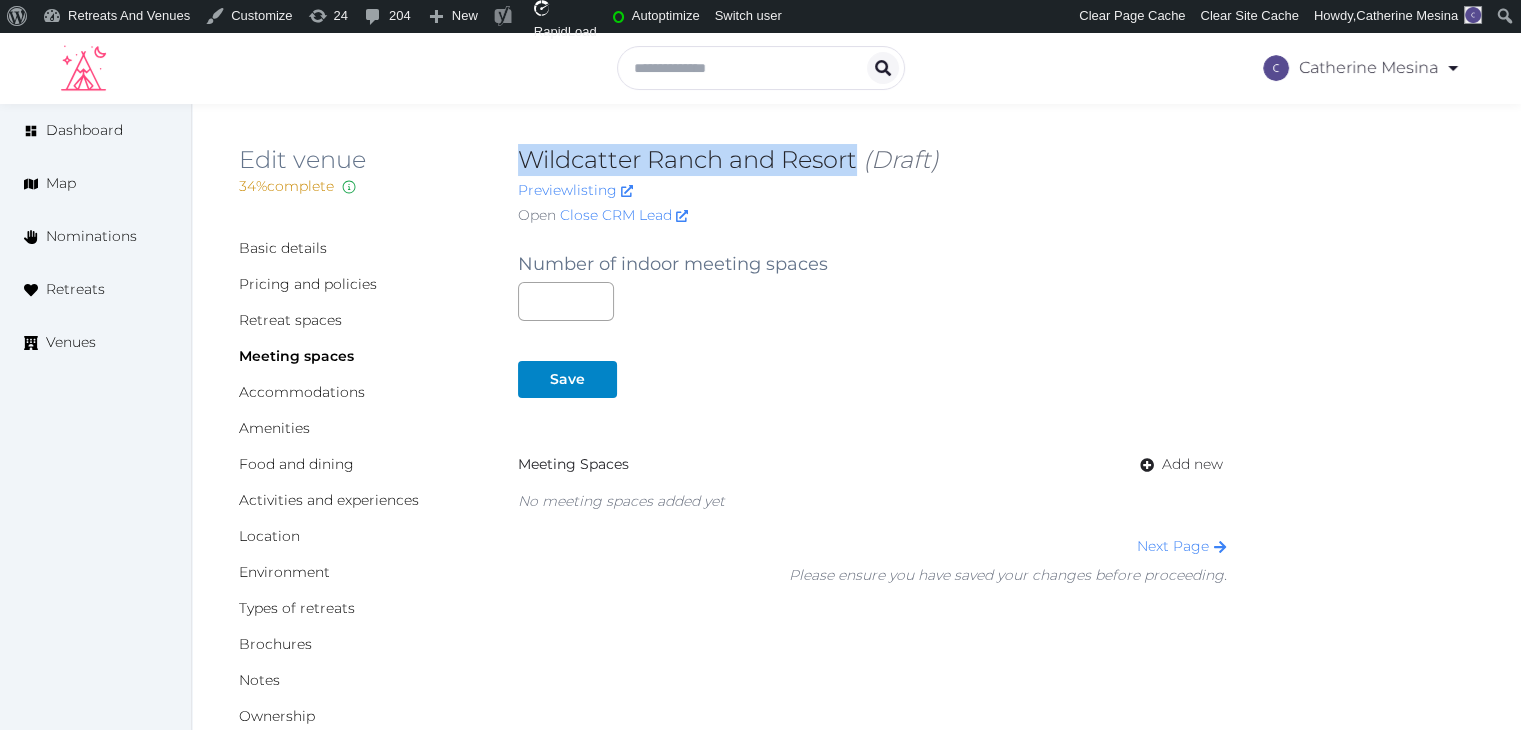 drag, startPoint x: 527, startPoint y: 156, endPoint x: 856, endPoint y: 139, distance: 329.4389 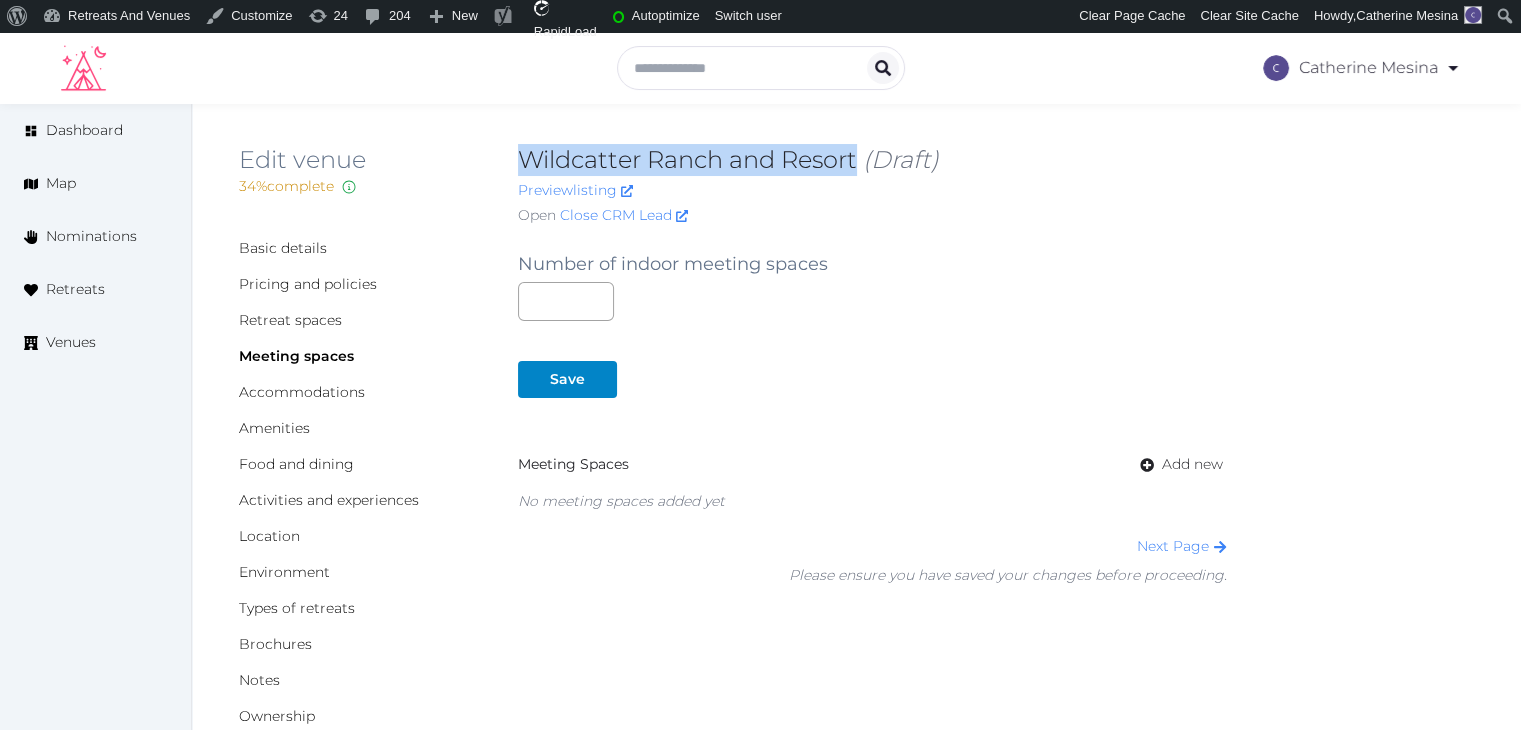 click on "Edit venue 34 %  complete Fill out all the fields in your listing to increase its completion percentage.   A higher completion percentage will make your listing more attractive and result in better matches. Wildcatter Ranch and Resort   (Draft) Preview  listing   Open    Close CRM Lead Basic details Pricing and policies Retreat spaces Meeting spaces Accommodations Amenities Food and dining Activities and experiences Location Environment Types of retreats Brochures Notes Ownership Administration Activity Publish Archive Venue owned by RetreatsAndVenues Manager c.o.r.e.y.sanford@retreatsandvenues.com Copy ownership transfer link Share this link with any user to transfer ownership of this venue. Users without accounts will be directed to register. Copy update link Share this link with venue owners to encourage them to update their venue details. Copy recommended link Share this link with venue owners to let them know they have been recommended. Copy shortlist link Number of indoor meeting spaces Save  Add new" at bounding box center [856, 797] 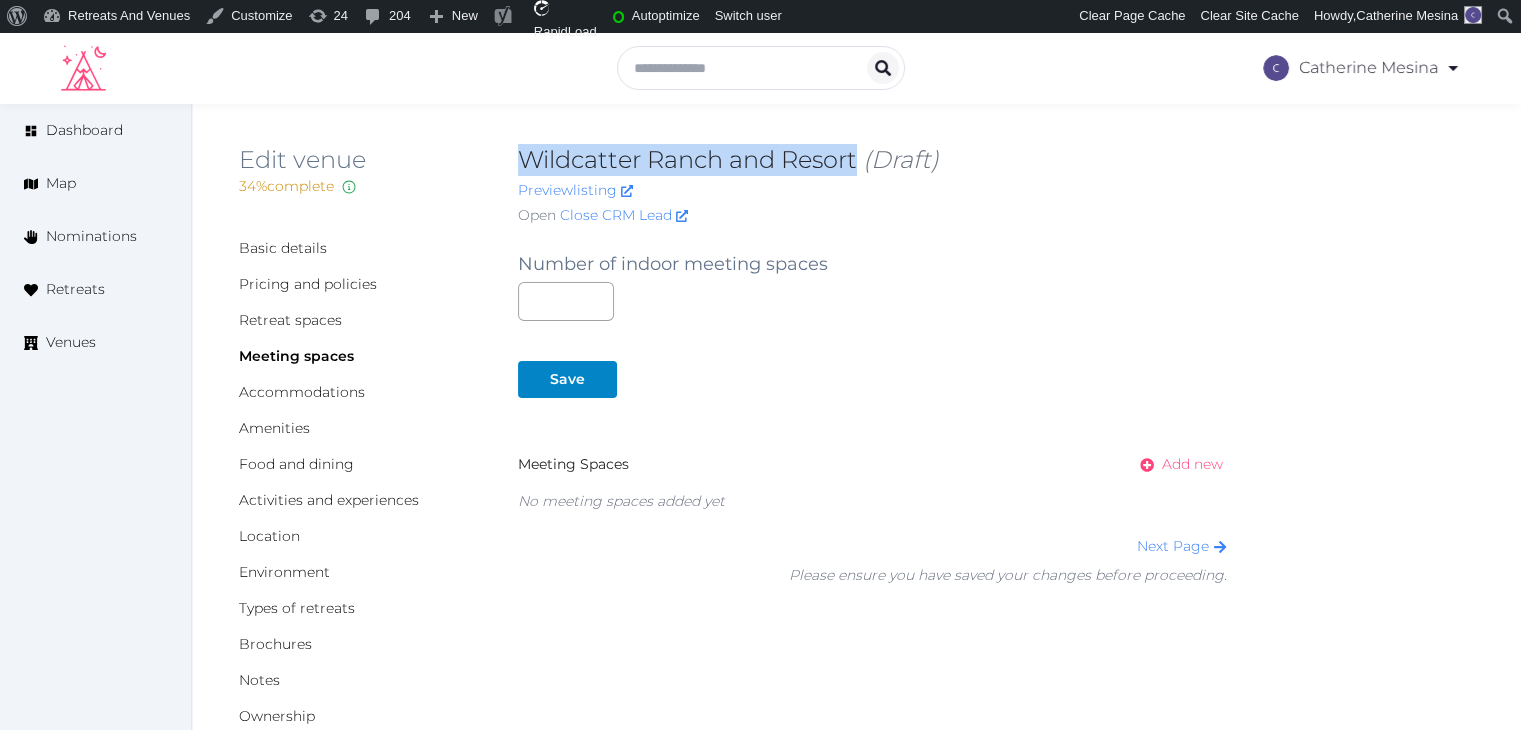 click on "Add new" at bounding box center [1192, 464] 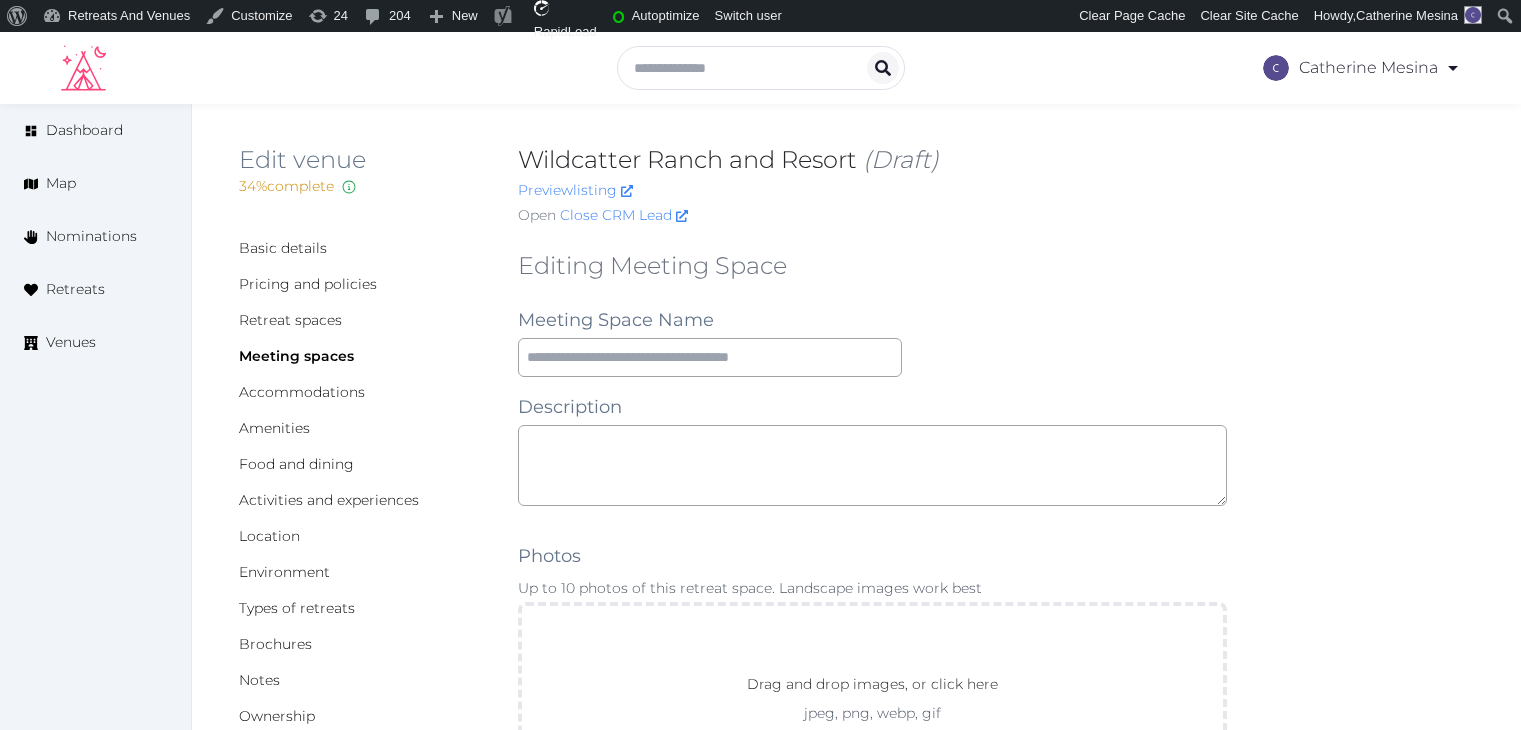scroll, scrollTop: 0, scrollLeft: 0, axis: both 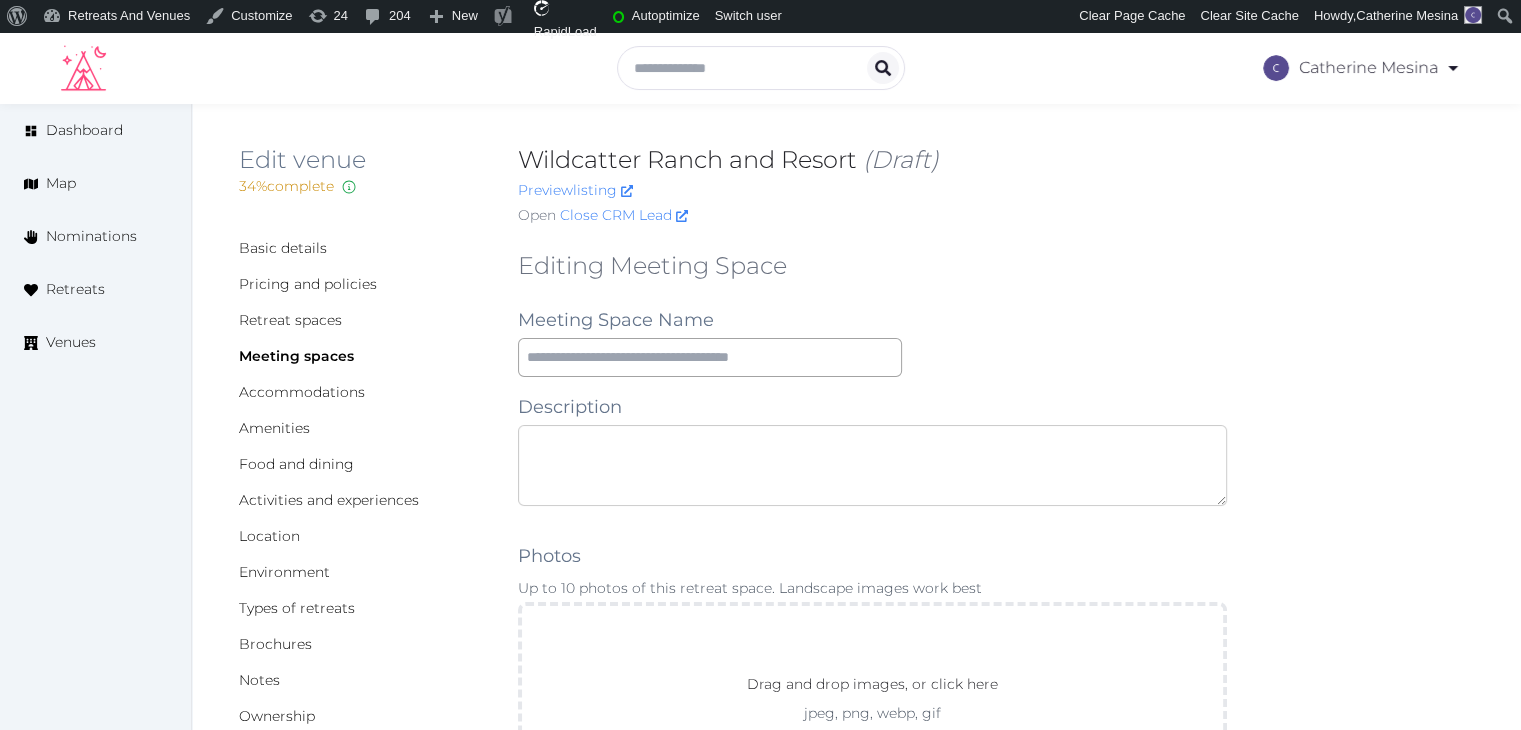 click at bounding box center (872, 465) 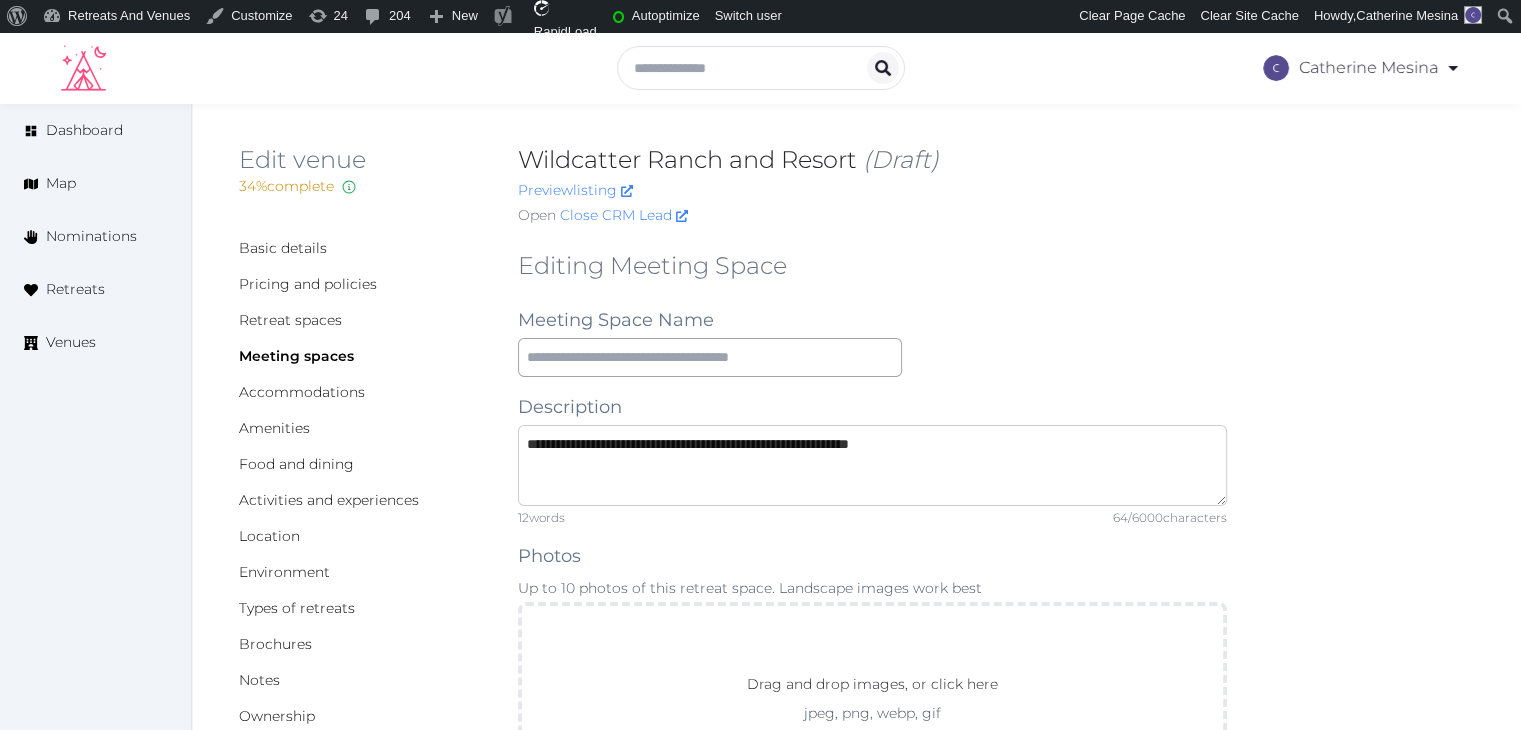 drag, startPoint x: 613, startPoint y: 448, endPoint x: 622, endPoint y: 442, distance: 10.816654 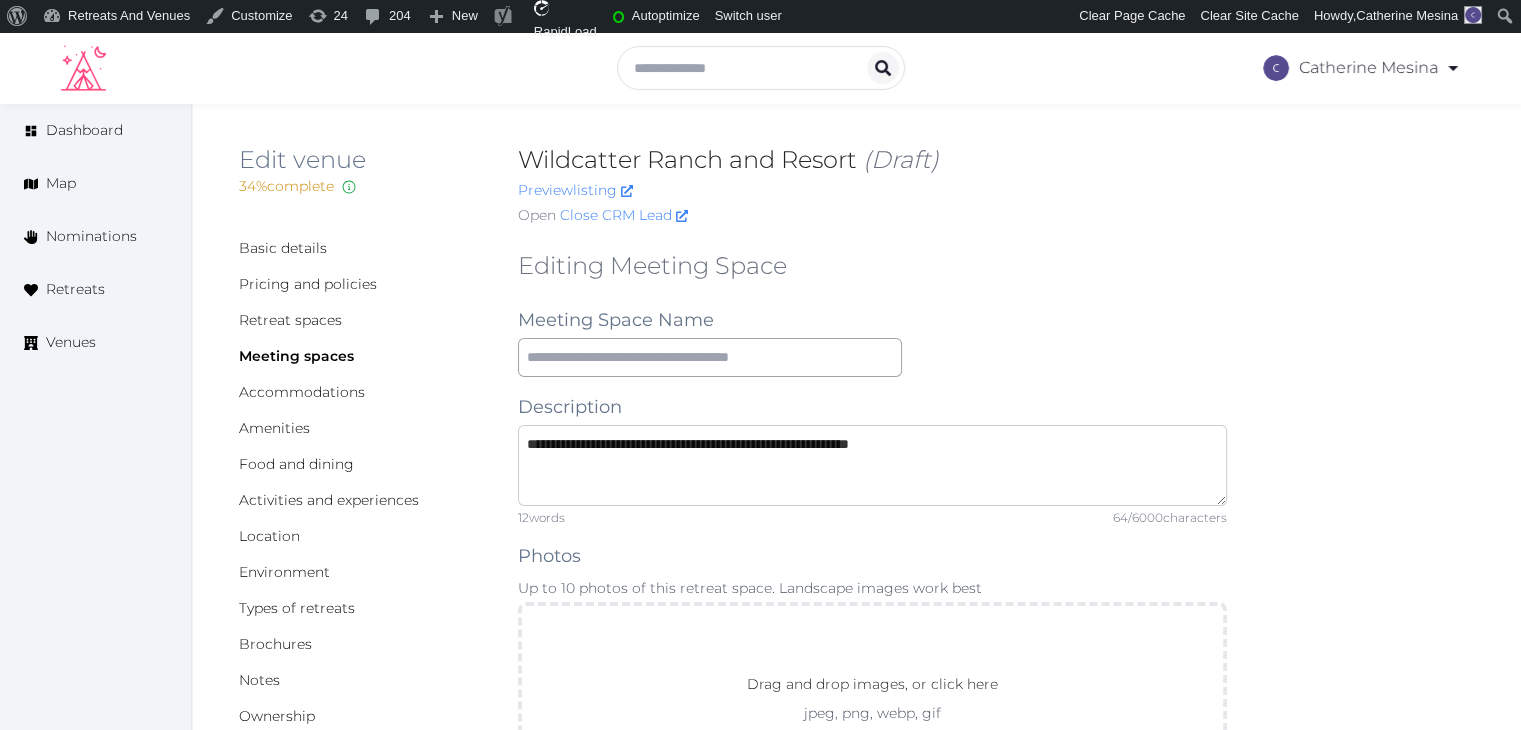 type on "**********" 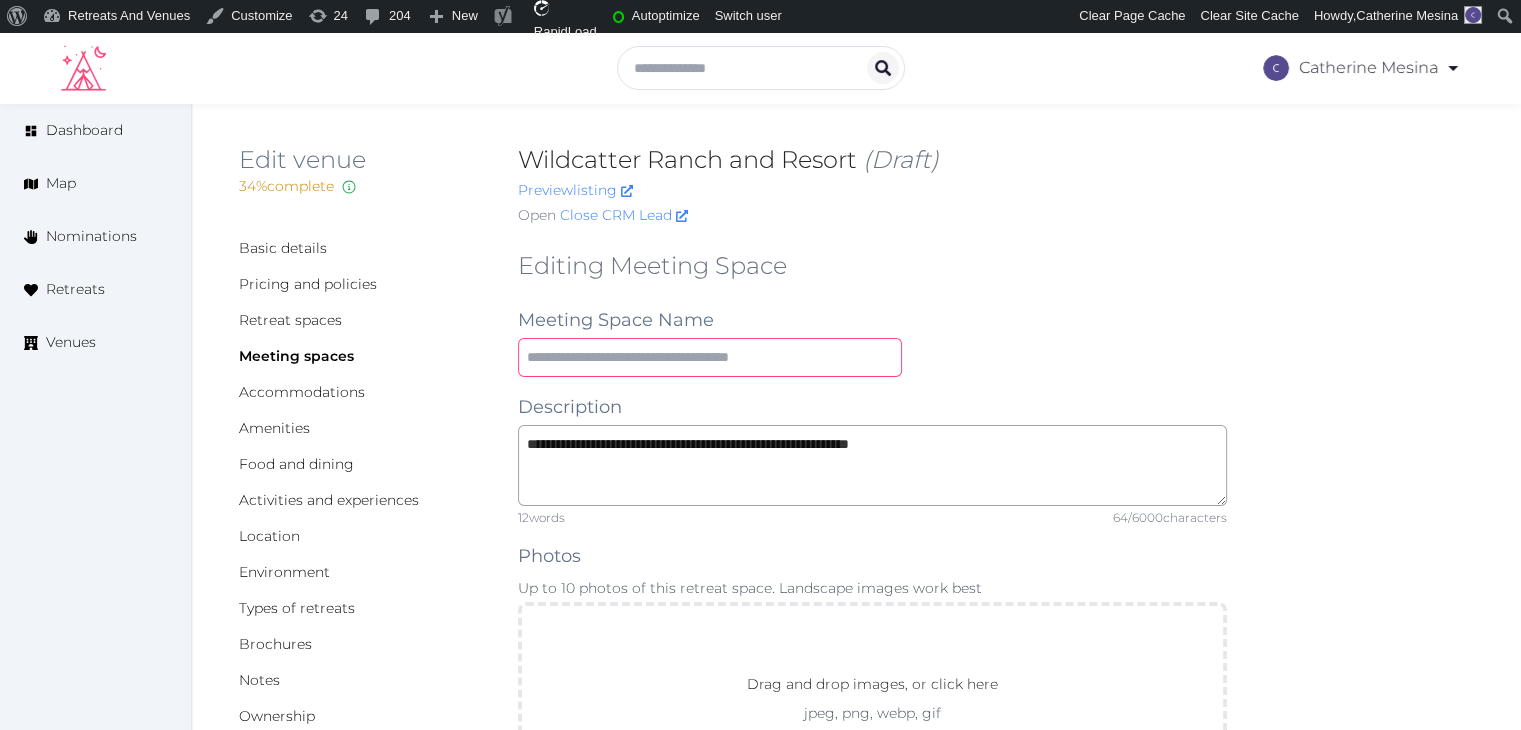 click at bounding box center (710, 357) 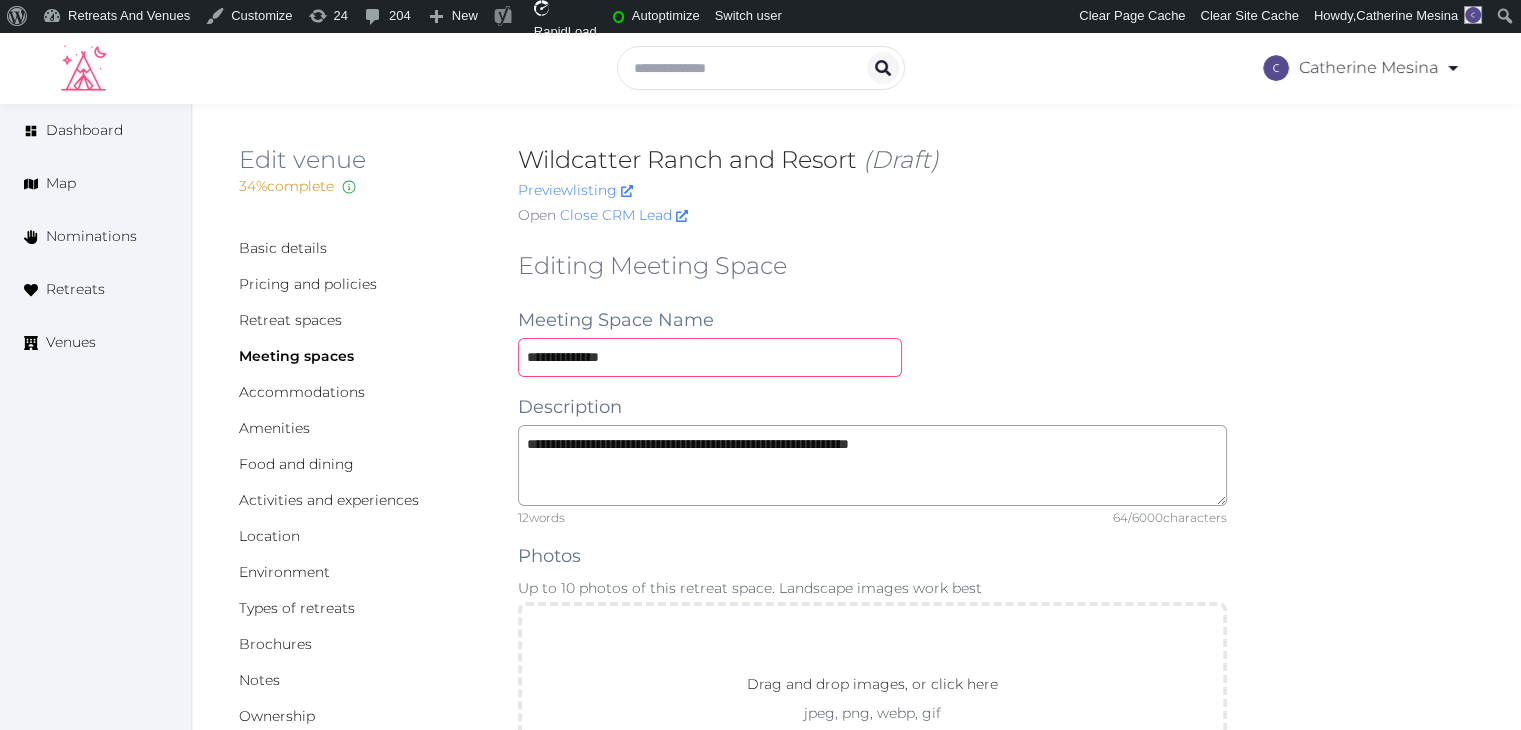 type on "**********" 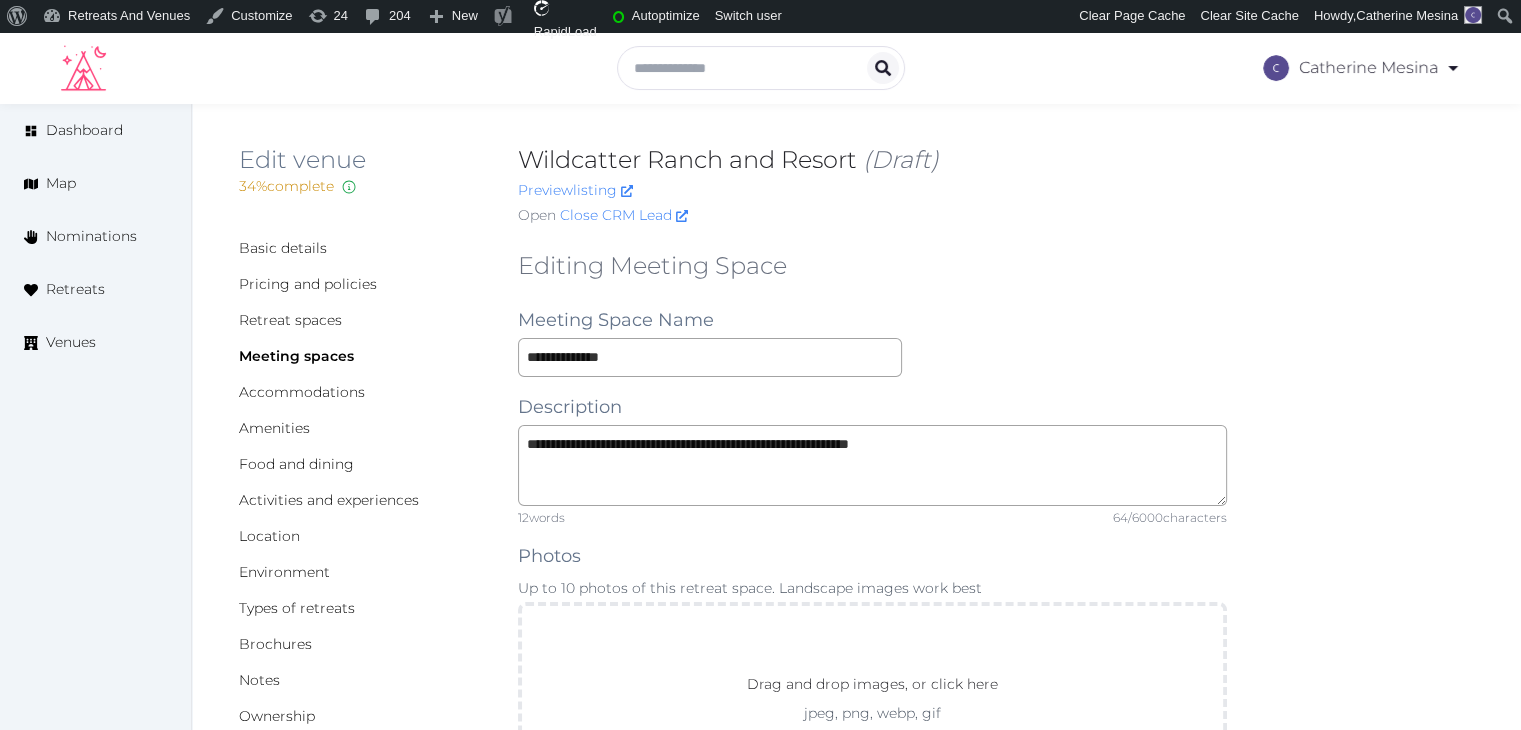 click on "**********" at bounding box center [872, 1378] 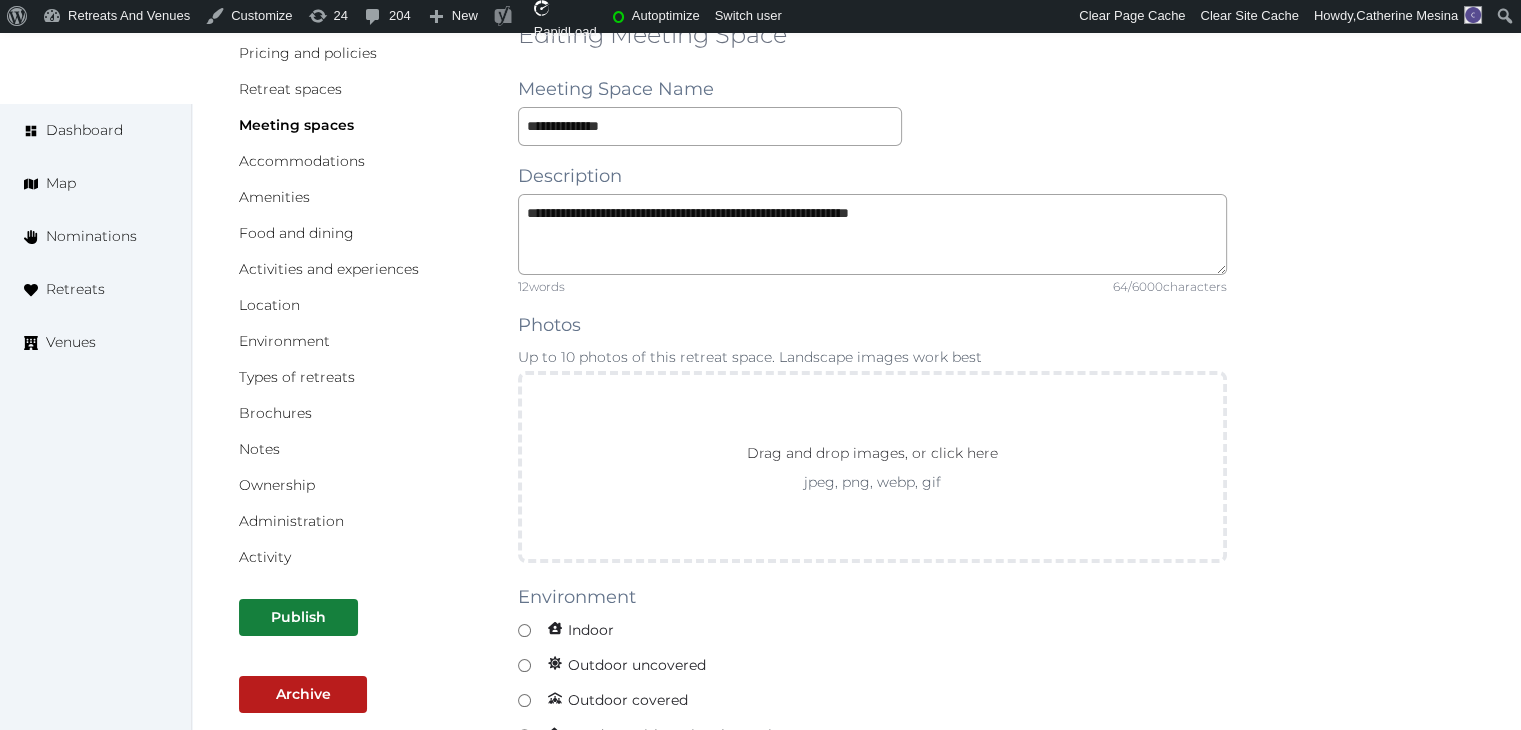scroll, scrollTop: 400, scrollLeft: 0, axis: vertical 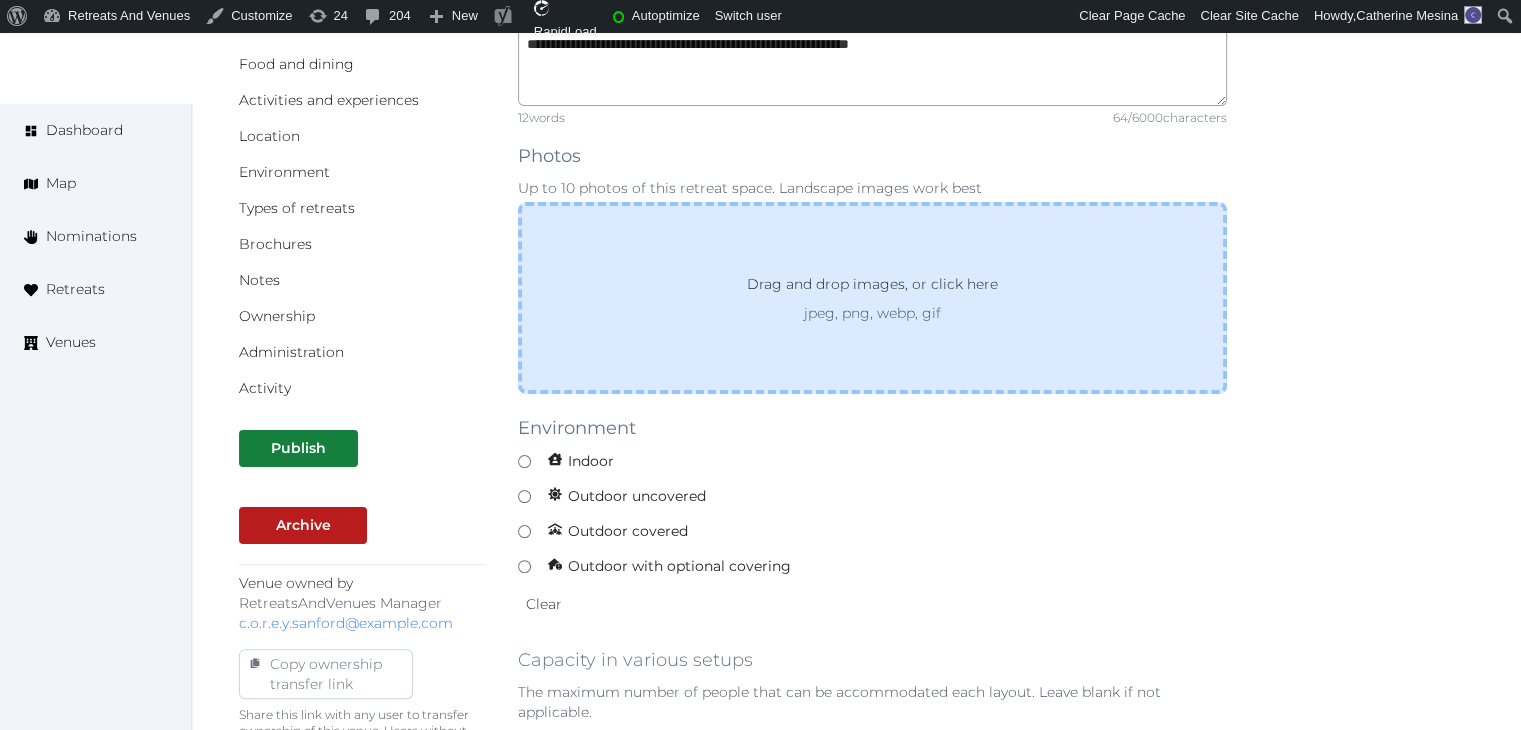 click on "Drag and drop images, or click here" at bounding box center [872, 288] 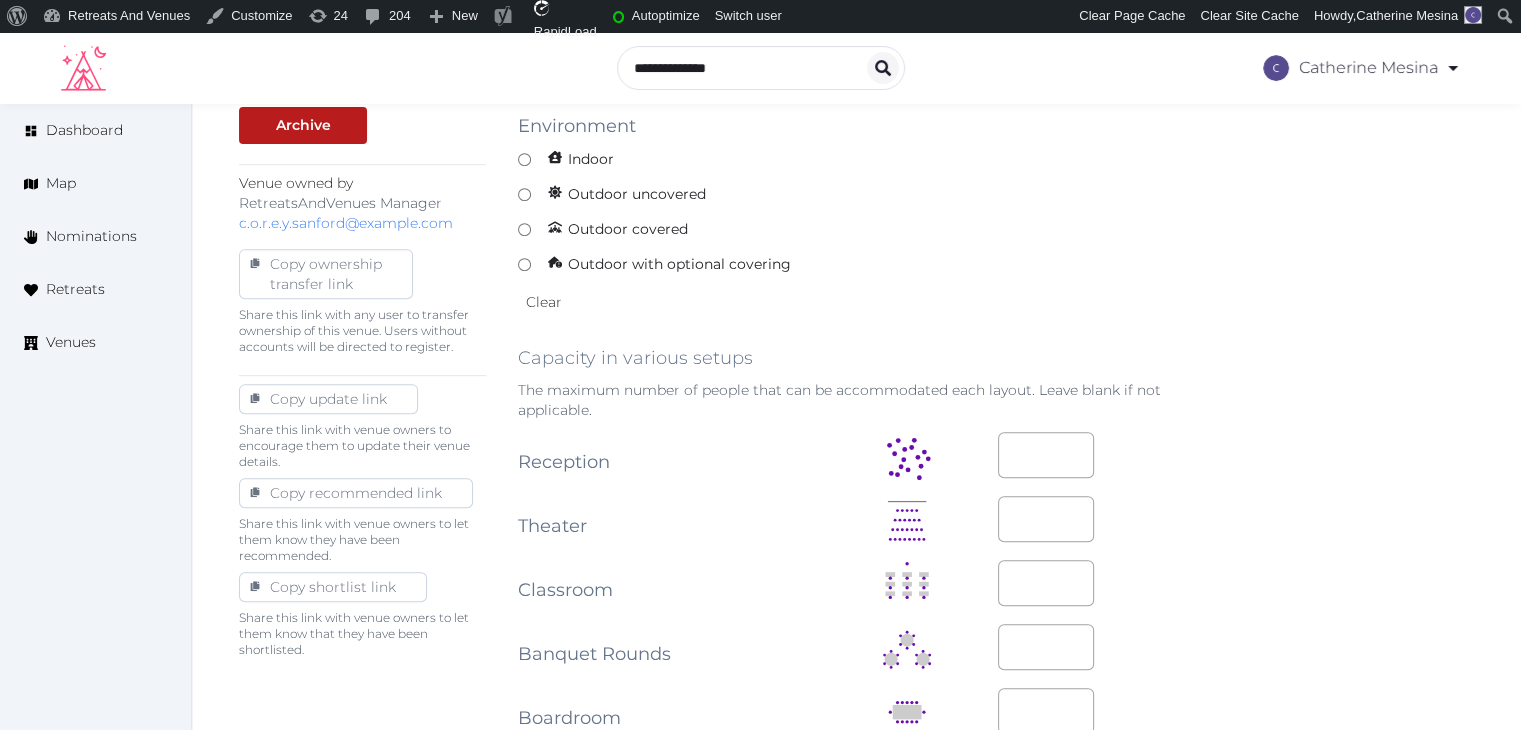 scroll, scrollTop: 700, scrollLeft: 0, axis: vertical 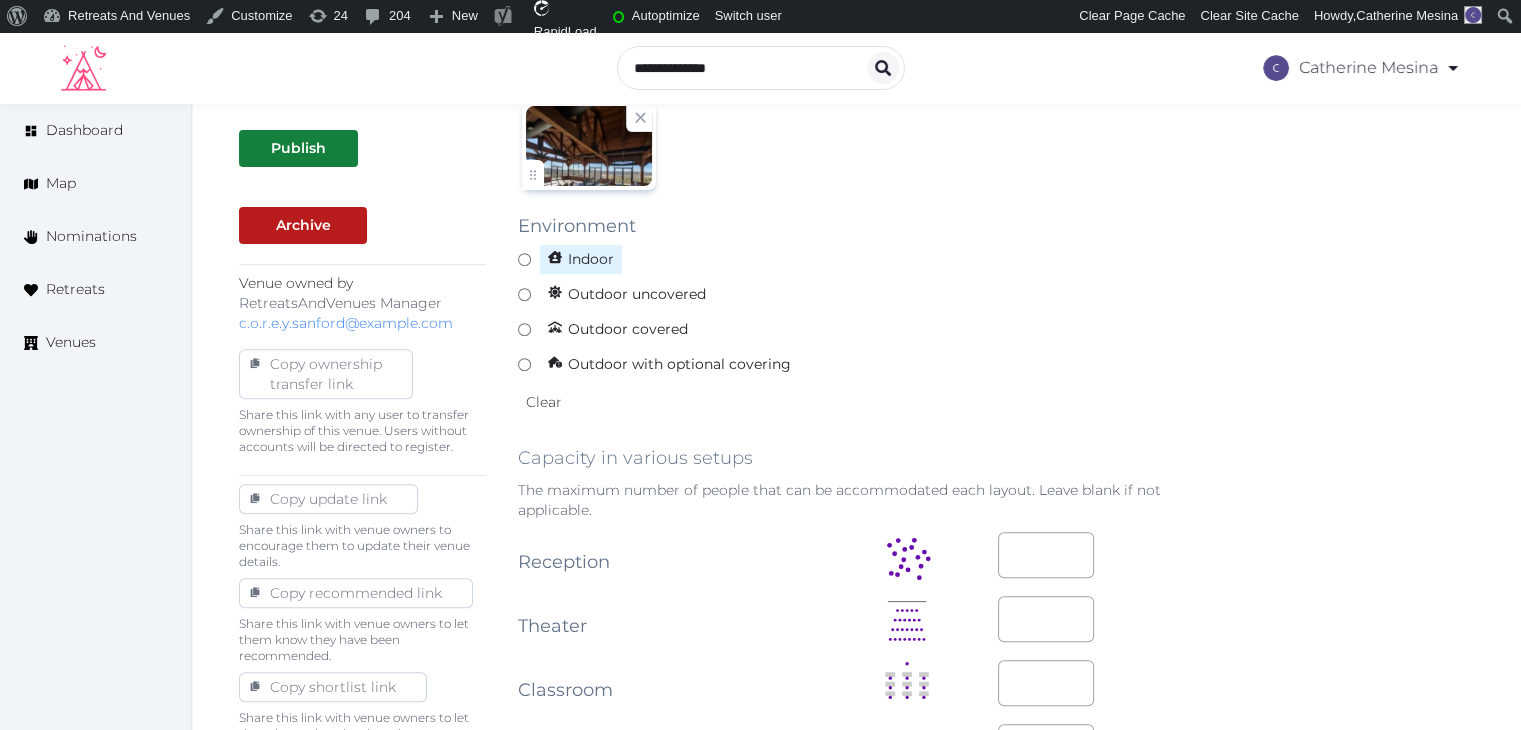 click on "Indoor" at bounding box center (581, 259) 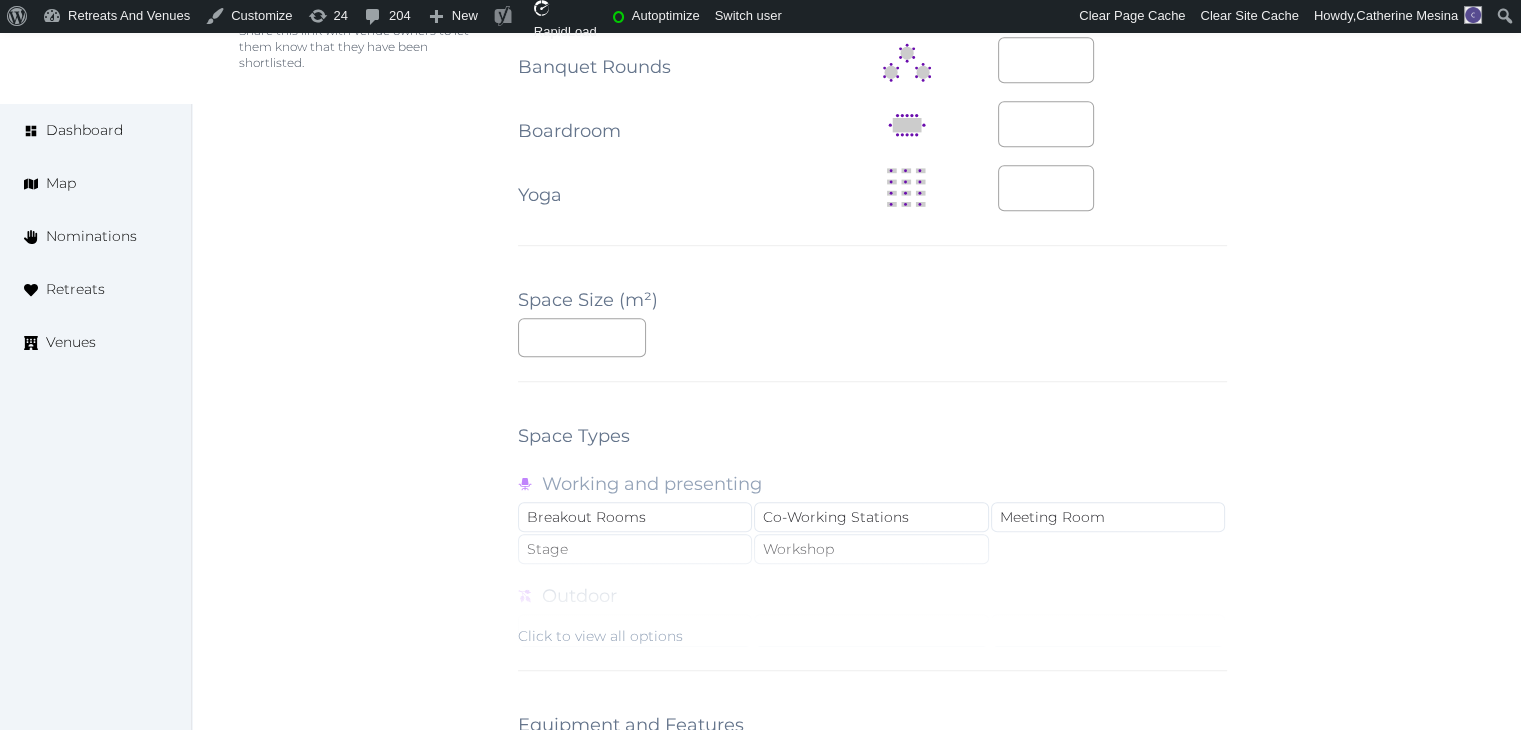 scroll, scrollTop: 1500, scrollLeft: 0, axis: vertical 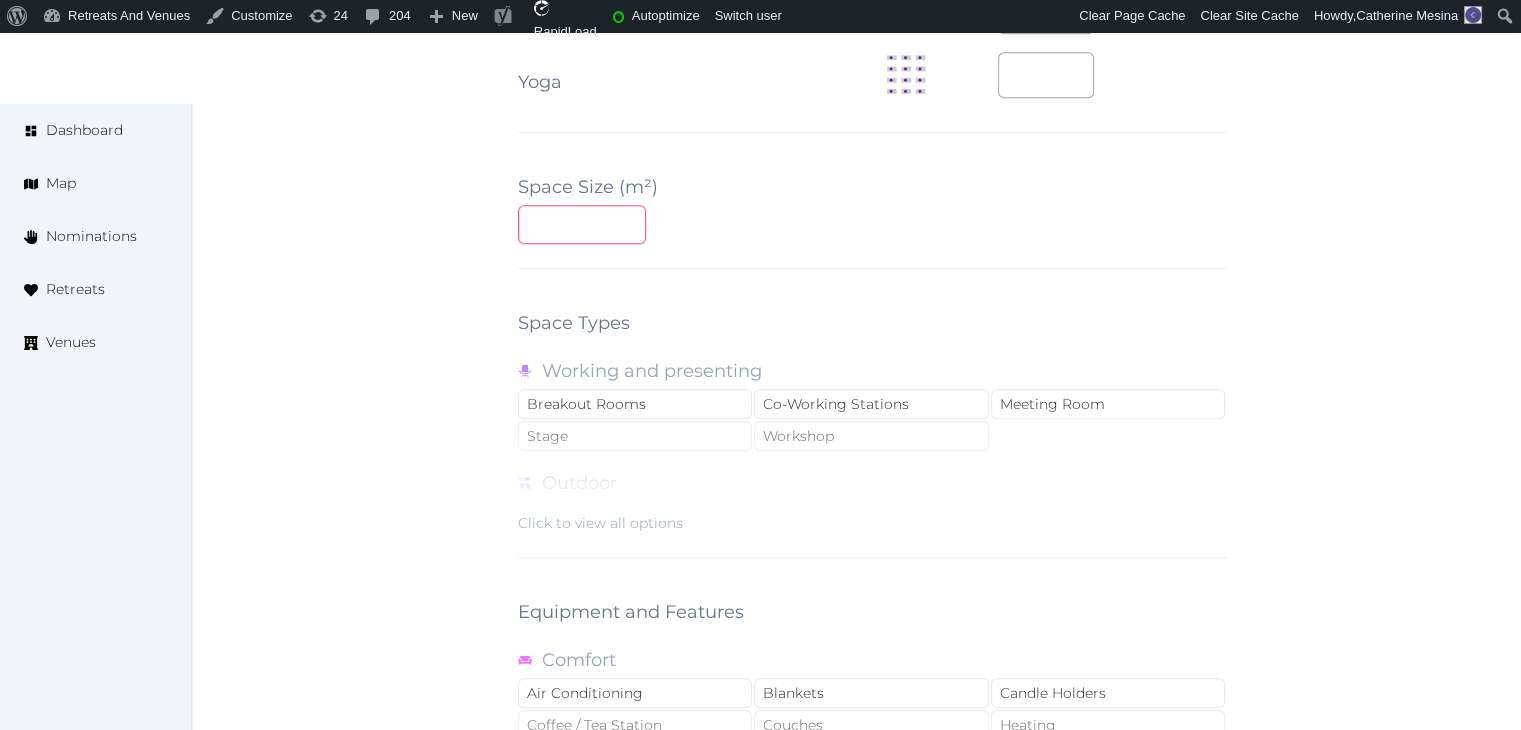 click at bounding box center (582, 224) 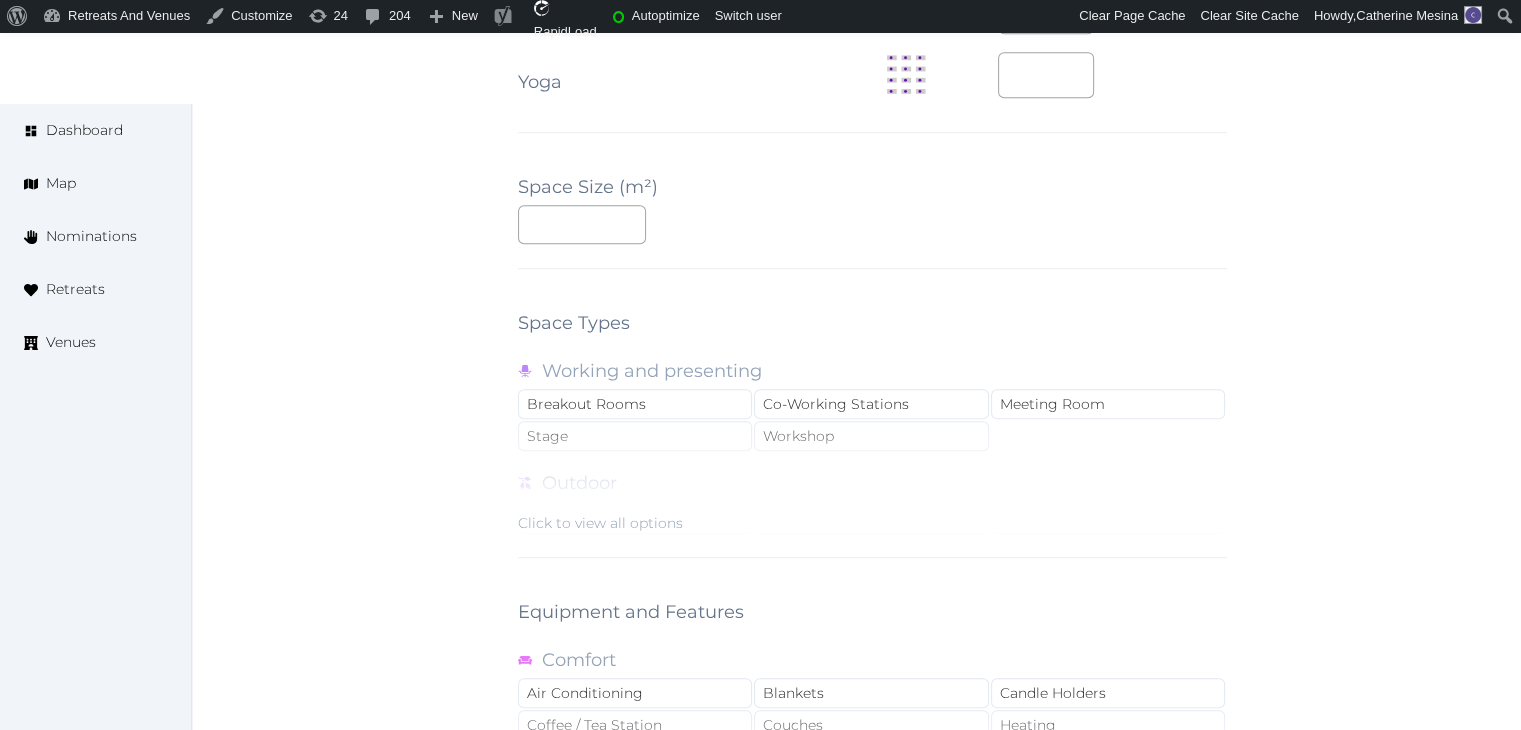 click on "**" at bounding box center (872, 224) 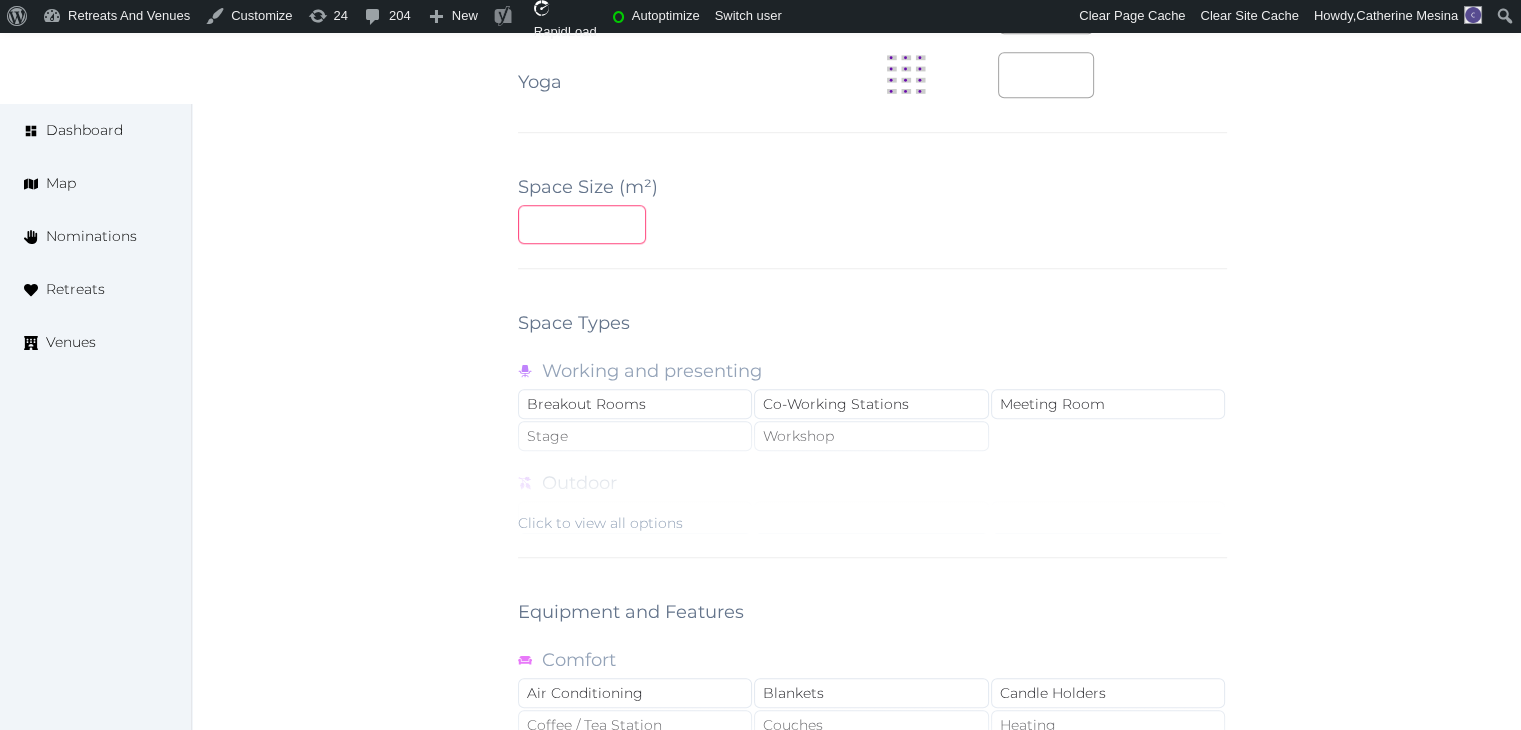 click on "**" at bounding box center (582, 224) 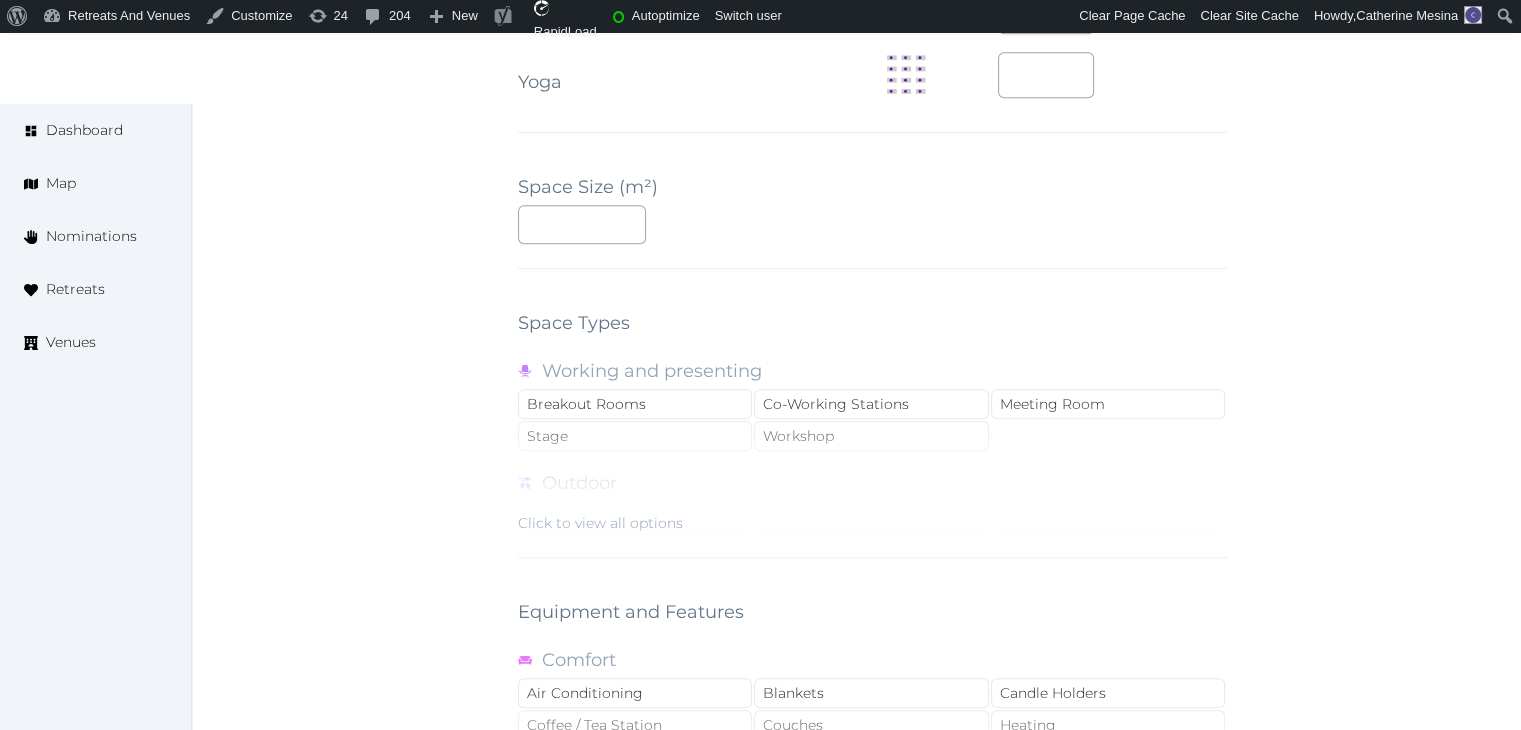 click on "***" at bounding box center [872, 224] 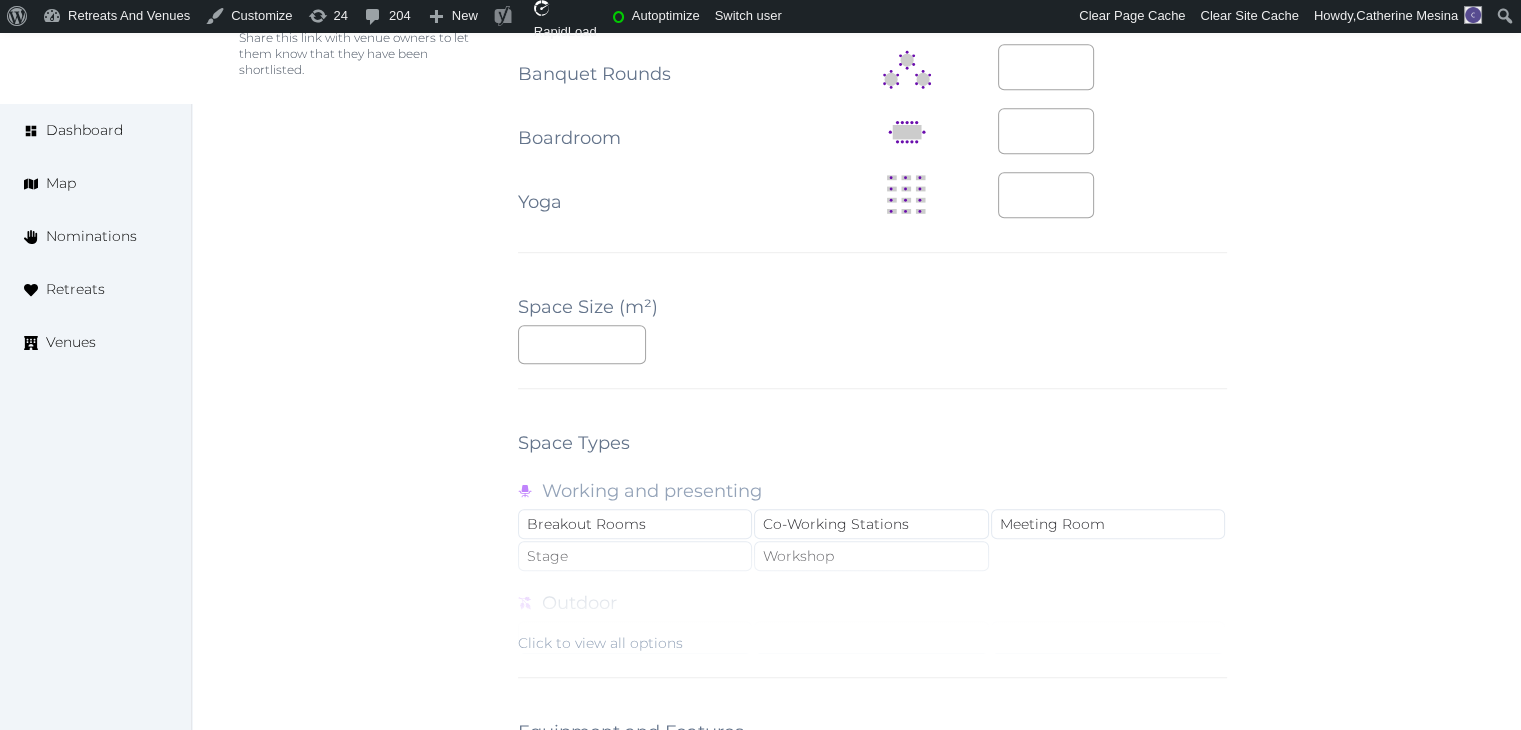 scroll, scrollTop: 1100, scrollLeft: 0, axis: vertical 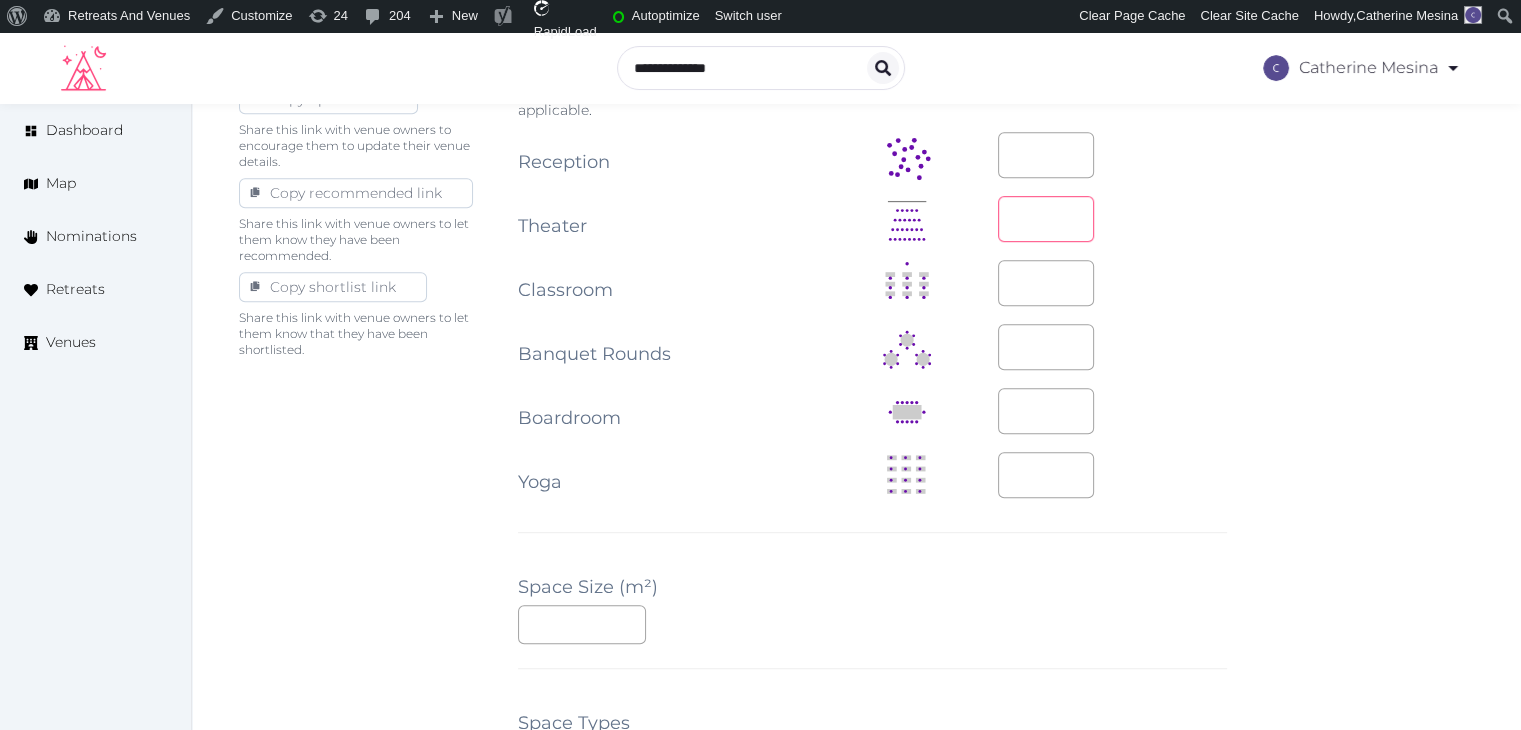 drag, startPoint x: 1016, startPoint y: 198, endPoint x: 1031, endPoint y: 228, distance: 33.54102 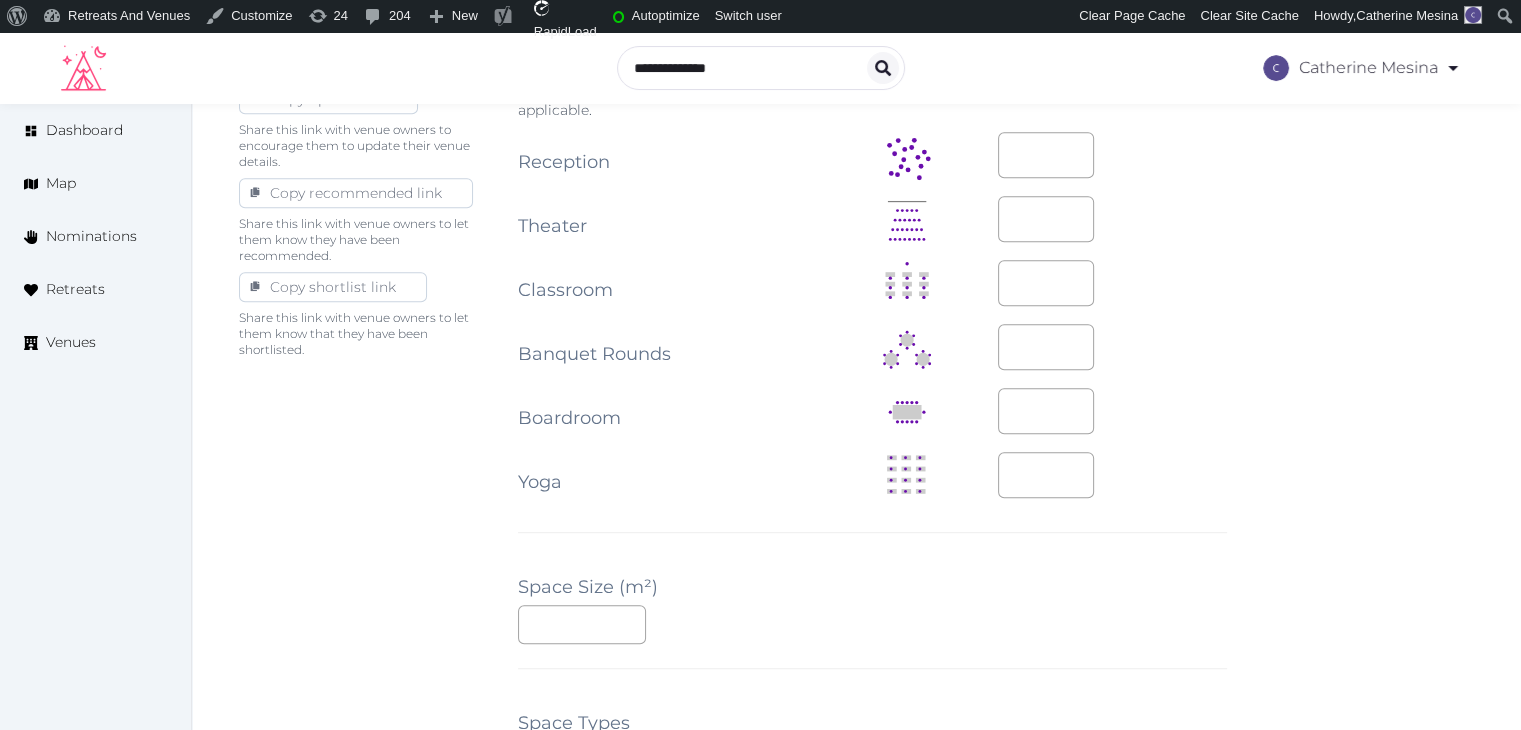click on "**********" at bounding box center (856, 327) 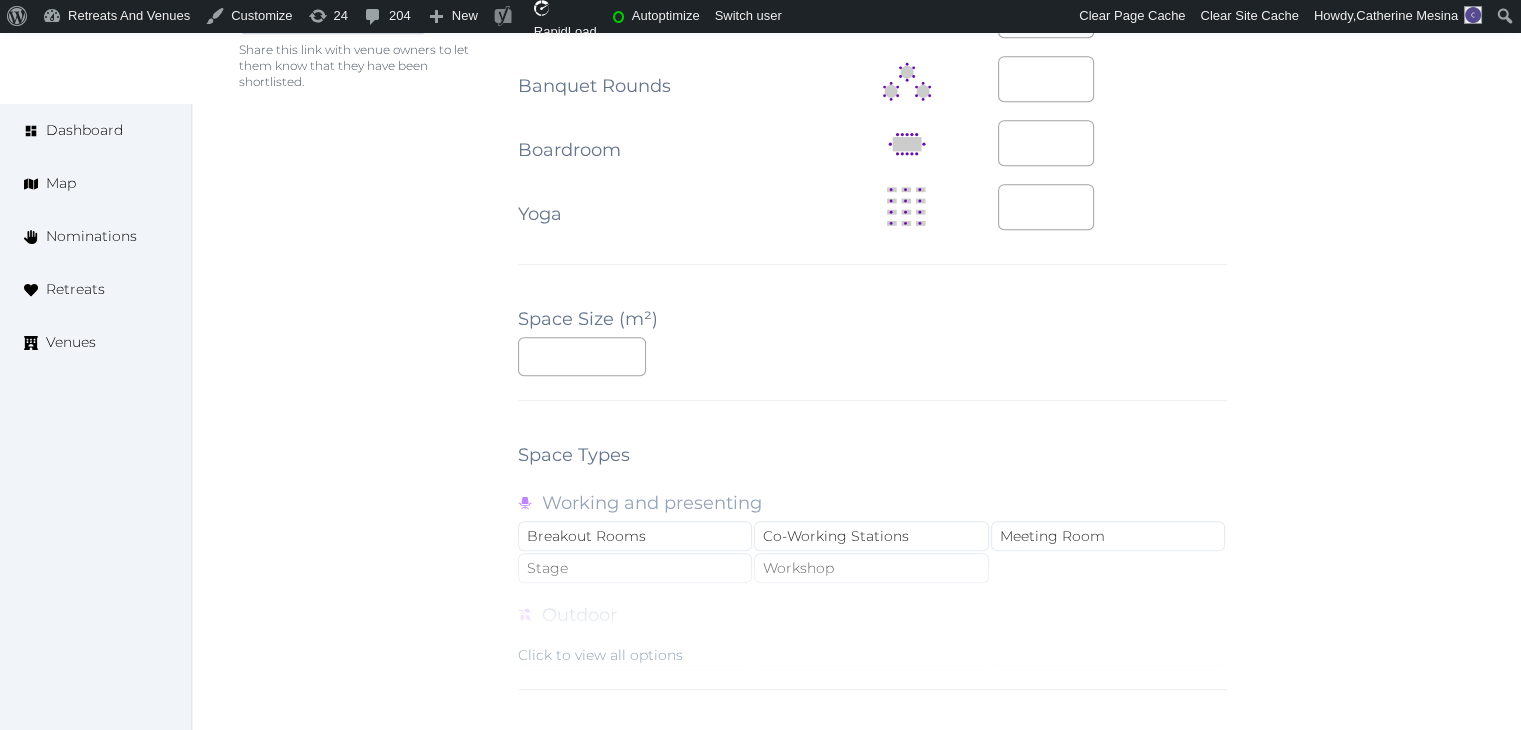scroll, scrollTop: 1500, scrollLeft: 0, axis: vertical 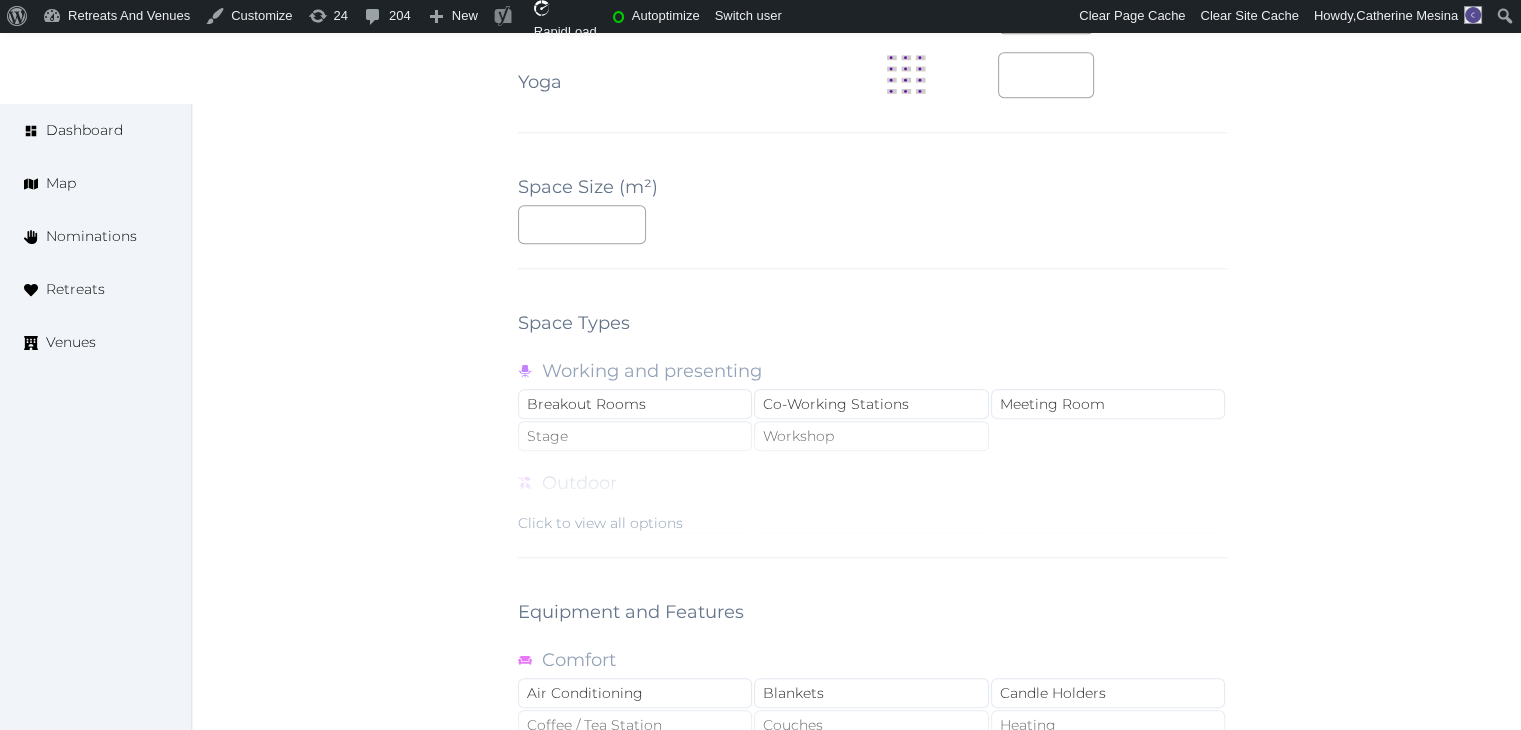 click on "Click to view all options" at bounding box center (600, 523) 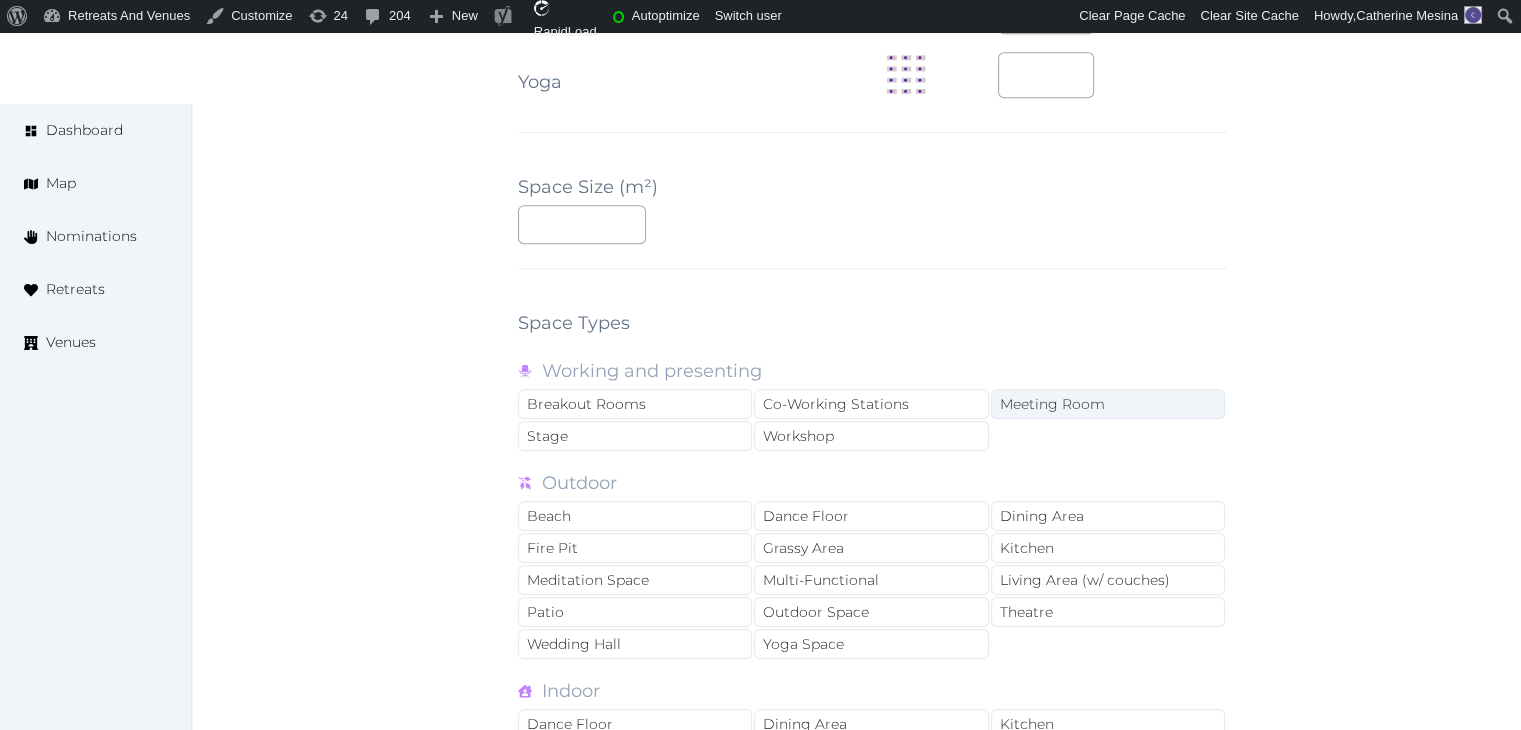 click on "Meeting Room" at bounding box center (1108, 404) 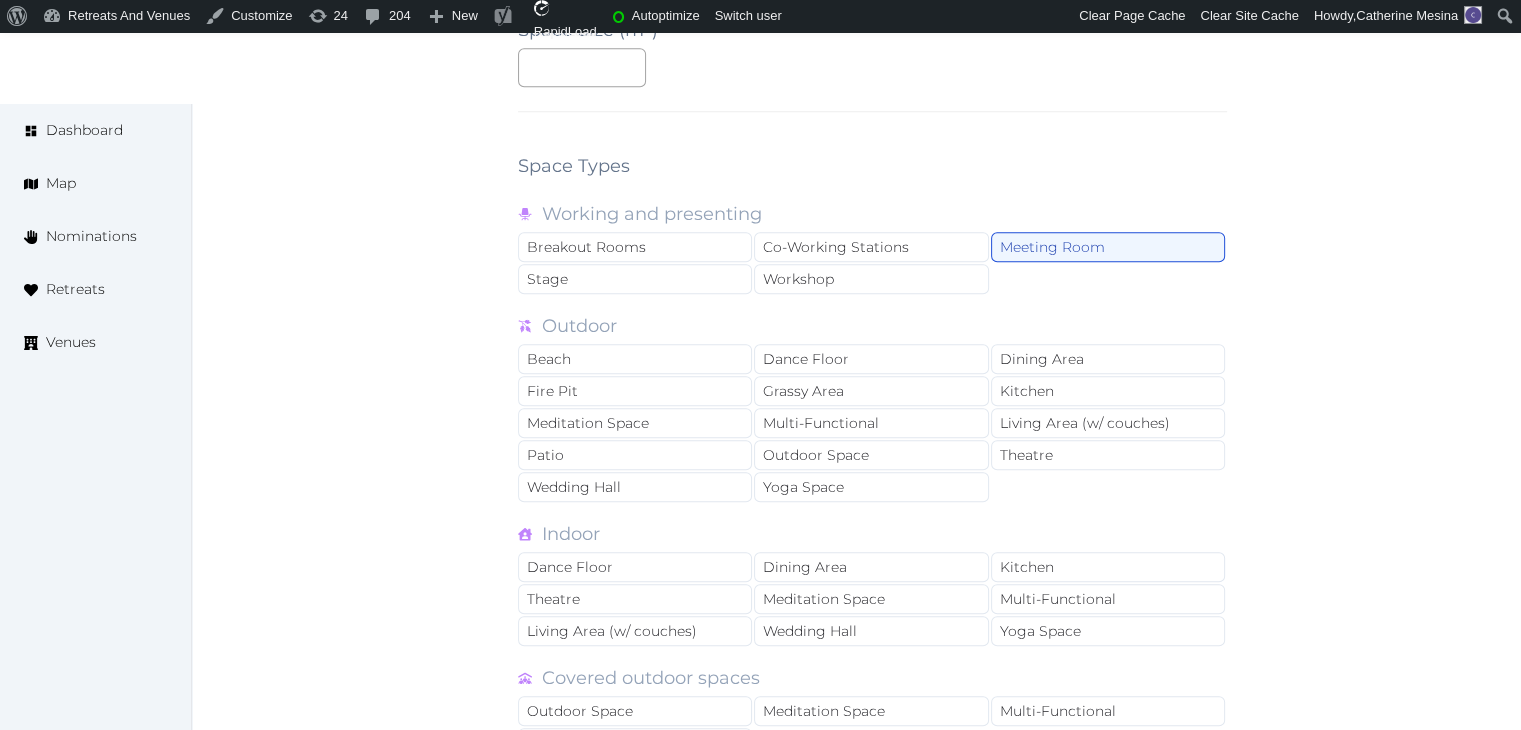 scroll, scrollTop: 1800, scrollLeft: 0, axis: vertical 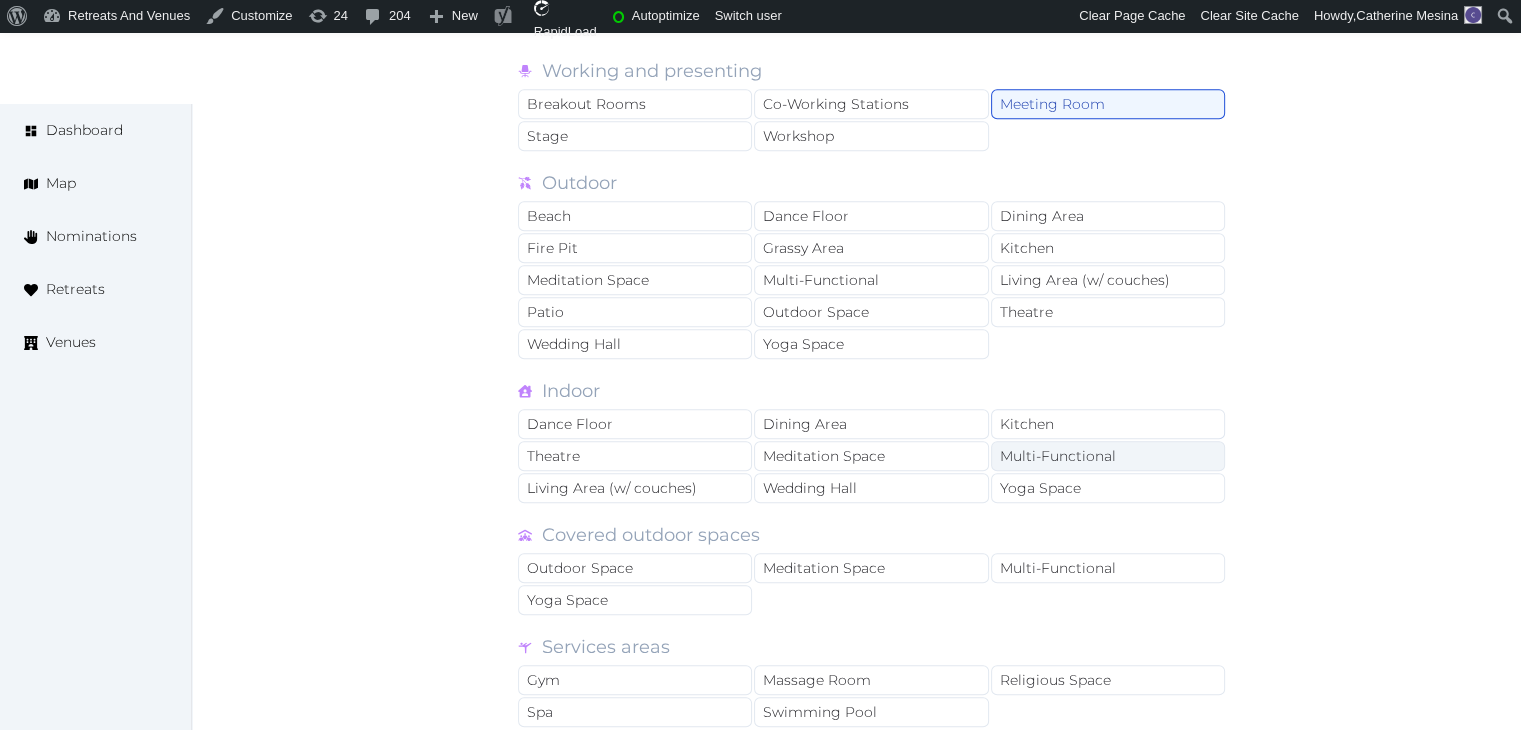 click on "Multi-Functional" at bounding box center [1108, 456] 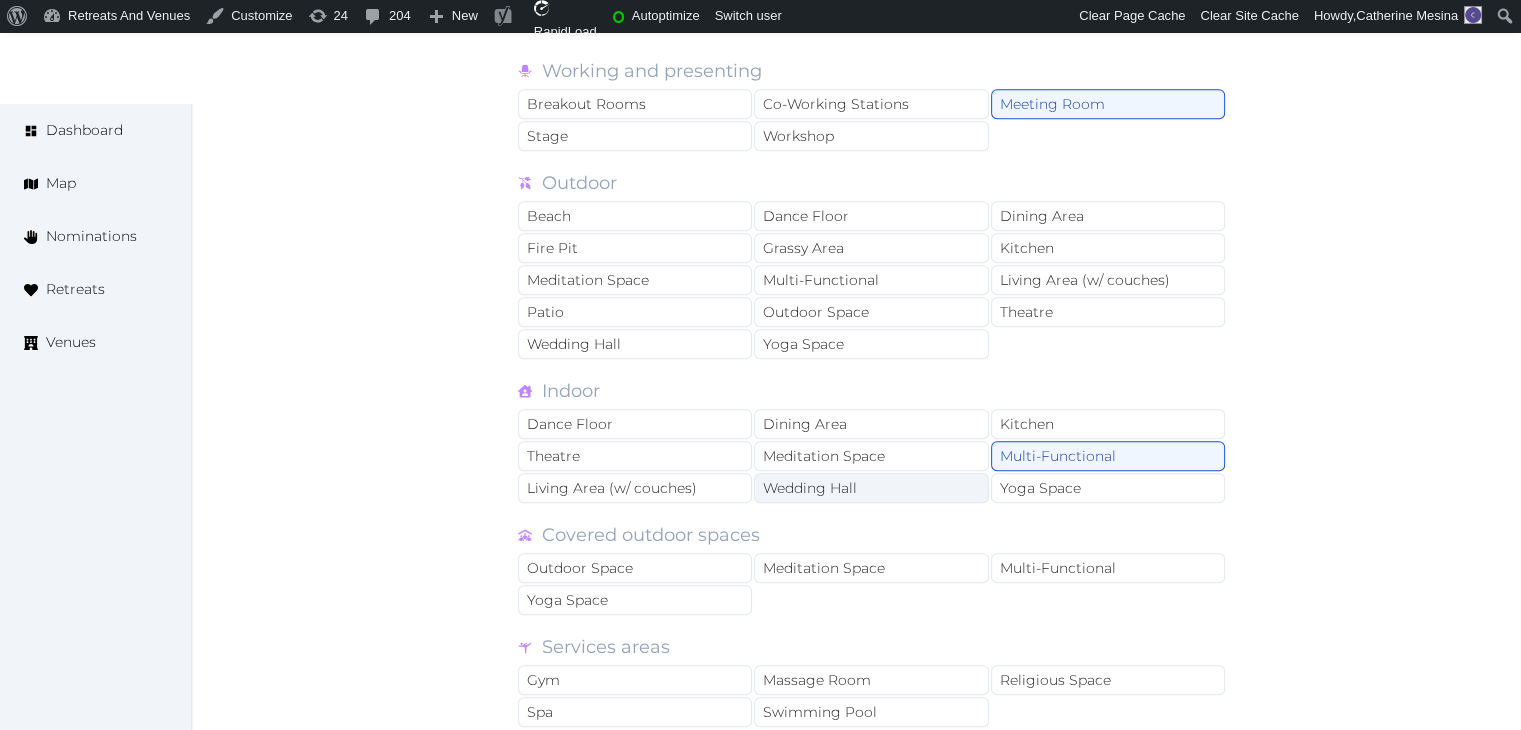 click on "Wedding Hall" at bounding box center (871, 488) 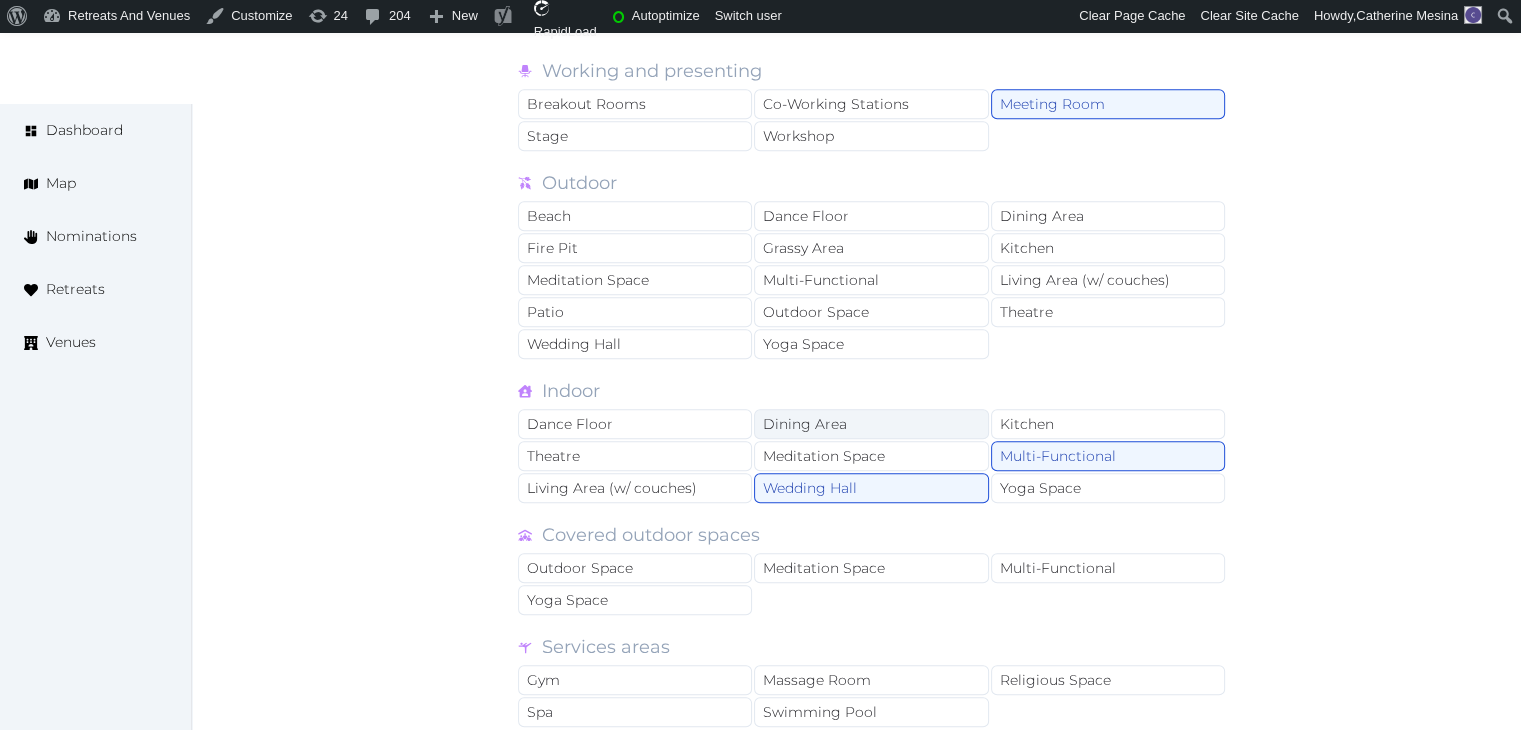 click on "Dining Area" at bounding box center [871, 424] 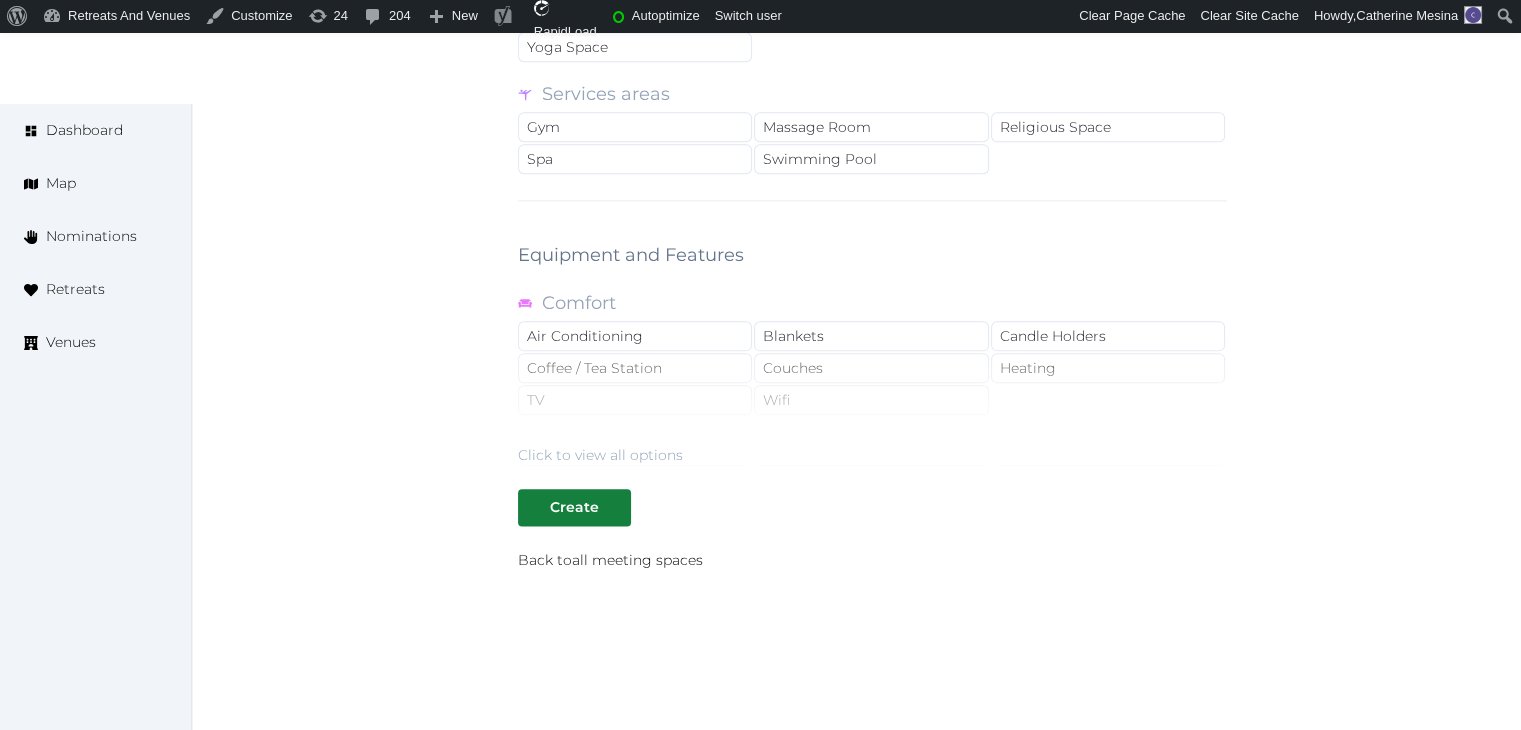scroll, scrollTop: 2400, scrollLeft: 0, axis: vertical 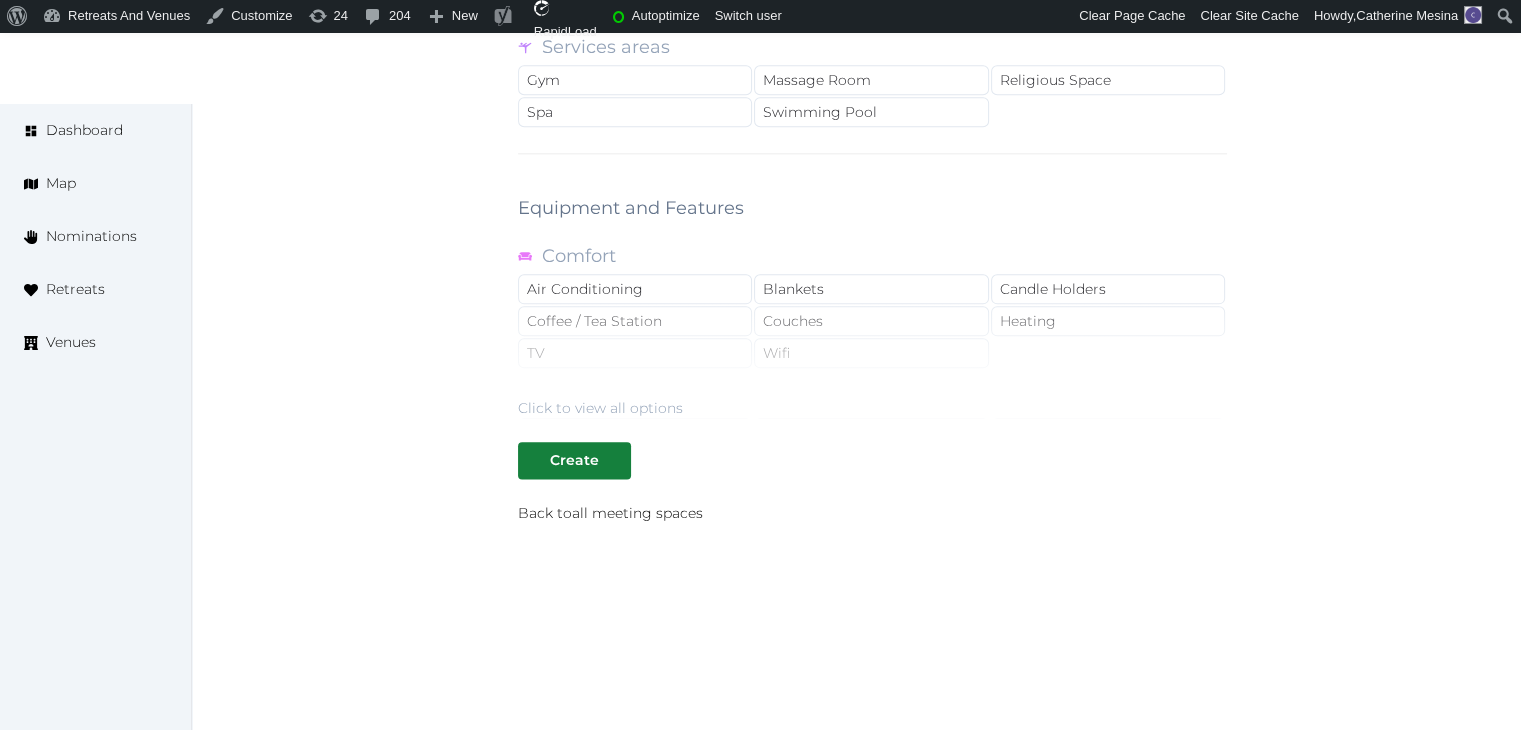 click on "Click to view all options" at bounding box center [600, 408] 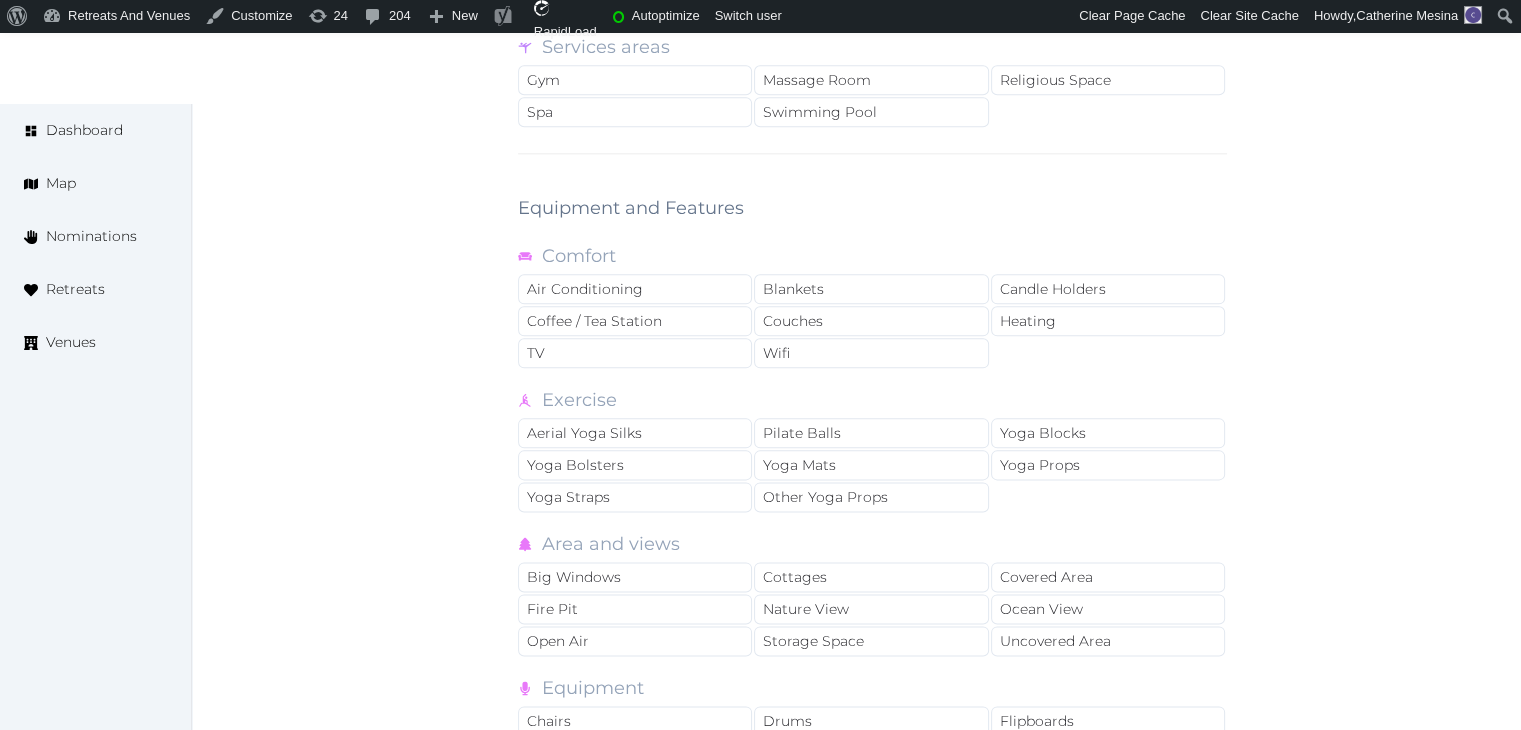 drag, startPoint x: 823, startPoint y: 343, endPoint x: 811, endPoint y: 377, distance: 36.05551 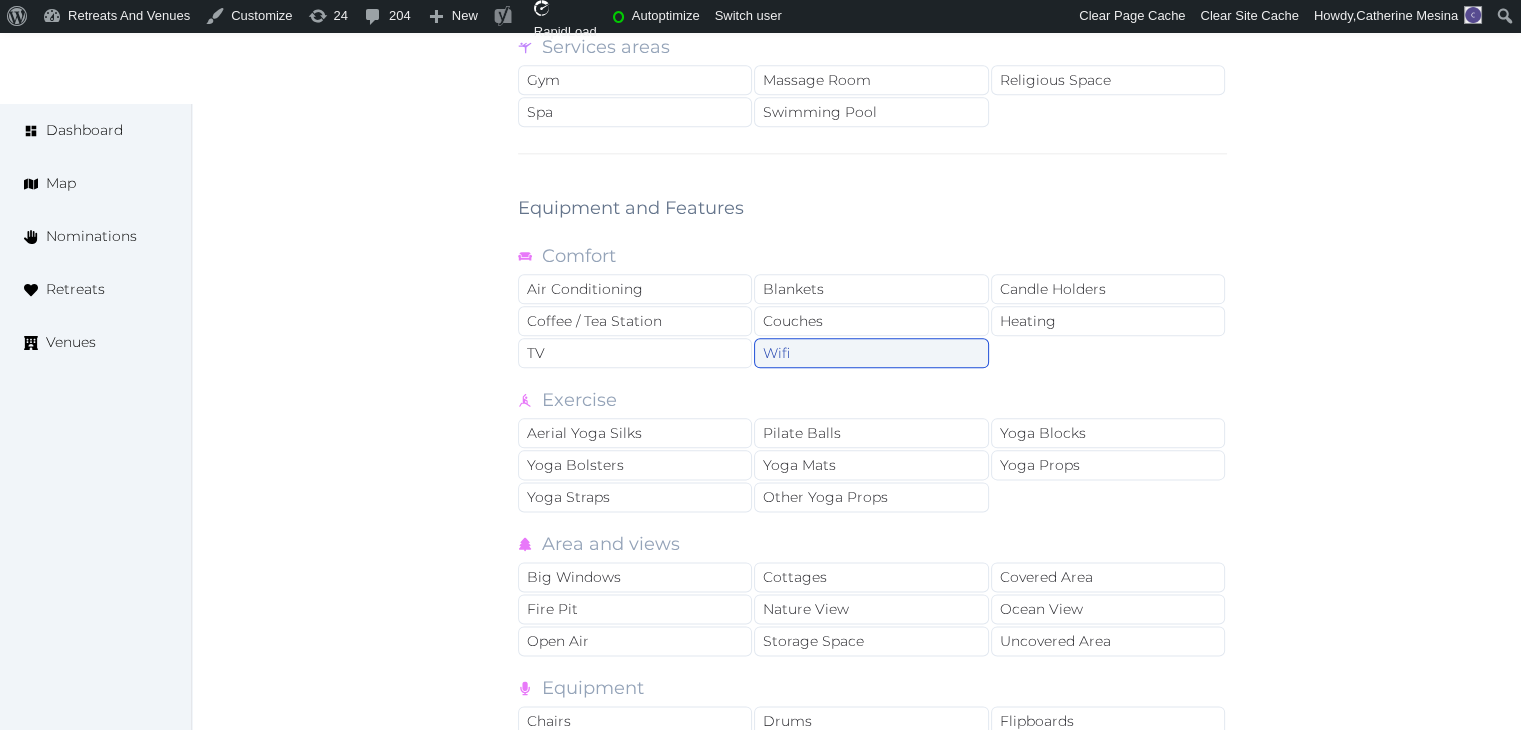 click on "Wifi" at bounding box center (871, 353) 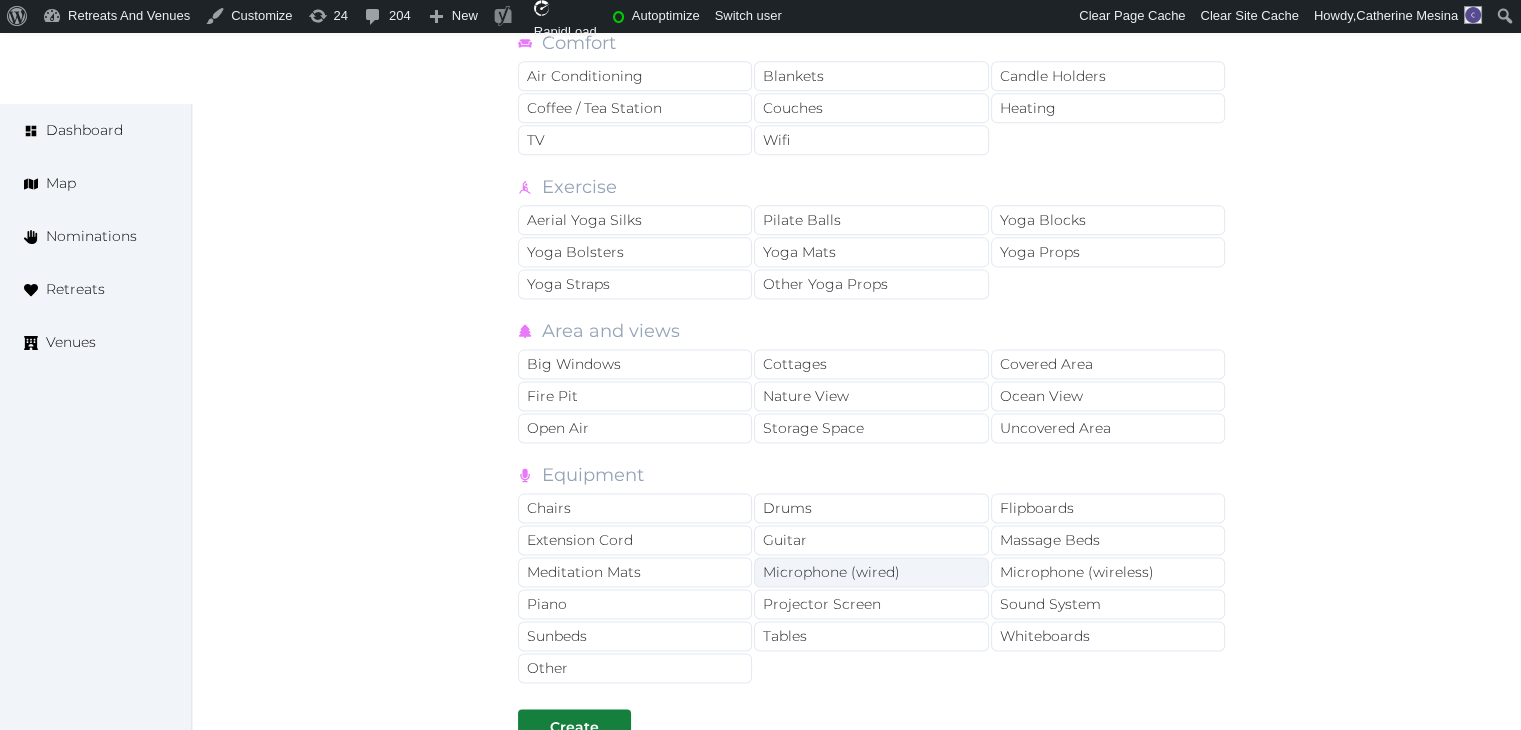 scroll, scrollTop: 2700, scrollLeft: 0, axis: vertical 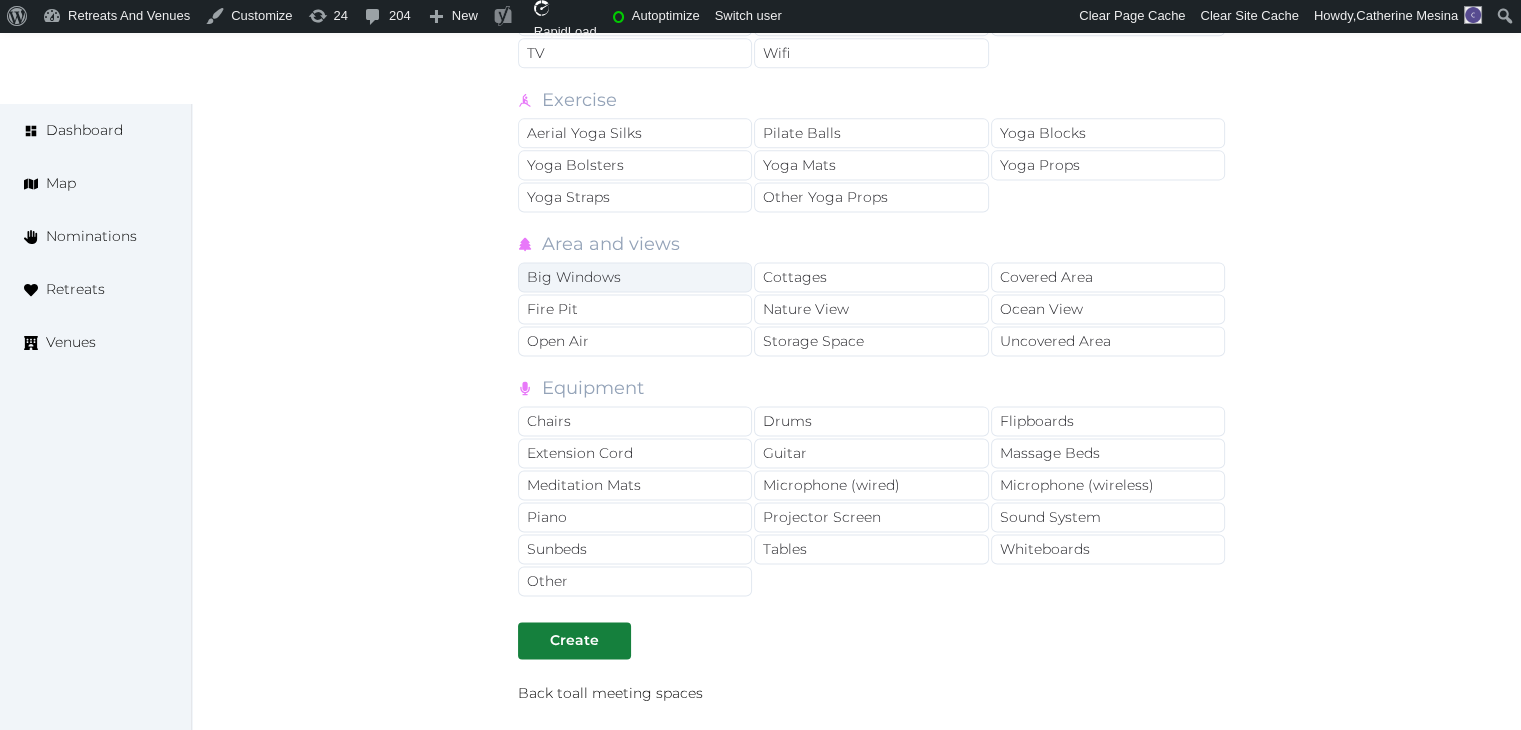 click on "Big Windows" at bounding box center (635, 277) 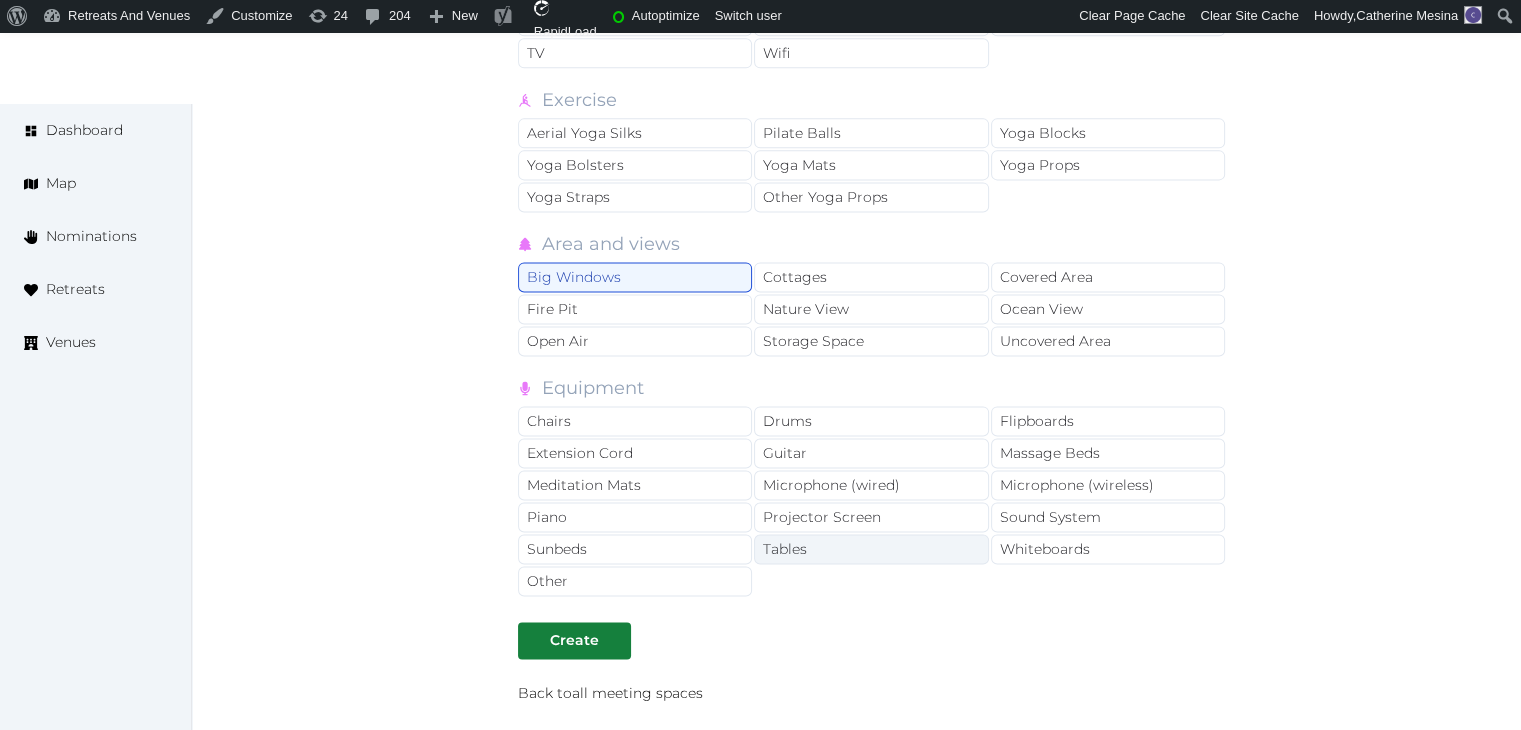 click on "Tables" at bounding box center [871, 549] 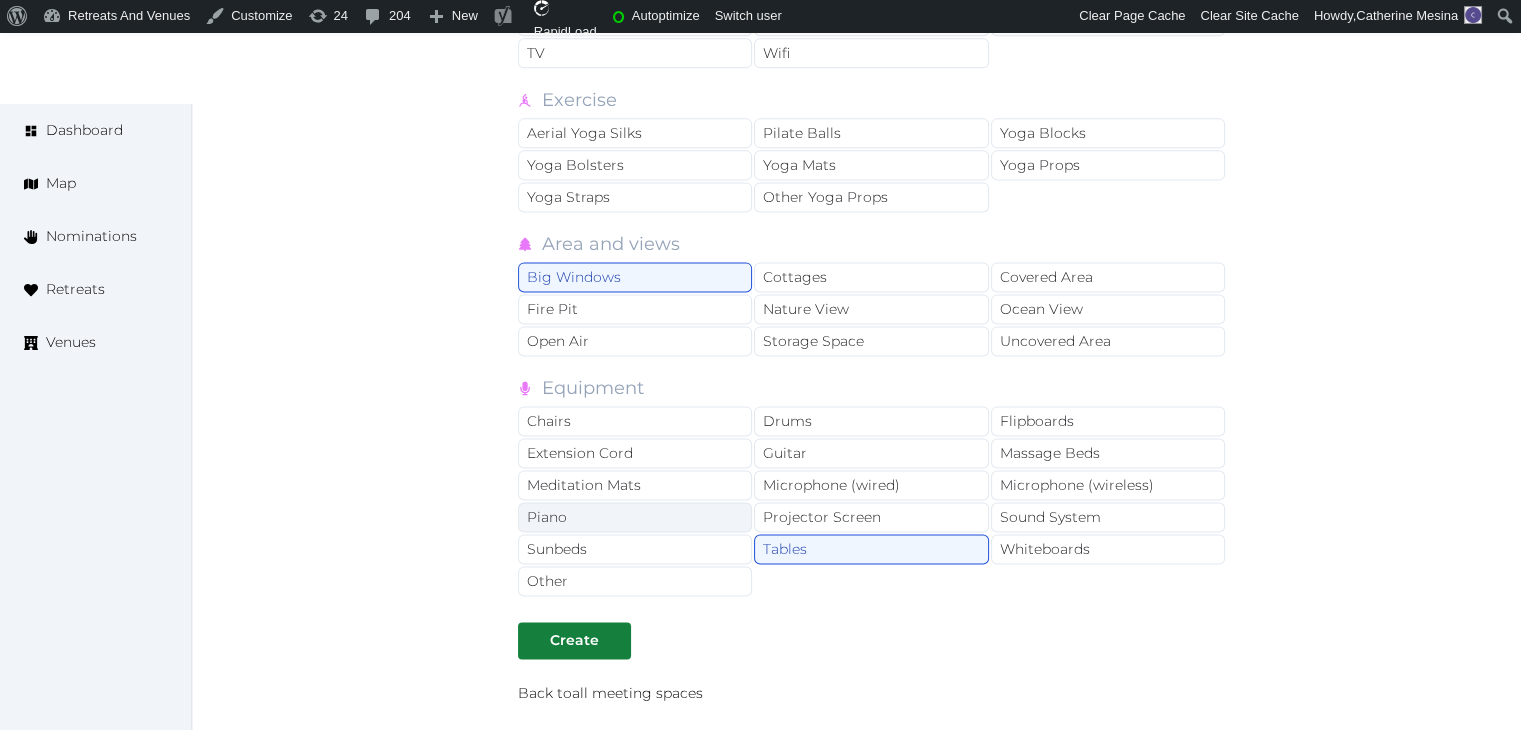 drag, startPoint x: 676, startPoint y: 397, endPoint x: 744, endPoint y: 514, distance: 135.32553 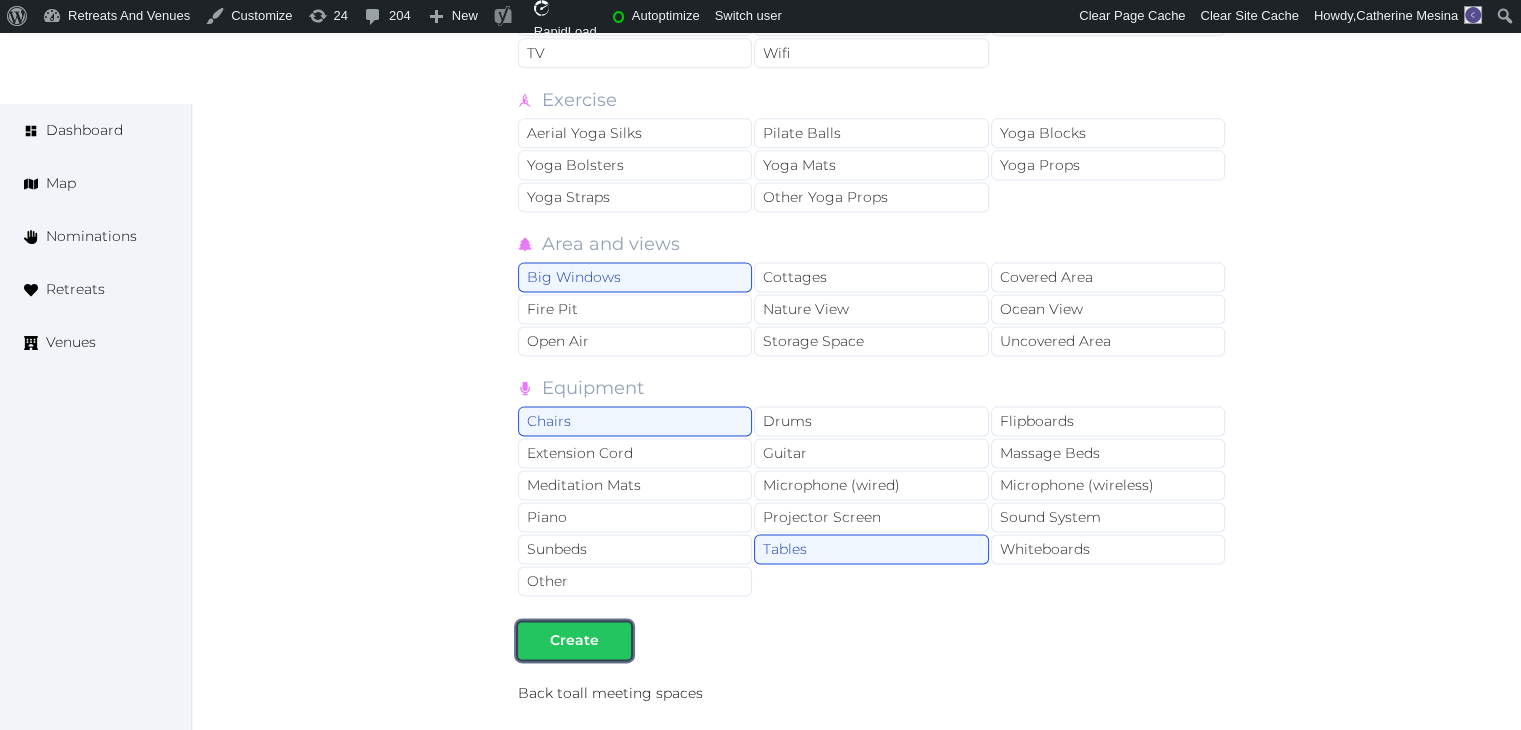 click on "Create" at bounding box center [574, 640] 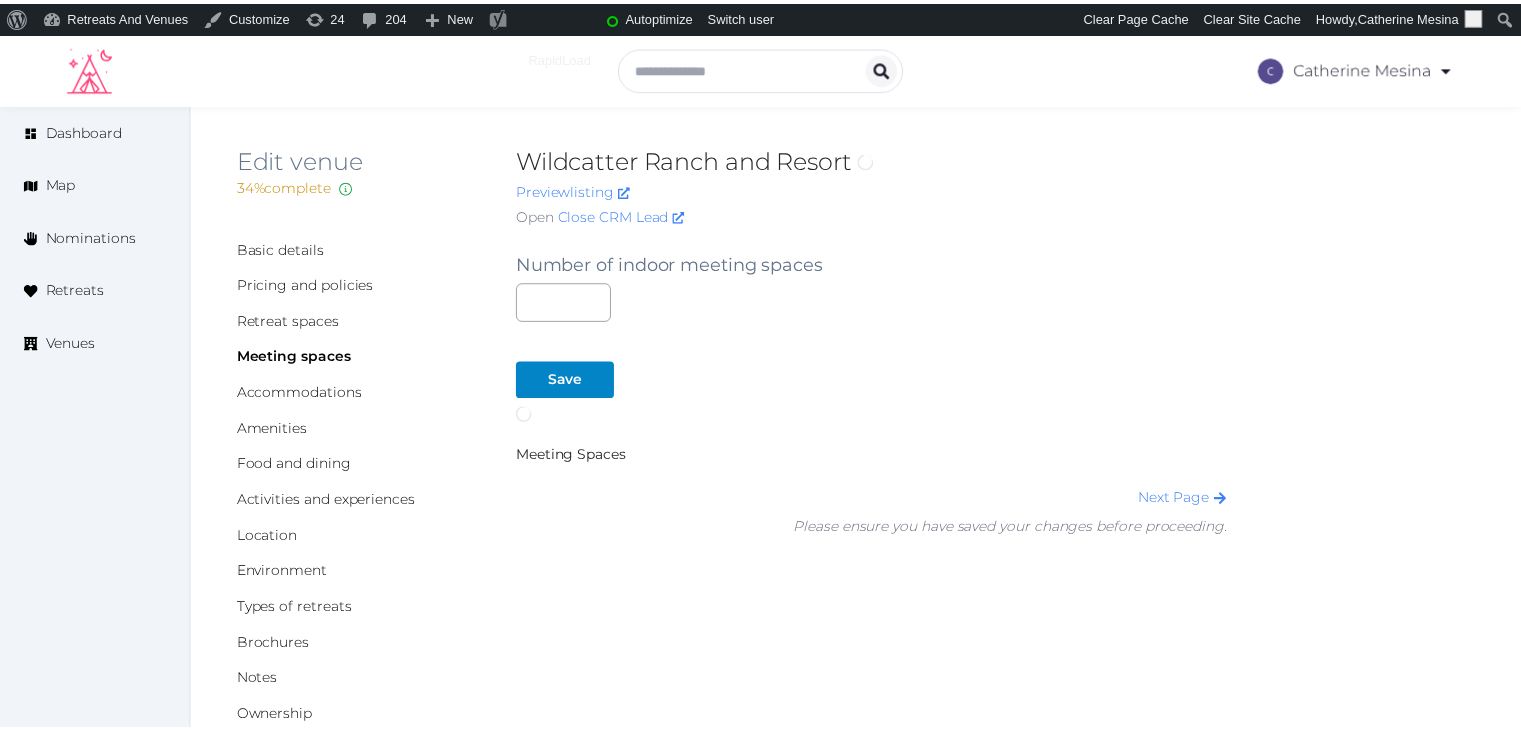 scroll, scrollTop: 0, scrollLeft: 0, axis: both 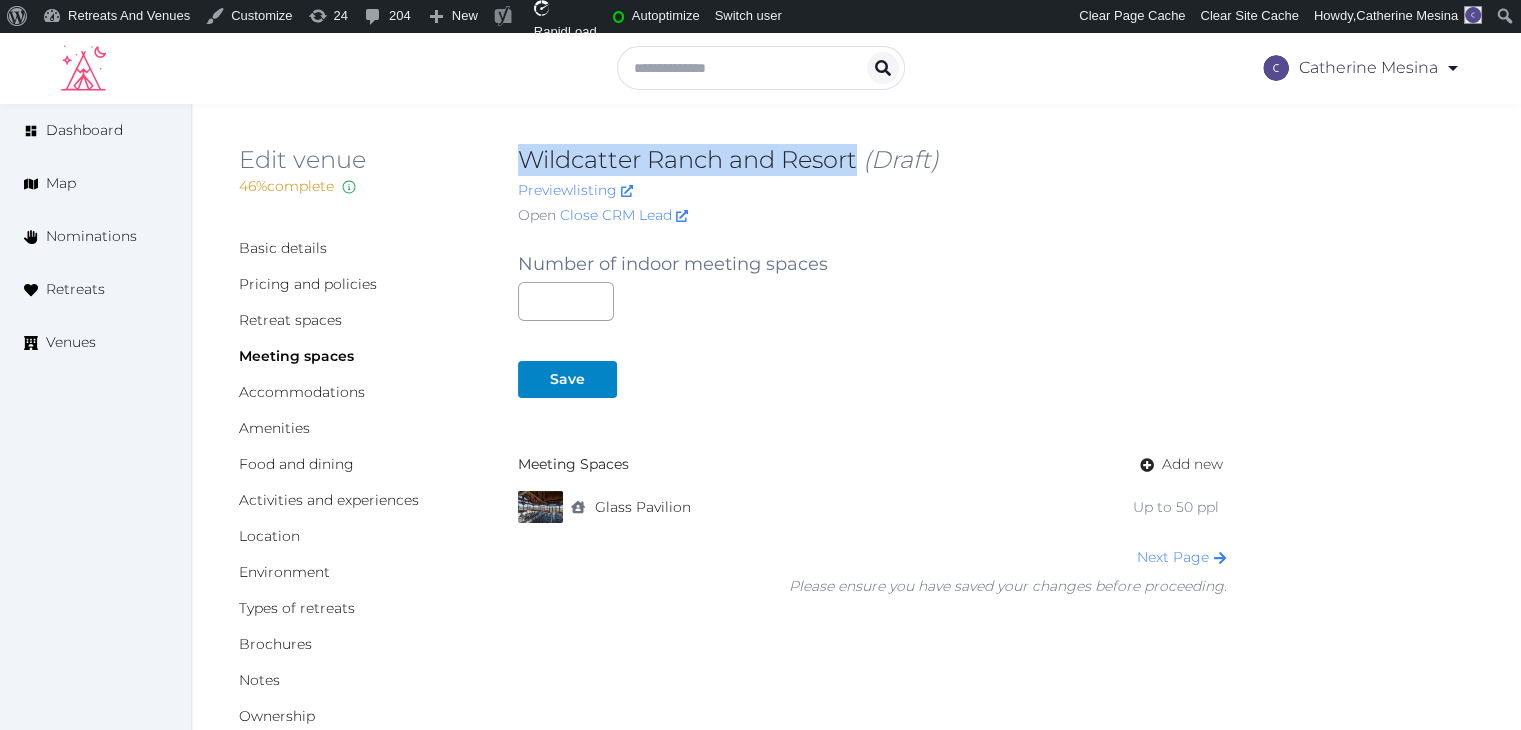 drag, startPoint x: 517, startPoint y: 153, endPoint x: 858, endPoint y: 169, distance: 341.37515 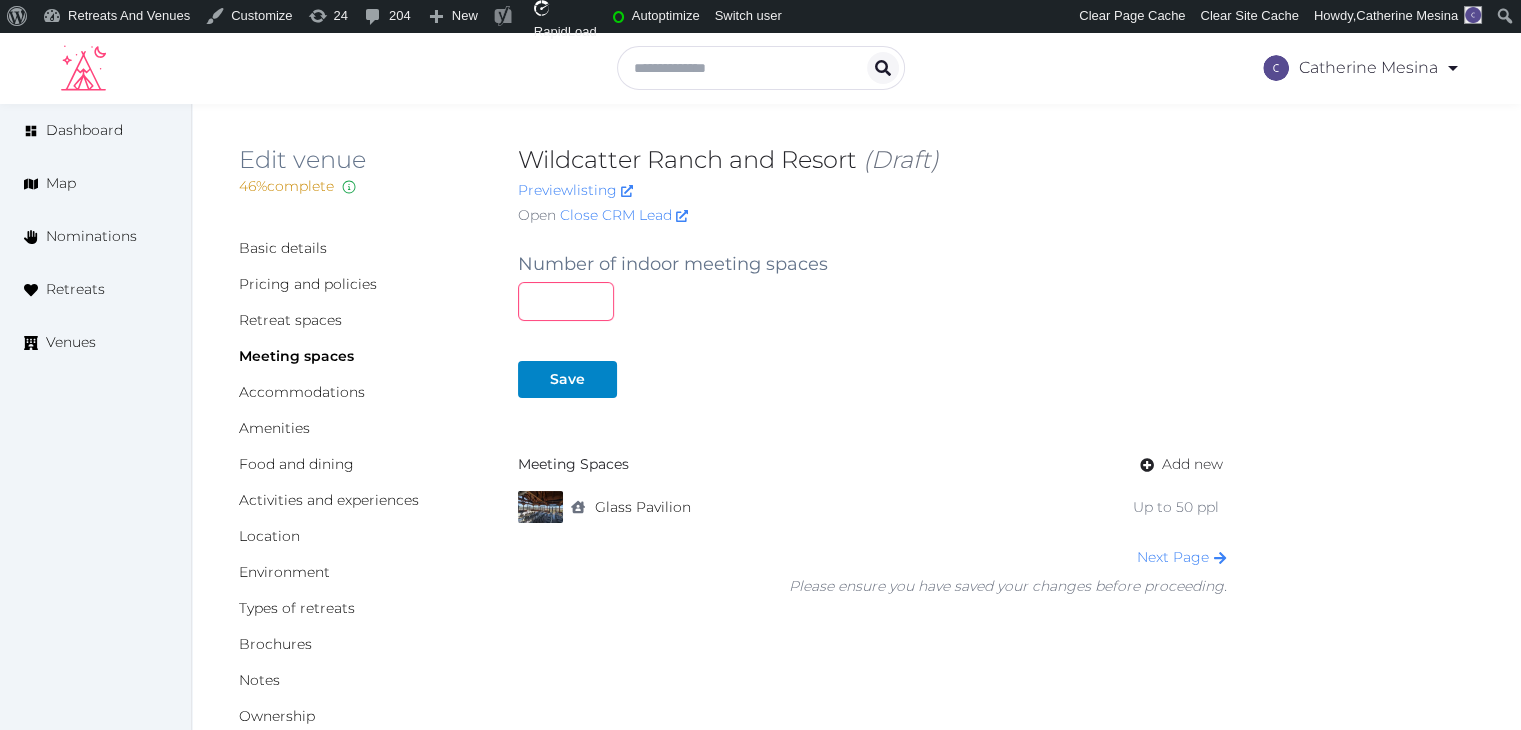 click at bounding box center (566, 301) 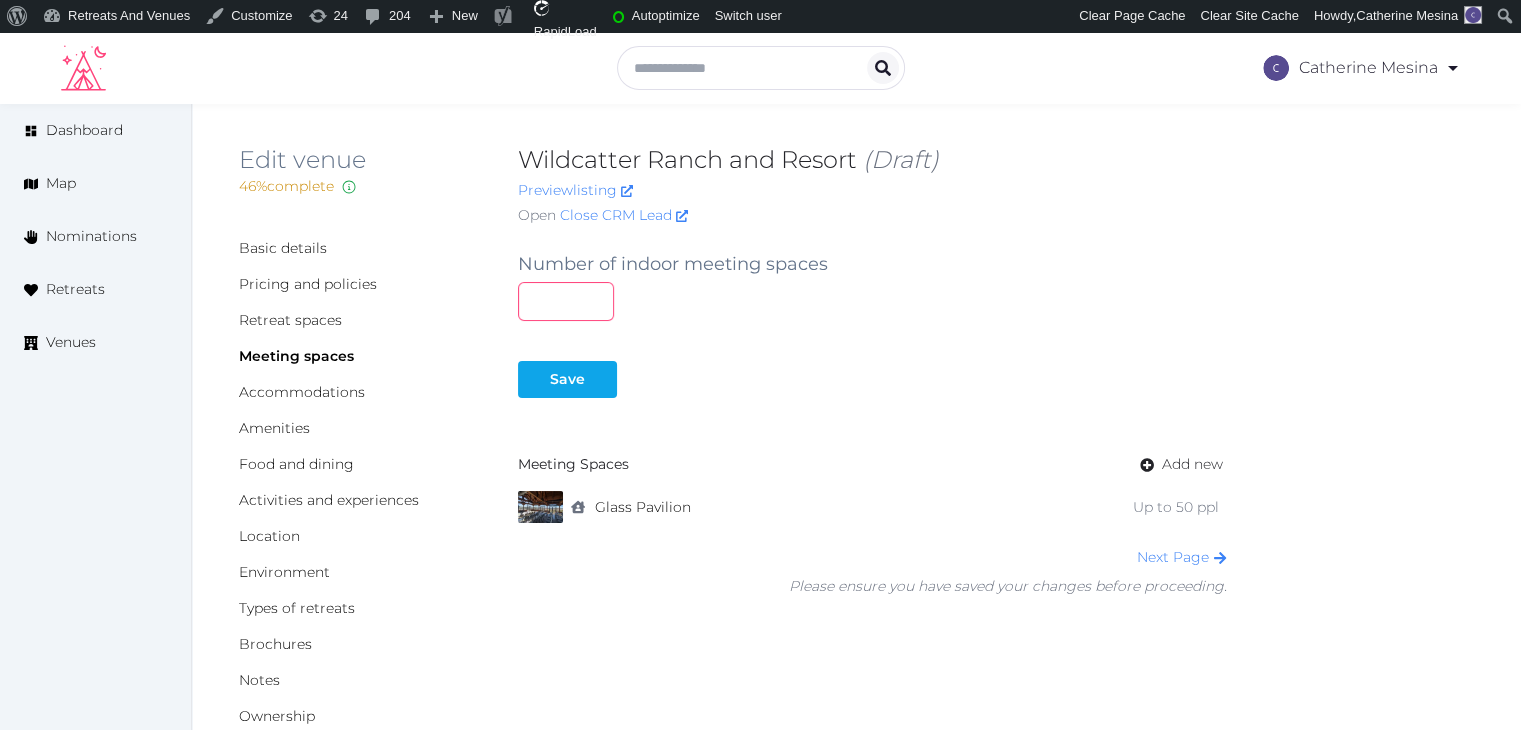 type on "**" 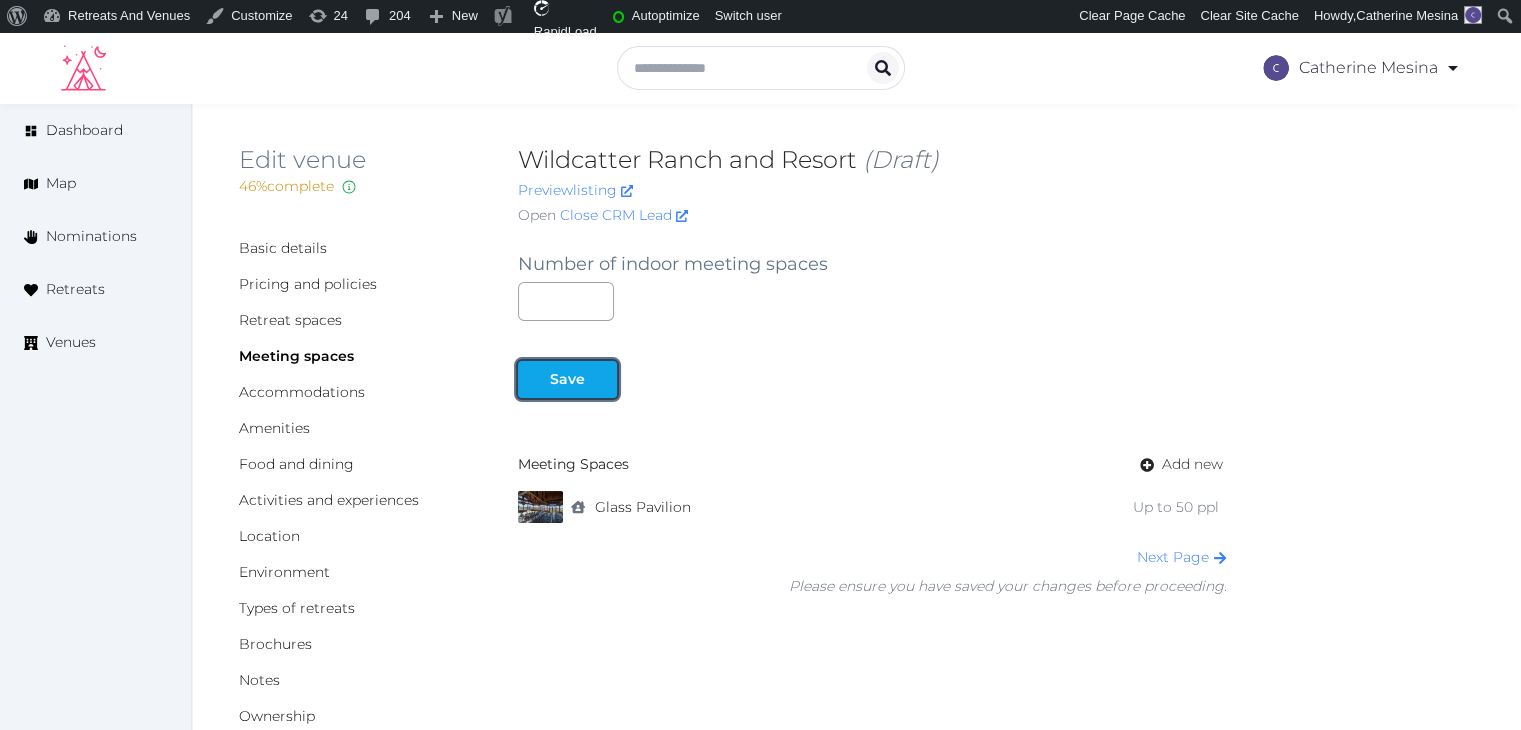 click at bounding box center [601, 379] 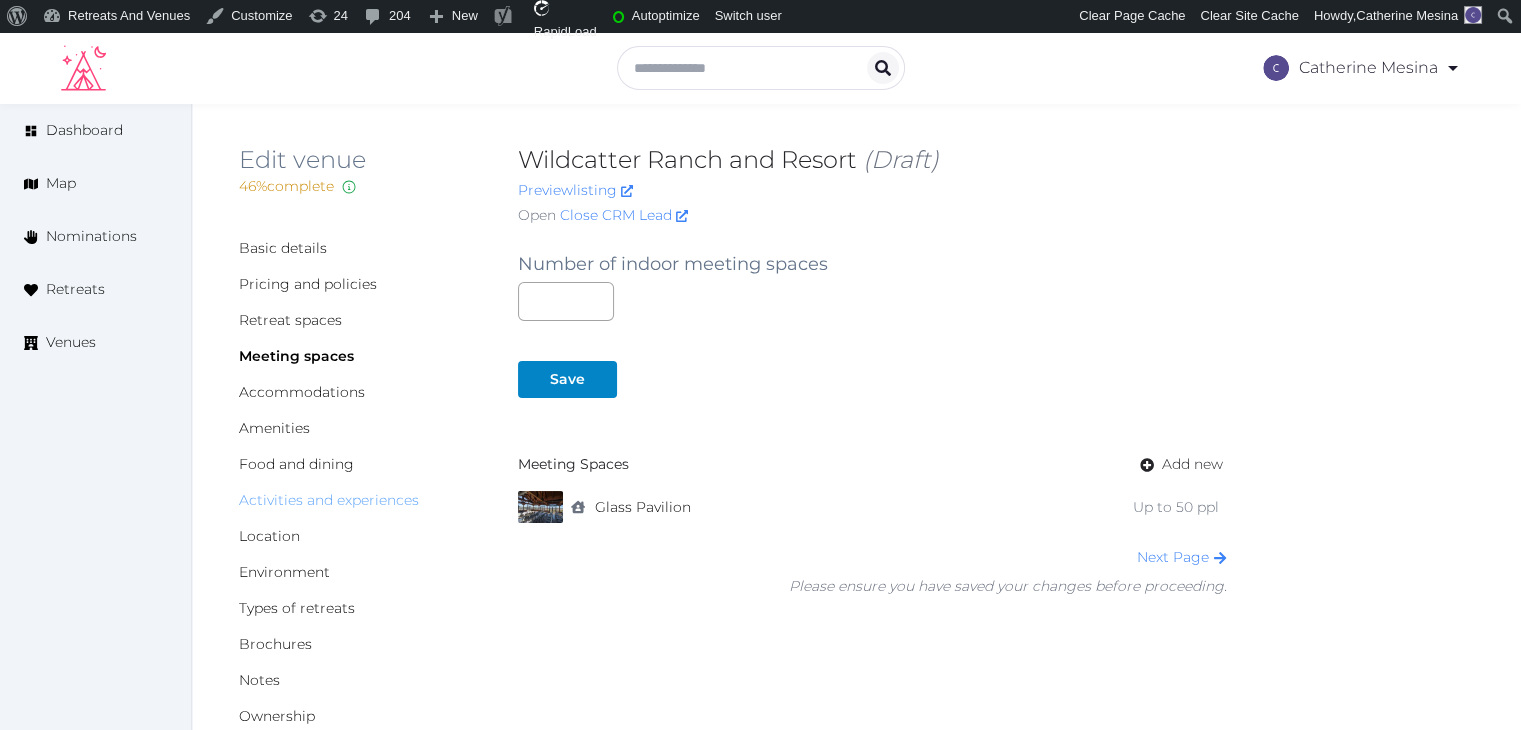 click on "Activities and experiences" at bounding box center [329, 500] 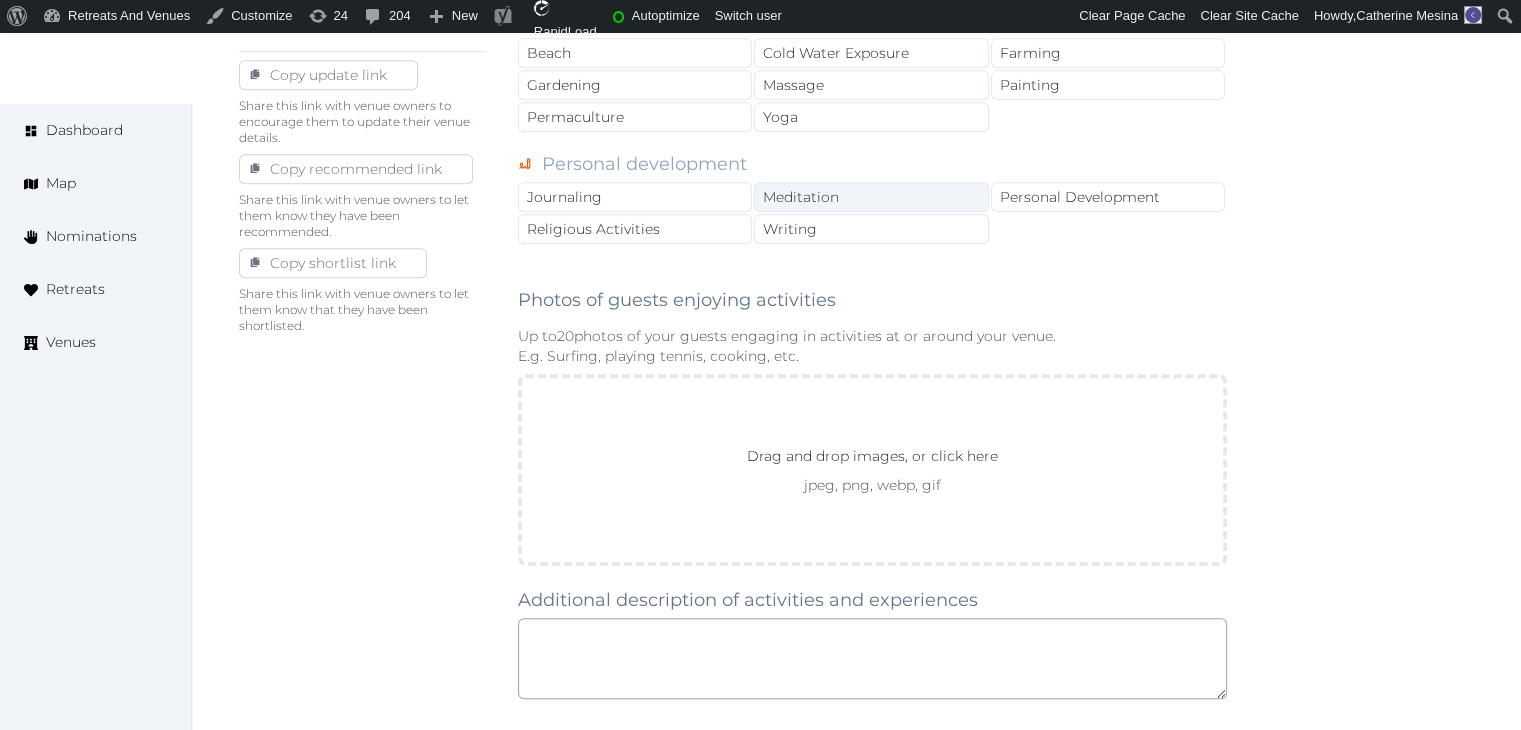scroll, scrollTop: 1300, scrollLeft: 0, axis: vertical 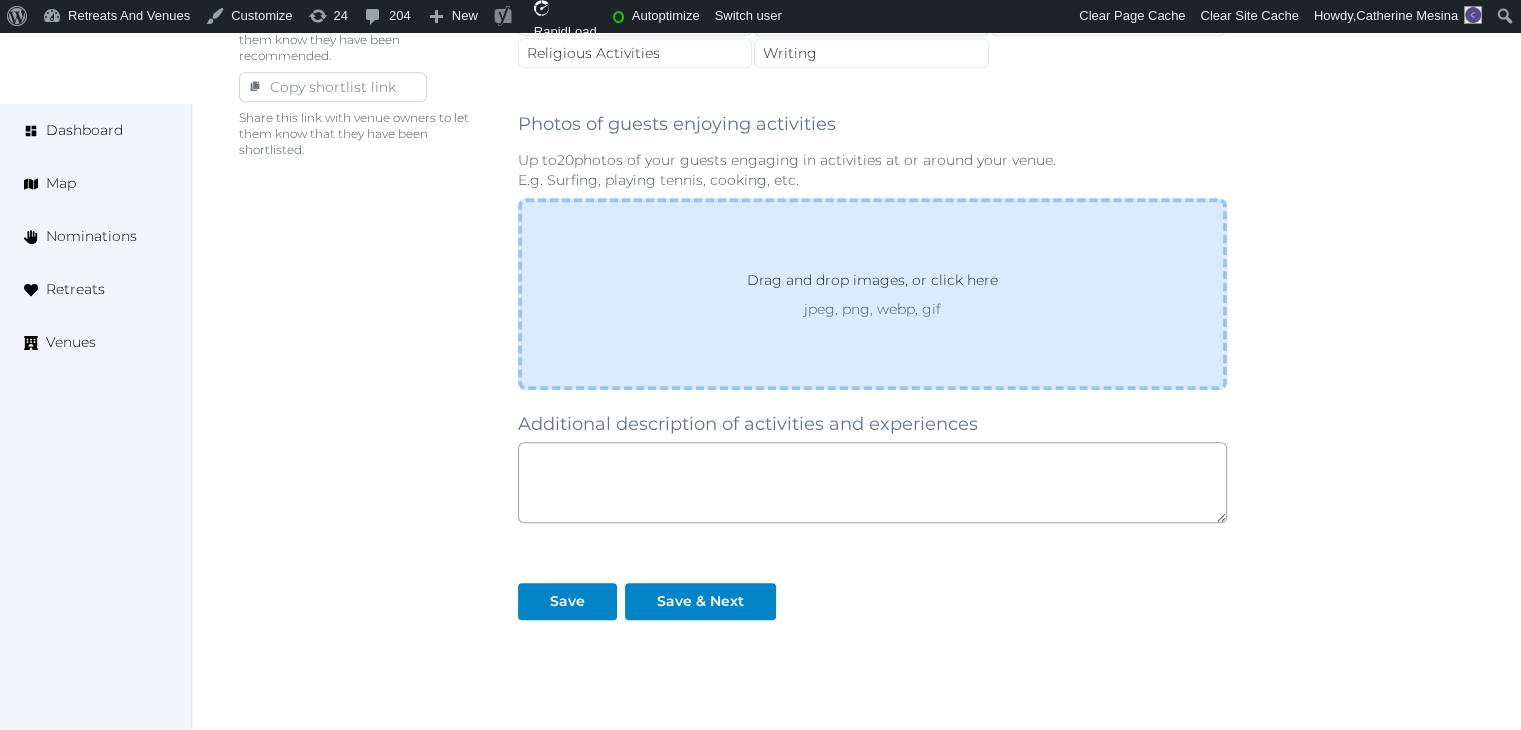 click on "Drag and drop images, or click here" at bounding box center (872, 284) 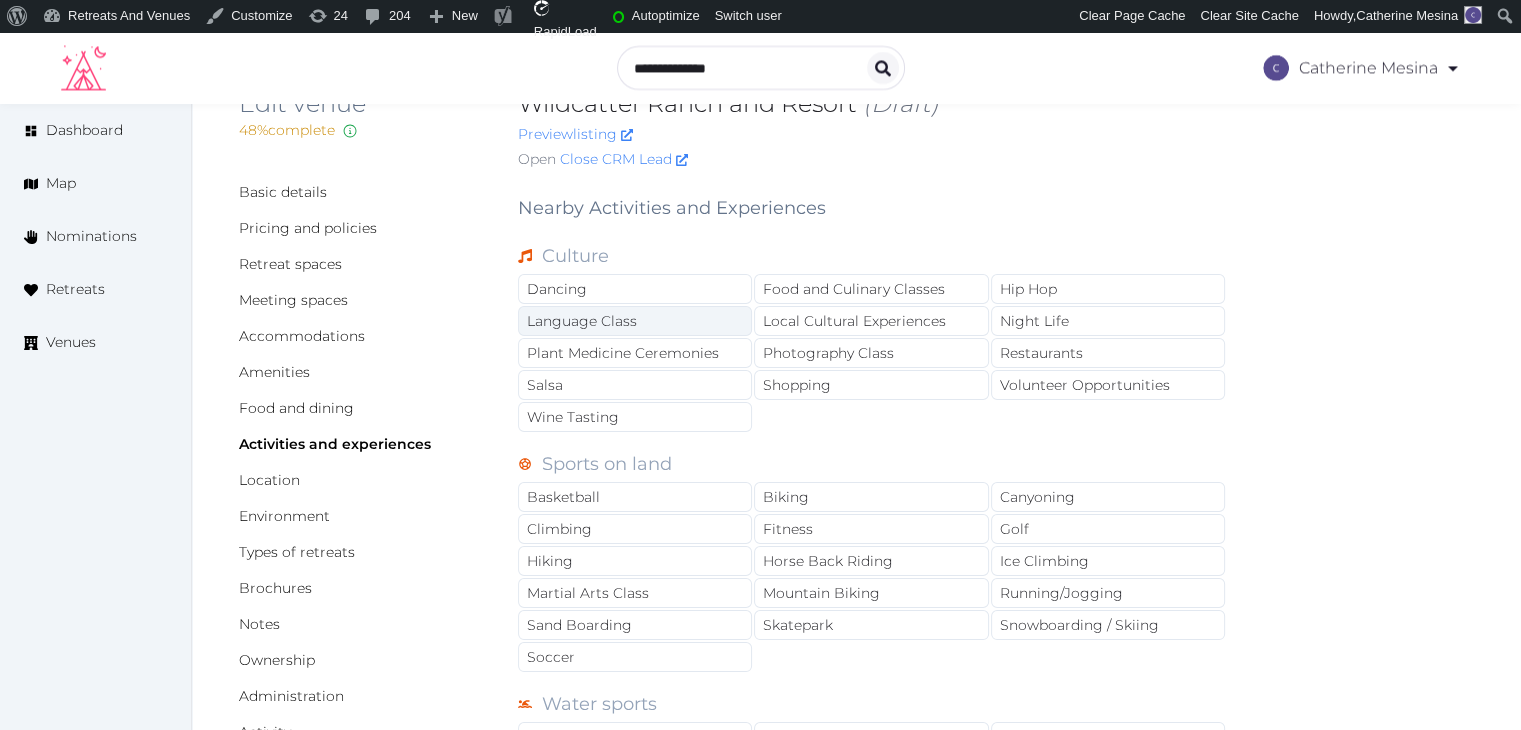 scroll, scrollTop: 0, scrollLeft: 0, axis: both 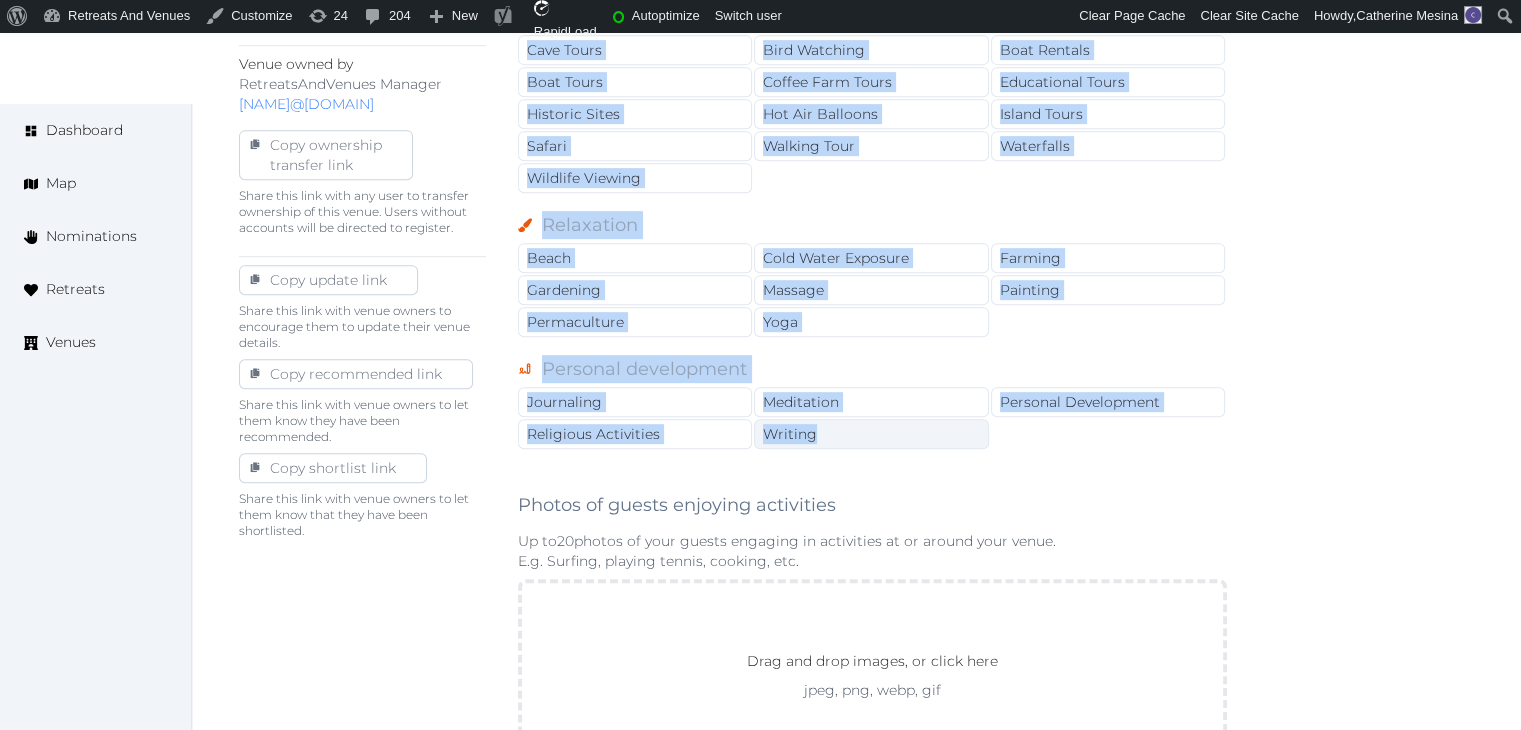 drag, startPoint x: 523, startPoint y: 257, endPoint x: 832, endPoint y: 429, distance: 353.6453 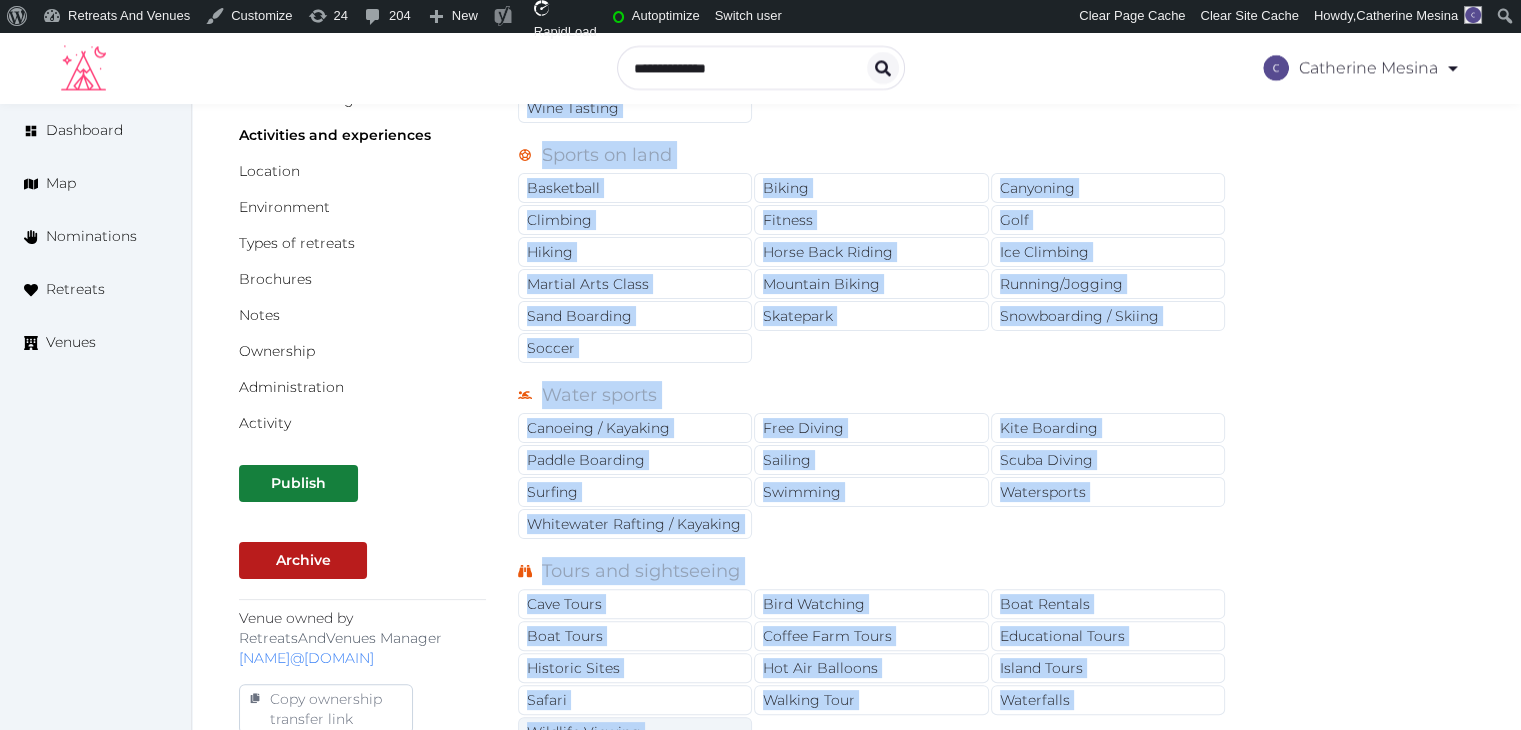scroll, scrollTop: 519, scrollLeft: 0, axis: vertical 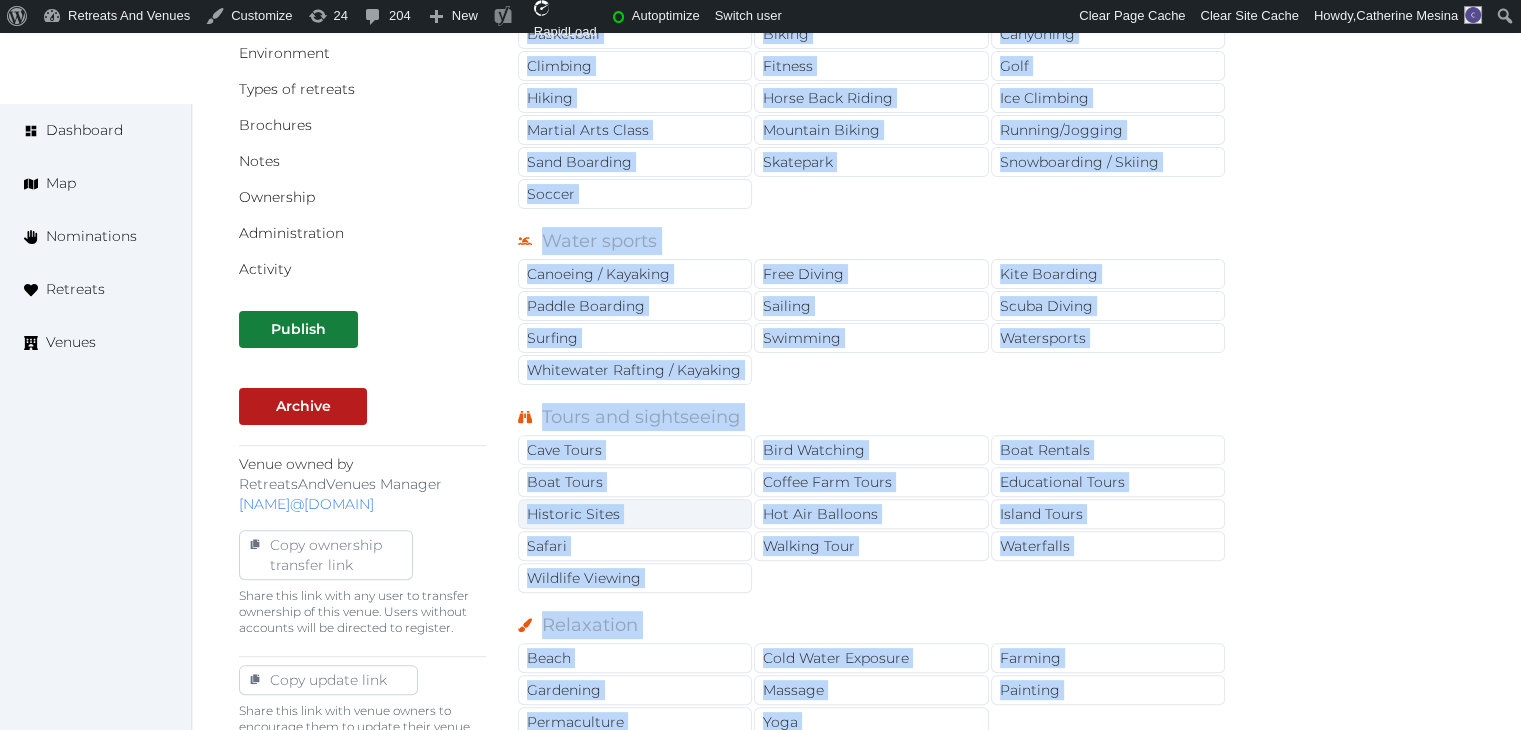 click on "Historic Sites" at bounding box center [635, 514] 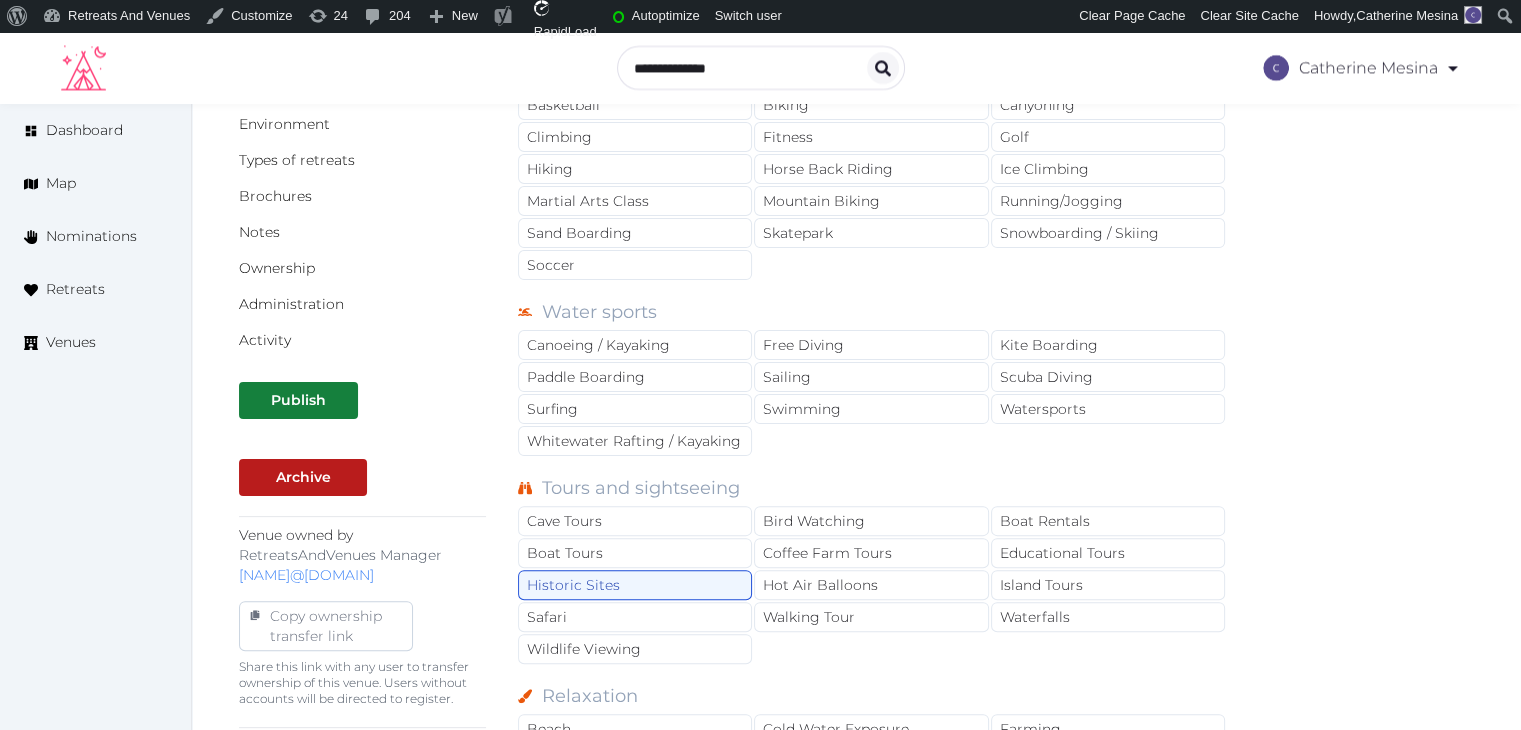 scroll, scrollTop: 419, scrollLeft: 0, axis: vertical 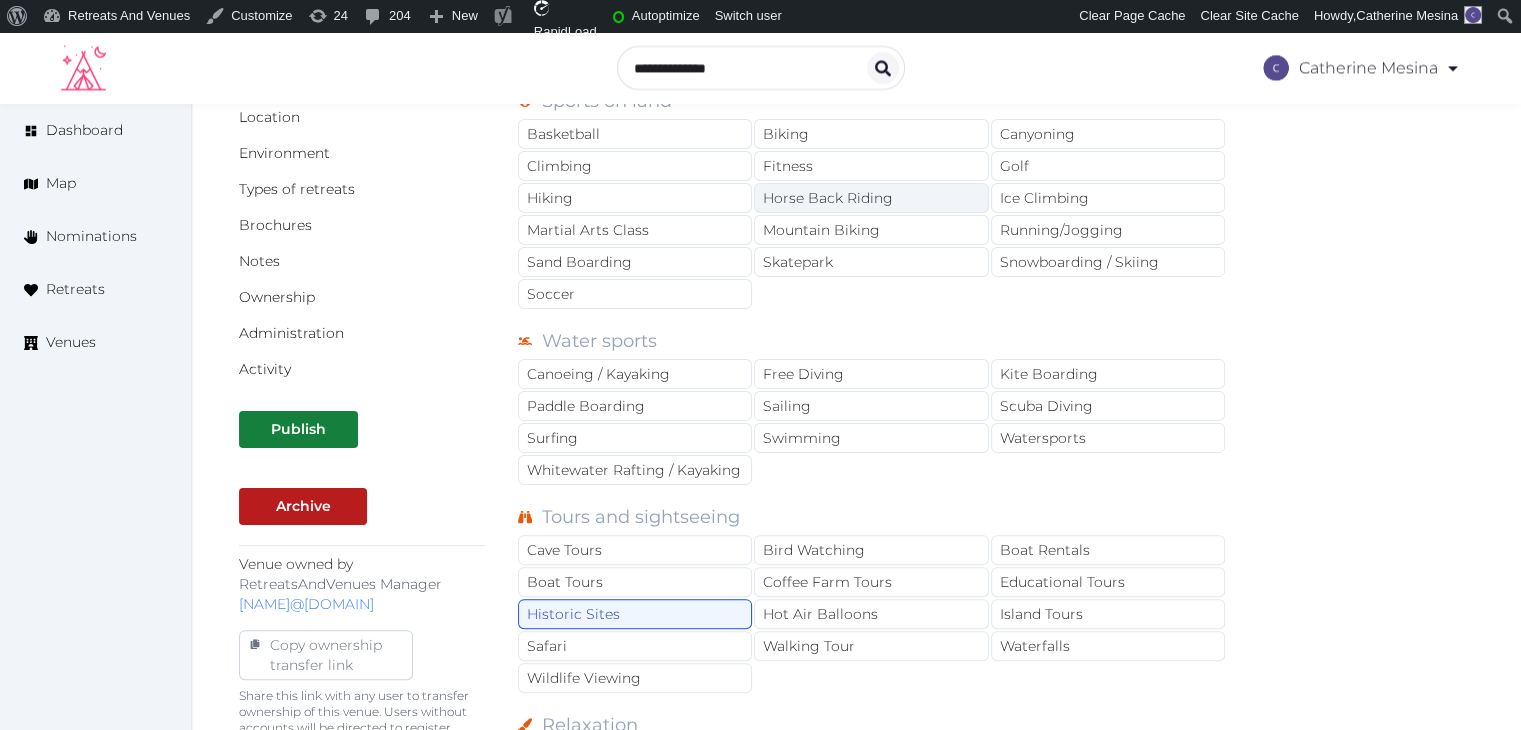 click on "Horse Back Riding" at bounding box center (871, 198) 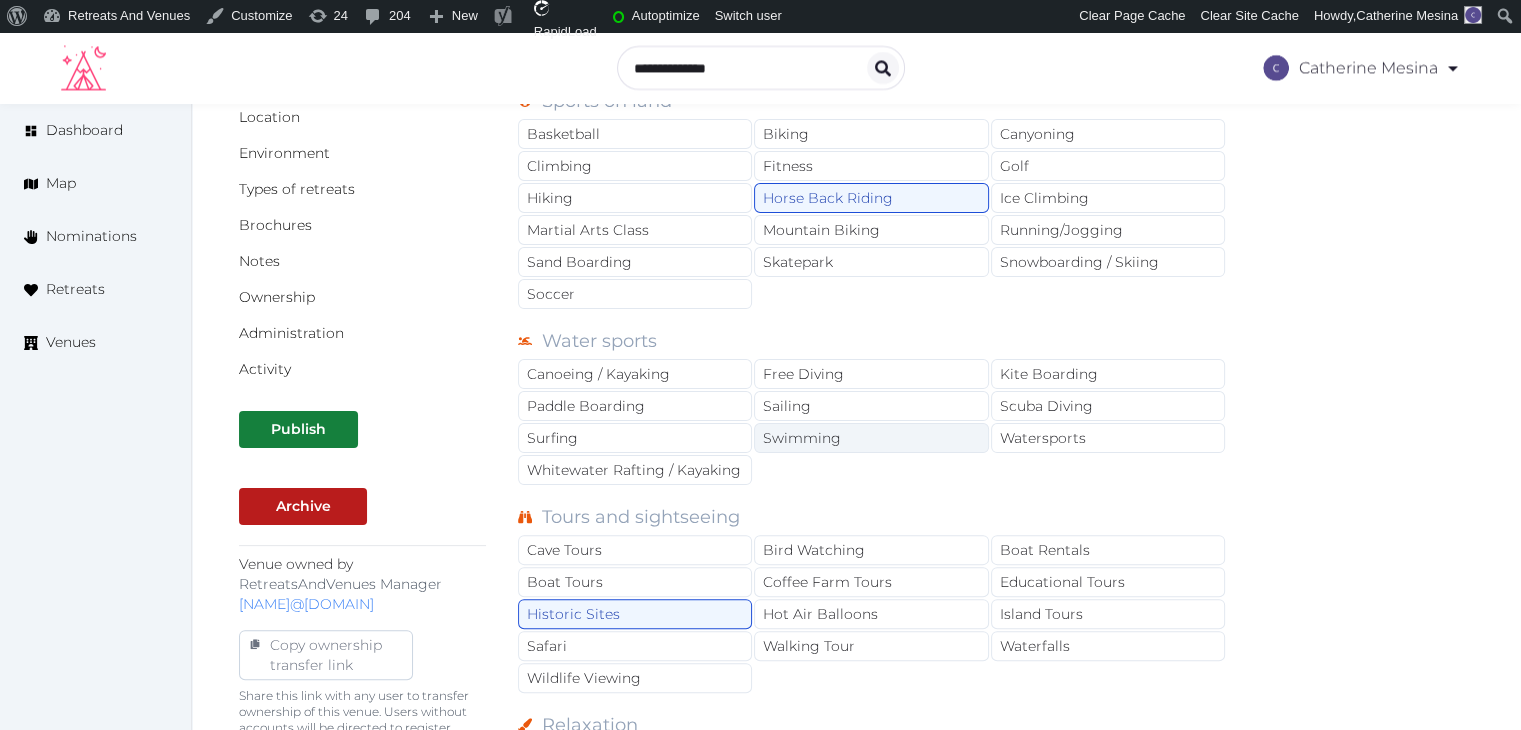 click on "Swimming" at bounding box center [871, 438] 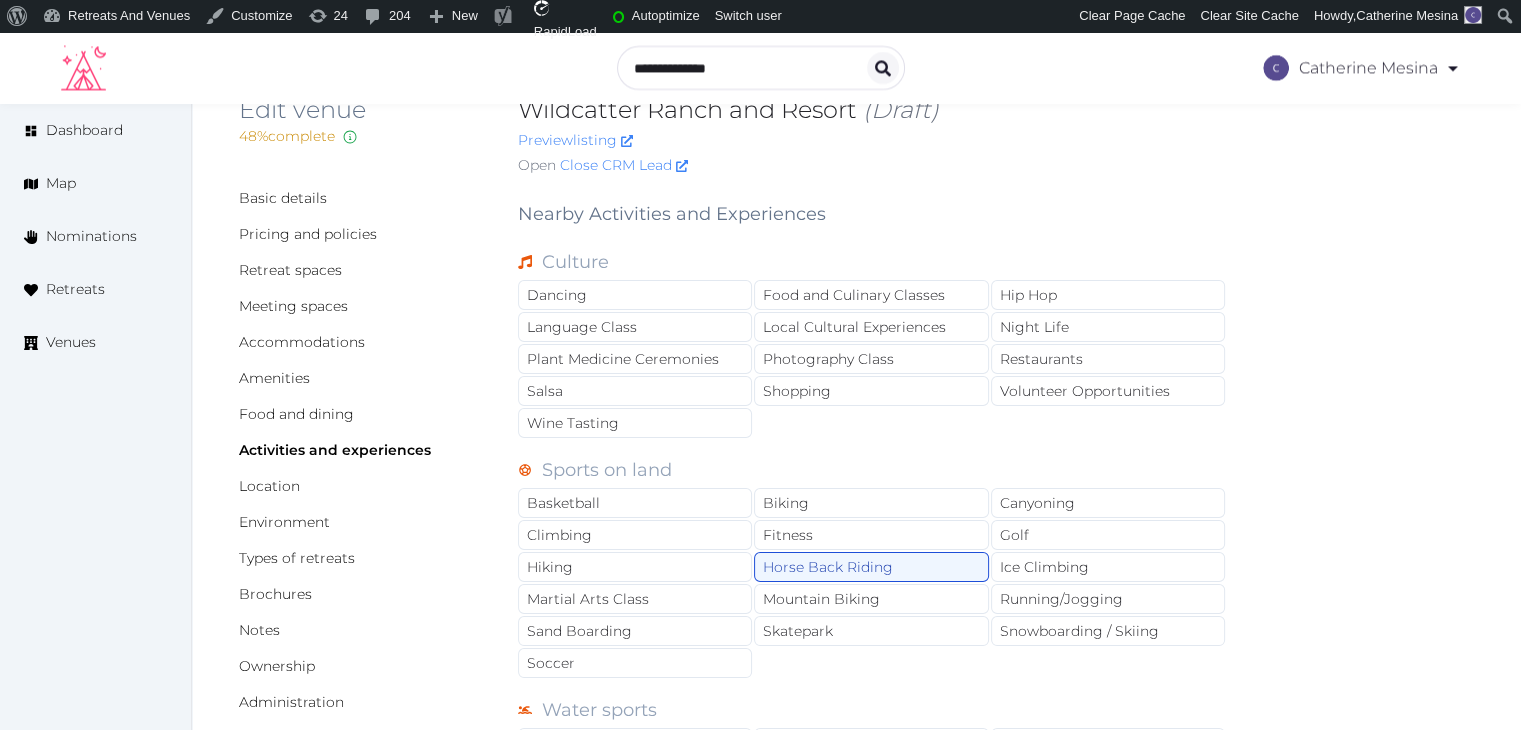 scroll, scrollTop: 19, scrollLeft: 0, axis: vertical 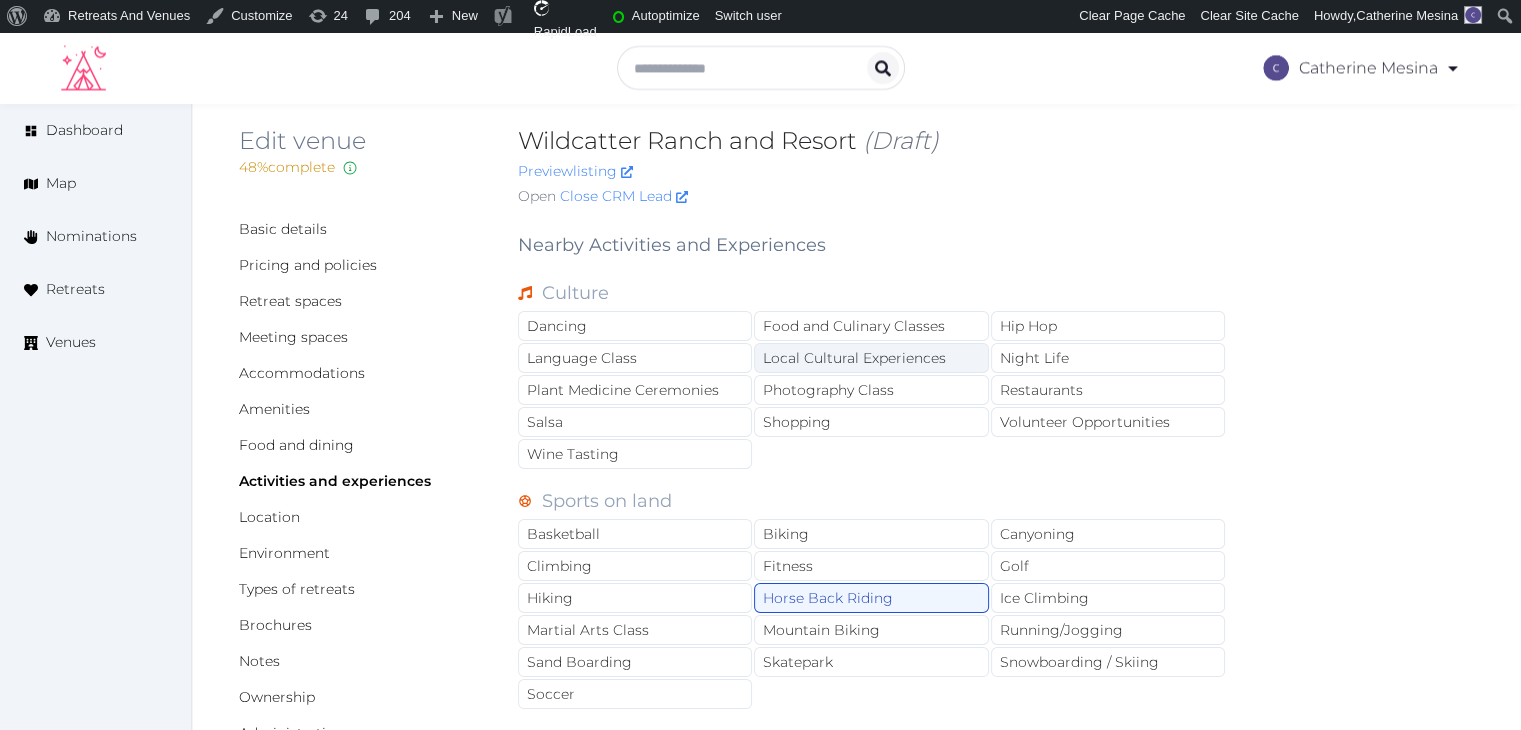 click on "Local Cultural Experiences" at bounding box center [871, 358] 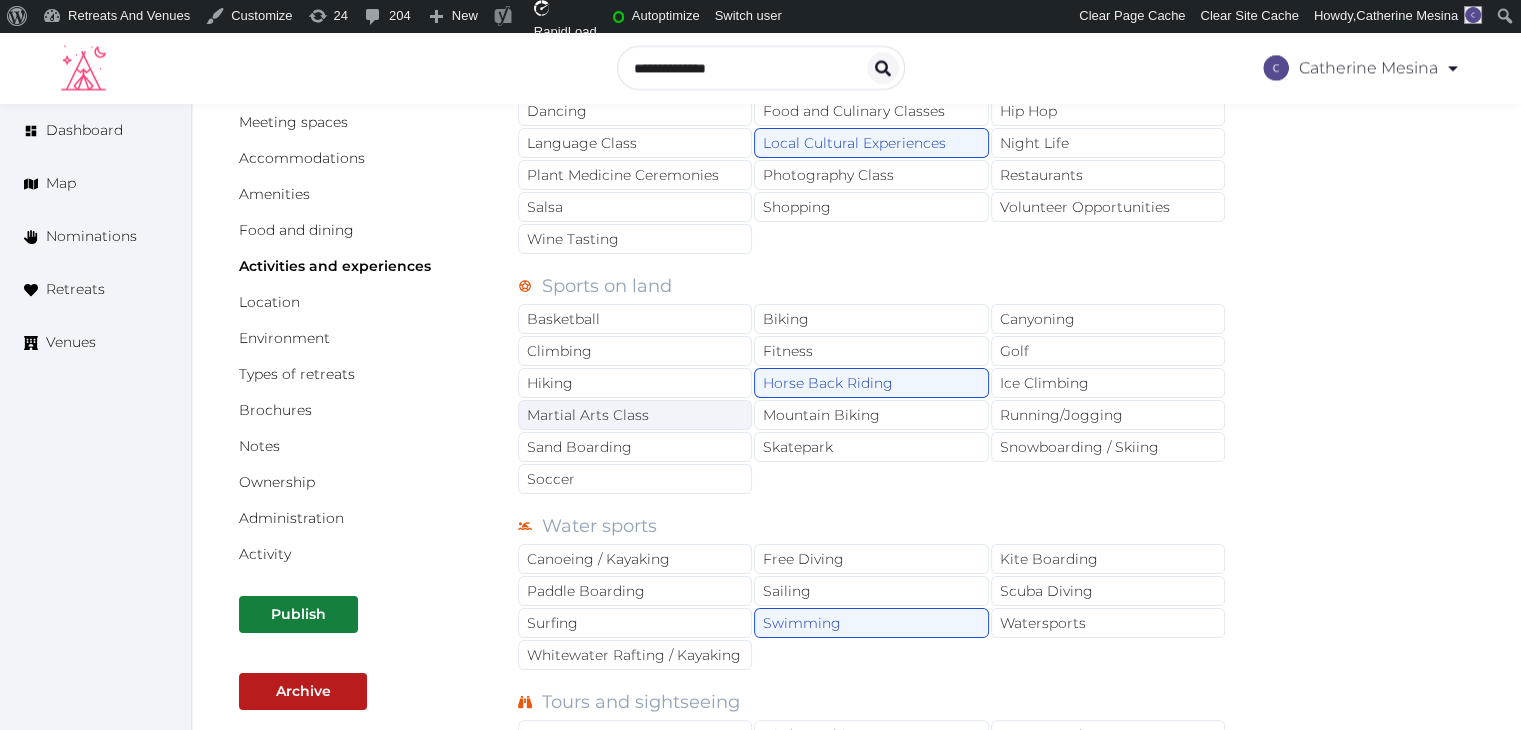 scroll, scrollTop: 219, scrollLeft: 0, axis: vertical 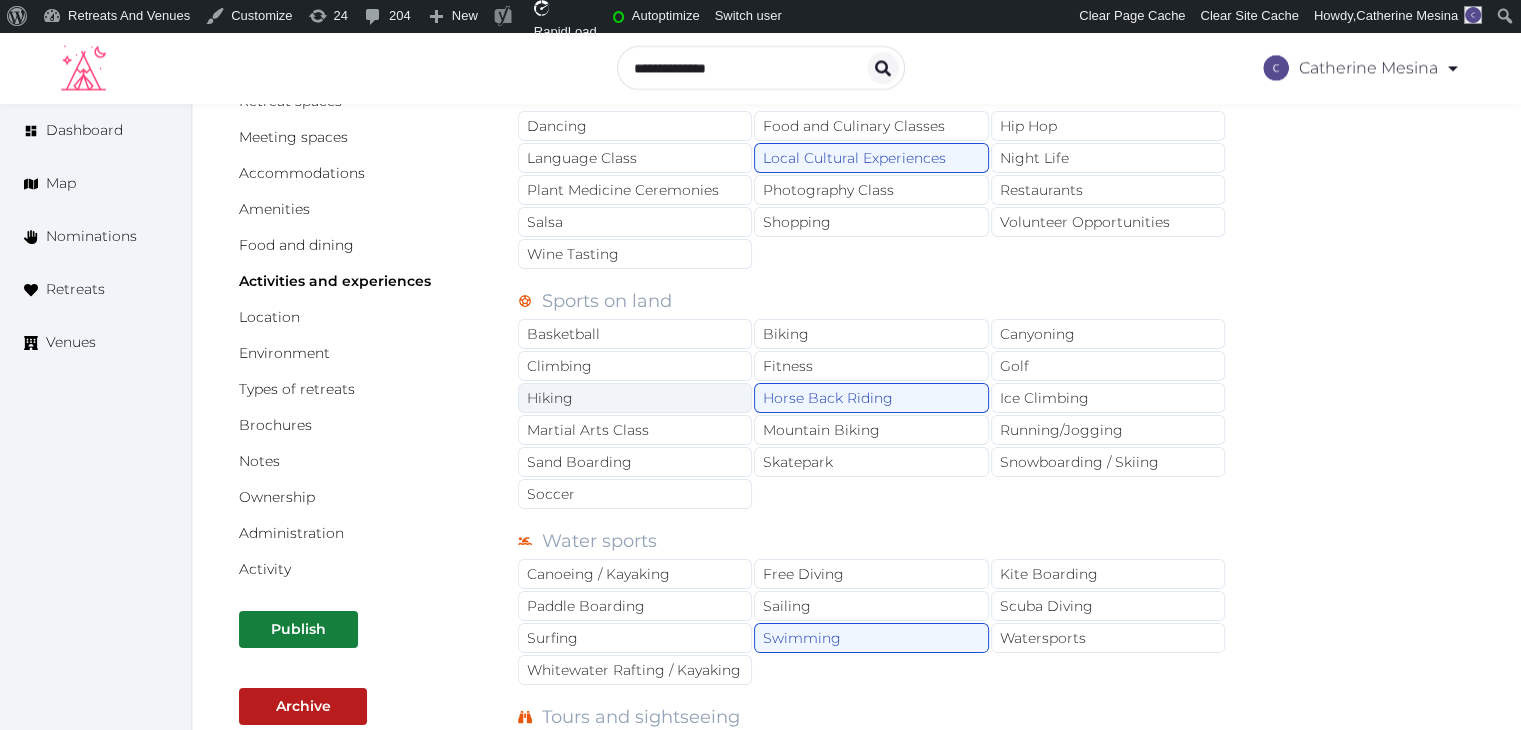 drag, startPoint x: 624, startPoint y: 394, endPoint x: 620, endPoint y: 404, distance: 10.770329 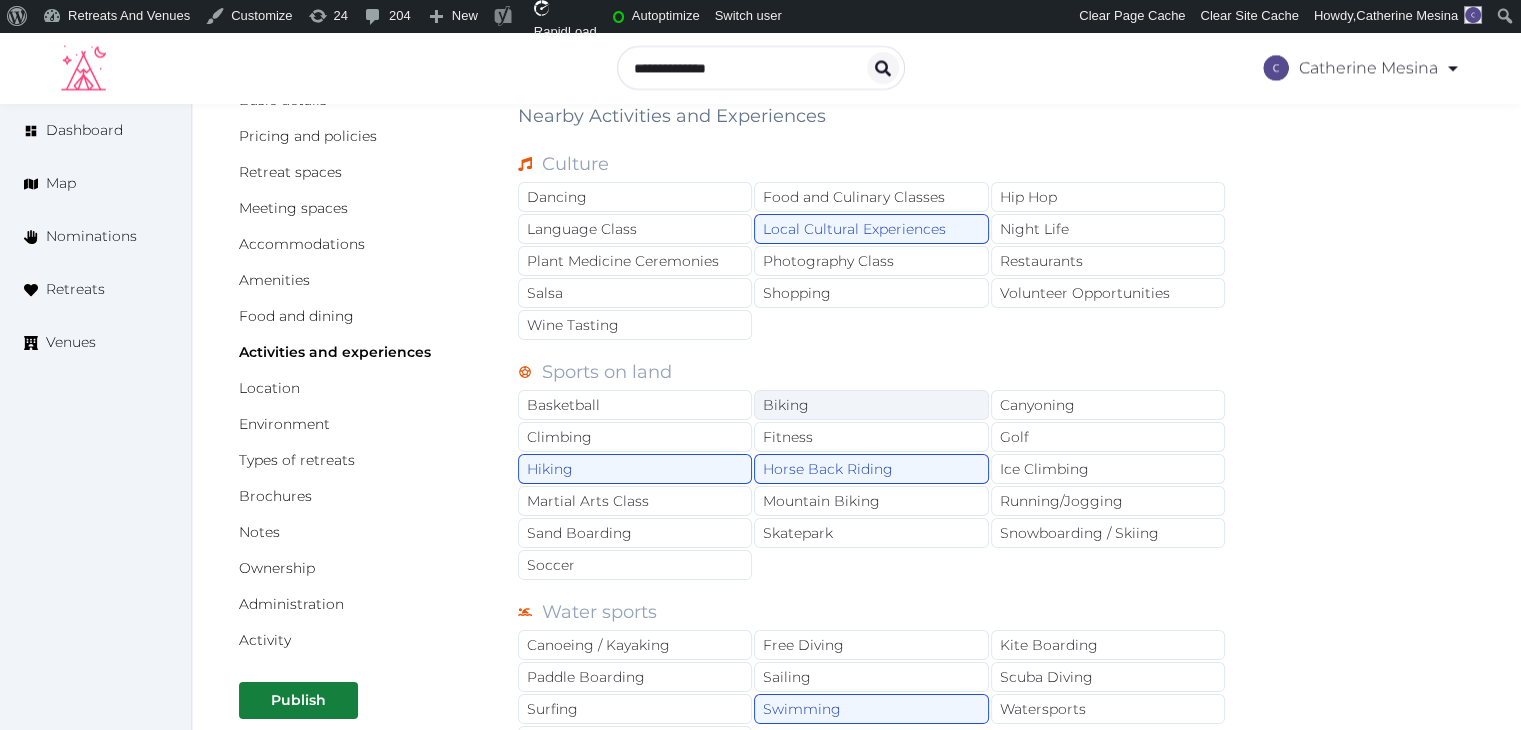 scroll, scrollTop: 119, scrollLeft: 0, axis: vertical 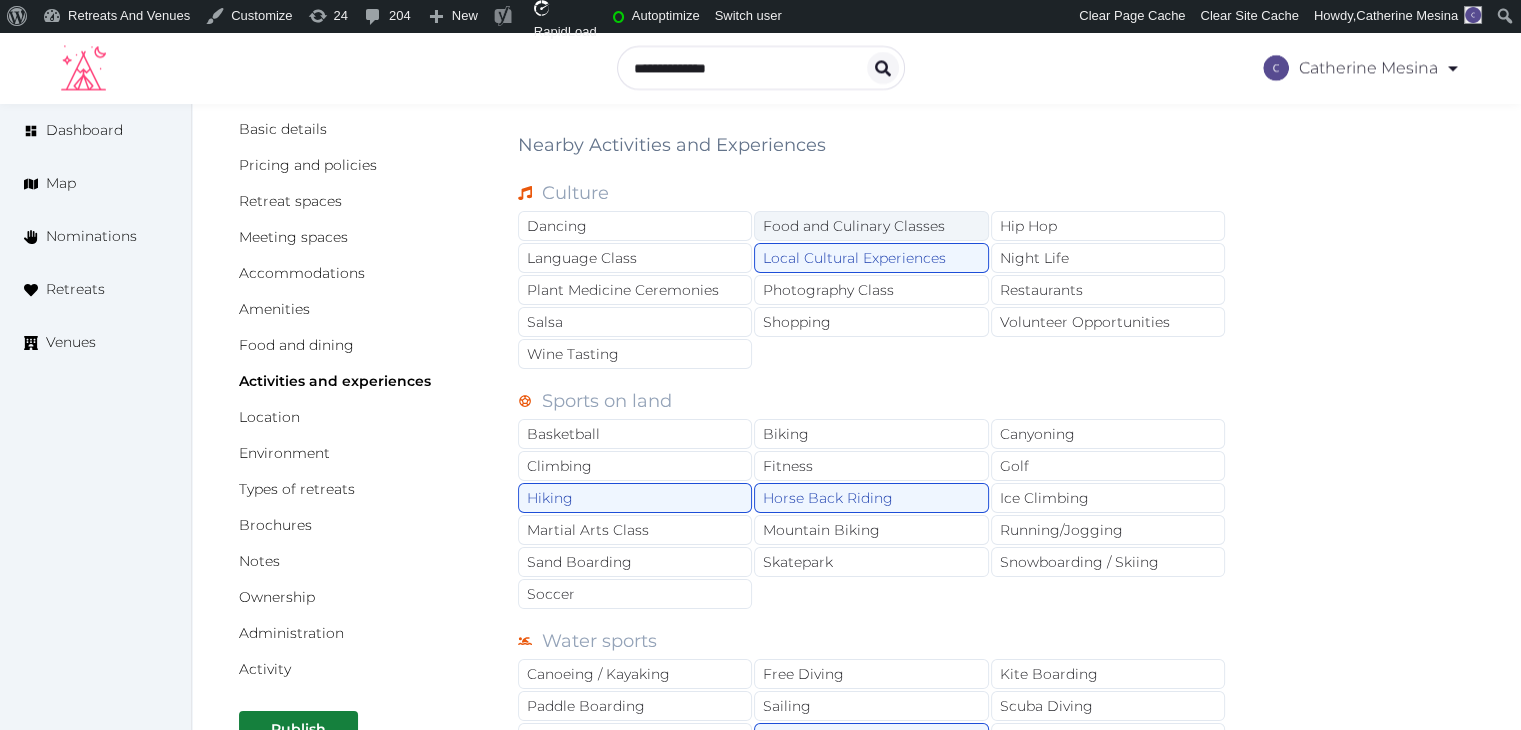 drag, startPoint x: 848, startPoint y: 289, endPoint x: 868, endPoint y: 236, distance: 56.648037 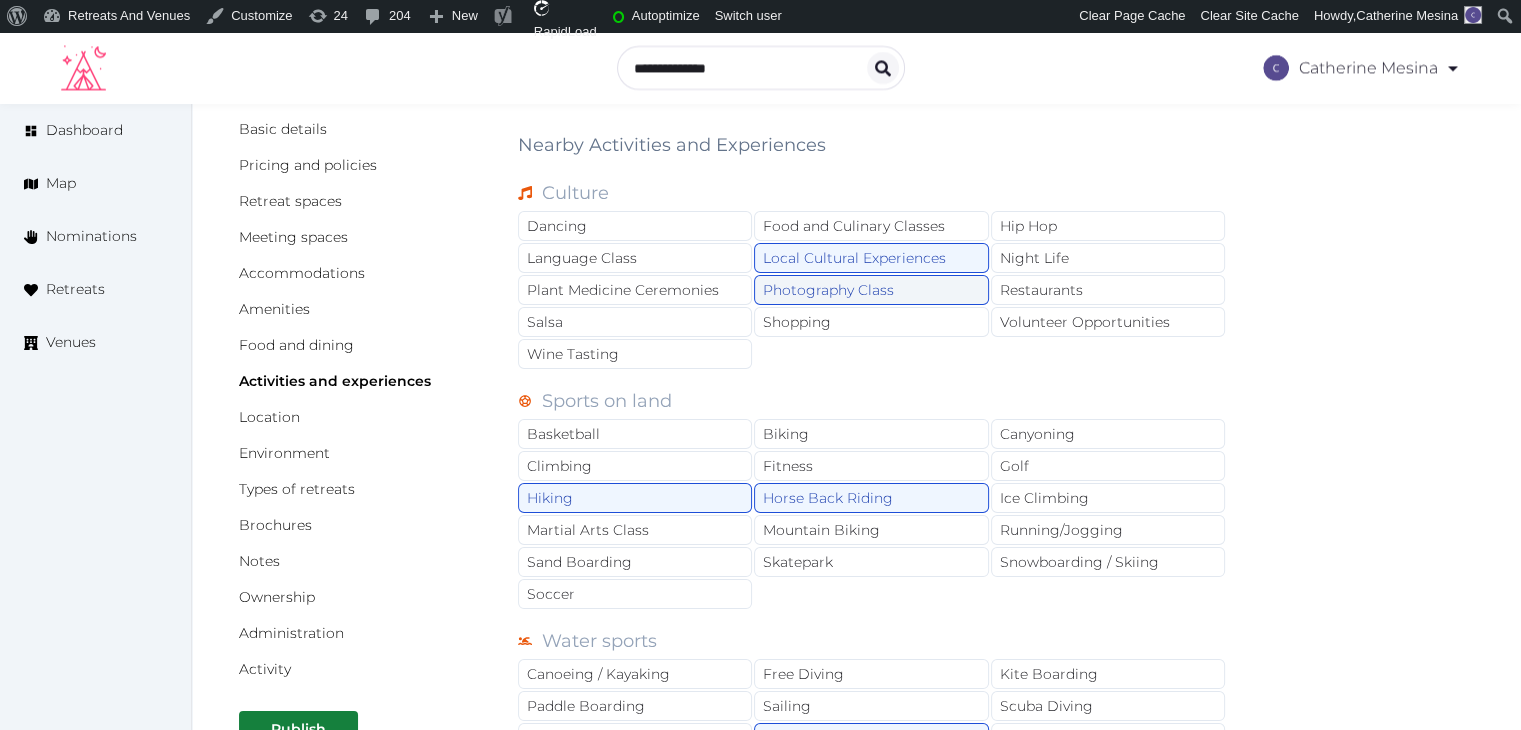click on "Photography Class" at bounding box center (871, 290) 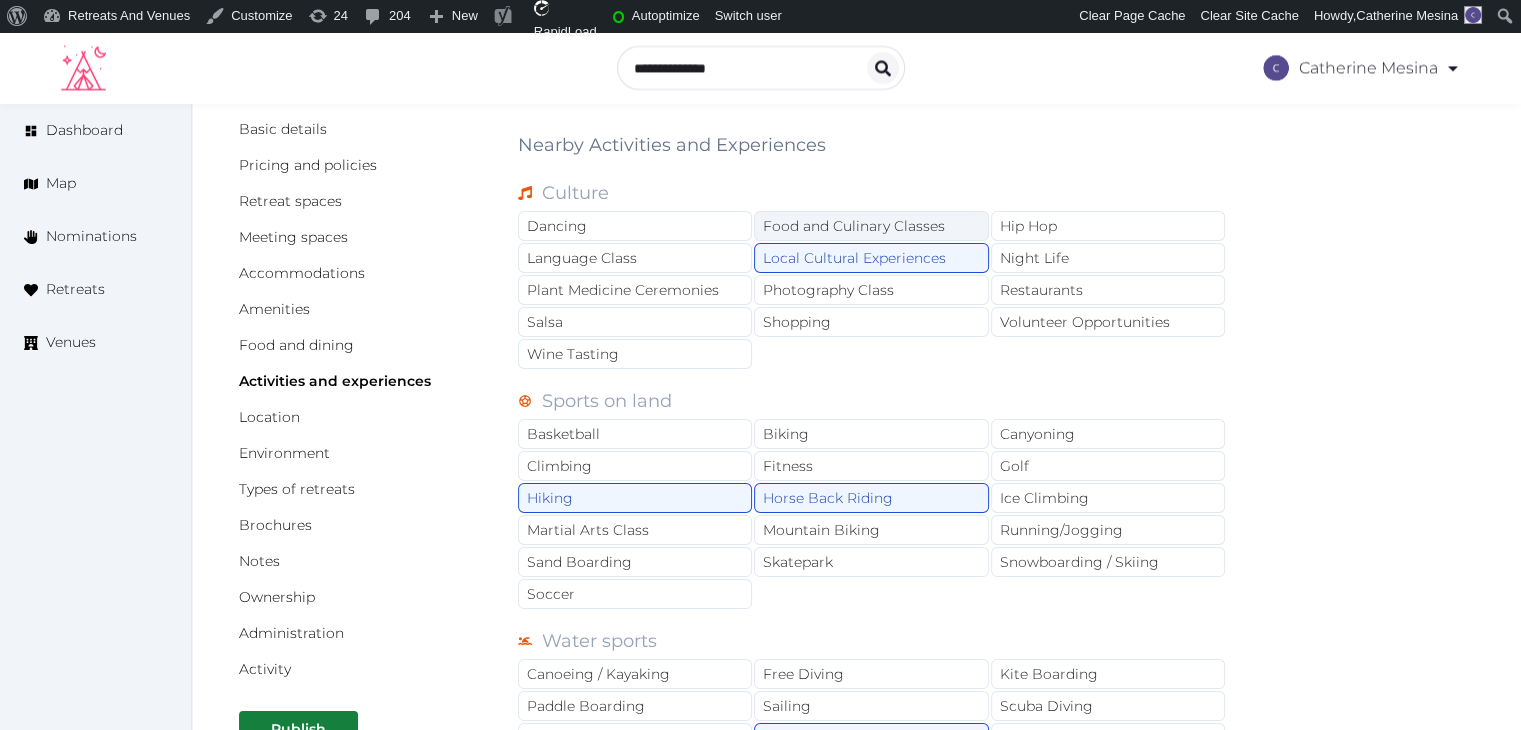 click on "Food and Culinary Classes" at bounding box center (871, 226) 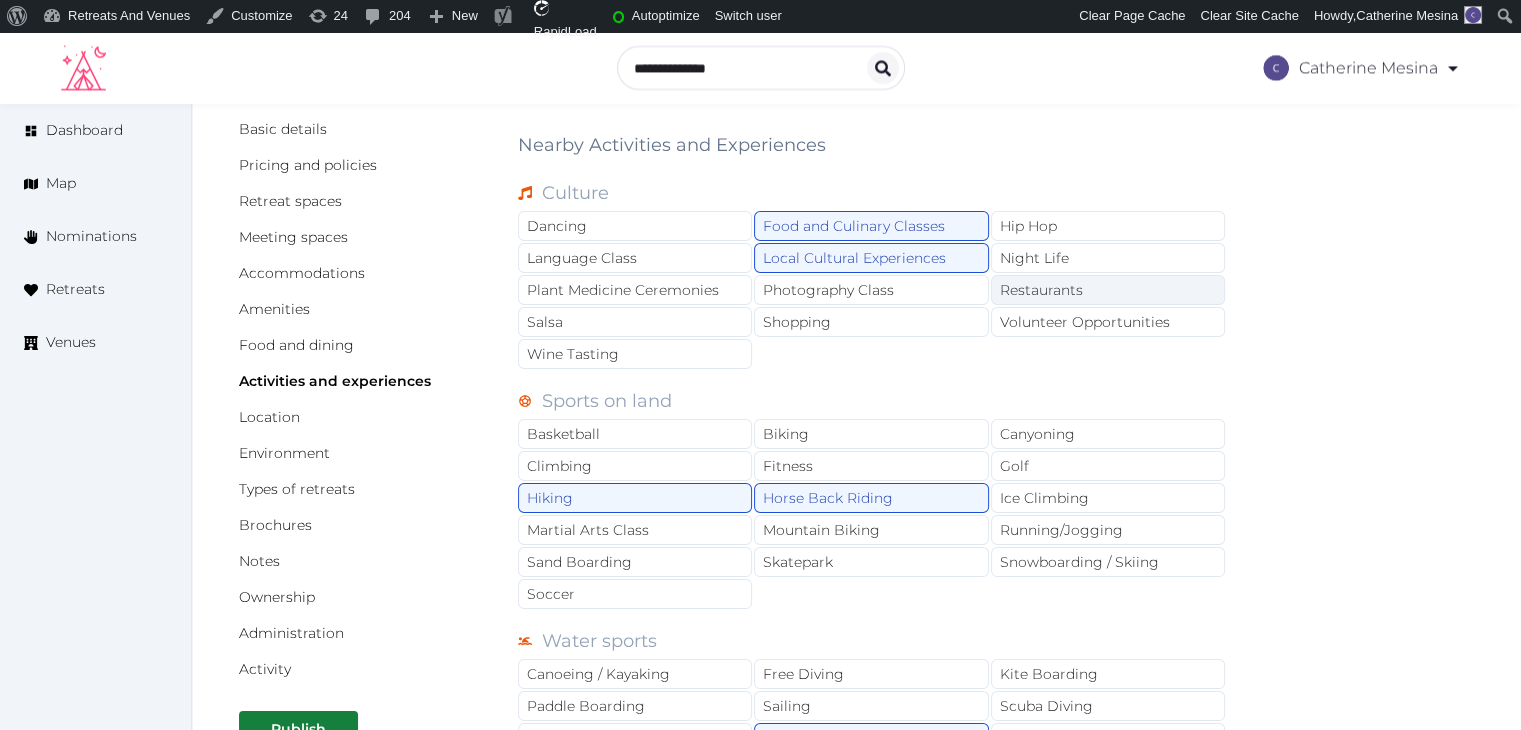 click on "Restaurants" at bounding box center (1108, 290) 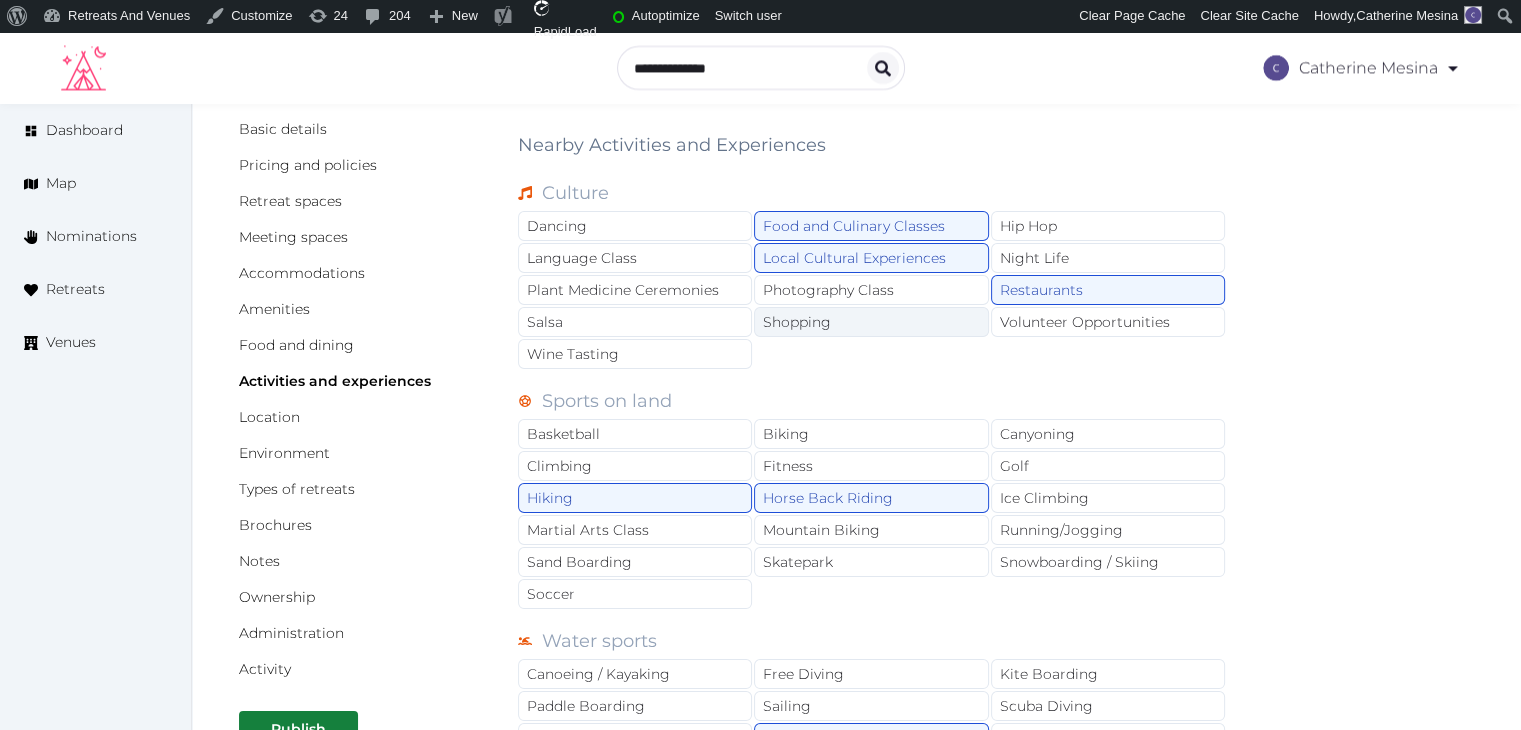 click on "Shopping" at bounding box center (871, 322) 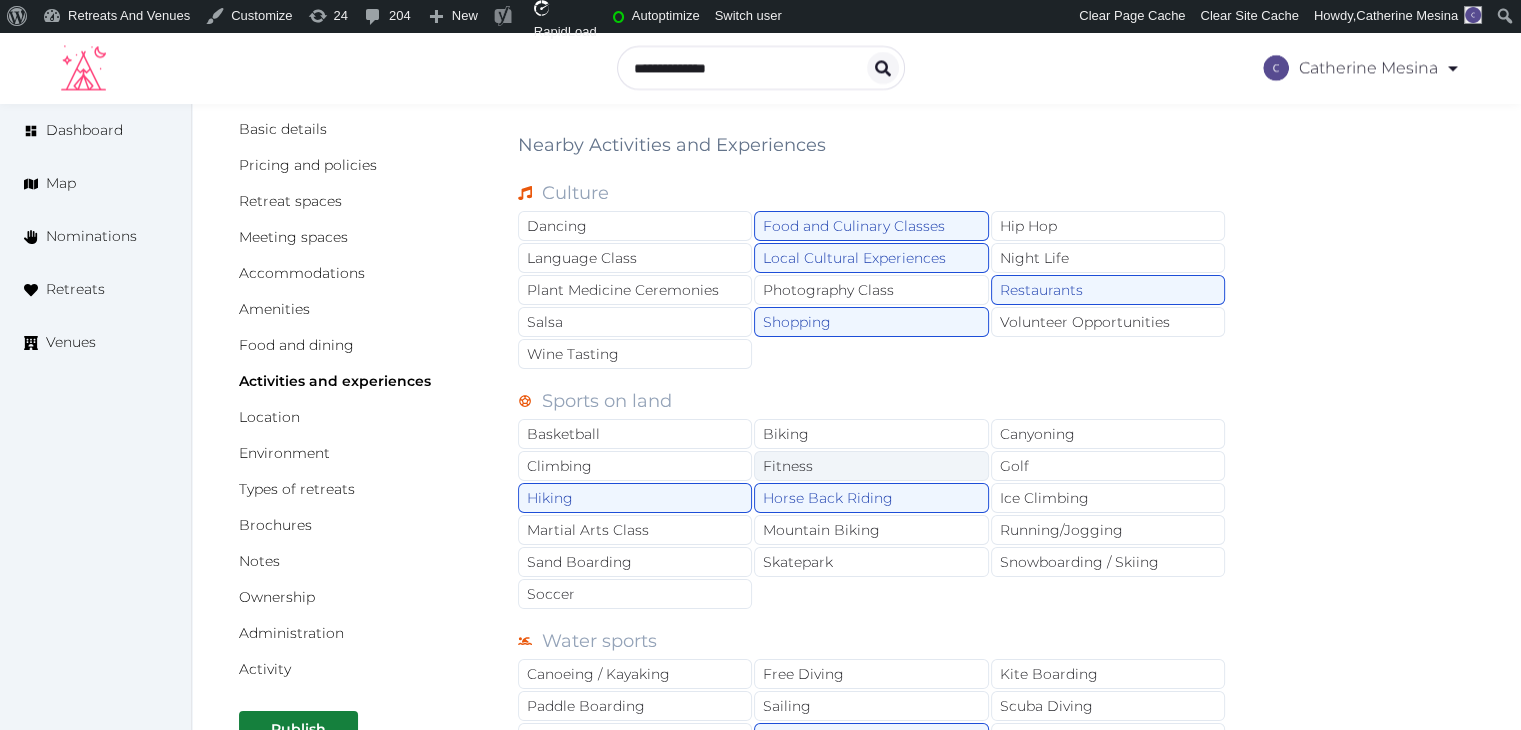 click on "Fitness" at bounding box center [871, 466] 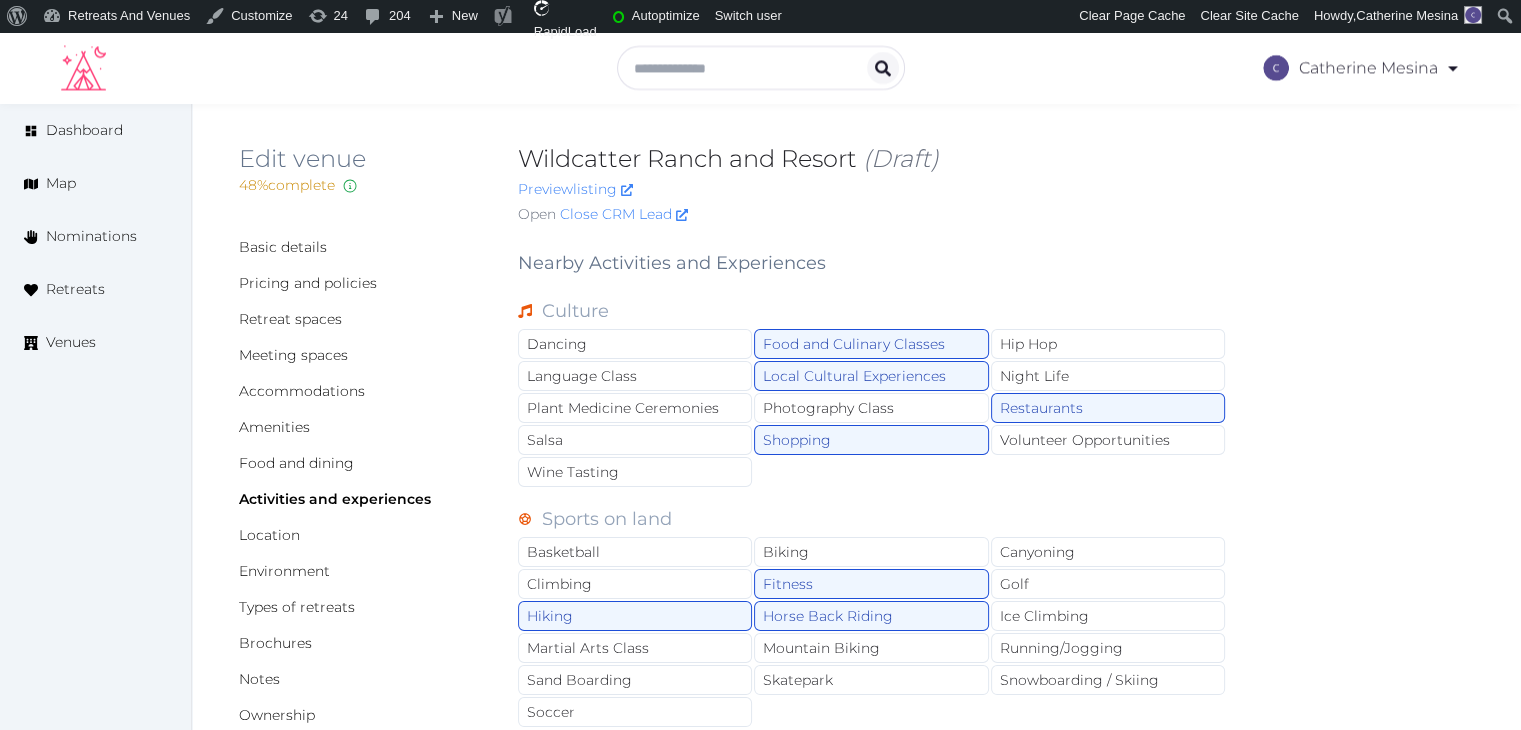 scroll, scrollTop: 0, scrollLeft: 0, axis: both 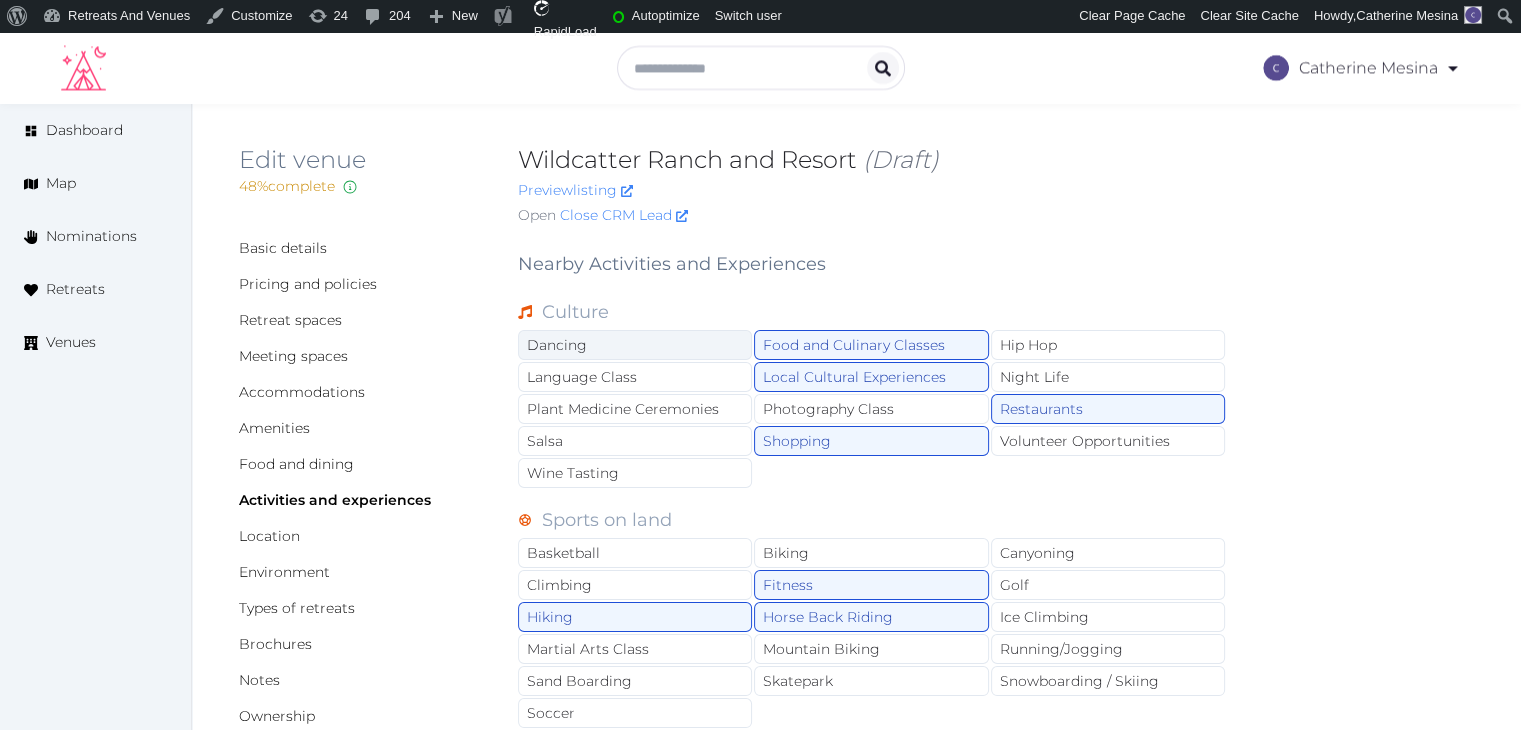 click on "Dancing" at bounding box center (635, 345) 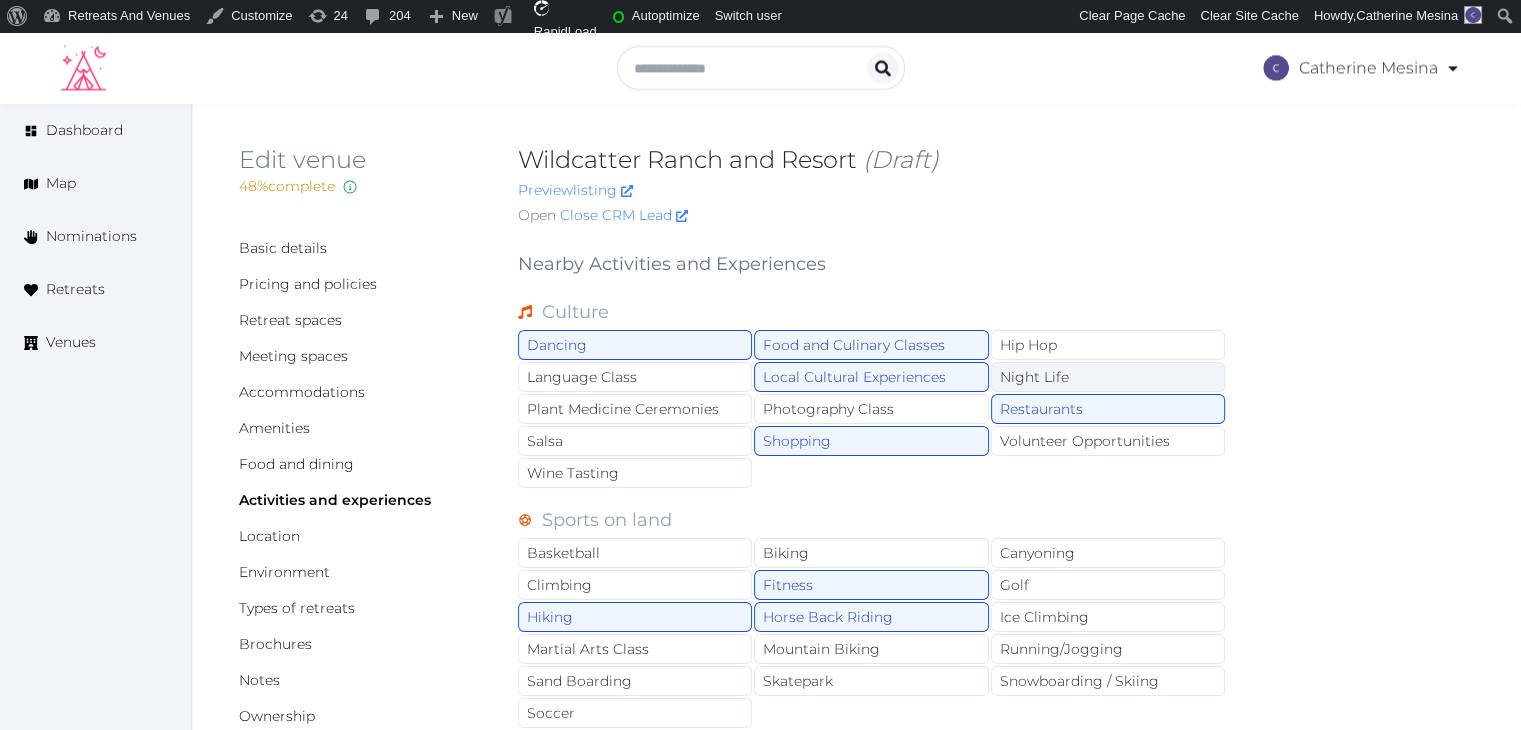 click on "Night Life" at bounding box center [1108, 377] 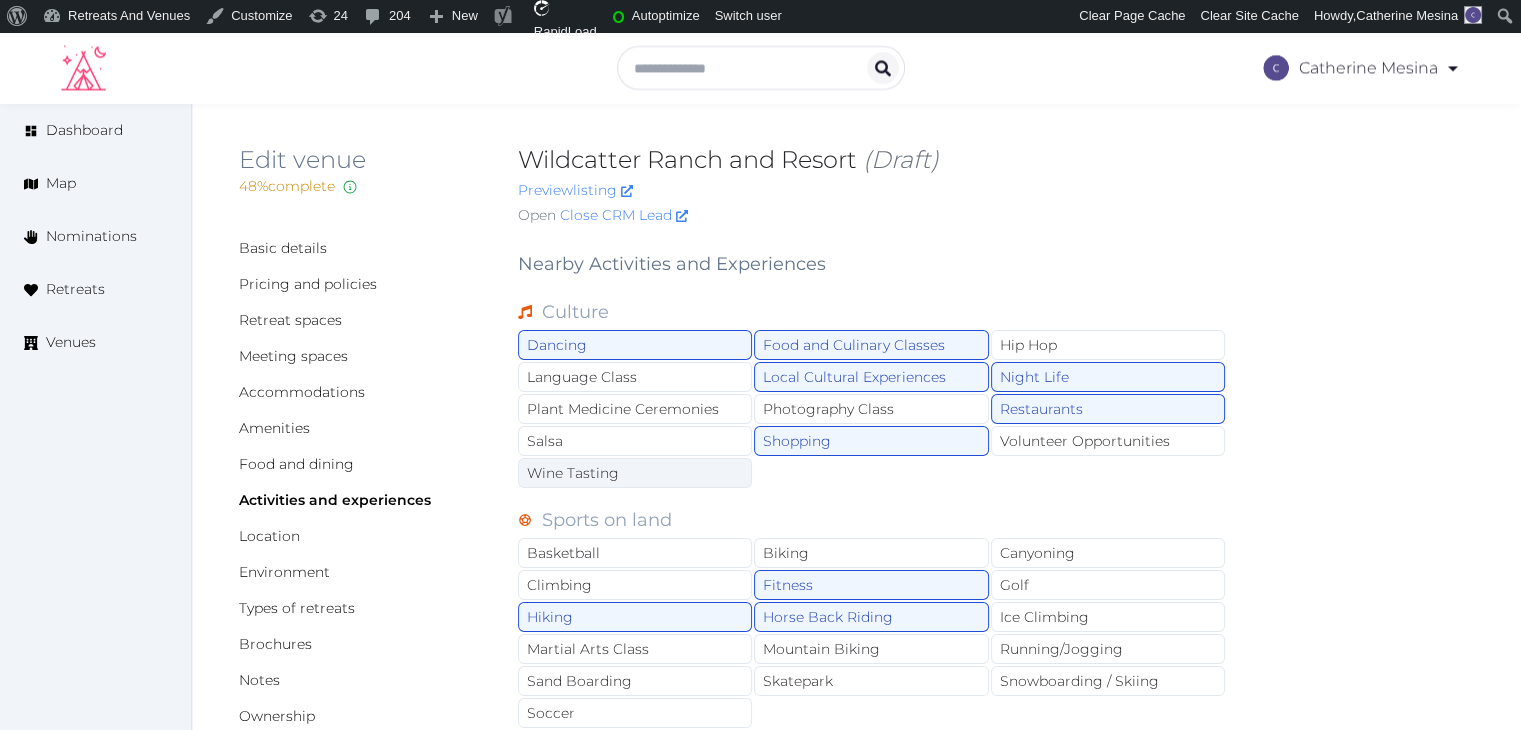 click on "Wine Tasting" at bounding box center [635, 473] 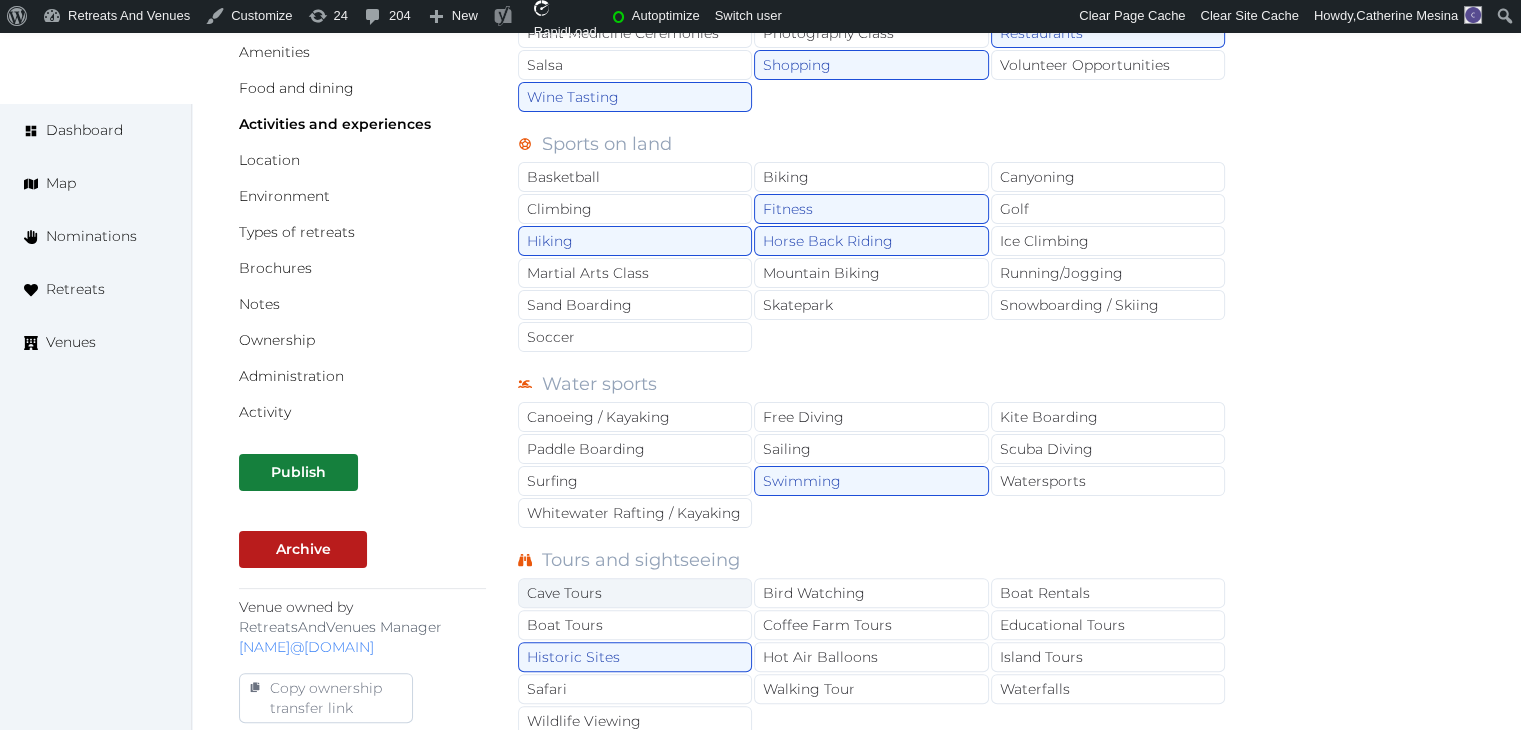 scroll, scrollTop: 400, scrollLeft: 0, axis: vertical 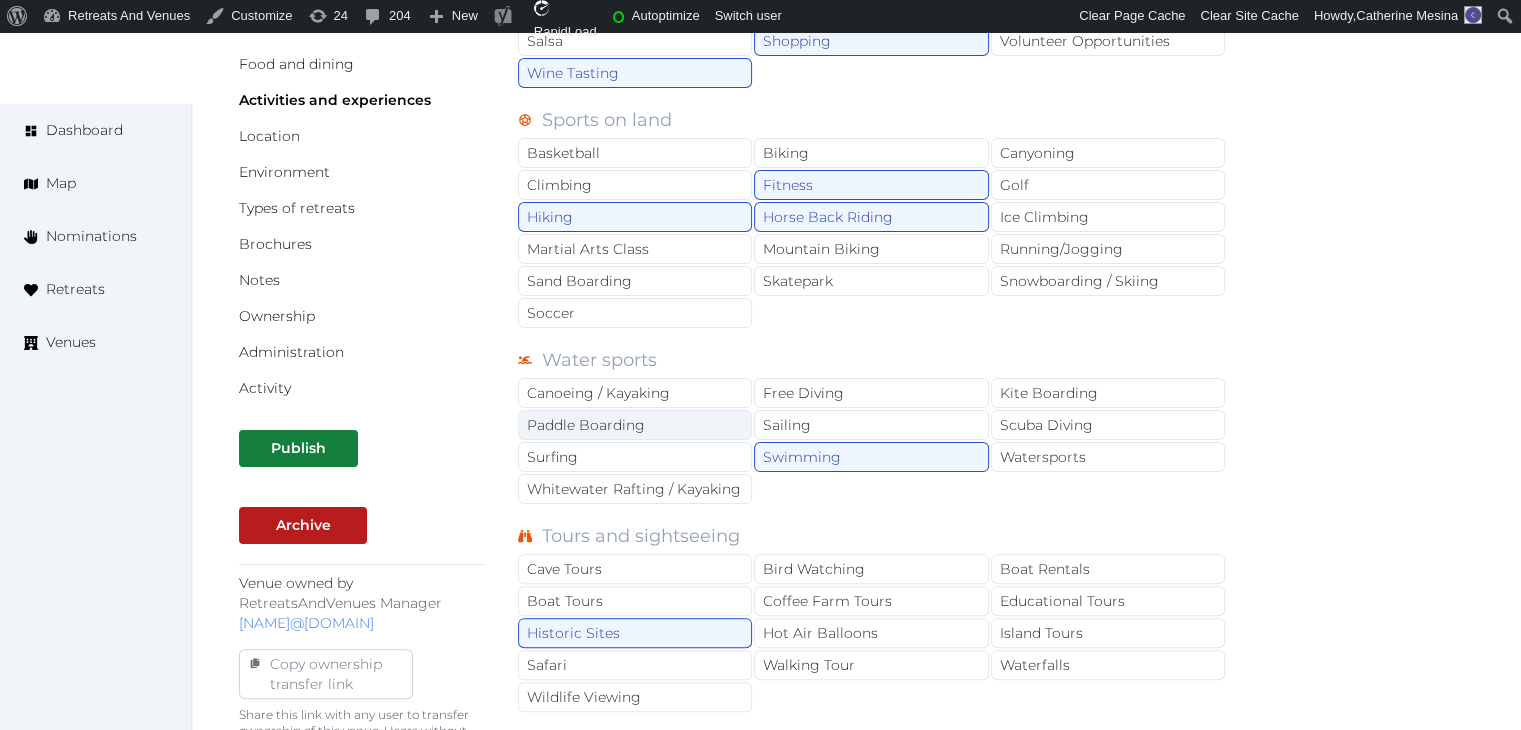 click on "Paddle Boarding" at bounding box center [635, 425] 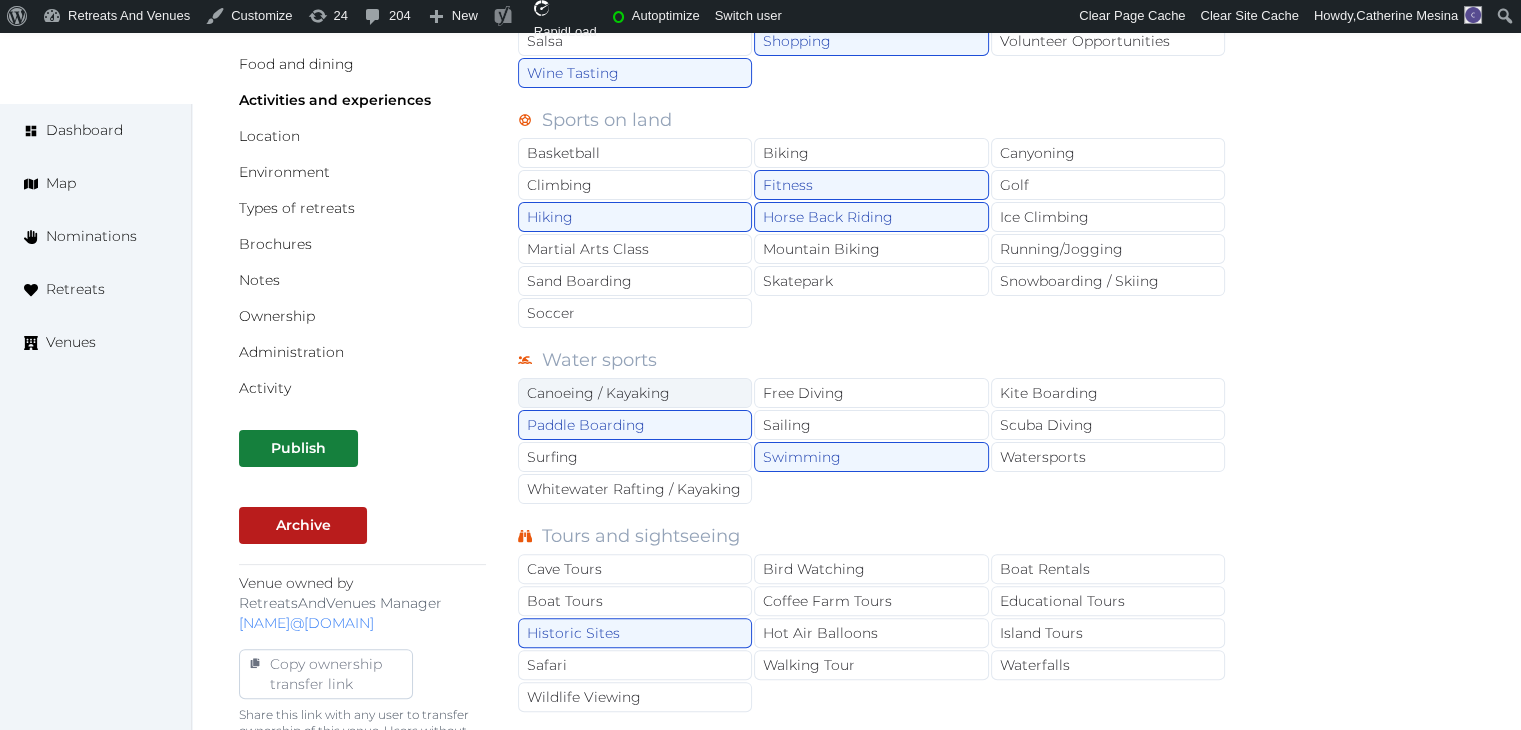 click on "Canoeing / Kayaking" at bounding box center (635, 393) 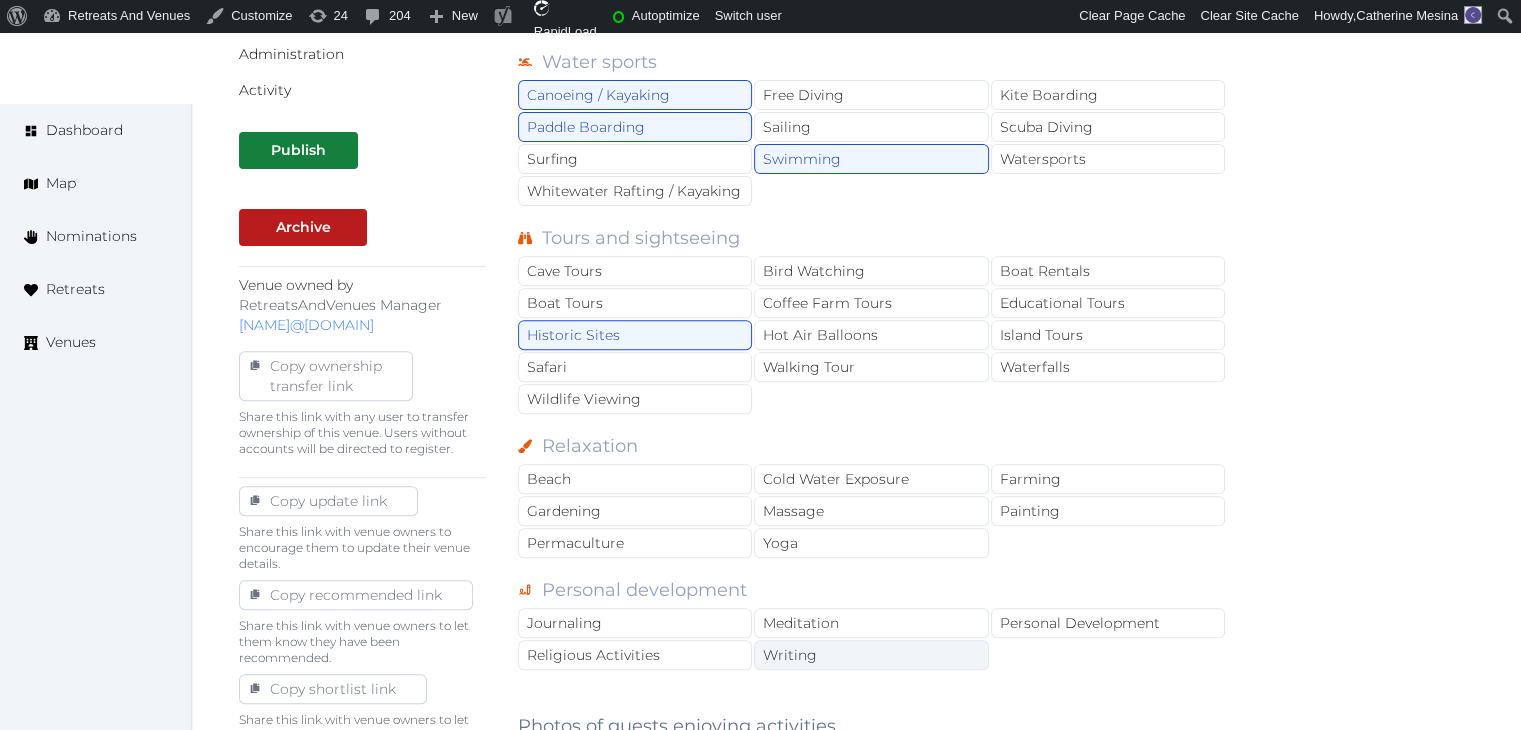 scroll, scrollTop: 700, scrollLeft: 0, axis: vertical 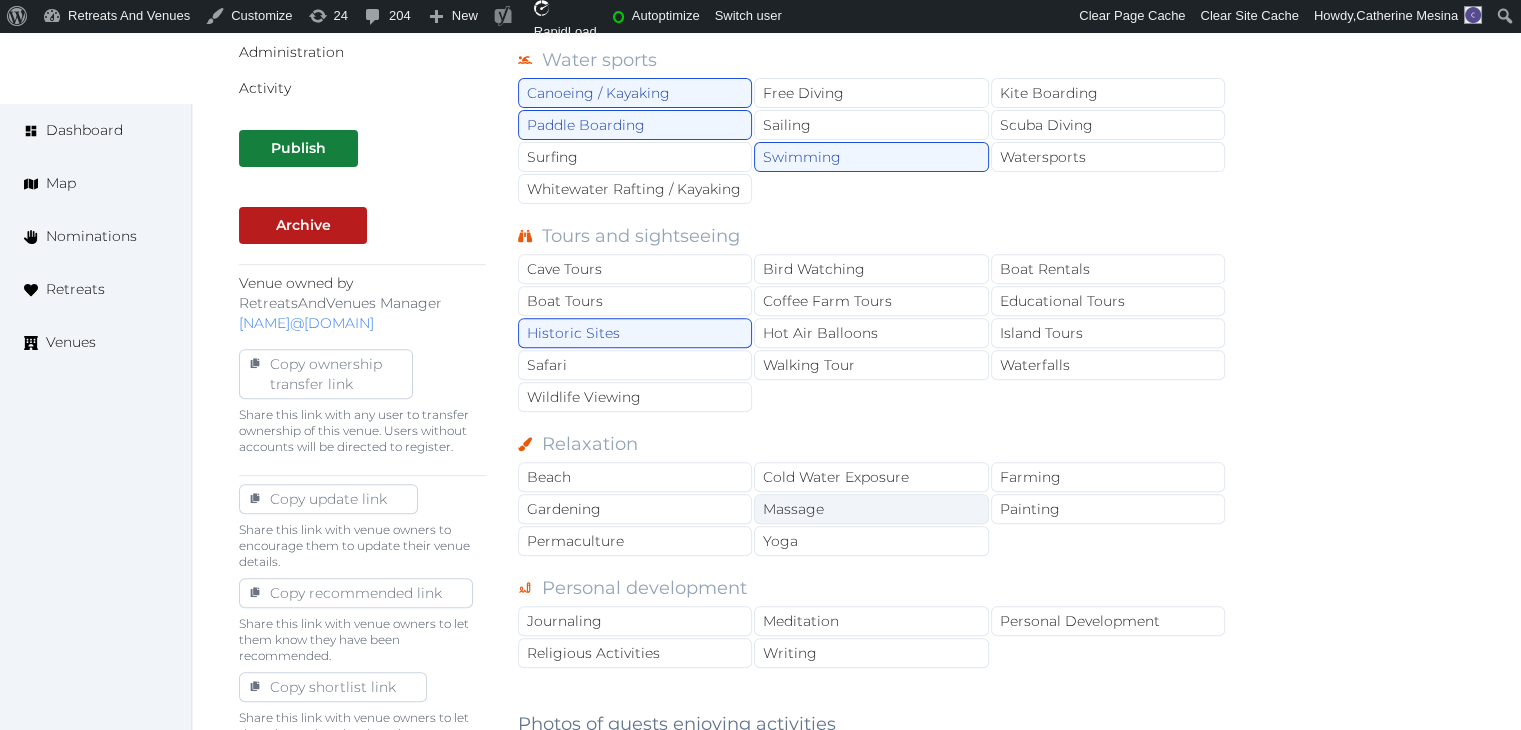 click on "Massage" at bounding box center [871, 509] 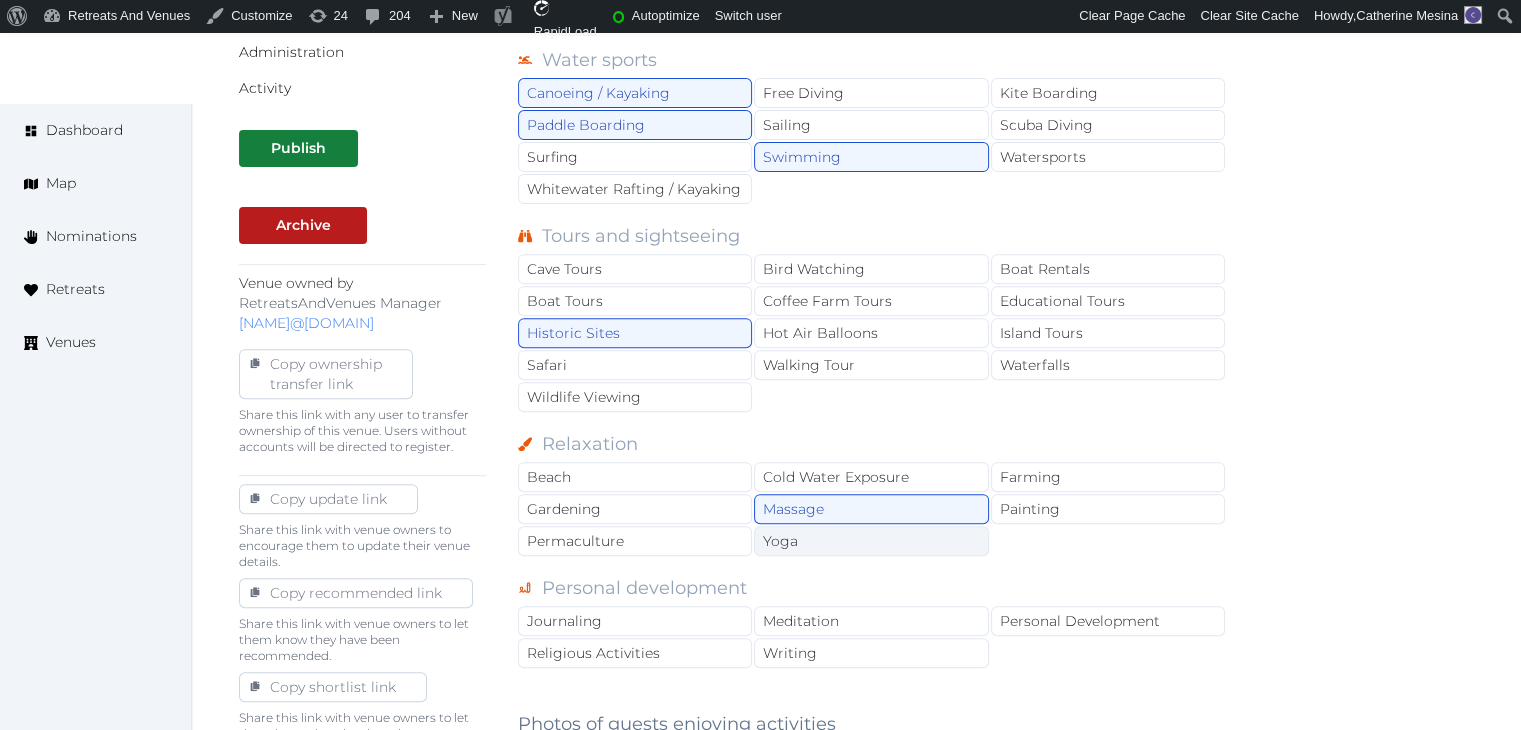 click on "Yoga" at bounding box center (871, 541) 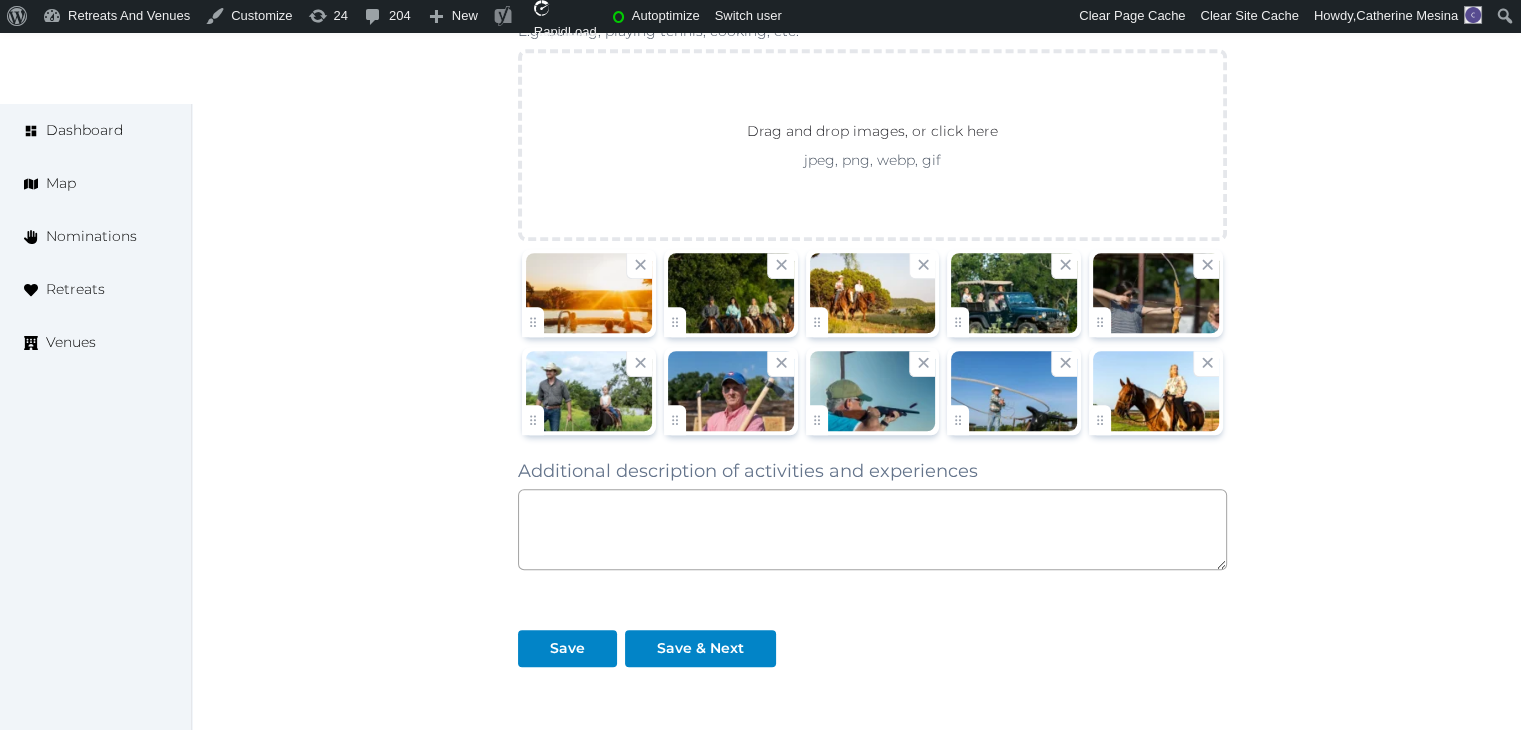 scroll, scrollTop: 1600, scrollLeft: 0, axis: vertical 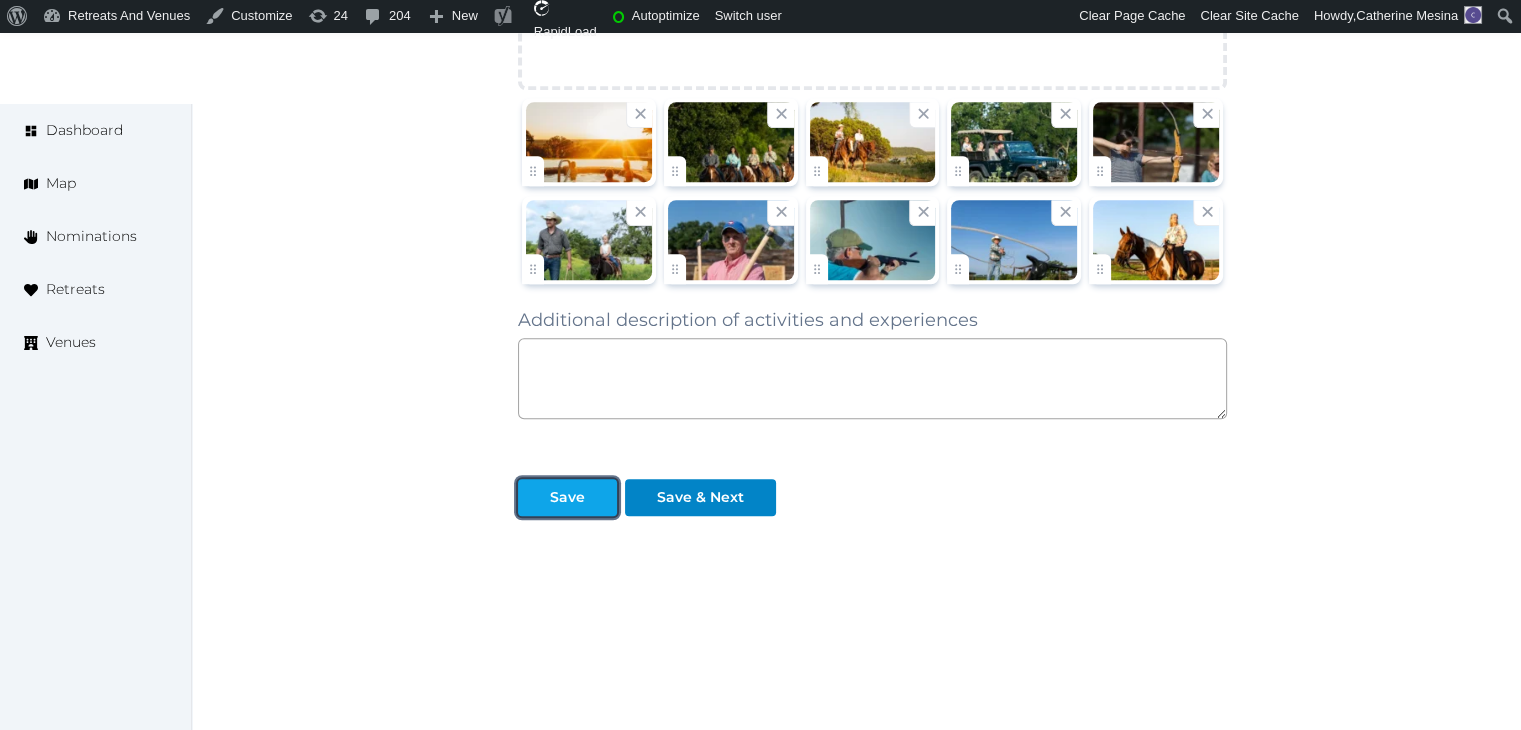 click on "Save" at bounding box center [567, 497] 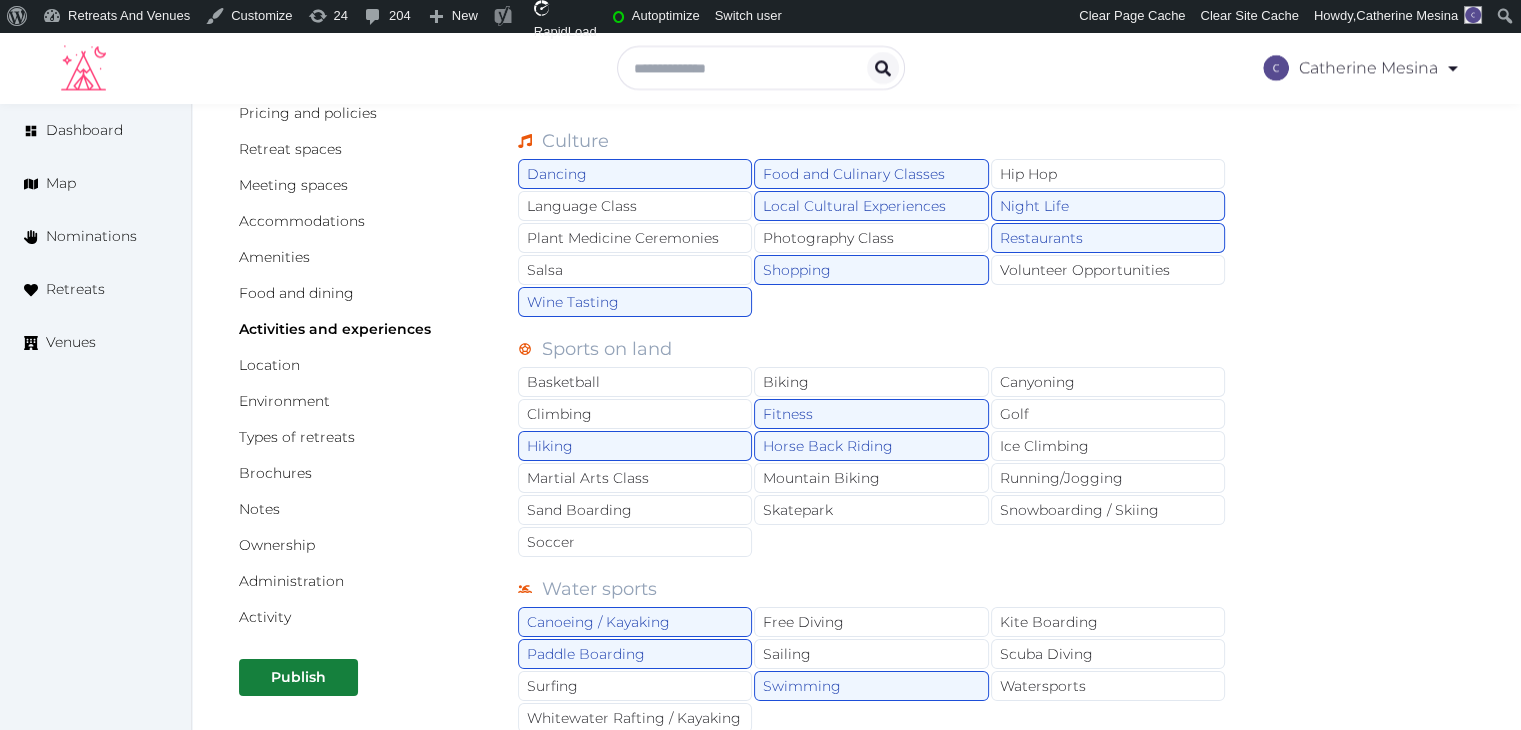 scroll, scrollTop: 0, scrollLeft: 0, axis: both 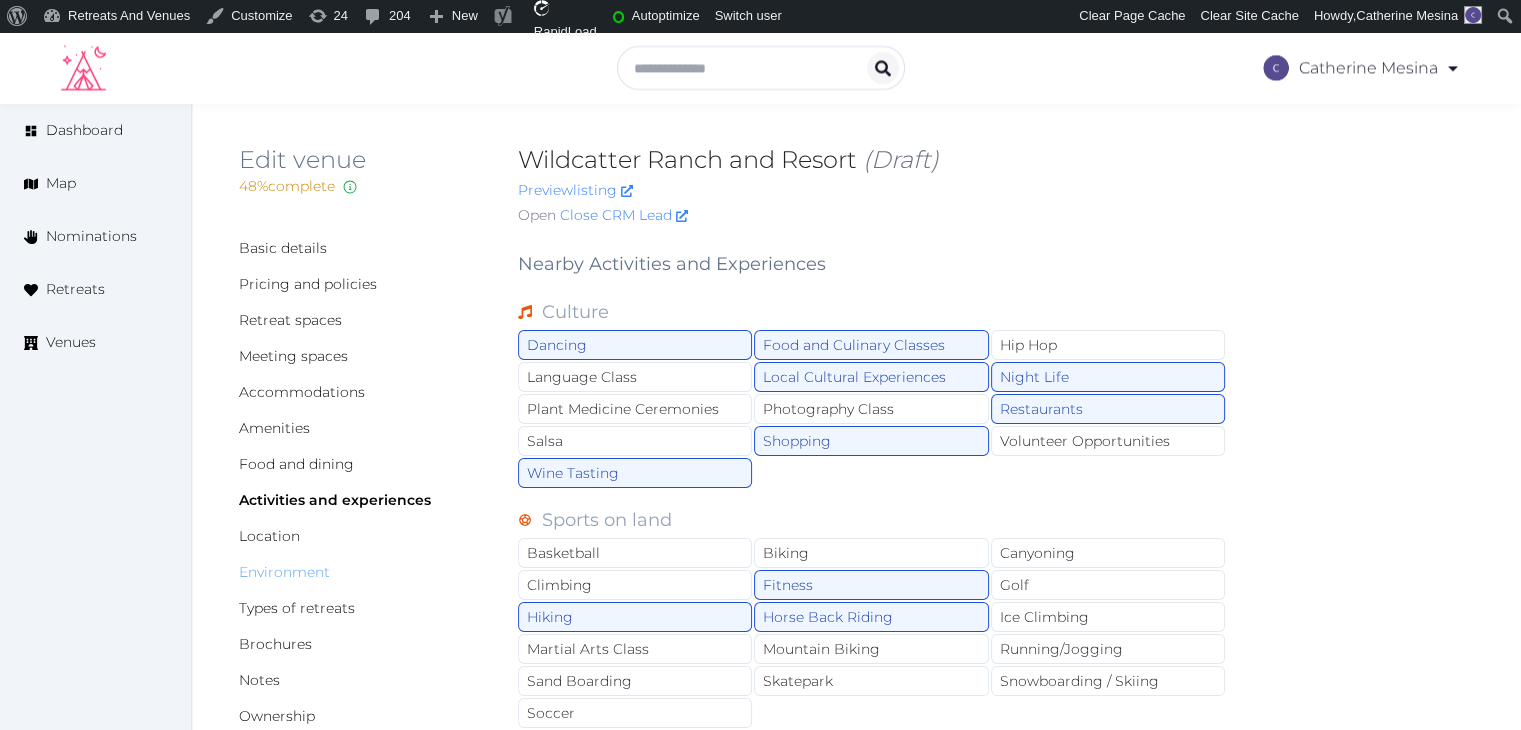 click on "Environment" at bounding box center (284, 572) 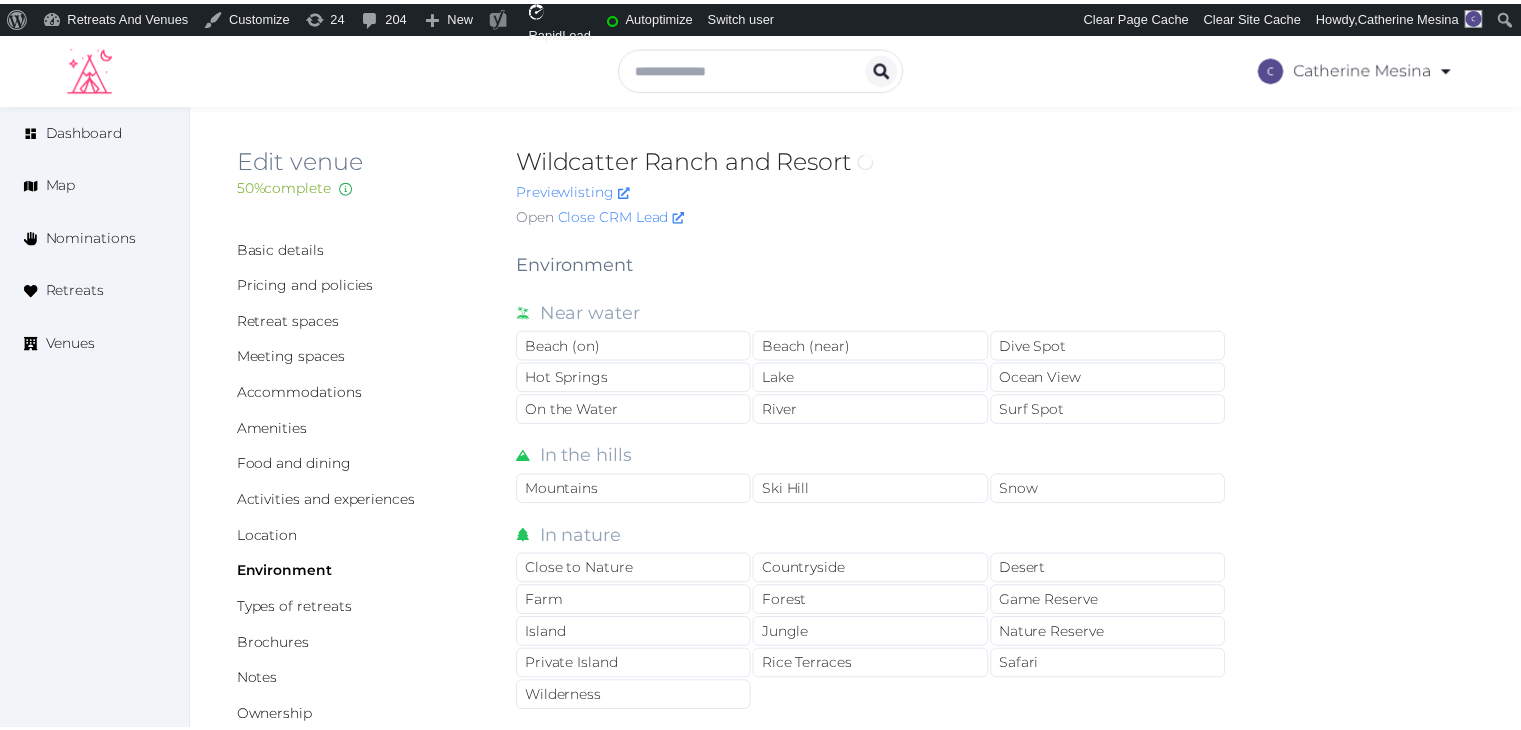 scroll, scrollTop: 0, scrollLeft: 0, axis: both 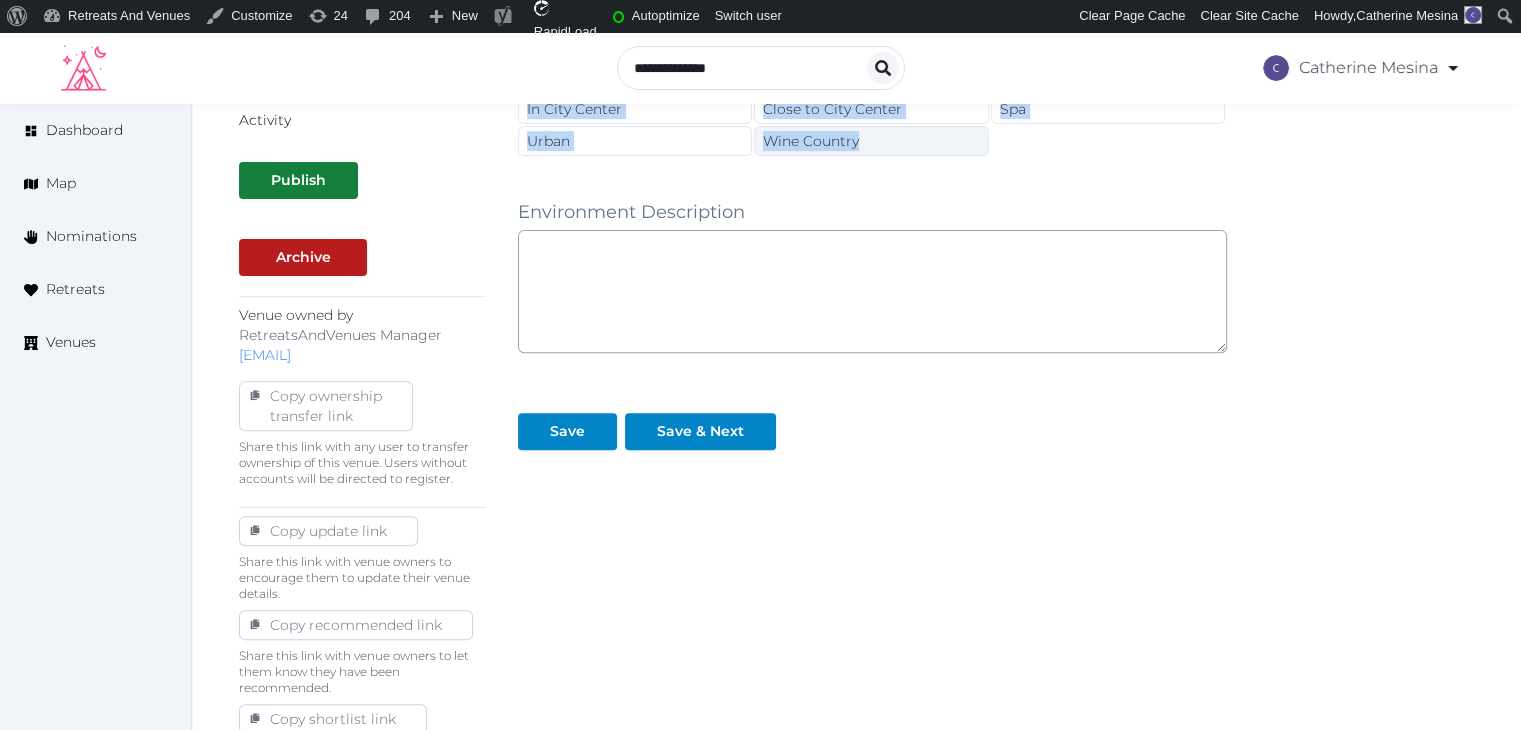 drag, startPoint x: 517, startPoint y: 262, endPoint x: 928, endPoint y: 141, distance: 428.44138 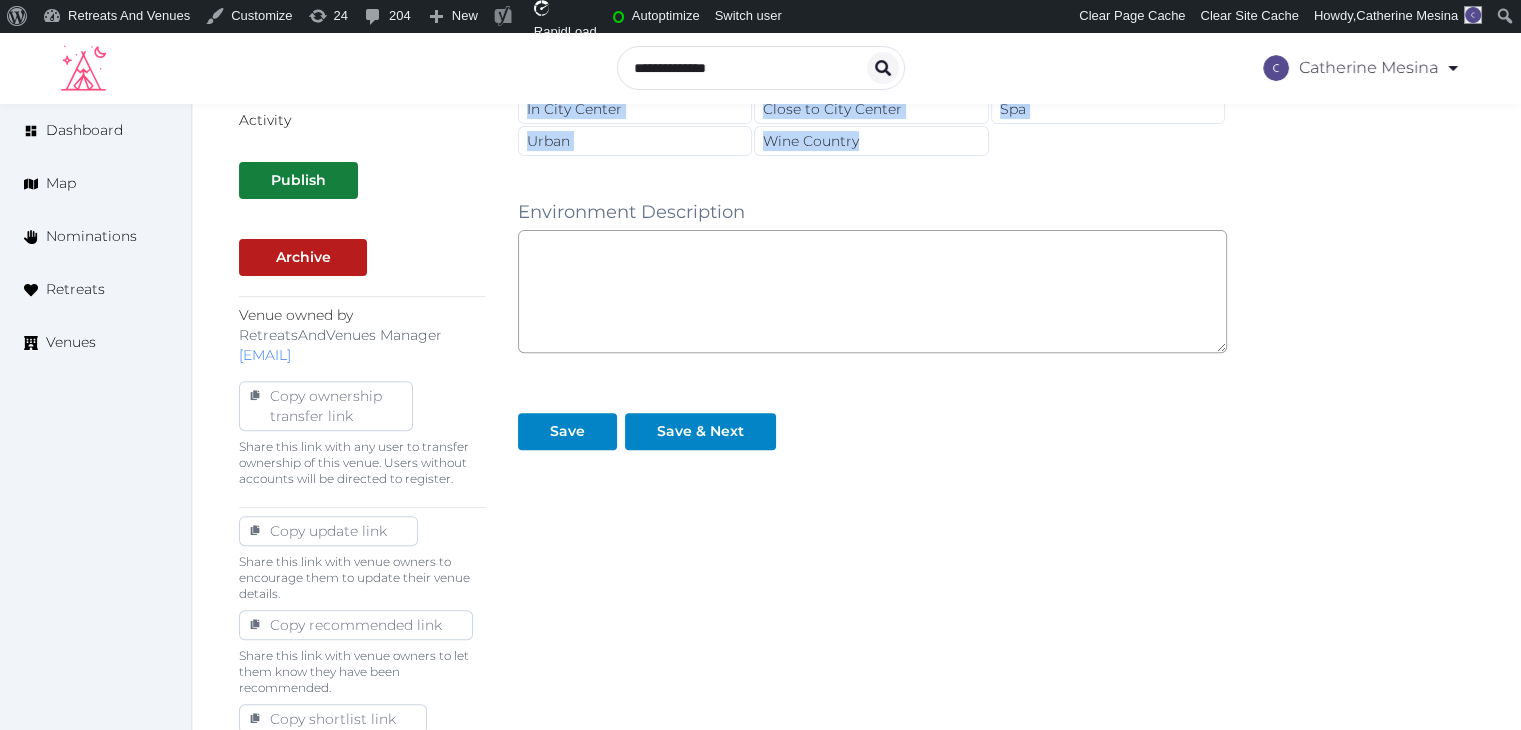 copy on "Environment Near water Beach (on) Beach (near) Dive Spot Hot Springs Lake Ocean View On the Water River Surf Spot In the hills Mountains Ski Hill Snow In nature Close to Nature Countryside Desert Farm Forest Game Reserve Island Jungle Nature Reserve Private Island Rice Terraces Safari Wilderness Urban life In City Center Close to City Center Spa Urban Wine Country" 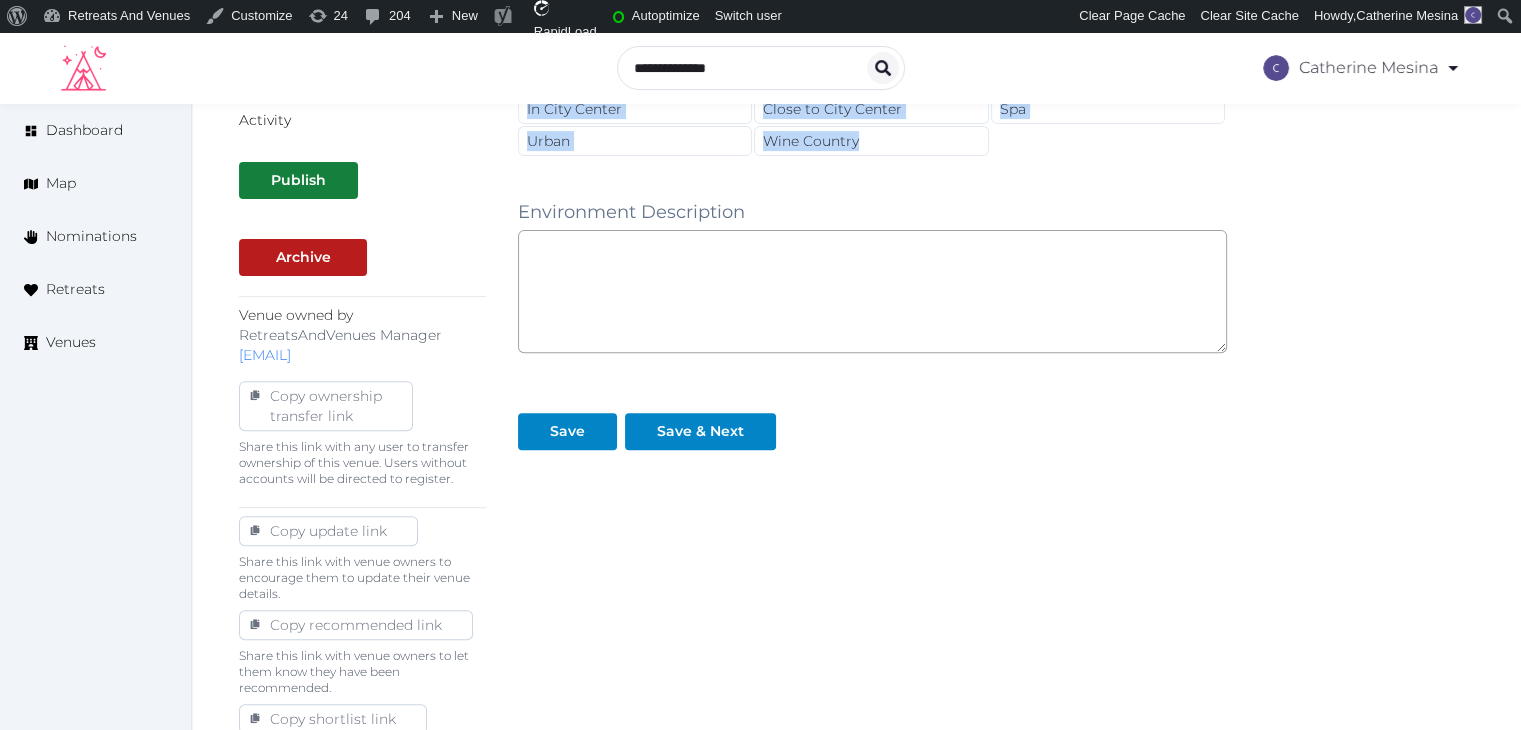 scroll, scrollTop: 168, scrollLeft: 0, axis: vertical 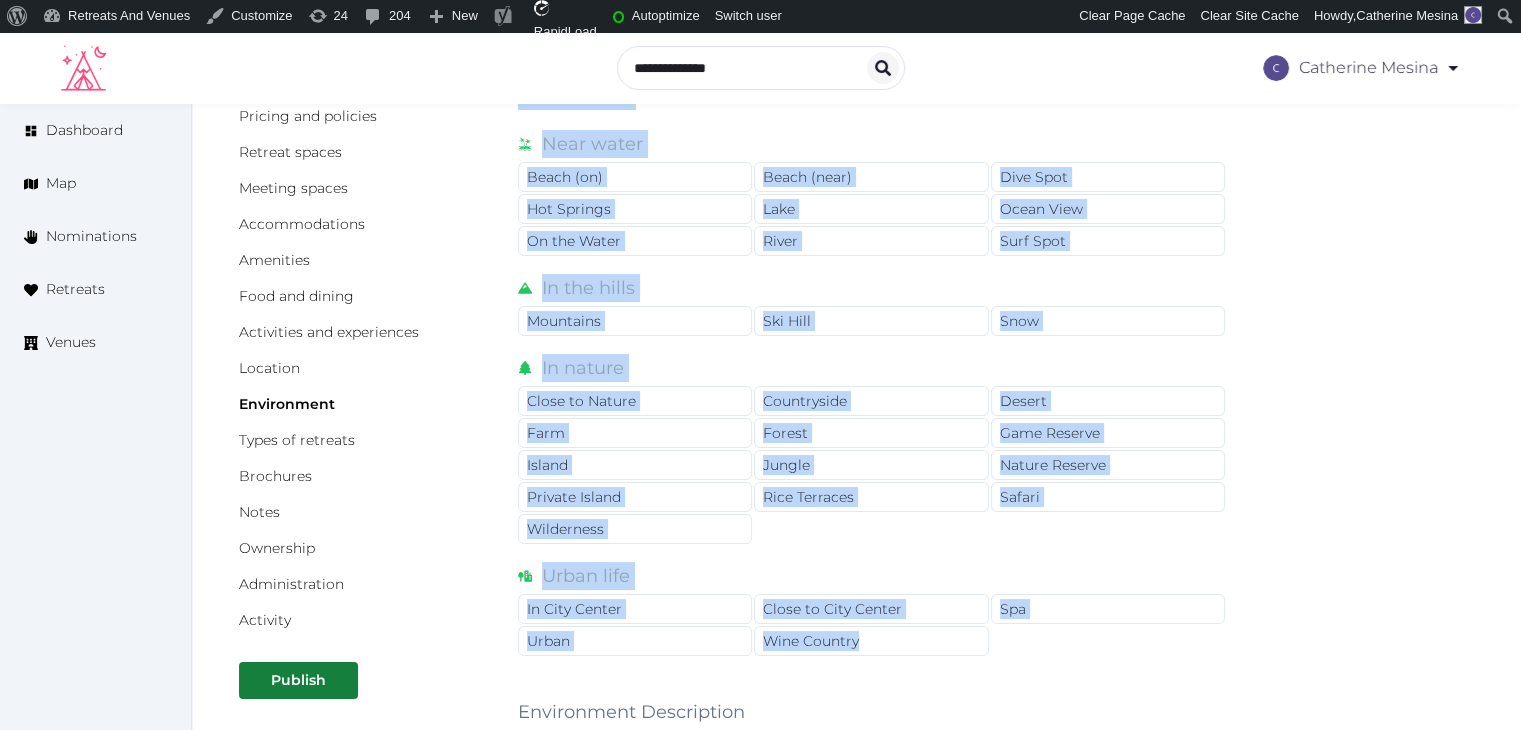 click on "Basic details Pricing and policies Retreat spaces Meeting spaces Accommodations Amenities Food and dining Activities and experiences Location Environment Types of retreats Brochures Notes Ownership Administration Activity Publish Archive Venue owned by RetreatsAndVenues Manager [EMAIL] Copy ownership transfer link Share this link with any user to transfer ownership of this venue. Users without accounts will be directed to register. Copy update link Share this link with venue owners to encourage them to update their venue details. Copy recommended link Share this link with venue owners to let them know they have been recommended. Copy shortlist link Share this link with venue owners to let them know that they have been shortlisted. Environment Near water Beach (on) Beach (near) Dive Spot Hot Springs Lake Ocean View On the Water River Surf Spot In the hills Mountains Ski Hill Snow In nature Close to Nature Countryside Desert Farm Forest Game Reserve Island Jungle Nature Reserve" at bounding box center [856, 678] 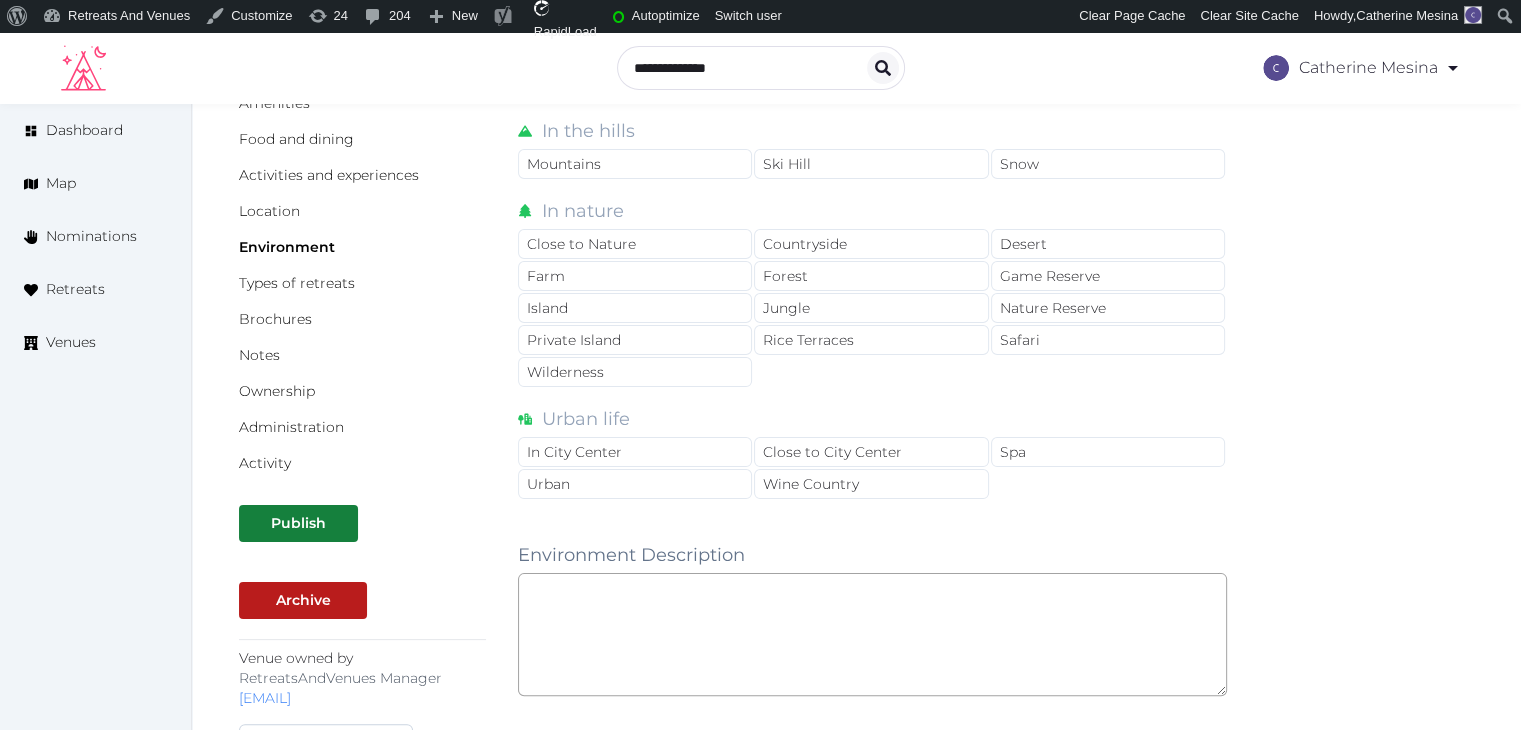 scroll, scrollTop: 568, scrollLeft: 0, axis: vertical 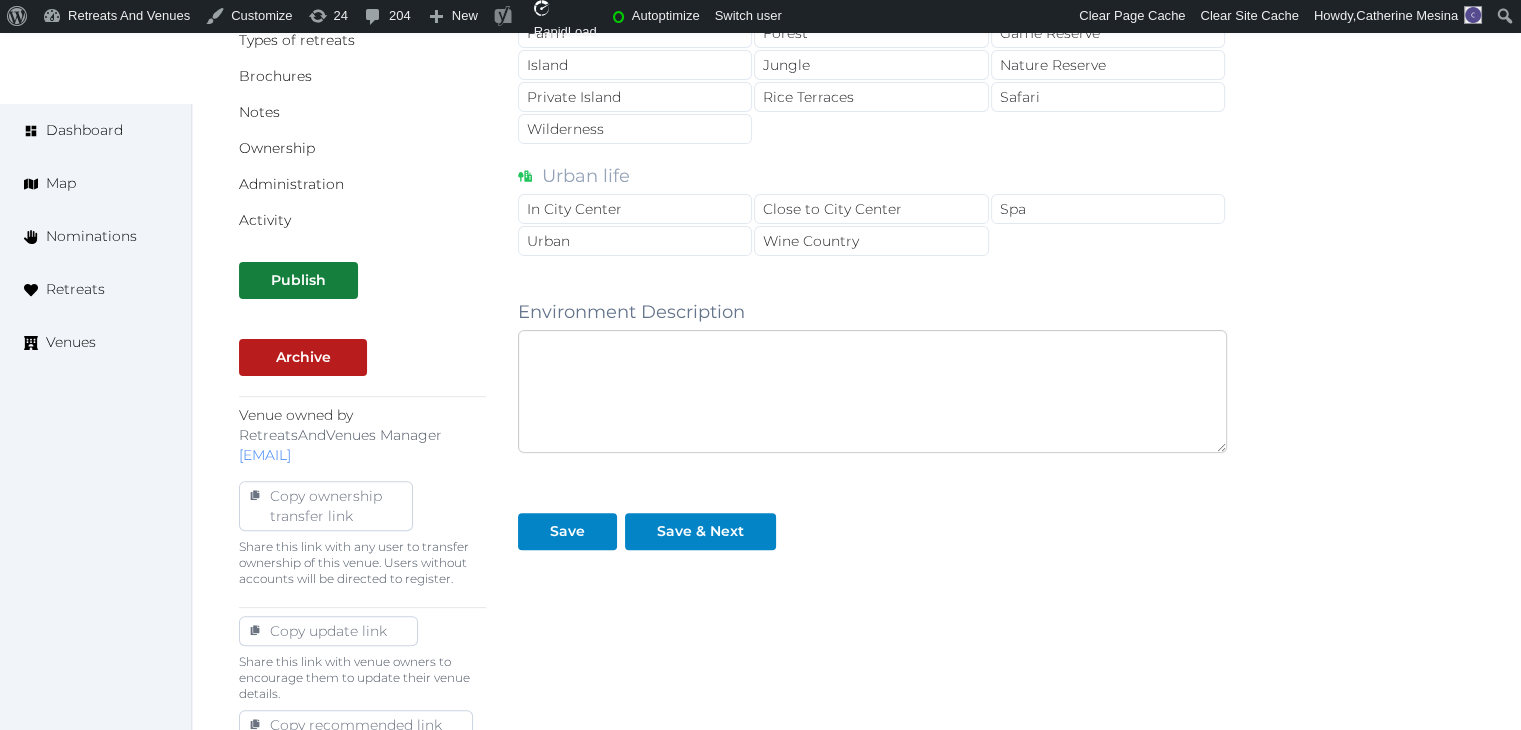 click at bounding box center (872, 391) 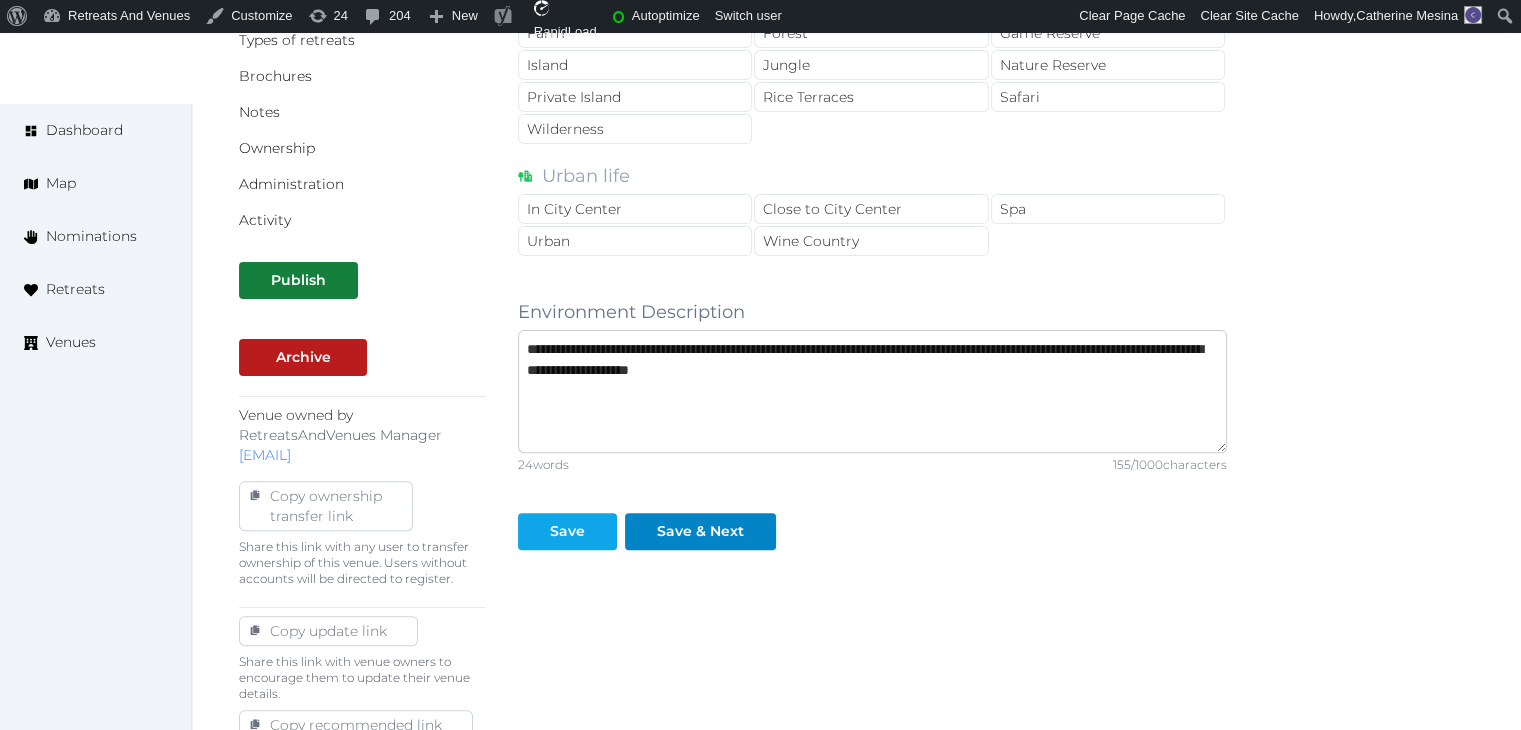 type on "**********" 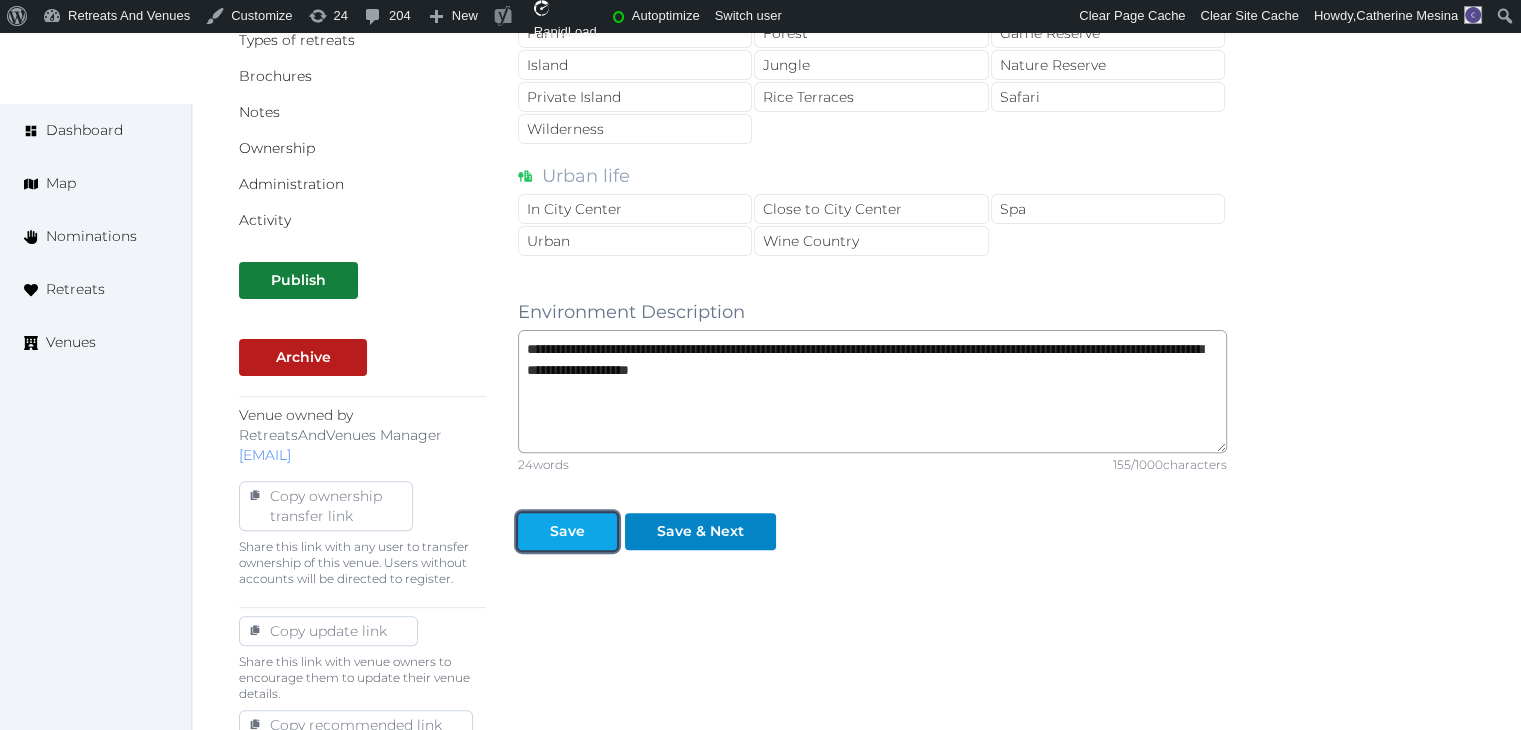 click on "Save" at bounding box center [567, 531] 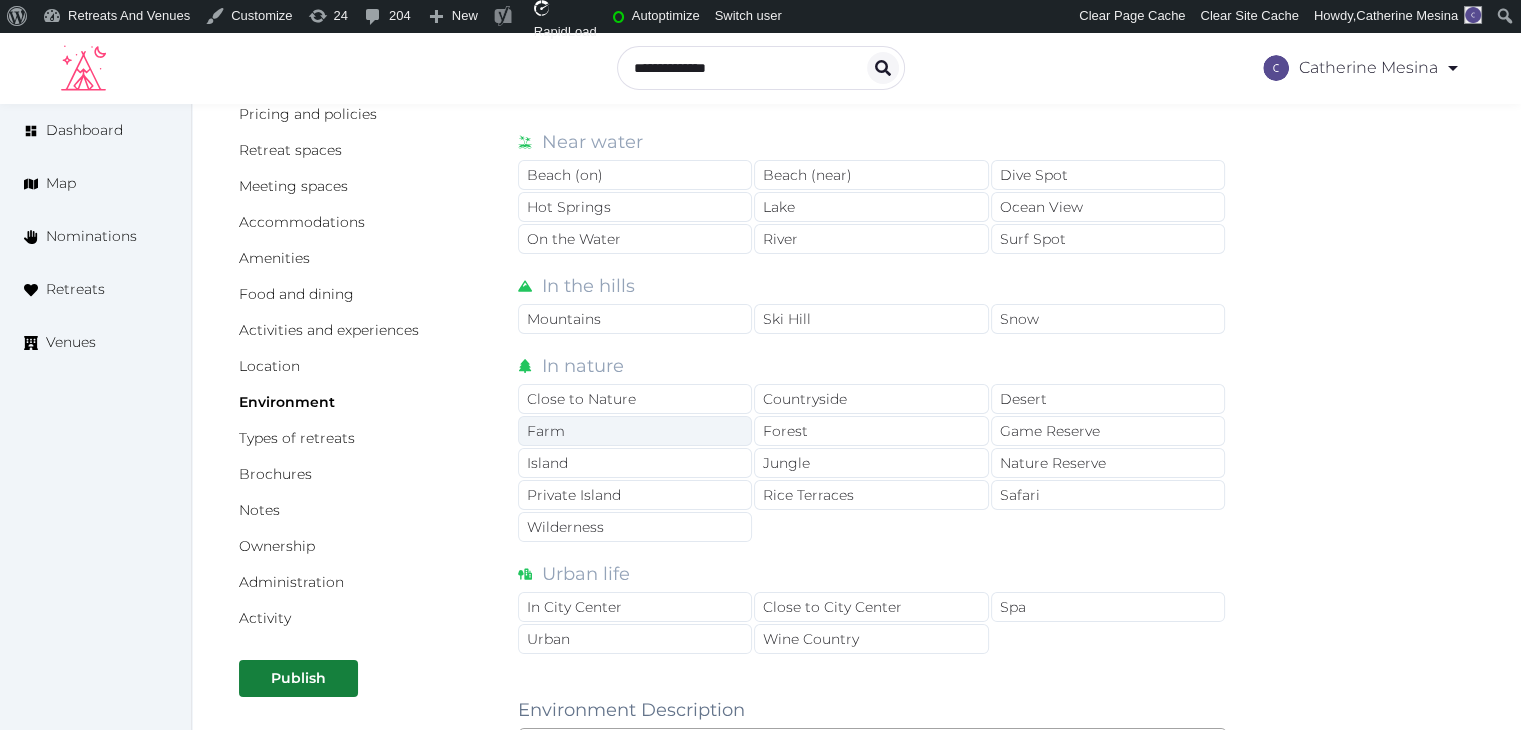 scroll, scrollTop: 168, scrollLeft: 0, axis: vertical 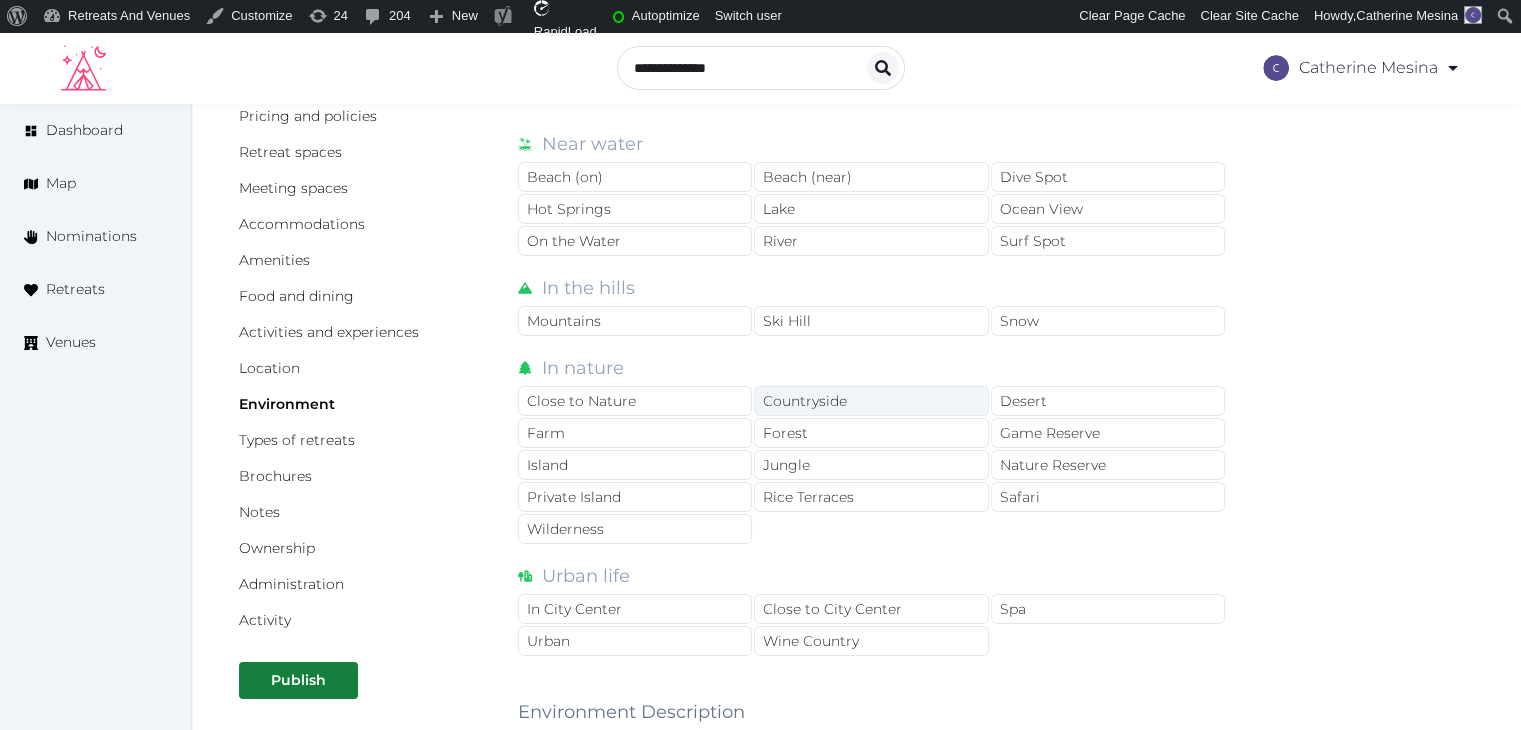 click on "Countryside" at bounding box center (871, 401) 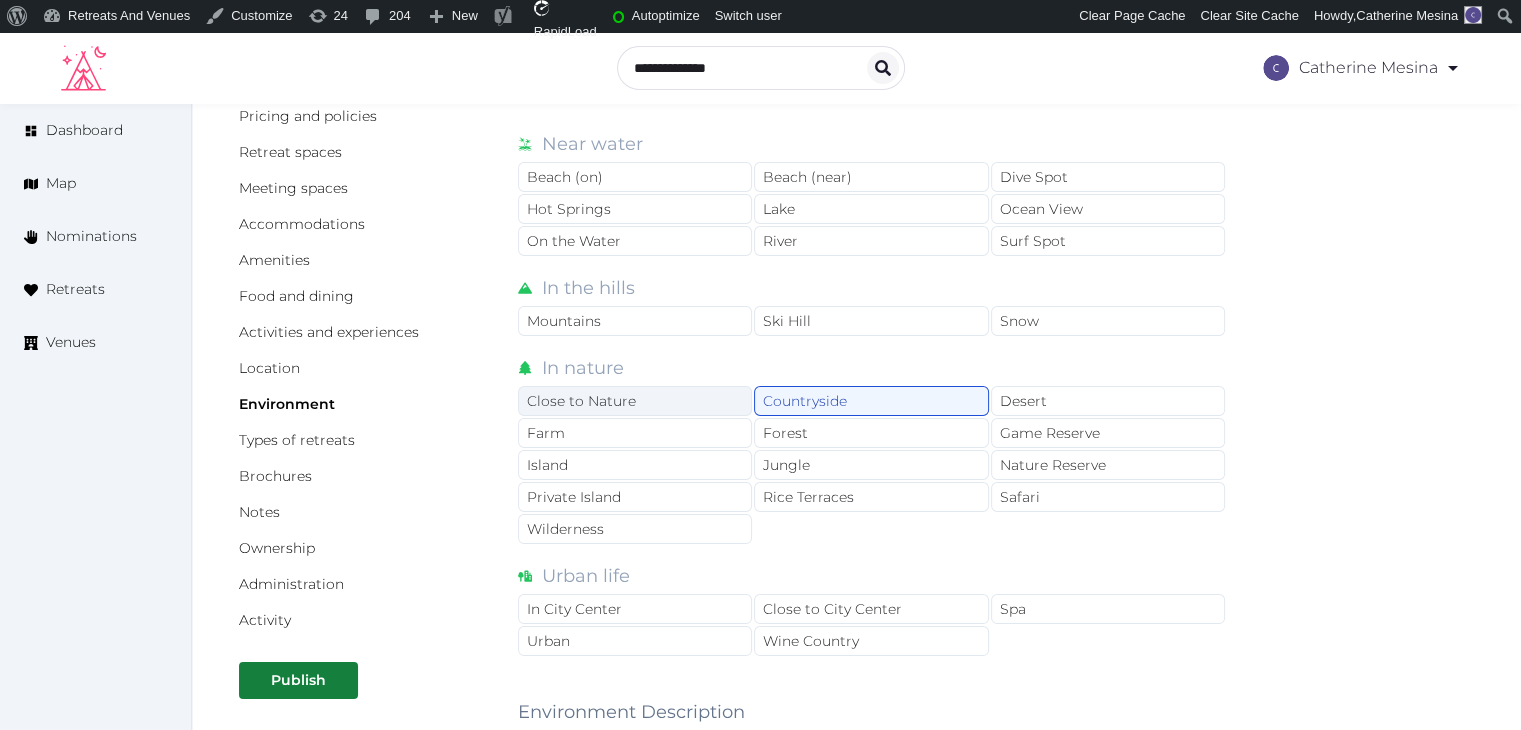 click on "Close to Nature" at bounding box center [635, 401] 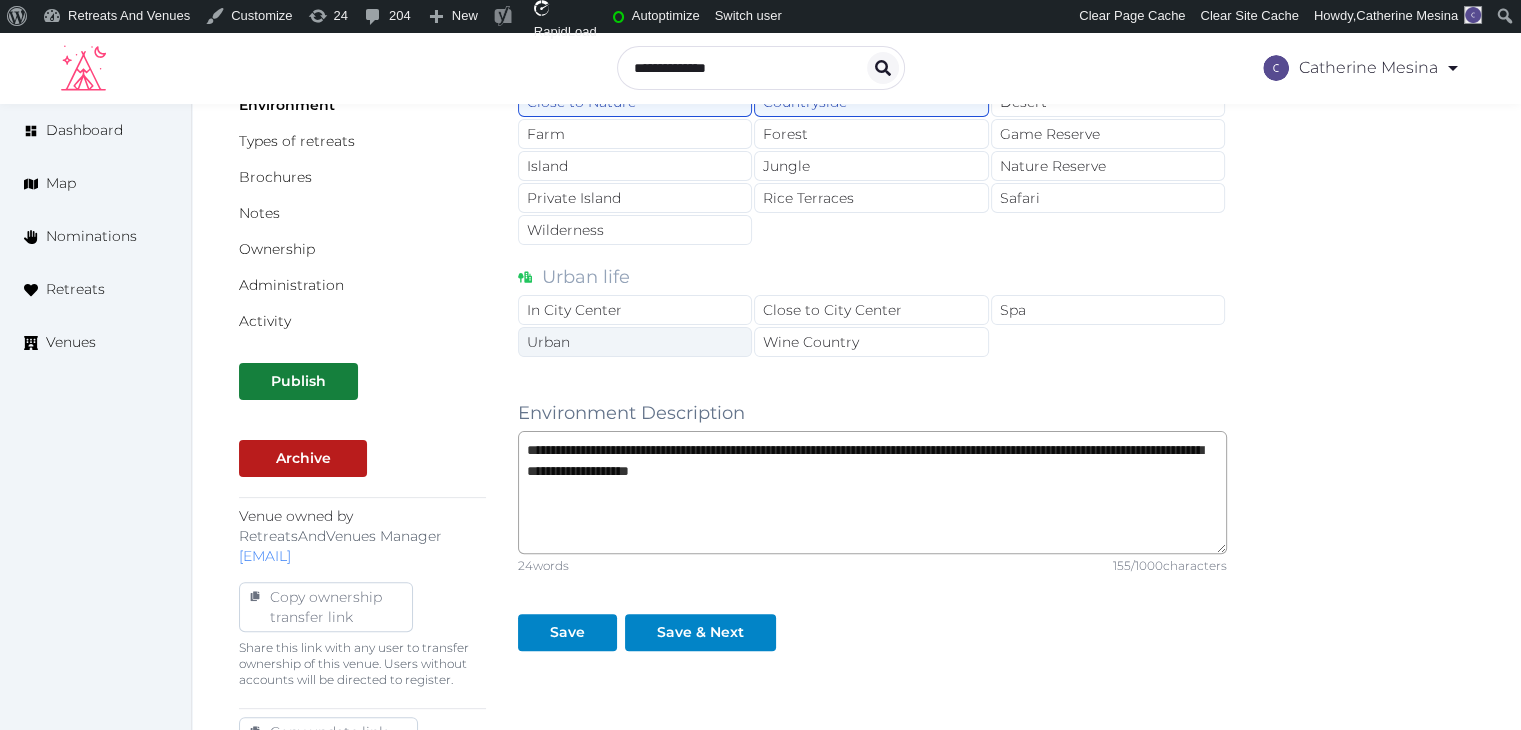 scroll, scrollTop: 468, scrollLeft: 0, axis: vertical 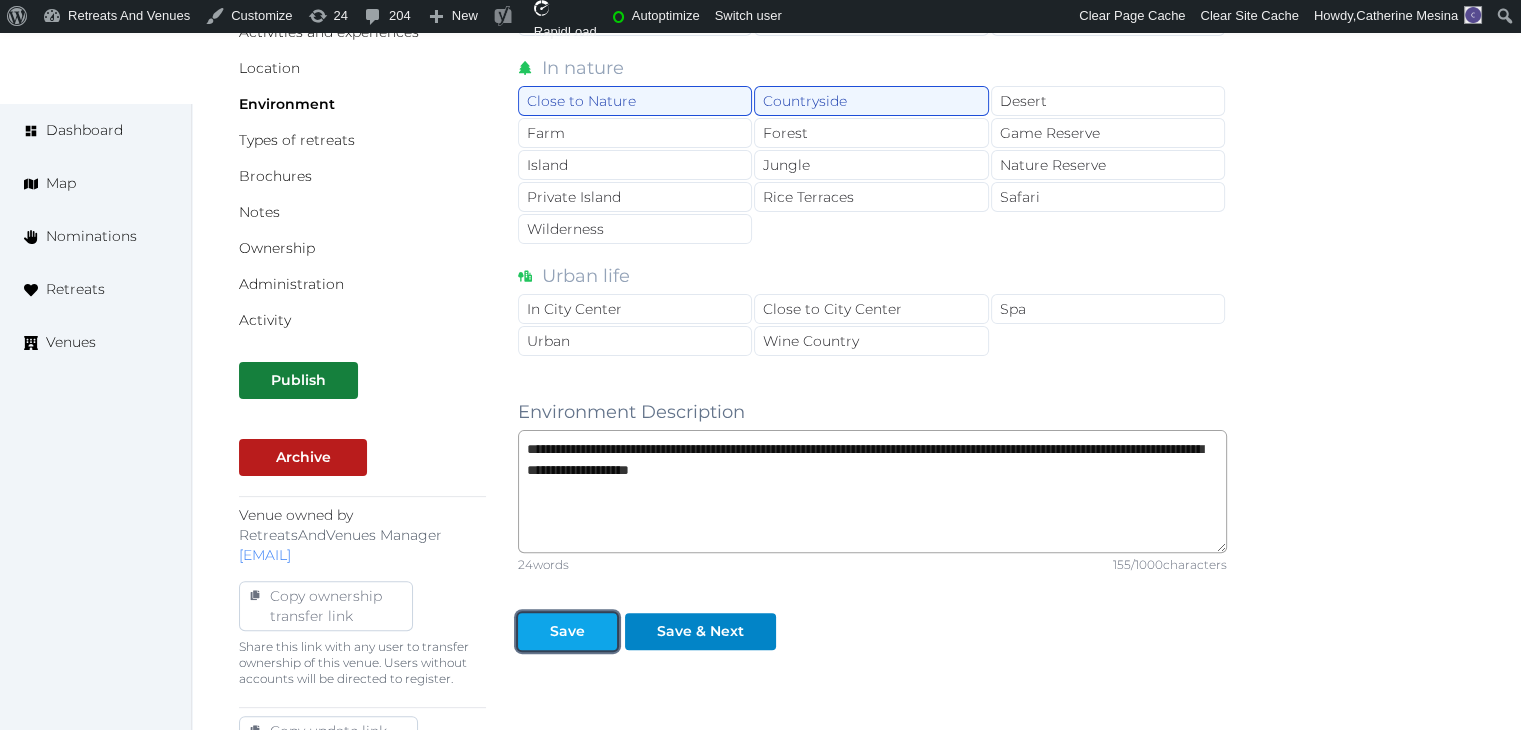 click at bounding box center [534, 631] 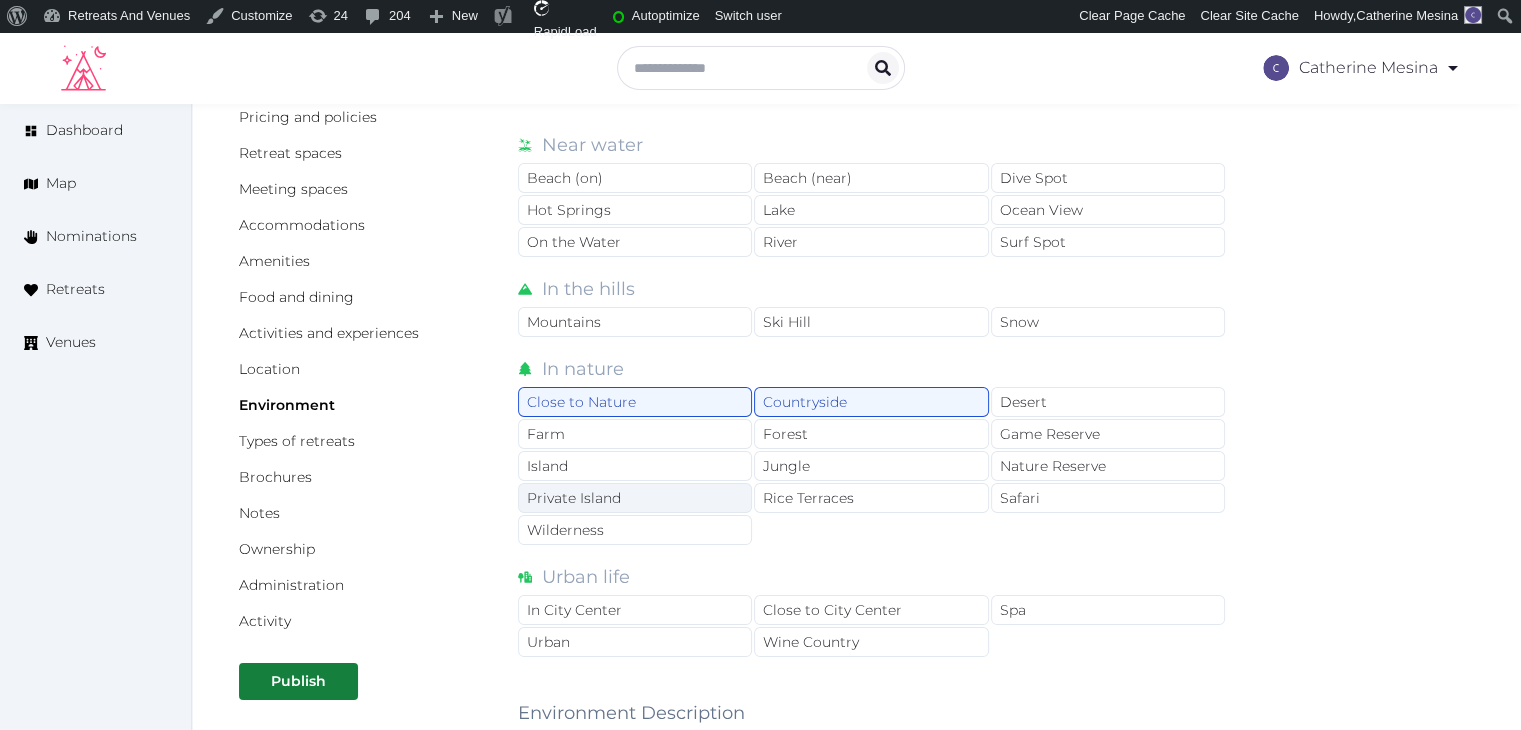 scroll, scrollTop: 0, scrollLeft: 0, axis: both 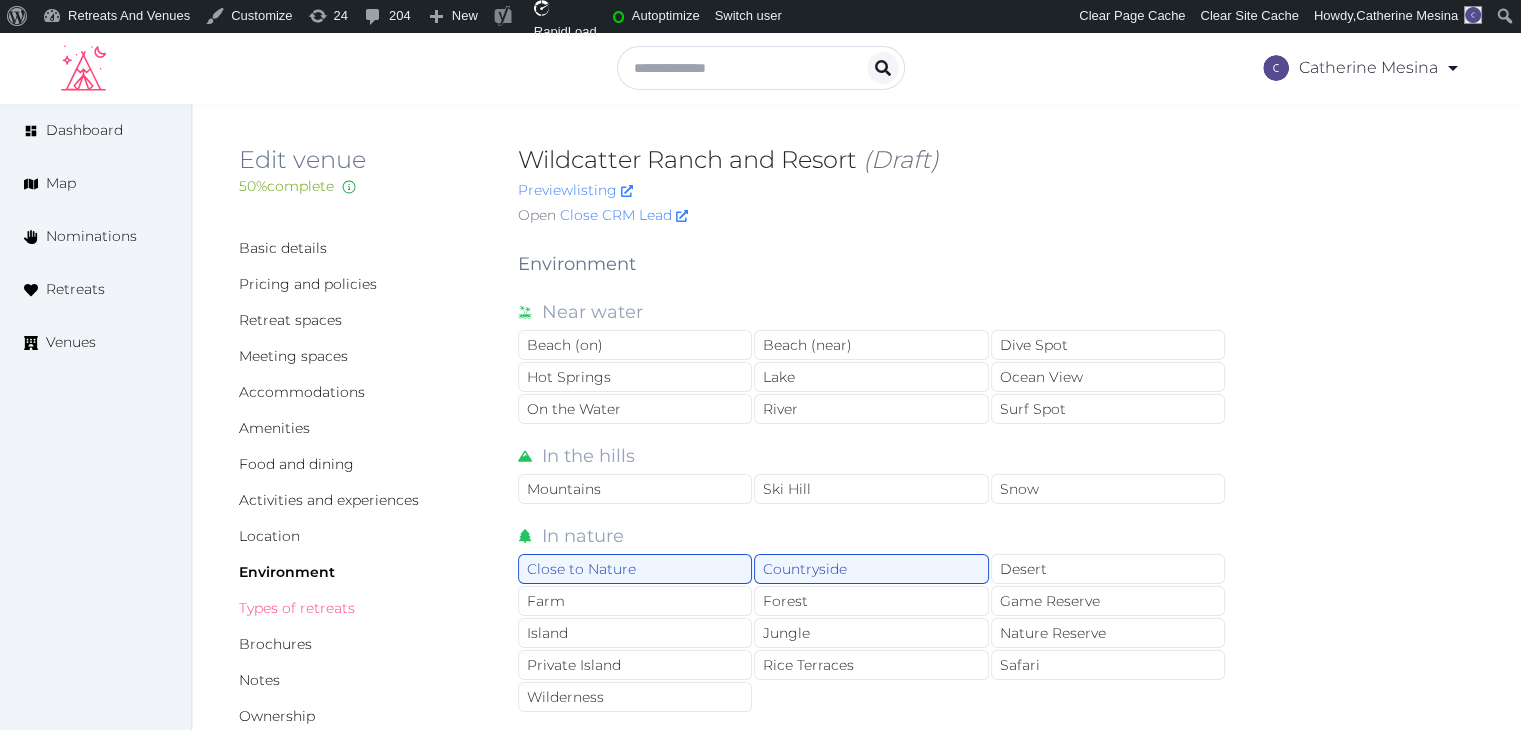 drag, startPoint x: 328, startPoint y: 609, endPoint x: 356, endPoint y: 633, distance: 36.878178 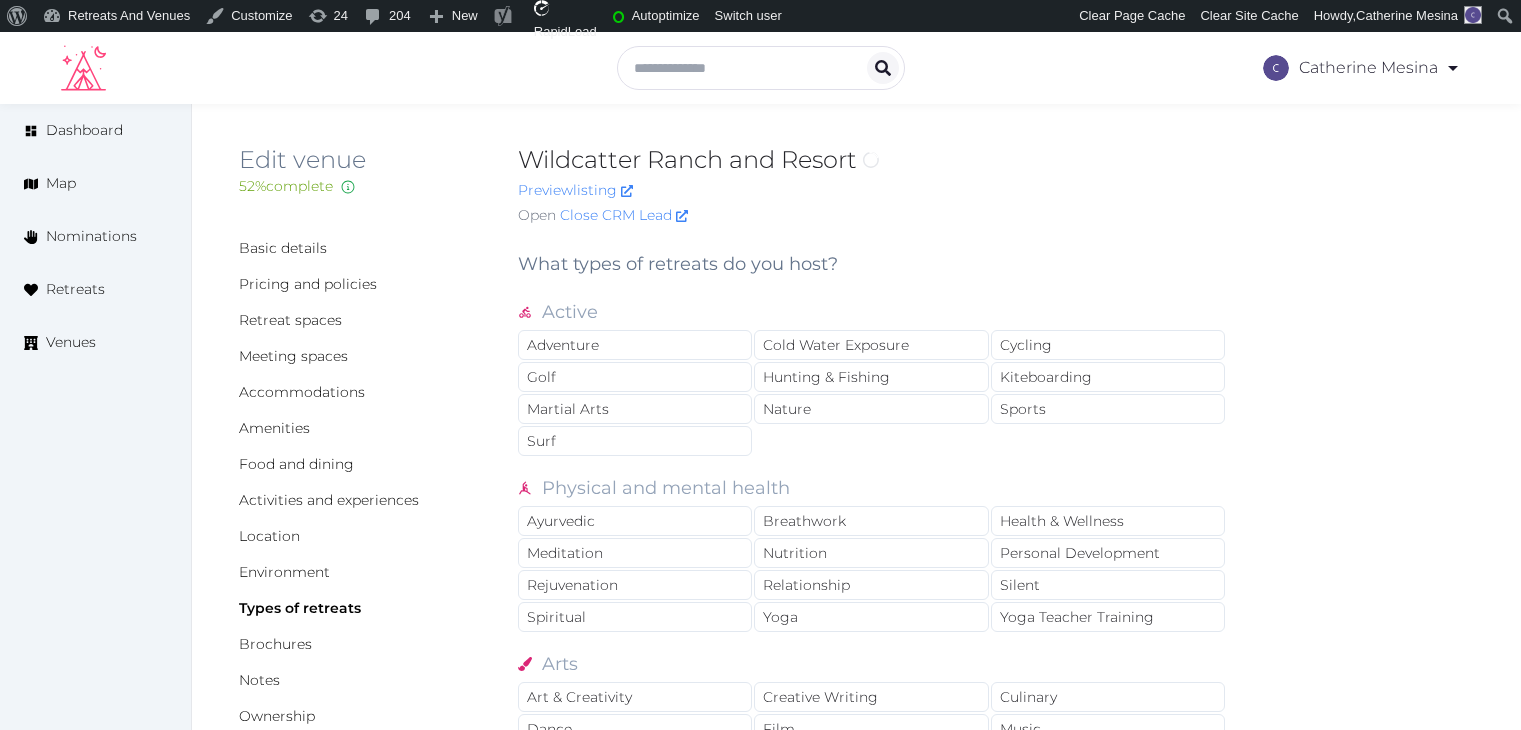 scroll, scrollTop: 0, scrollLeft: 0, axis: both 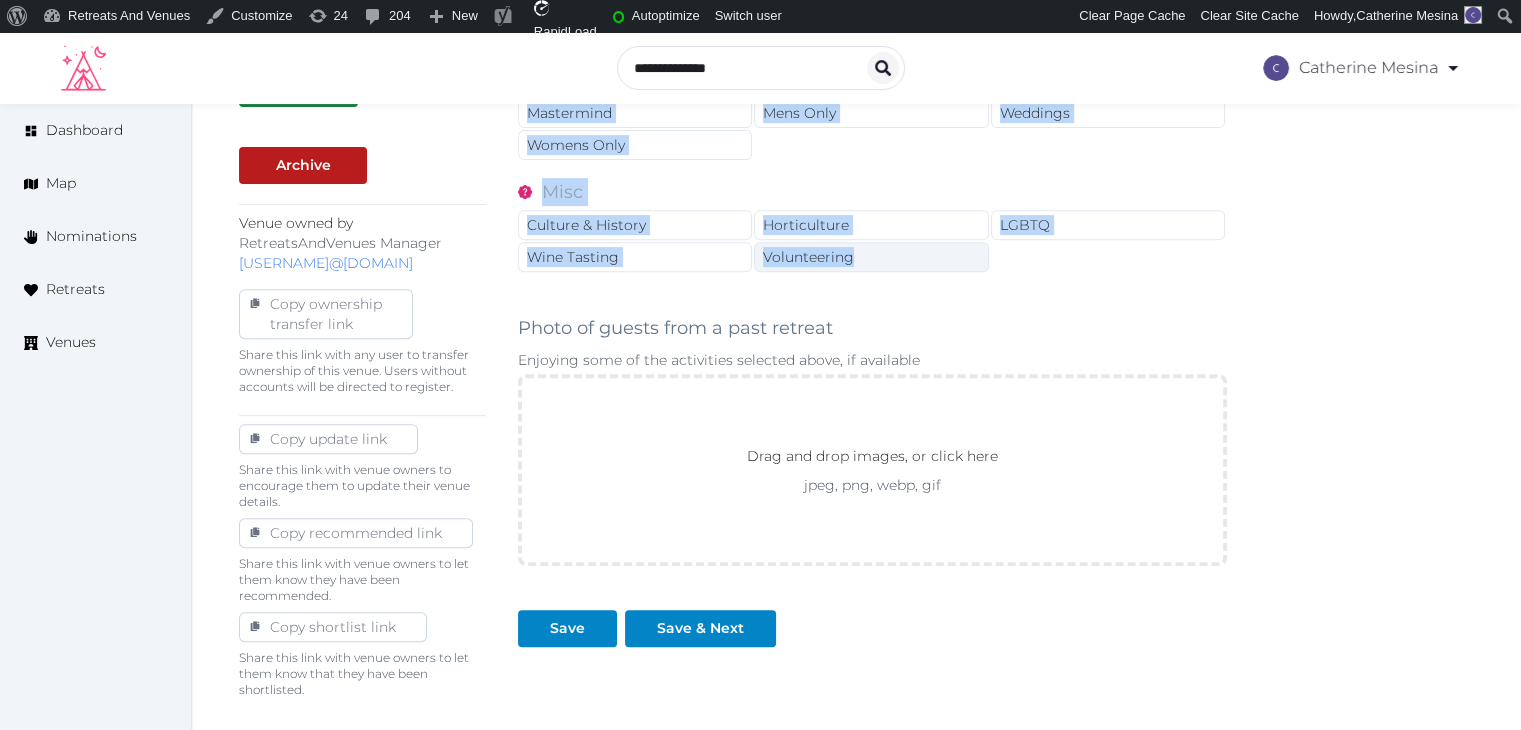 drag, startPoint x: 514, startPoint y: 260, endPoint x: 864, endPoint y: 243, distance: 350.41263 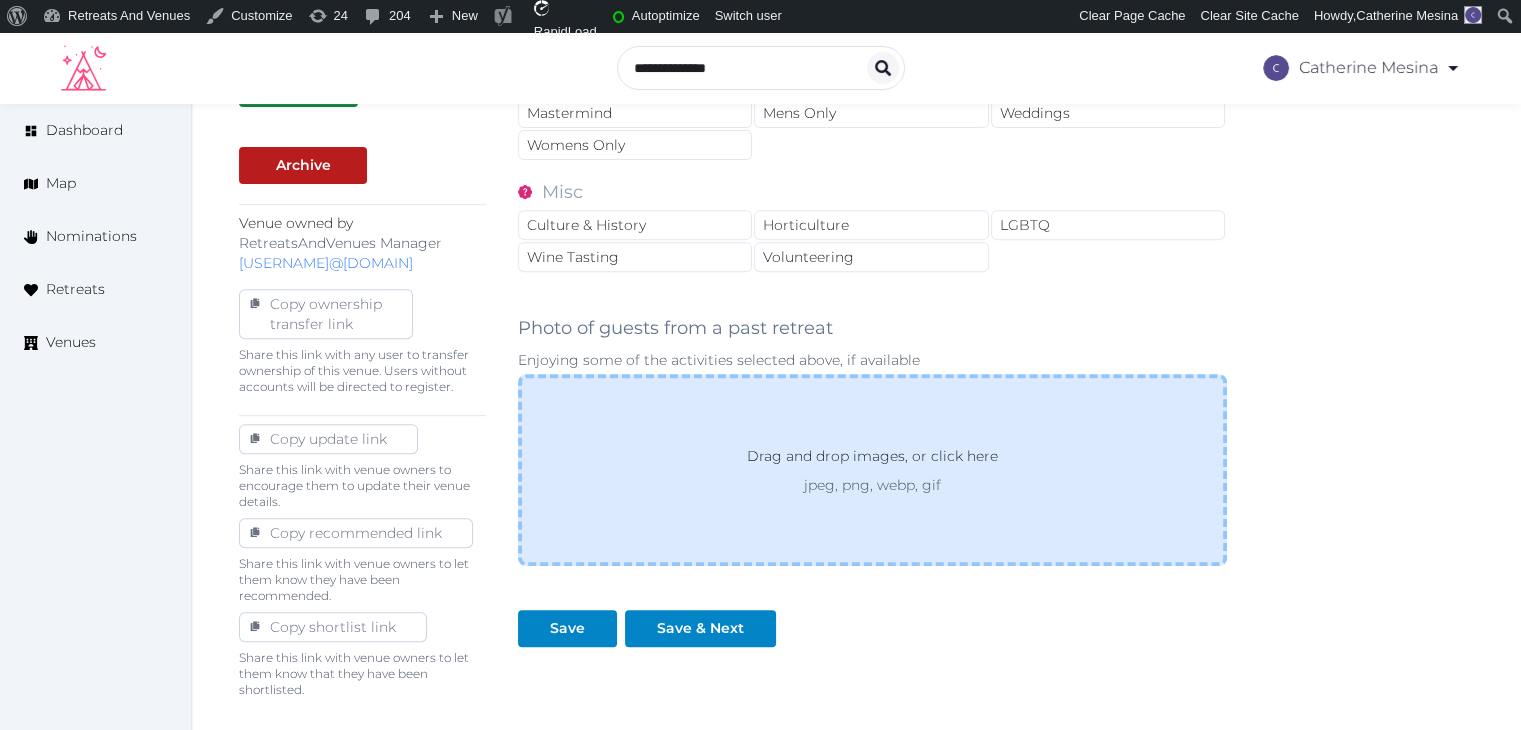 click on "Drag and drop images, or click here jpeg, png, webp, gif" at bounding box center (872, 470) 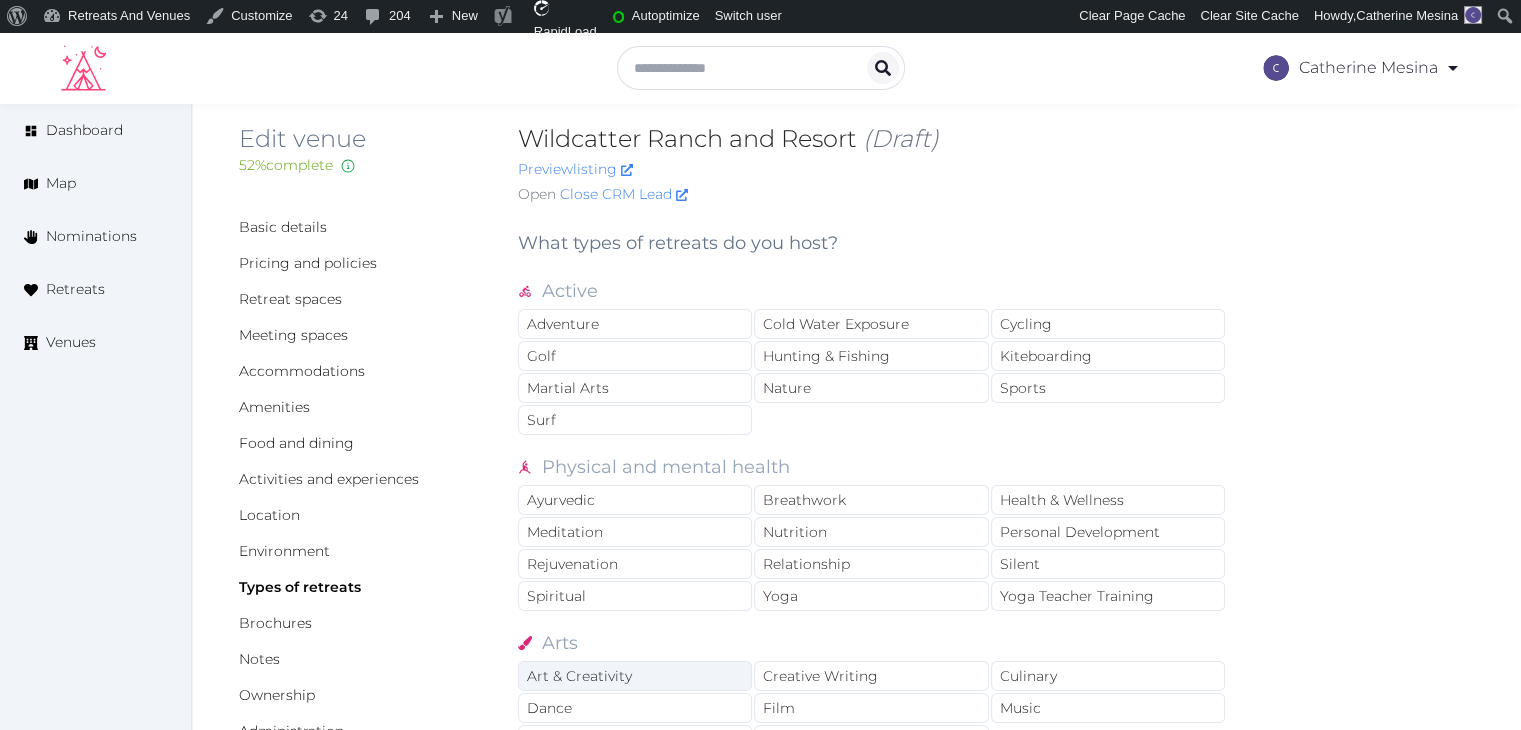 scroll, scrollTop: 0, scrollLeft: 0, axis: both 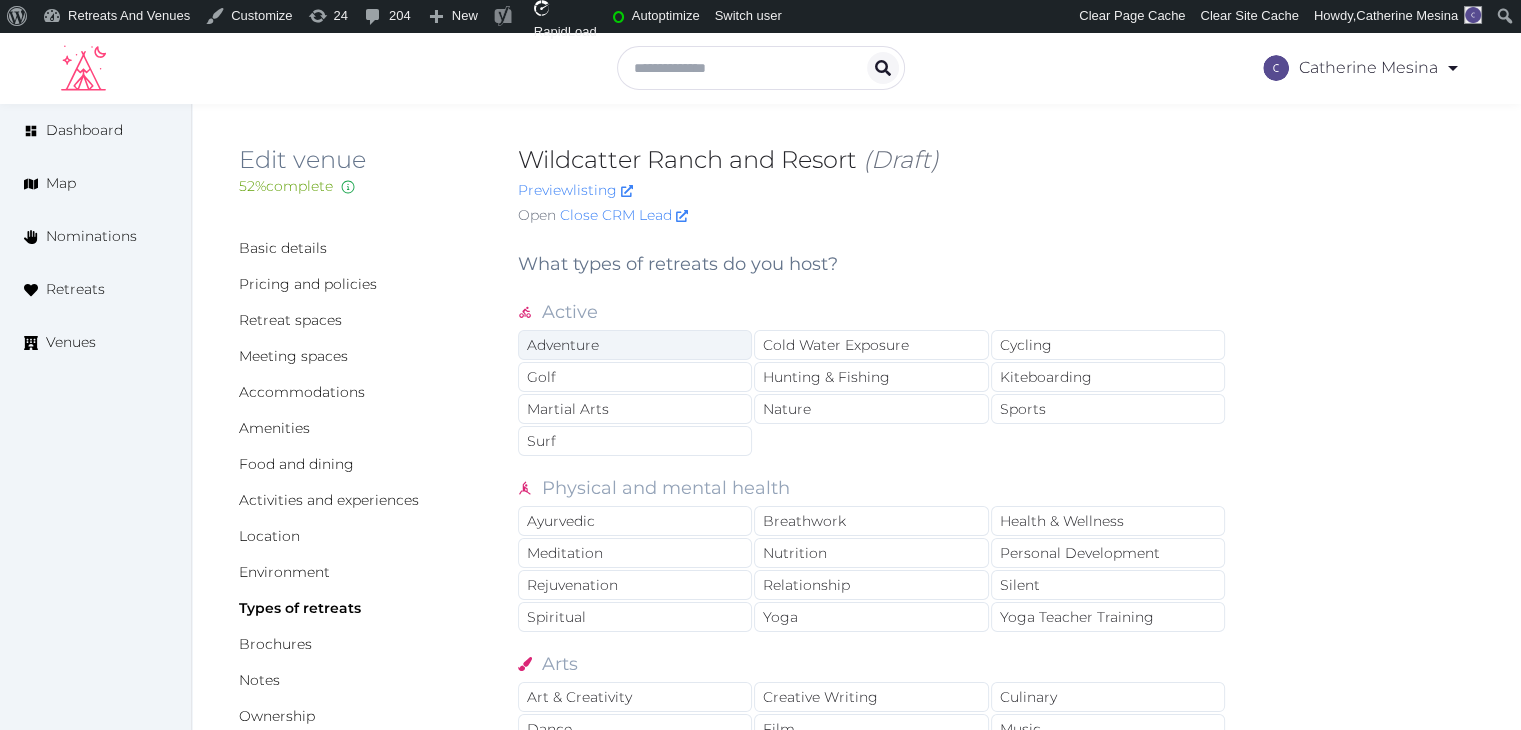 click on "Adventure" at bounding box center (635, 345) 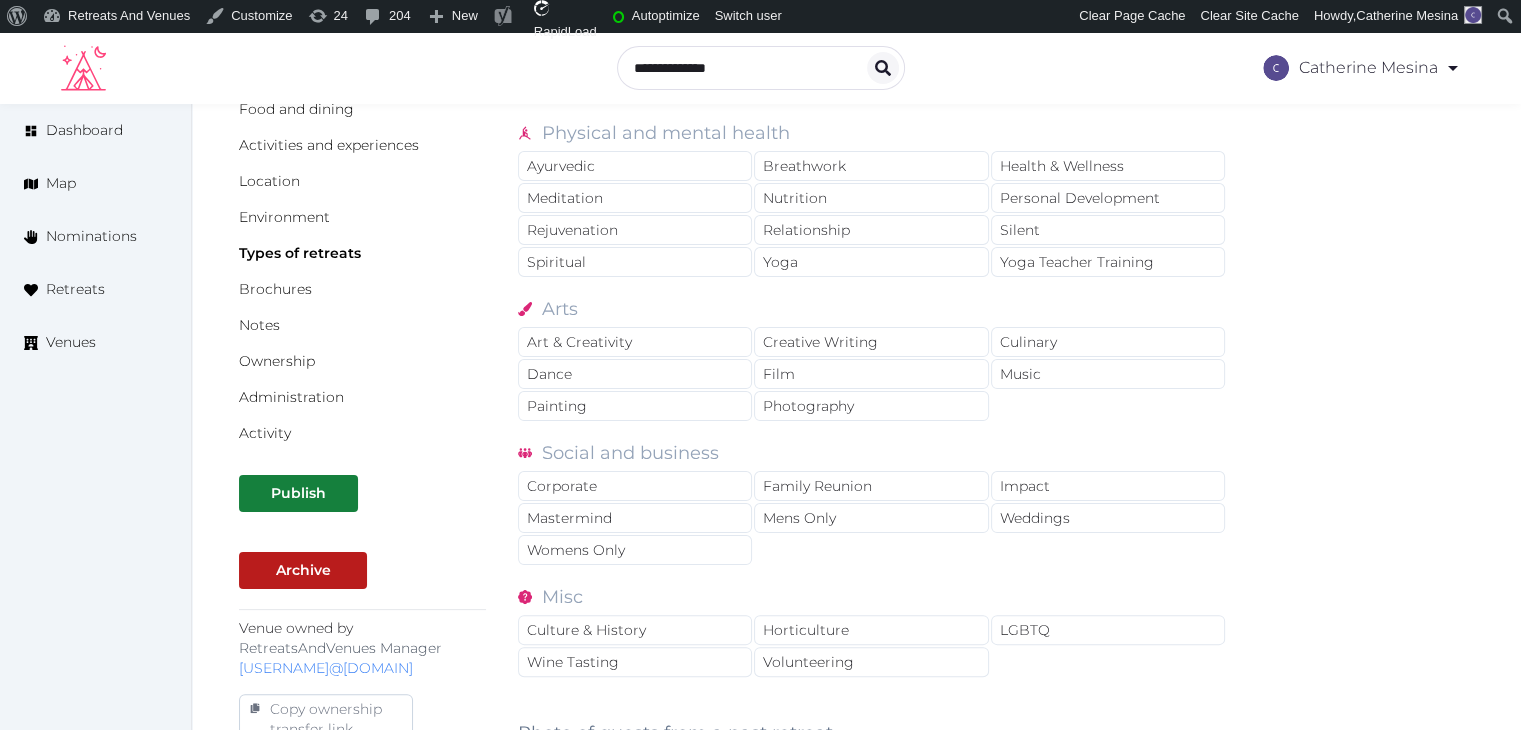 scroll, scrollTop: 400, scrollLeft: 0, axis: vertical 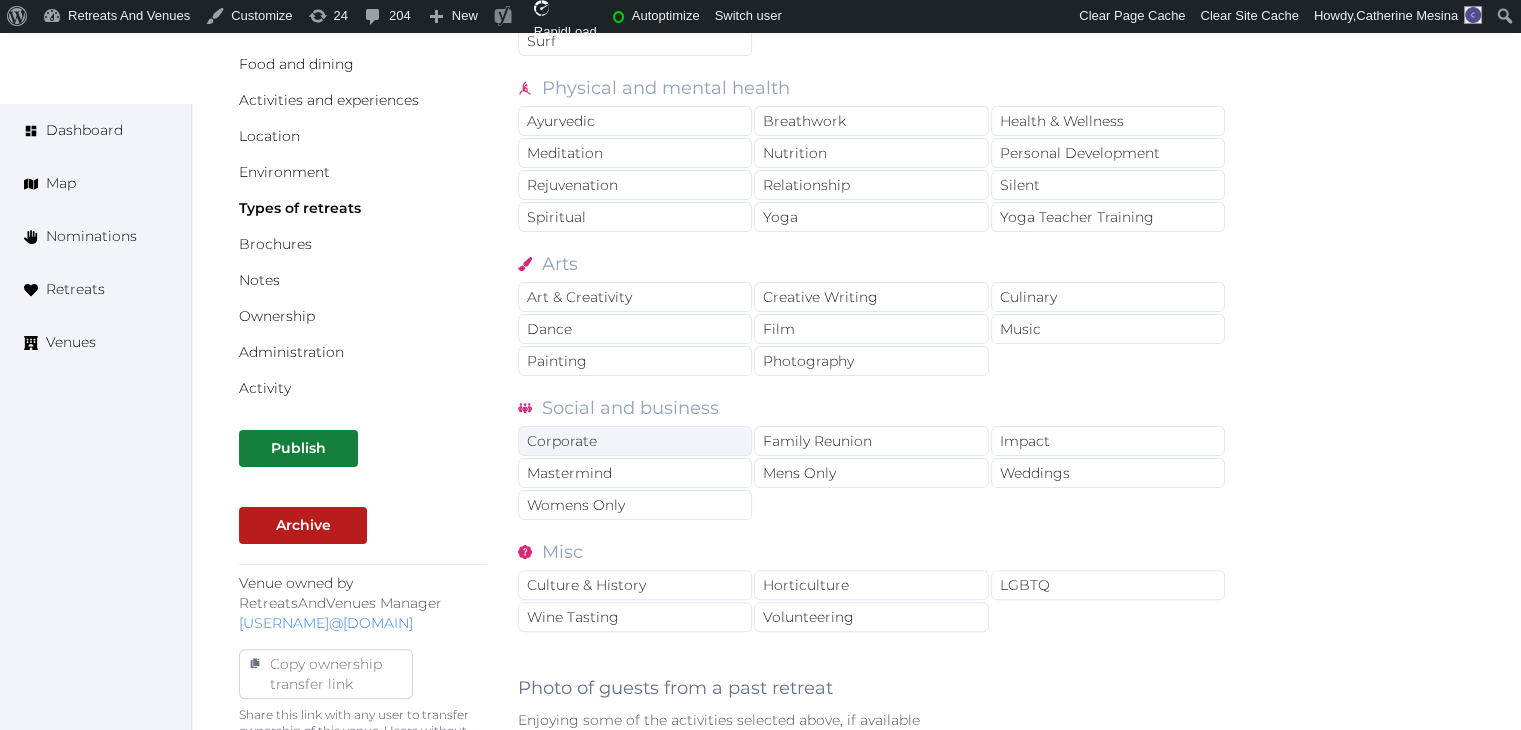 click on "Corporate" at bounding box center (635, 441) 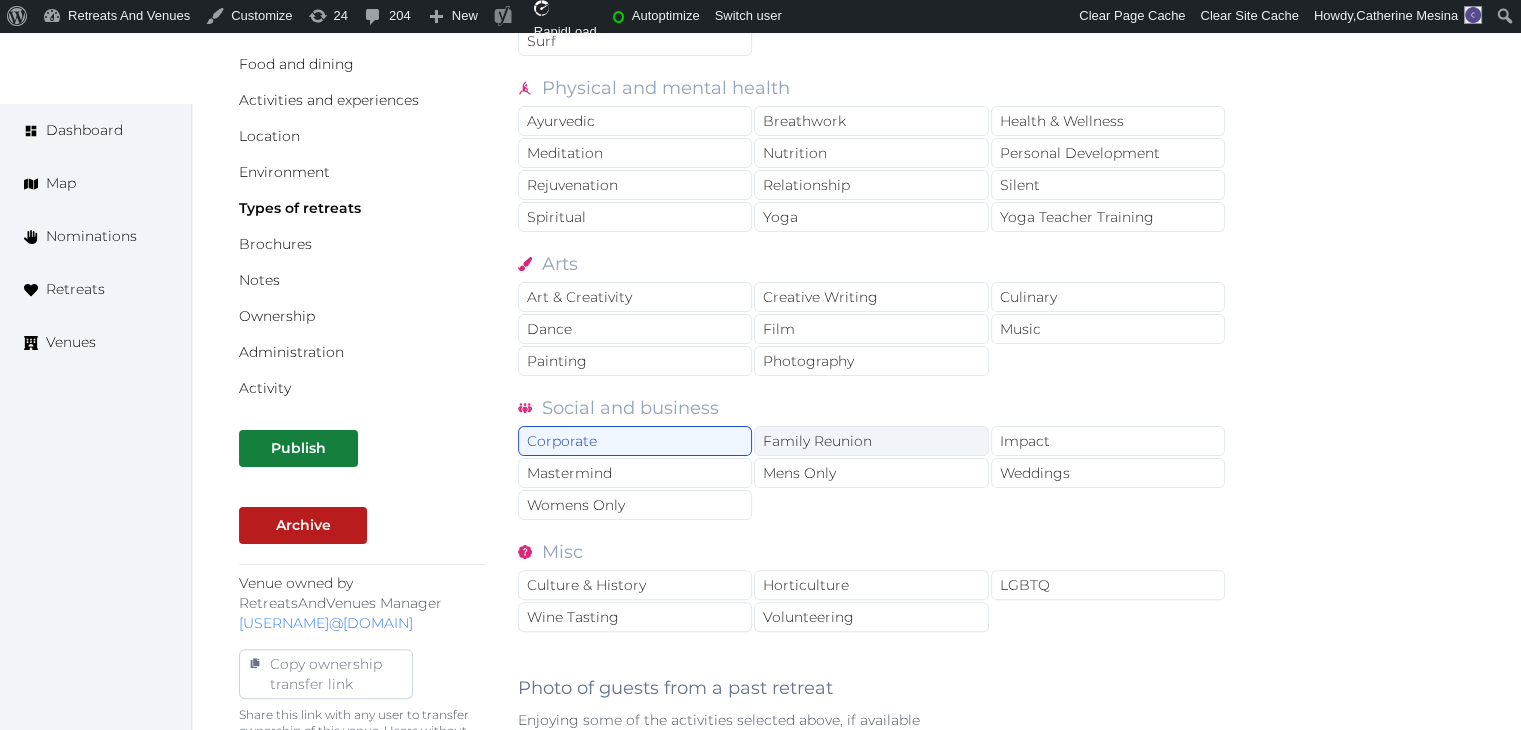 click on "Family Reunion" at bounding box center (871, 441) 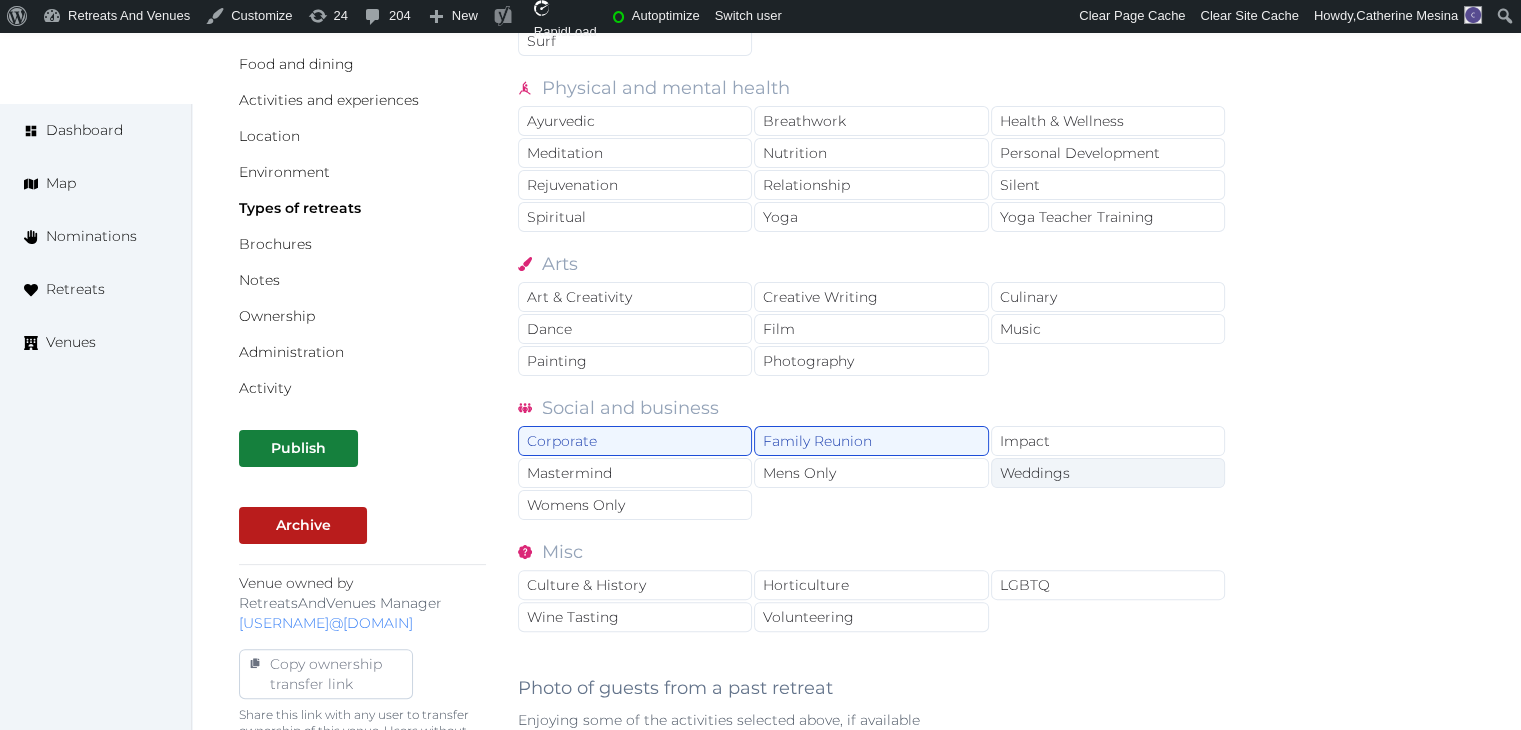 click on "Weddings" at bounding box center [1108, 473] 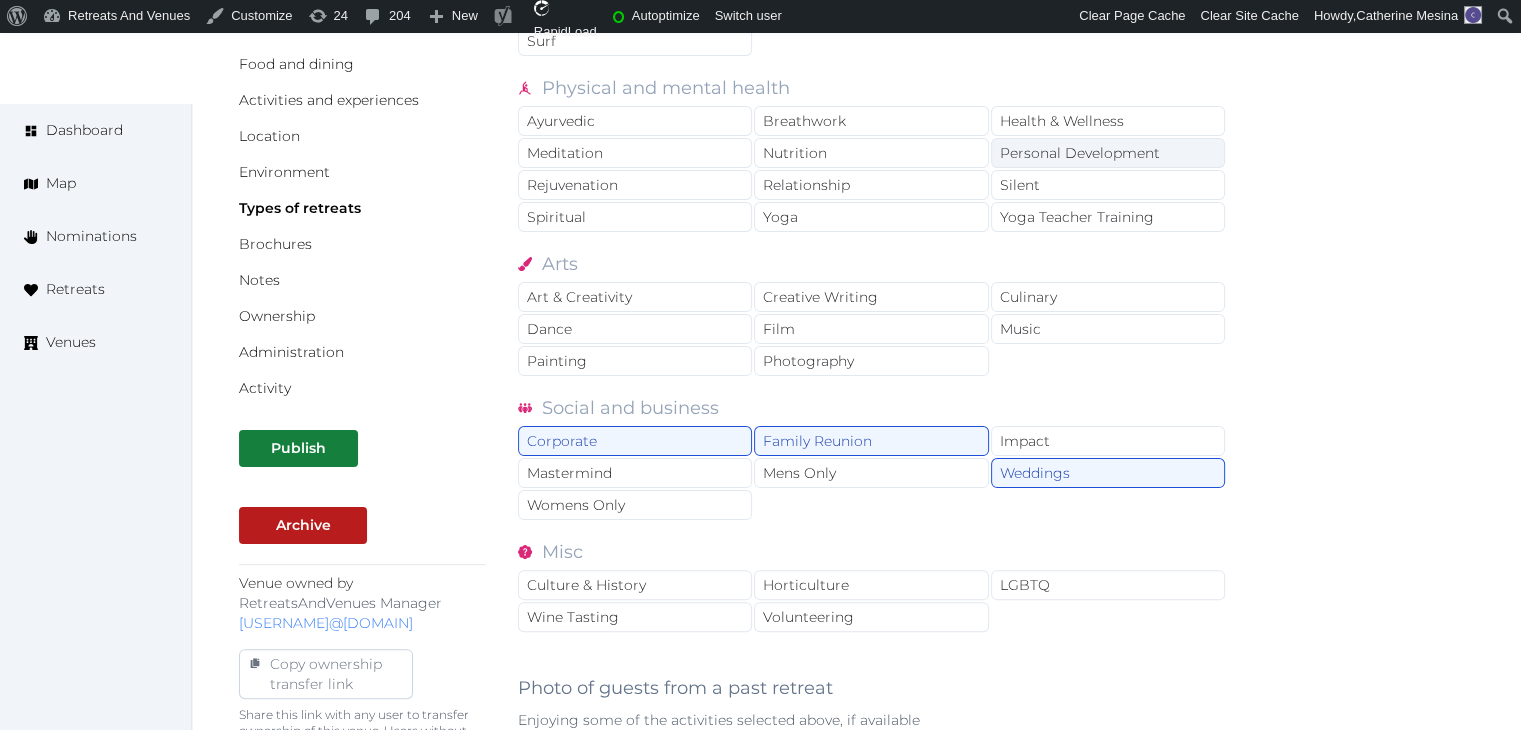 click on "Personal Development" at bounding box center [1108, 153] 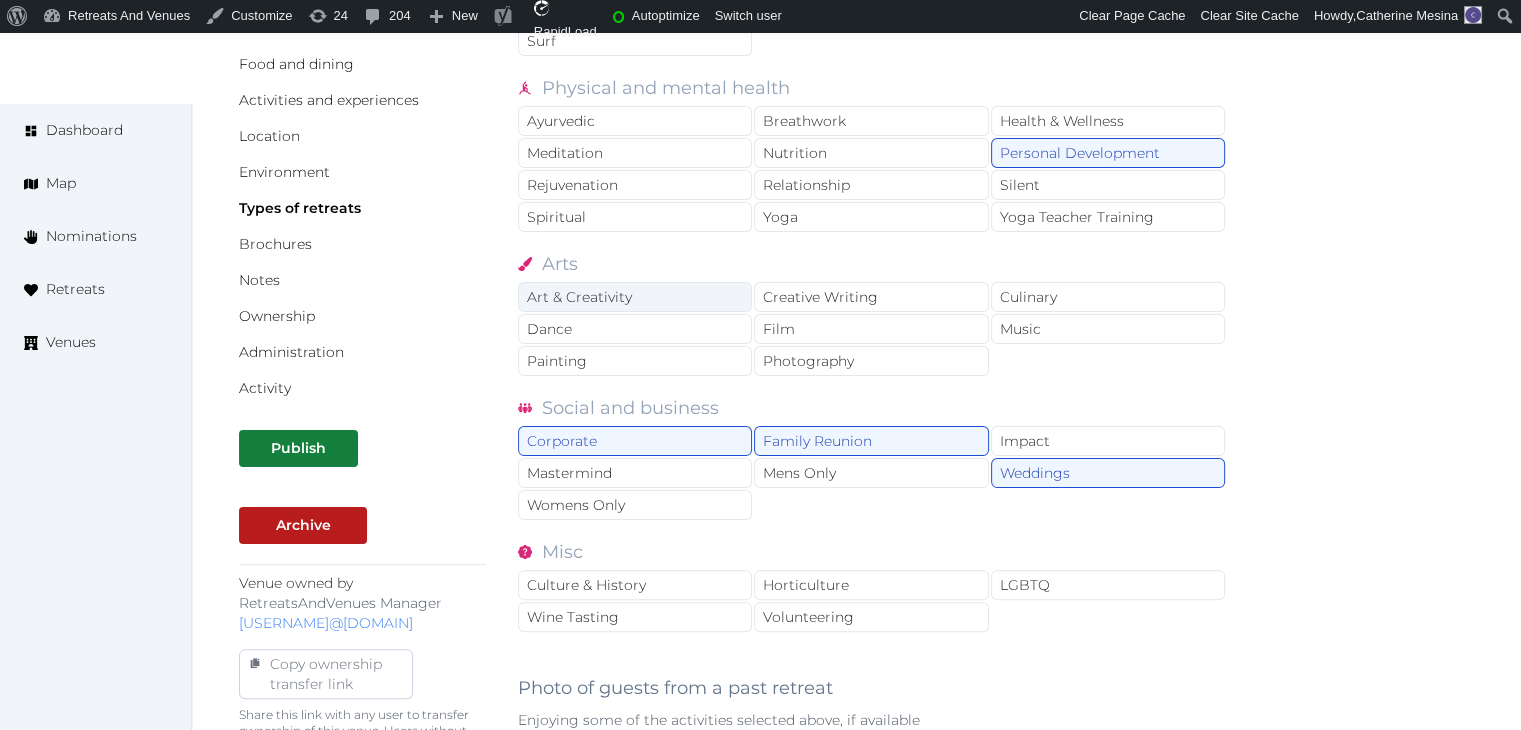 click on "Art & Creativity" at bounding box center (635, 297) 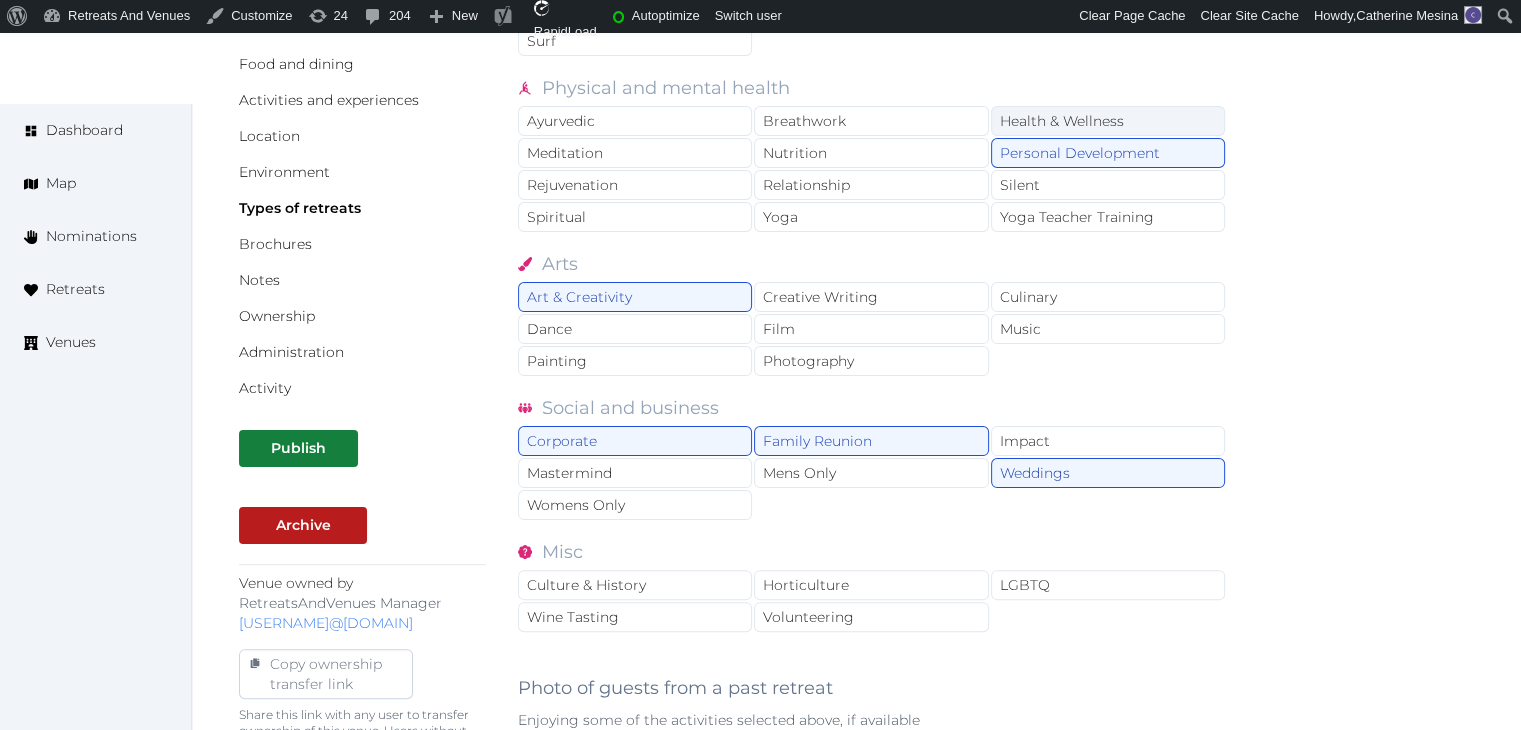 click on "Health & Wellness" at bounding box center [1108, 121] 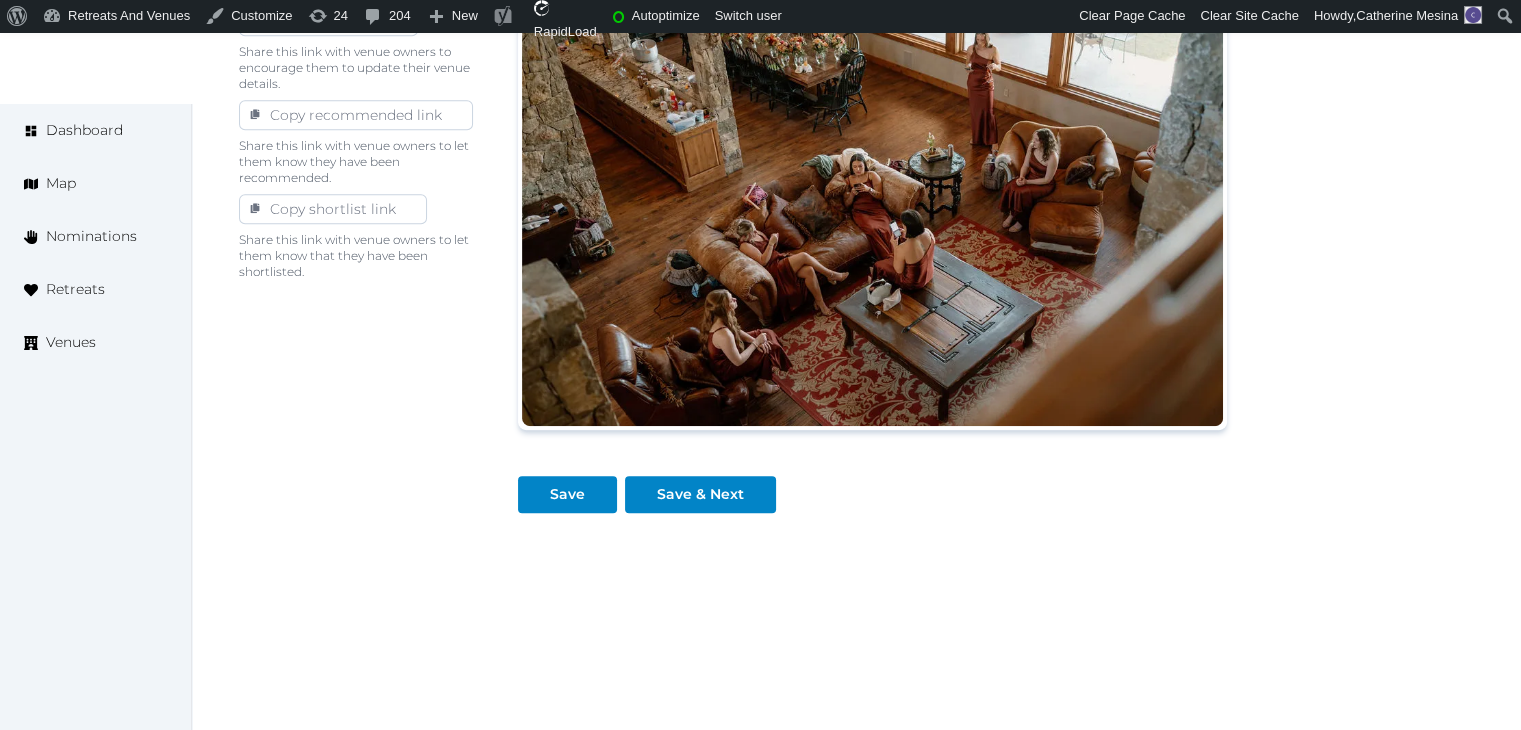 scroll, scrollTop: 1179, scrollLeft: 0, axis: vertical 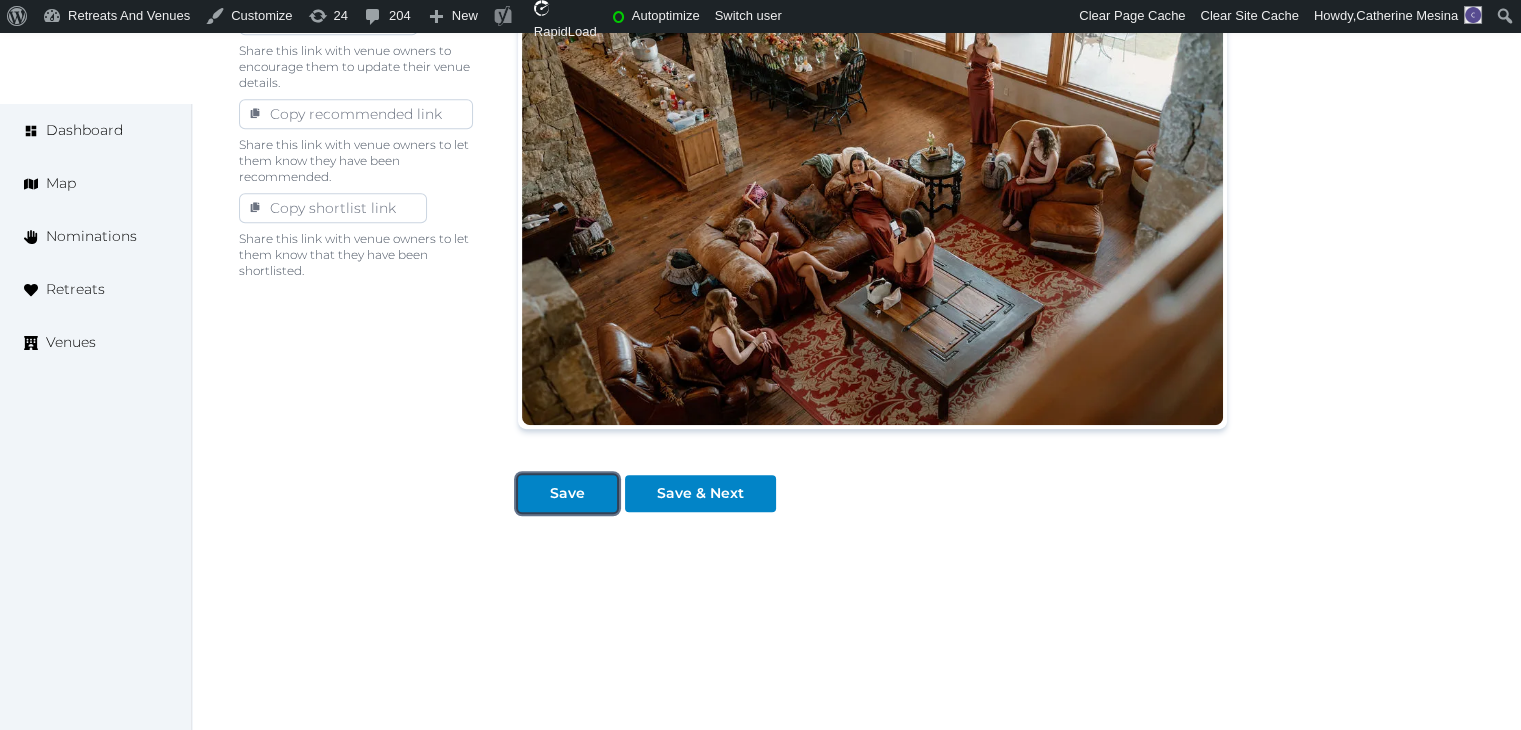 drag, startPoint x: 564, startPoint y: 479, endPoint x: 581, endPoint y: 508, distance: 33.61547 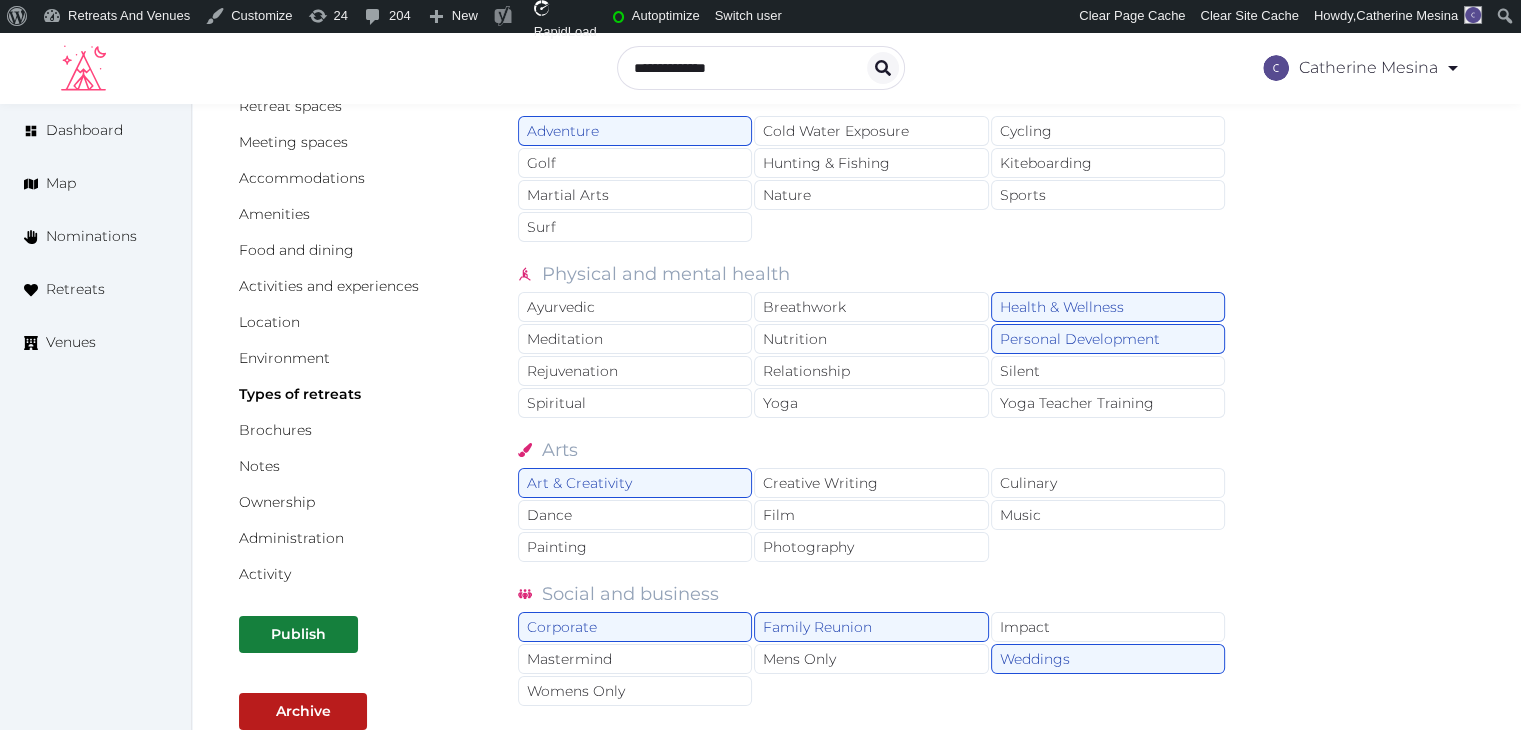 scroll, scrollTop: 179, scrollLeft: 0, axis: vertical 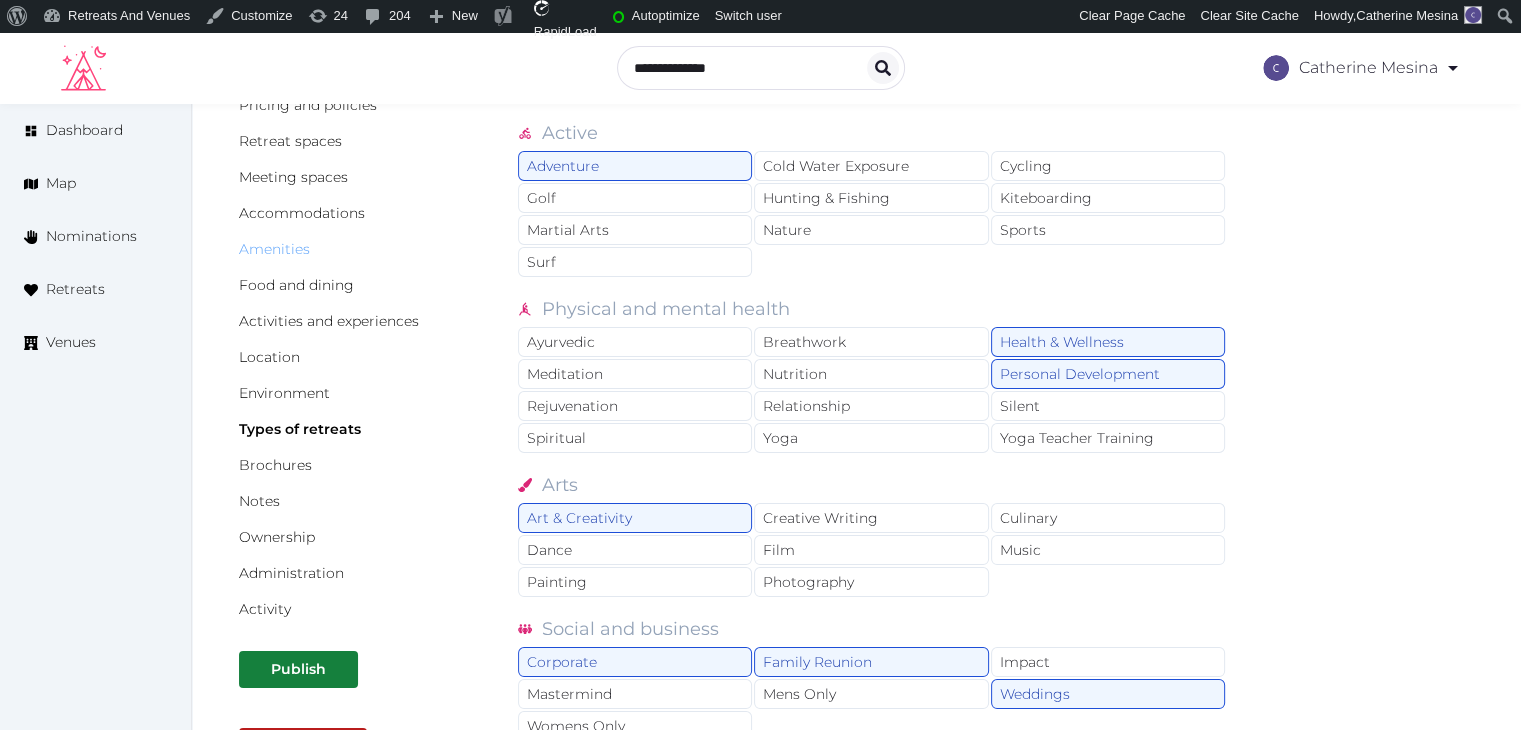 click on "Amenities" at bounding box center (274, 249) 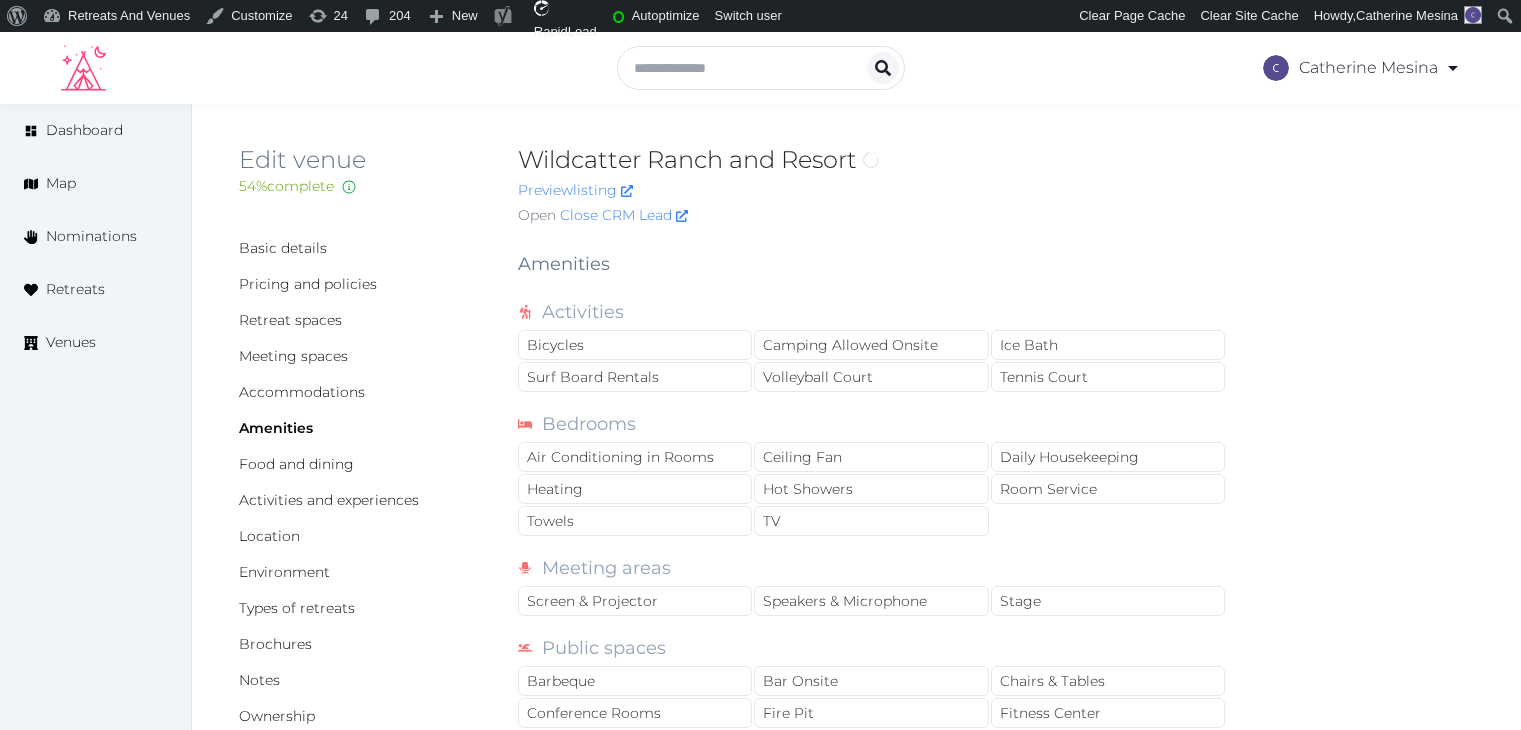 scroll, scrollTop: 0, scrollLeft: 0, axis: both 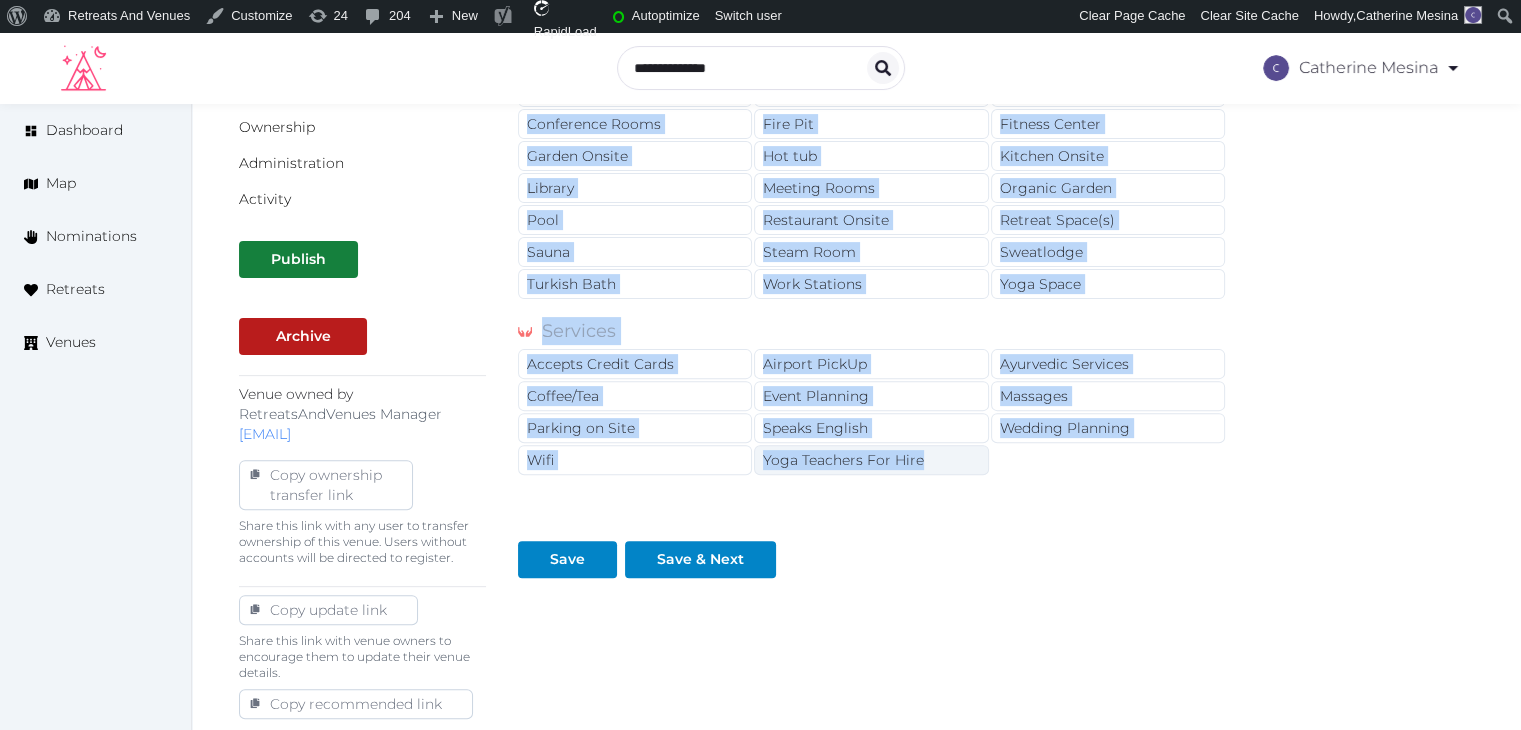 drag, startPoint x: 522, startPoint y: 257, endPoint x: 944, endPoint y: 461, distance: 468.72168 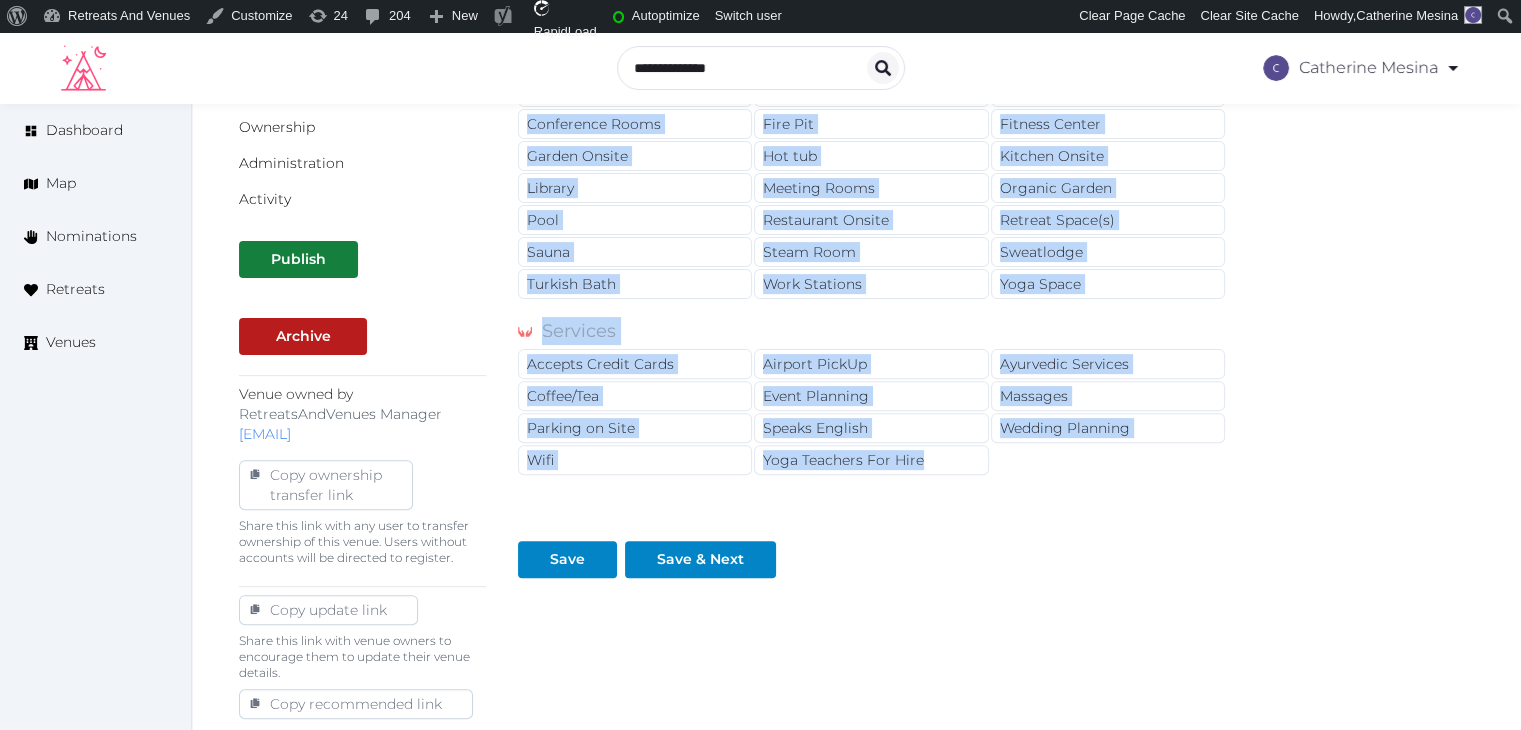 copy on "Amenities Activities Bicycles Camping Allowed Onsite Ice Bath Surf Board Rentals Volleyball Court Tennis Court Bedrooms Air Conditioning in Rooms Ceiling Fan Daily Housekeeping Heating Hot Showers Room Service Towels TV Meeting areas Screen & Projector Speakers & Microphone Stage Public spaces Barbeque Bar Onsite Chairs & Tables Conference Rooms Fire Pit Fitness Center Garden Onsite Hot tub Kitchen Onsite Library Meeting Rooms Organic Garden Pool Restaurant Onsite Retreat Space(s) Sauna Steam Room Sweatlodge Turkish Bath Work Stations Yoga Space Services Accepts Credit Cards Airport PickUp Ayurvedic Services Coffee/Tea Event Planning Massages Parking on Site Speaks English Wedding Planning Wifi Yoga Teachers For Hire" 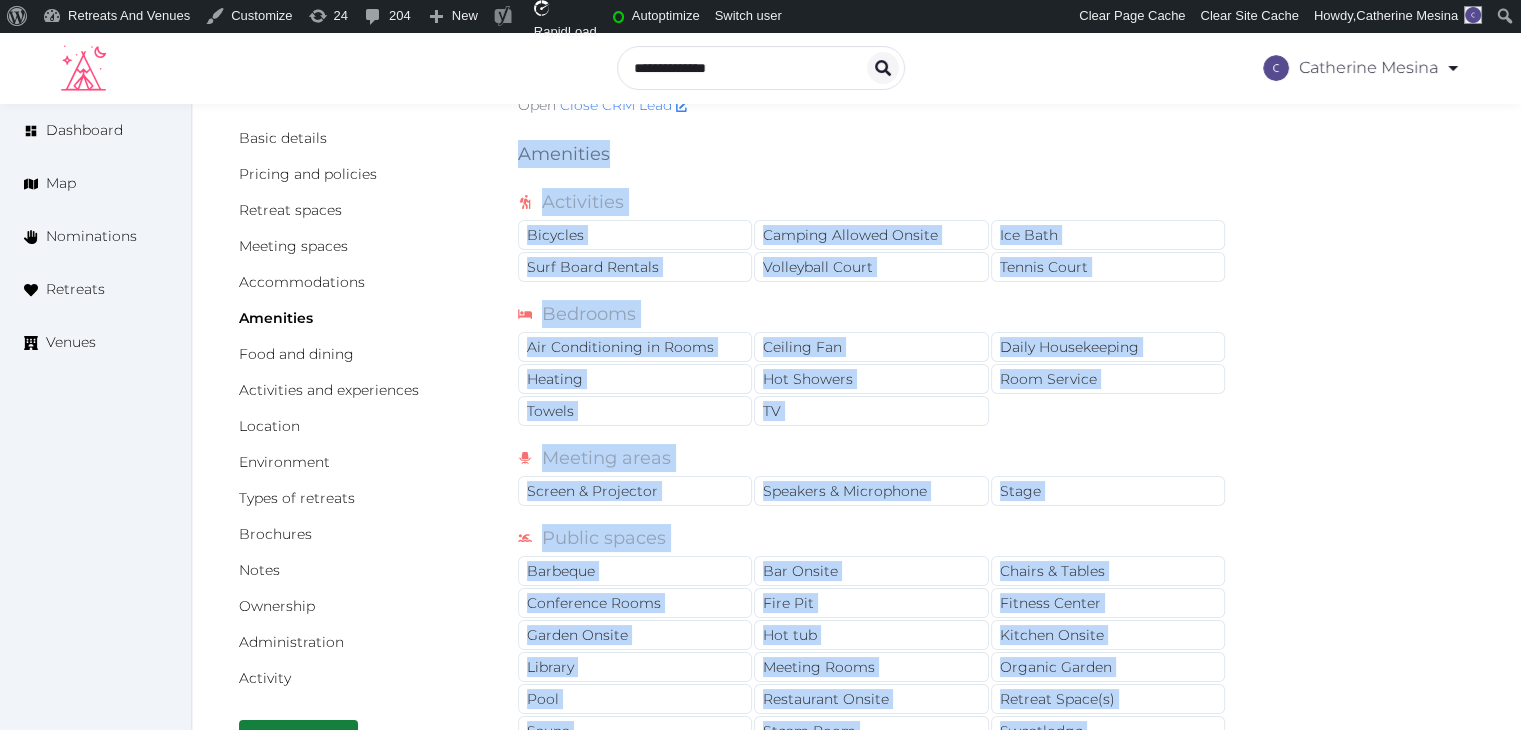 scroll, scrollTop: 0, scrollLeft: 0, axis: both 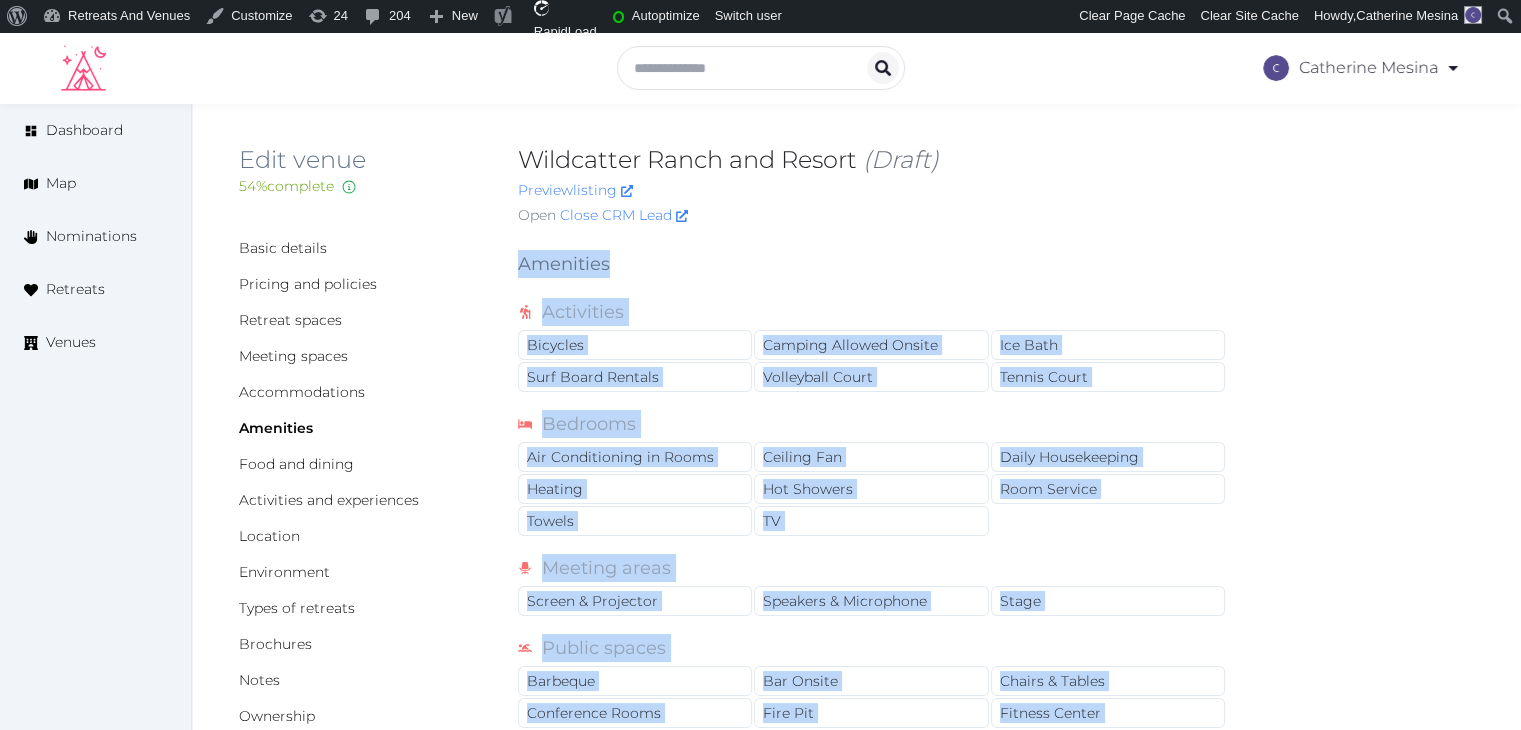 click on "Basic details Pricing and policies Retreat spaces Meeting spaces Accommodations Amenities Food and dining Activities and experiences Location Environment Types of retreats Brochures Notes Ownership Administration Activity Publish Archive Venue owned by RetreatsAndVenues Manager c.o.r.e.y.sanford@retreatsandvenues.com Copy ownership transfer link Share this link with any user to transfer ownership of this venue. Users without accounts will be directed to register. Copy update link Share this link with venue owners to encourage them to update their venue details. Copy recommended link Share this link with venue owners to let them know they have been recommended. Copy shortlist link Share this link with venue owners to let them know that they have been shortlisted. Amenities Activities Bicycles Camping Allowed Onsite Ice Bath Surf Board Rentals Volleyball Court Tennis Court Bedrooms Air Conditioning in Rooms Ceiling Fan Daily Housekeeping Heating Hot Showers Room Service Towels TV Meeting areas Stage Barbeque" at bounding box center [856, 846] 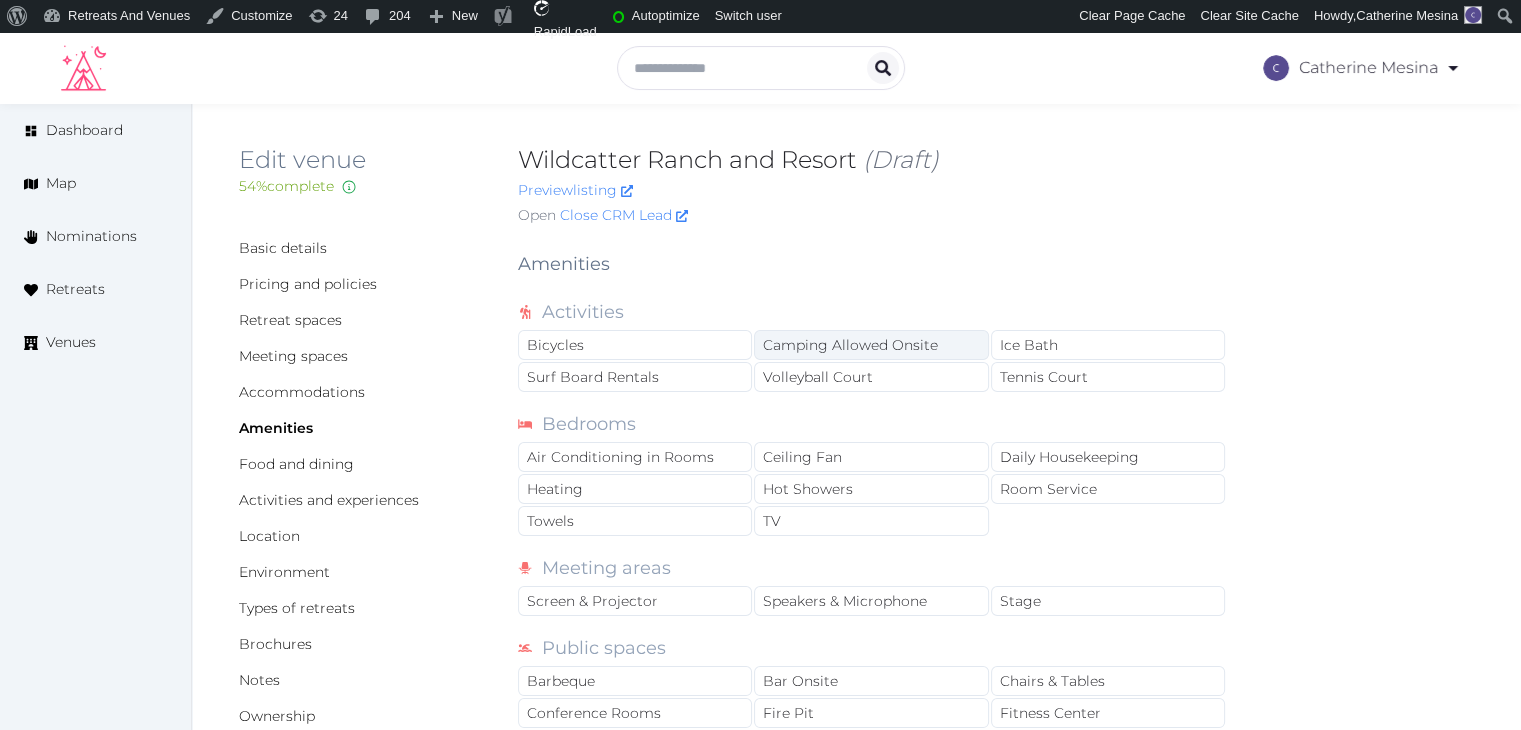 click on "Camping Allowed Onsite" at bounding box center [871, 345] 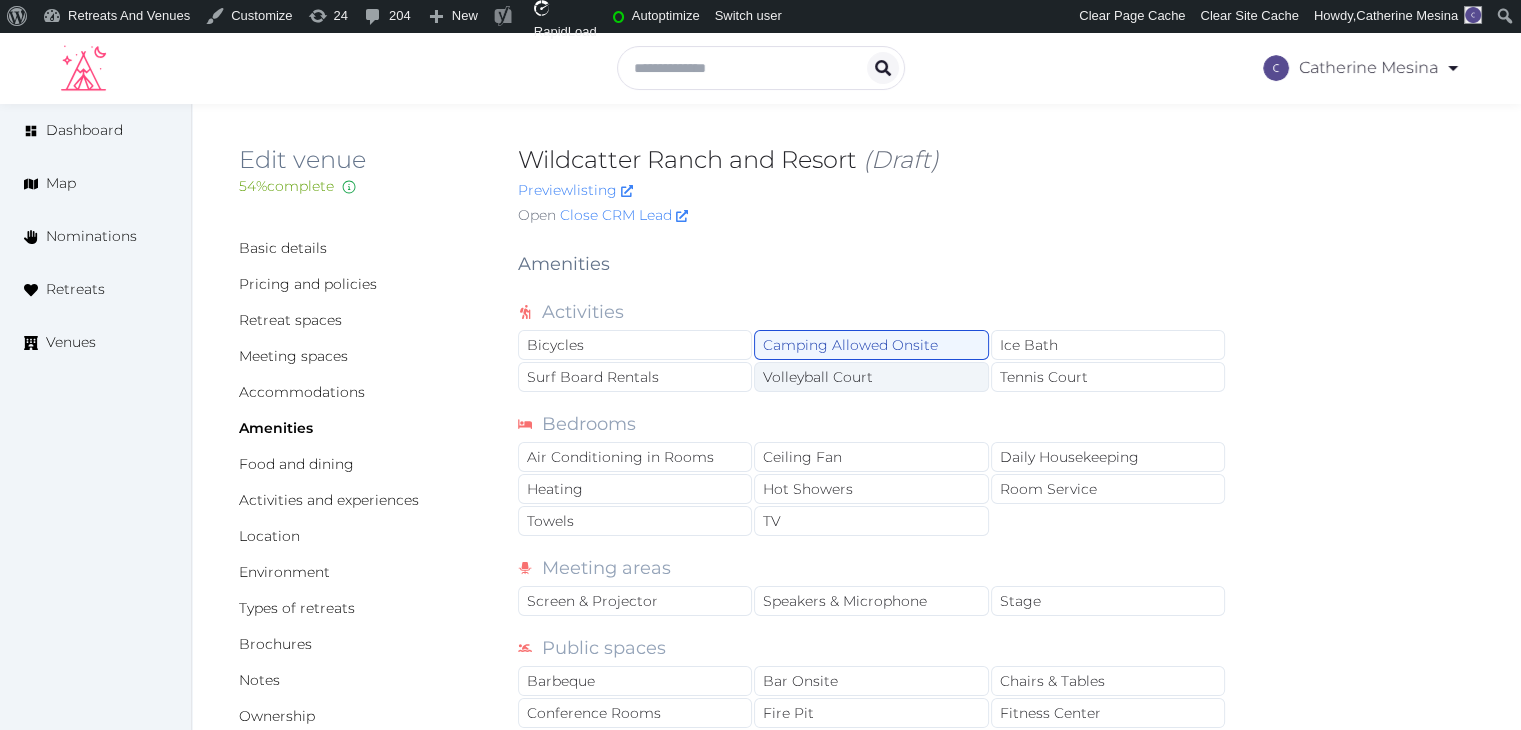 click on "Volleyball Court" at bounding box center (871, 377) 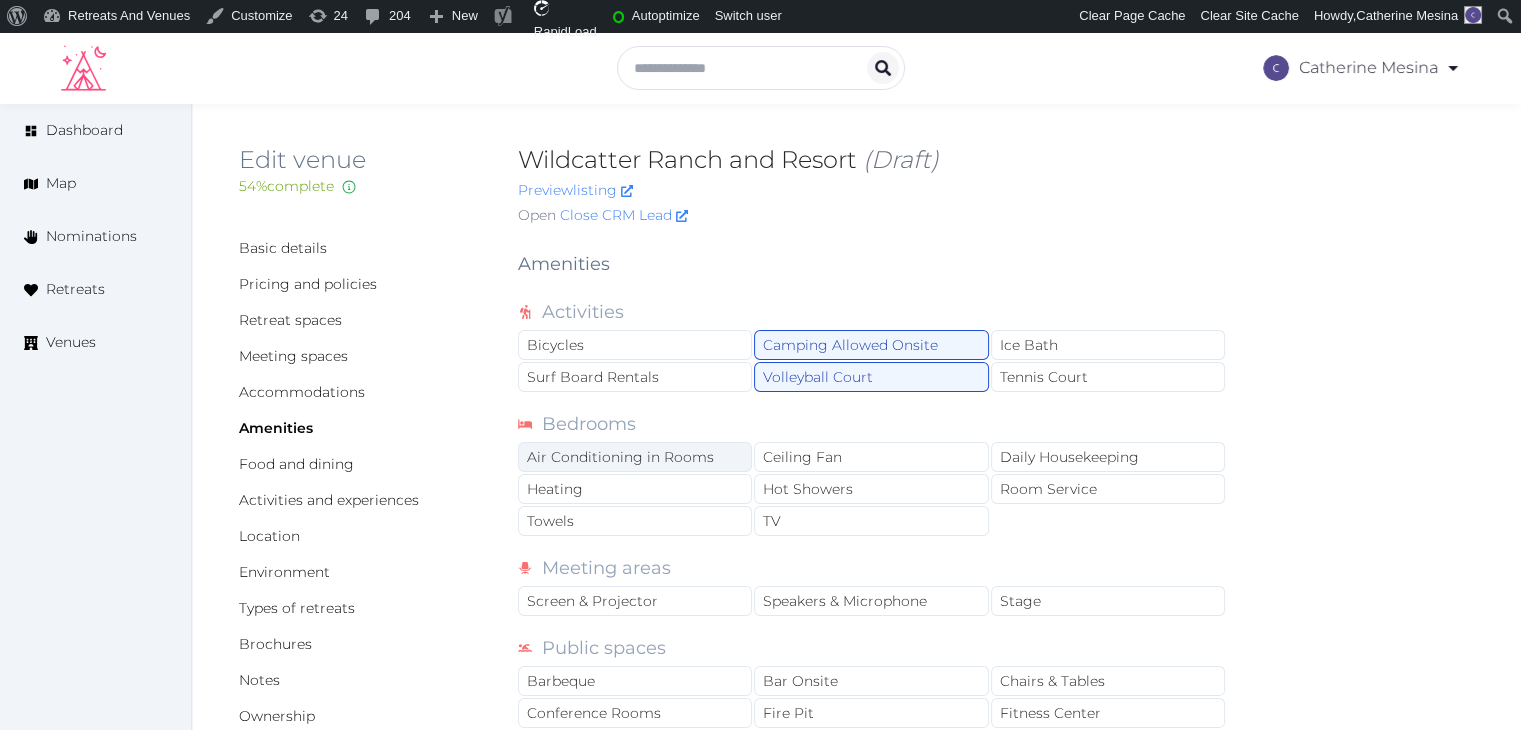 click on "Air Conditioning in Rooms" at bounding box center (635, 457) 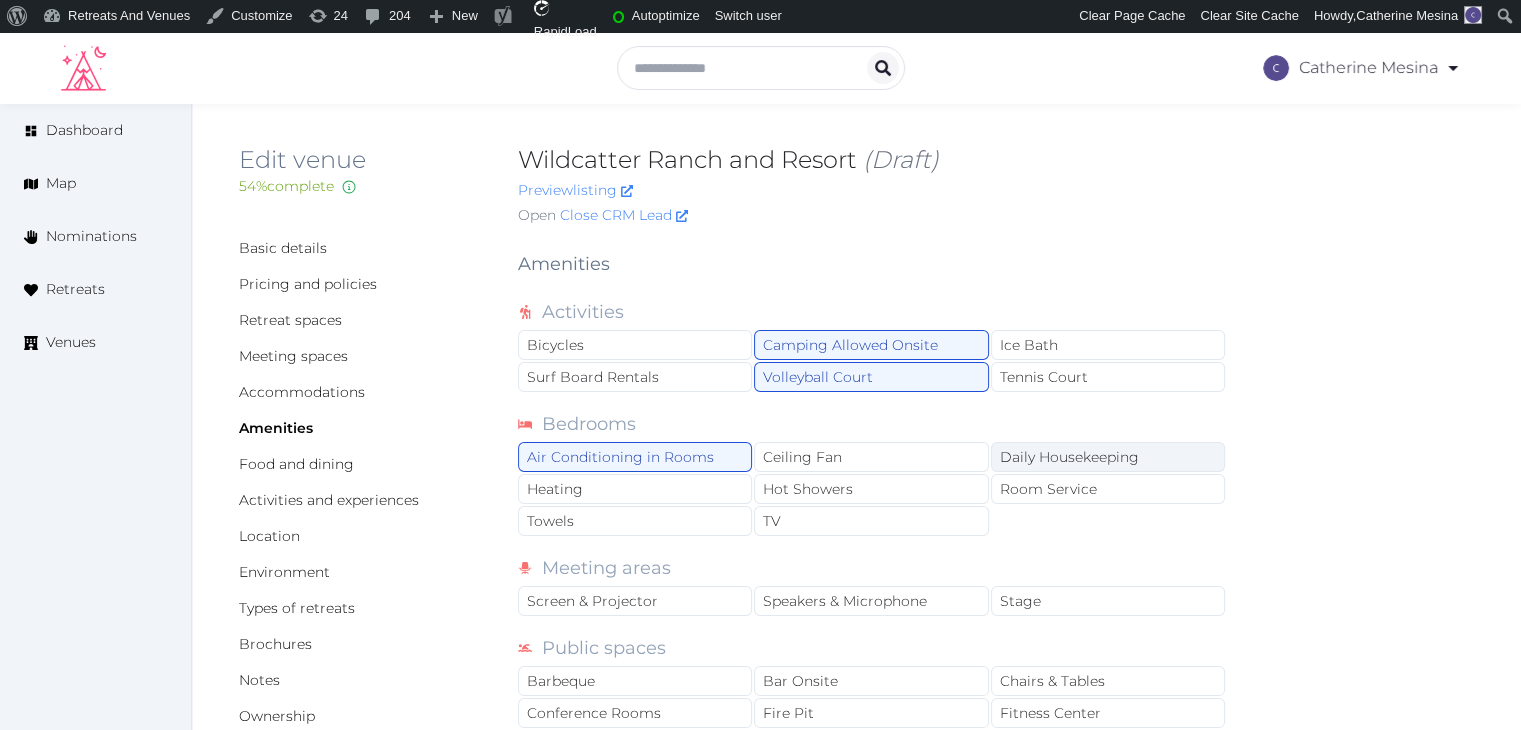 click on "Daily Housekeeping" at bounding box center (1108, 457) 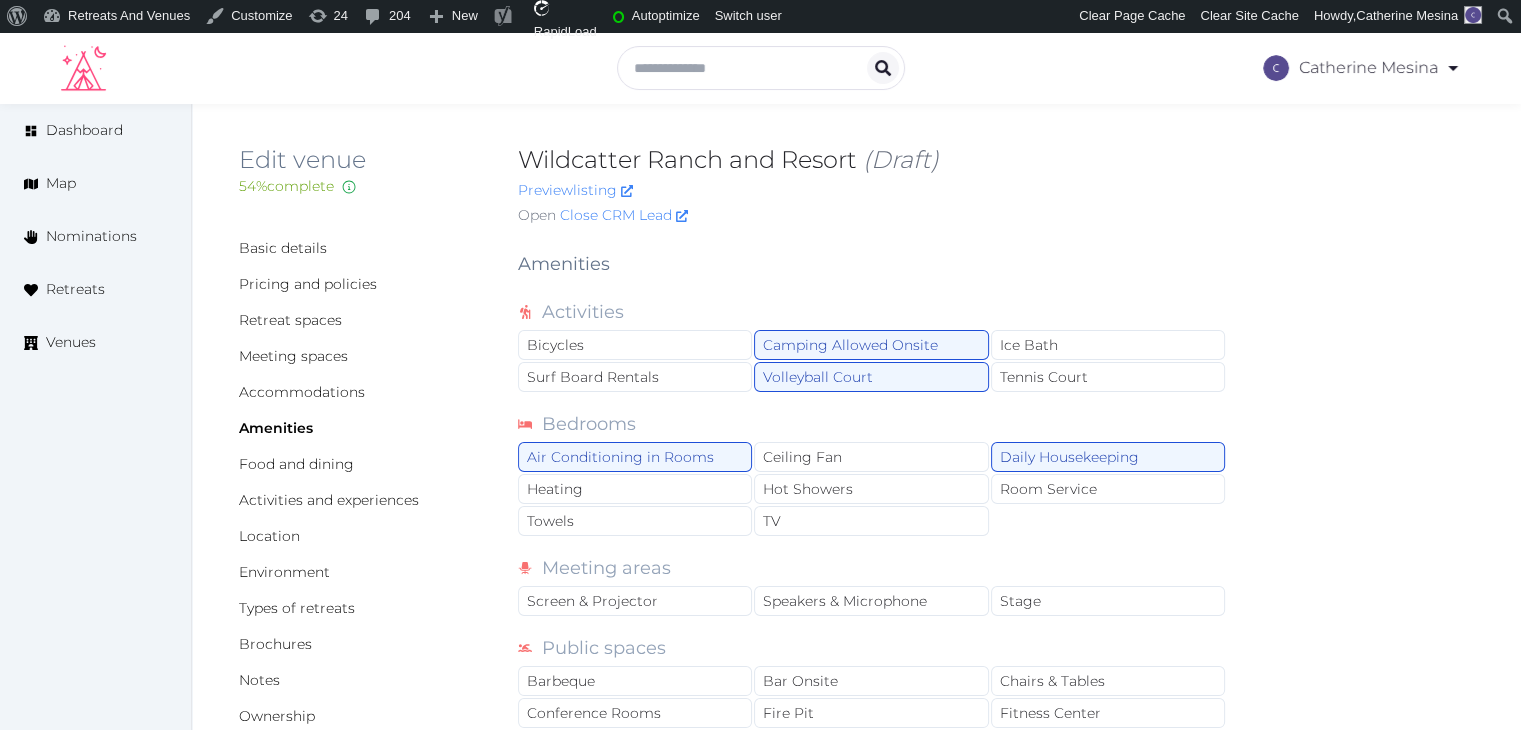 click on "Air Conditioning in Rooms Ceiling Fan Daily Housekeeping Heating Hot Showers Room Service Towels TV" at bounding box center [872, 490] 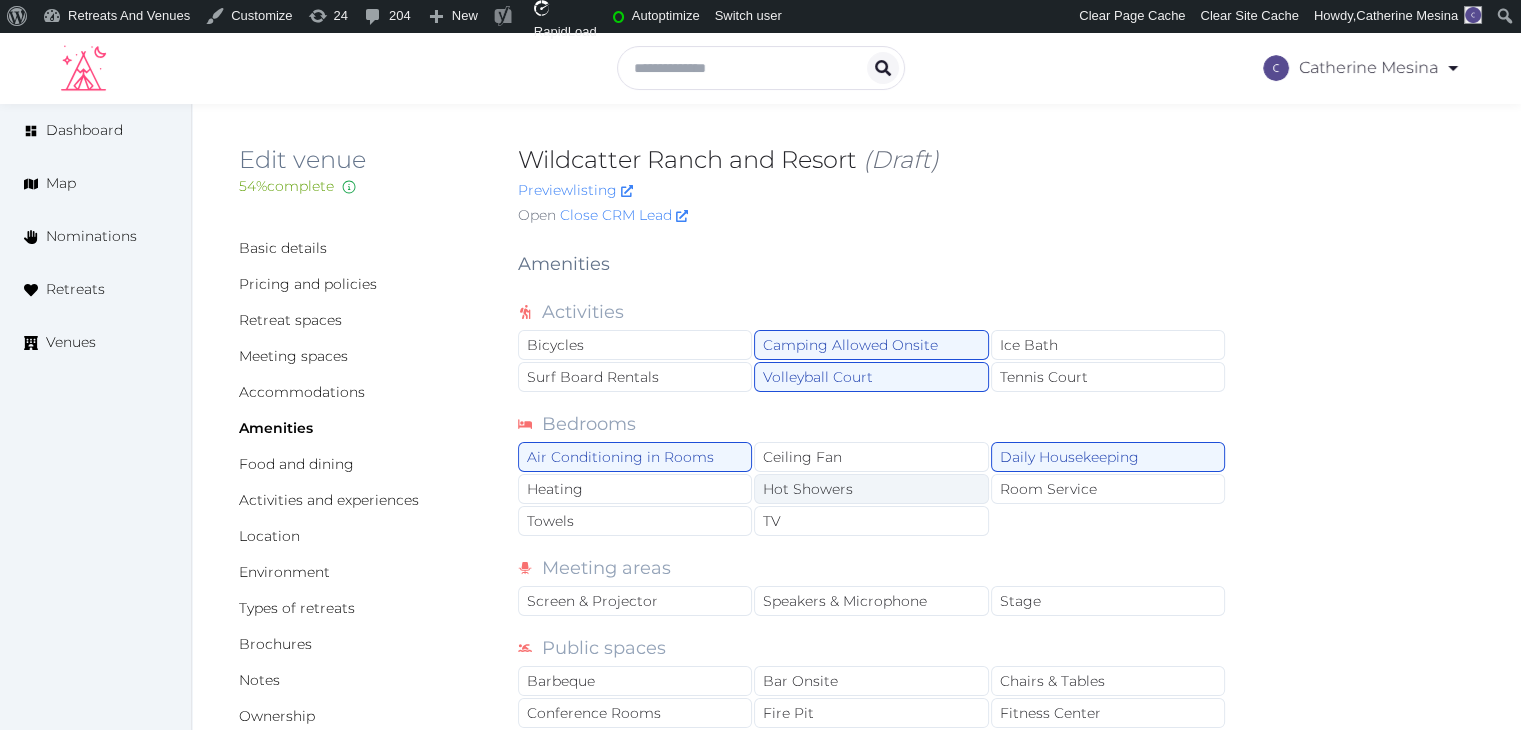 click on "Hot Showers" at bounding box center (871, 489) 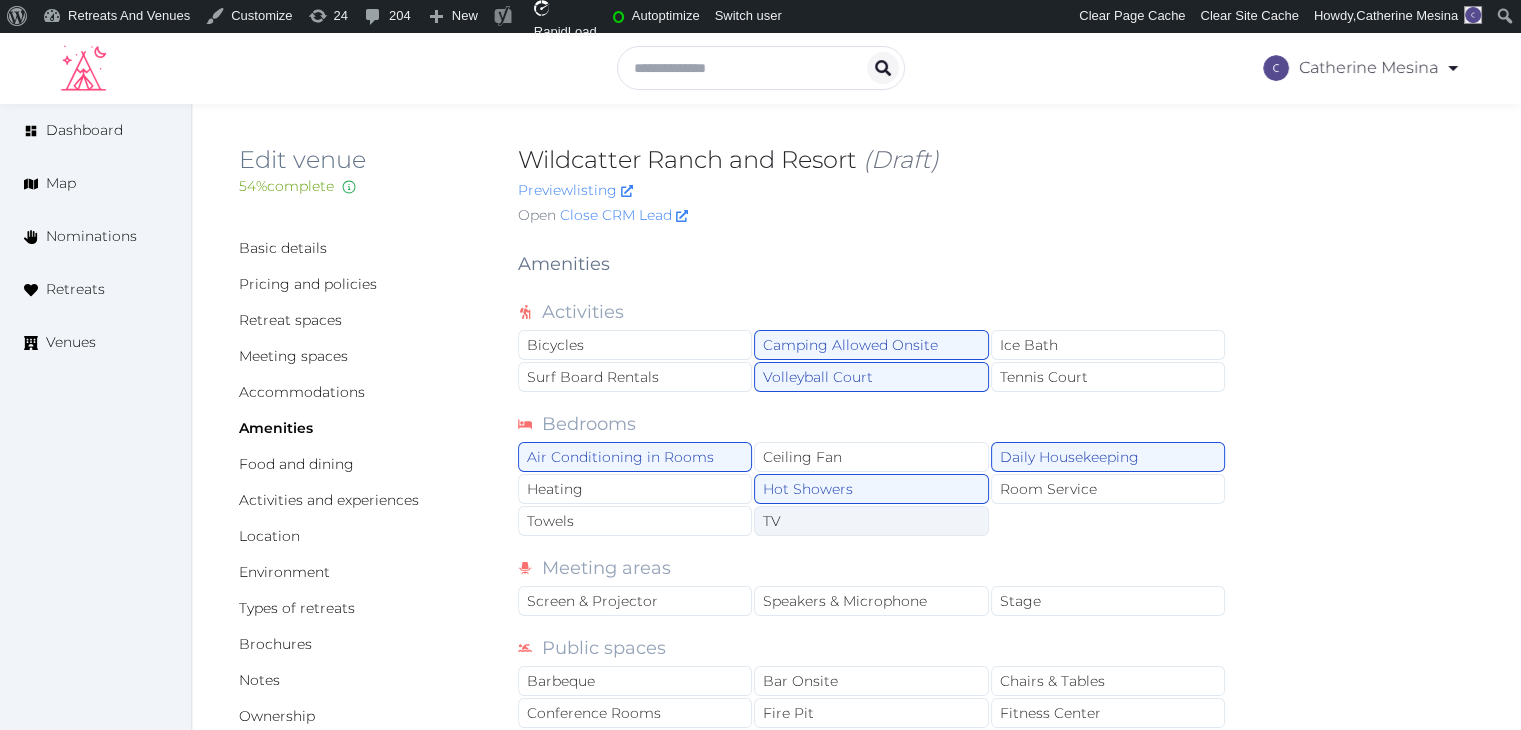 click on "TV" at bounding box center (871, 521) 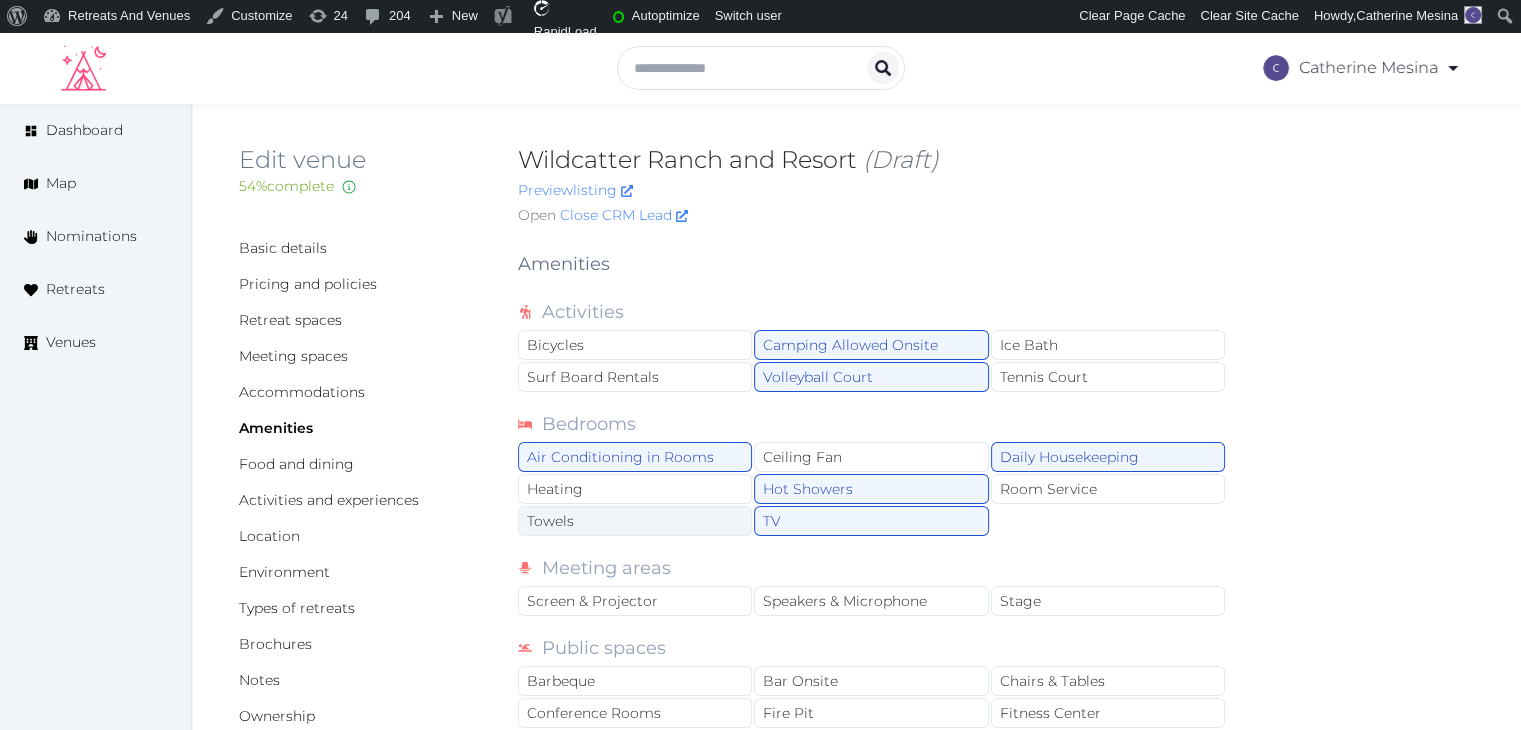 click on "Towels" at bounding box center (635, 521) 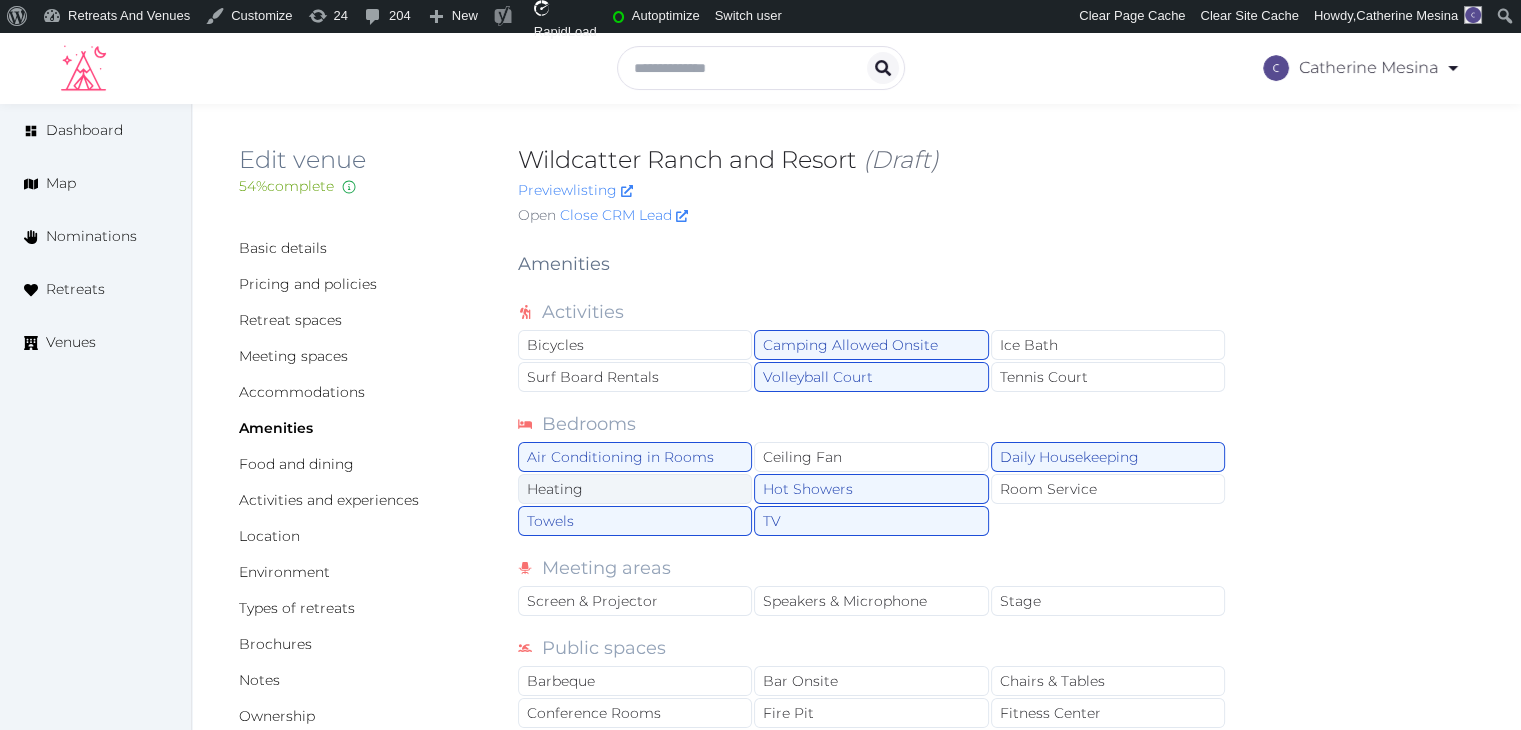 click on "Heating" at bounding box center [635, 489] 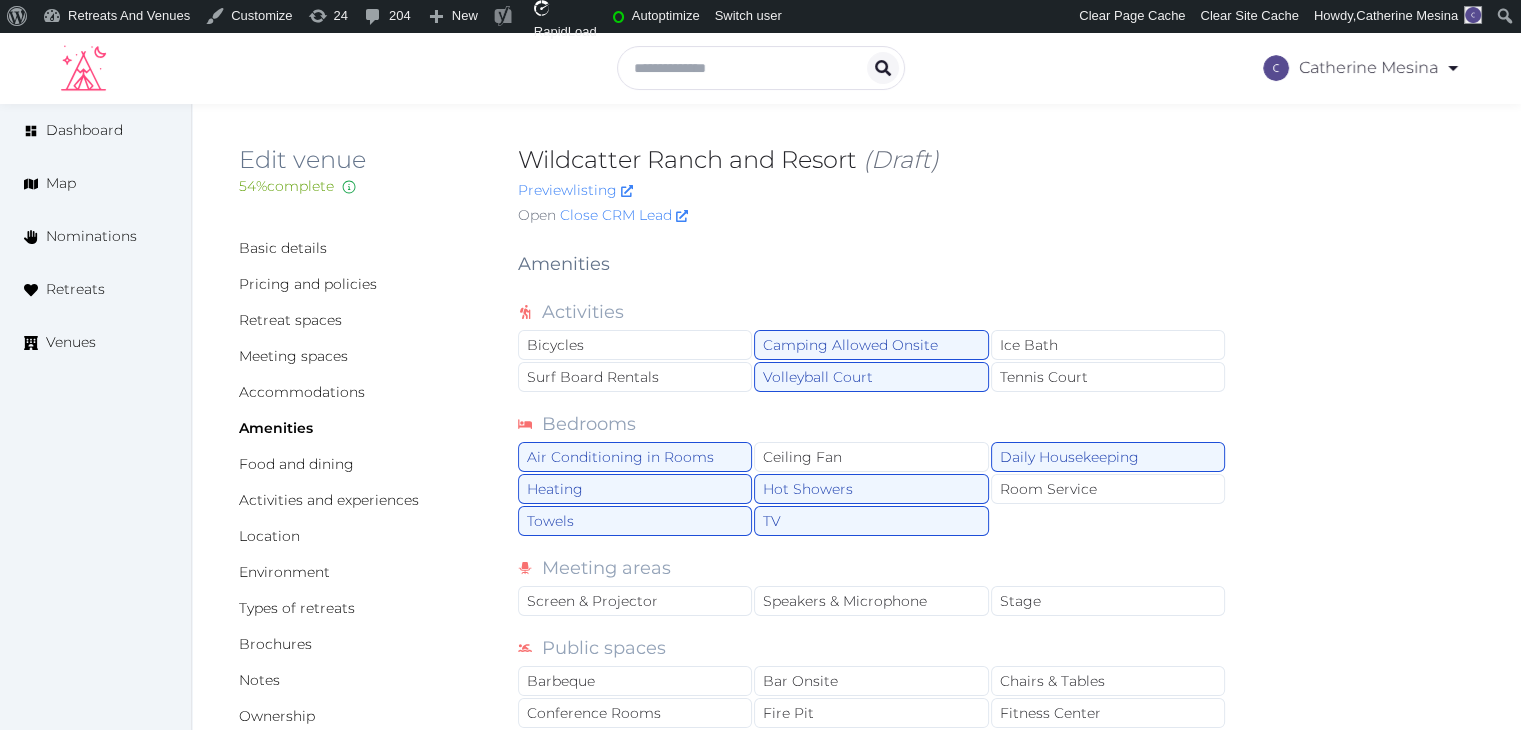scroll, scrollTop: 300, scrollLeft: 0, axis: vertical 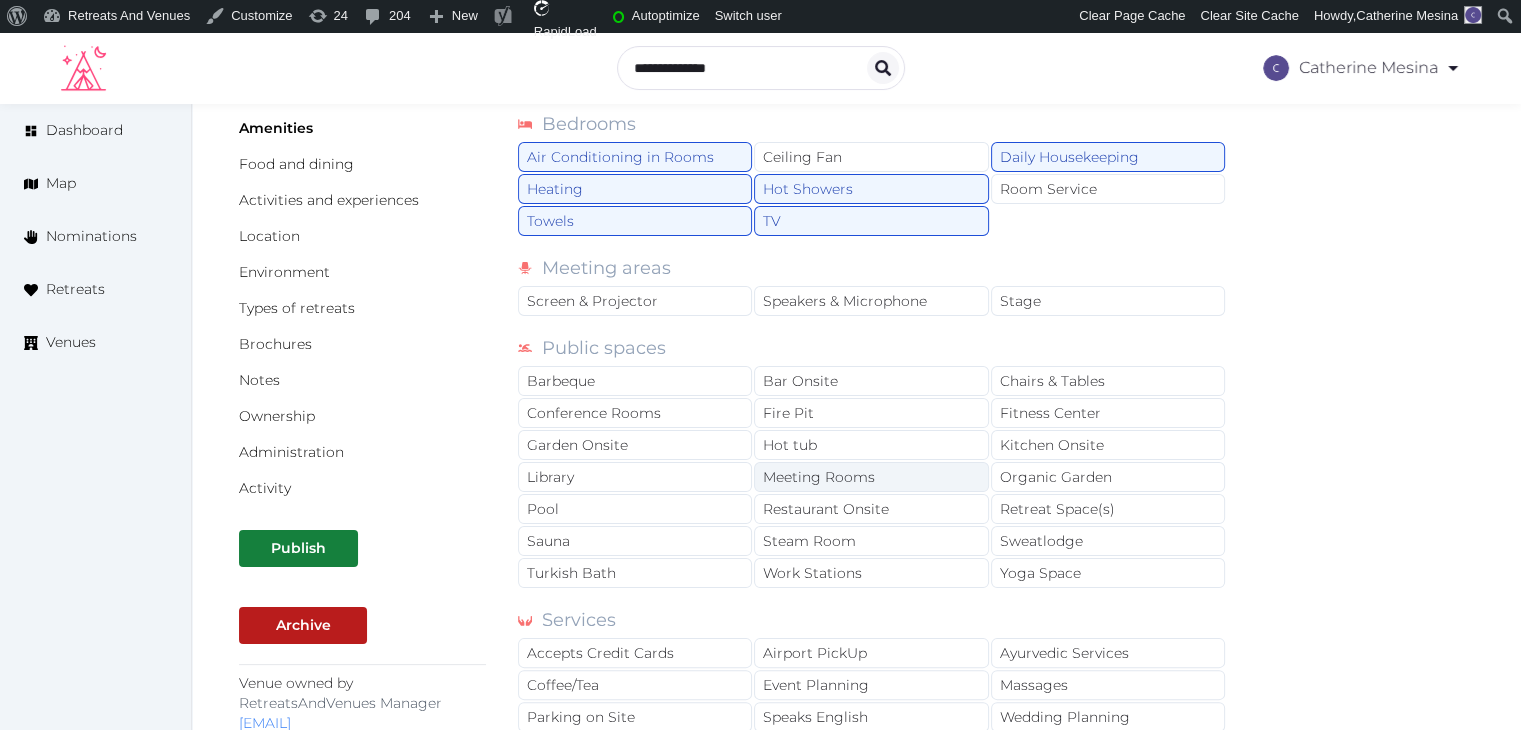 click on "Meeting Rooms" at bounding box center [871, 477] 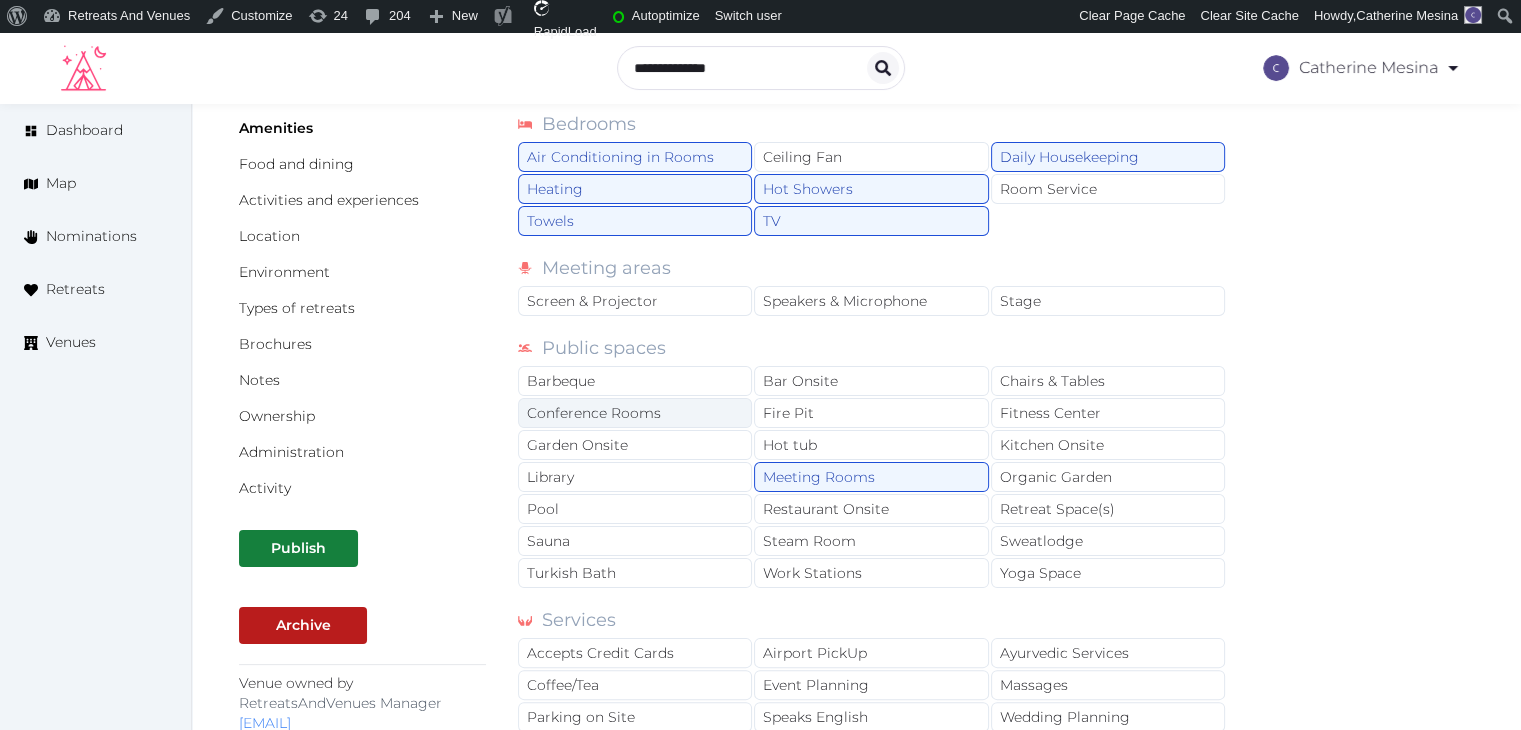 click on "Conference Rooms" at bounding box center (635, 413) 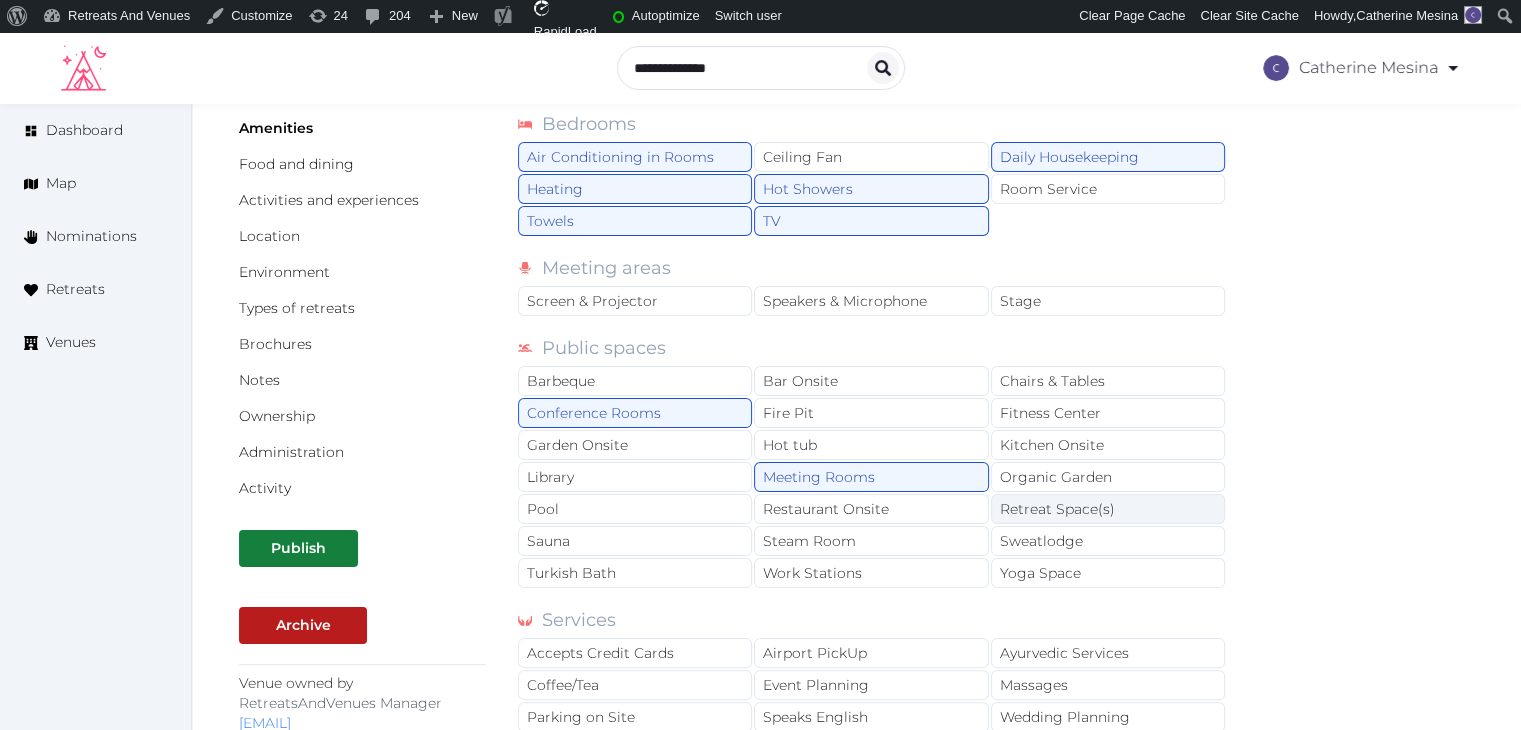 click on "Retreat Space(s)" at bounding box center (1108, 509) 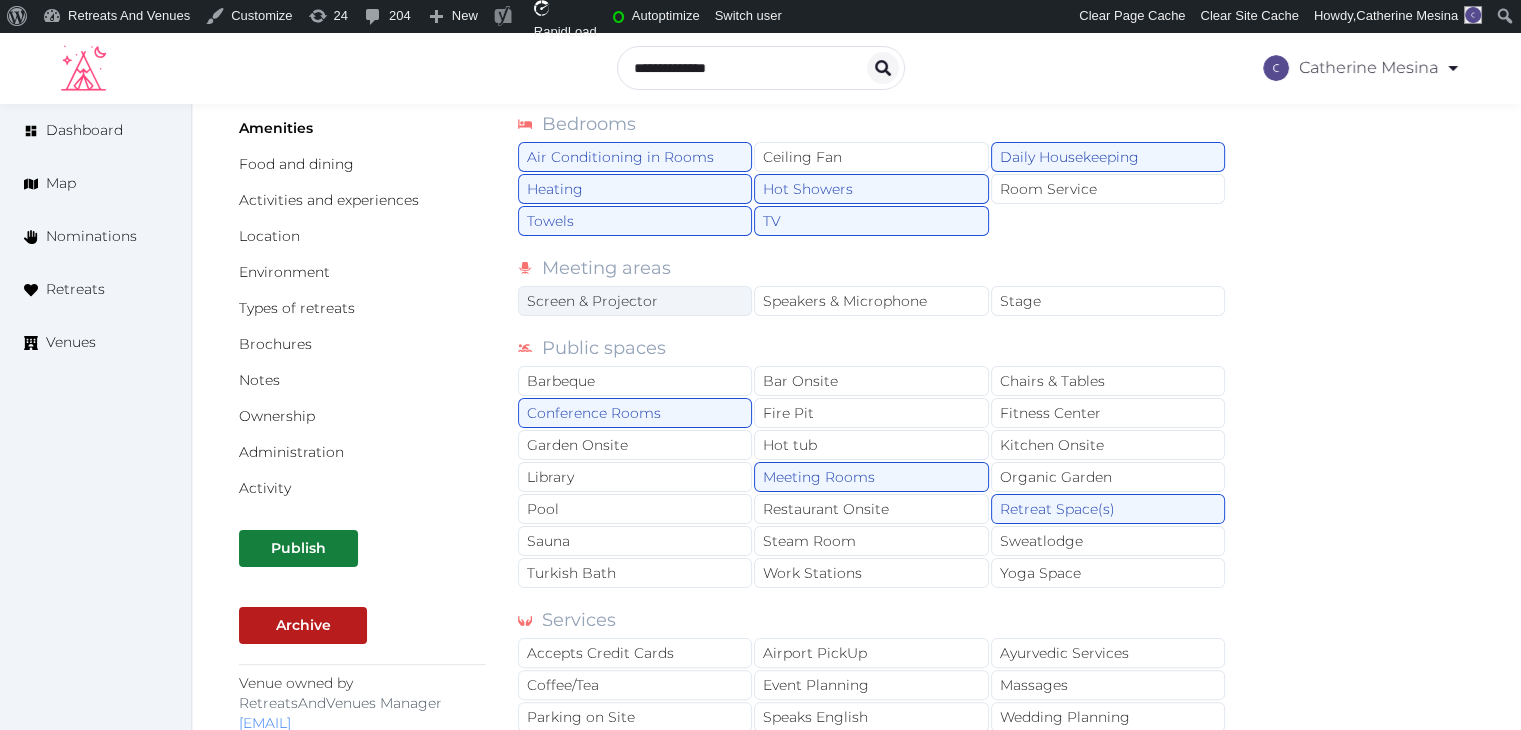 click on "Screen & Projector" at bounding box center [635, 301] 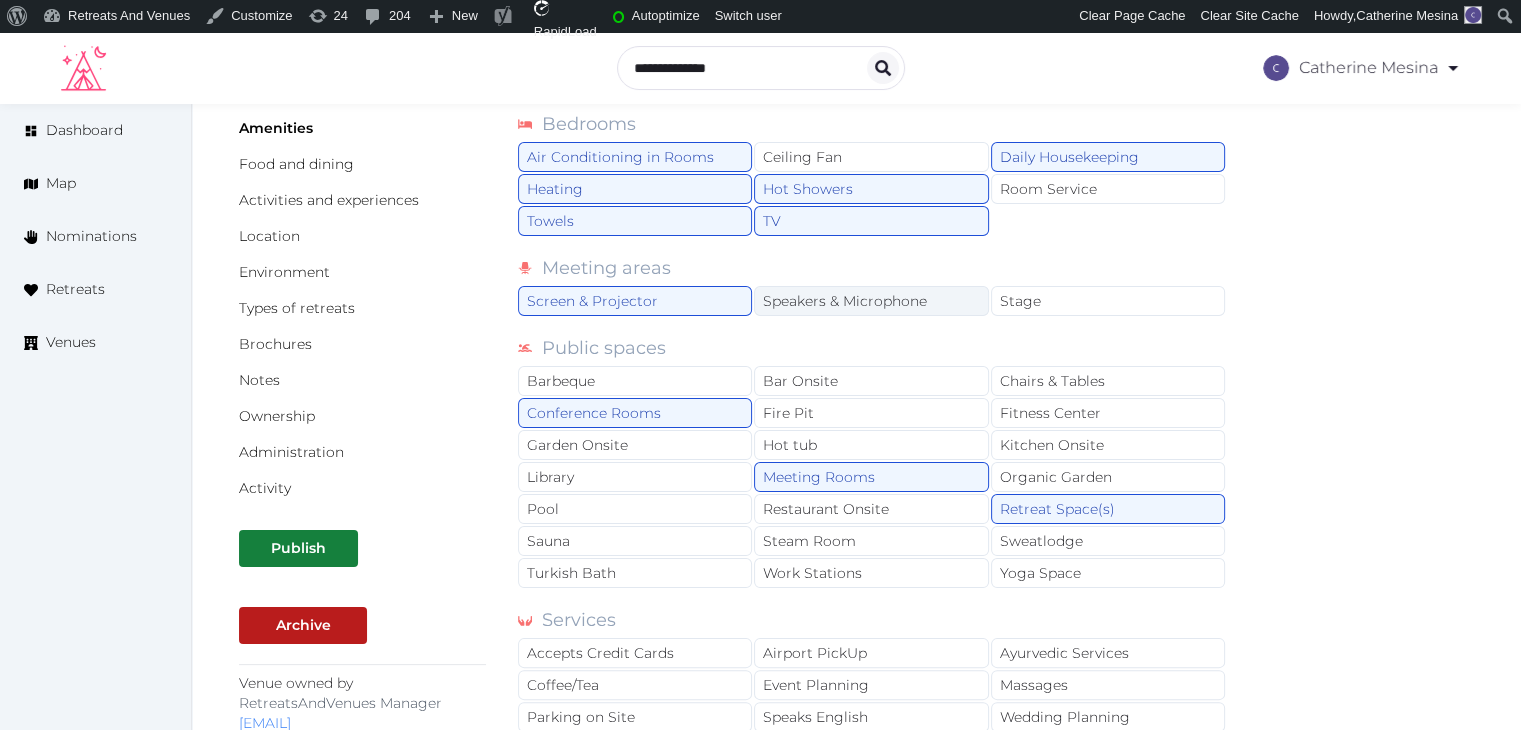 click on "Speakers & Microphone" at bounding box center [871, 301] 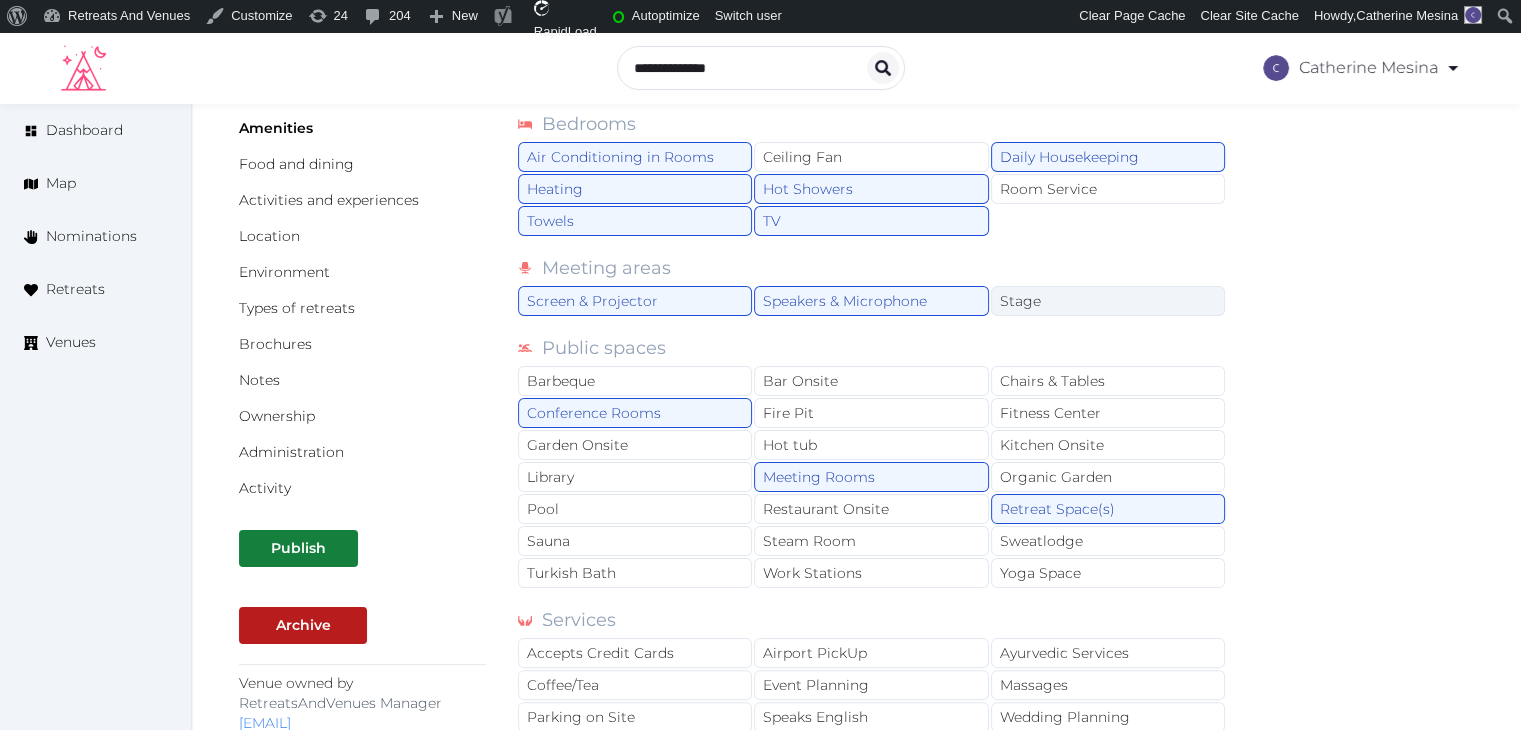 click on "Stage" at bounding box center [1108, 301] 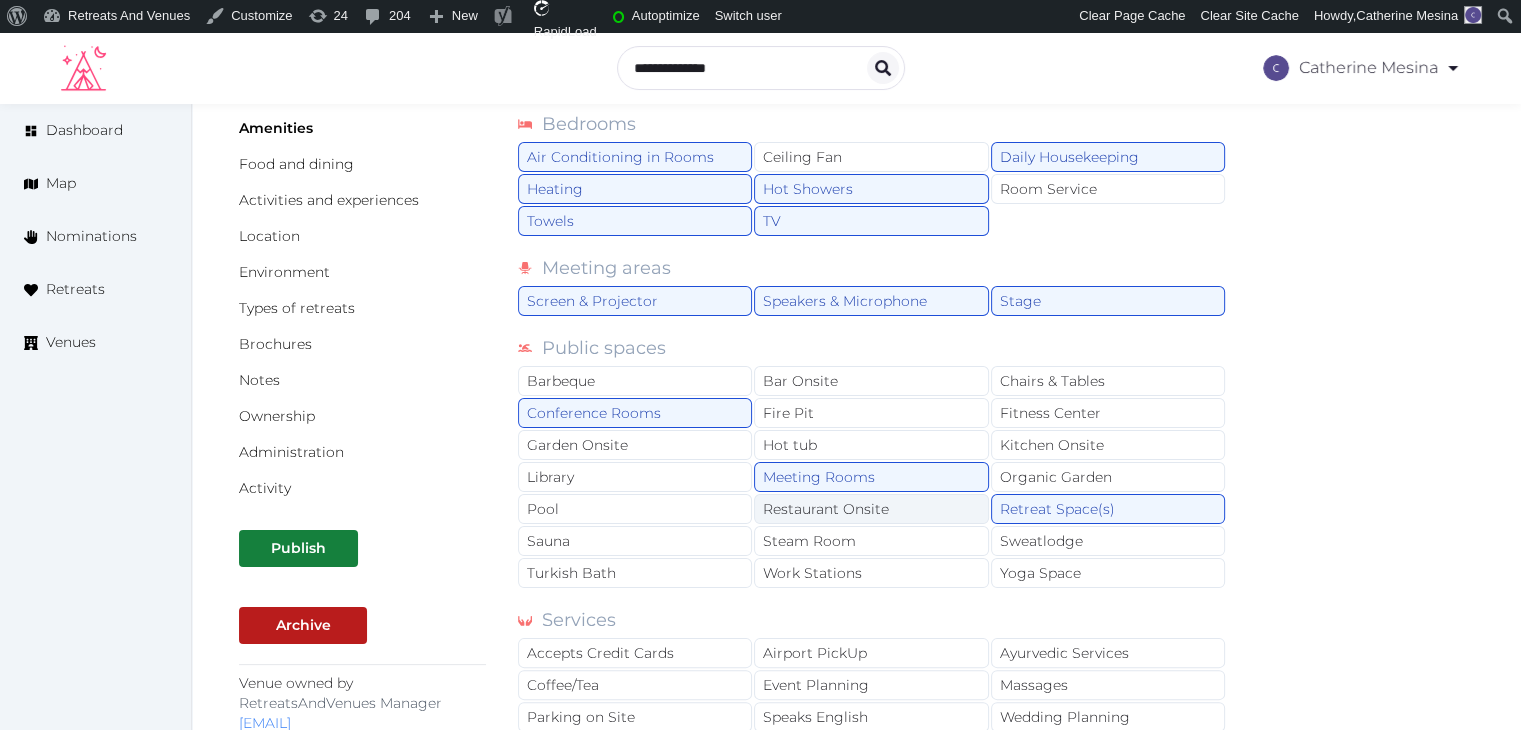 click on "Restaurant Onsite" at bounding box center (871, 509) 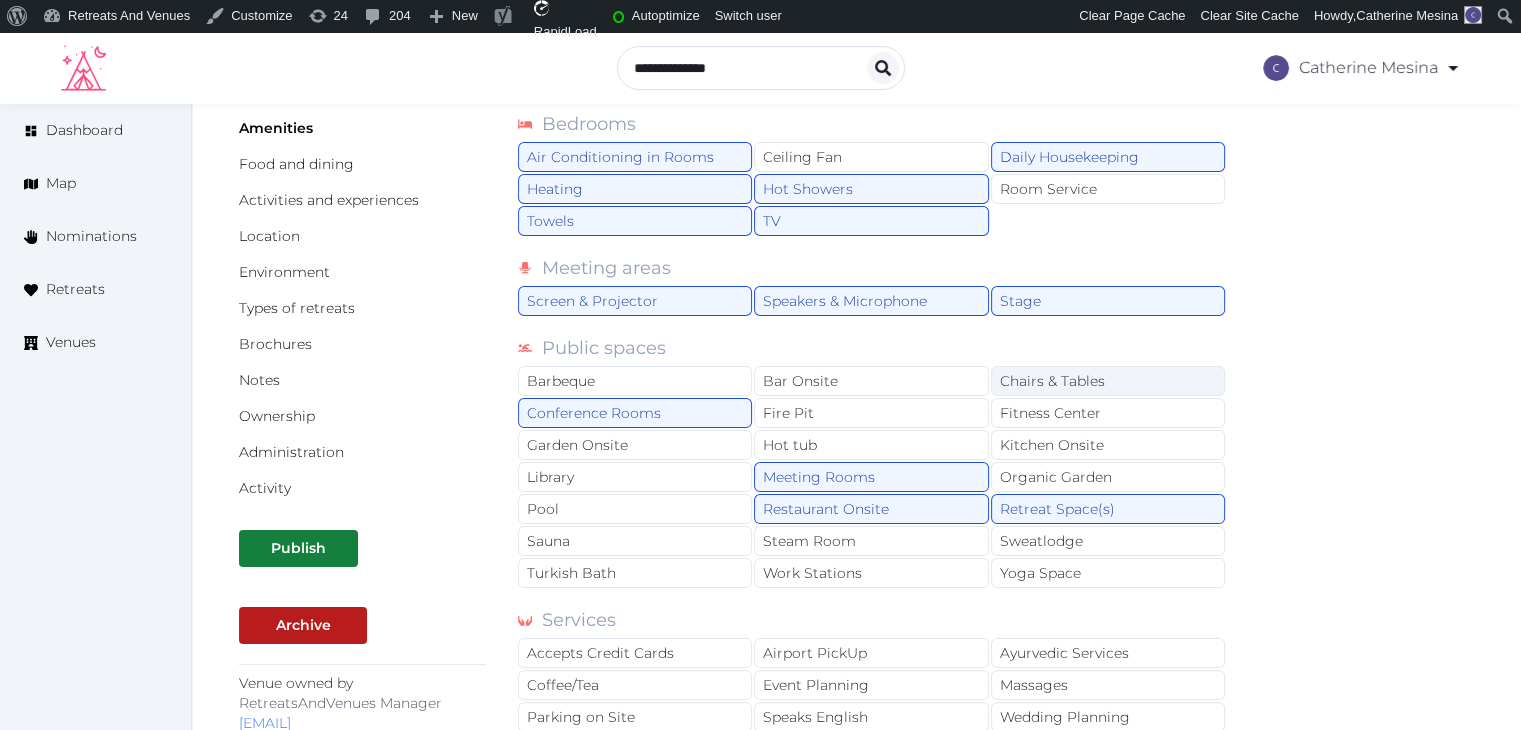 click on "Chairs & Tables" at bounding box center (1108, 381) 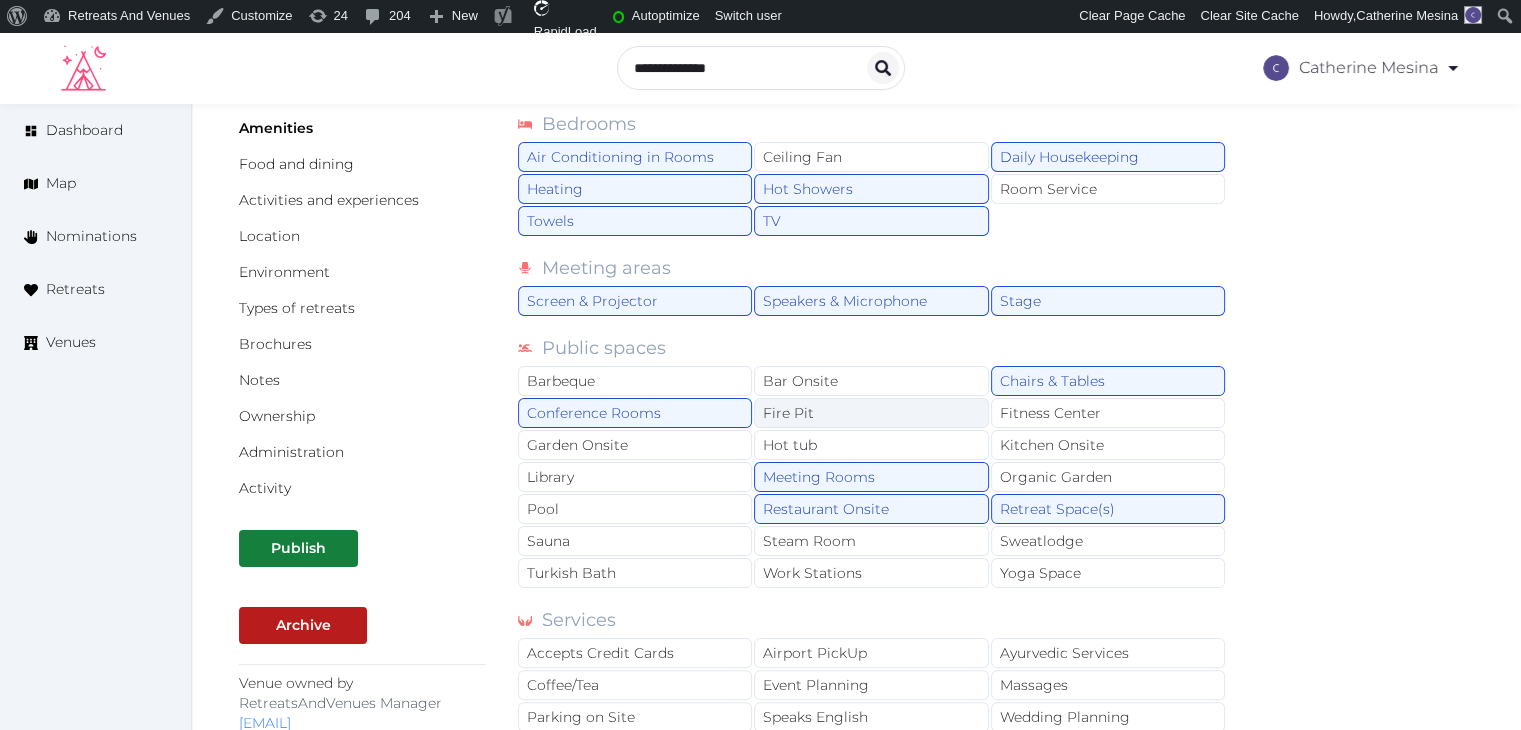 click on "Fire Pit" at bounding box center [871, 413] 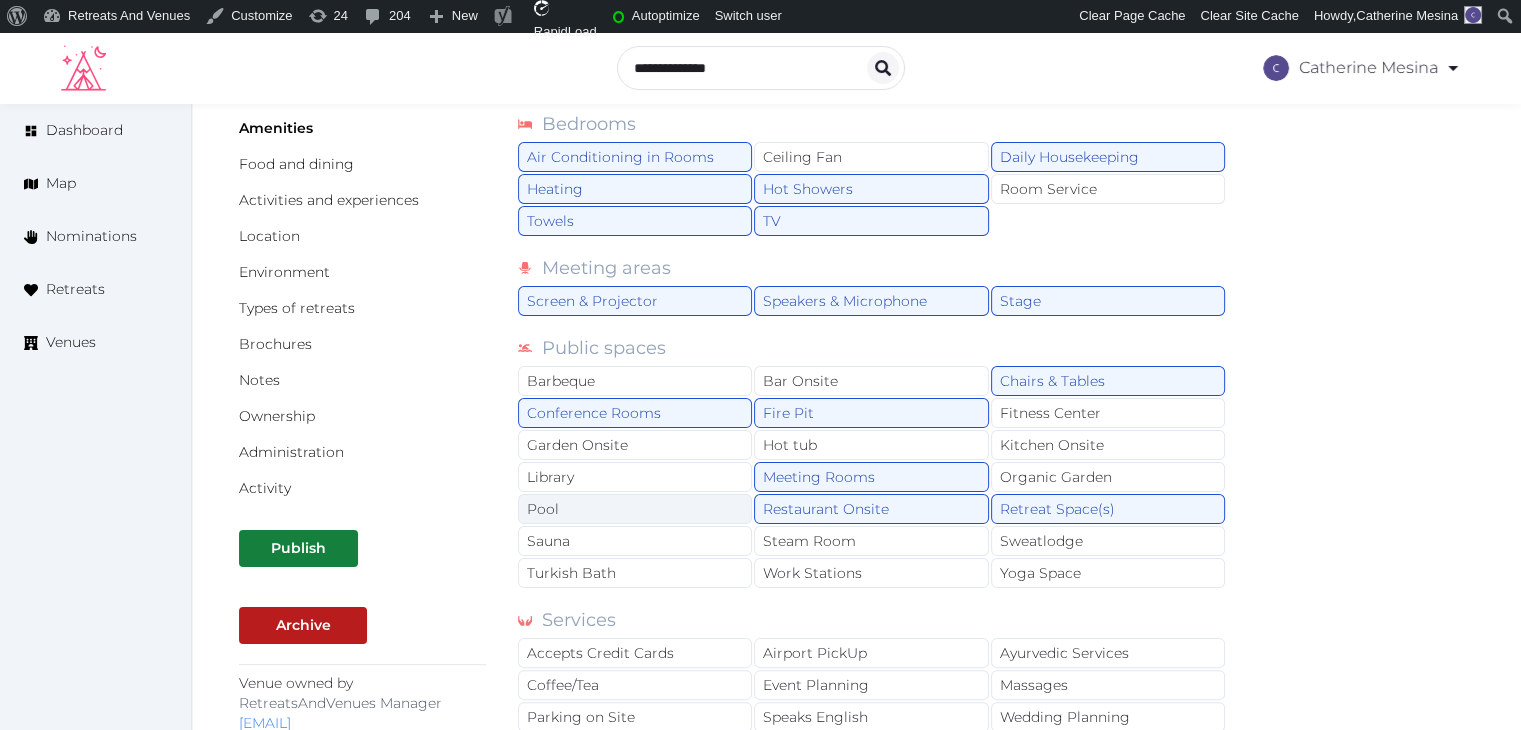 click on "Pool" at bounding box center [635, 509] 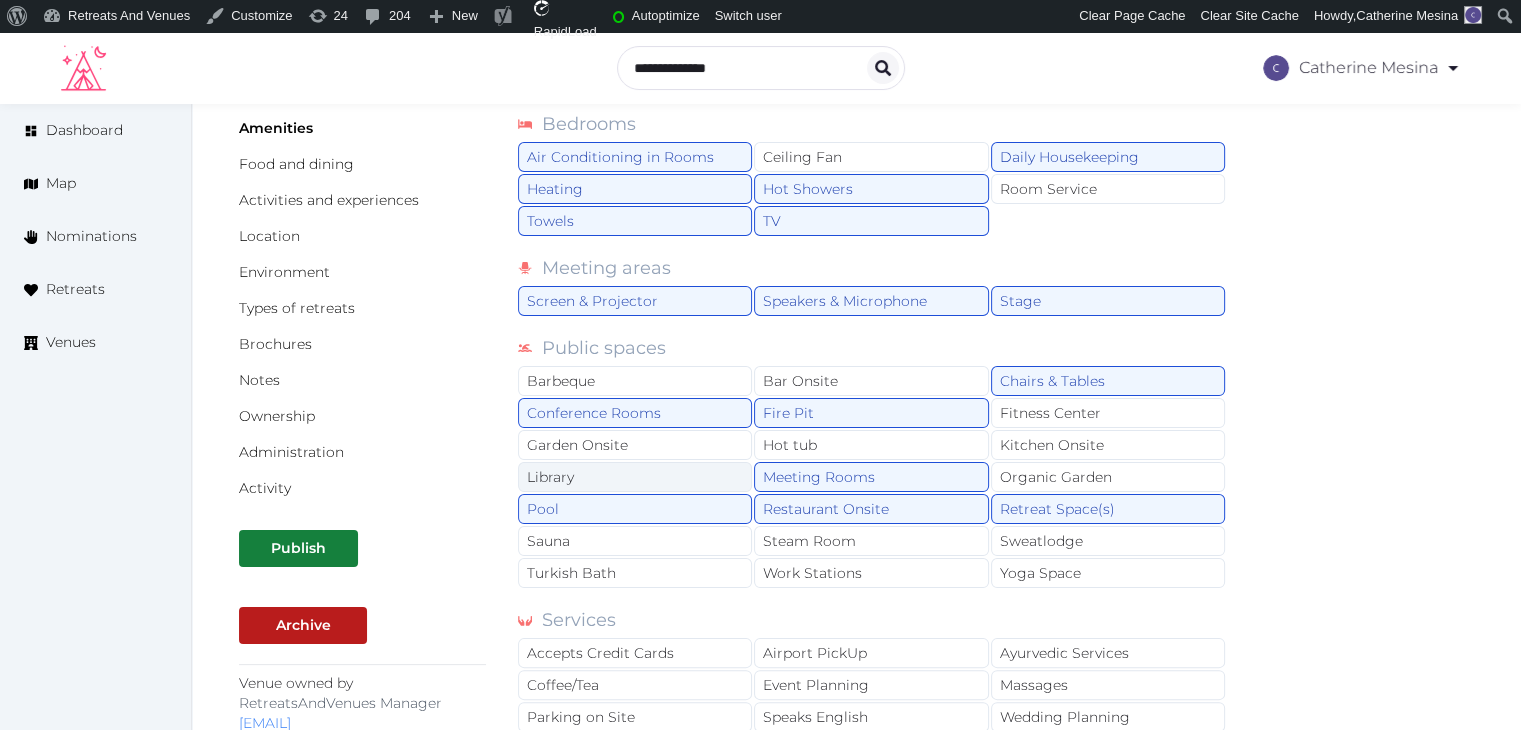 click on "Library" at bounding box center (635, 477) 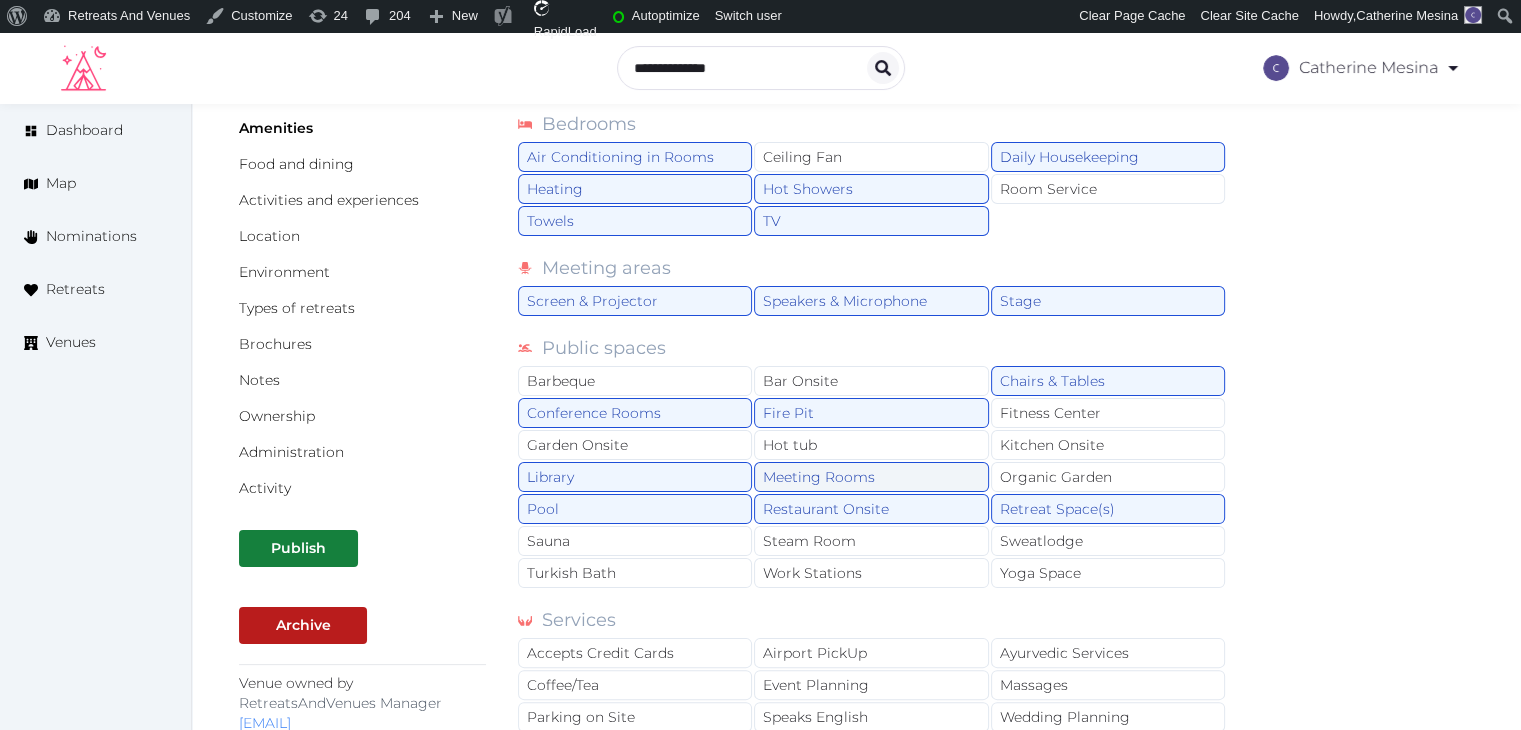 click on "Meeting Rooms" at bounding box center (871, 477) 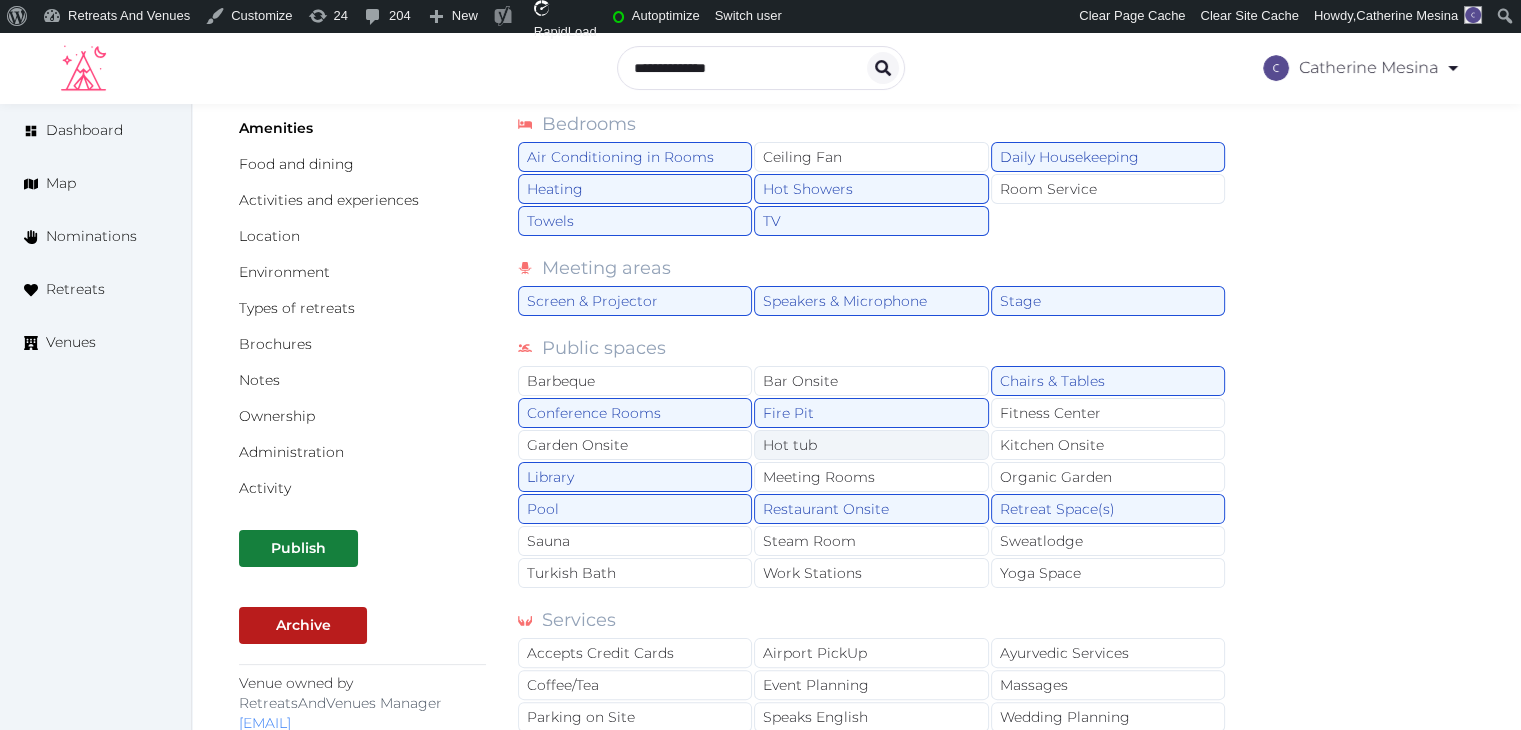 click on "Hot tub" at bounding box center [871, 445] 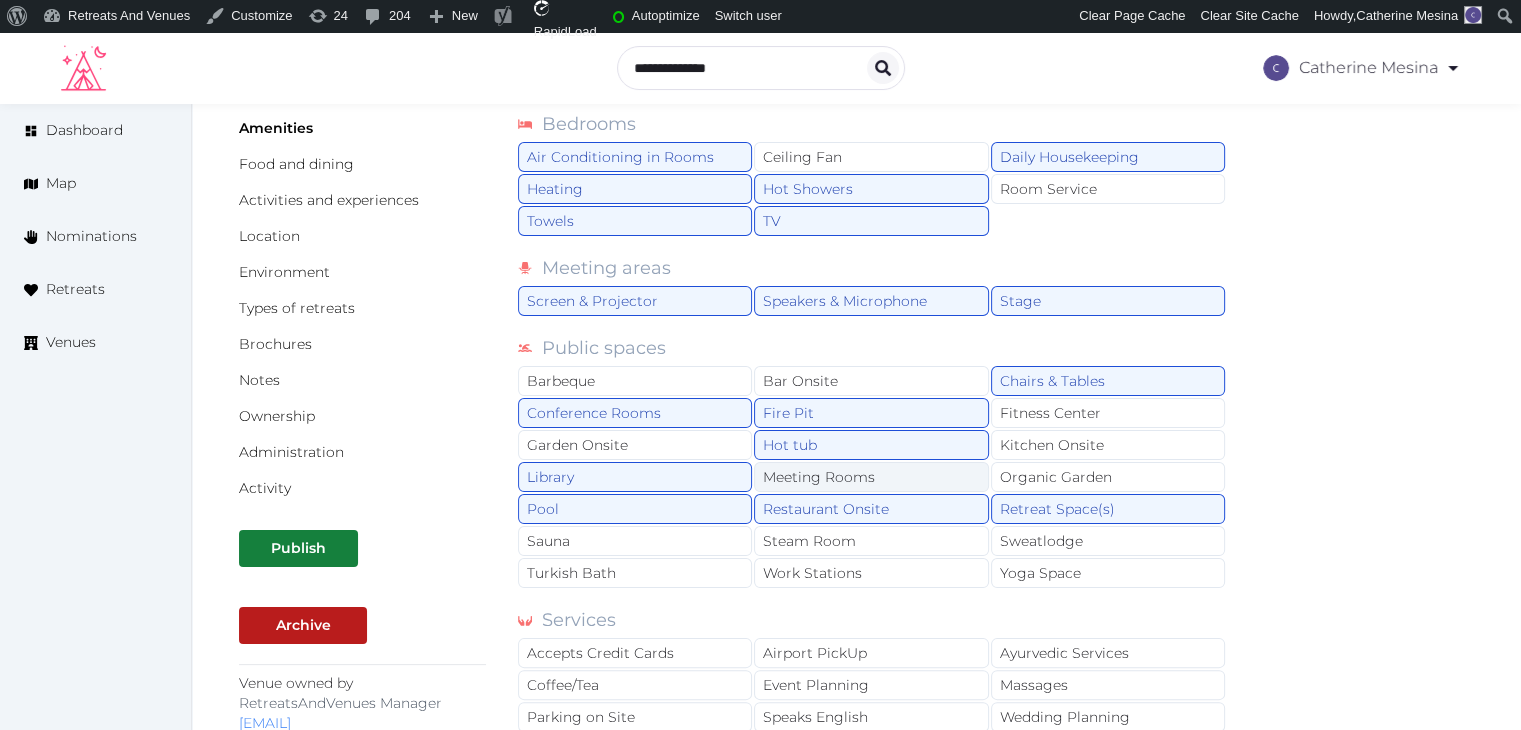 click on "Meeting Rooms" at bounding box center [871, 477] 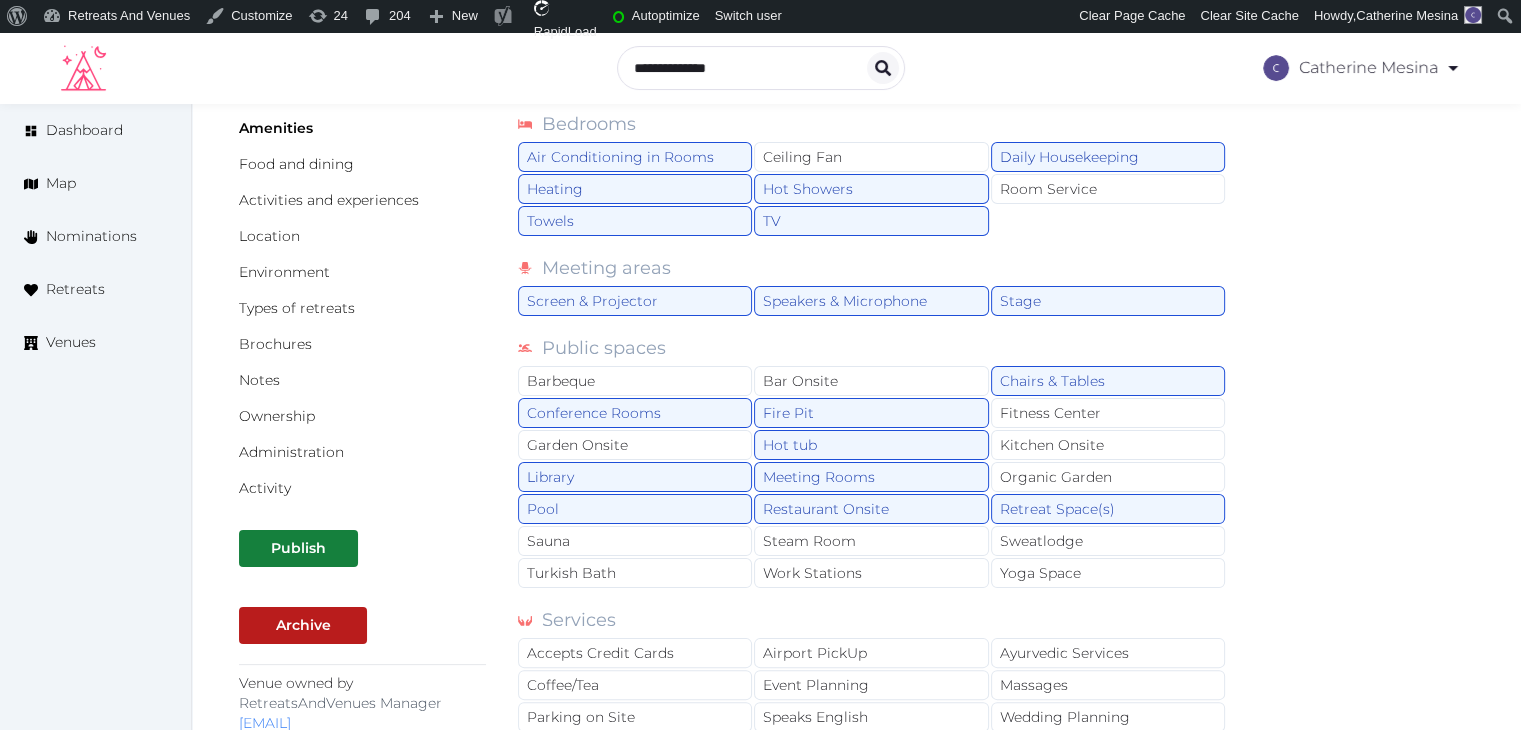 click on "Activities Bicycles Camping Allowed Onsite Ice Bath Surf Board Rentals Volleyball Court Tennis Court Bedrooms Air Conditioning in Rooms Ceiling Fan Daily Housekeeping Heating Hot Showers Room Service Towels TV Meeting areas Screen & Projector Speakers & Microphone Stage Public spaces Barbeque Bar Onsite Chairs & Tables Conference Rooms Fire Pit Fitness Center Garden Onsite Hot tub Kitchen Onsite Library Meeting Rooms Organic Garden Pool Restaurant Onsite Retreat Space(s) Sauna Steam Room Sweatlodge Turkish Bath Work Stations Yoga Space Services Accepts Credit Cards Airport PickUp Ayurvedic Services Coffee/Tea Event Planning Massages Parking on Site Speaks English Wedding Planning Wifi Yoga Teachers For Hire" at bounding box center (872, 374) 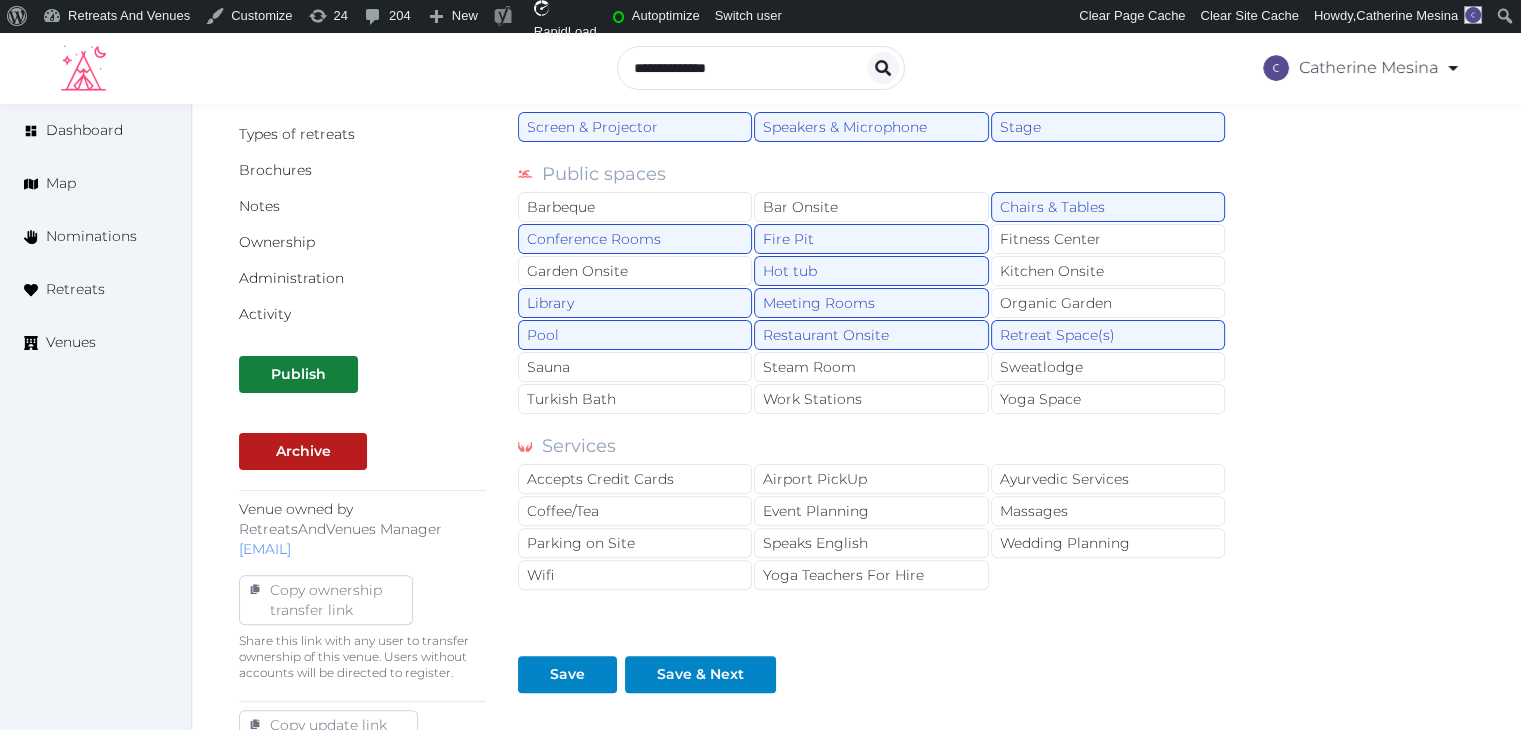 scroll, scrollTop: 600, scrollLeft: 0, axis: vertical 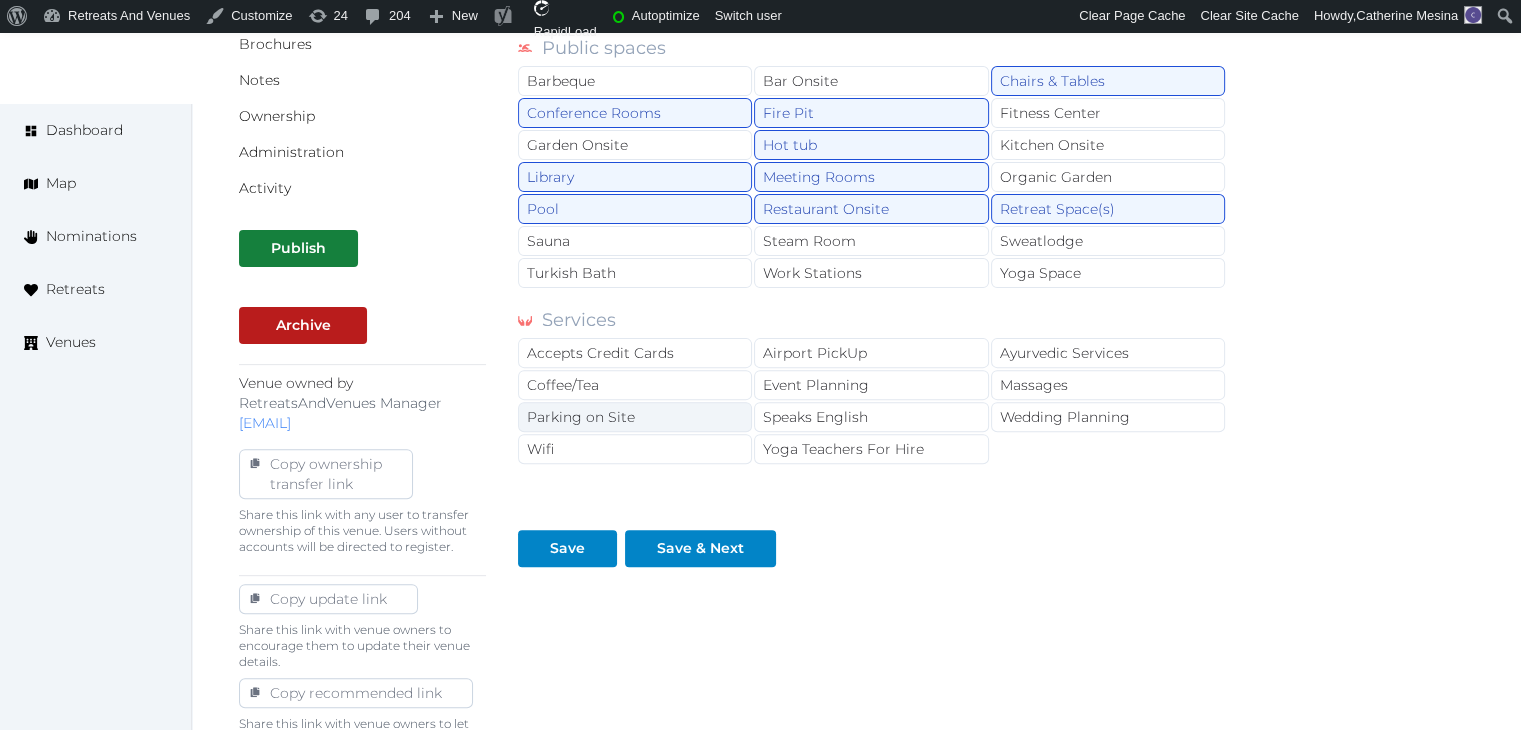 click on "Parking on Site" at bounding box center (635, 417) 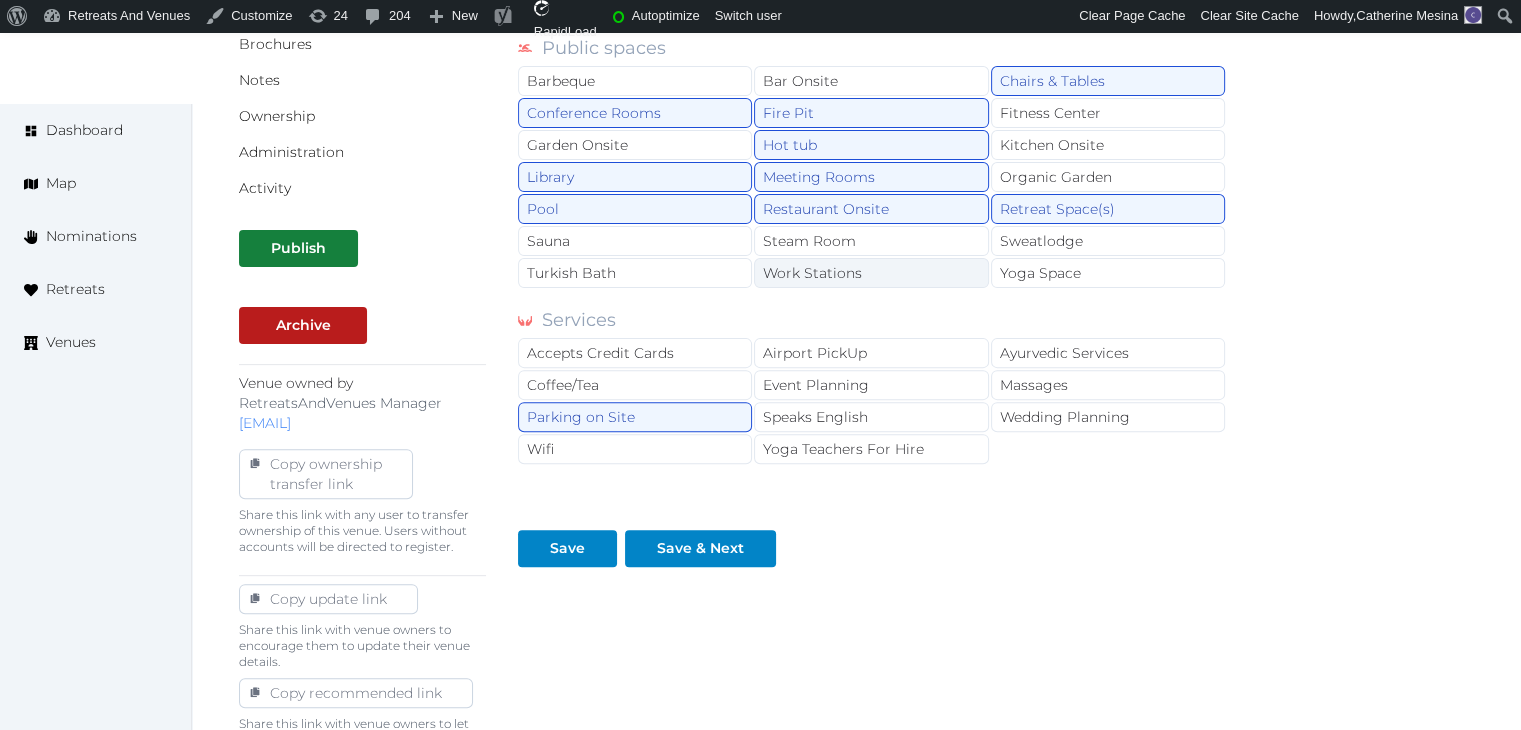 click on "Work Stations" at bounding box center (871, 273) 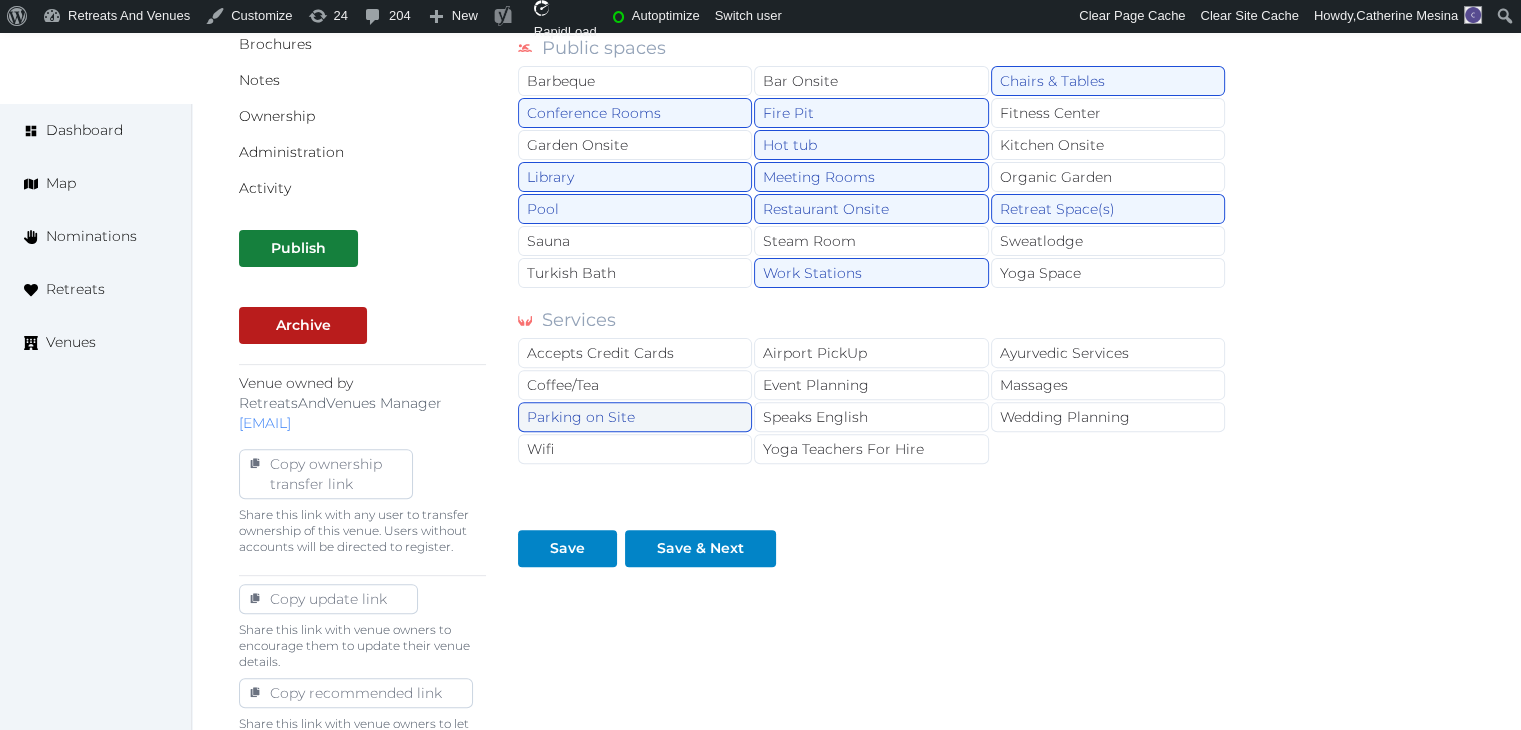 click on "Parking on Site" at bounding box center [635, 417] 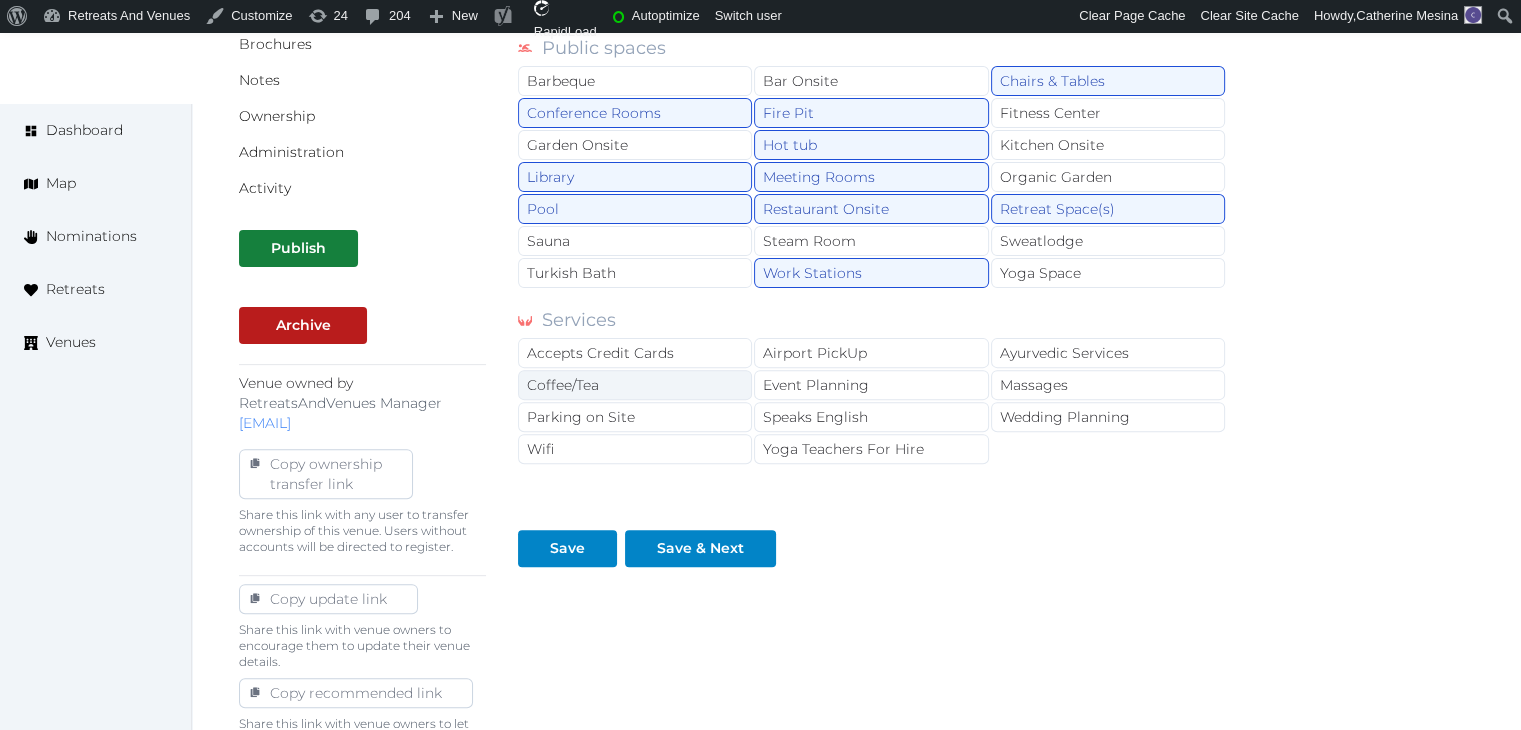 click on "Coffee/Tea" at bounding box center (635, 385) 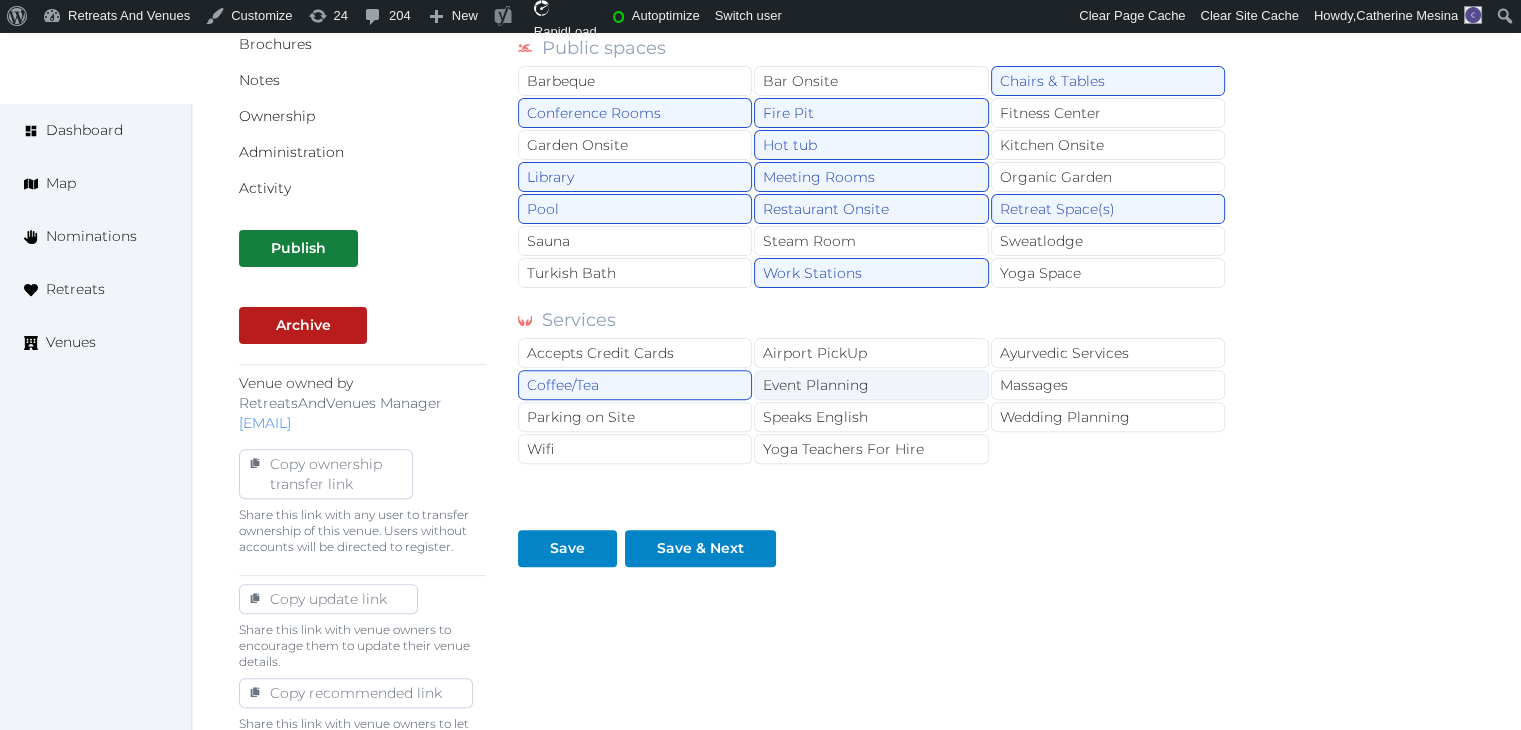 click on "Event Planning" at bounding box center (871, 385) 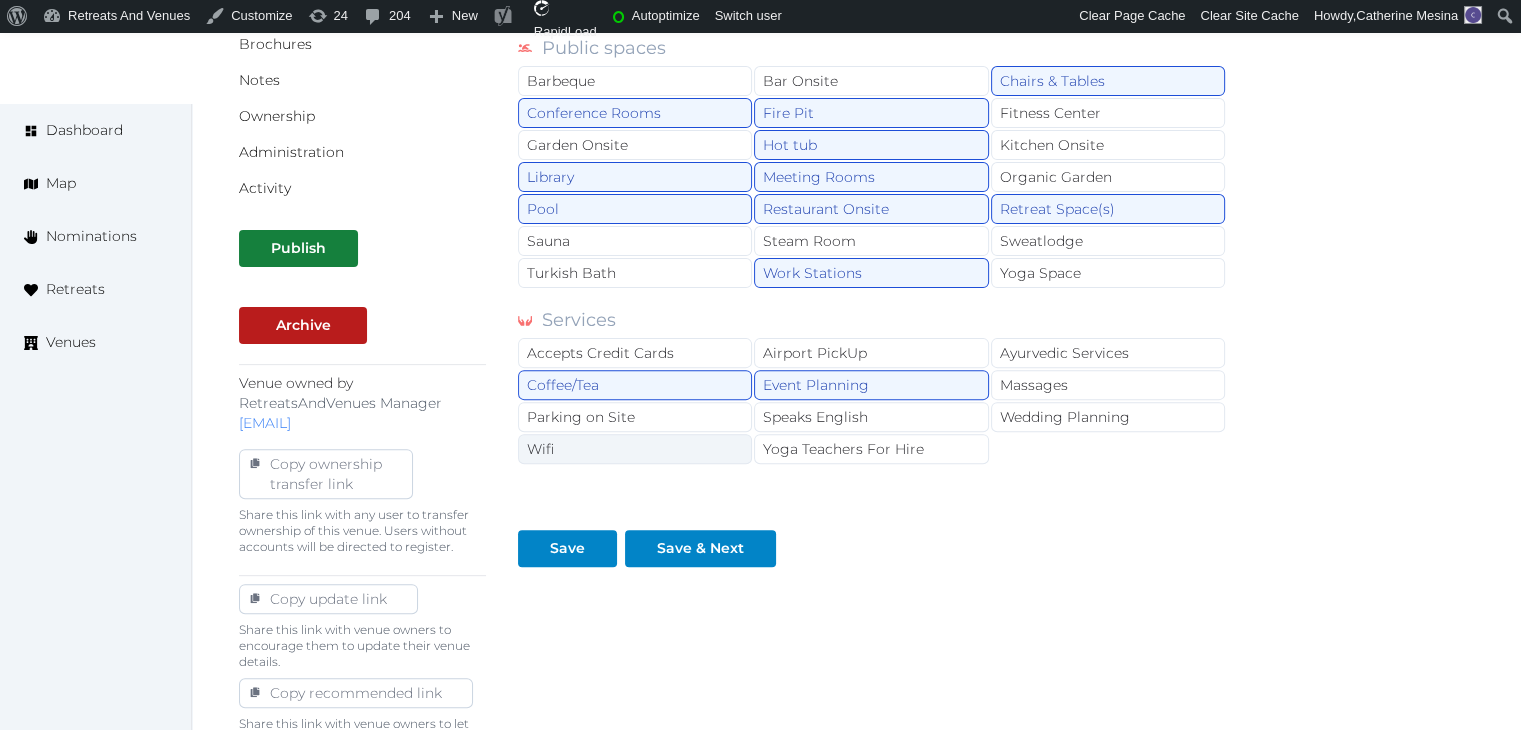 click on "Wifi" at bounding box center (635, 449) 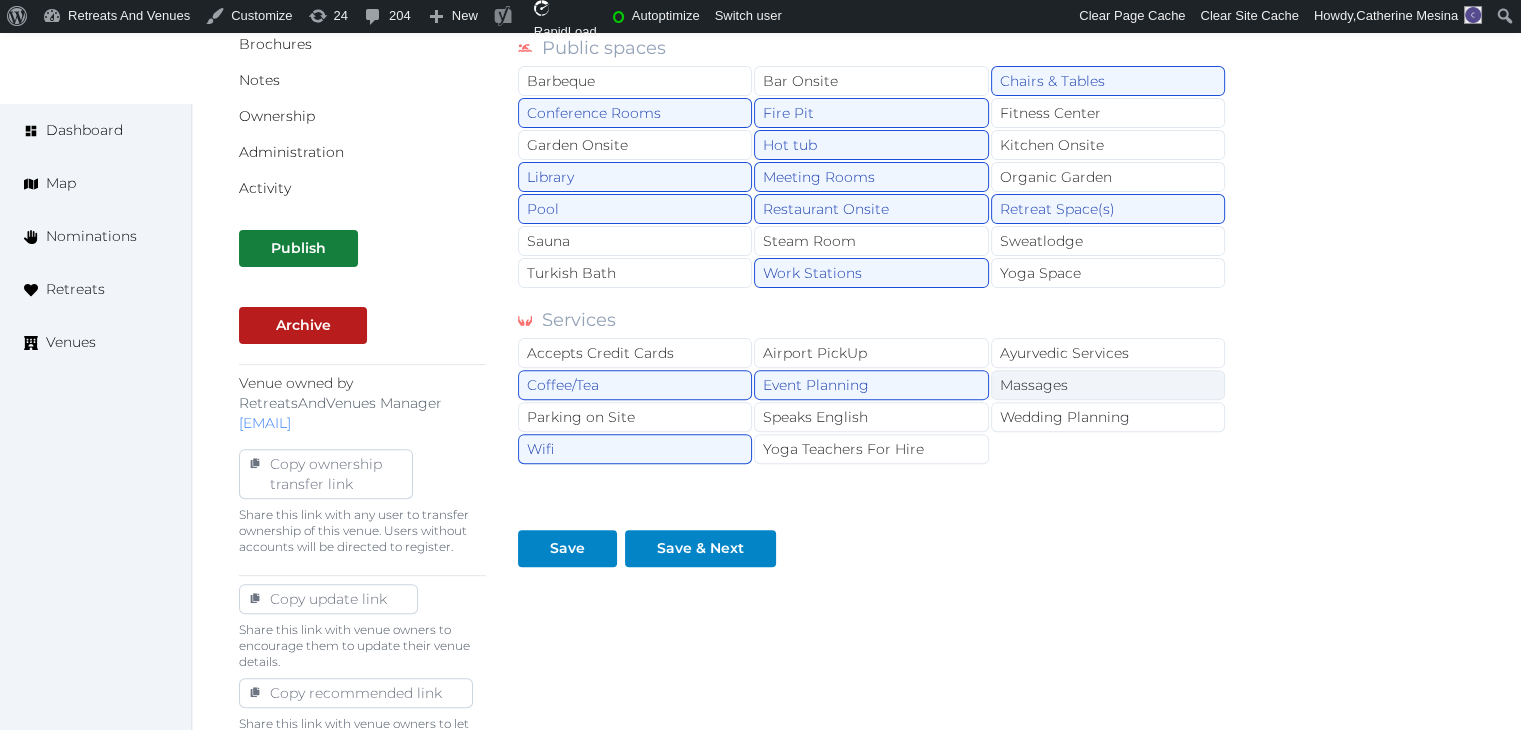 click on "Massages" at bounding box center (1108, 385) 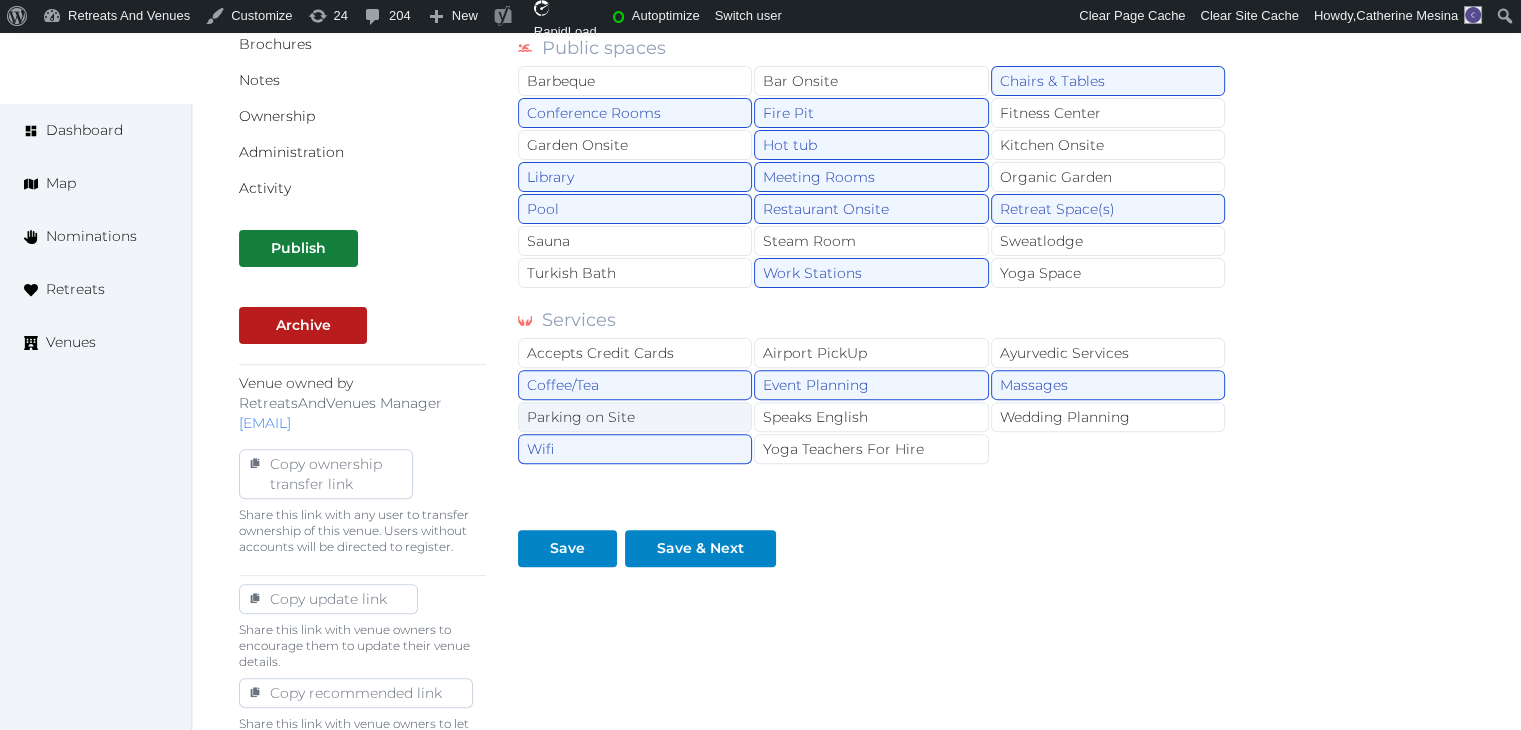 click on "Parking on Site" at bounding box center [635, 417] 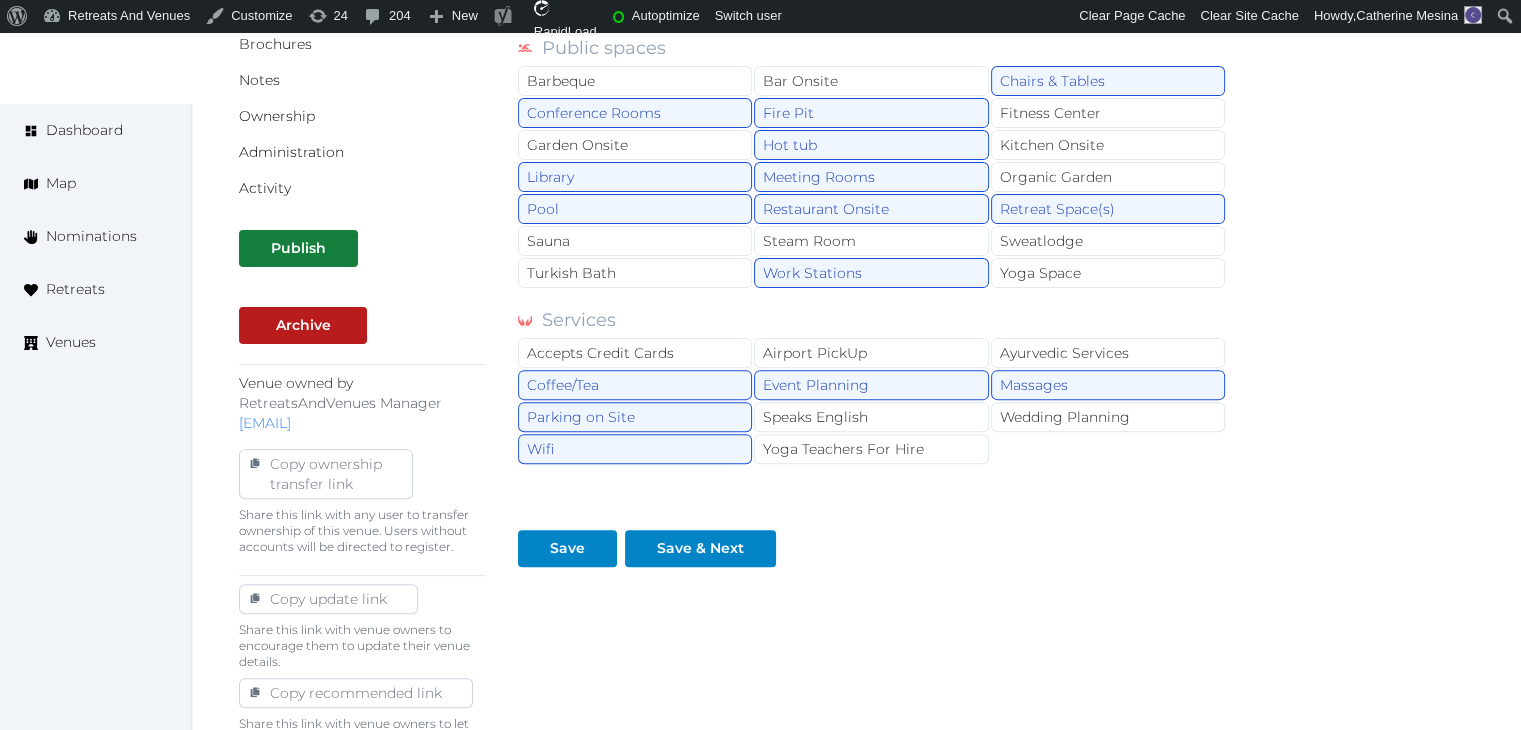 click on "Services" at bounding box center (872, 320) 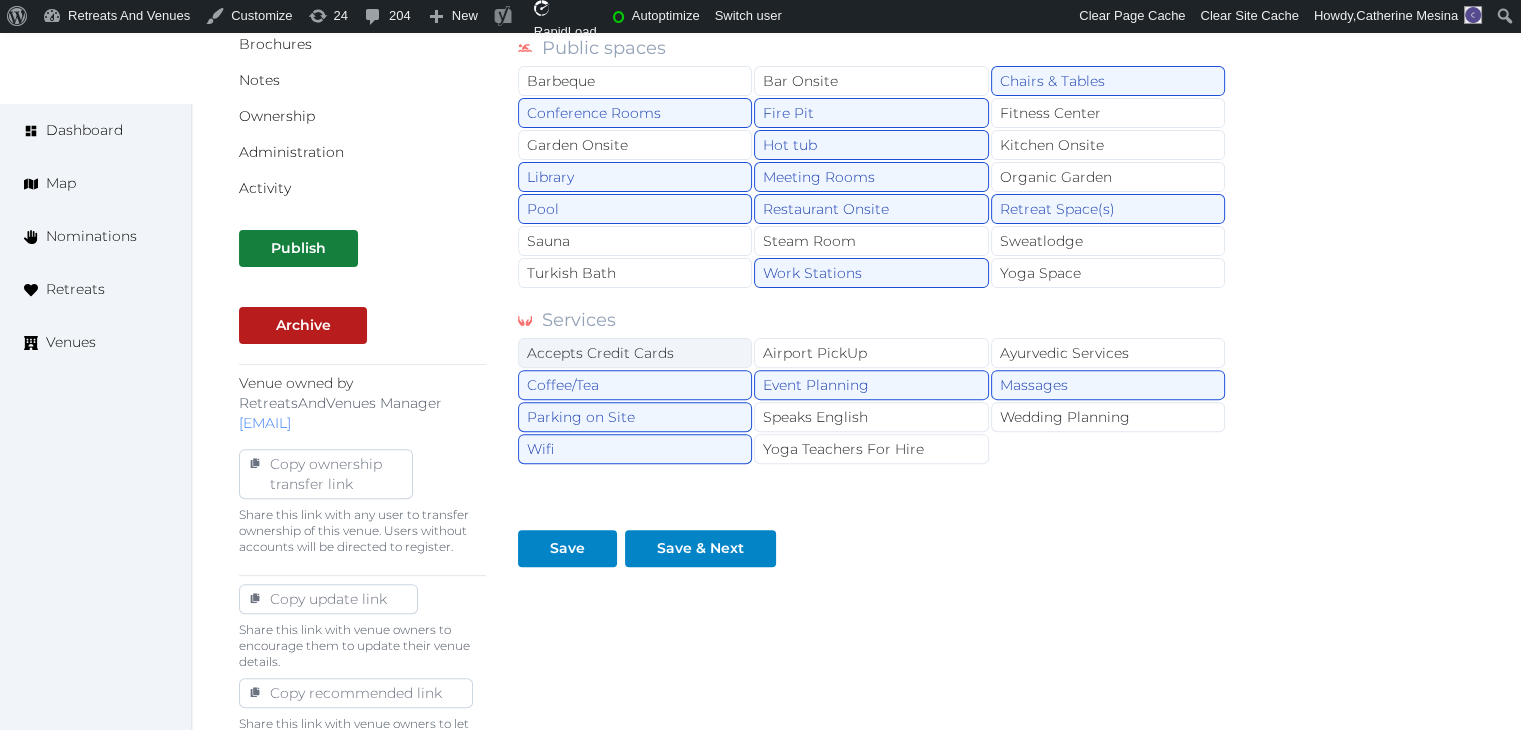 click on "Accepts Credit Cards" at bounding box center [635, 353] 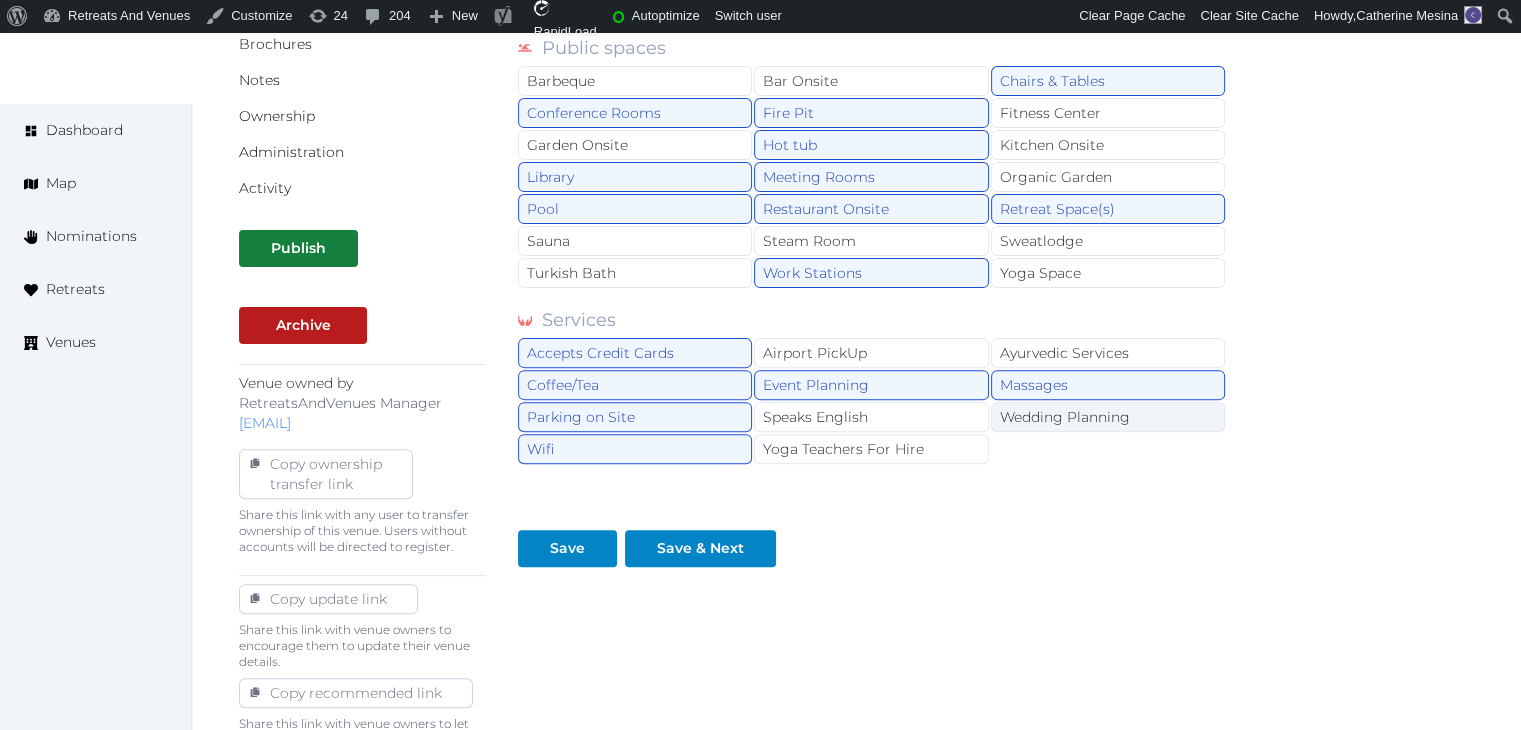 drag, startPoint x: 950, startPoint y: 414, endPoint x: 1064, endPoint y: 411, distance: 114.03947 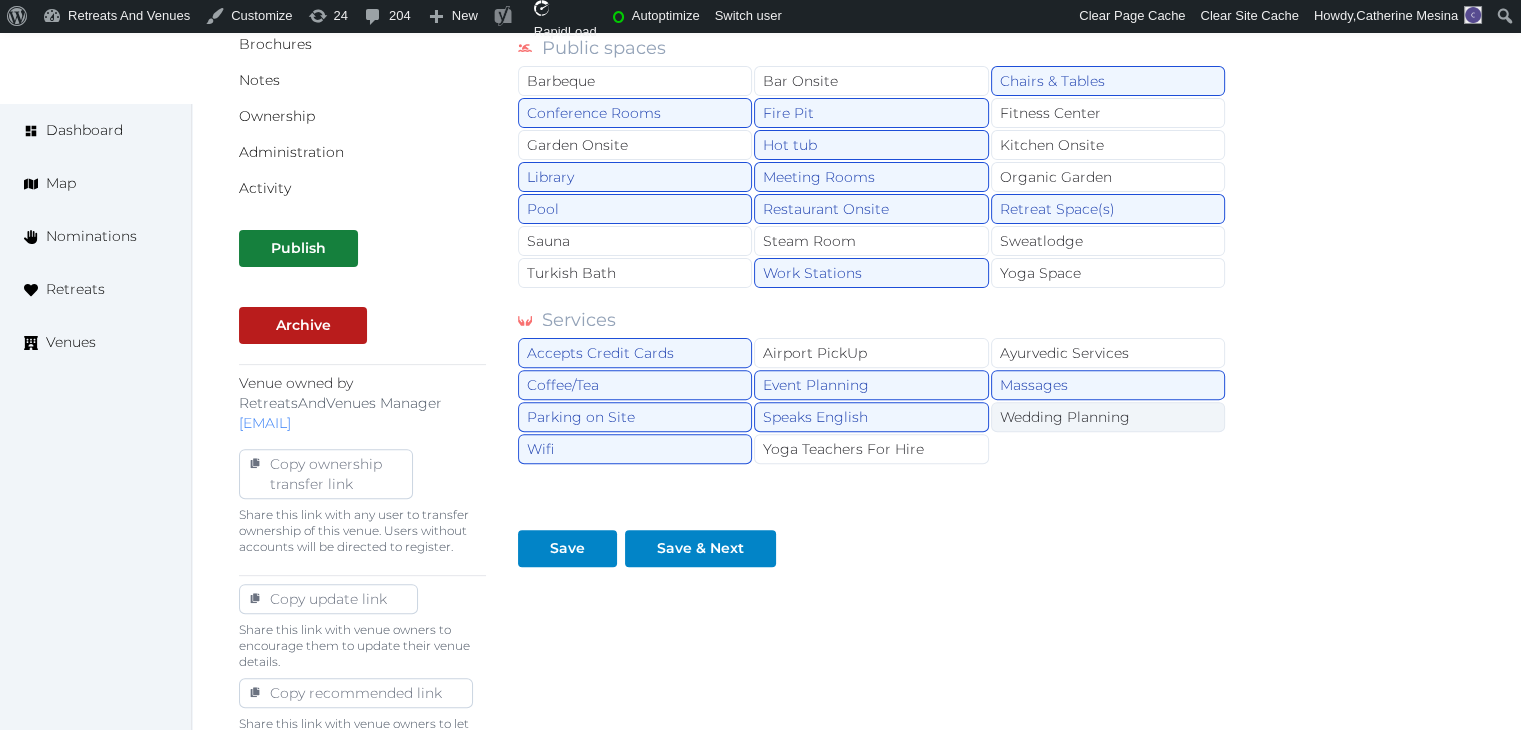 click on "Wedding Planning" at bounding box center [1108, 417] 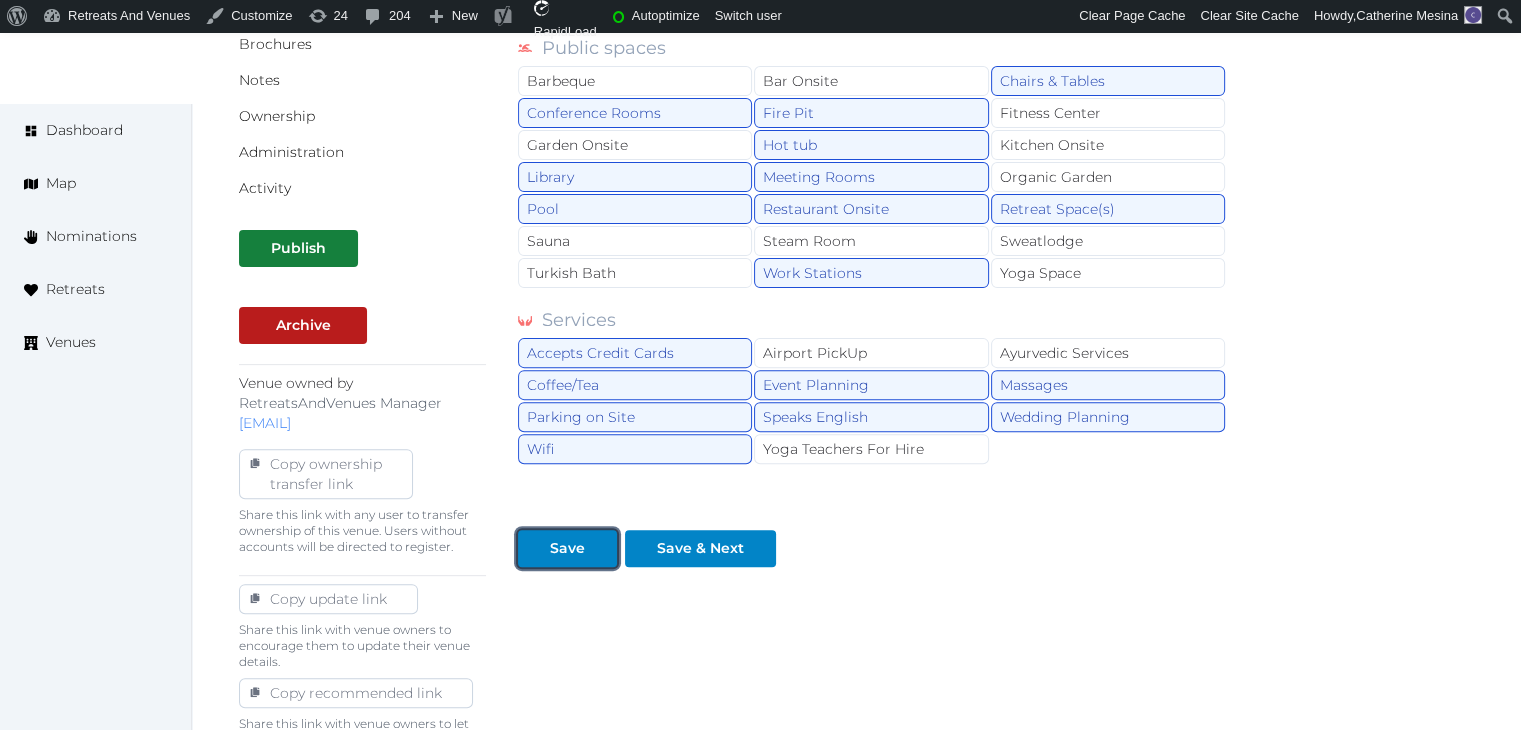 drag, startPoint x: 574, startPoint y: 535, endPoint x: 595, endPoint y: 609, distance: 76.922035 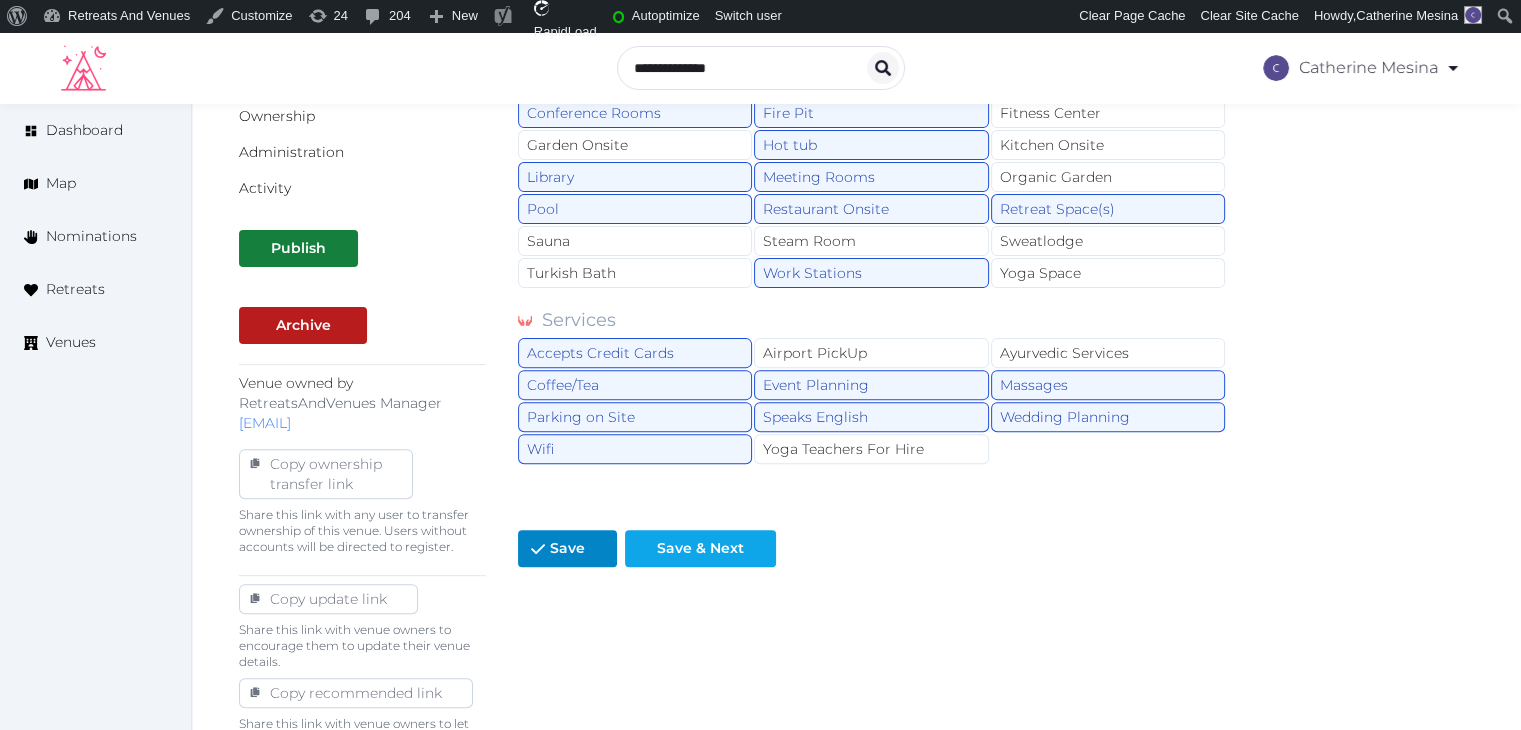 scroll, scrollTop: 200, scrollLeft: 0, axis: vertical 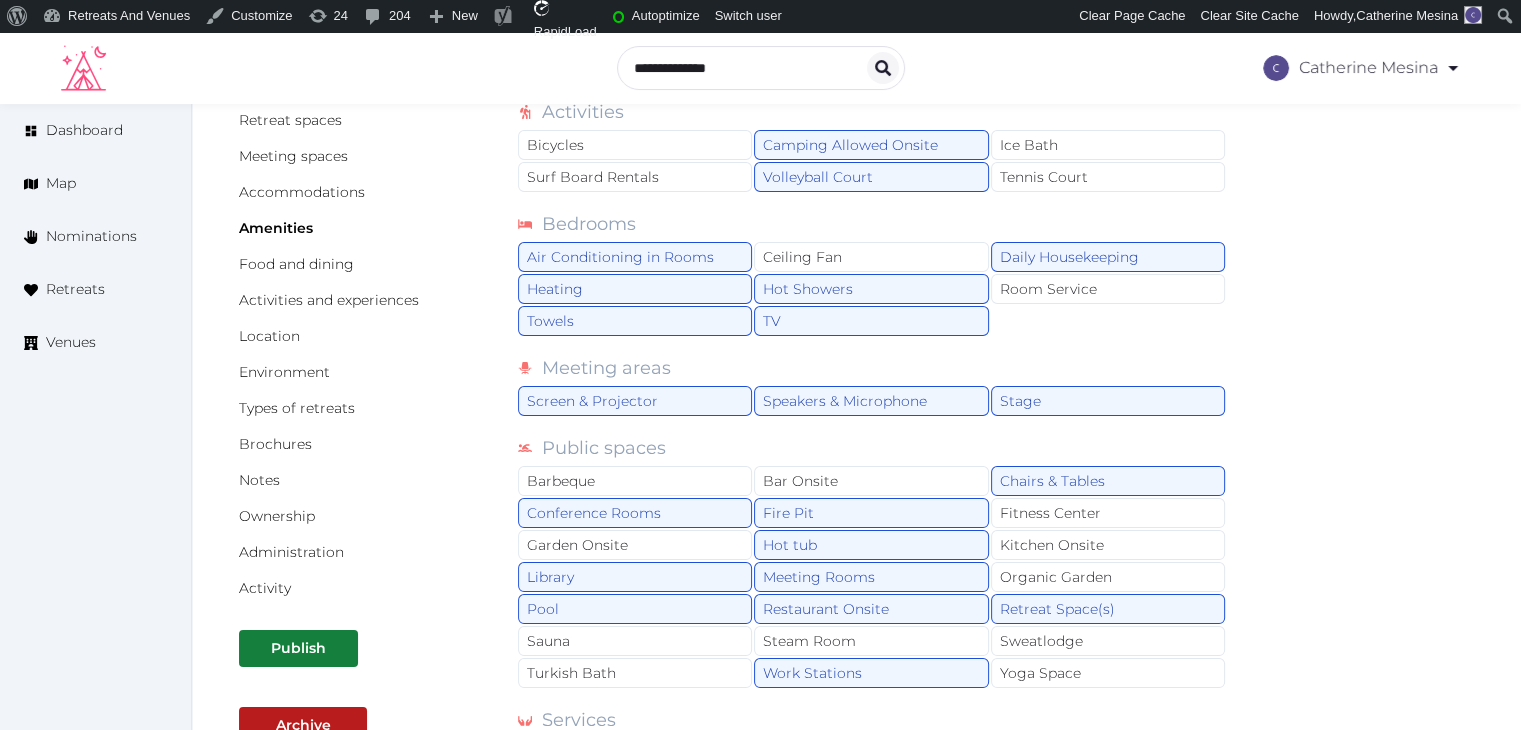 click on "Activities and experiences" at bounding box center [362, 300] 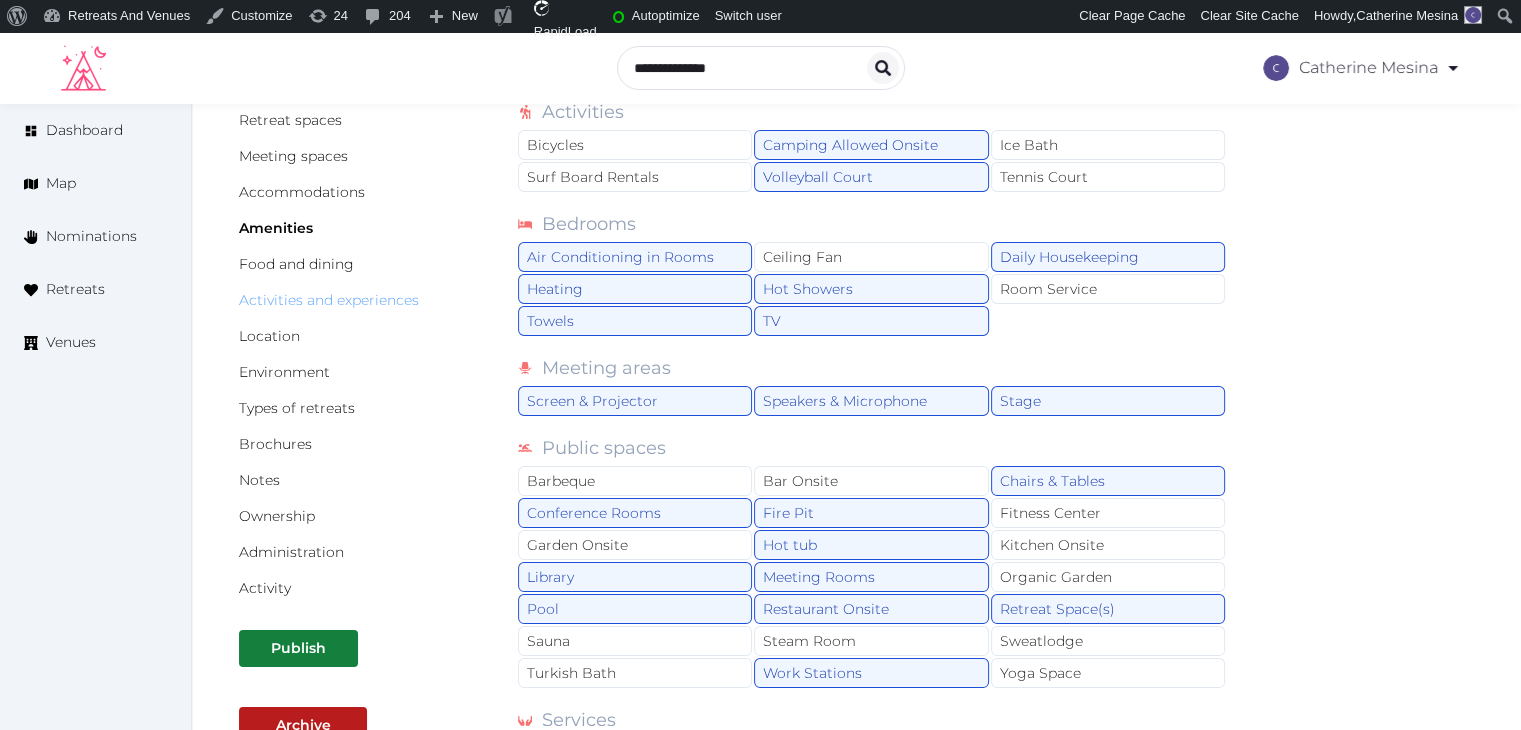 drag, startPoint x: 383, startPoint y: 299, endPoint x: 483, endPoint y: 232, distance: 120.37026 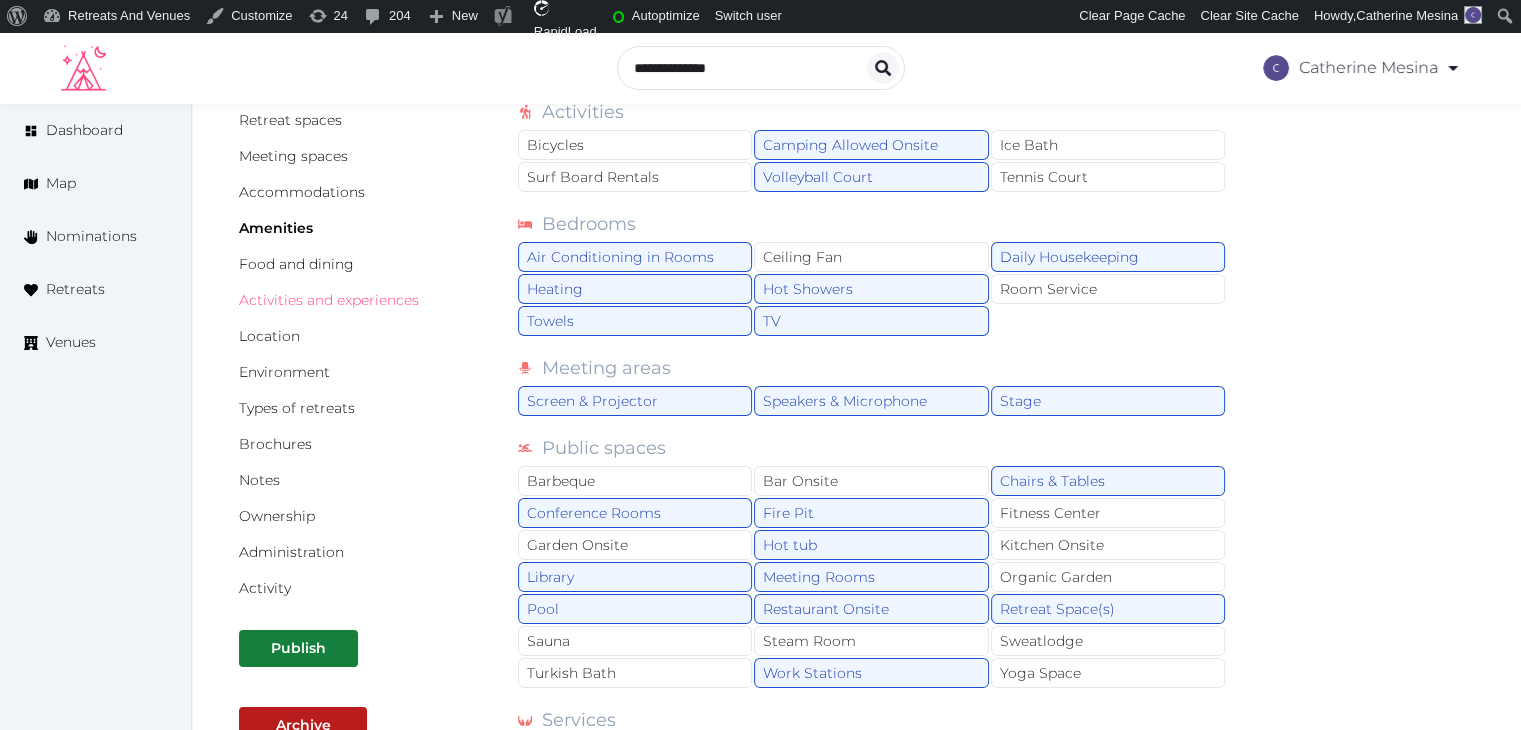 click on "Activities and experiences" at bounding box center (329, 300) 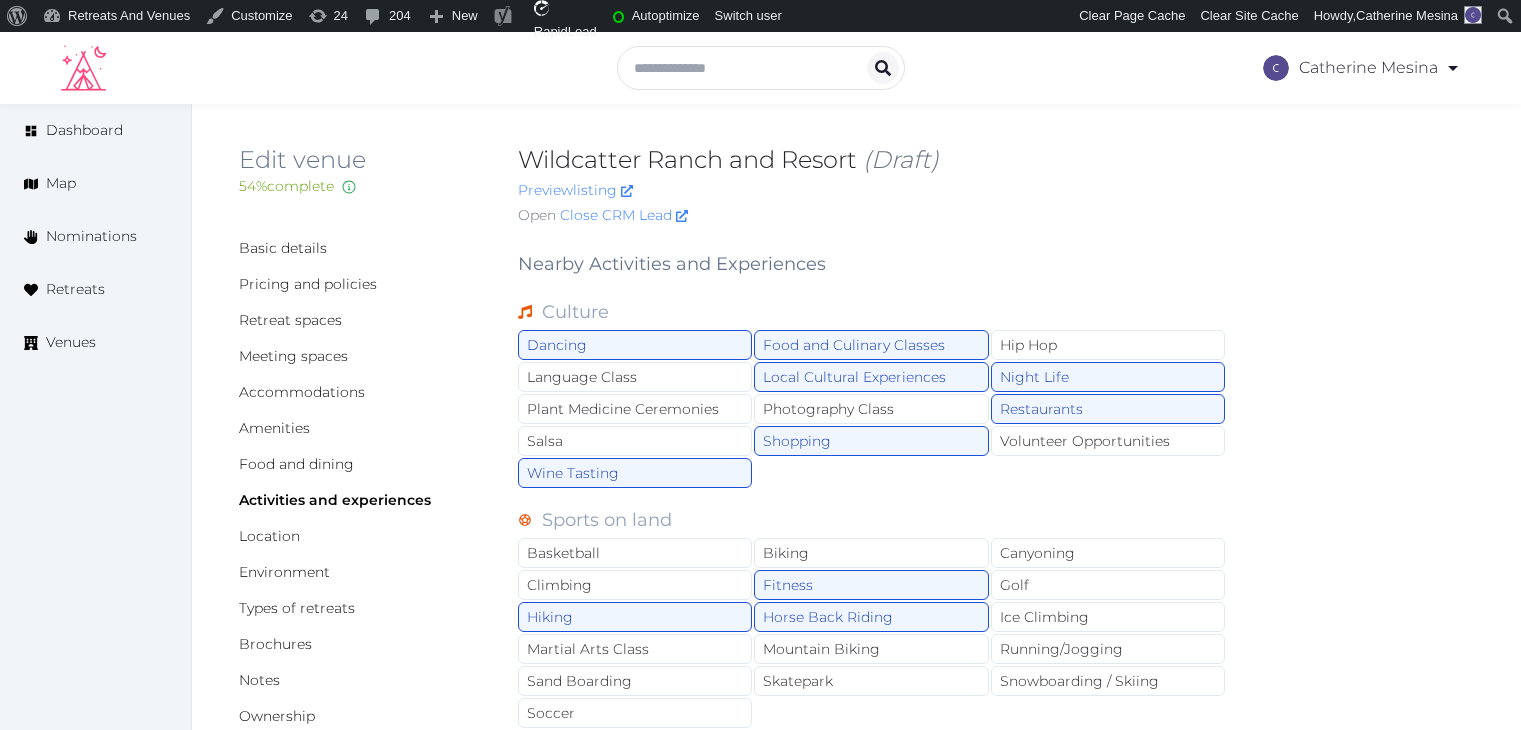 scroll, scrollTop: 0, scrollLeft: 0, axis: both 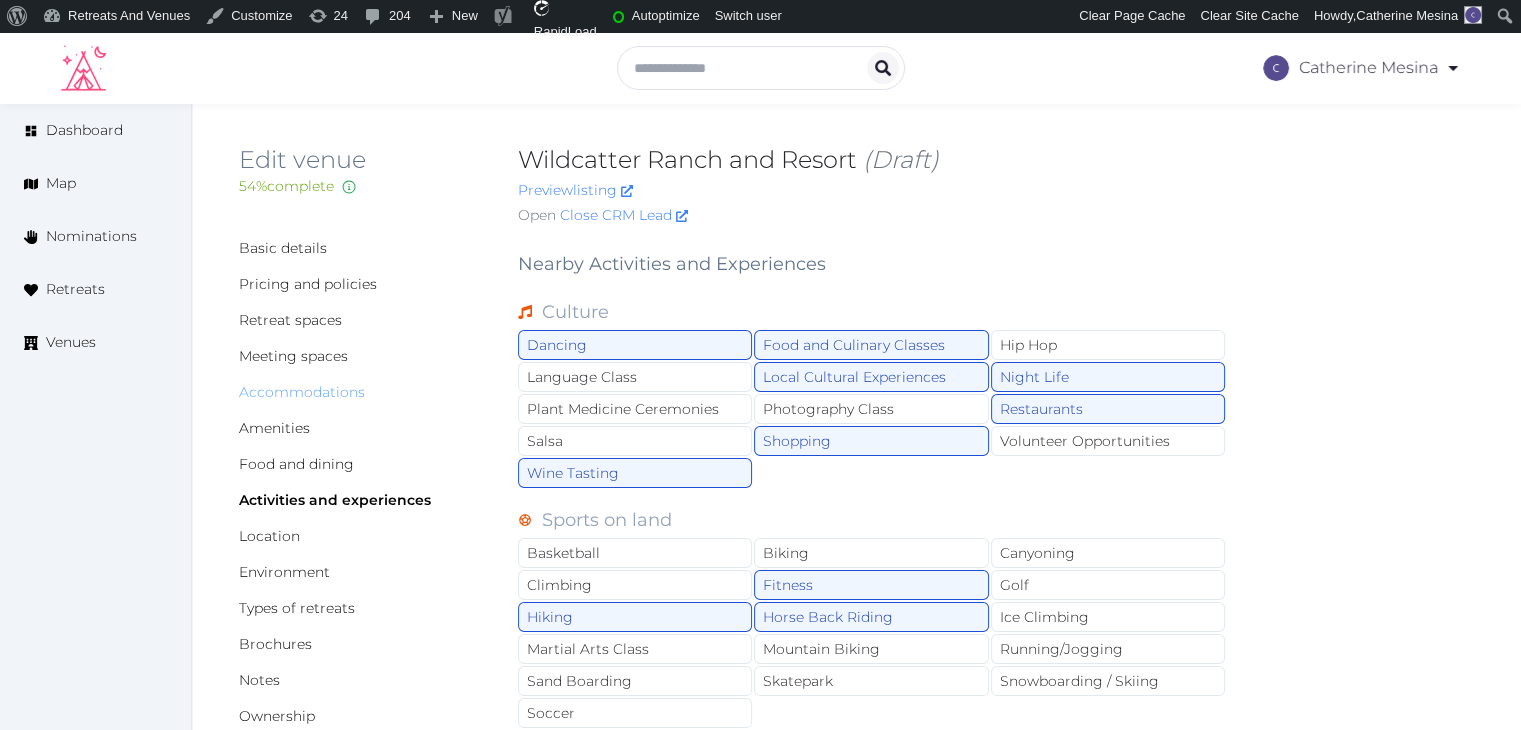 click on "Accommodations" at bounding box center [302, 392] 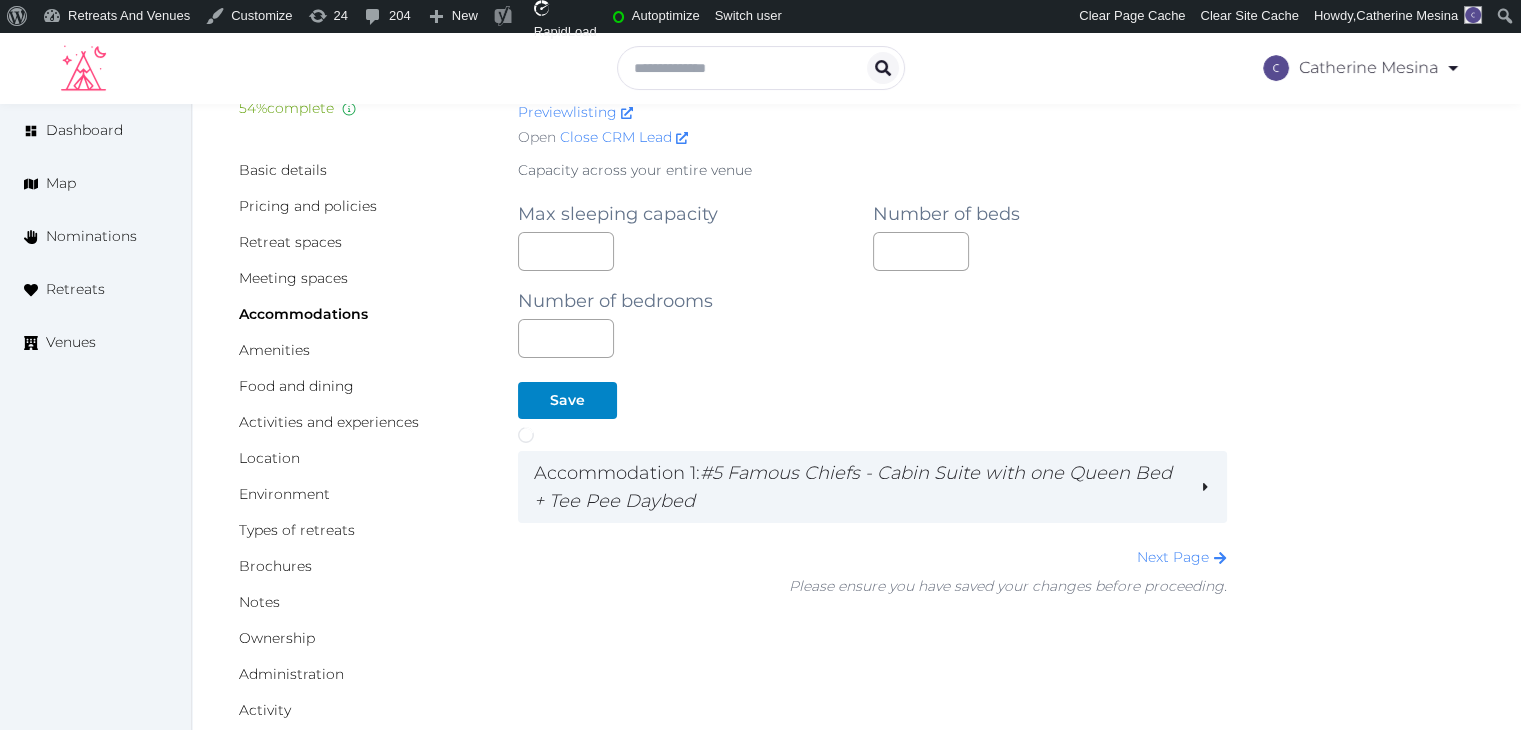 scroll, scrollTop: 168, scrollLeft: 0, axis: vertical 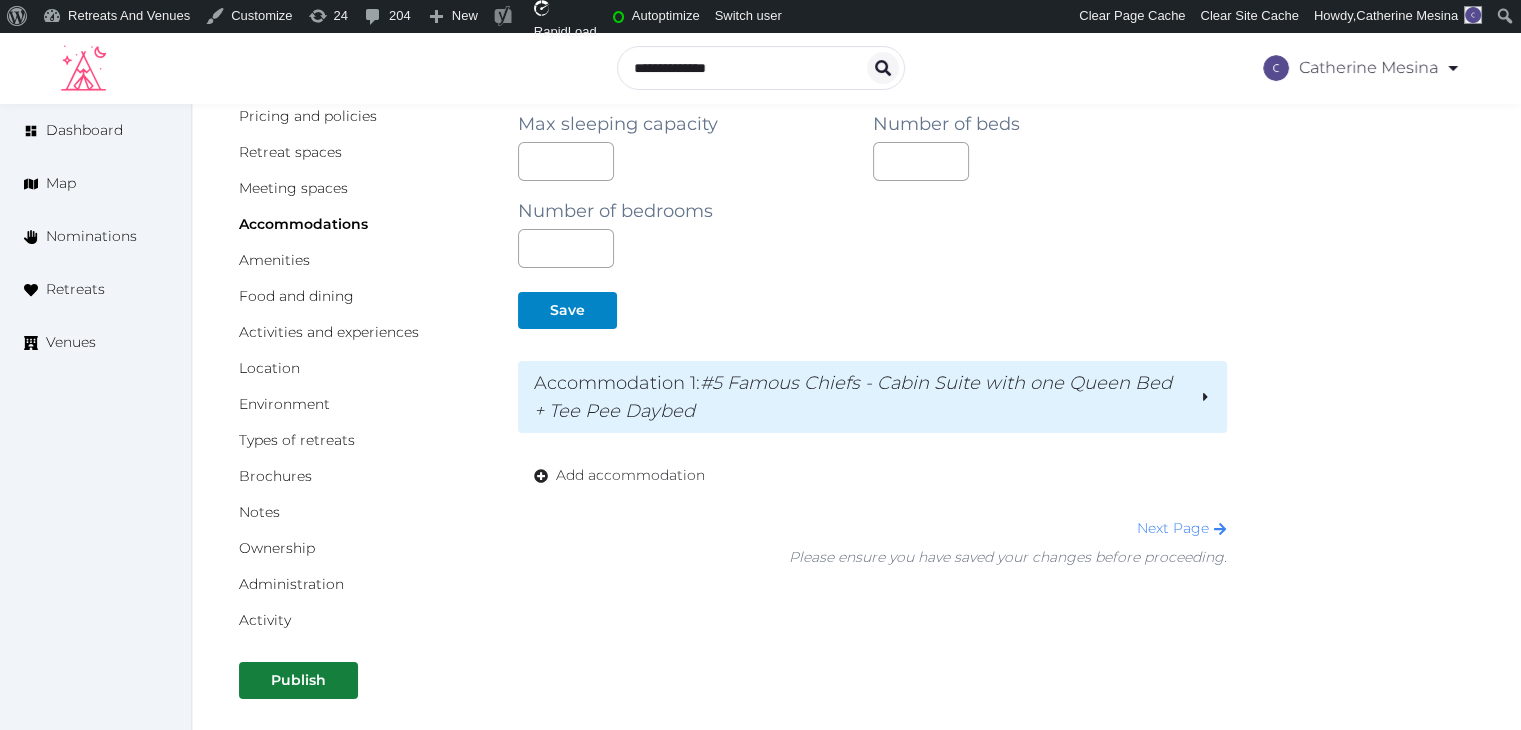 click on "Accommodation 1 : #5 Famous Chiefs - Cabin Suite with one Queen Bed + Tee Pee Daybed" at bounding box center (859, 397) 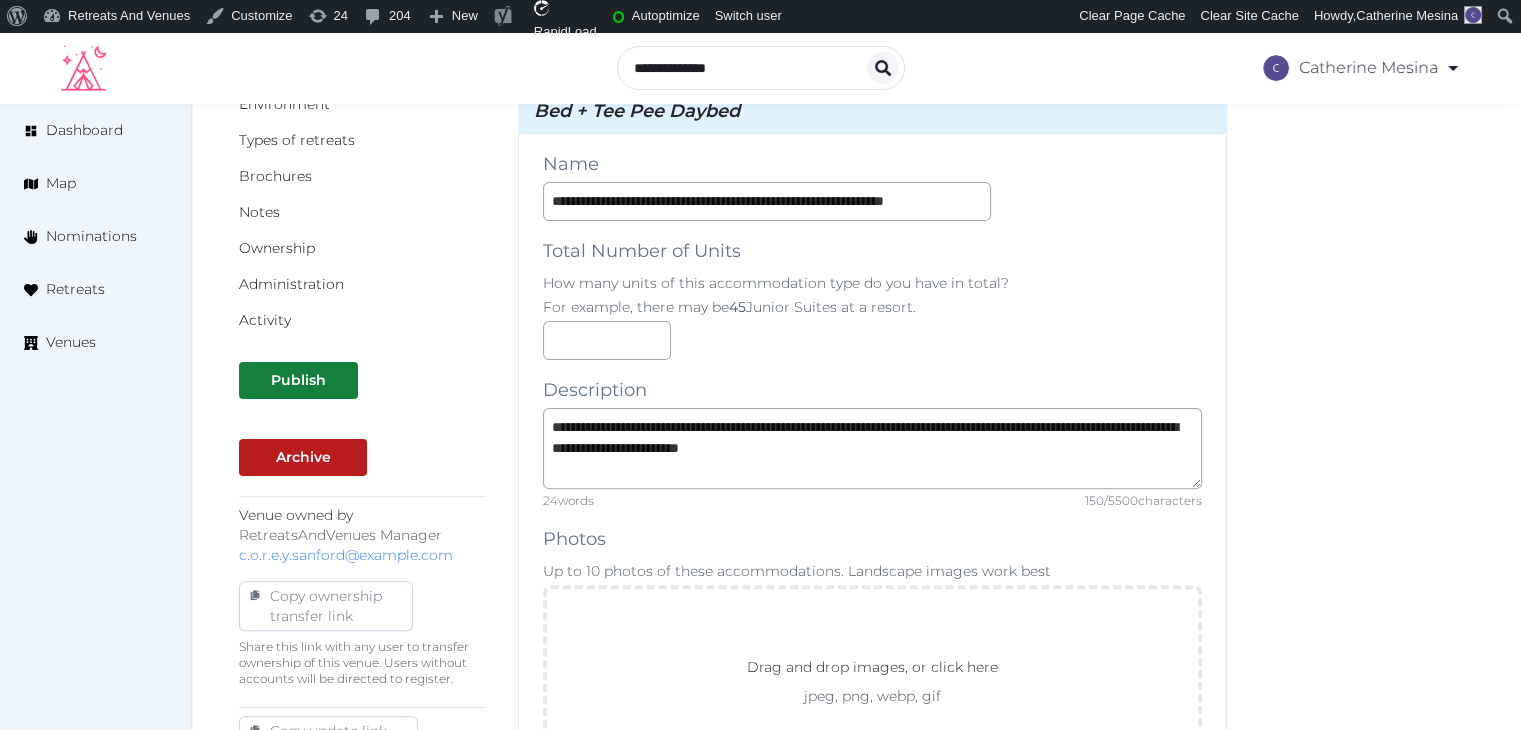 scroll, scrollTop: 68, scrollLeft: 0, axis: vertical 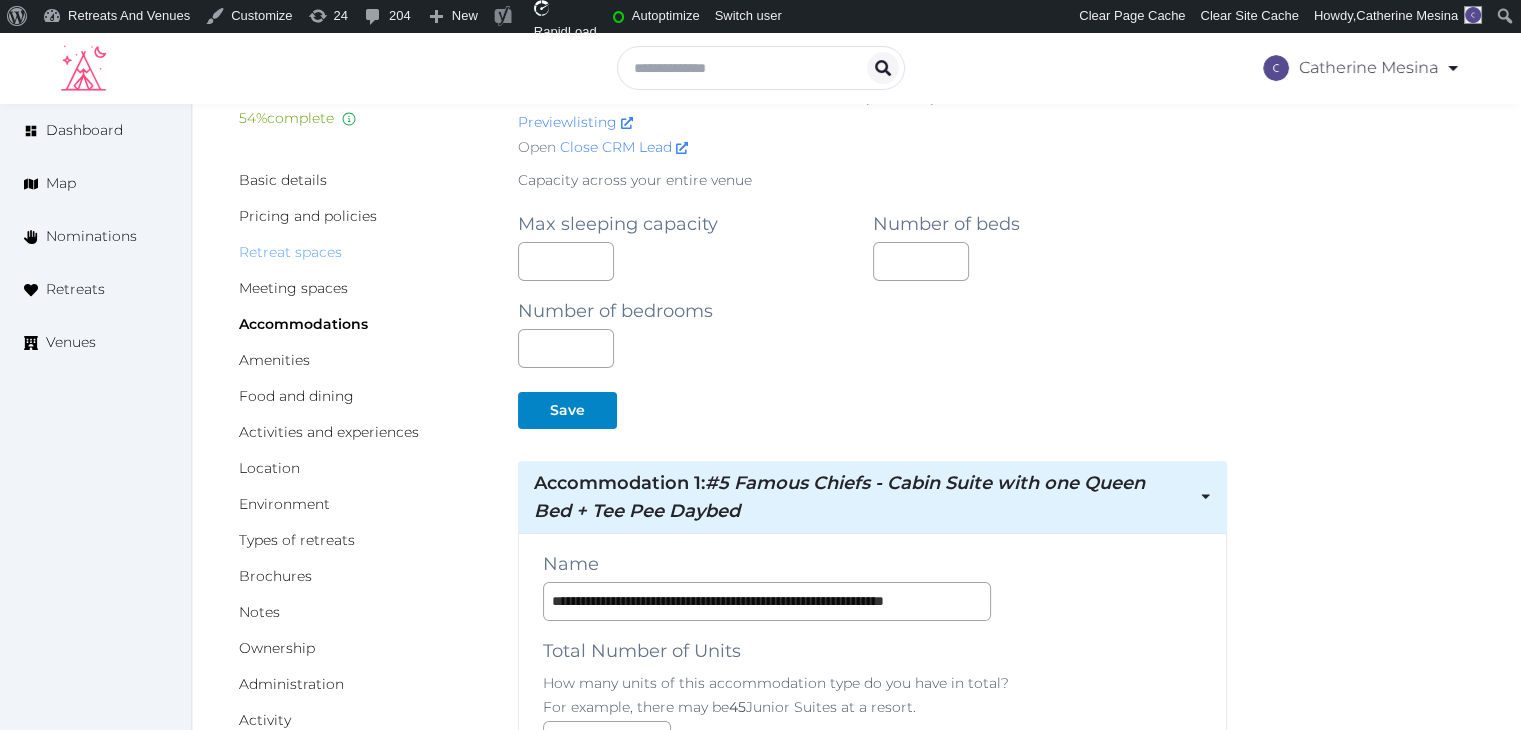 click on "Retreat spaces" at bounding box center (290, 252) 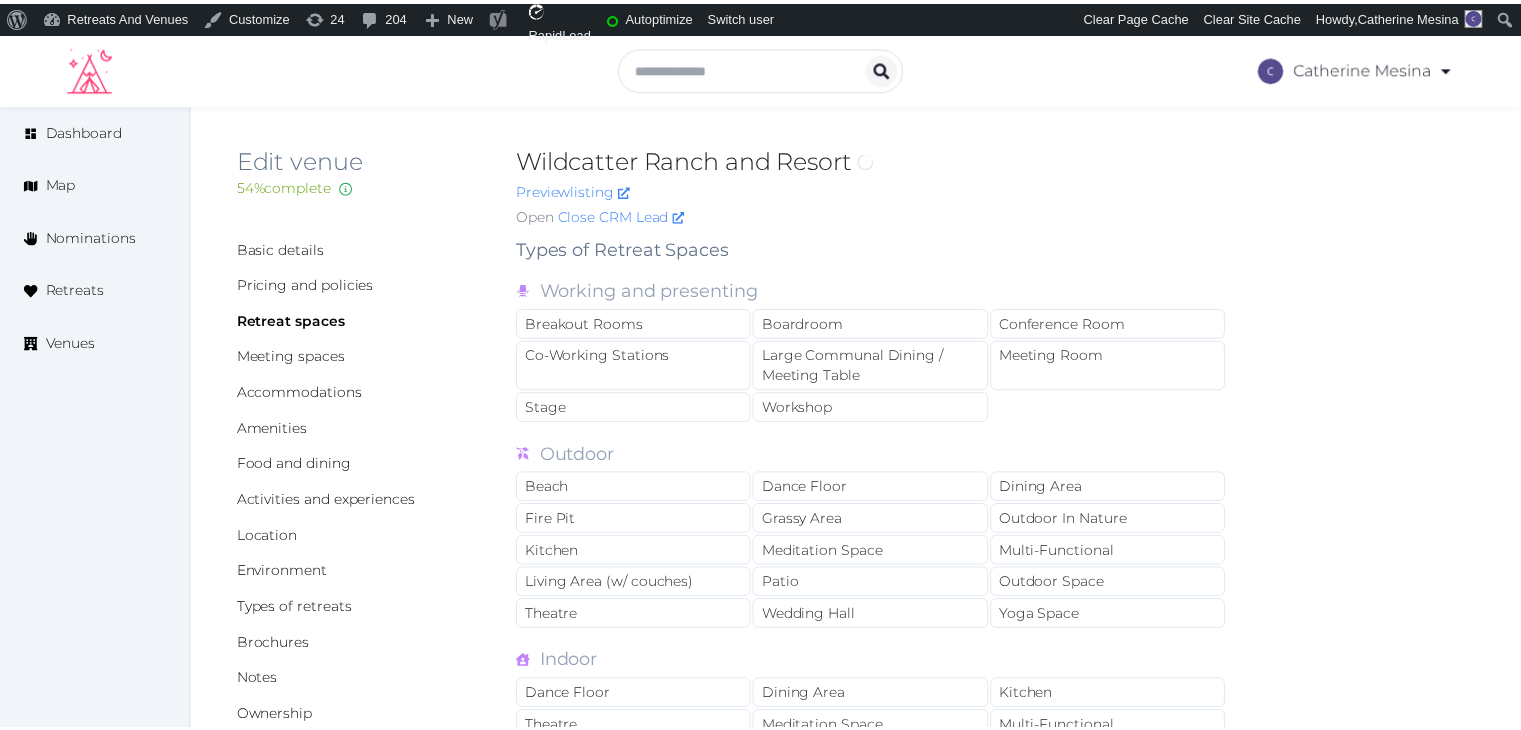 scroll, scrollTop: 0, scrollLeft: 0, axis: both 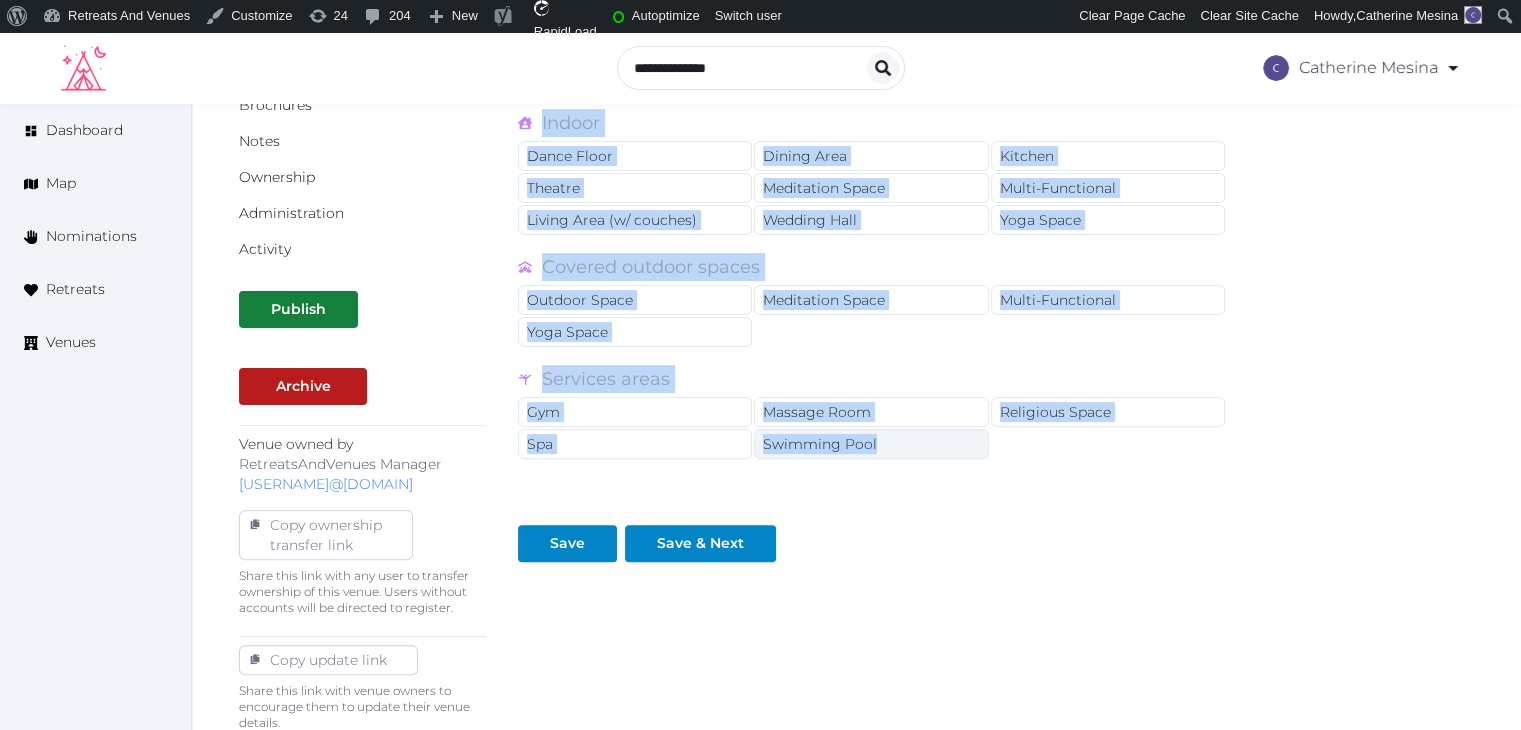 drag, startPoint x: 514, startPoint y: 252, endPoint x: 892, endPoint y: 441, distance: 422.61685 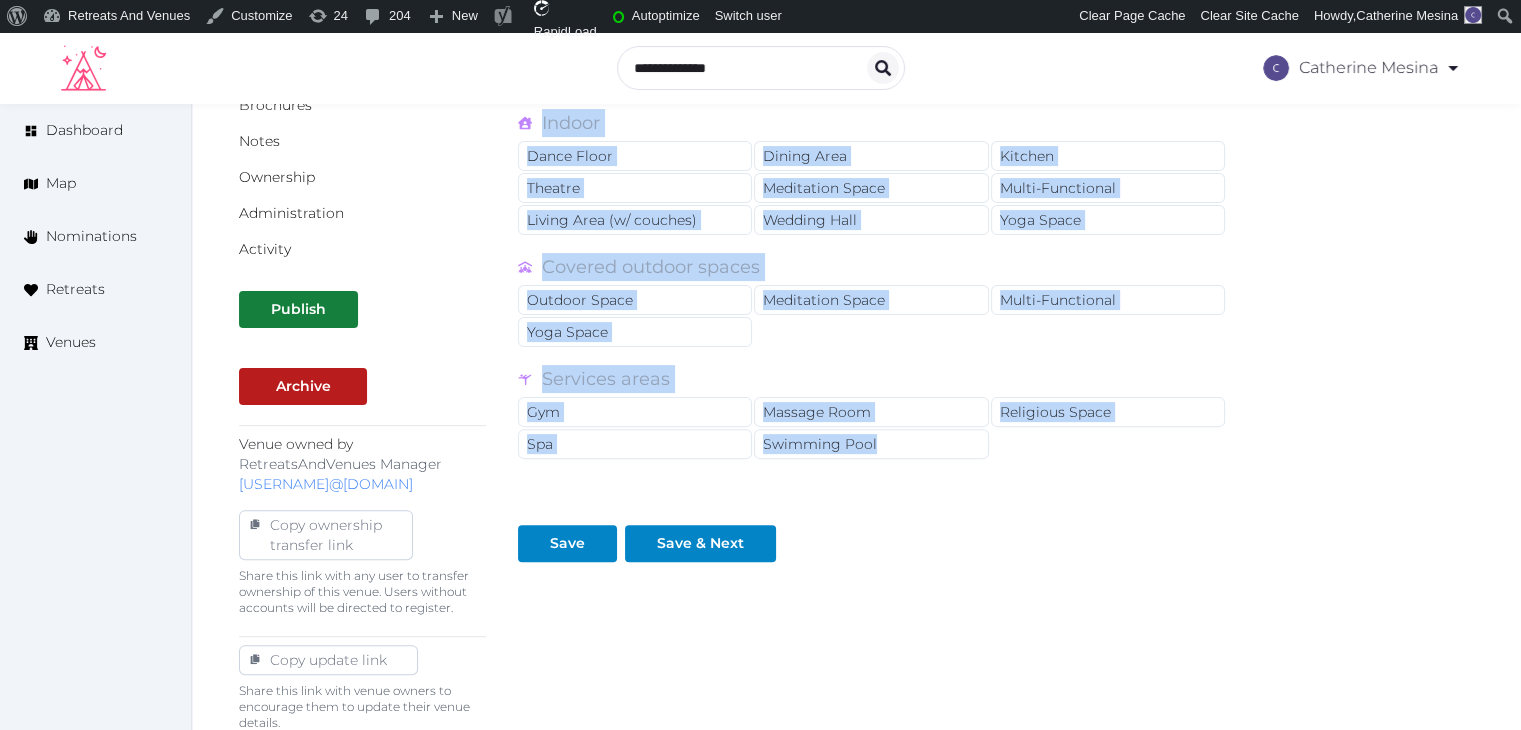 copy on "Types of Retreat Spaces Working and presenting Breakout Rooms Boardroom Conference Room Co-Working Stations Large Communal Dining / Meeting Table Meeting Room Stage Workshop Outdoor Beach Dance Floor Dining Area Fire Pit Grassy Area Outdoor In Nature Kitchen Meditation Space Multi-Functional Living Area (w/ couches) Patio Outdoor Space Theatre Wedding Hall Yoga Space Indoor Dance Floor Dining Area Kitchen Theatre Meditation Space Multi-Functional Living Area (w/ couches) Wedding Hall Yoga Space Covered outdoor spaces Outdoor Space Meditation Space Multi-Functional Yoga Space Services areas Gym Massage Room Religious Space Spa Swimming Pool" 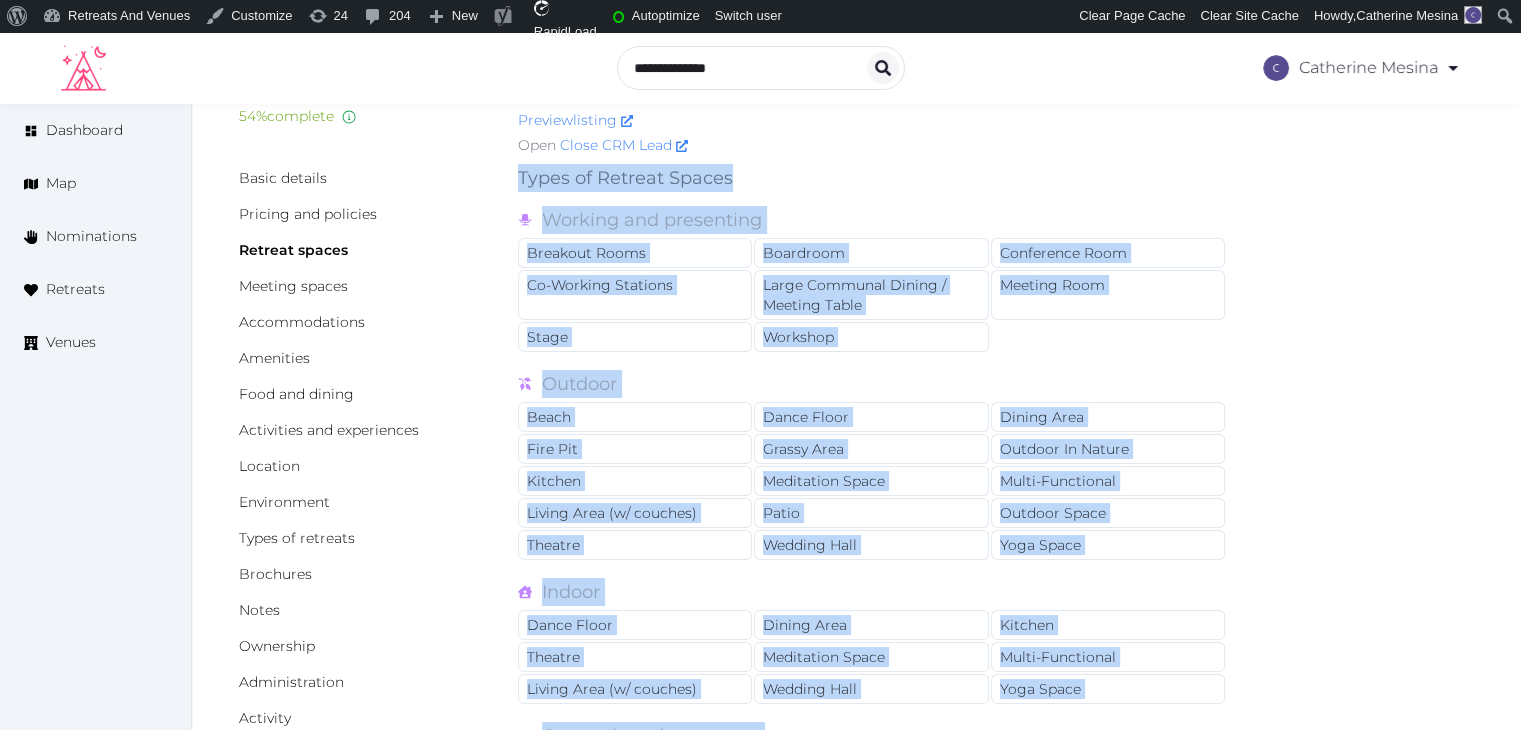 scroll, scrollTop: 0, scrollLeft: 0, axis: both 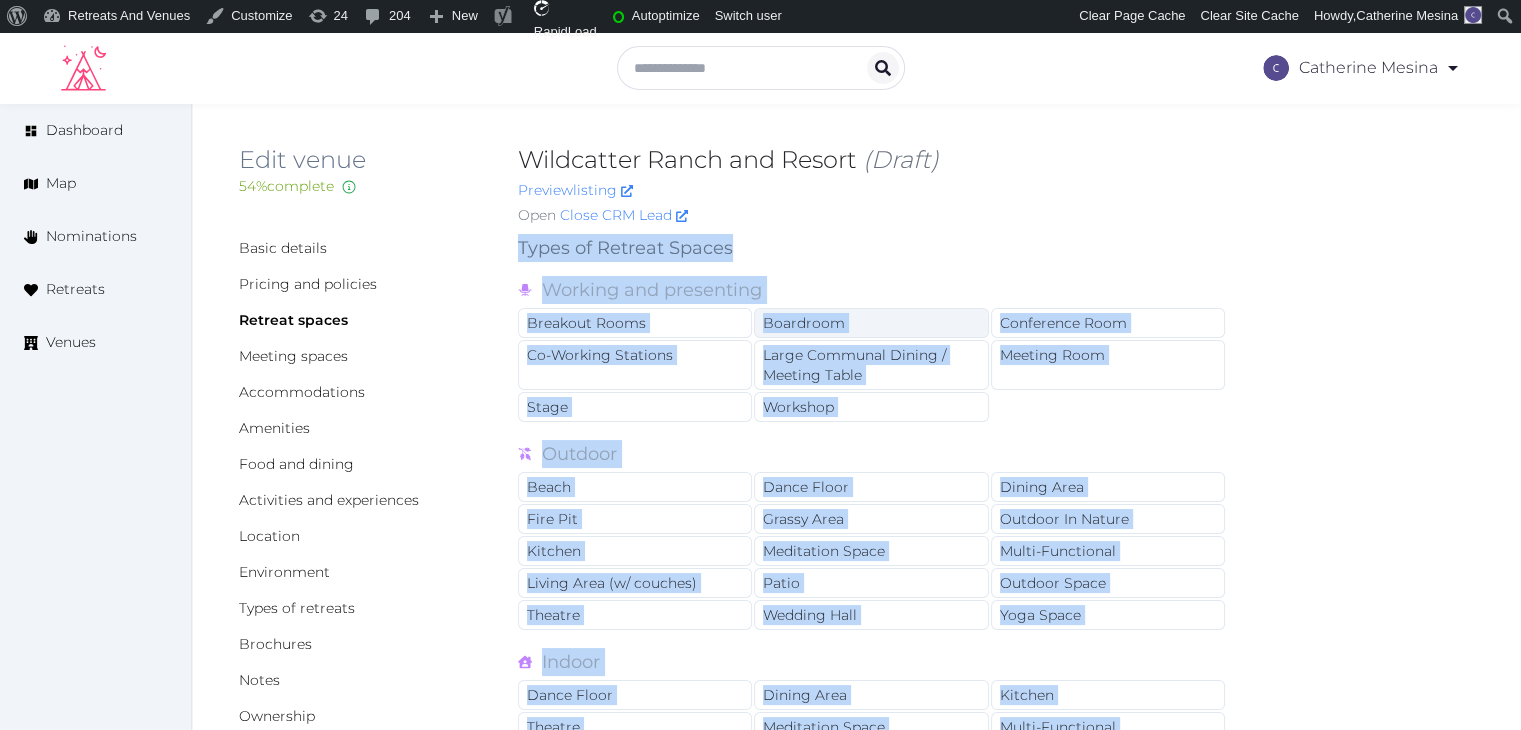 click on "Boardroom" at bounding box center (871, 323) 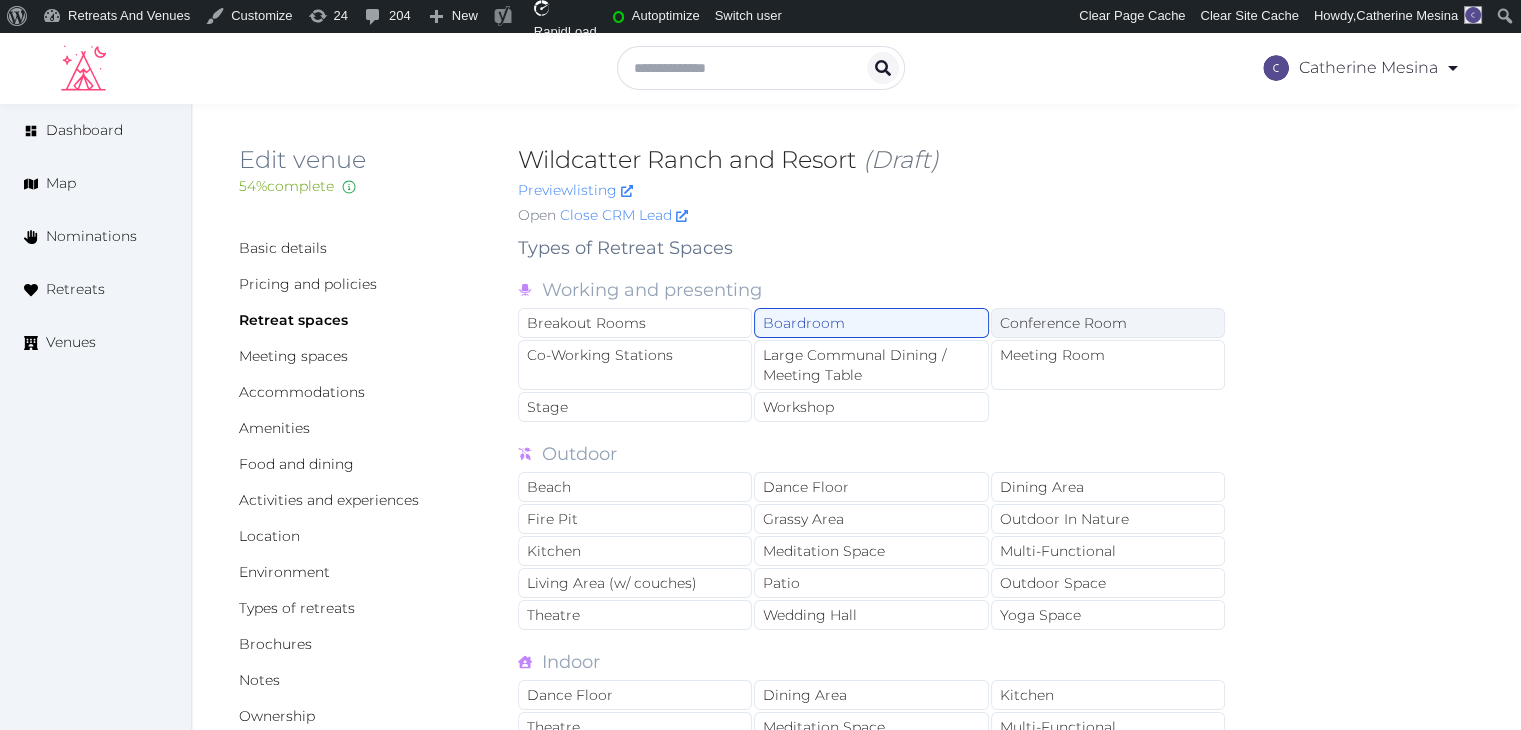 drag, startPoint x: 664, startPoint y: 327, endPoint x: 1026, endPoint y: 326, distance: 362.00137 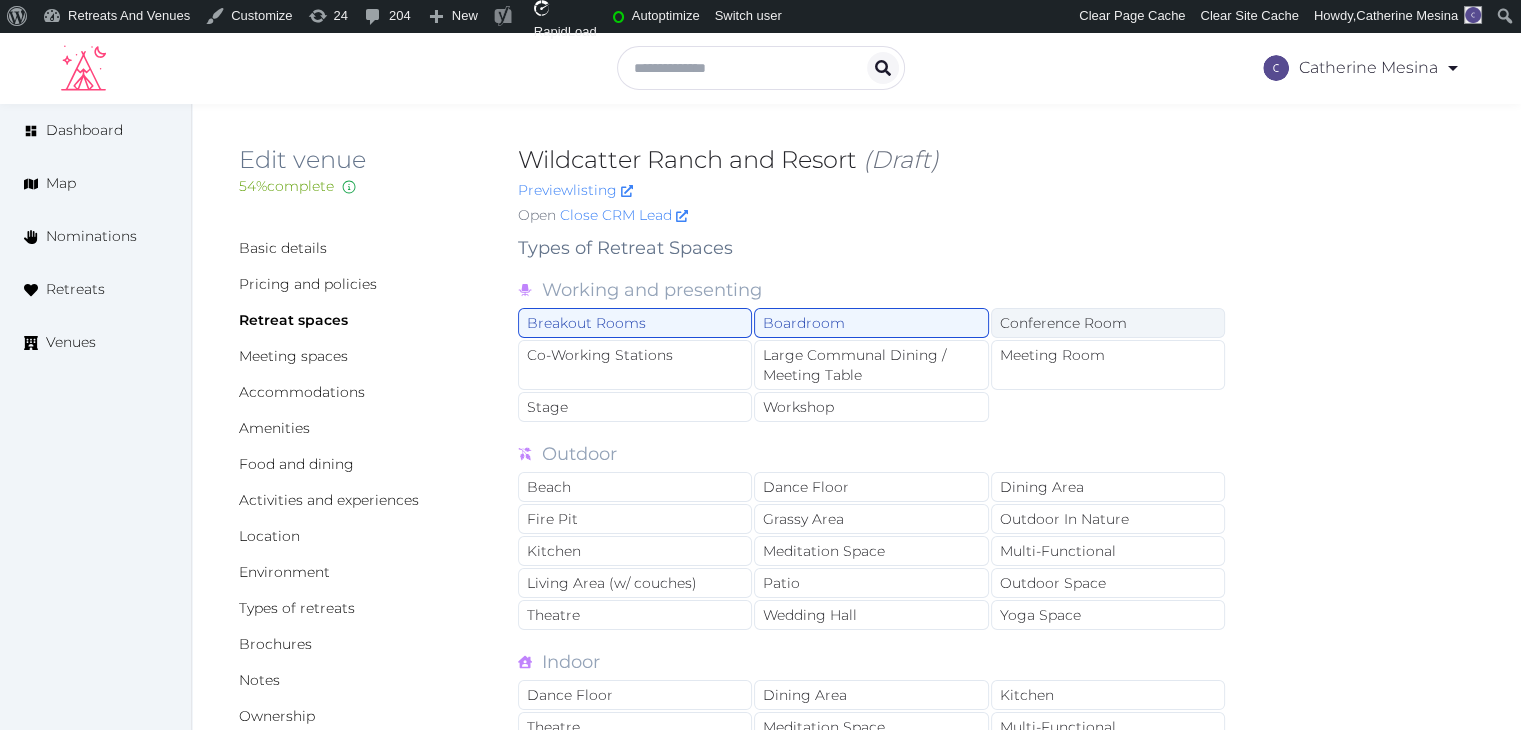 drag, startPoint x: 1135, startPoint y: 361, endPoint x: 1122, endPoint y: 318, distance: 44.922153 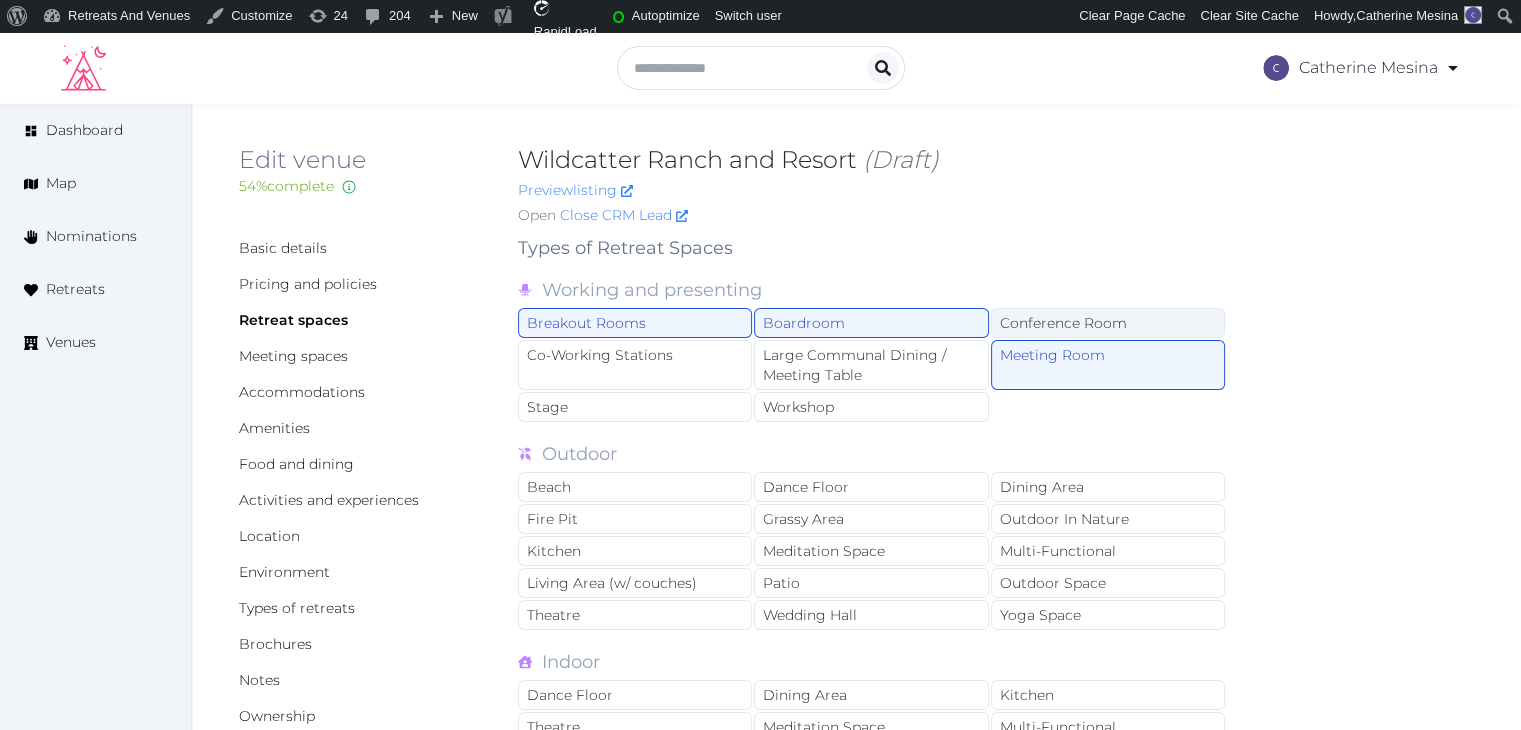 click on "Conference Room" at bounding box center (1108, 323) 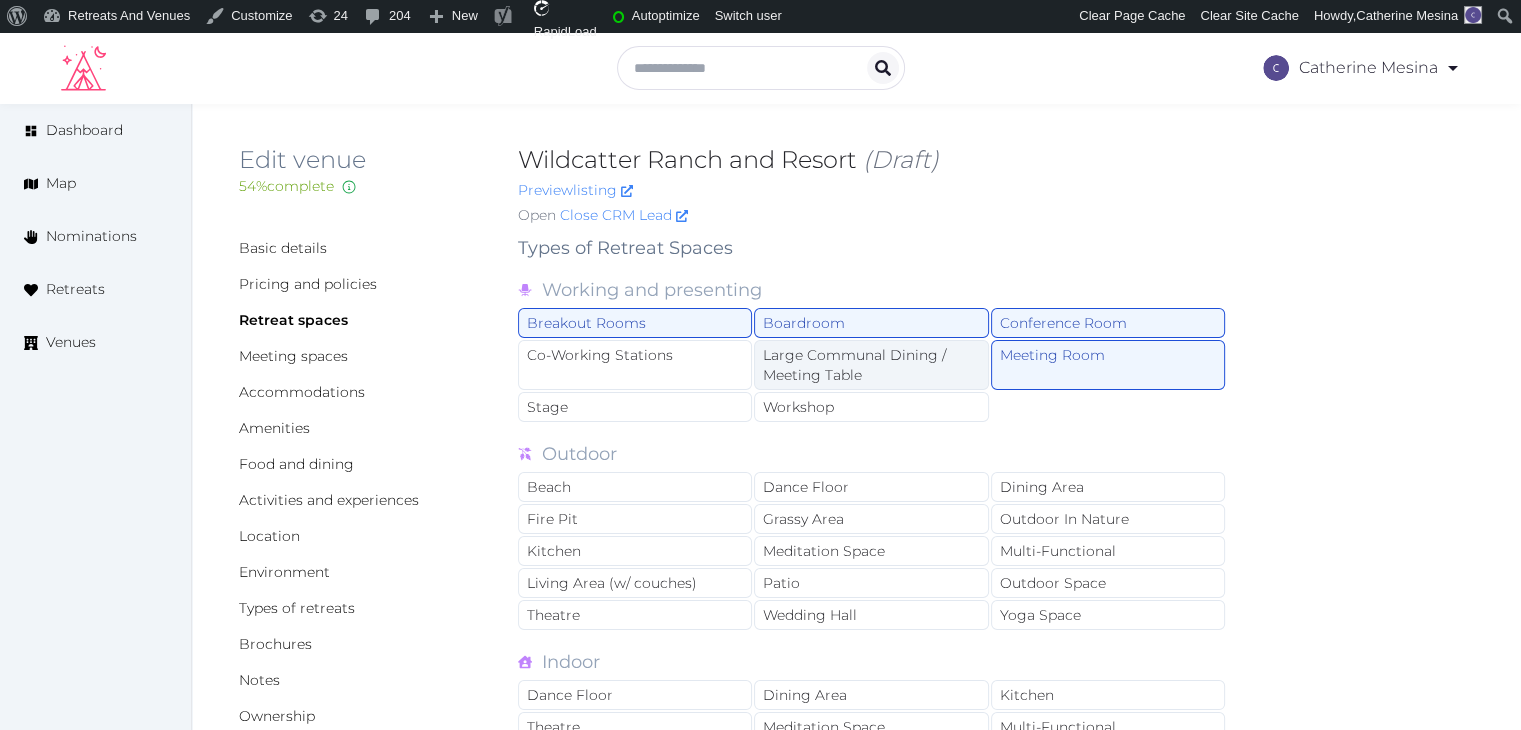 click on "Large Communal Dining / Meeting Table" at bounding box center (871, 365) 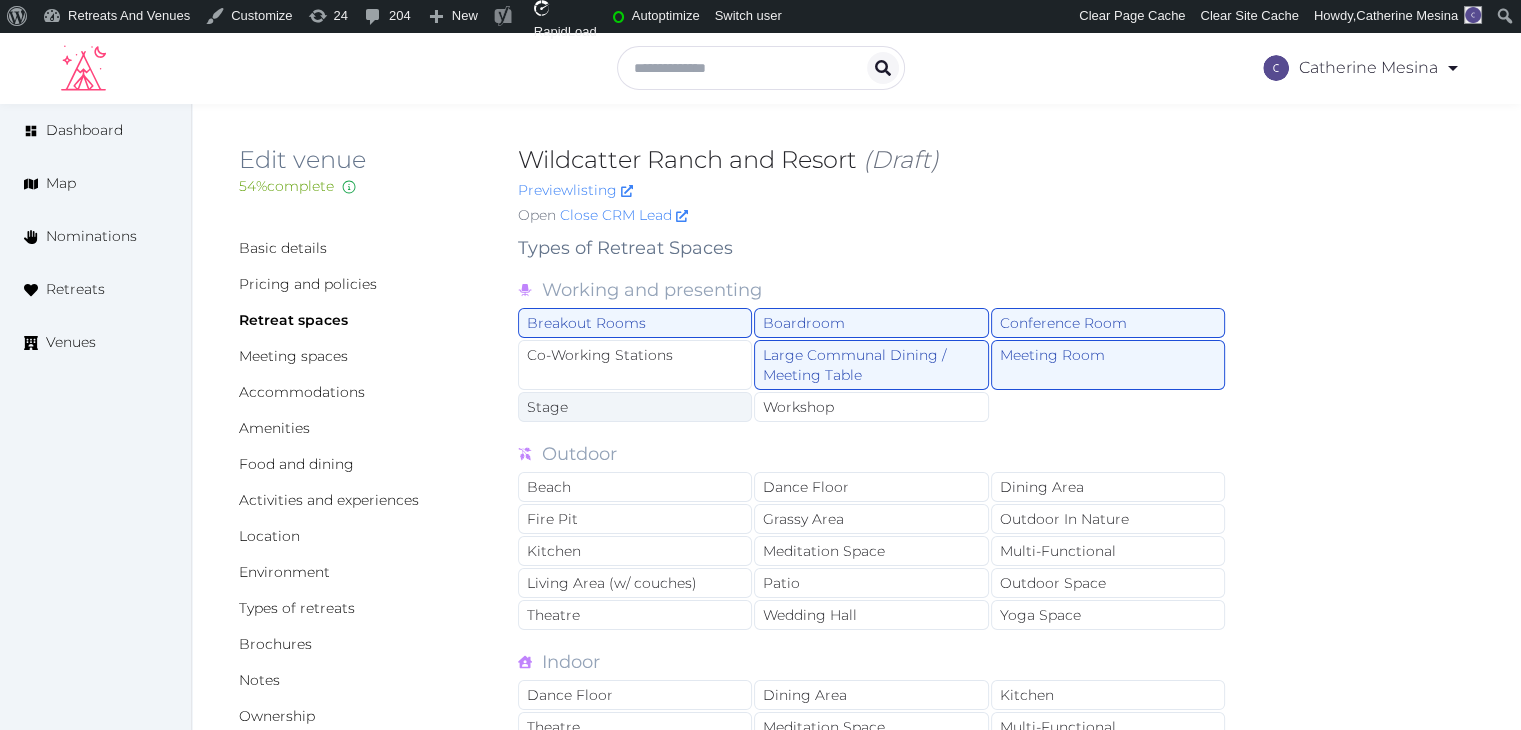 click on "Stage" at bounding box center [635, 407] 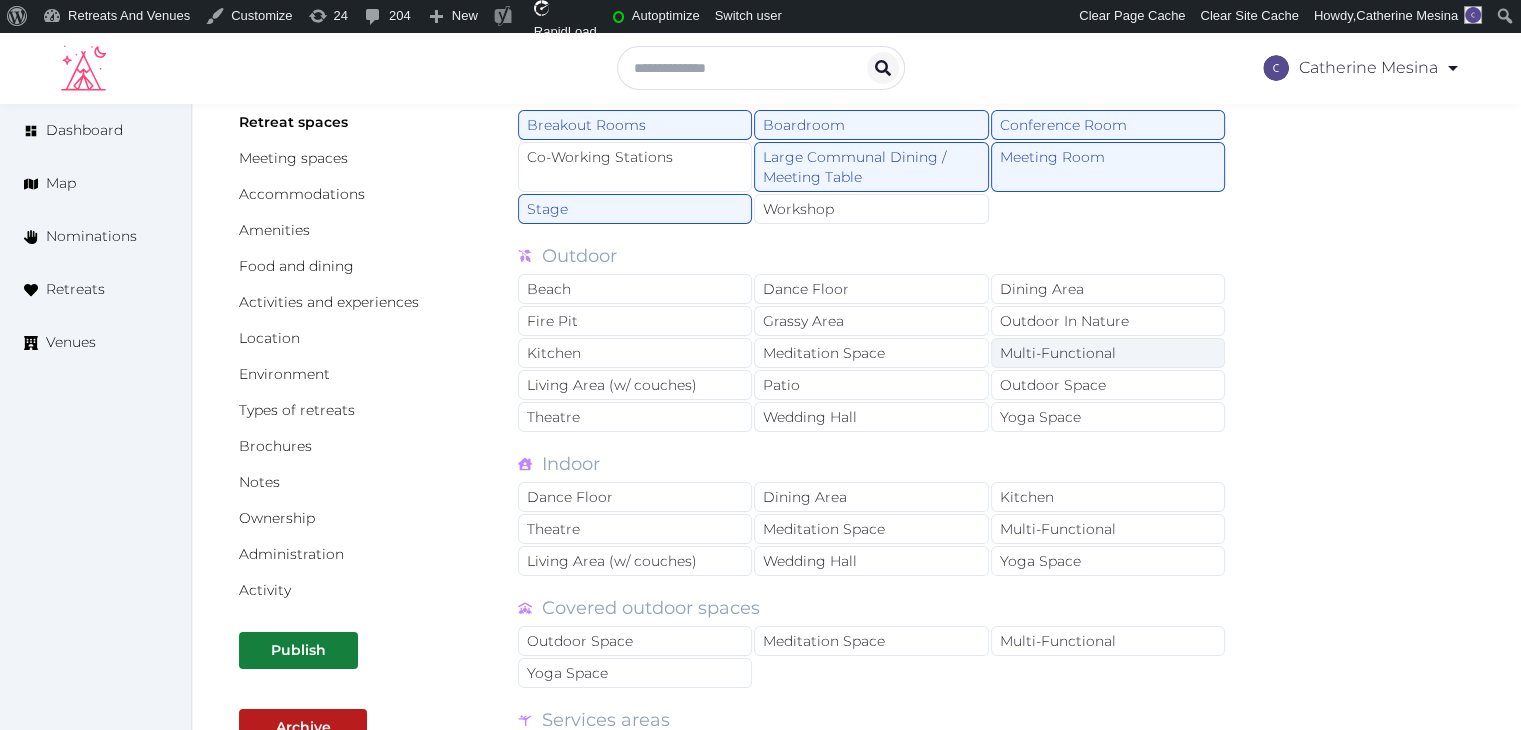 scroll, scrollTop: 200, scrollLeft: 0, axis: vertical 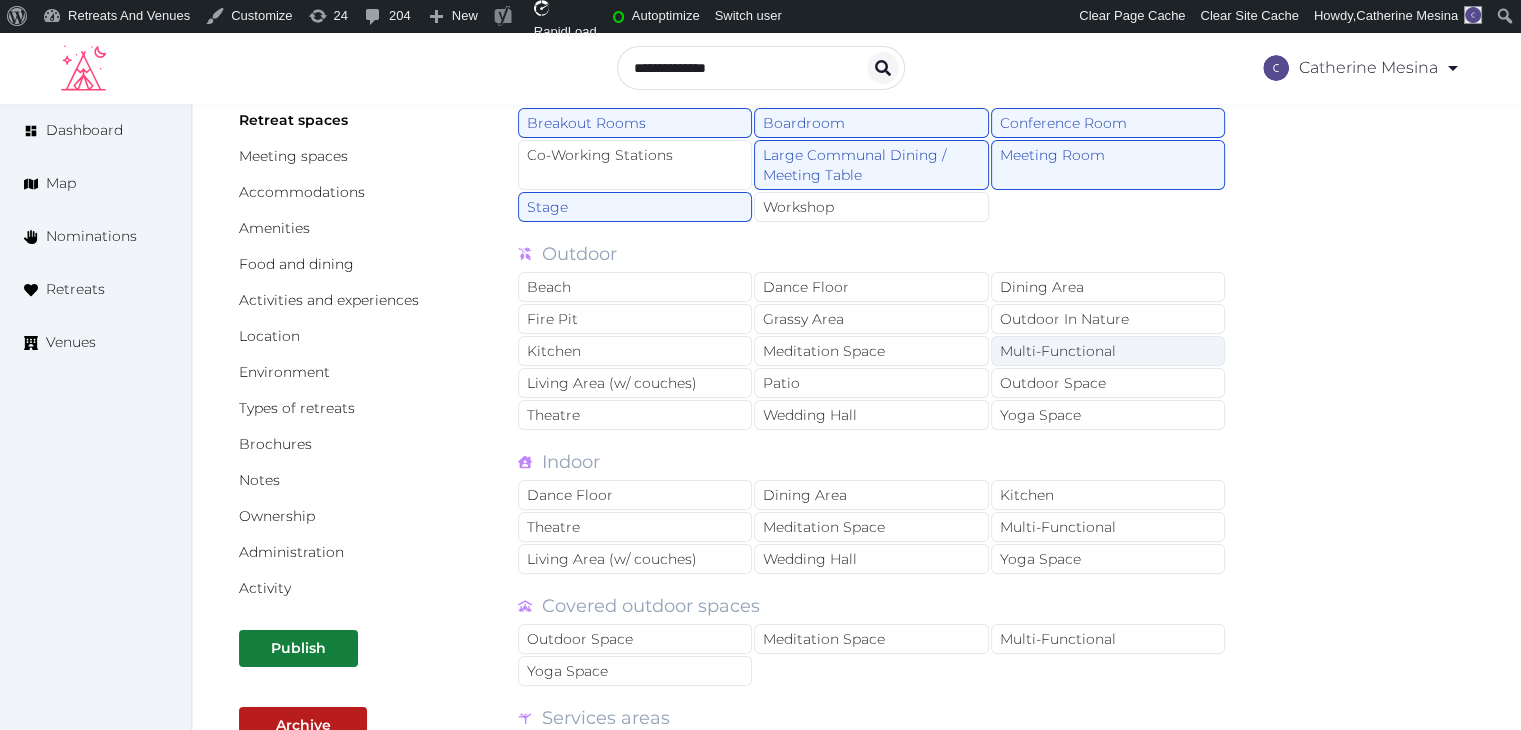 click on "Multi-Functional" at bounding box center [1108, 351] 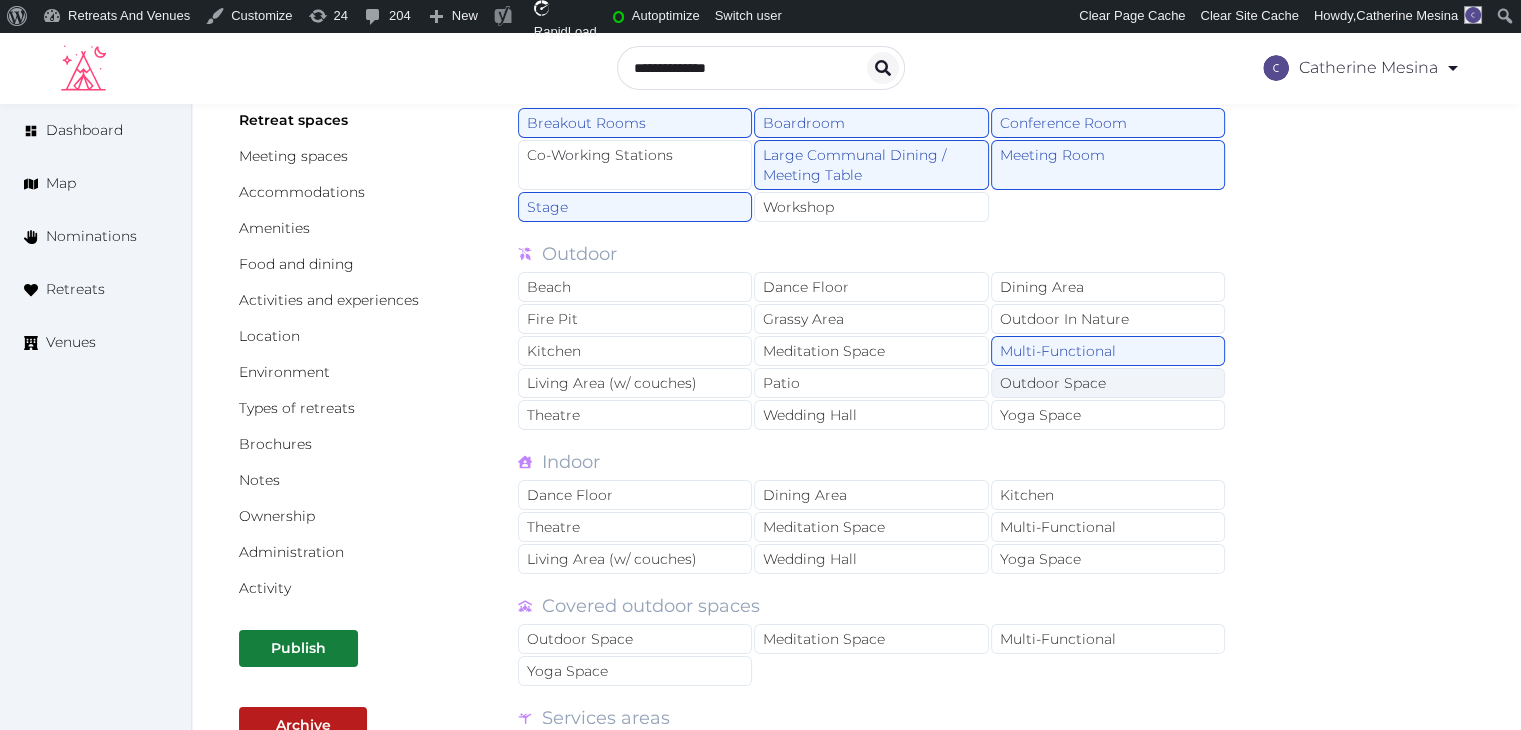 click on "Outdoor Space" at bounding box center [1108, 383] 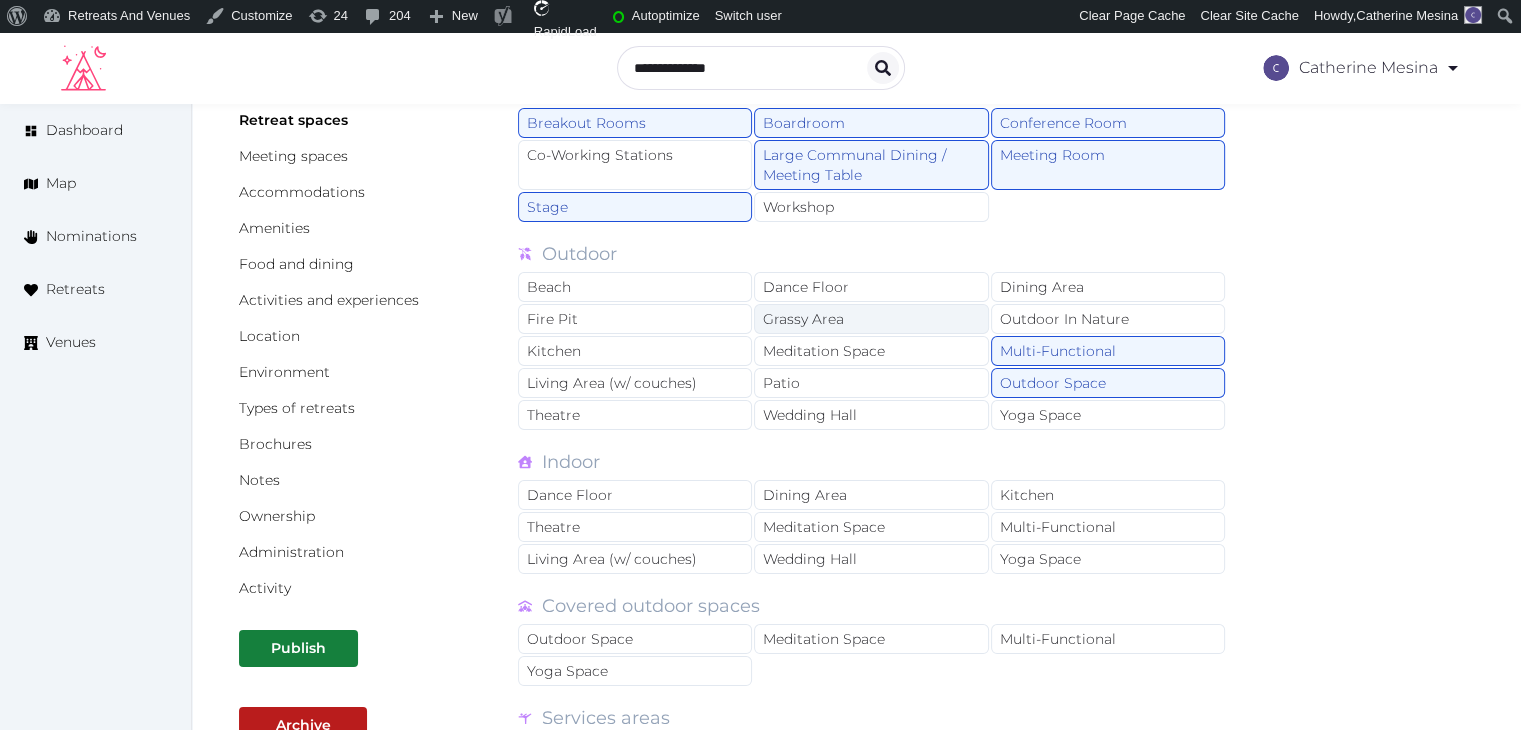 click on "Grassy Area" at bounding box center (871, 319) 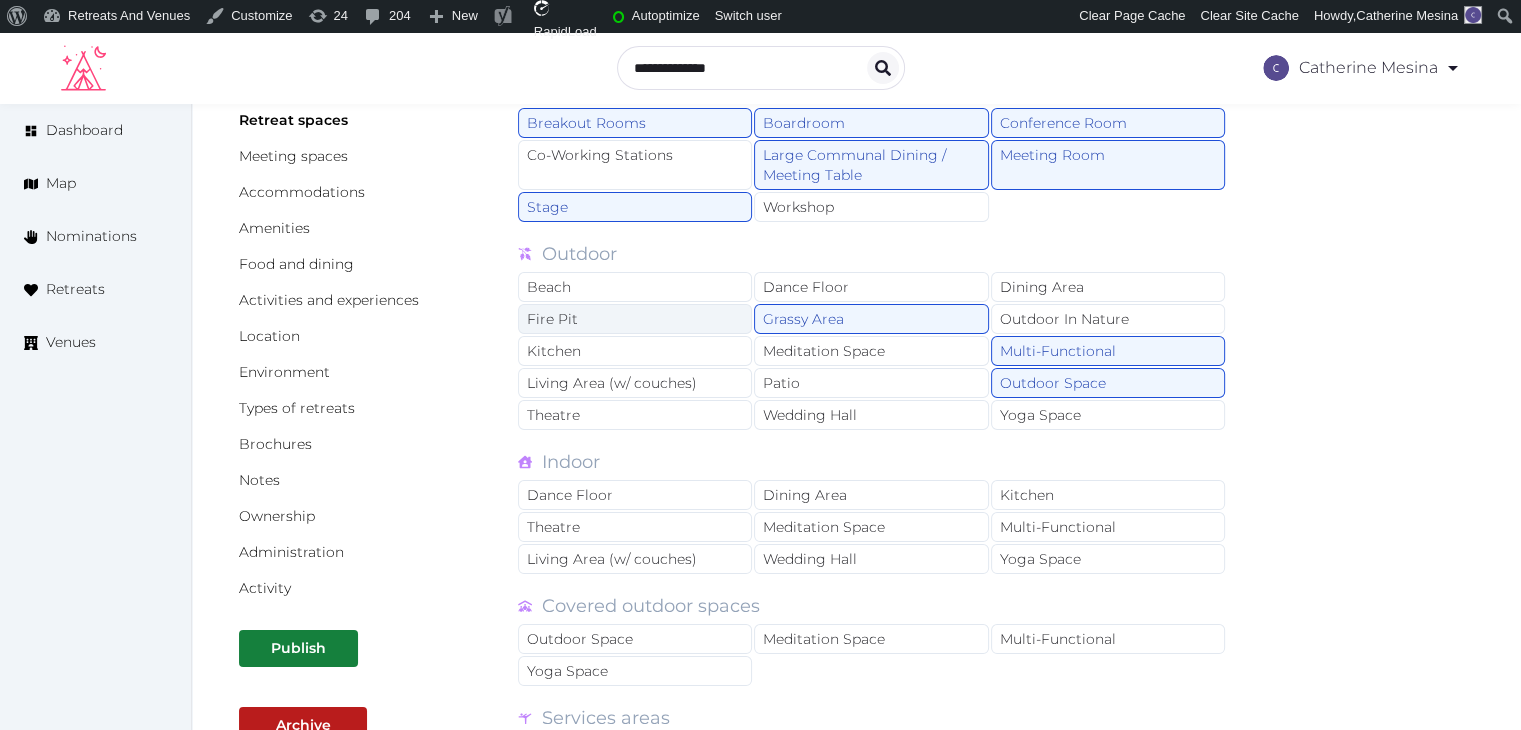 click on "Fire Pit" at bounding box center [635, 319] 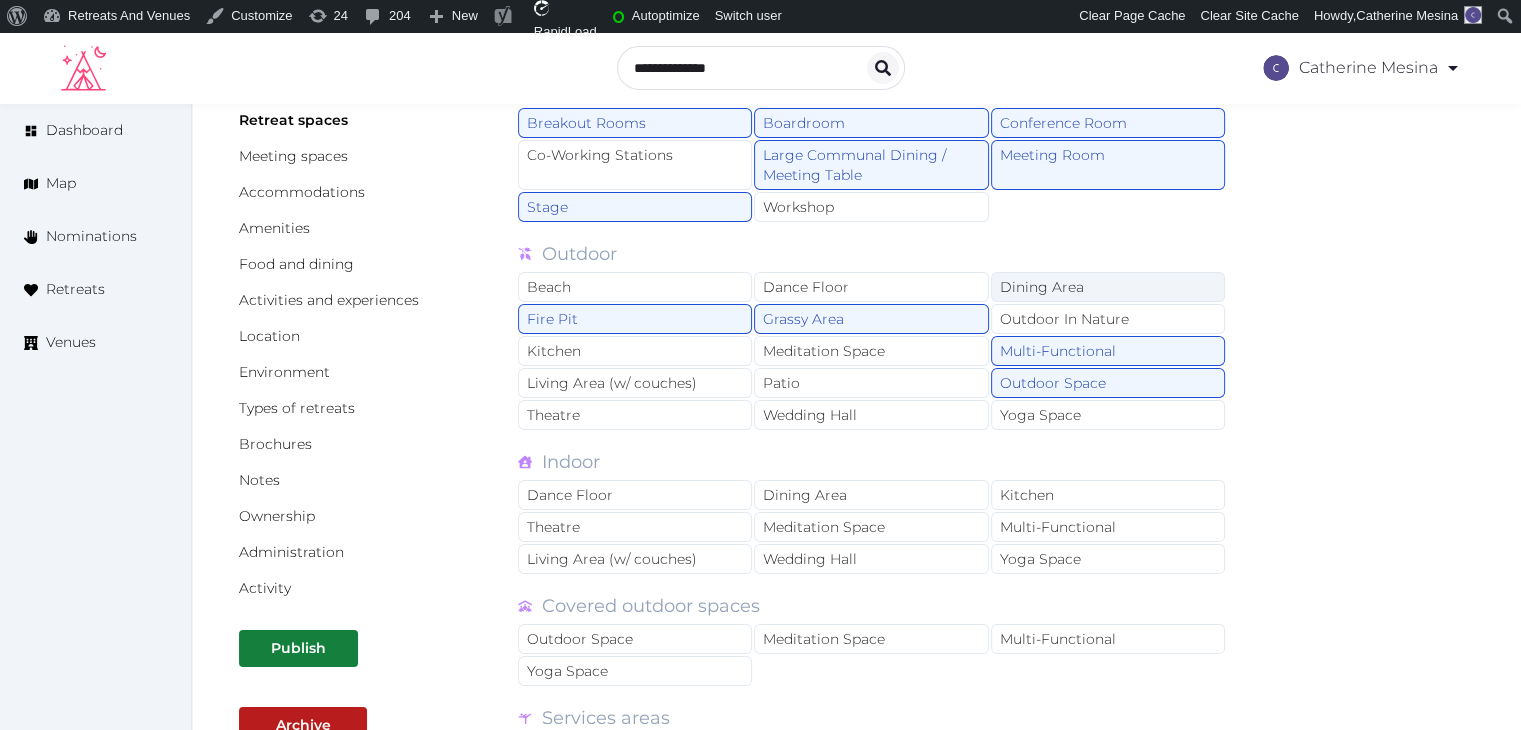 click on "Dining Area" at bounding box center (1108, 287) 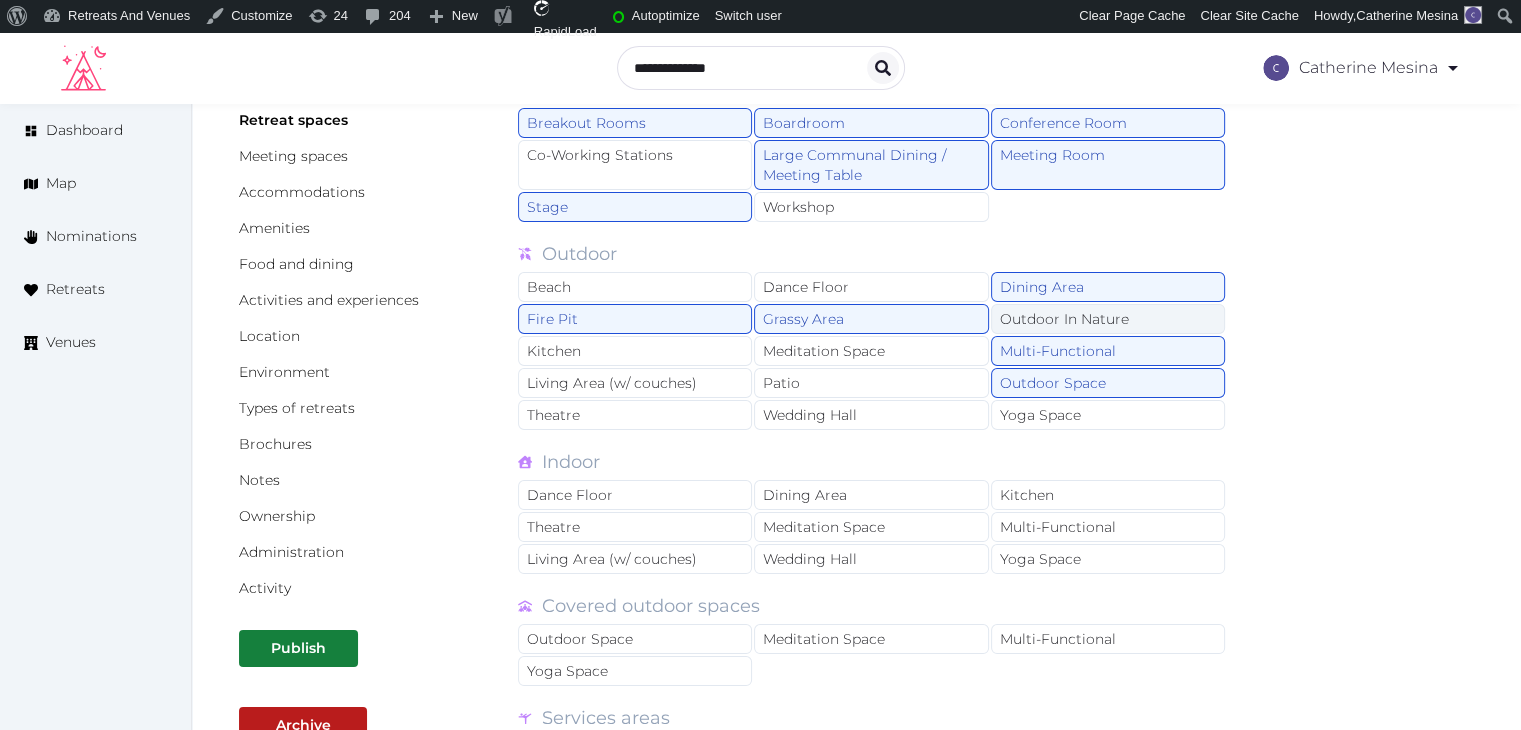 click on "Outdoor In Nature" at bounding box center [1108, 319] 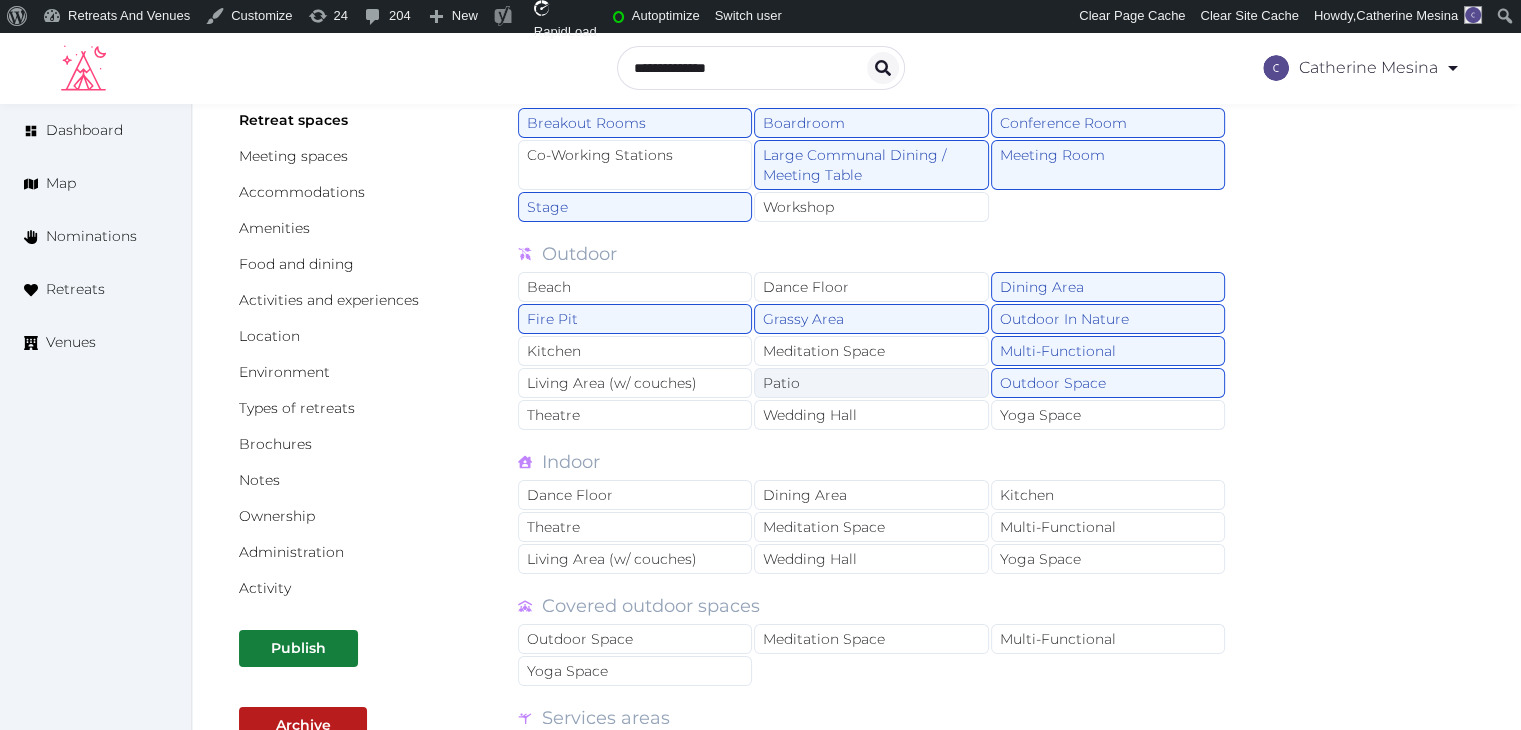 click on "Patio" at bounding box center [871, 383] 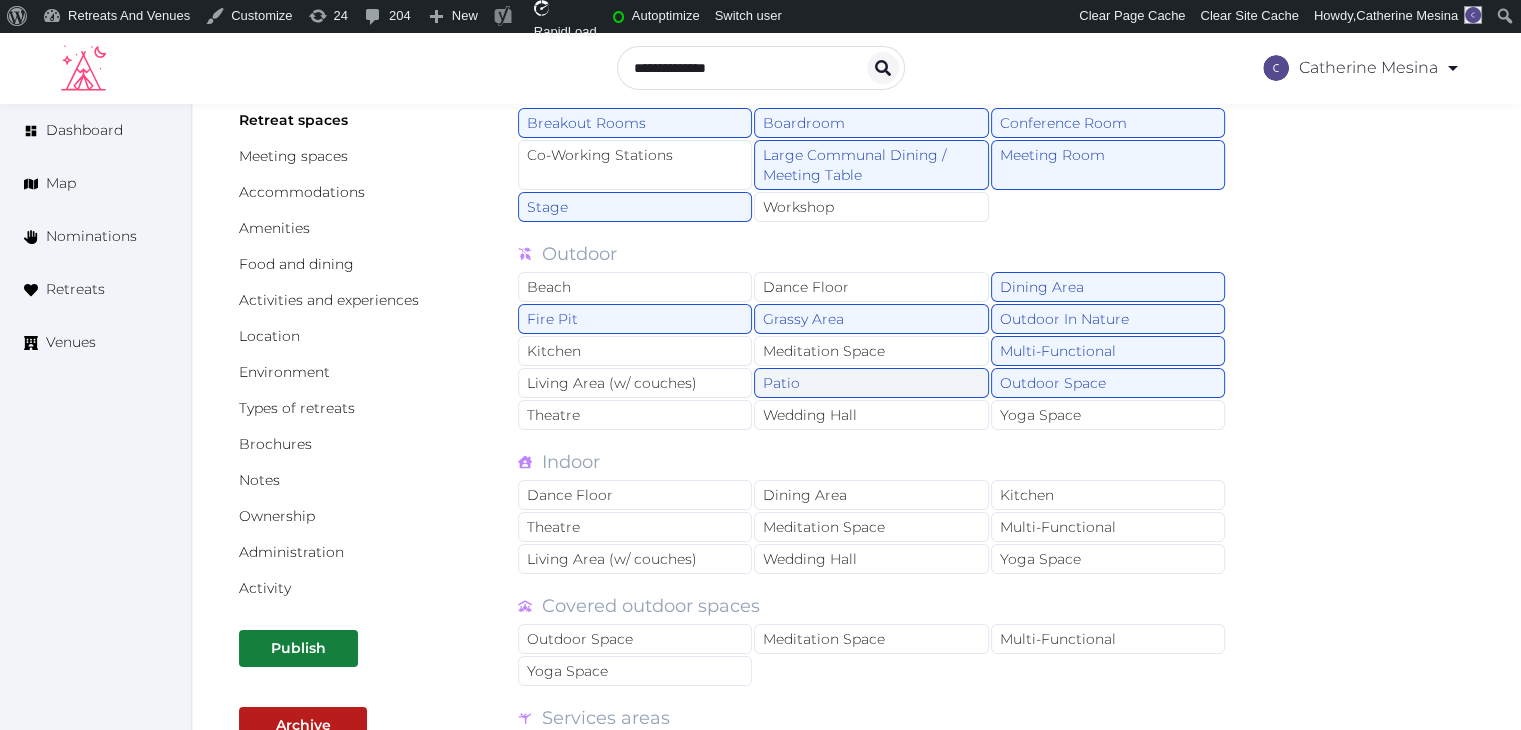 click on "Patio" at bounding box center [871, 383] 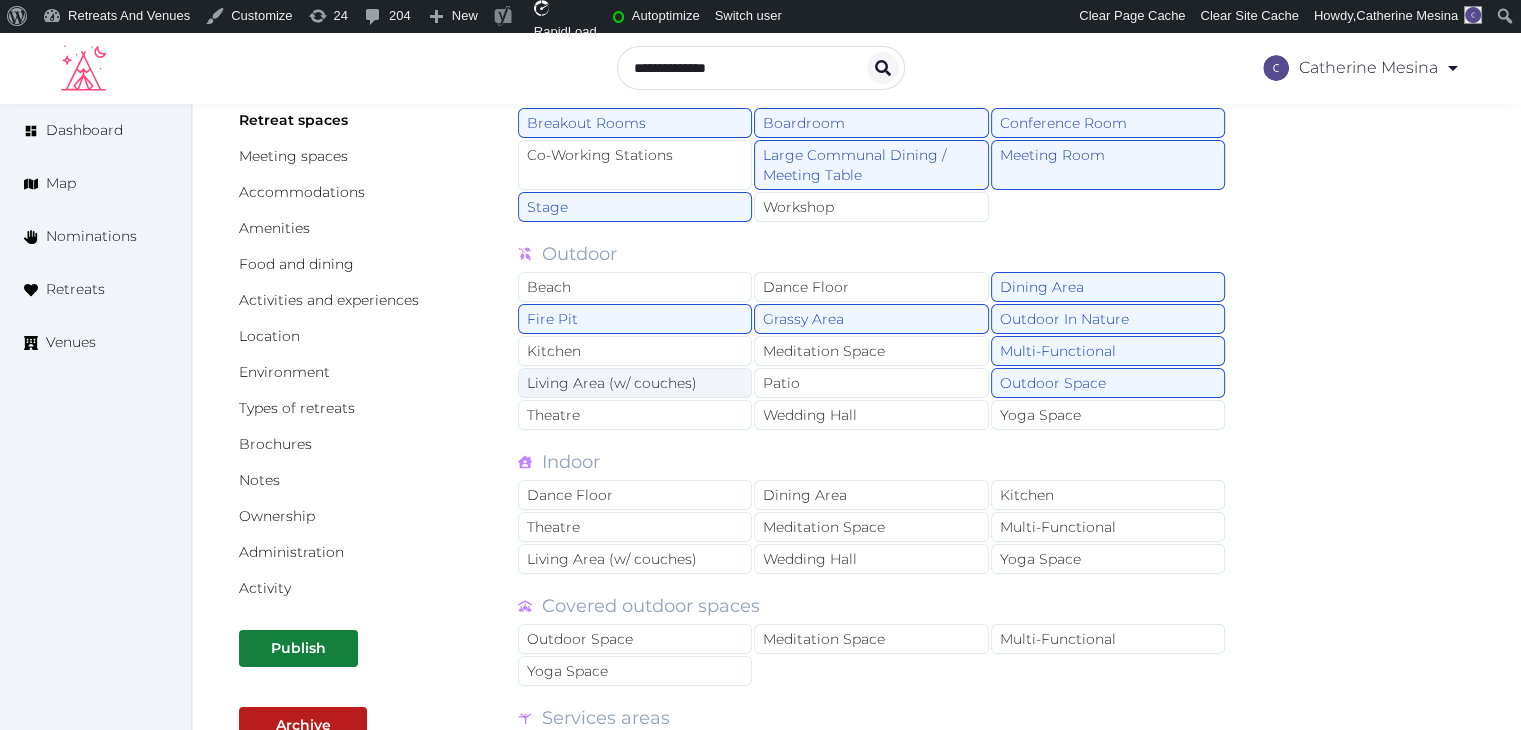 click on "Living Area (w/ couches)" at bounding box center [635, 383] 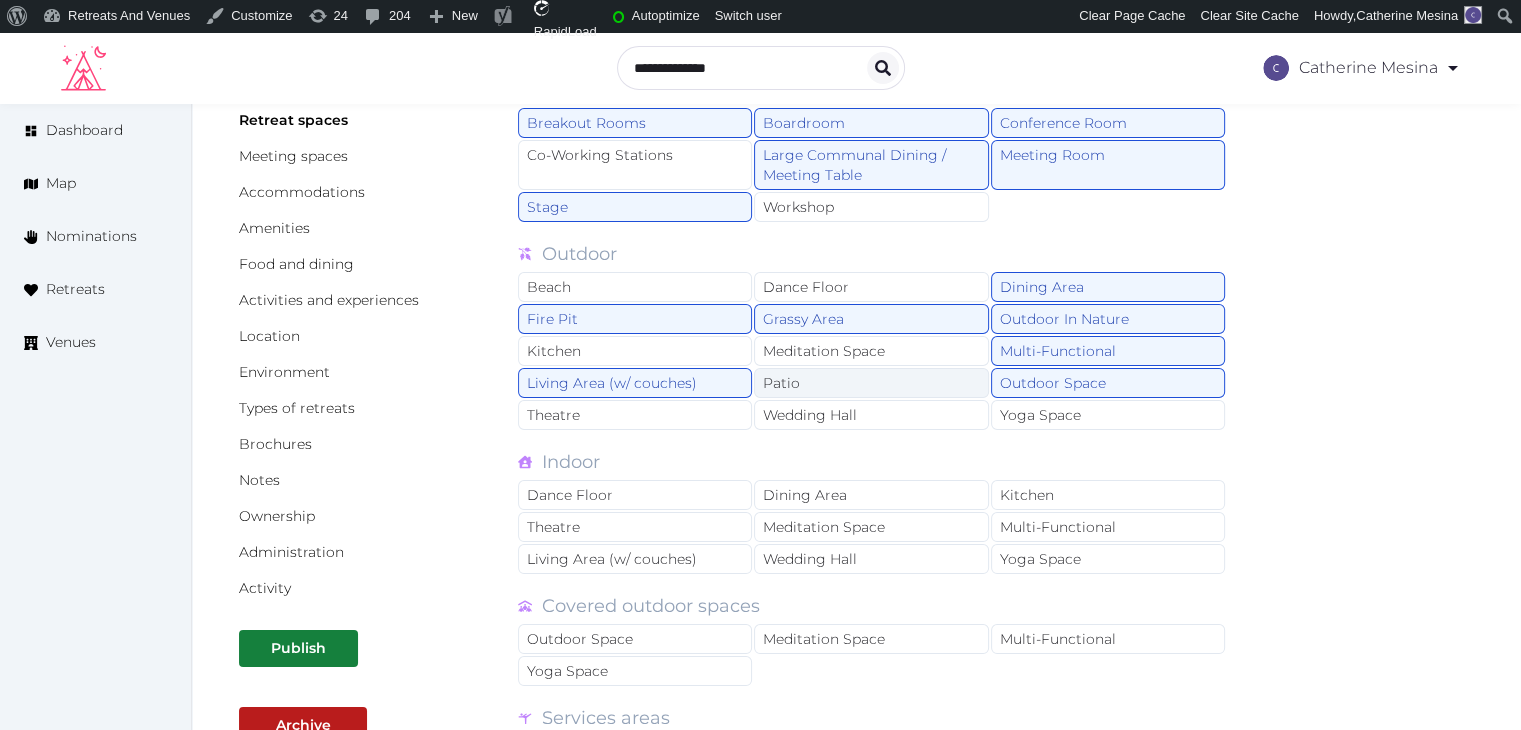 click on "Patio" at bounding box center [871, 383] 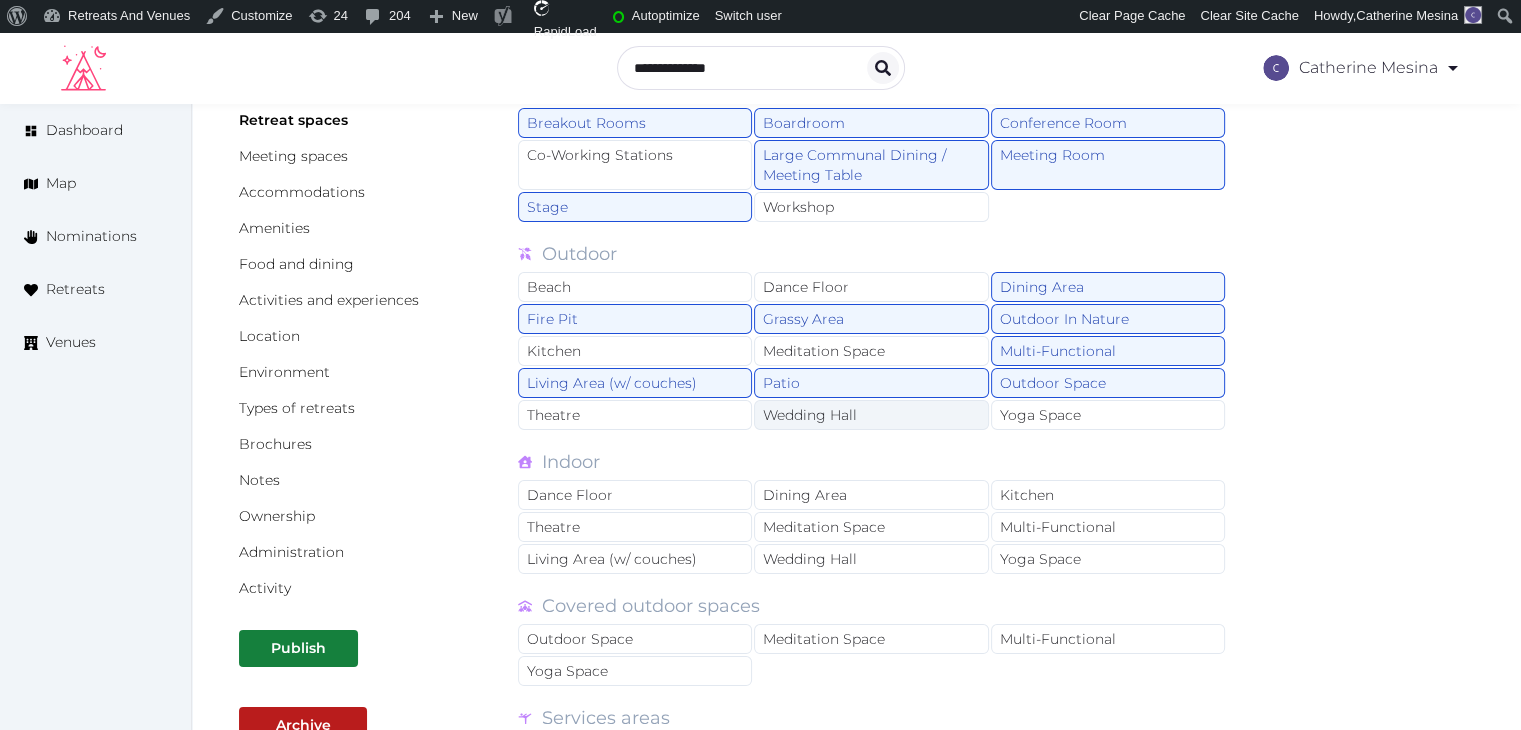 click on "Wedding Hall" at bounding box center [871, 415] 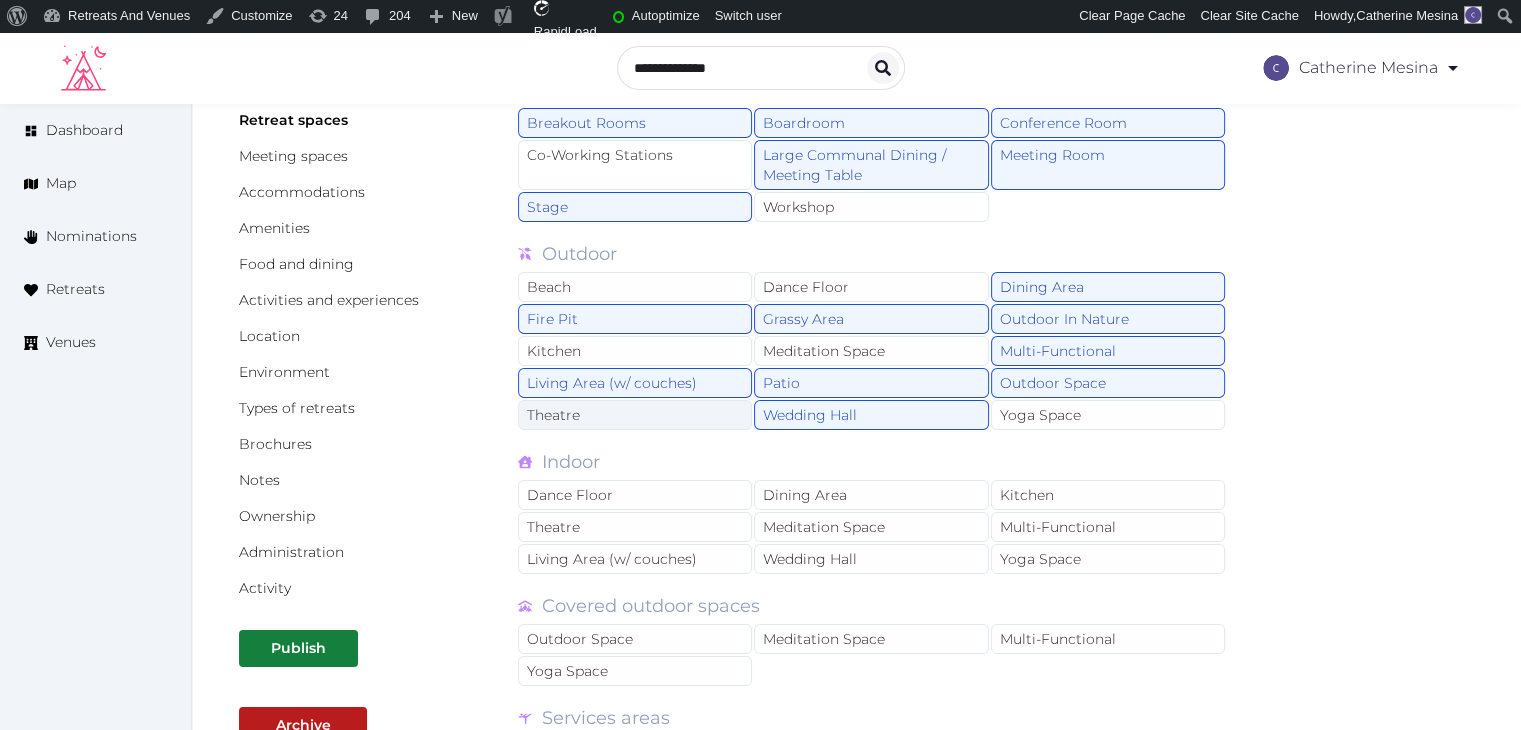 click on "Theatre" at bounding box center (635, 415) 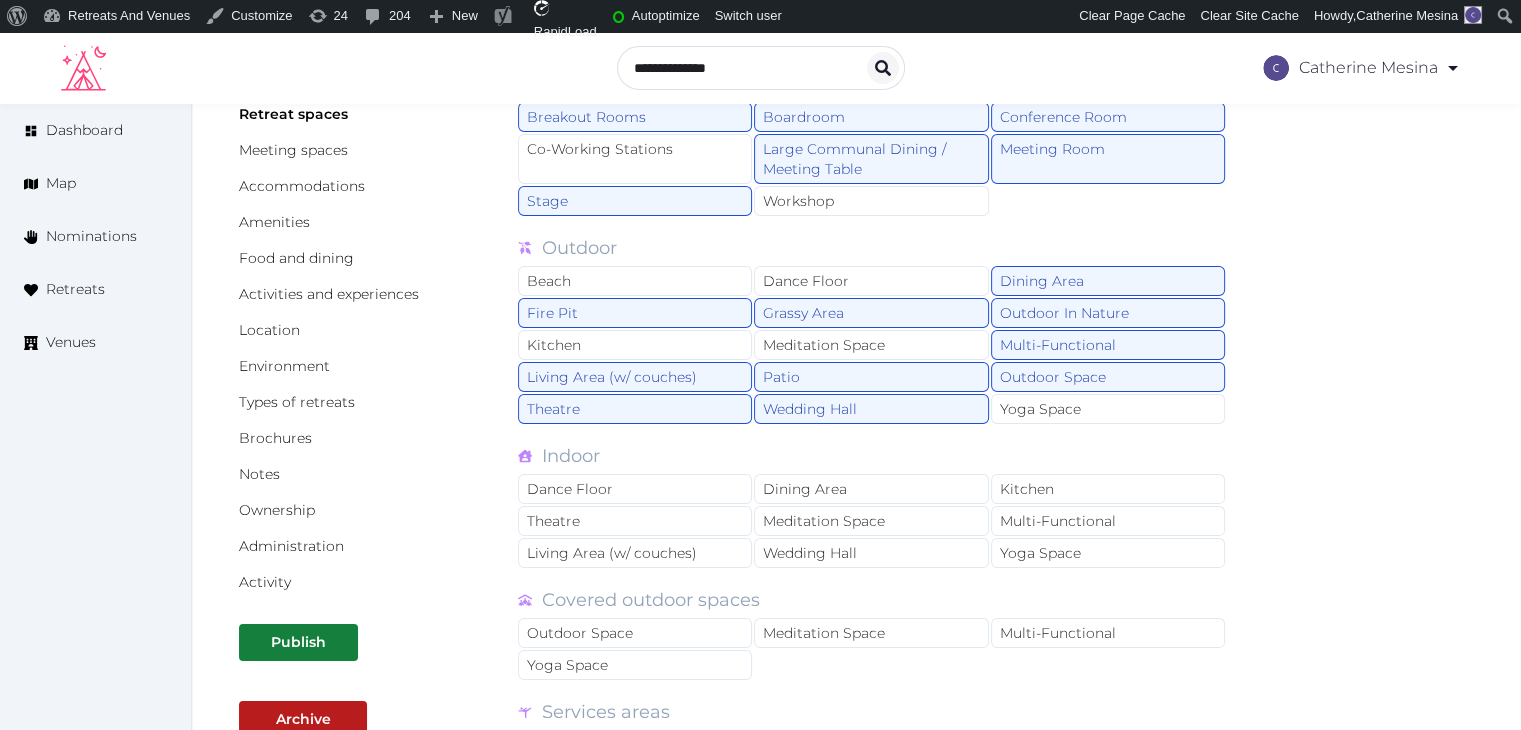 scroll, scrollTop: 600, scrollLeft: 0, axis: vertical 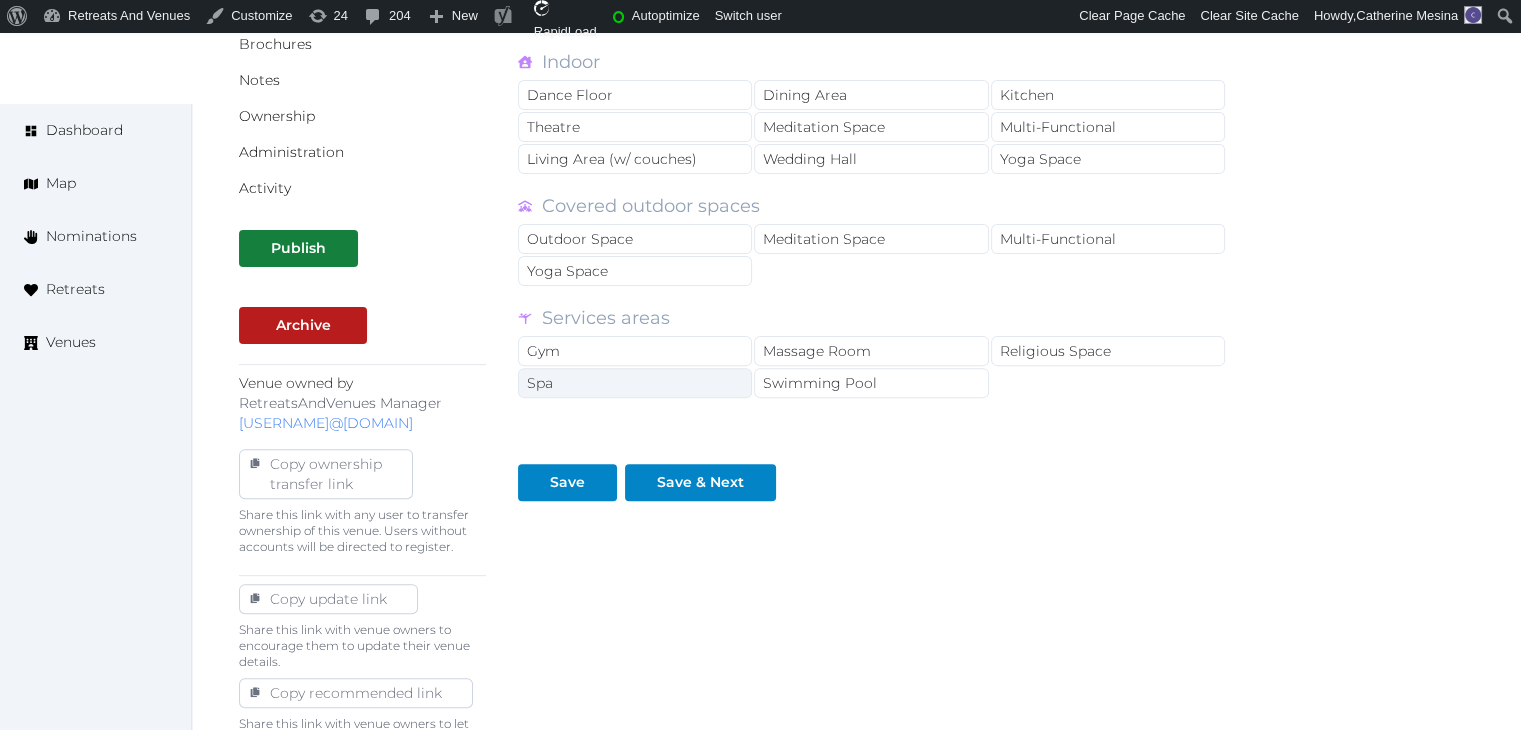 click on "Spa" at bounding box center (635, 383) 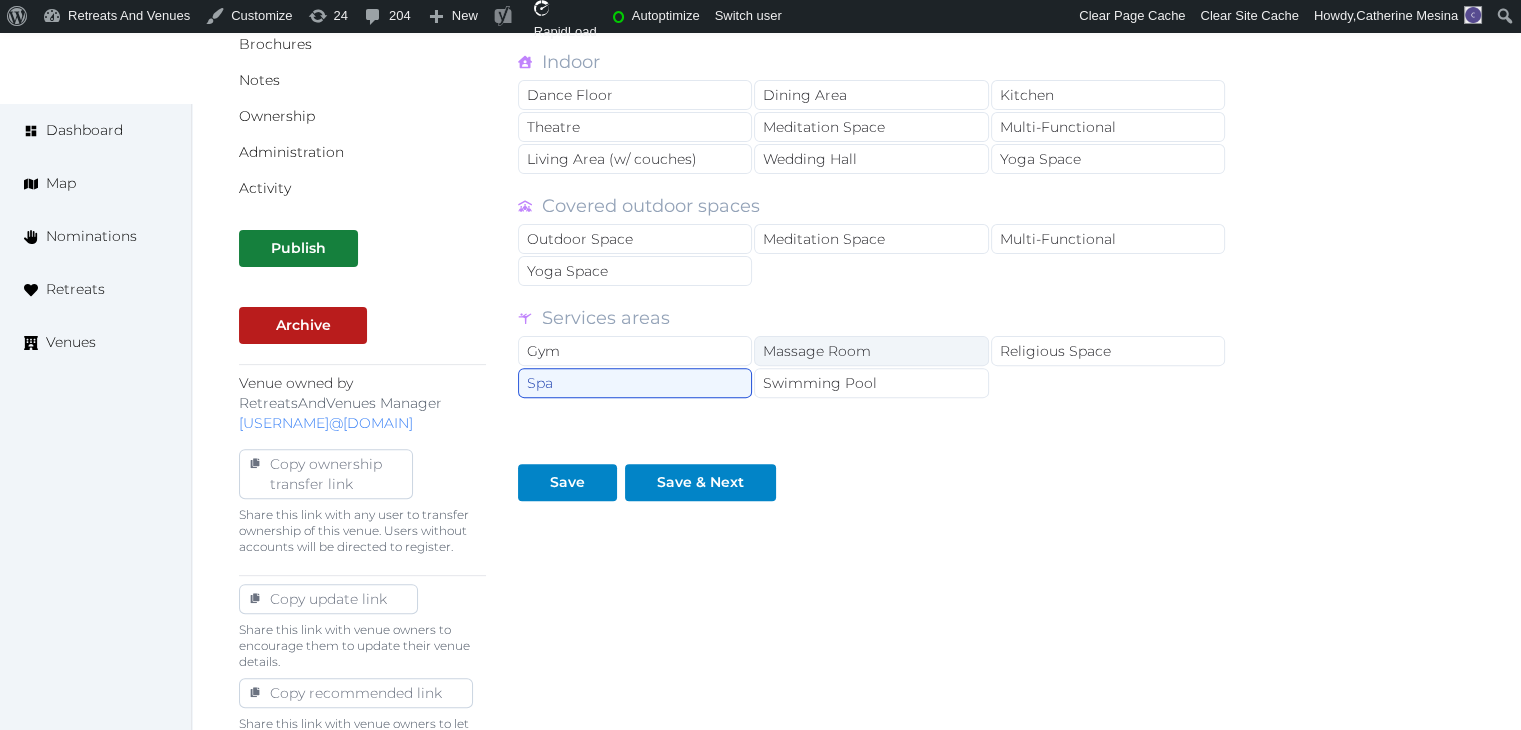 click on "Massage Room" at bounding box center [871, 351] 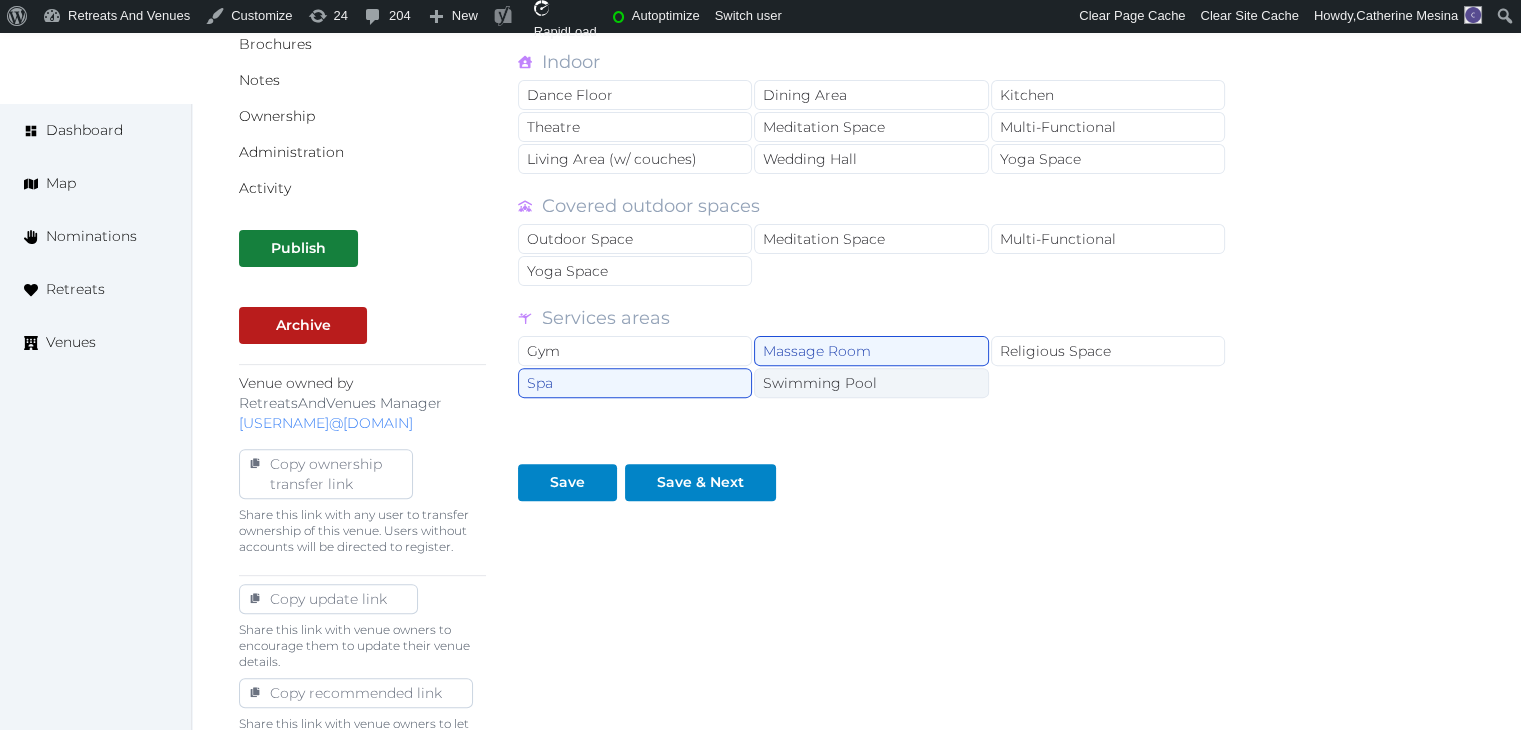 click on "Swimming Pool" at bounding box center [871, 383] 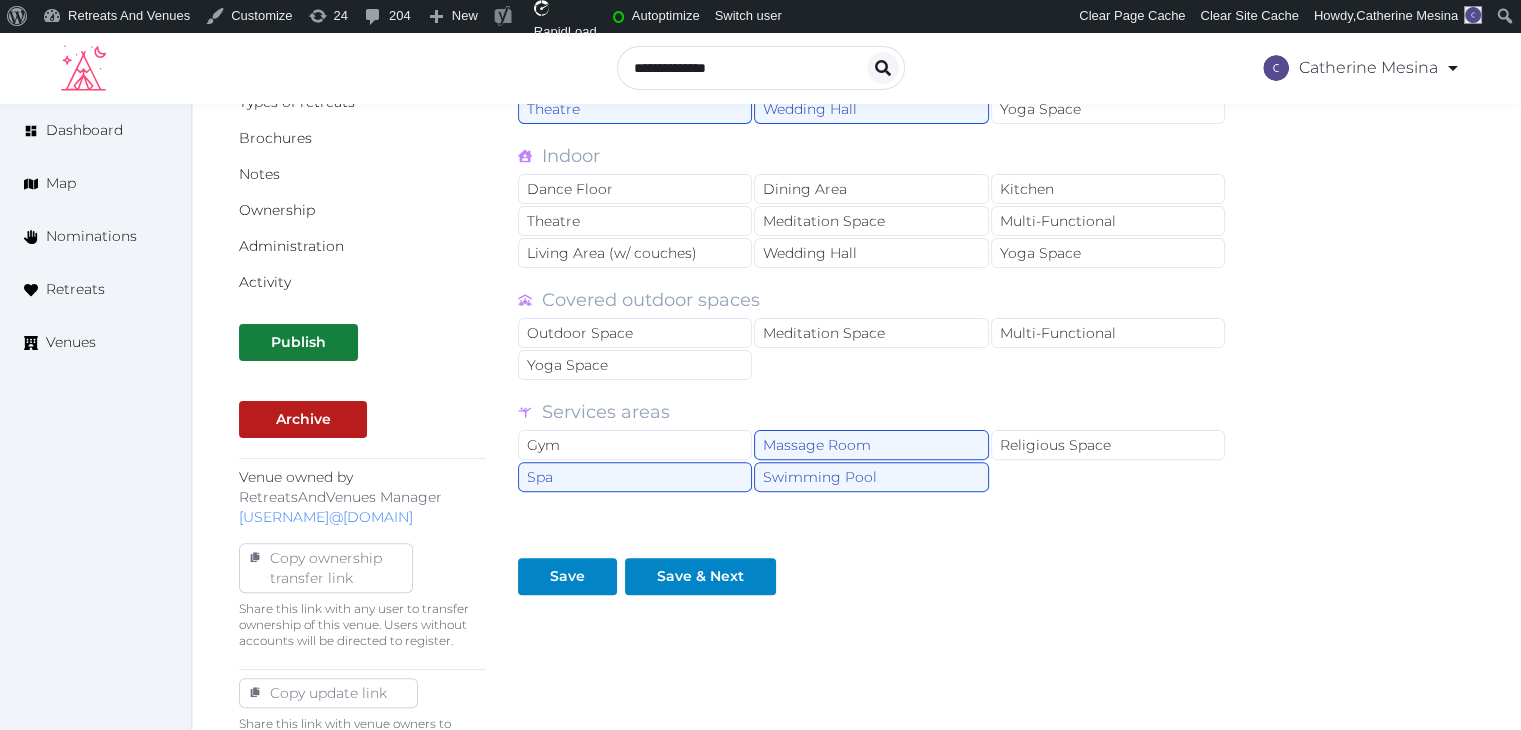 scroll, scrollTop: 400, scrollLeft: 0, axis: vertical 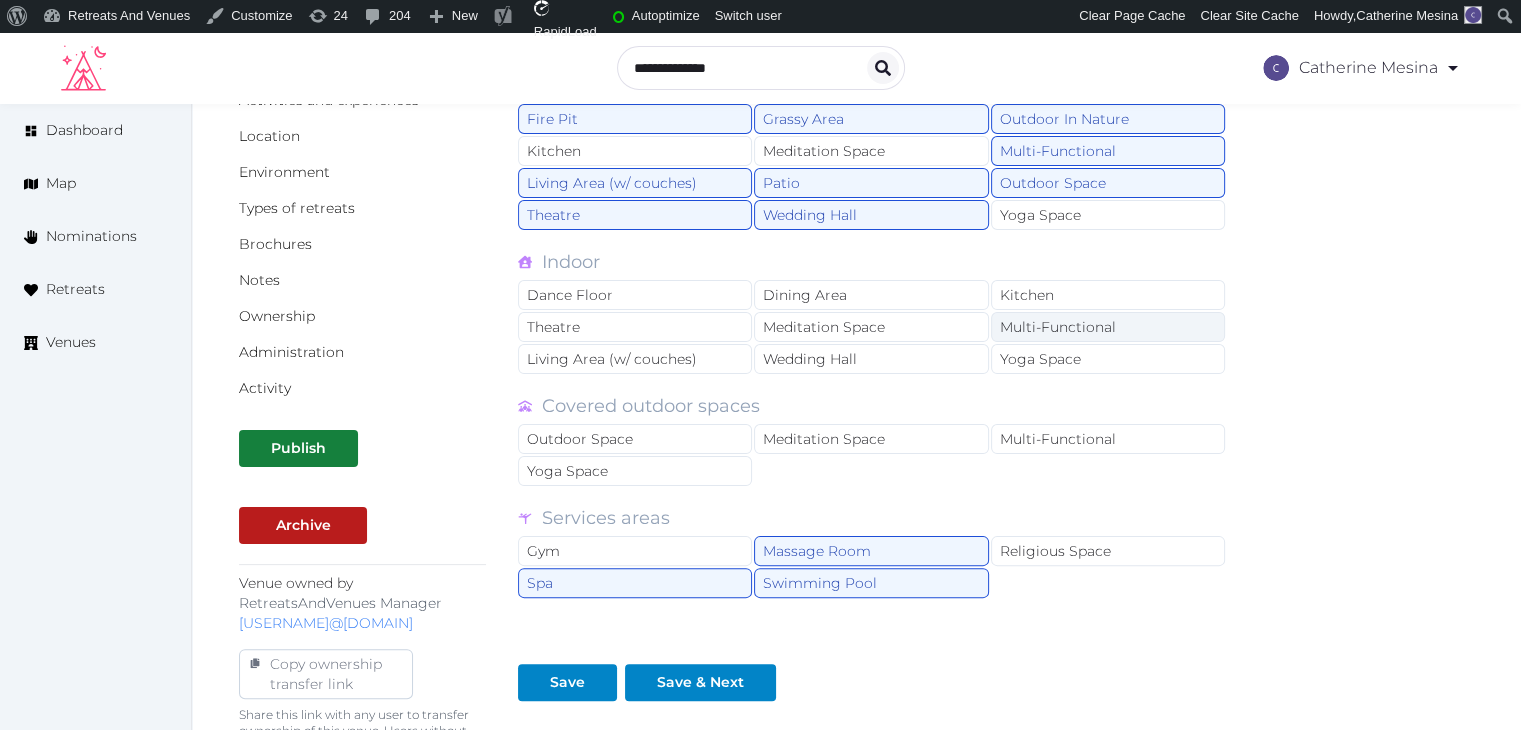 click on "Multi-Functional" at bounding box center [1108, 327] 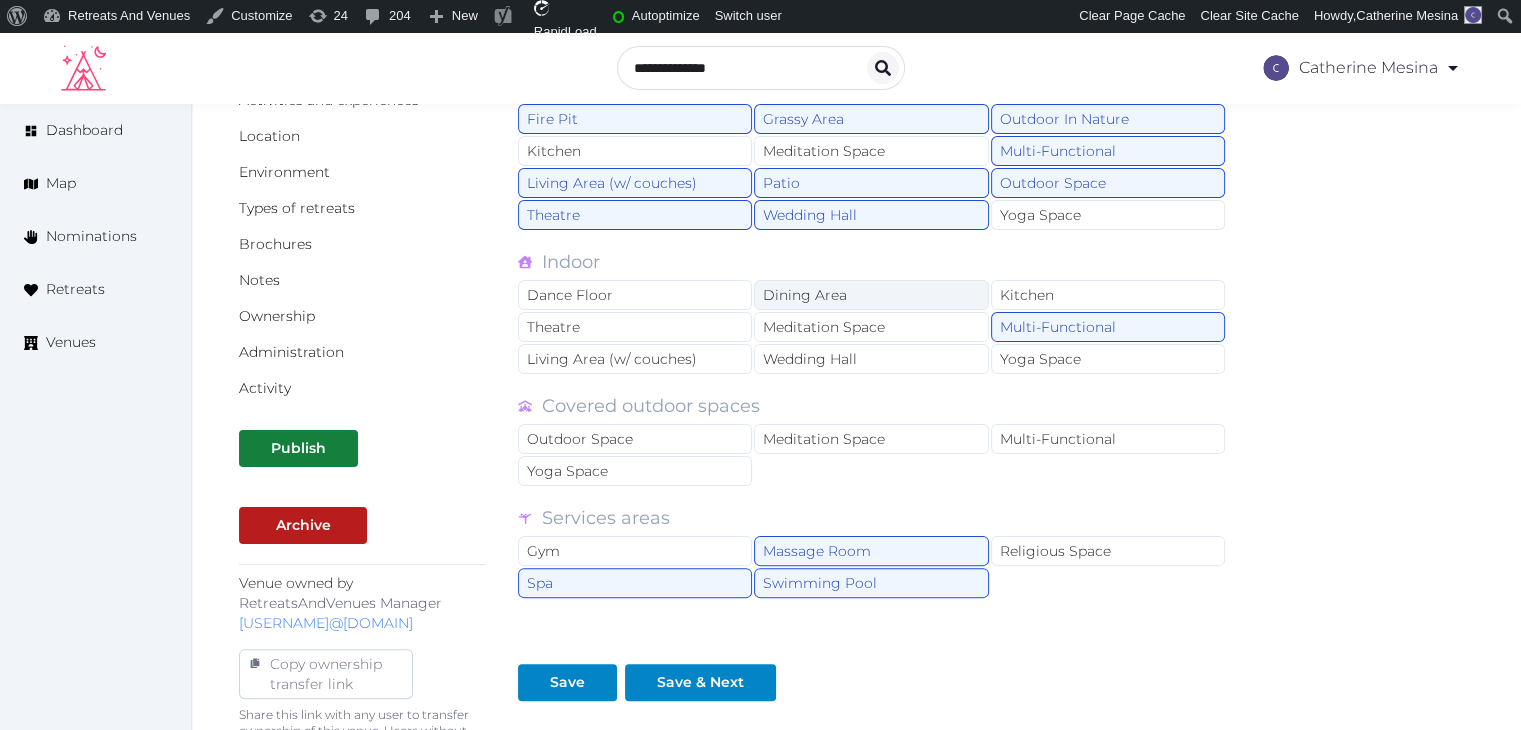 click on "Dining Area" at bounding box center (871, 295) 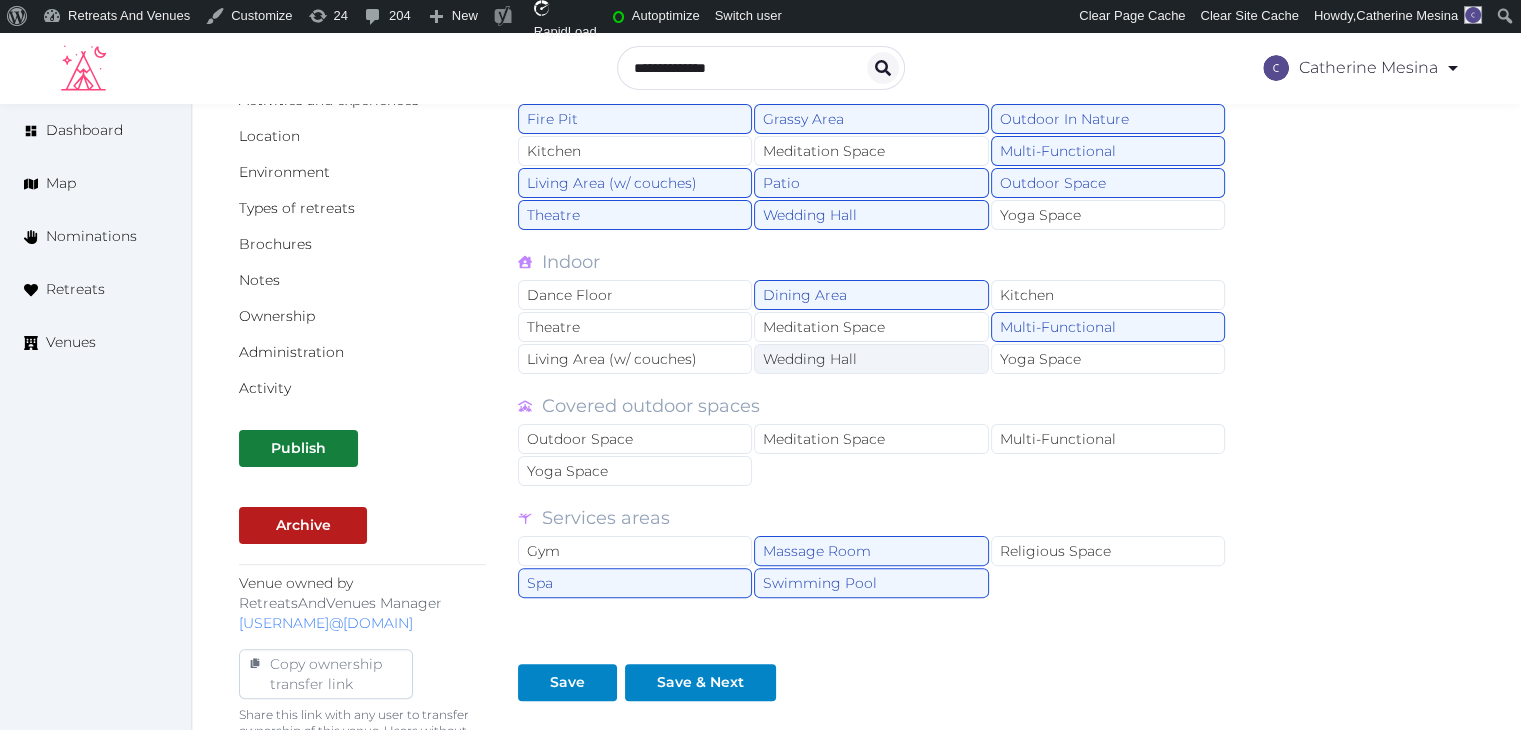 click on "Wedding Hall" at bounding box center [871, 359] 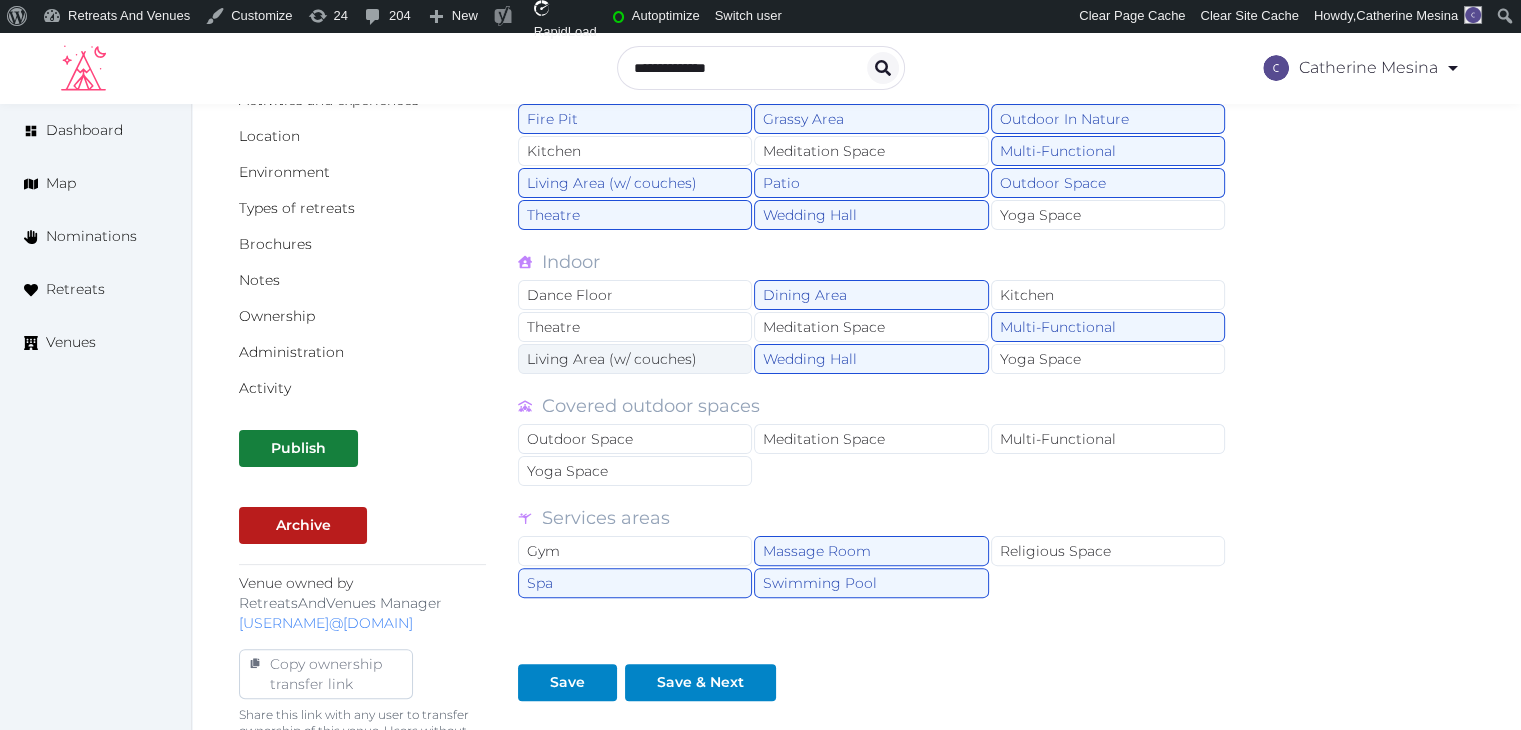 click on "Living Area (w/ couches)" at bounding box center [635, 359] 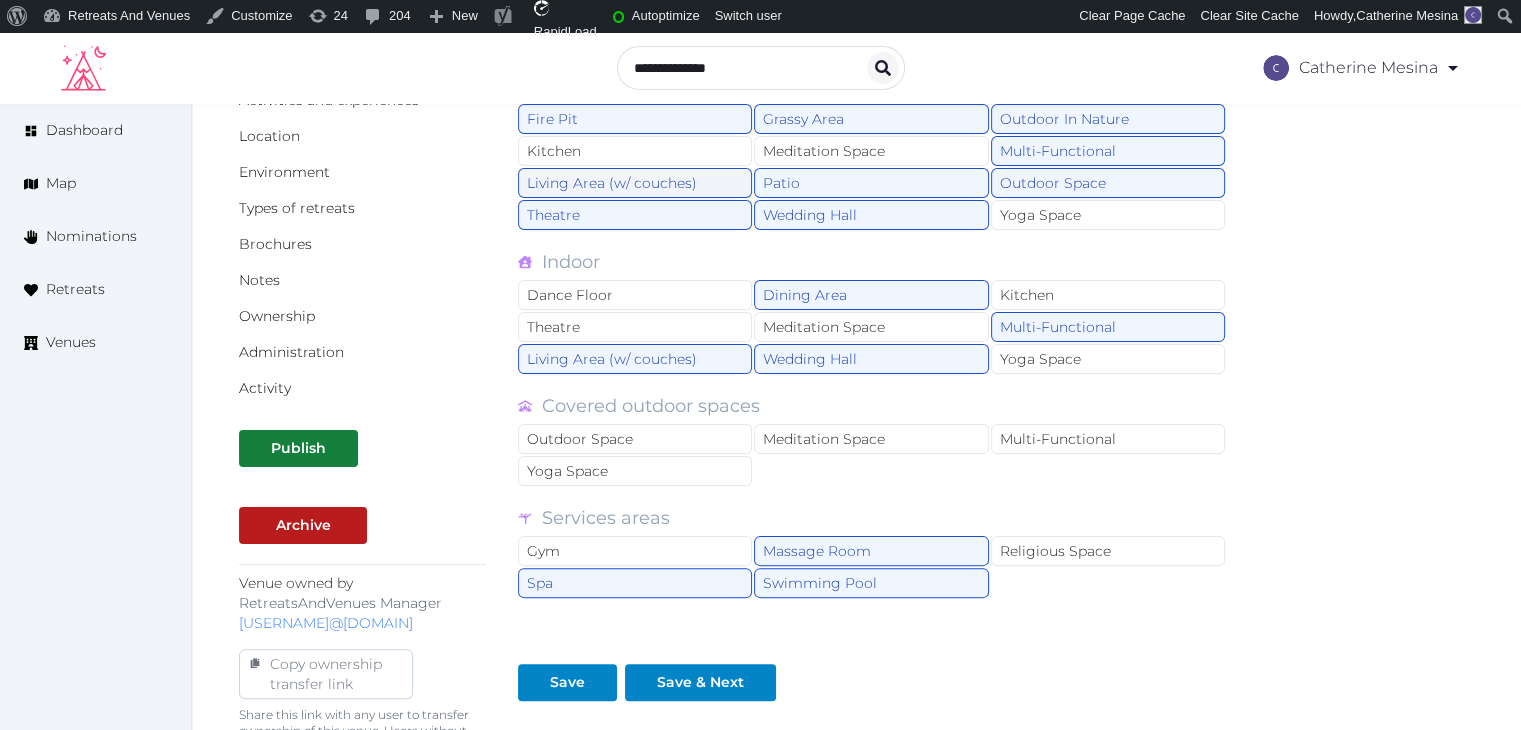 click on "Living Area (w/ couches)" at bounding box center [635, 183] 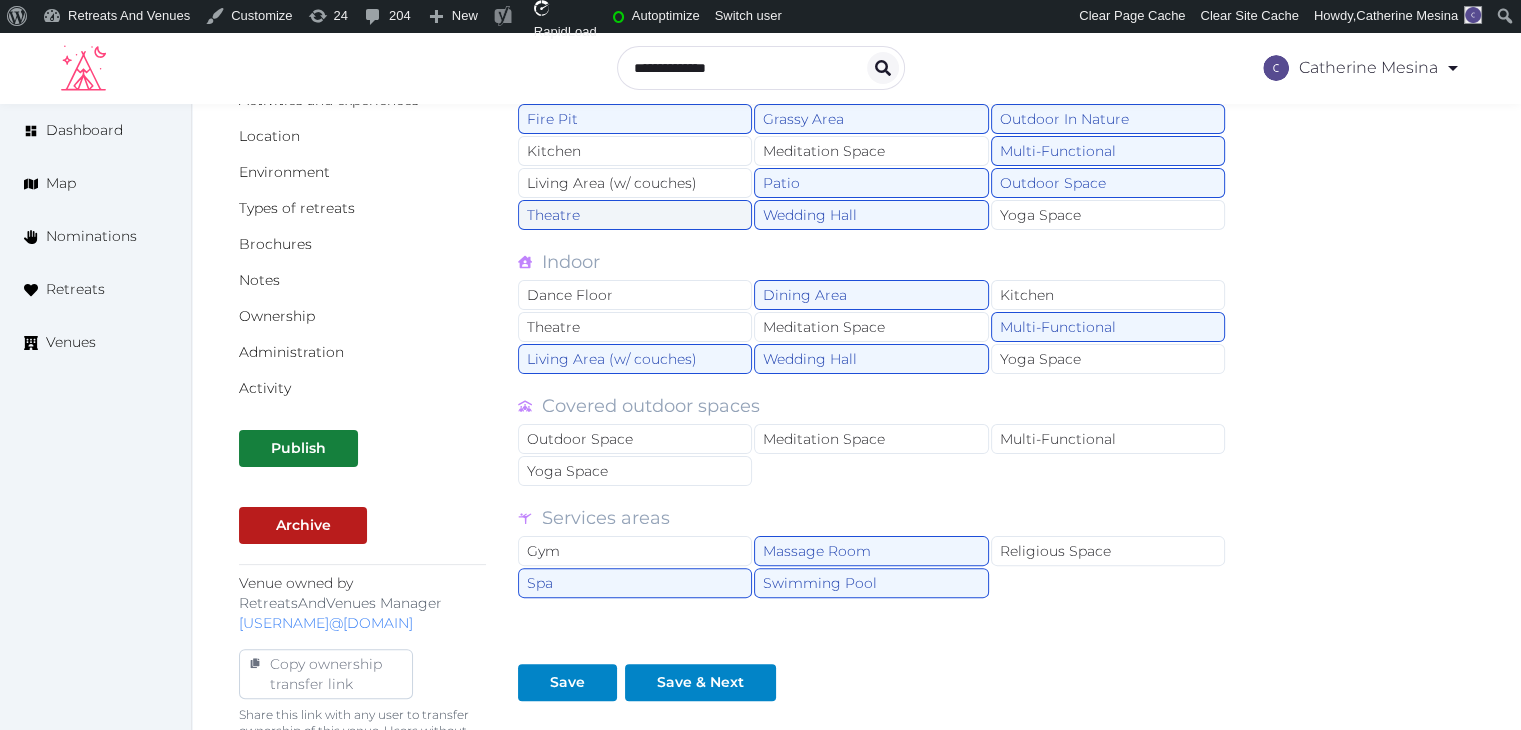 click on "Theatre" at bounding box center [635, 215] 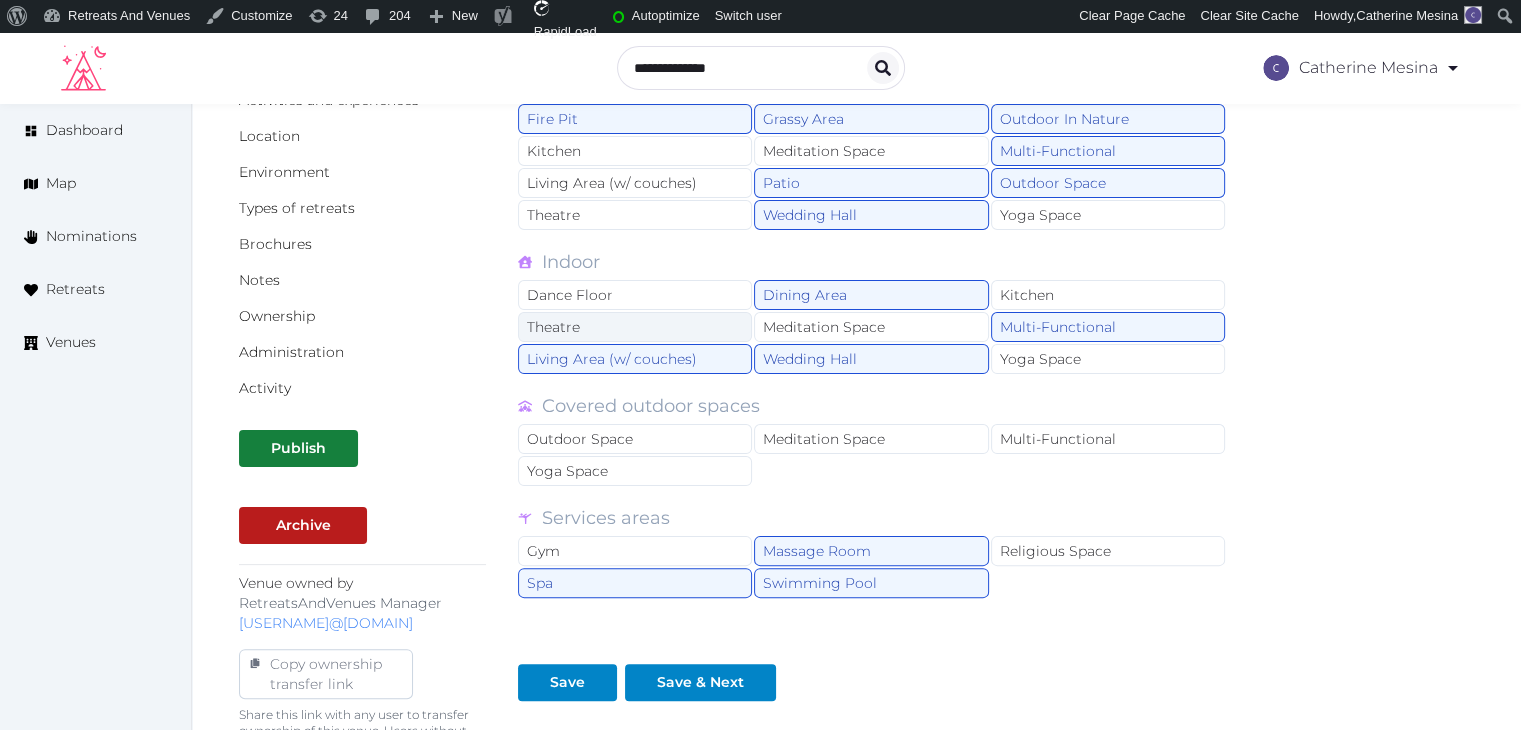 click on "Theatre" at bounding box center (635, 327) 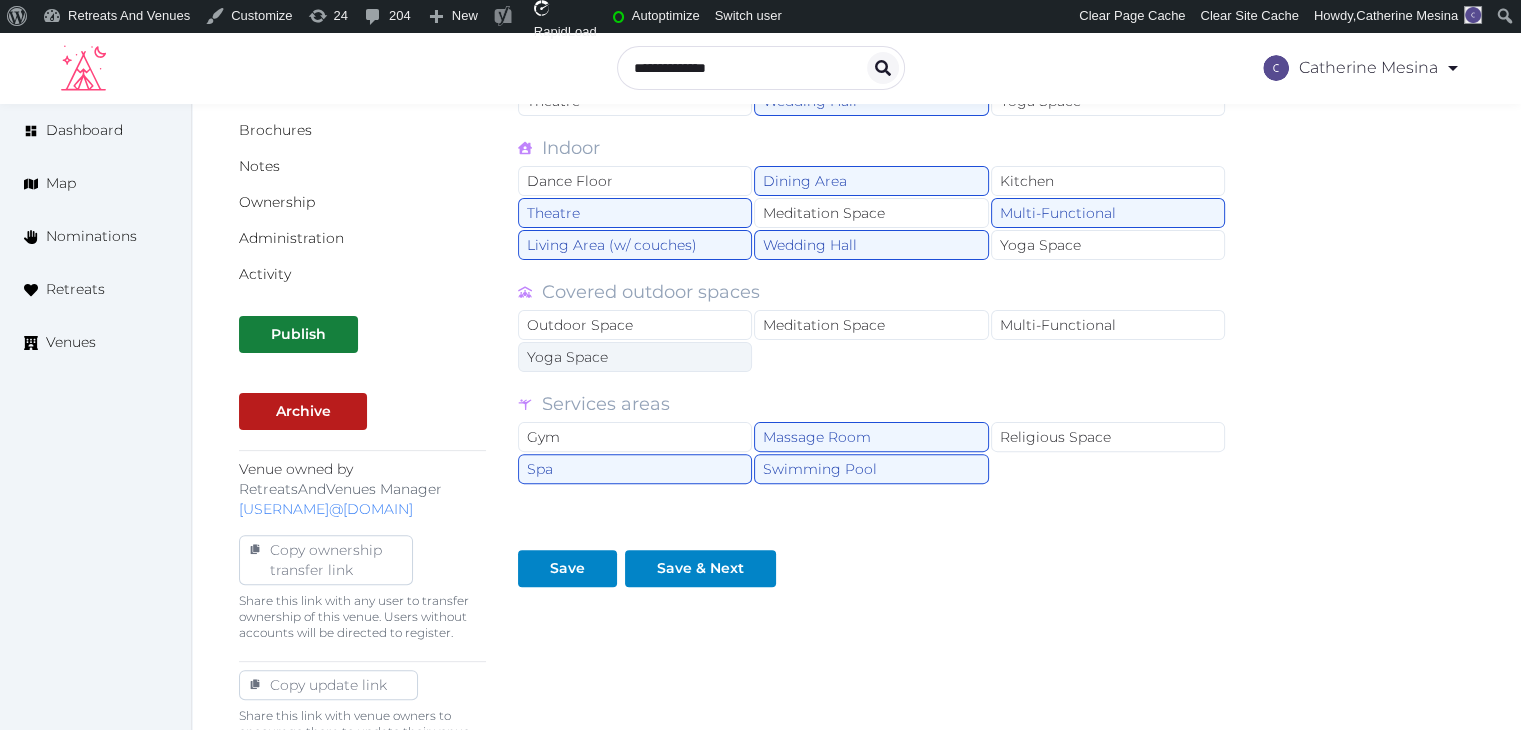 scroll, scrollTop: 600, scrollLeft: 0, axis: vertical 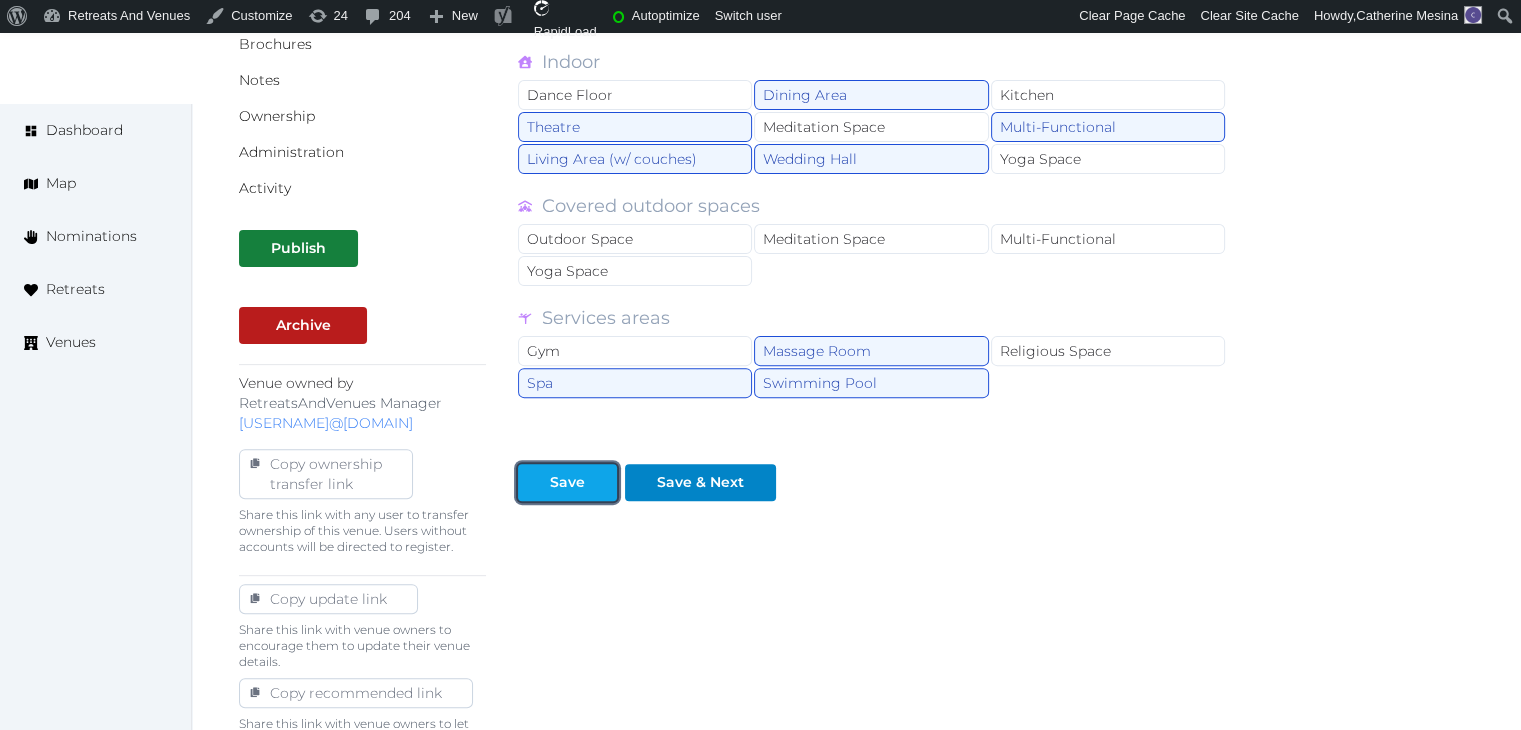click on "Save" at bounding box center (567, 482) 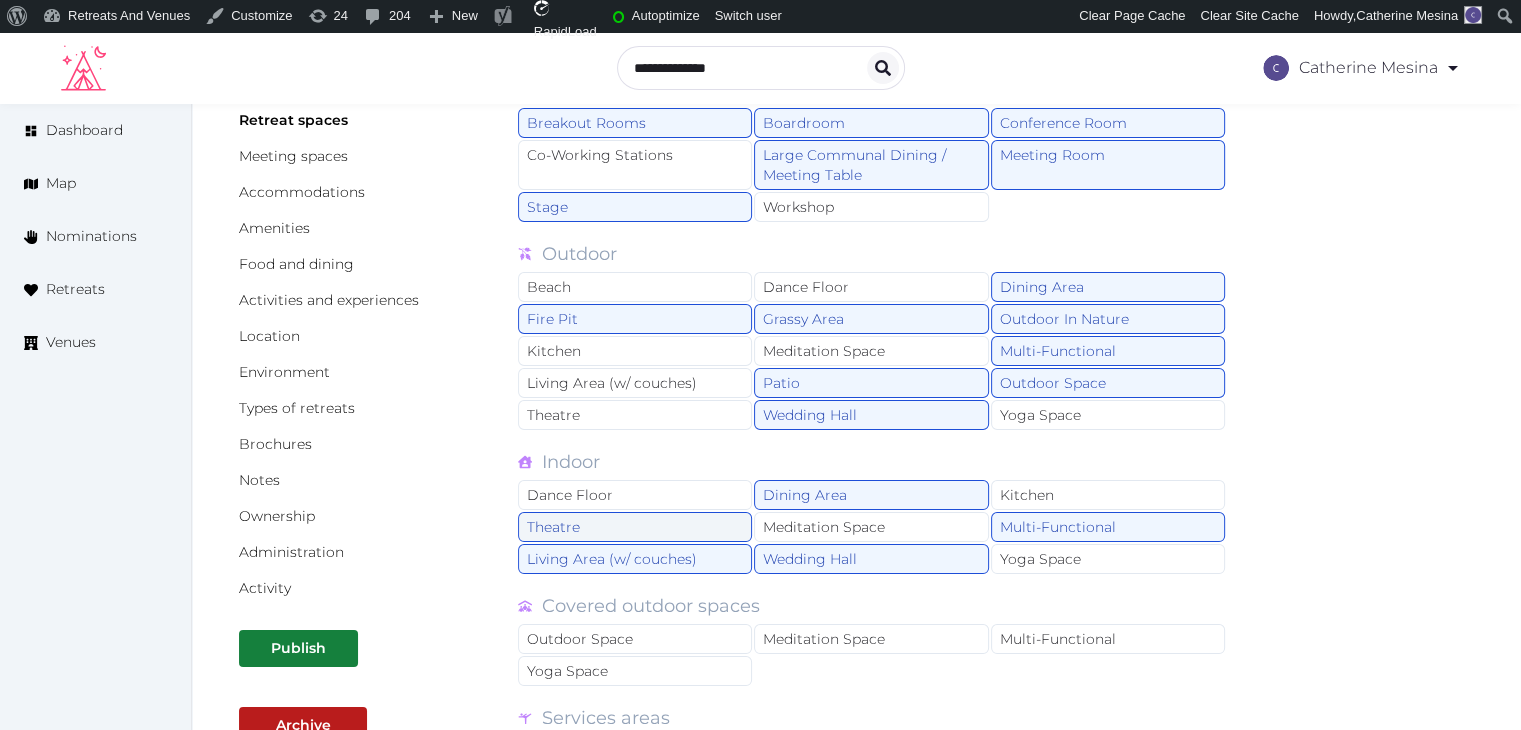 scroll, scrollTop: 0, scrollLeft: 0, axis: both 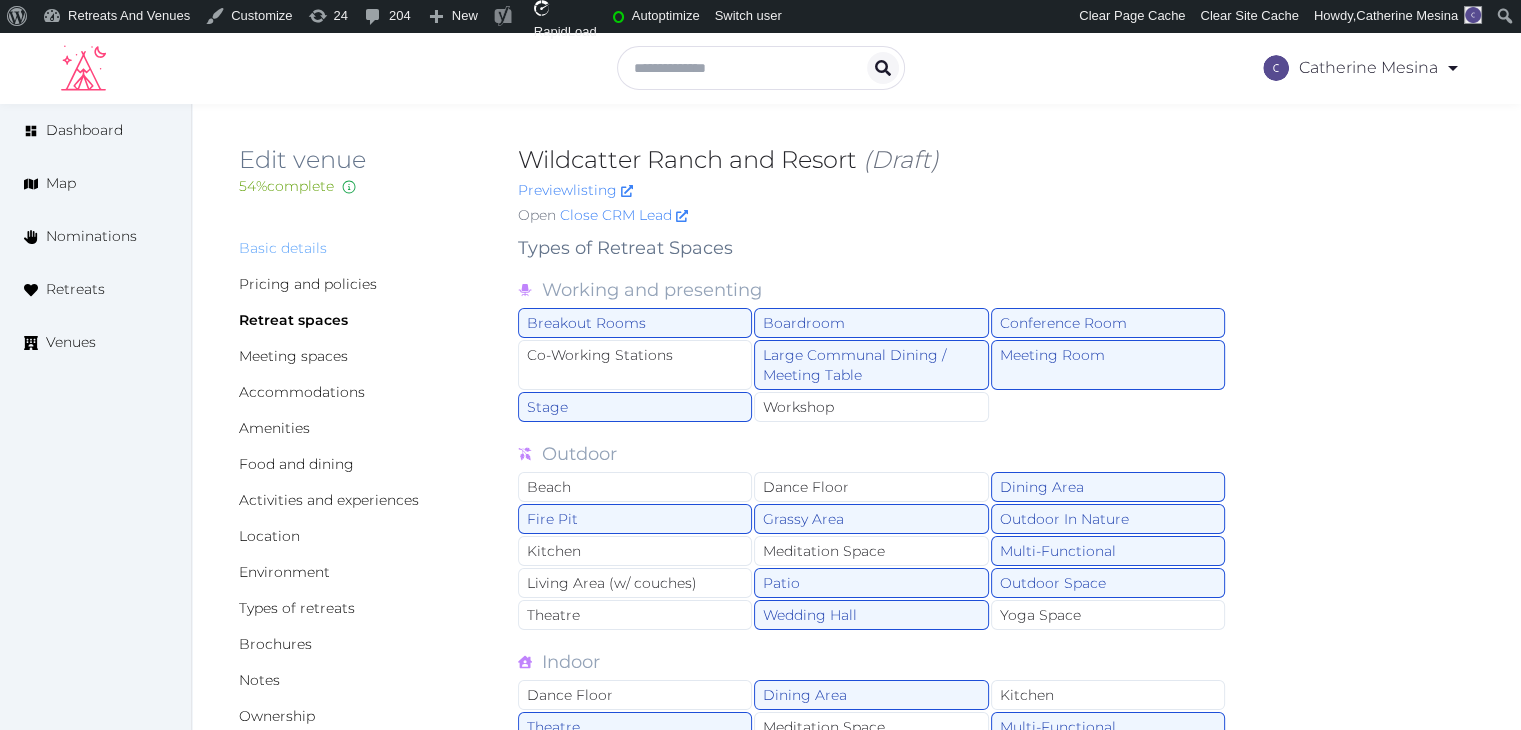 click on "Basic details" at bounding box center [283, 248] 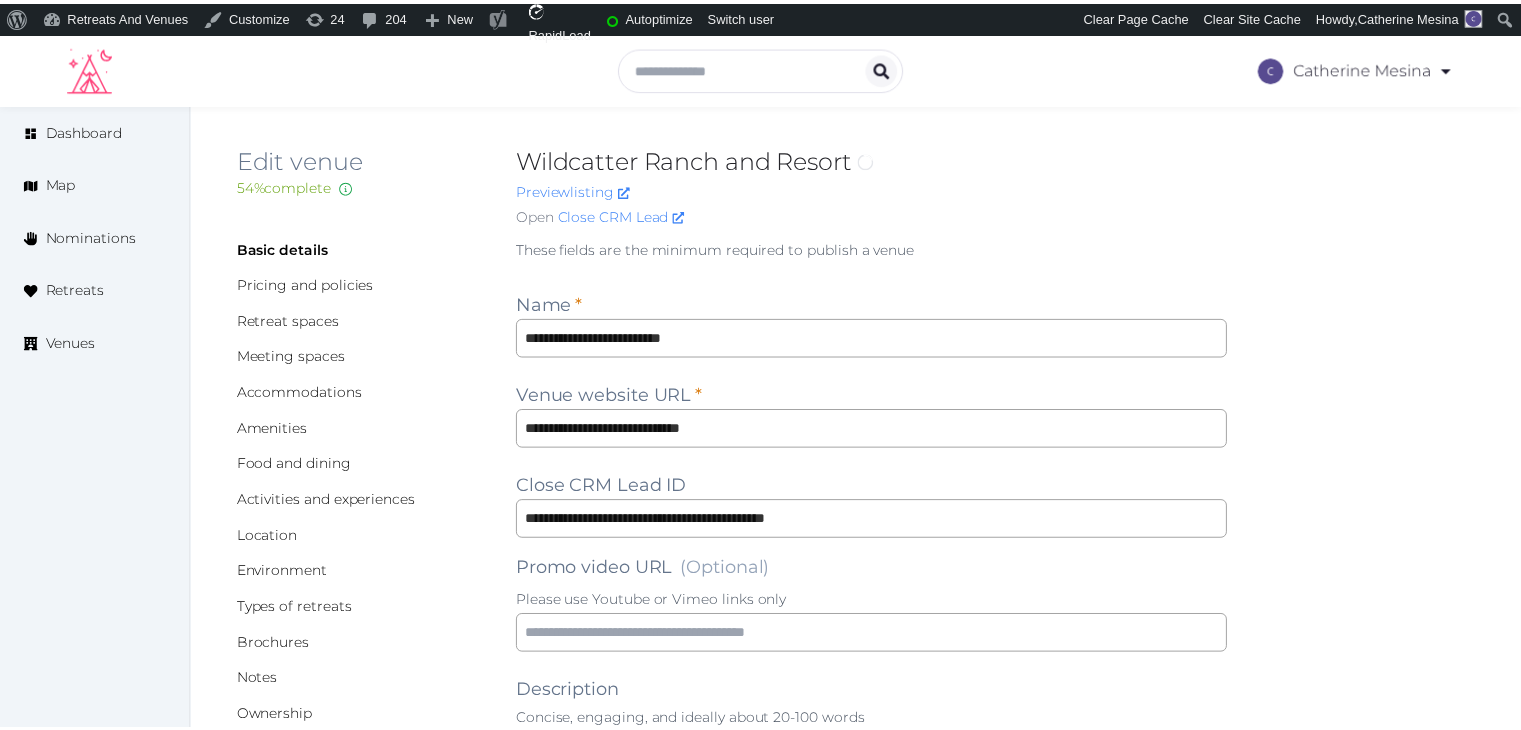 scroll, scrollTop: 0, scrollLeft: 0, axis: both 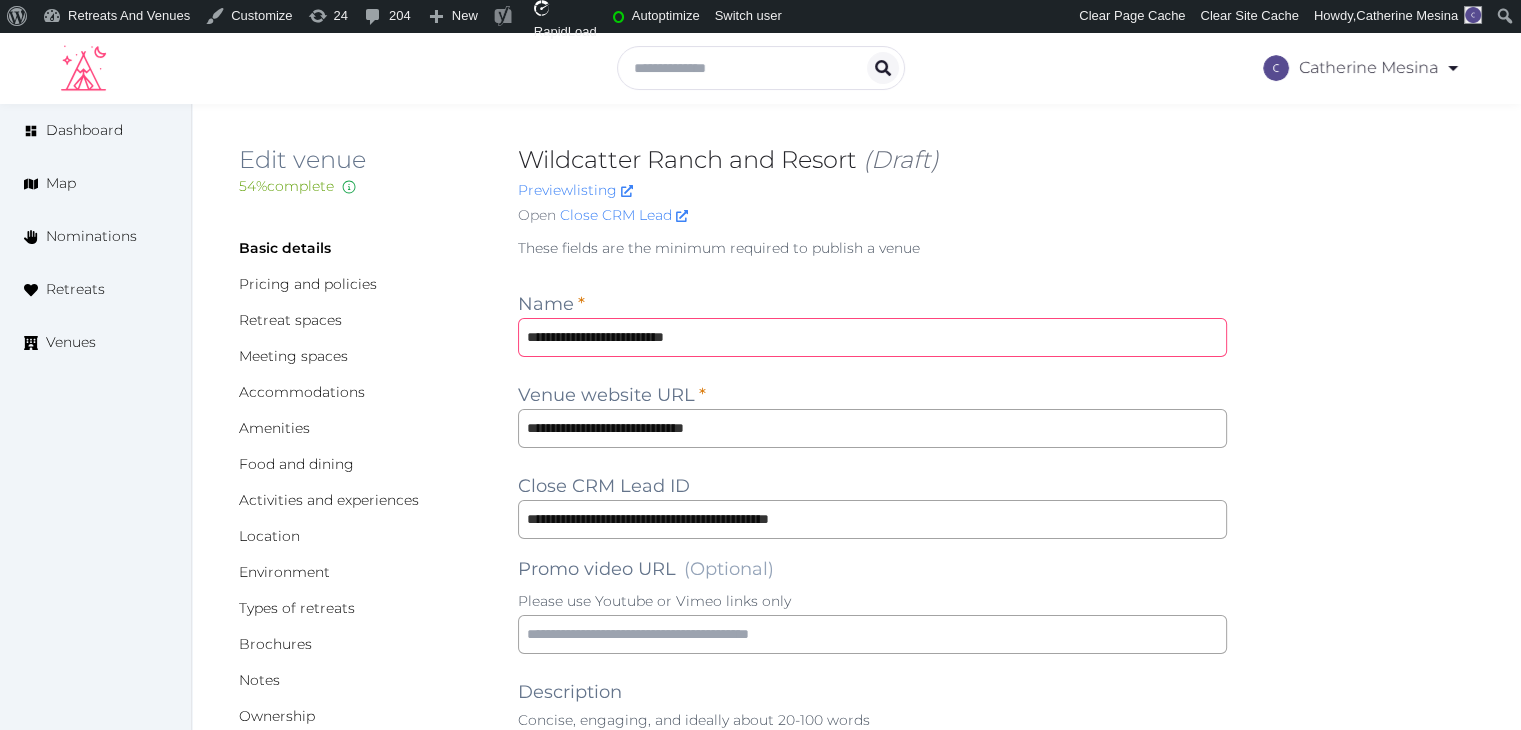 click on "**********" at bounding box center (872, 337) 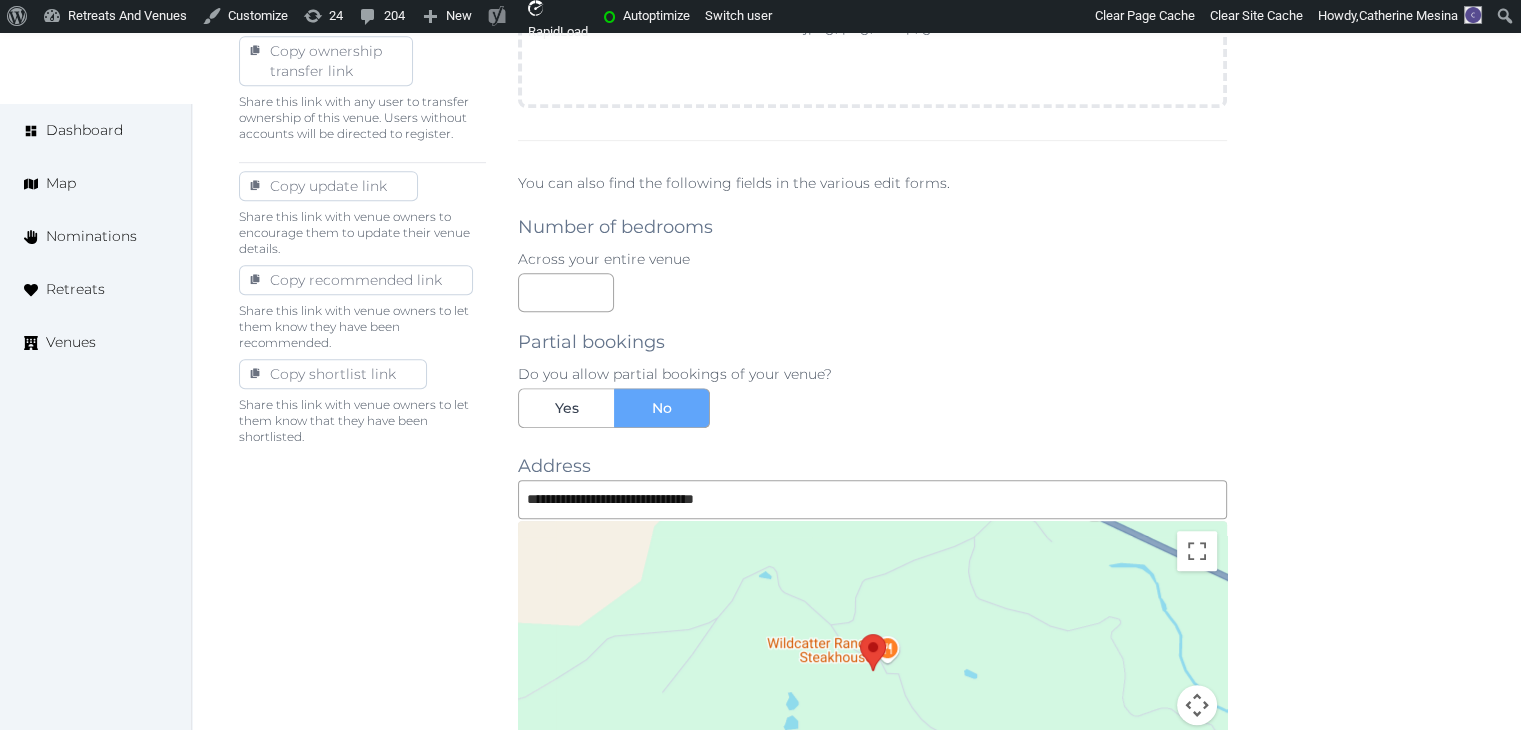 scroll, scrollTop: 1100, scrollLeft: 0, axis: vertical 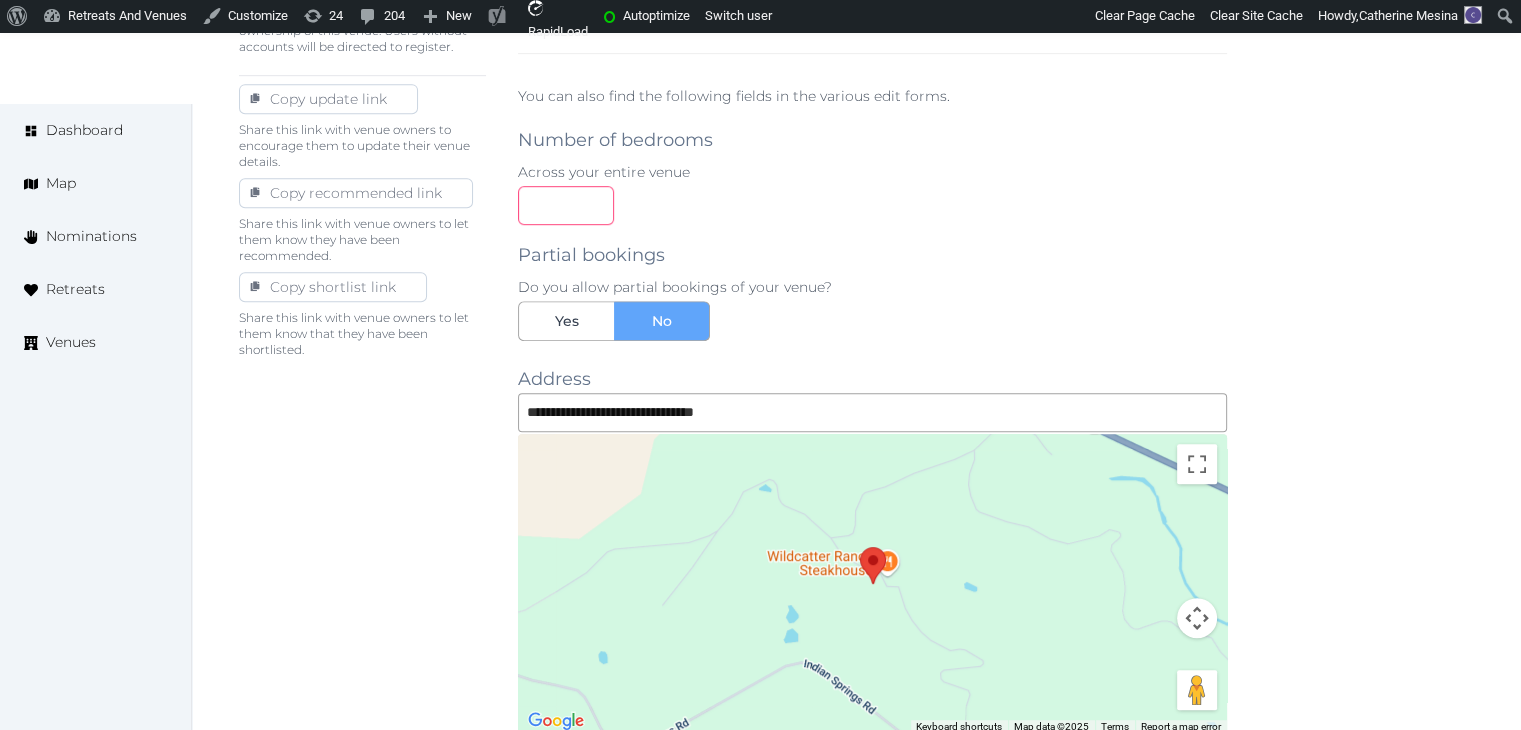 click at bounding box center [566, 205] 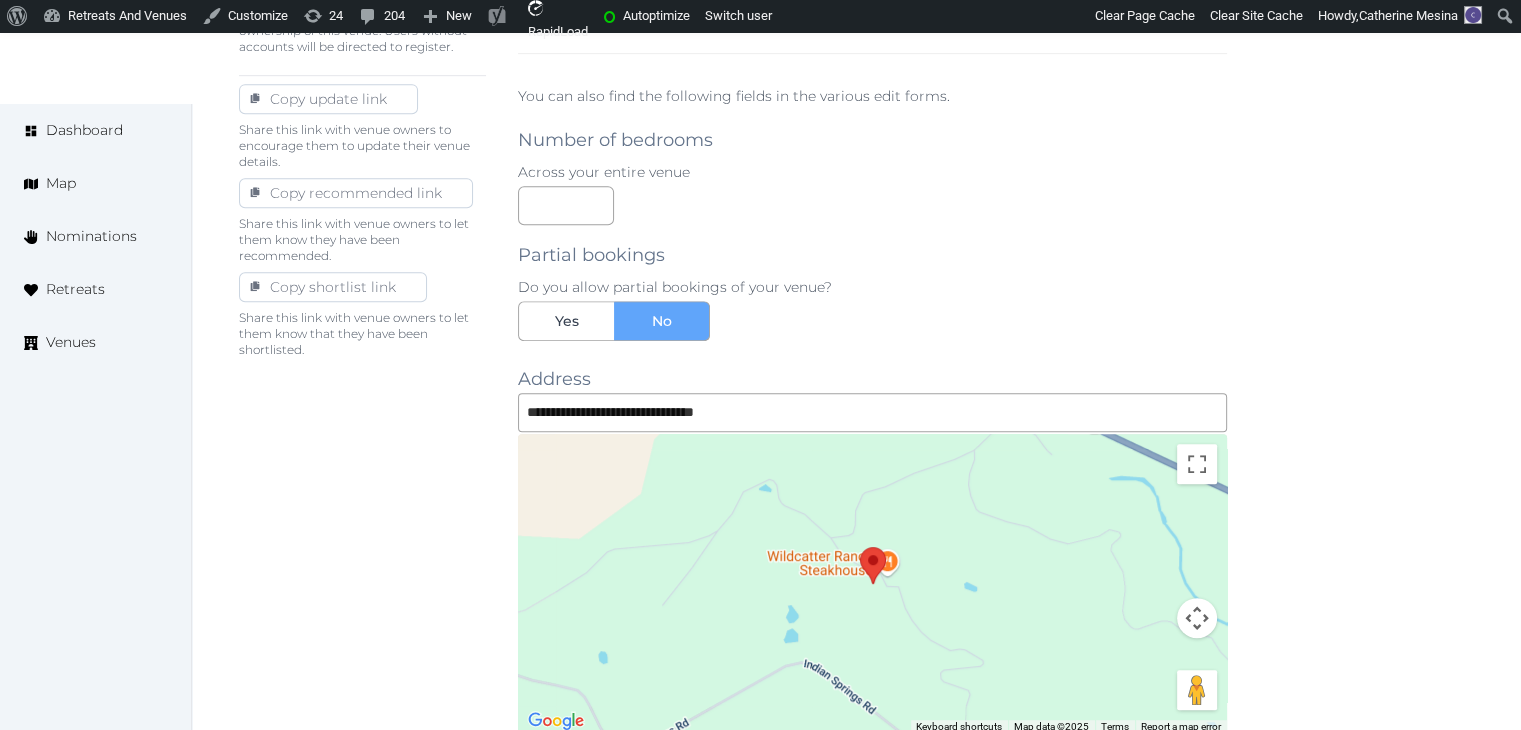 click on "Do you allow partial bookings of your venue?" at bounding box center (872, 287) 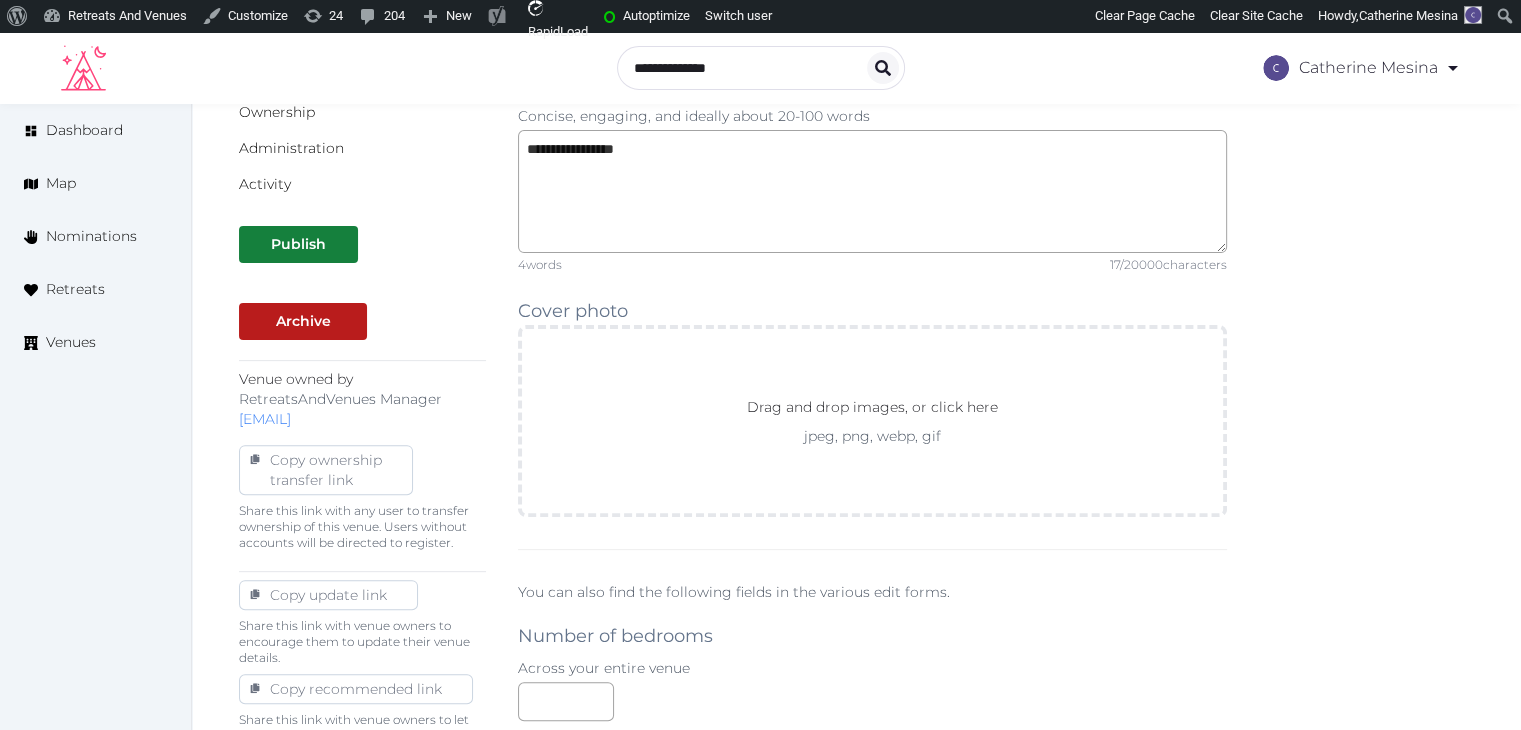 scroll, scrollTop: 600, scrollLeft: 0, axis: vertical 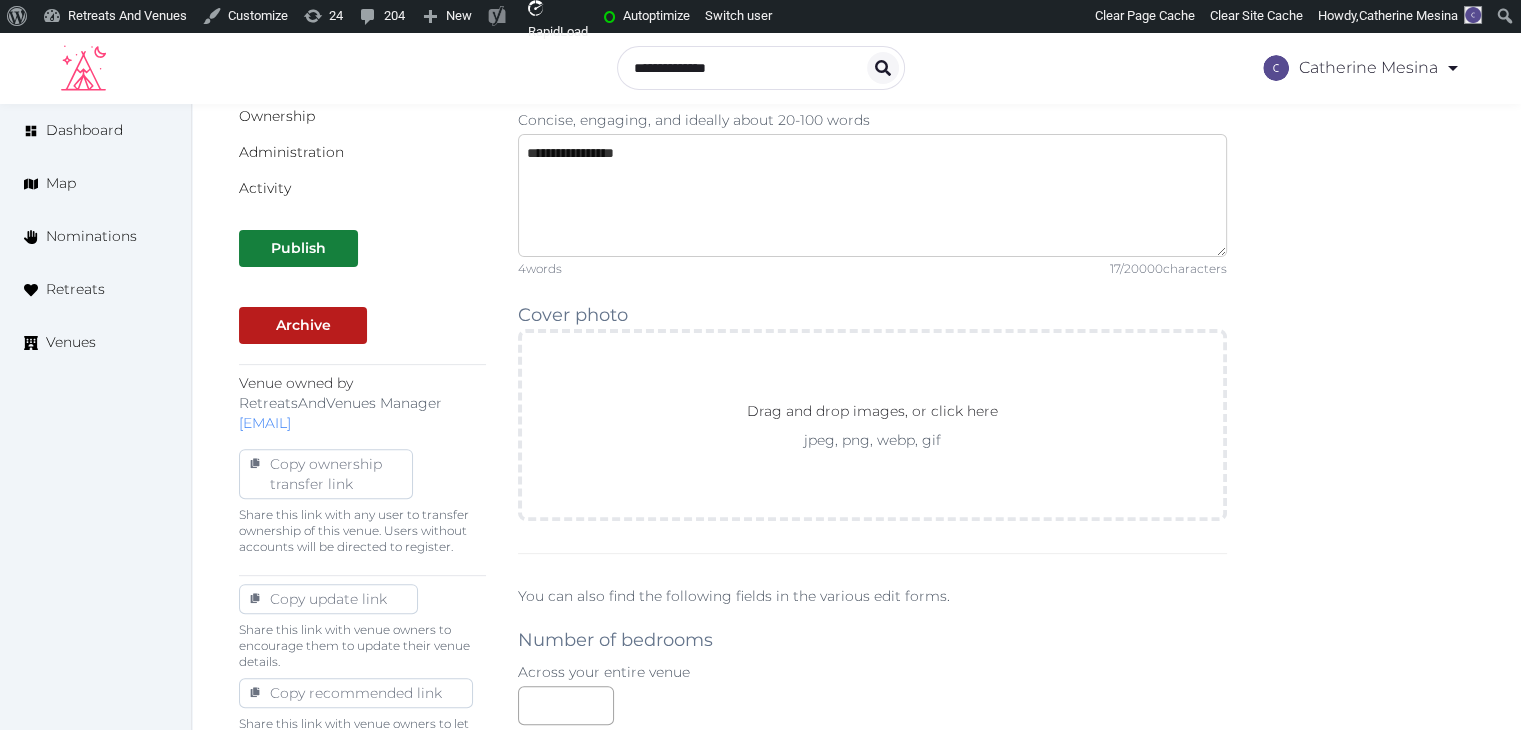 click on "**********" at bounding box center (872, 195) 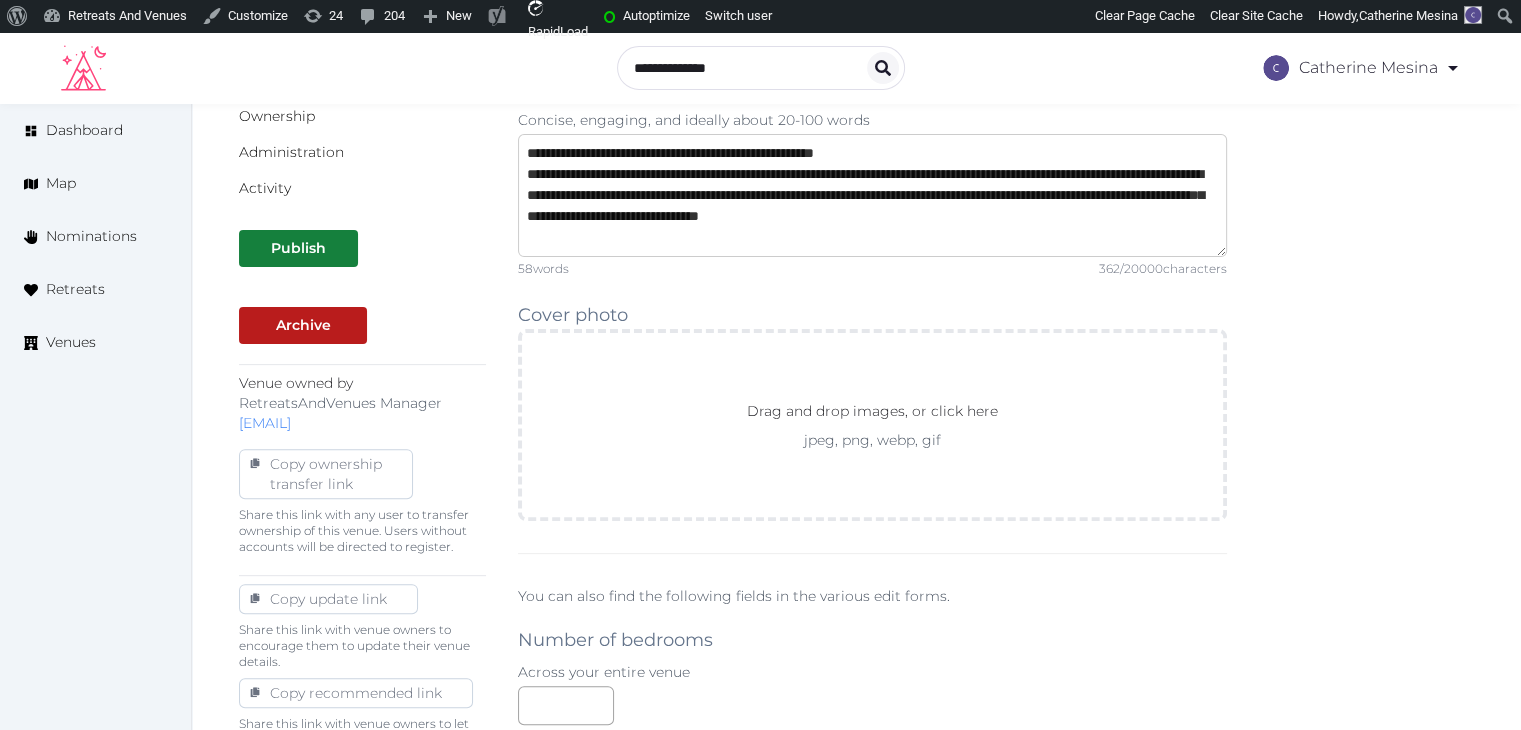 type on "**********" 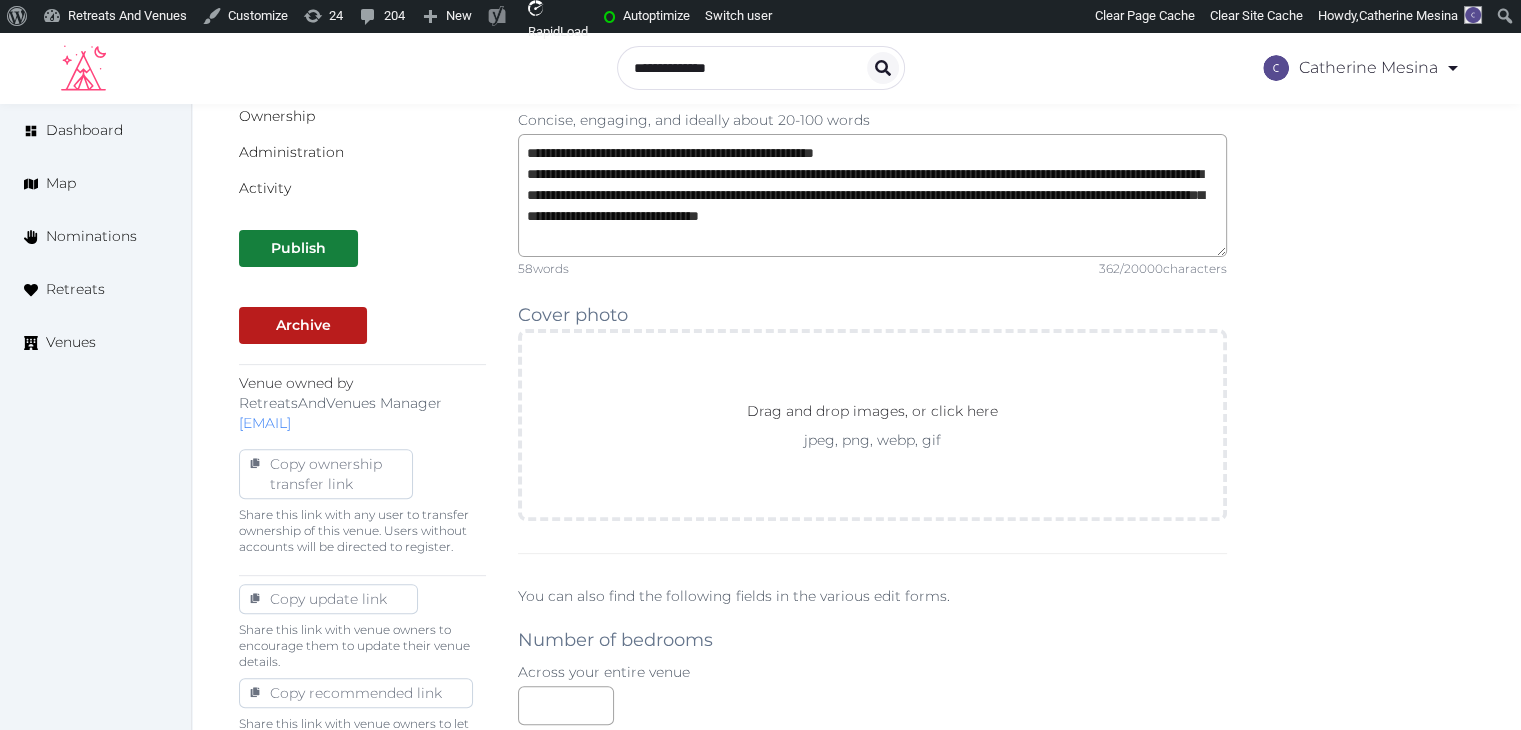 click on "**********" at bounding box center [856, 763] 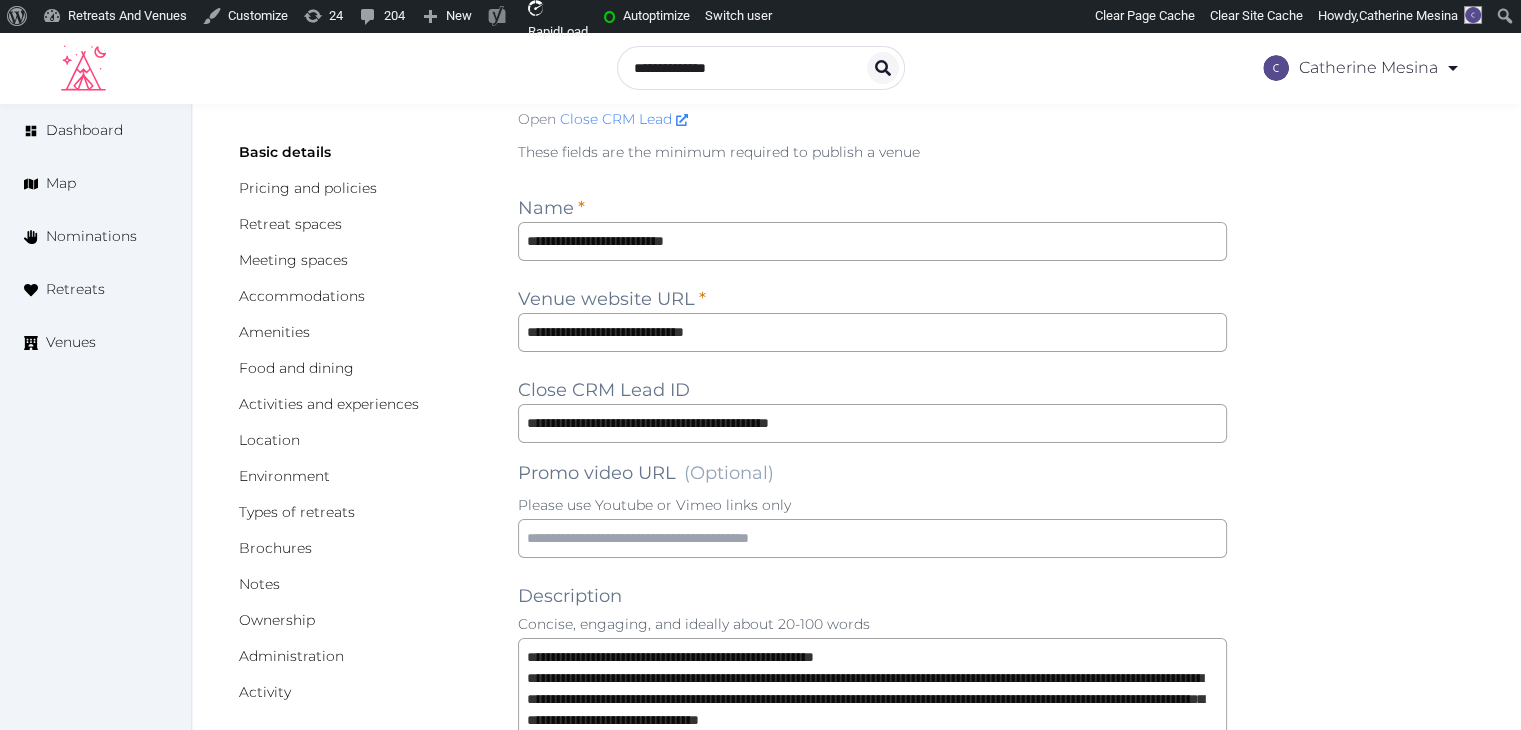 scroll, scrollTop: 0, scrollLeft: 0, axis: both 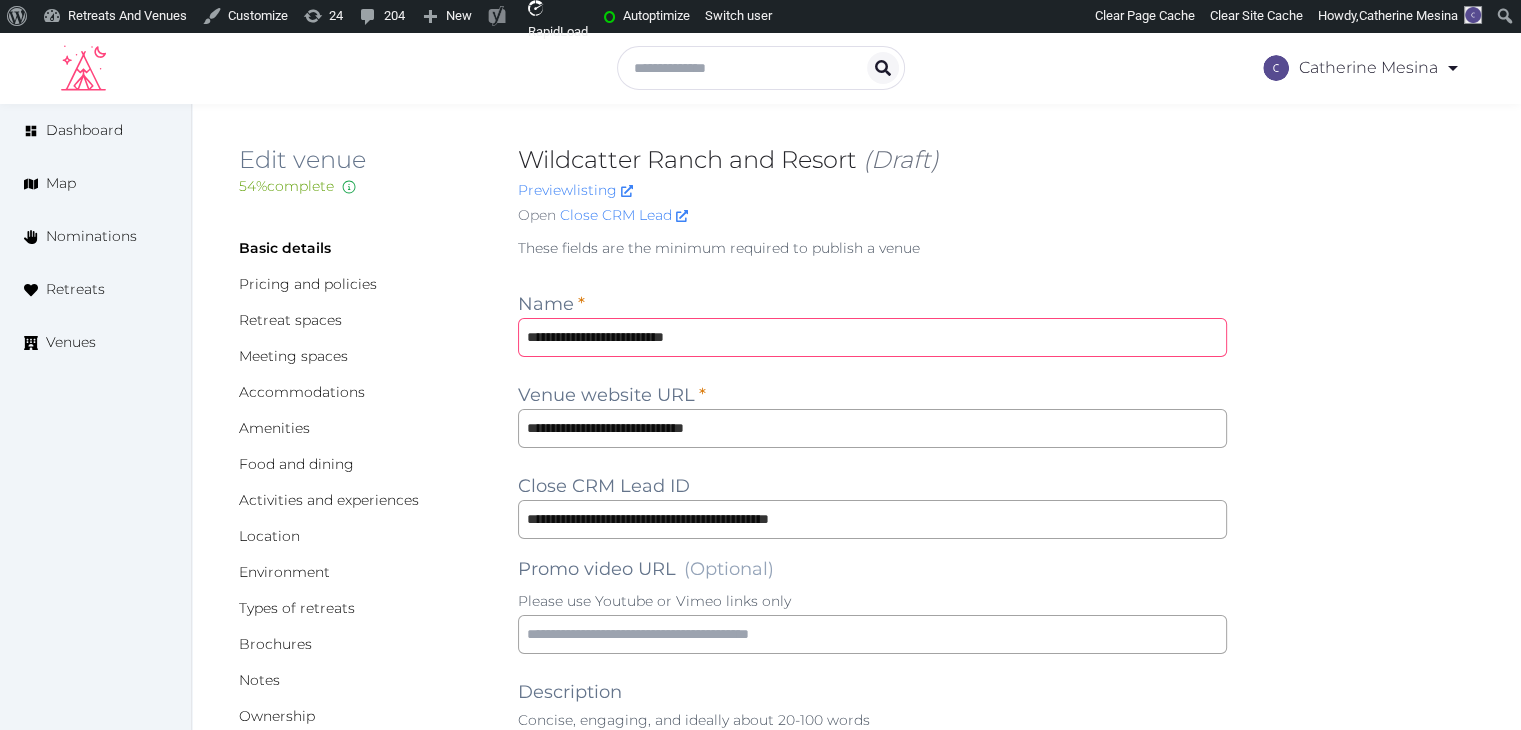 click on "**********" at bounding box center [872, 337] 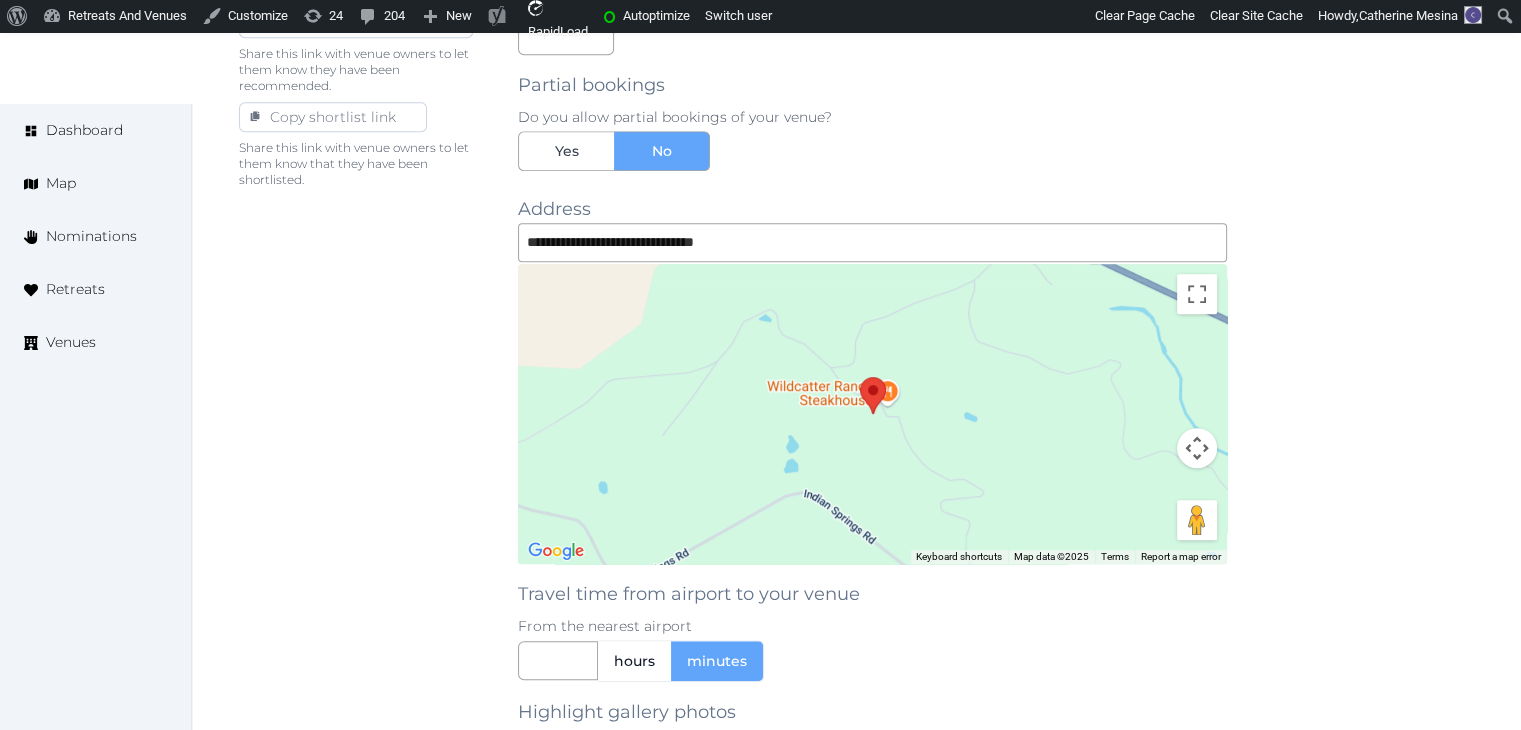 scroll, scrollTop: 1000, scrollLeft: 0, axis: vertical 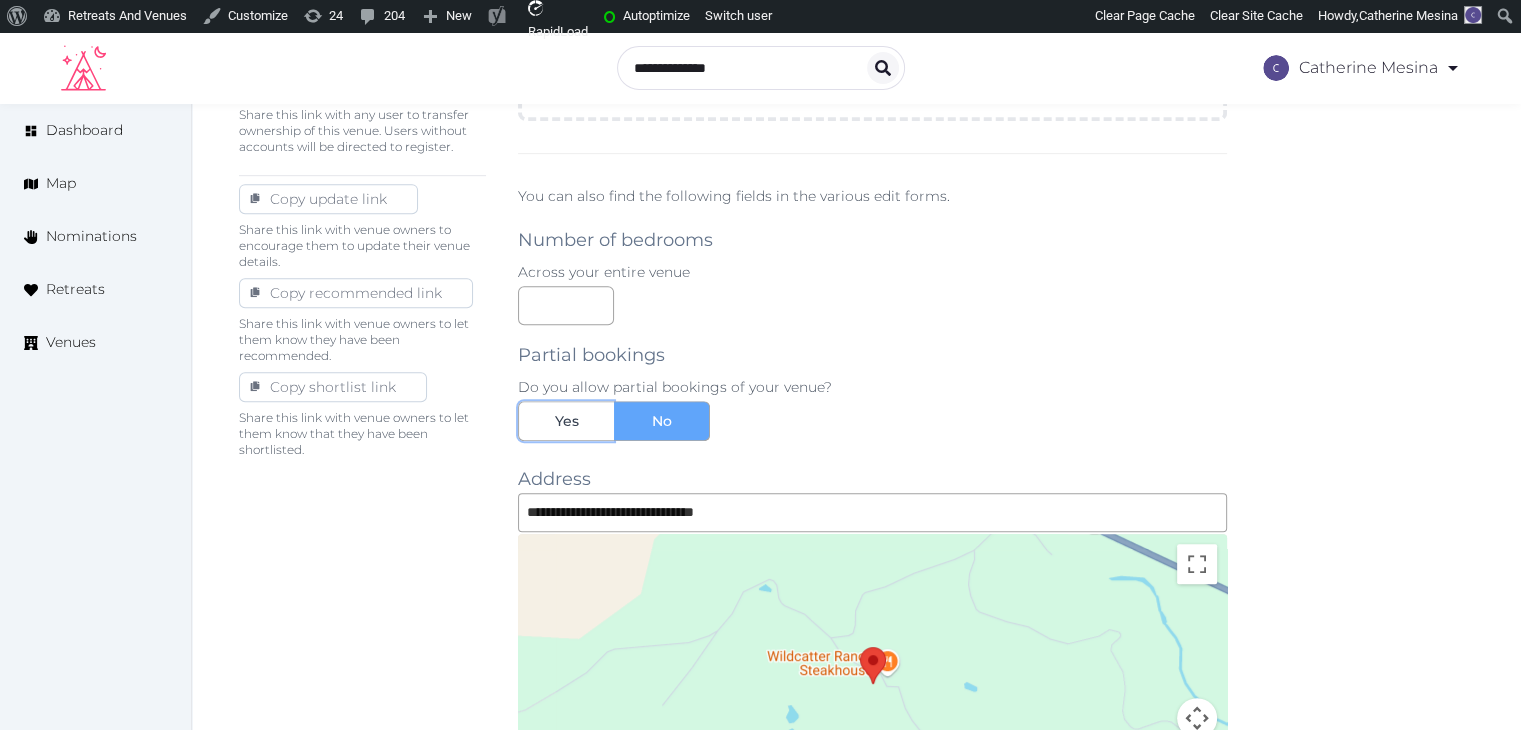 click on "Yes" at bounding box center (566, 421) 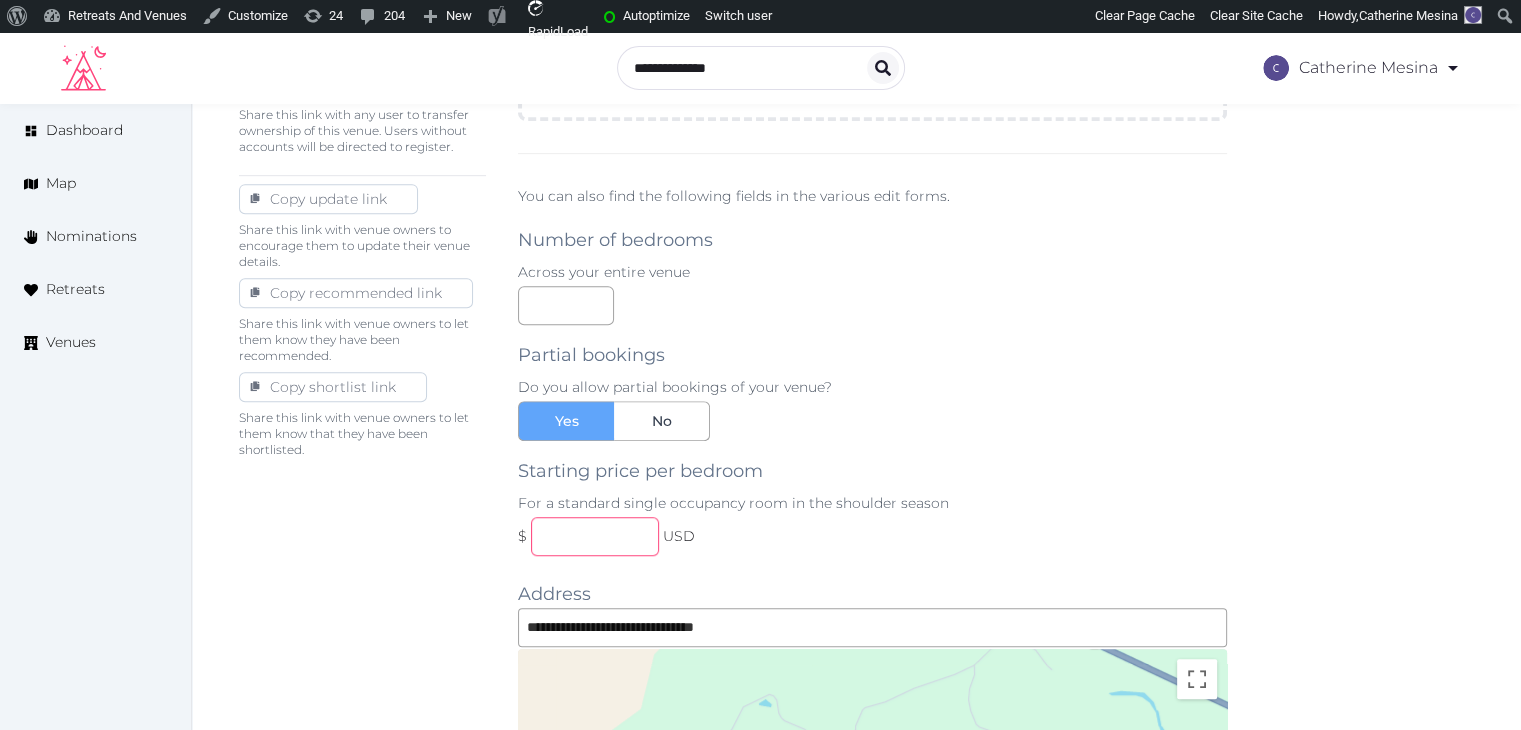 click at bounding box center [595, 536] 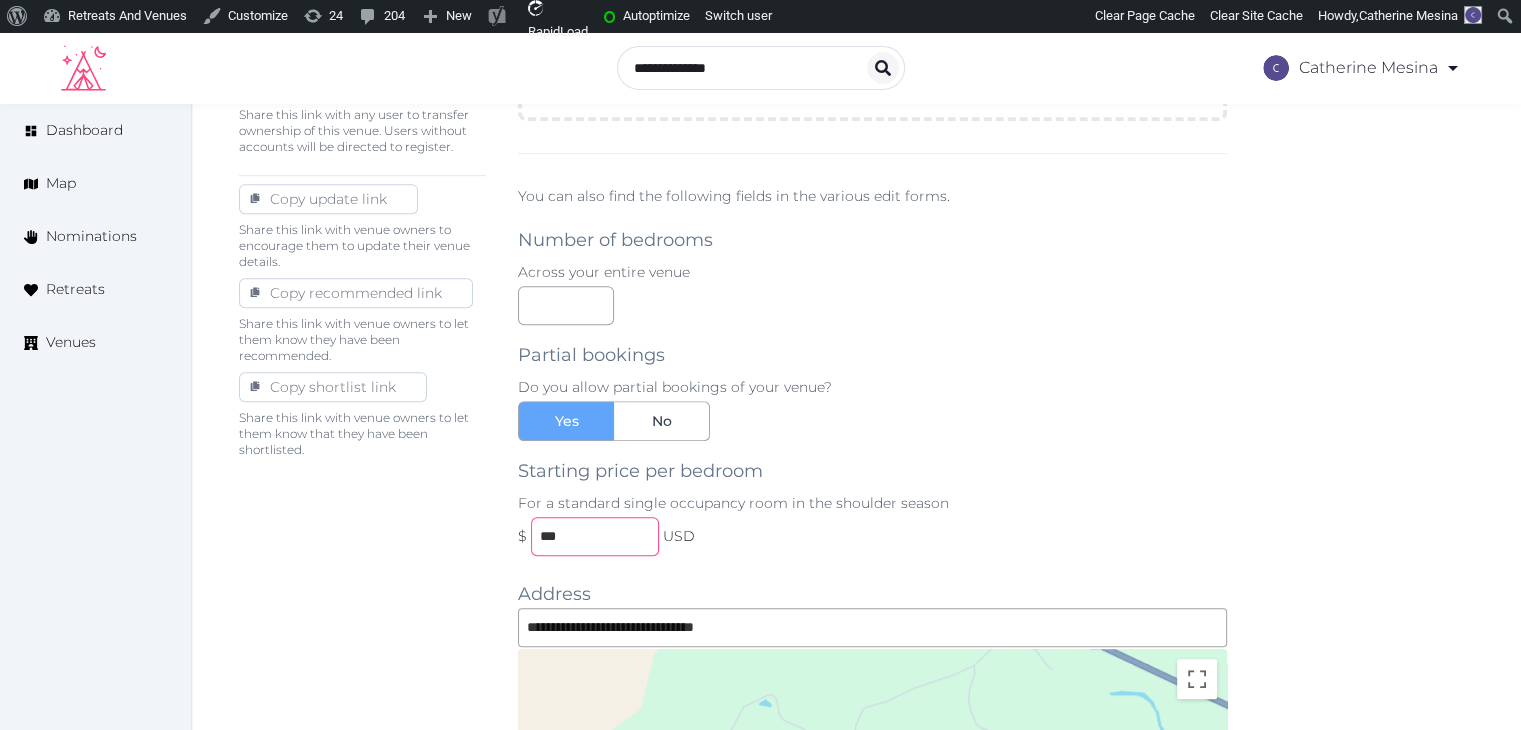 type on "***" 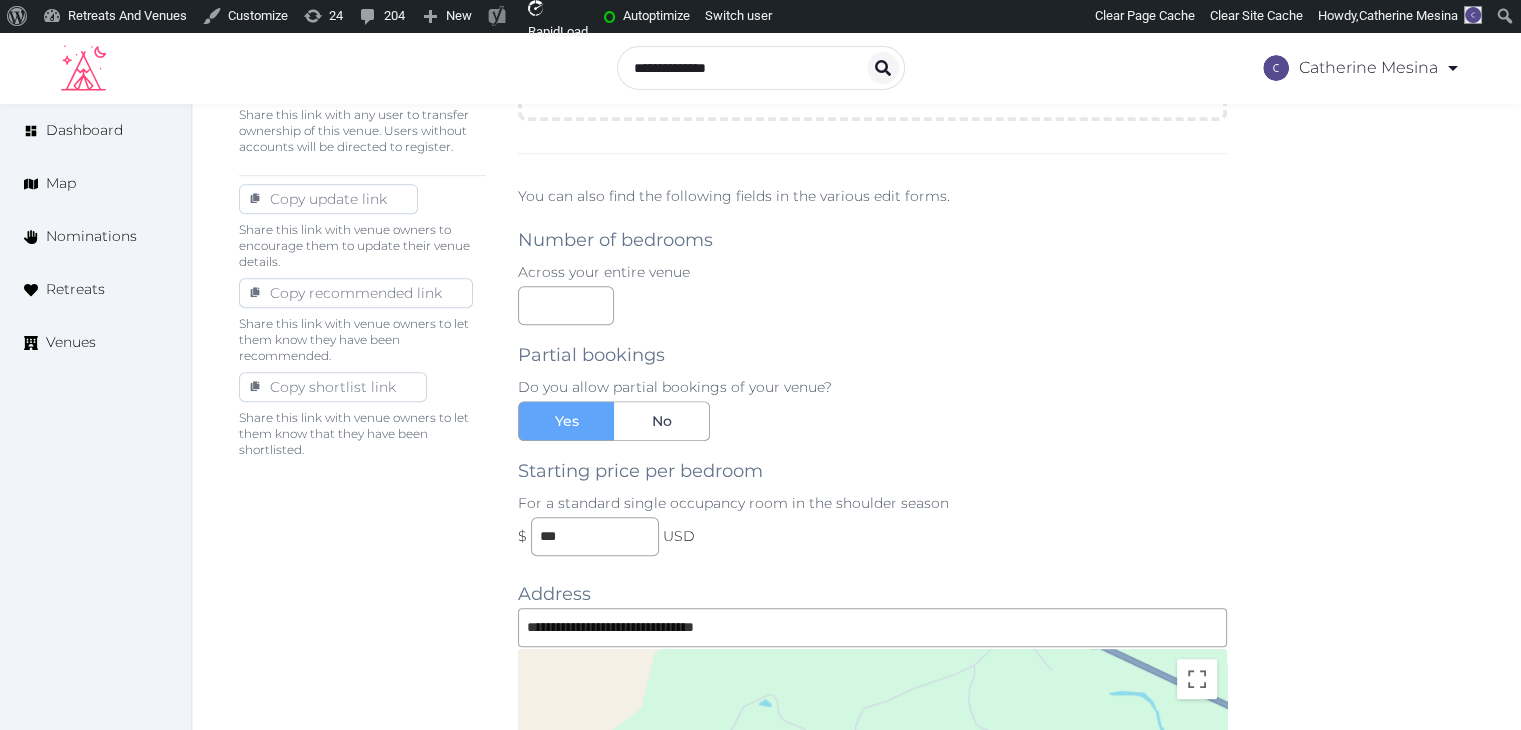 click on "**********" at bounding box center (856, 421) 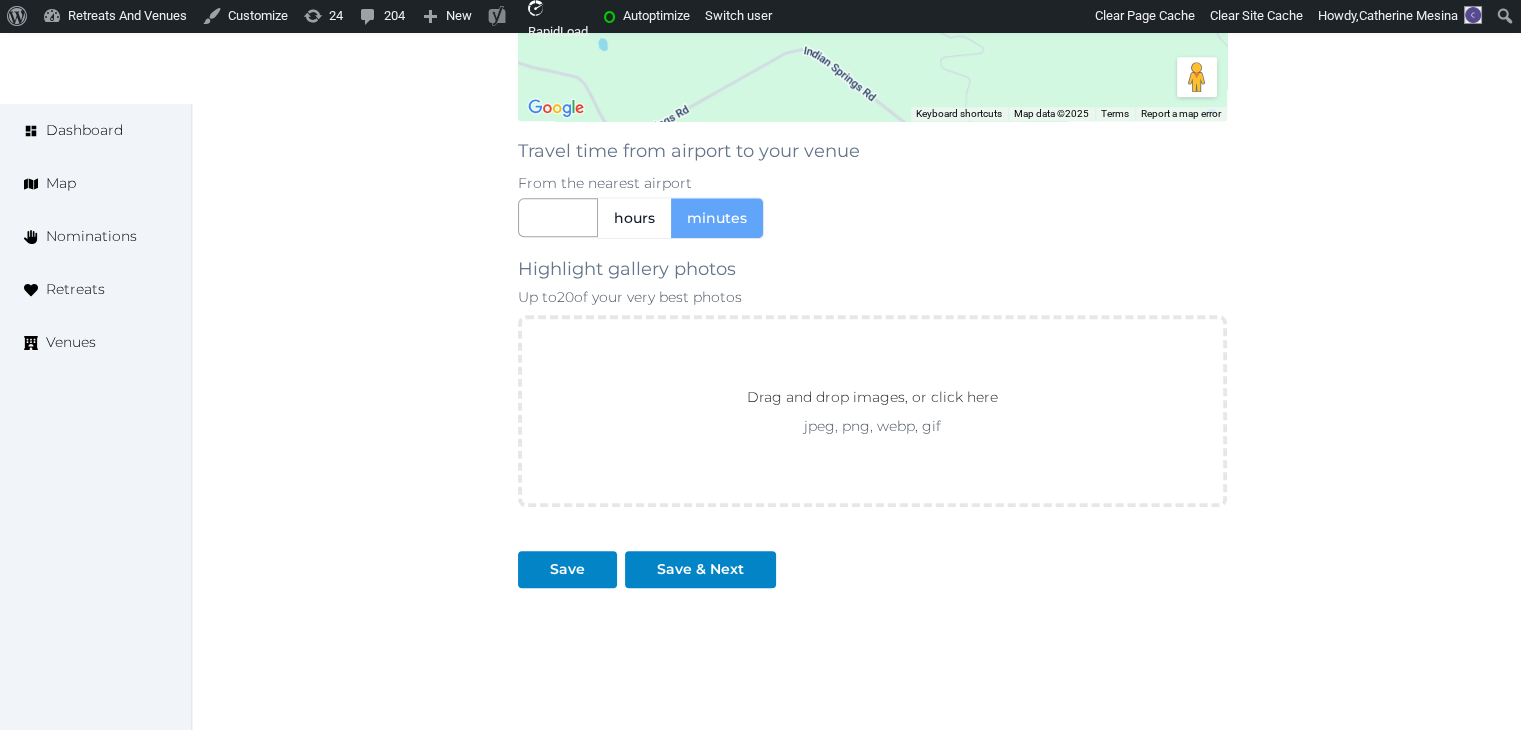 scroll, scrollTop: 1906, scrollLeft: 0, axis: vertical 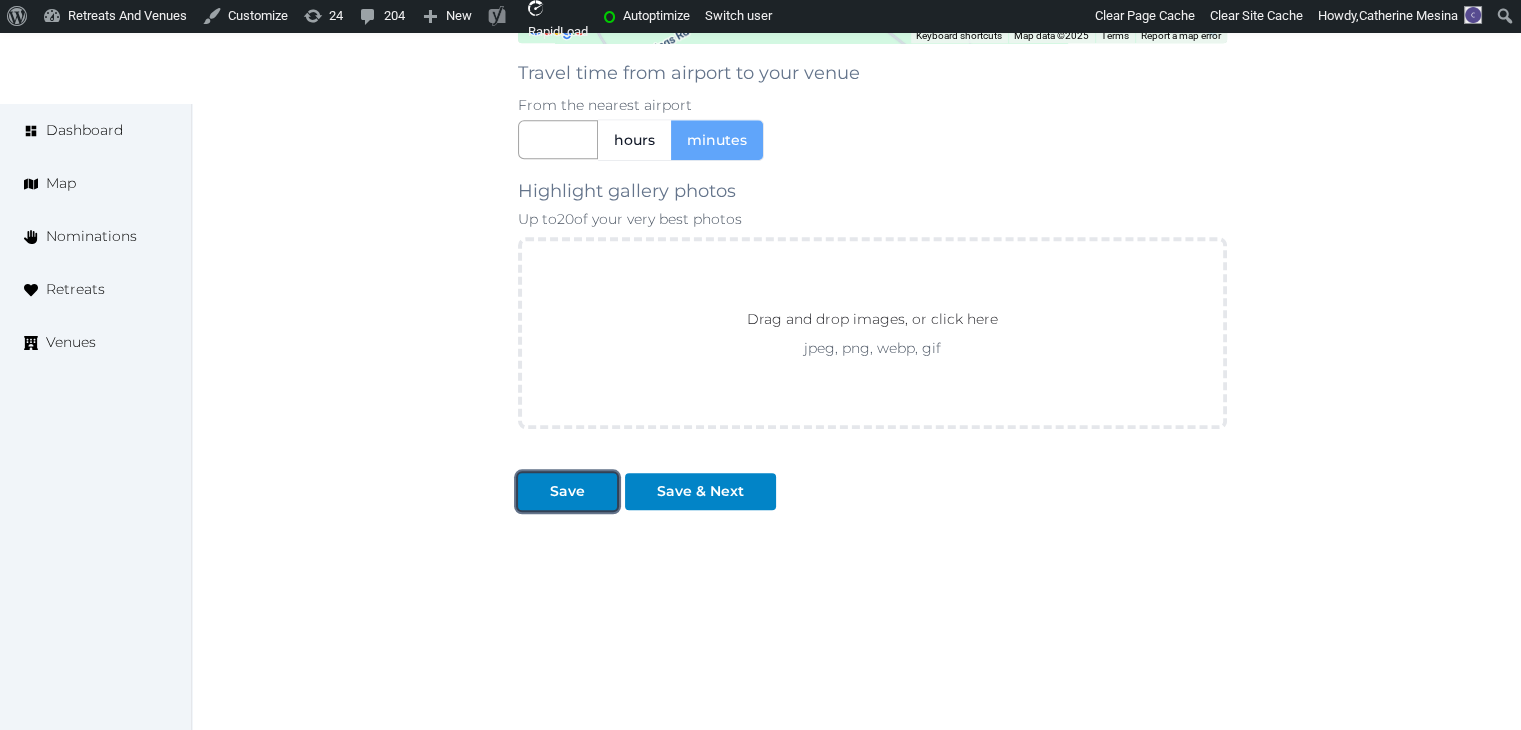 drag, startPoint x: 577, startPoint y: 487, endPoint x: 694, endPoint y: 697, distance: 240.39343 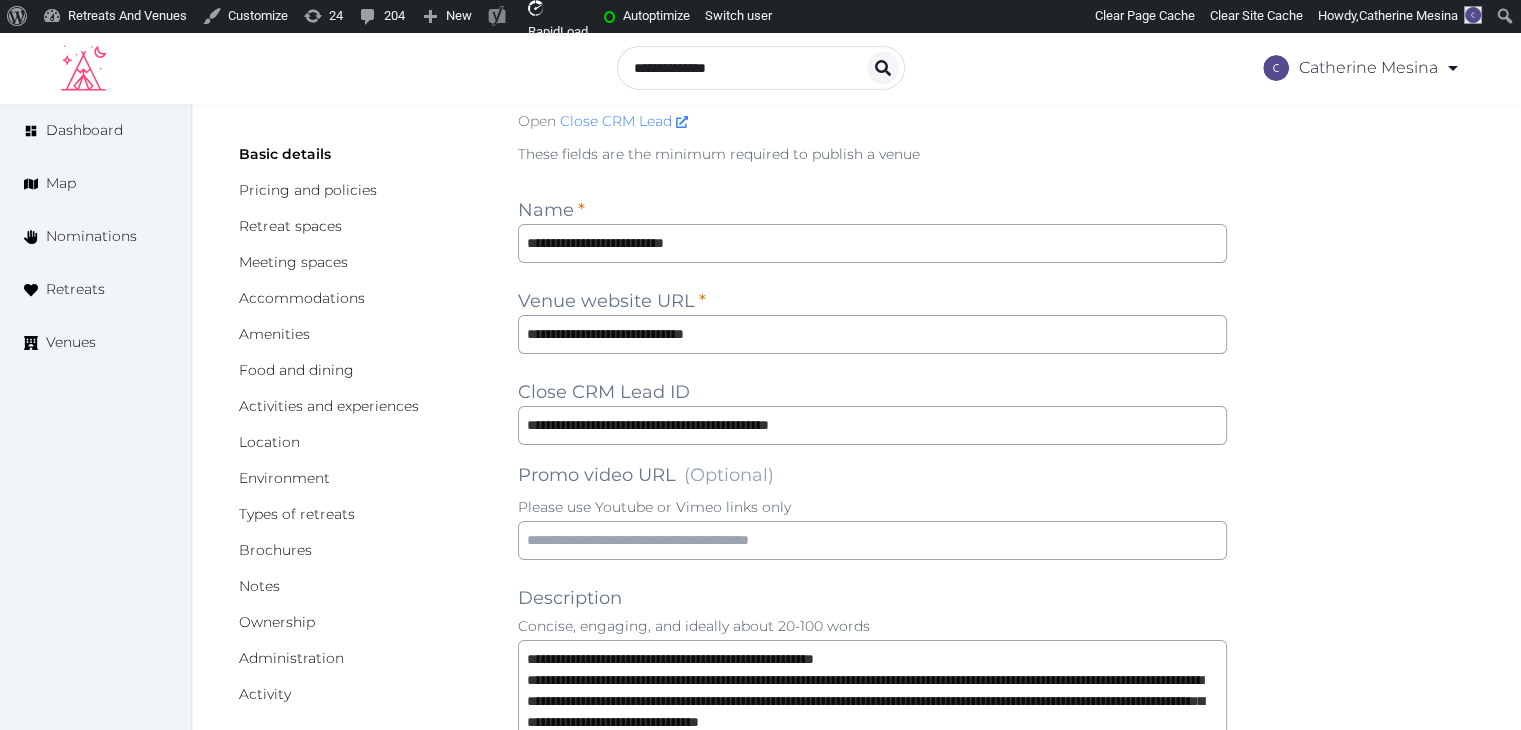 scroll, scrollTop: 0, scrollLeft: 0, axis: both 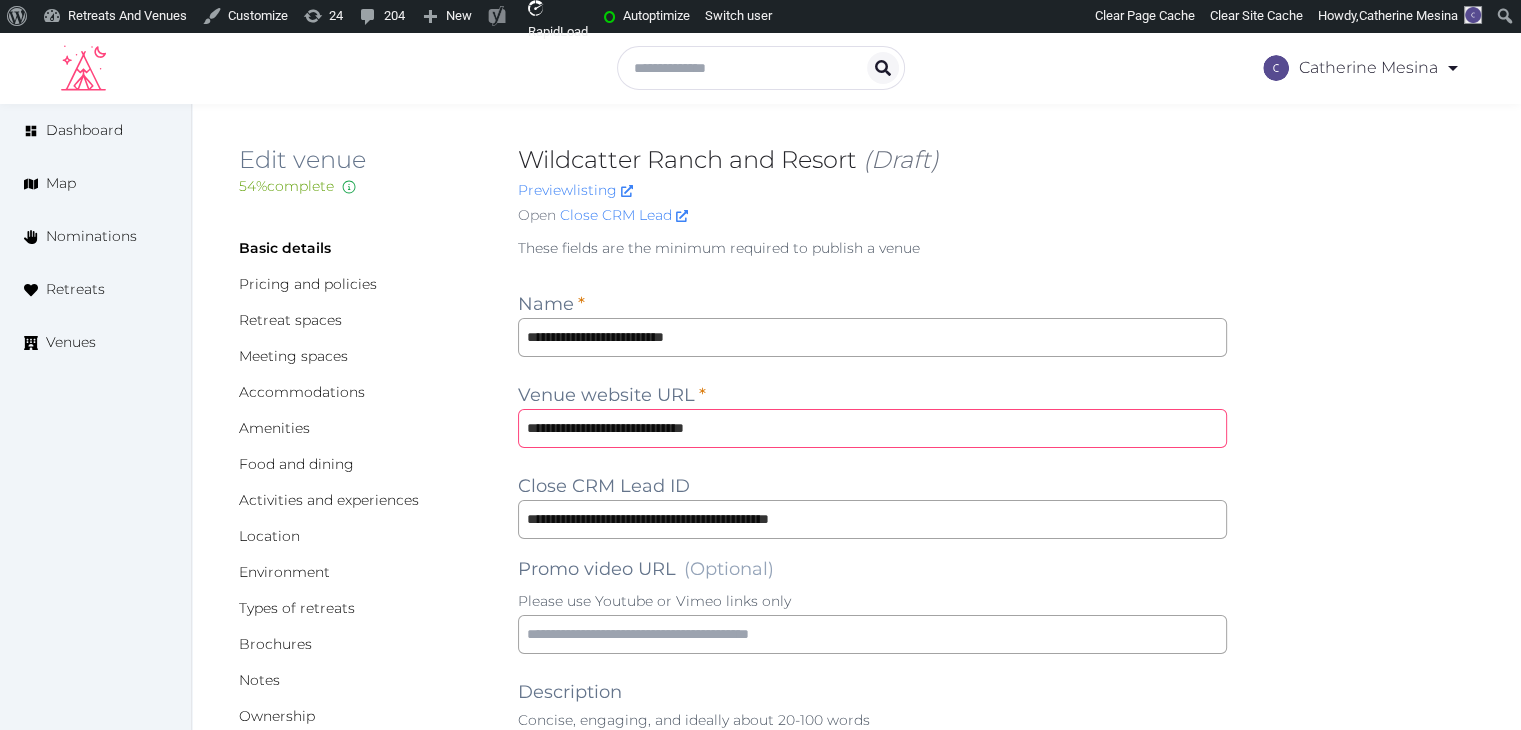 drag, startPoint x: 552, startPoint y: 429, endPoint x: 605, endPoint y: 522, distance: 107.042046 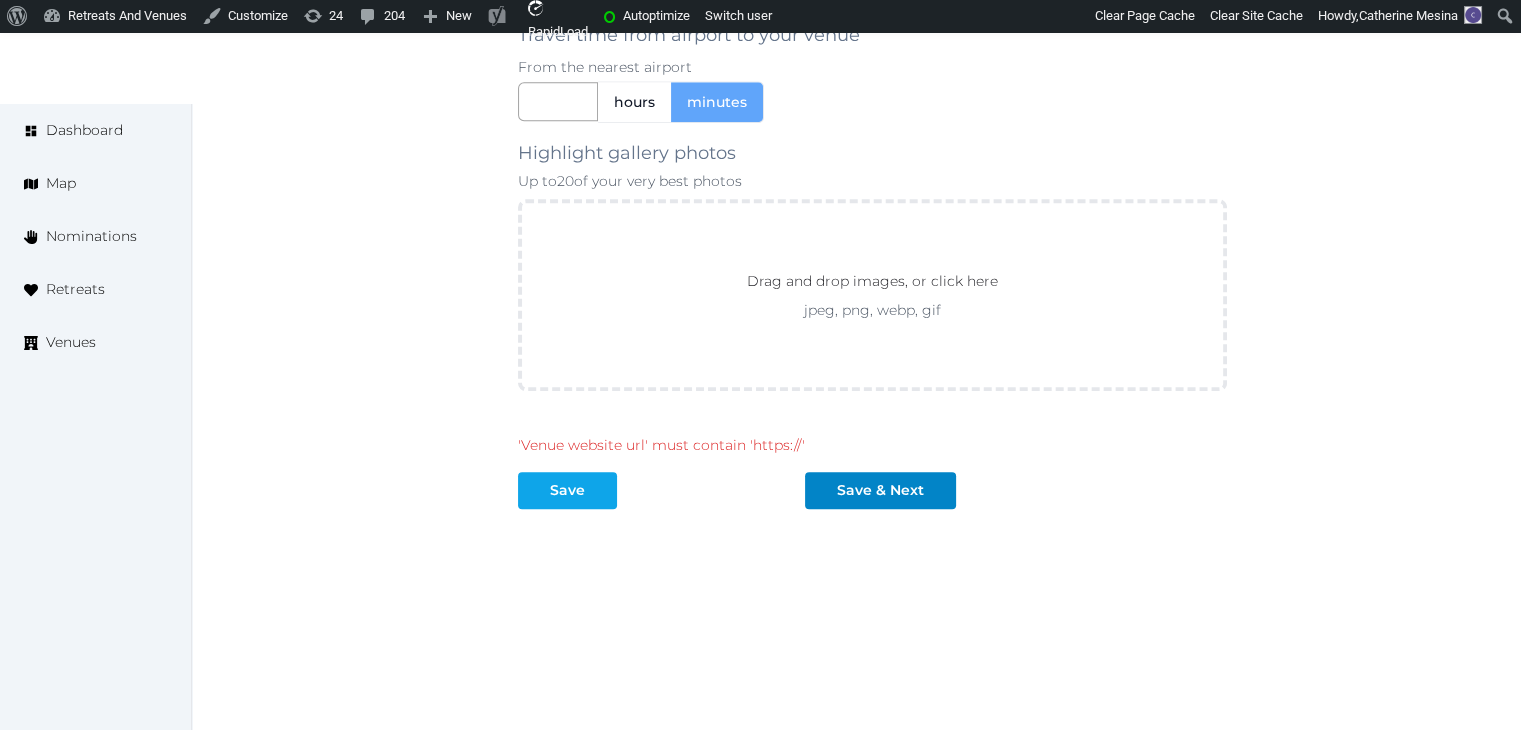 type on "**********" 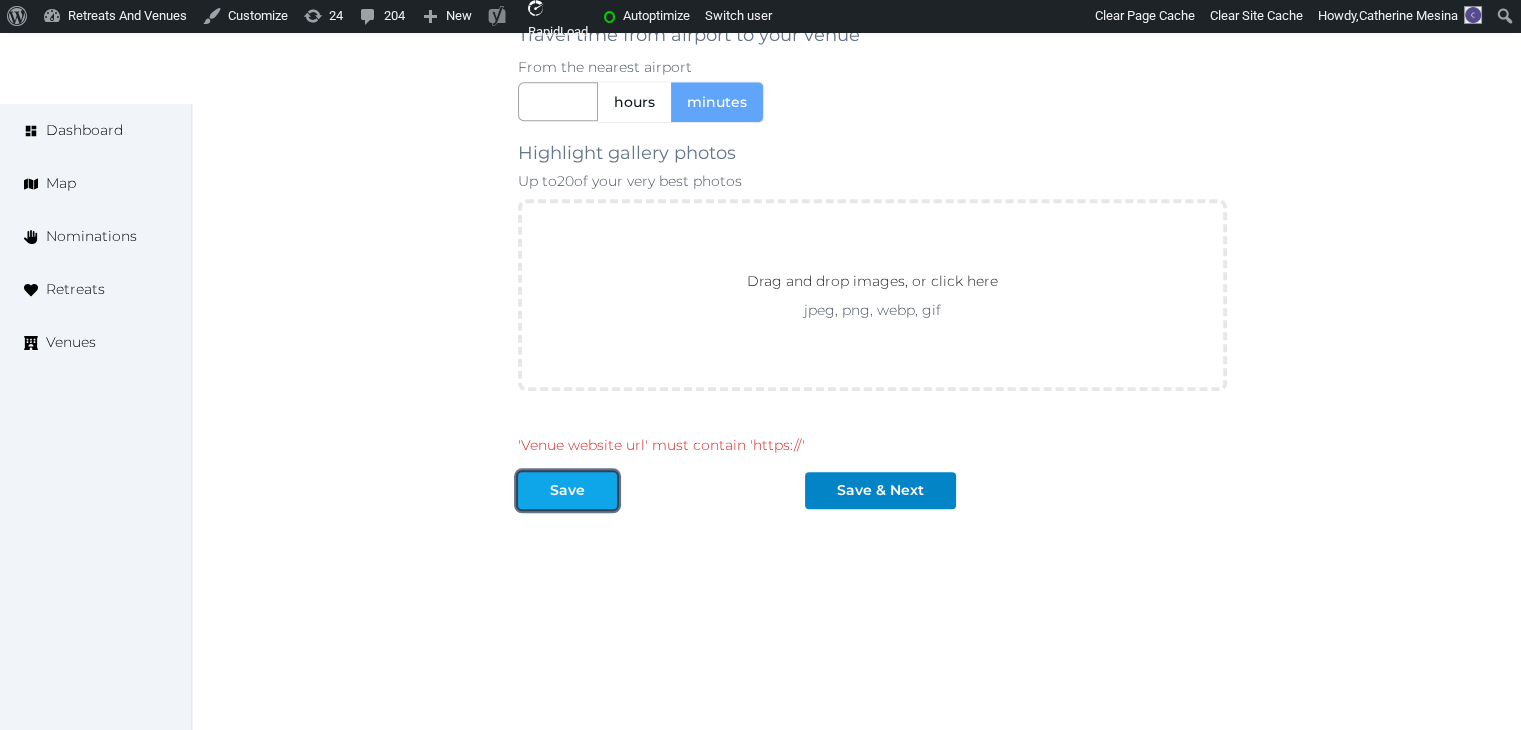 click at bounding box center (601, 490) 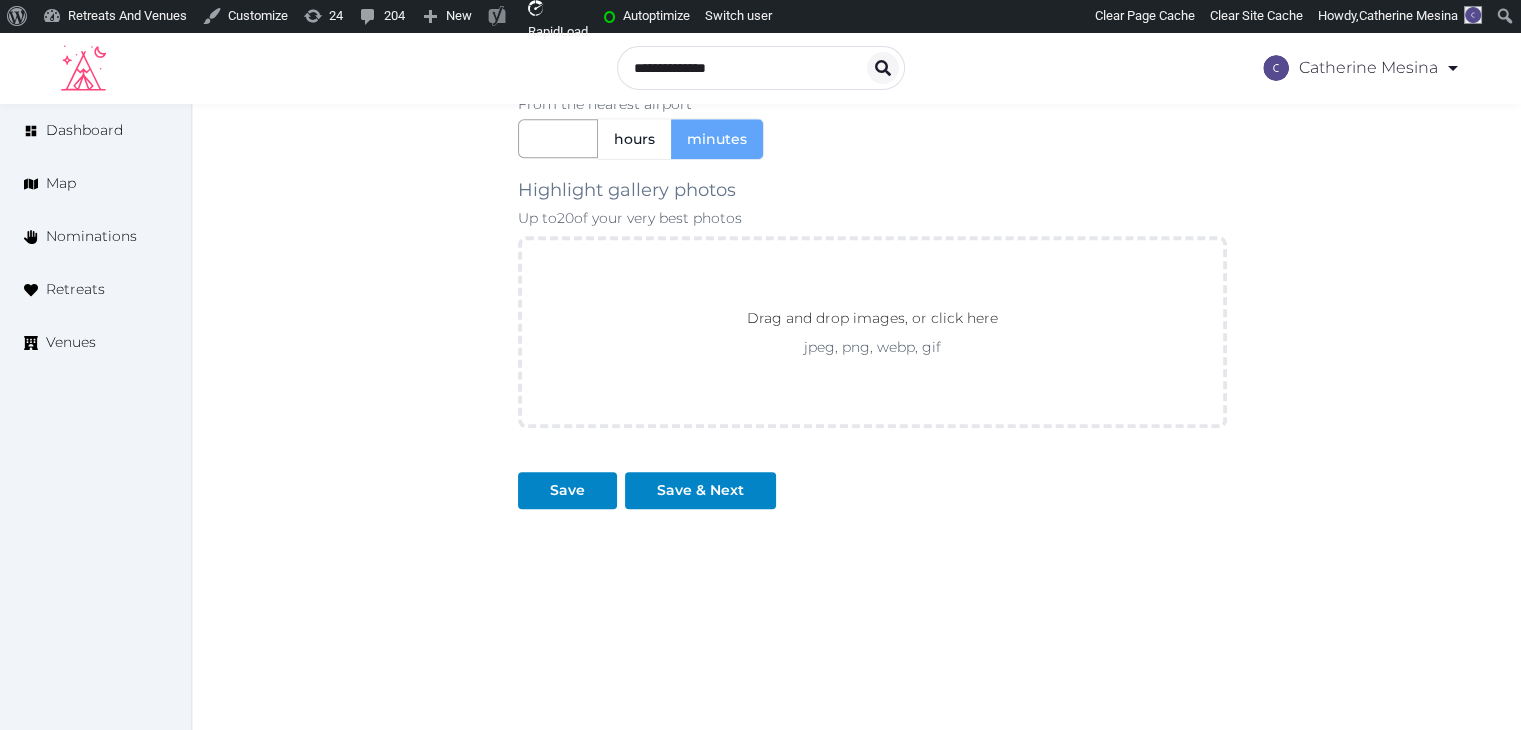 scroll, scrollTop: 1906, scrollLeft: 0, axis: vertical 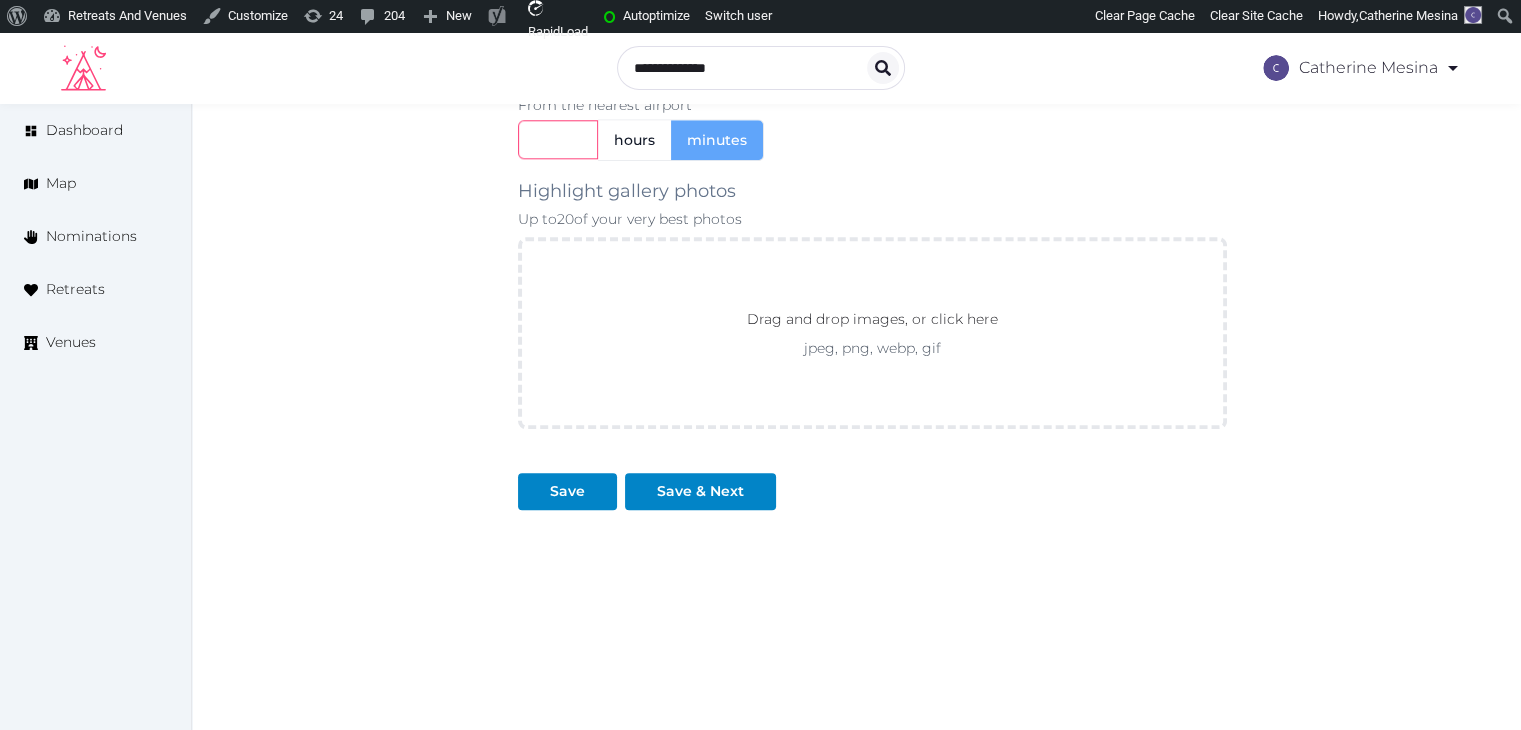 drag, startPoint x: 568, startPoint y: 129, endPoint x: 571, endPoint y: 142, distance: 13.341664 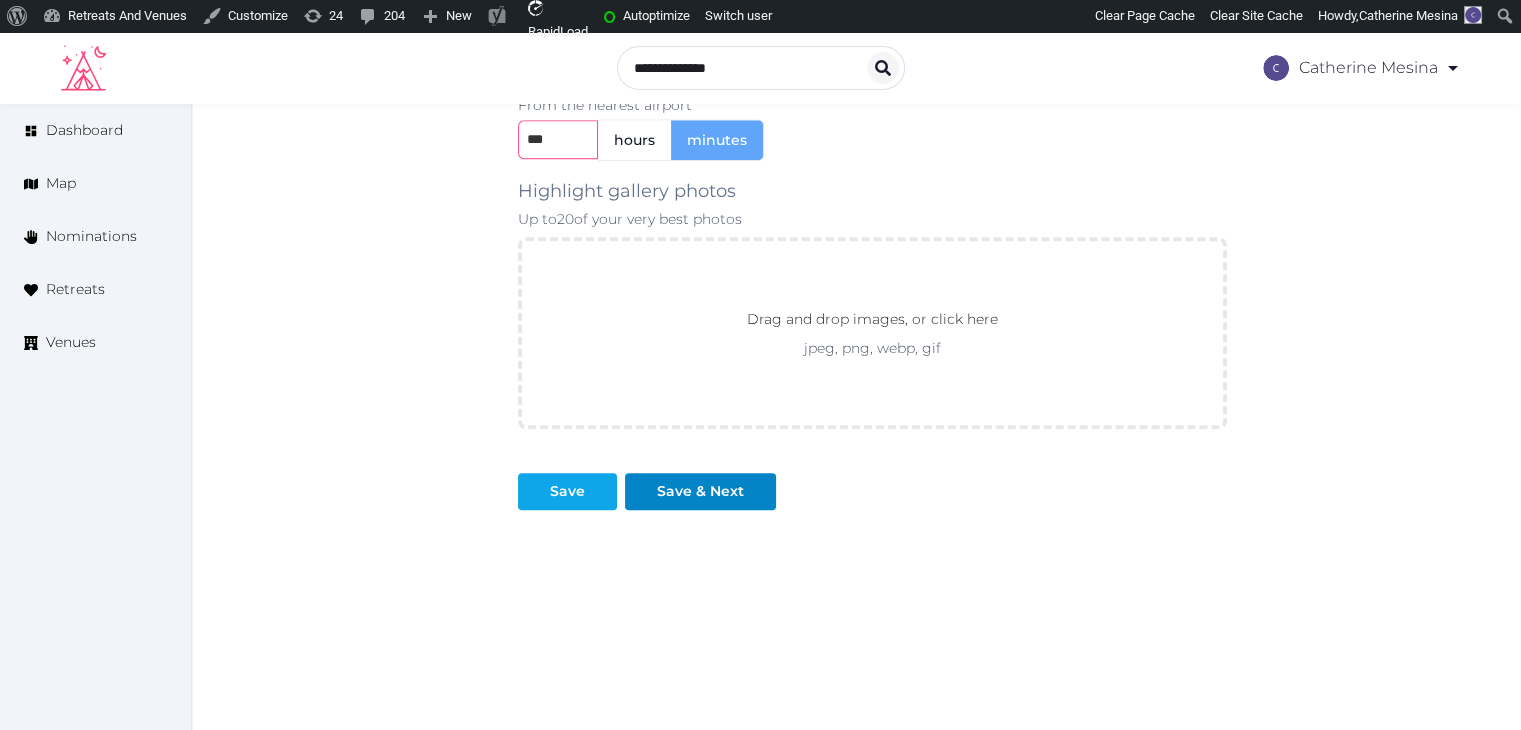 type on "***" 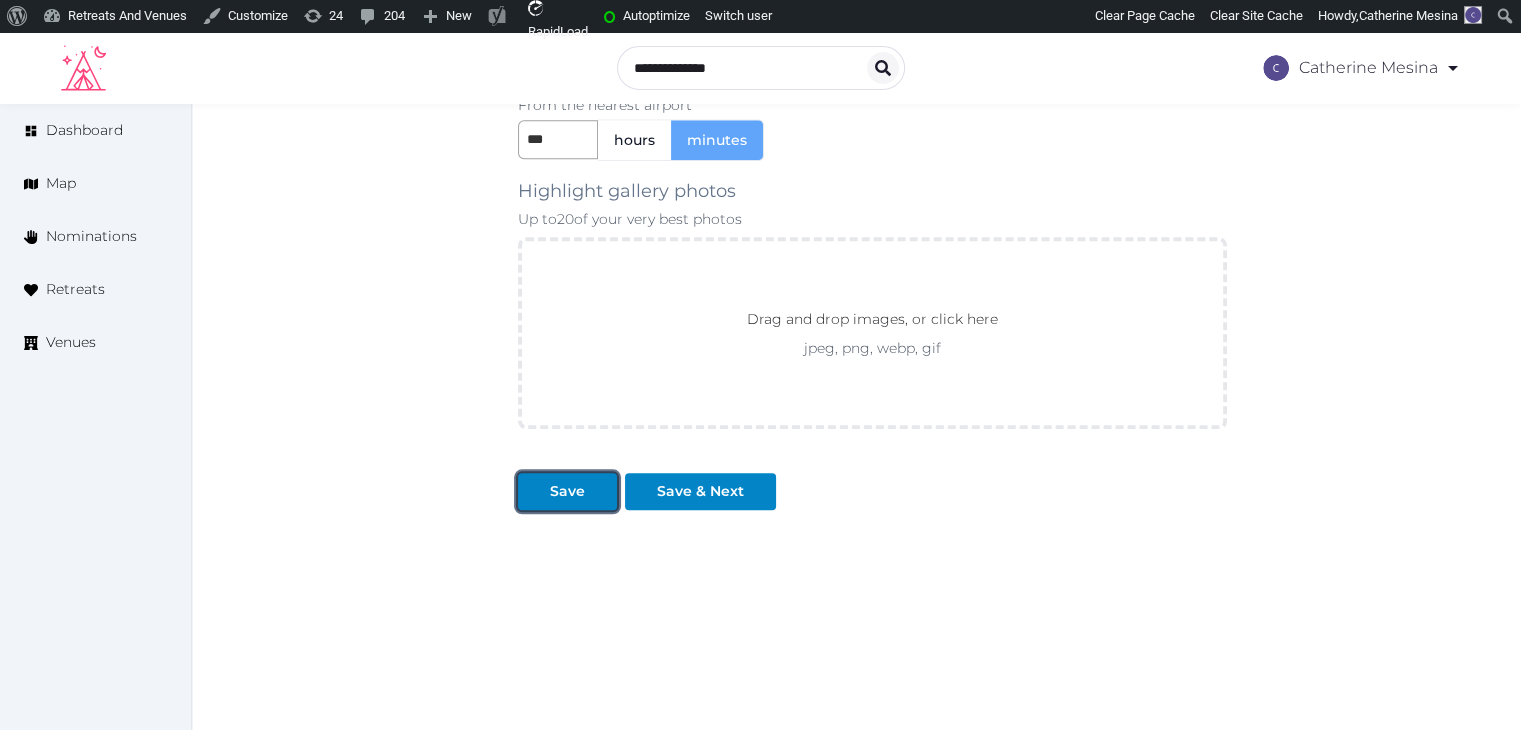 drag, startPoint x: 596, startPoint y: 491, endPoint x: 584, endPoint y: 538, distance: 48.507732 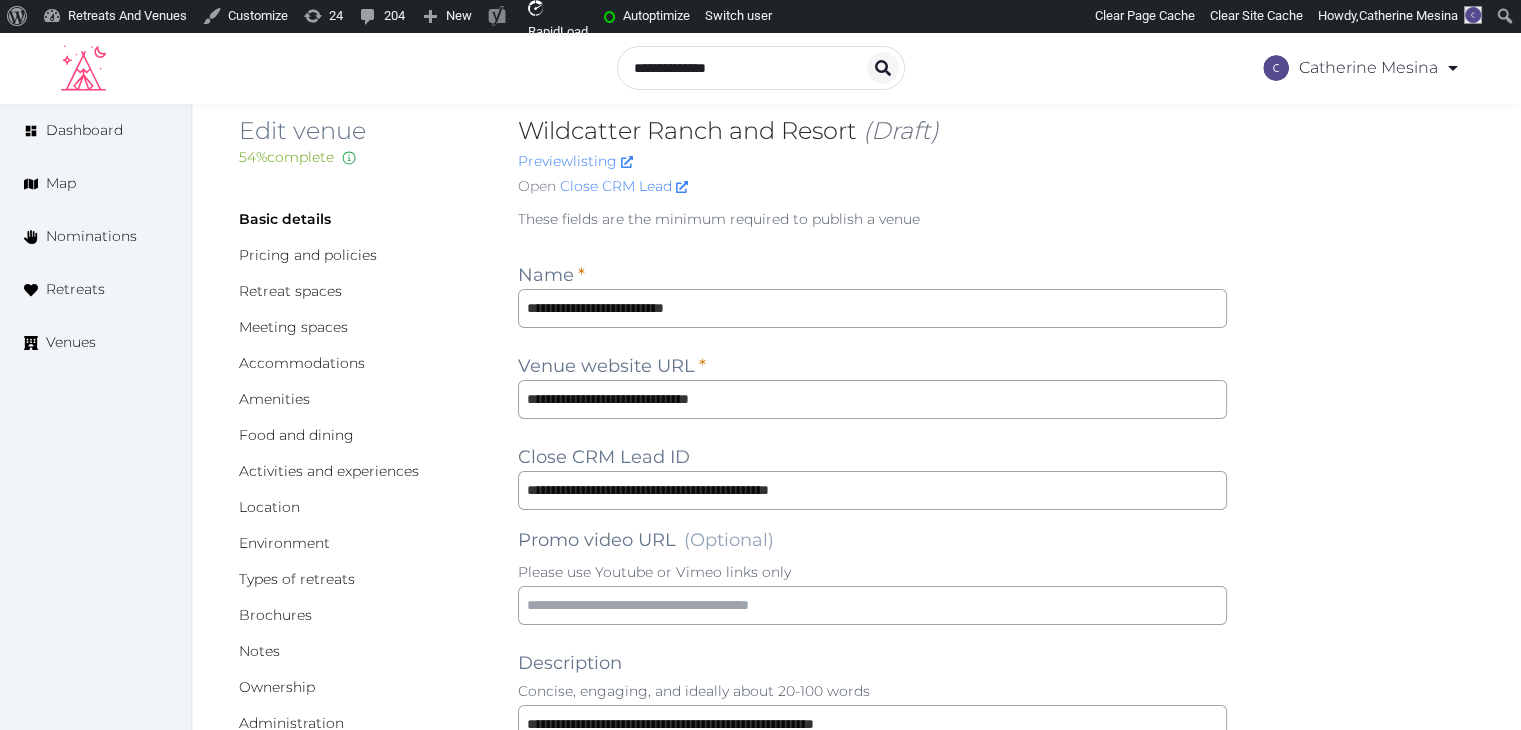 scroll, scrollTop: 6, scrollLeft: 0, axis: vertical 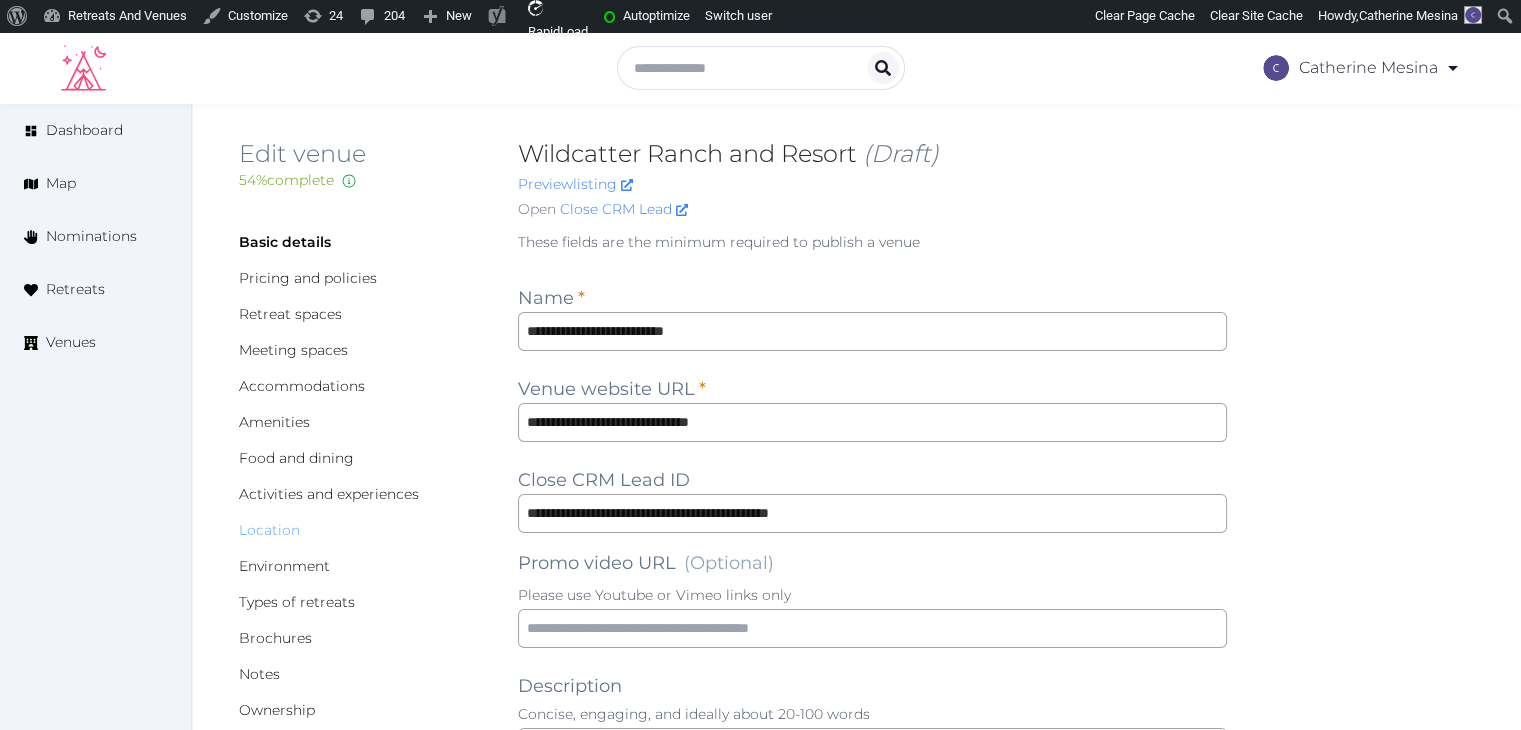 click on "Location" at bounding box center (269, 530) 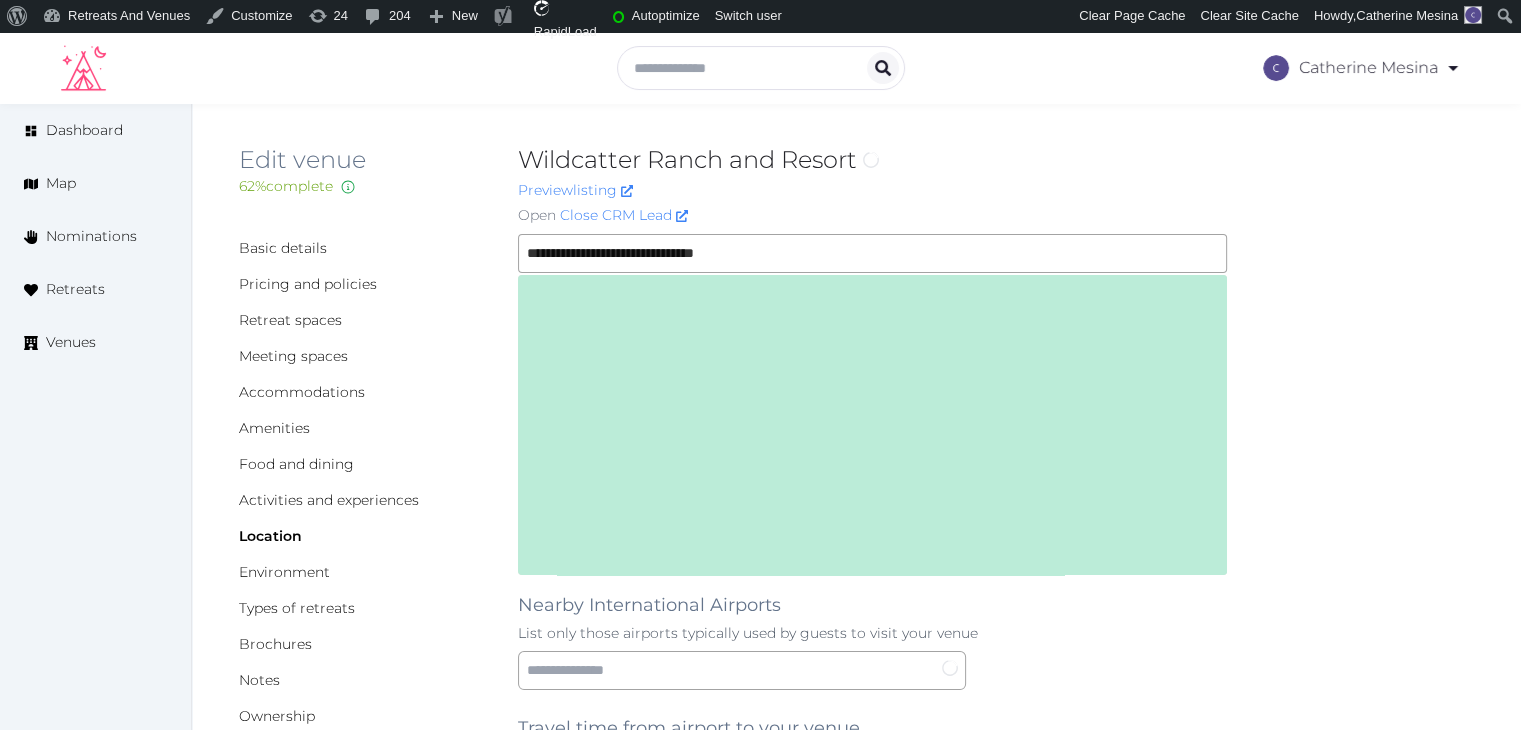 scroll, scrollTop: 400, scrollLeft: 0, axis: vertical 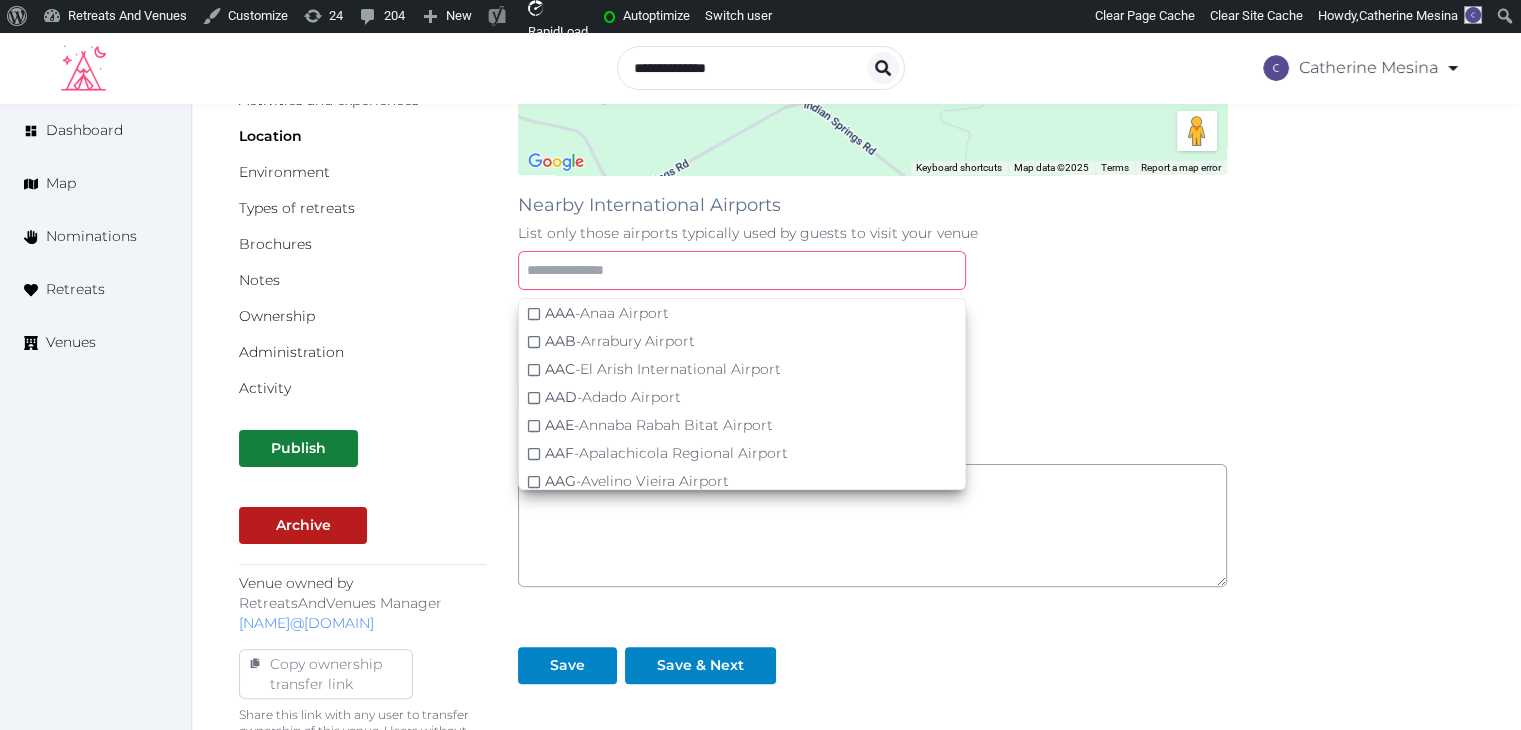 click at bounding box center [742, 270] 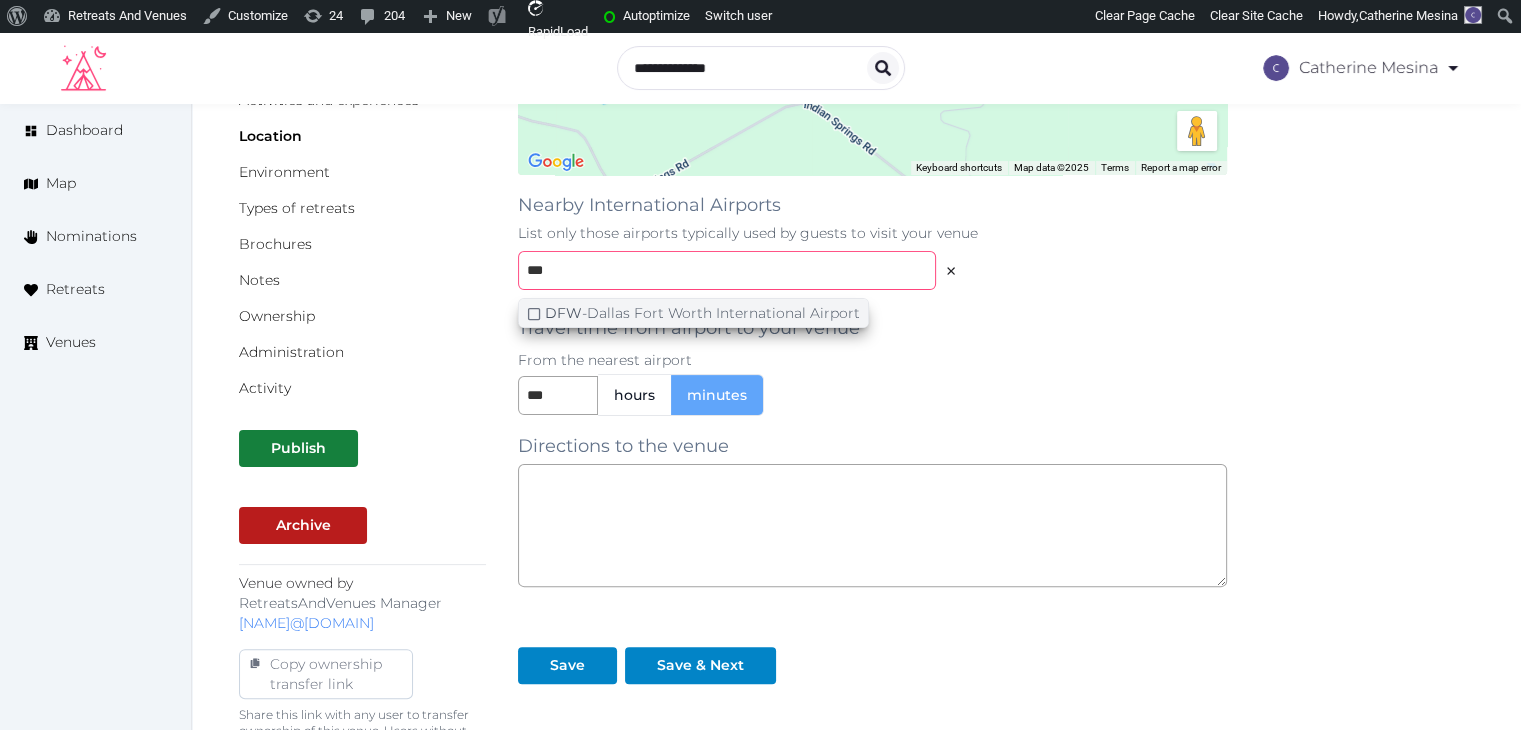 type on "***" 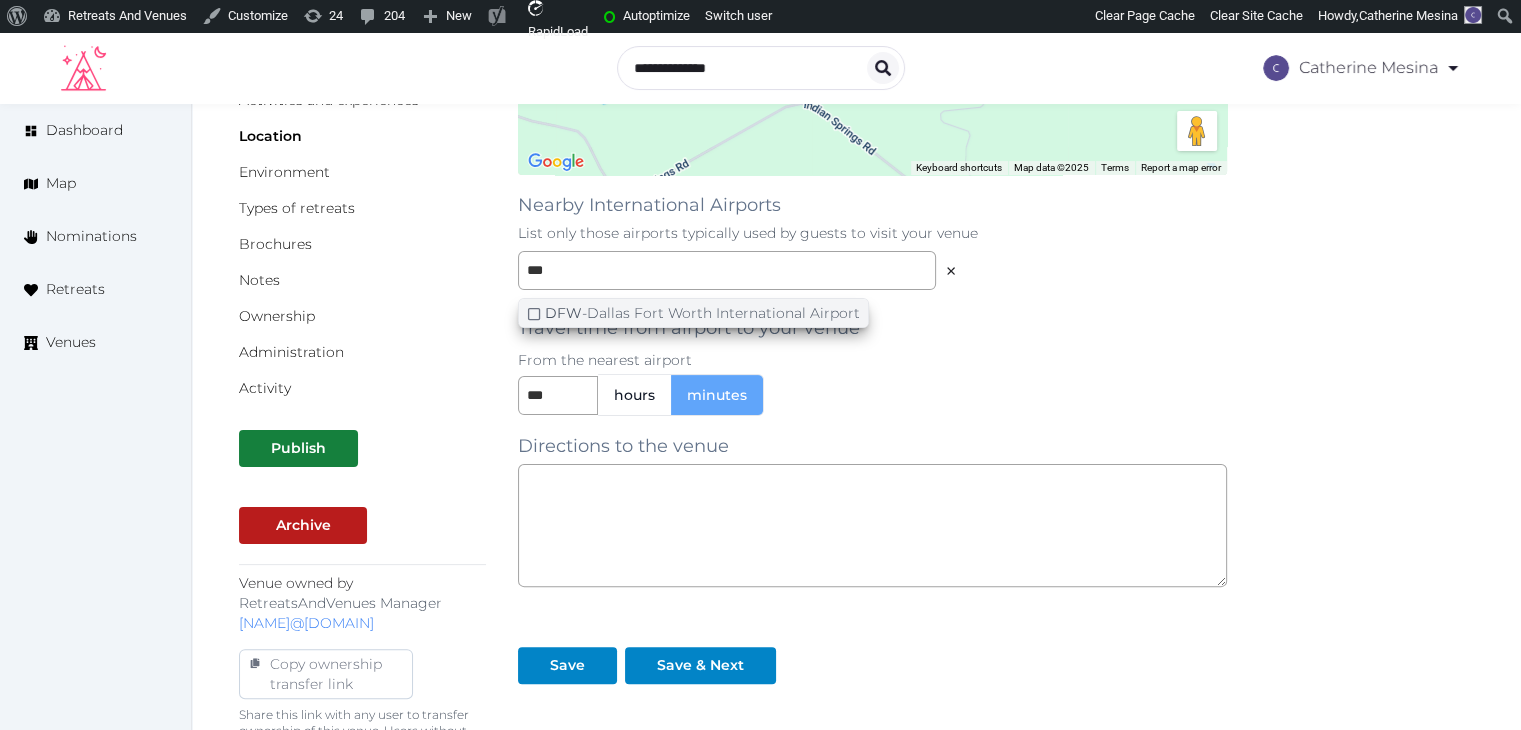 click on "DFW  -  Dallas Fort Worth International Airport" at bounding box center (702, 313) 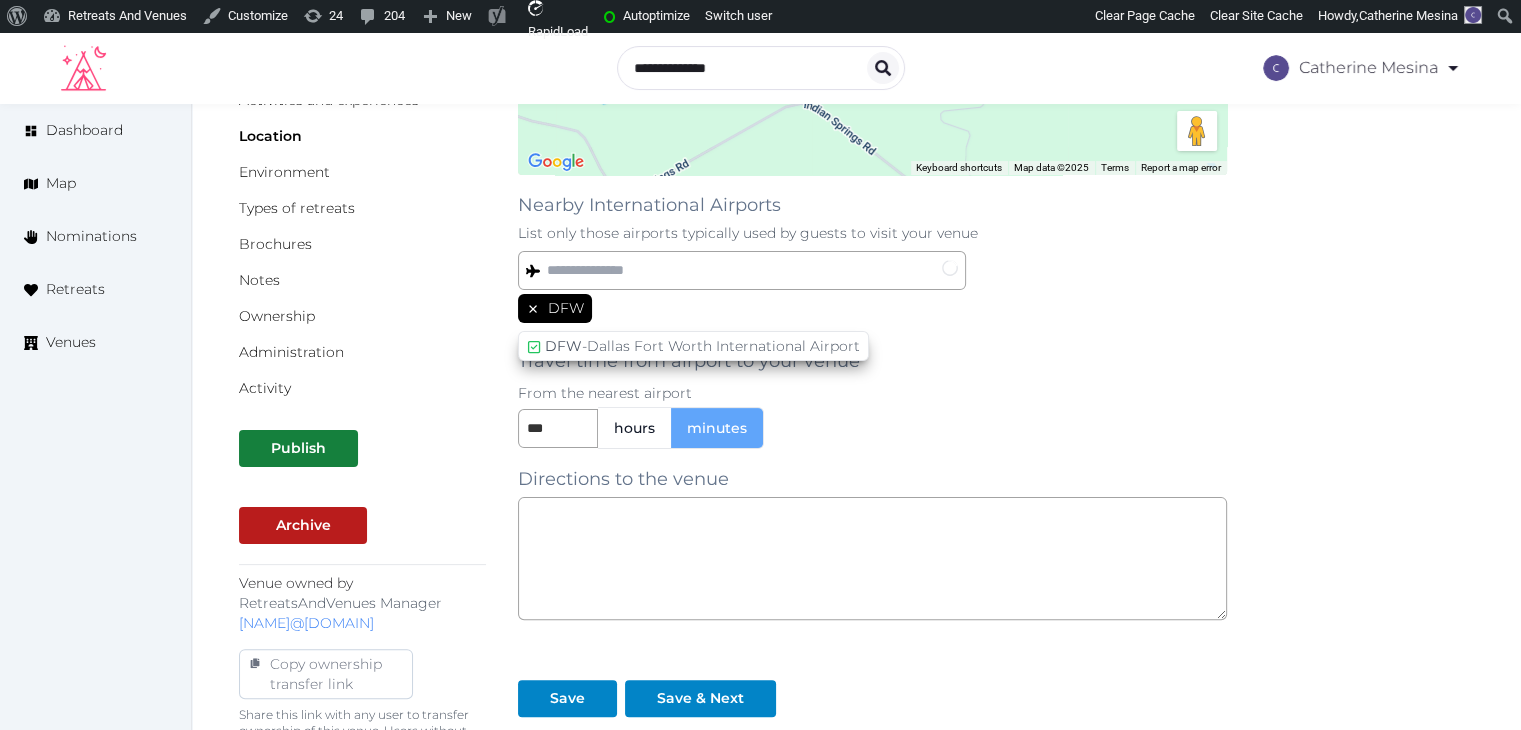 click on "DFW" at bounding box center [872, 310] 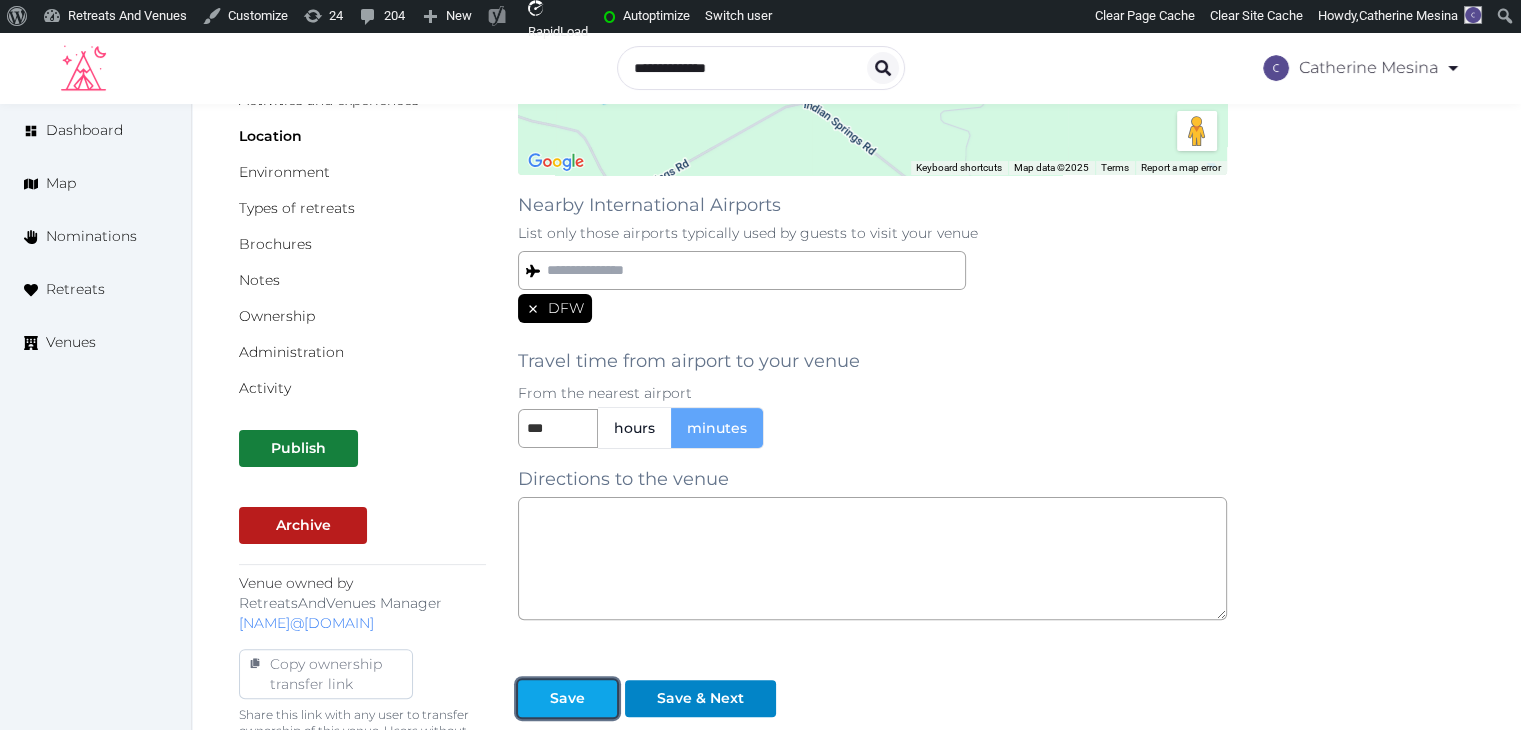 click on "Save" at bounding box center [567, 698] 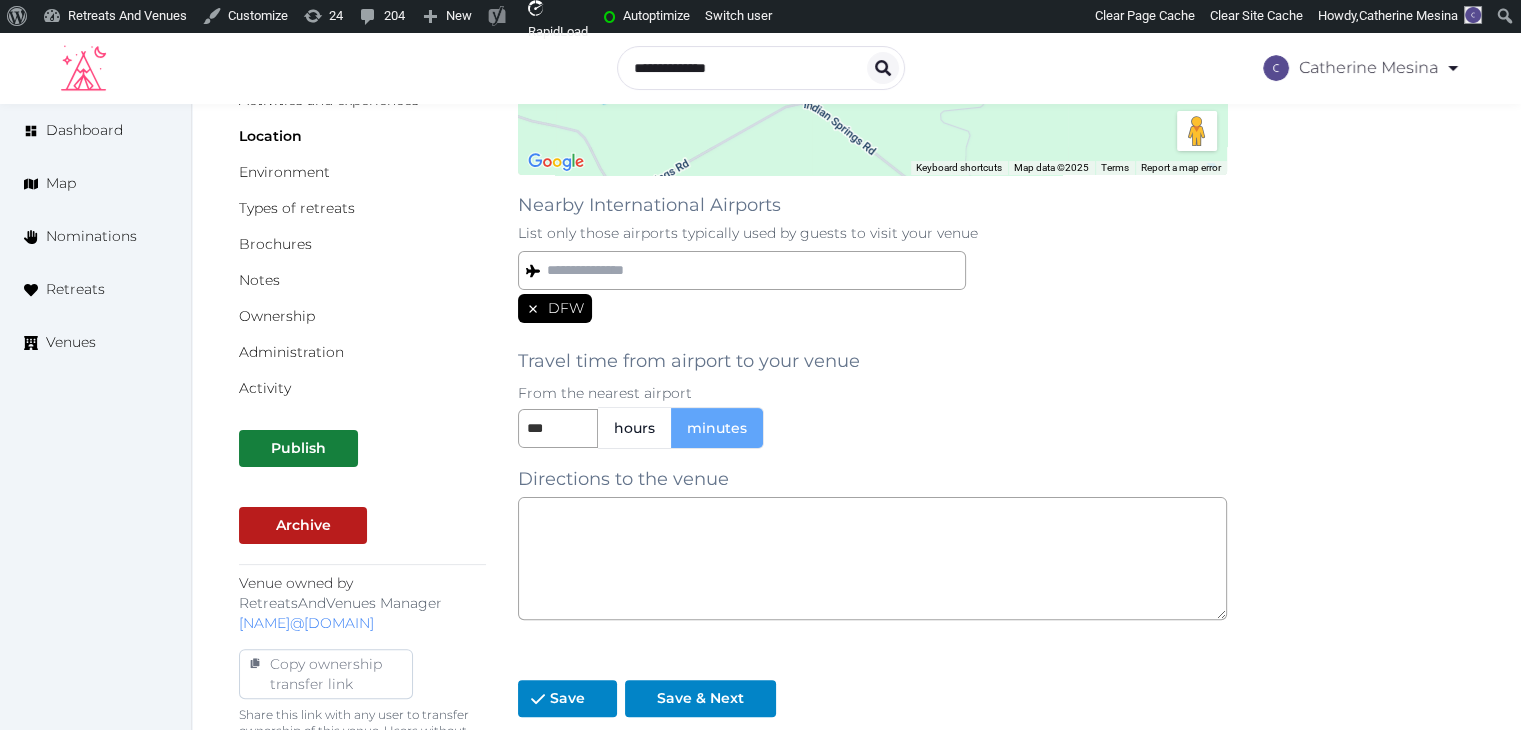 scroll, scrollTop: 0, scrollLeft: 0, axis: both 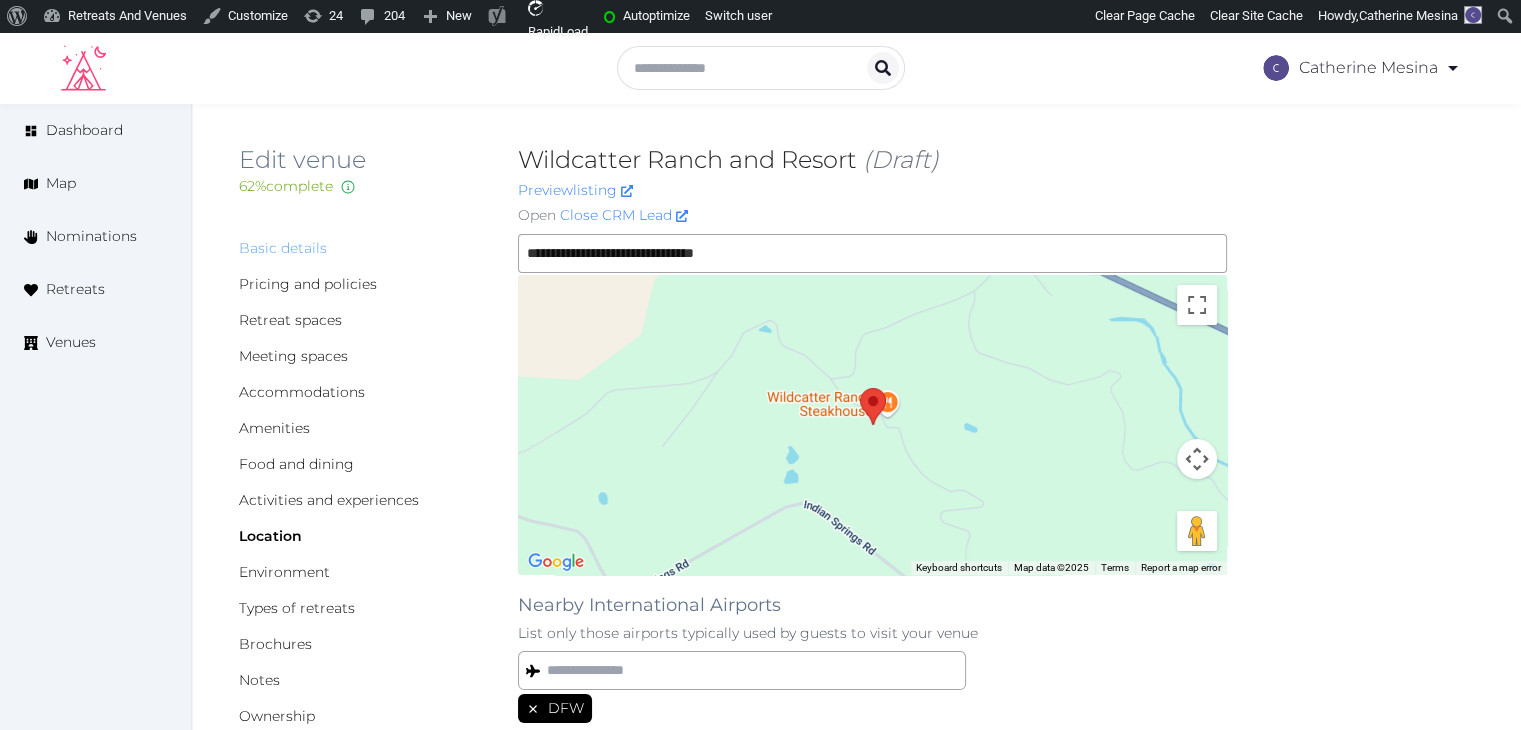 click on "Basic details" at bounding box center [283, 248] 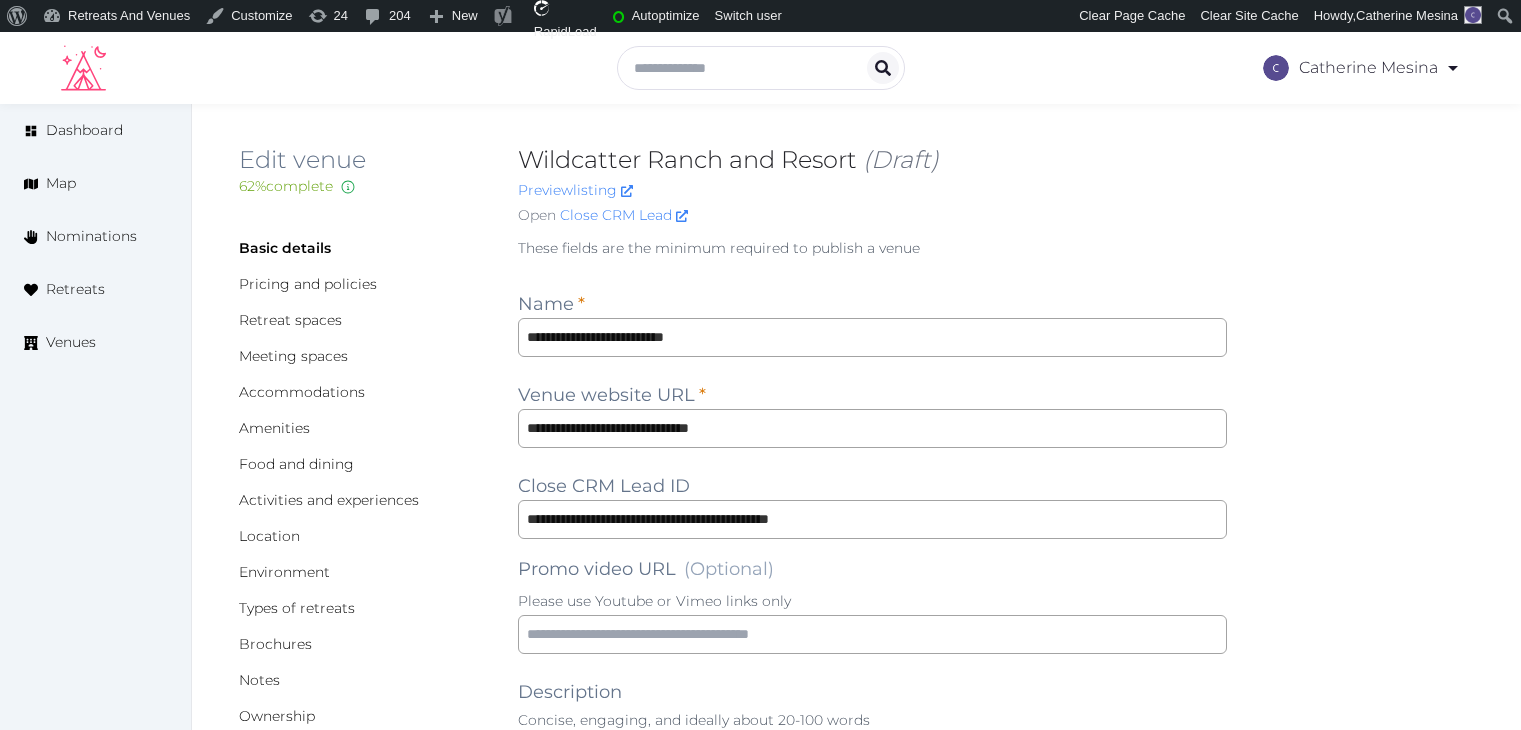 scroll, scrollTop: 0, scrollLeft: 0, axis: both 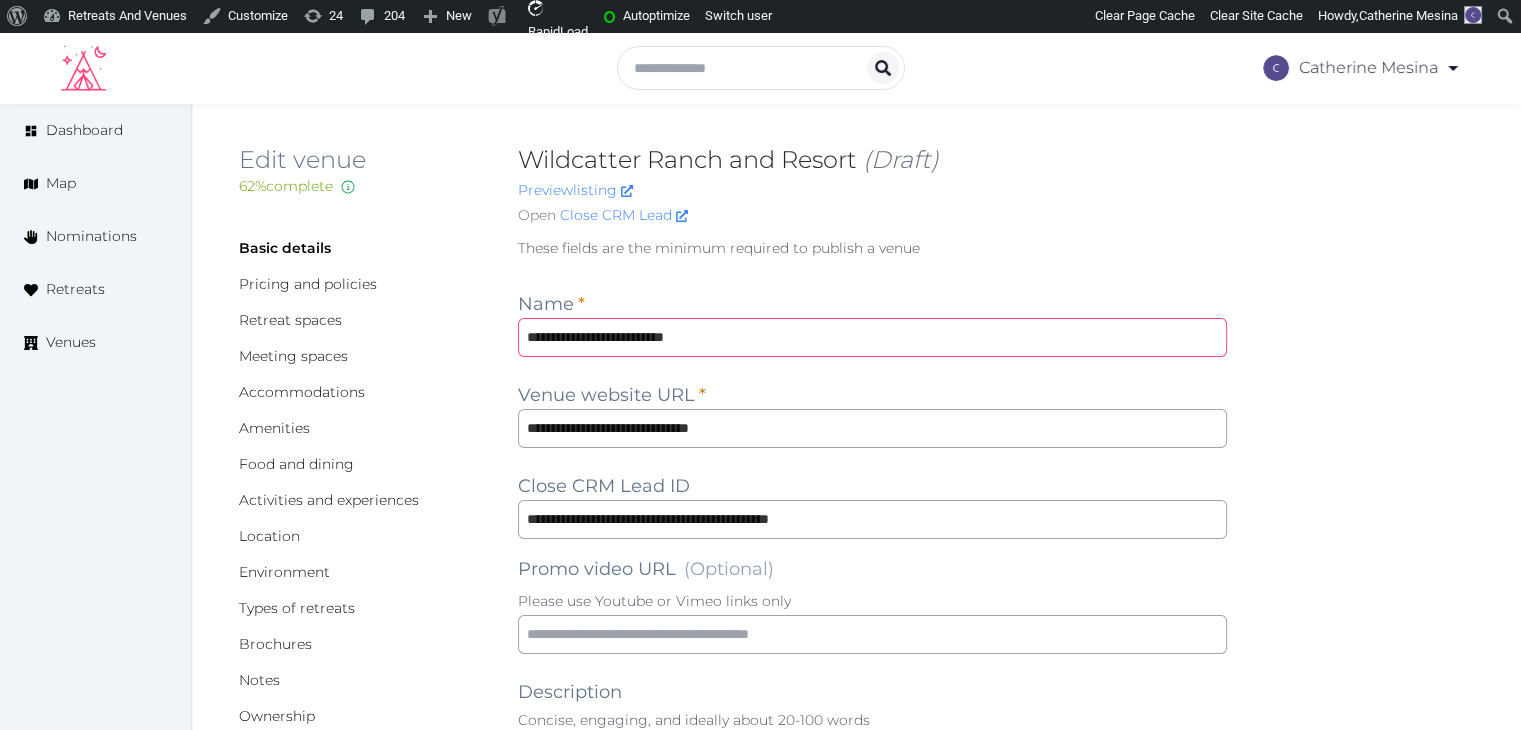 click on "**********" at bounding box center (872, 337) 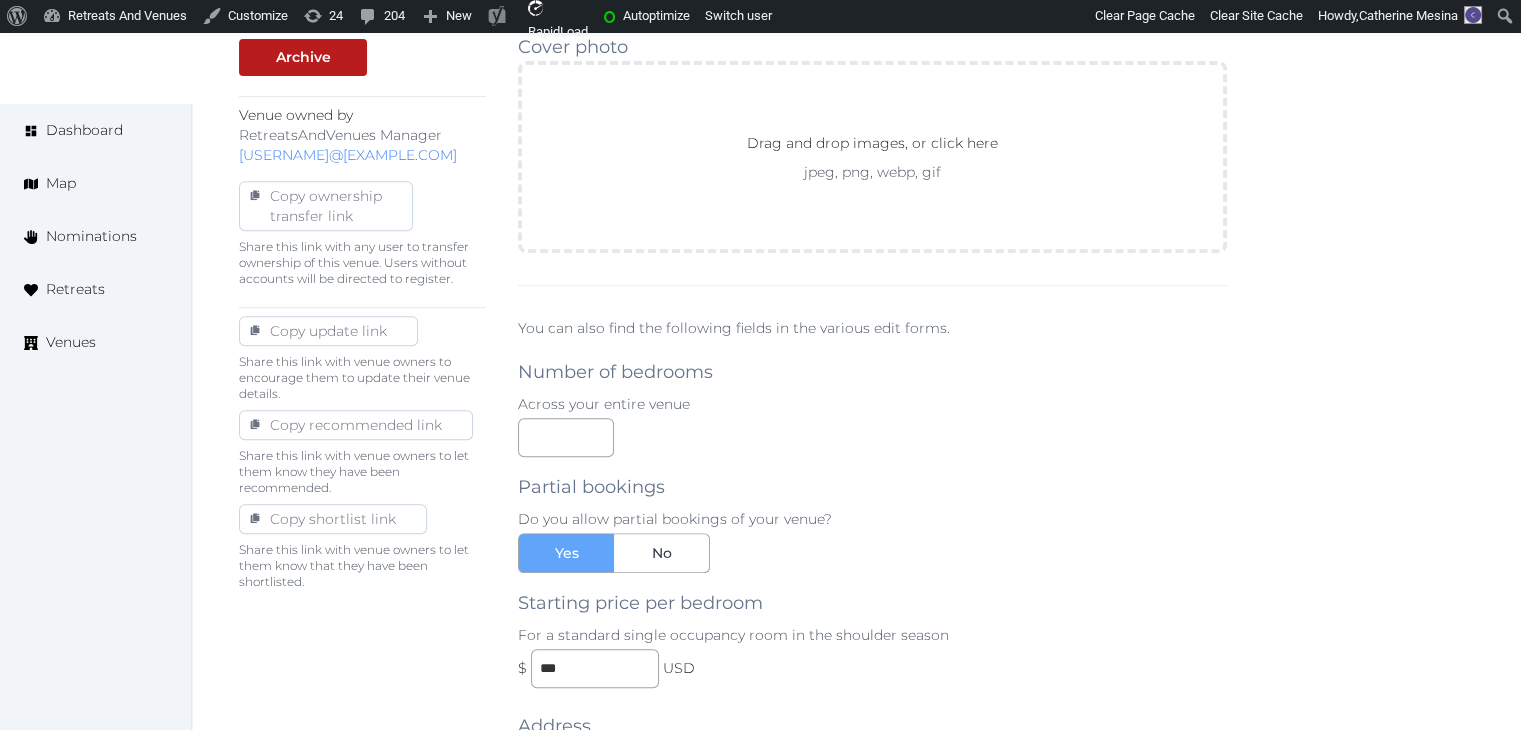 scroll, scrollTop: 700, scrollLeft: 0, axis: vertical 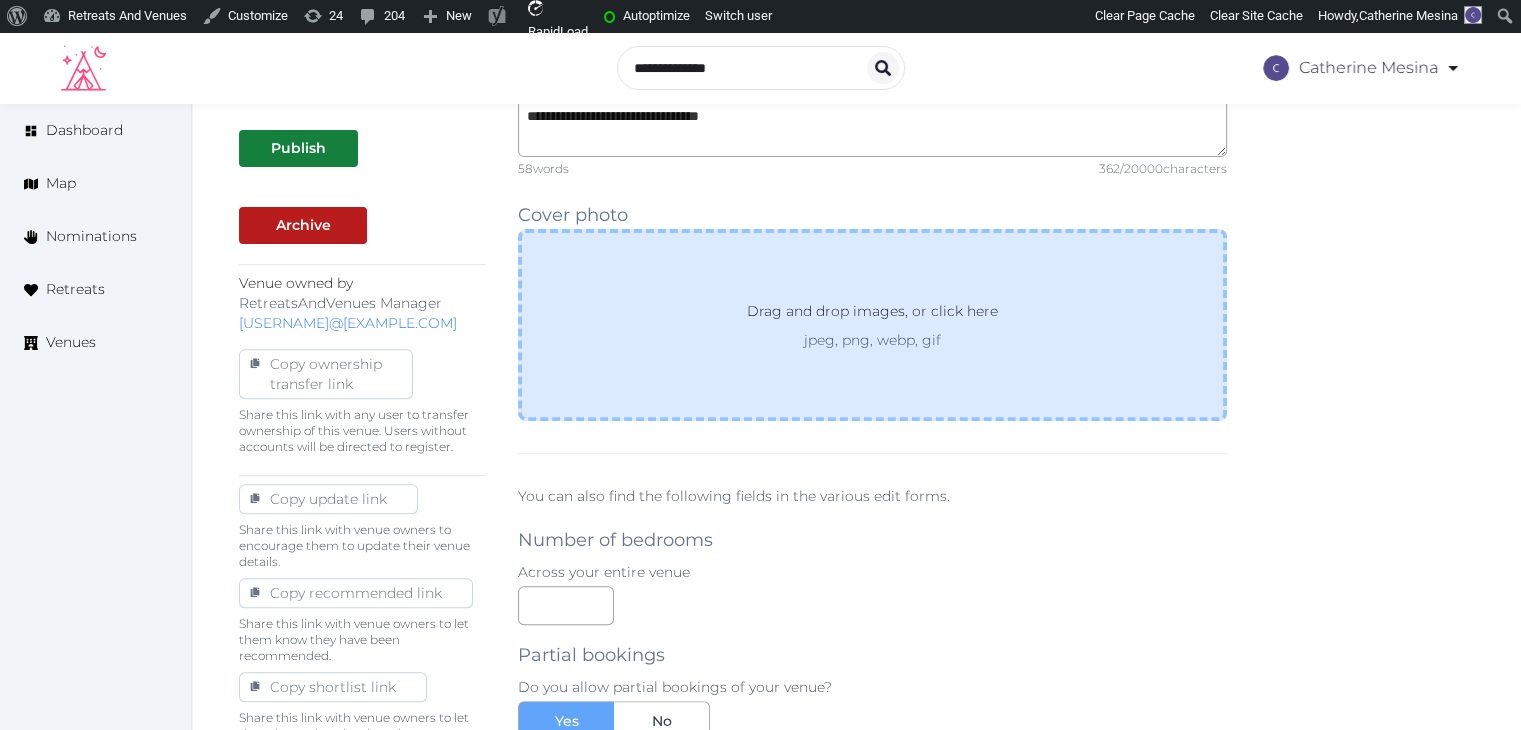 click on "Drag and drop images, or click here" at bounding box center (872, 315) 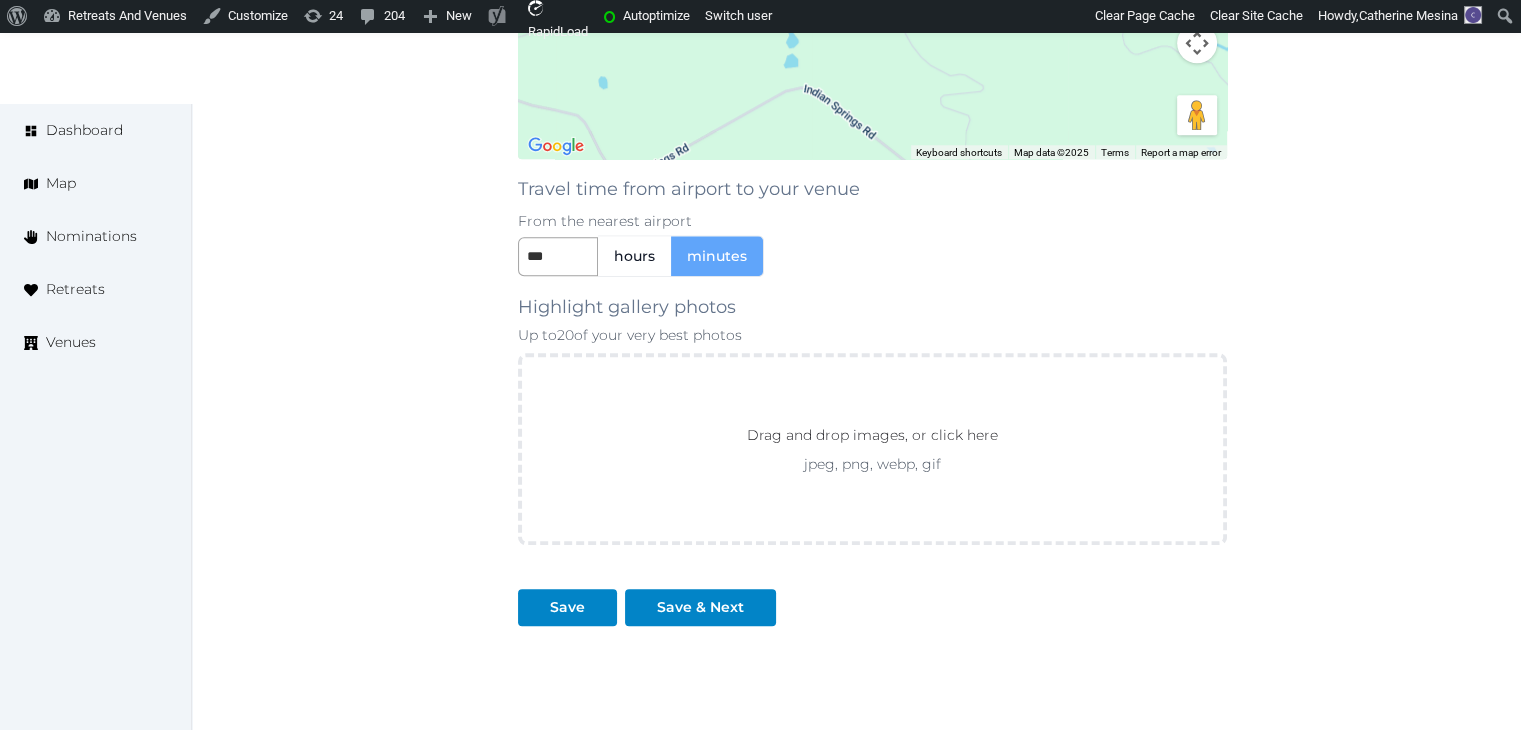 scroll, scrollTop: 2100, scrollLeft: 0, axis: vertical 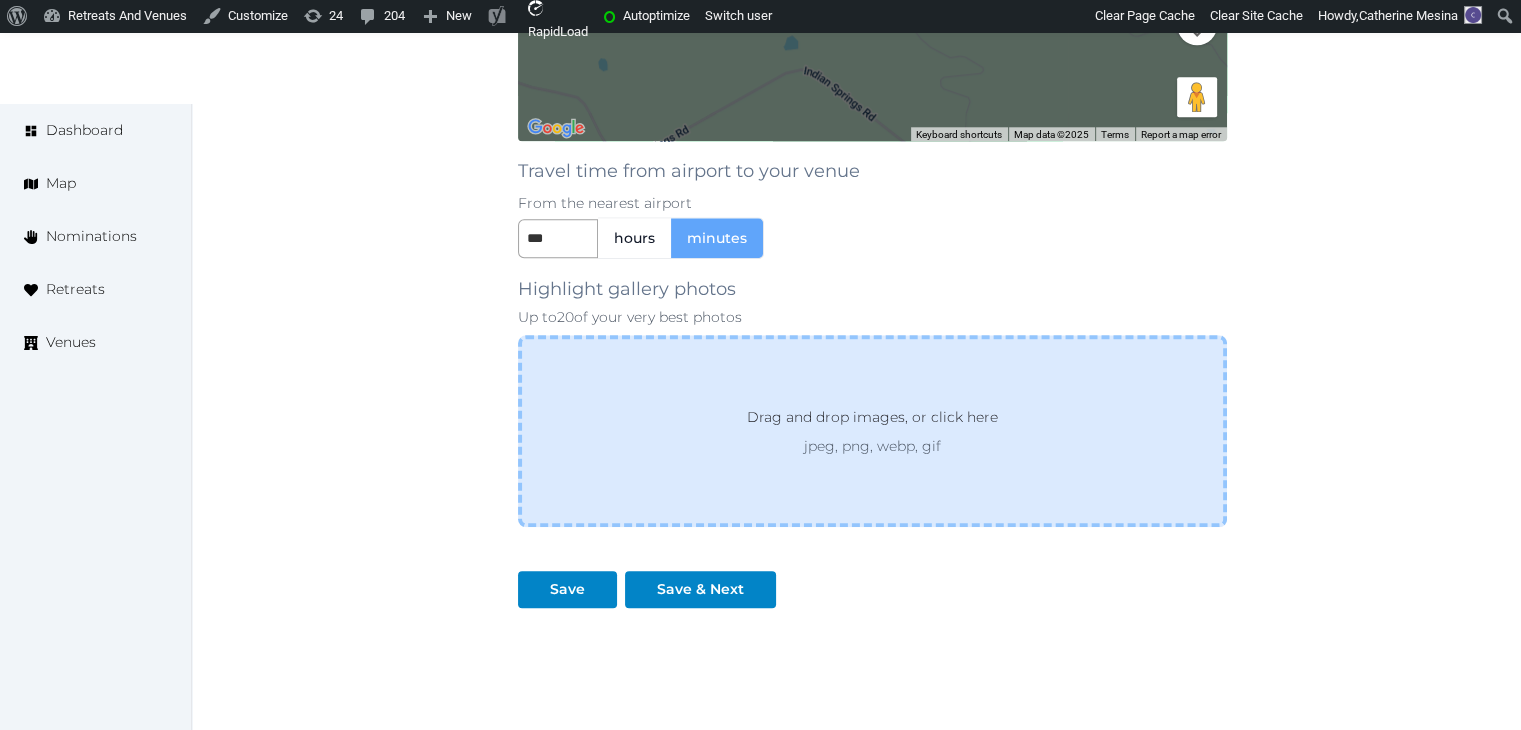 click on "Drag and drop images, or click here jpeg, png, webp, gif" at bounding box center [872, 431] 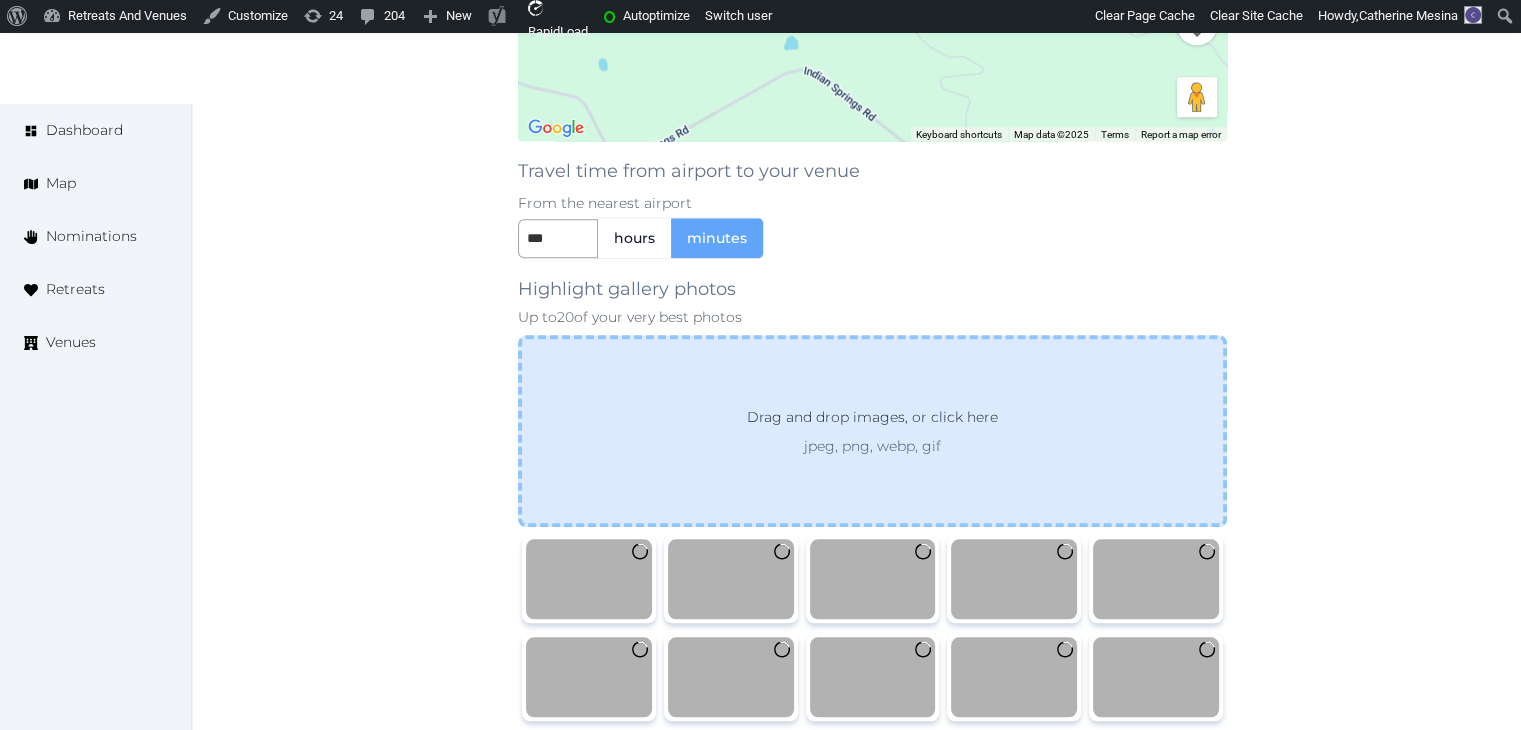 click on "Drag and drop images, or click here jpeg, png, webp, gif" at bounding box center (872, 431) 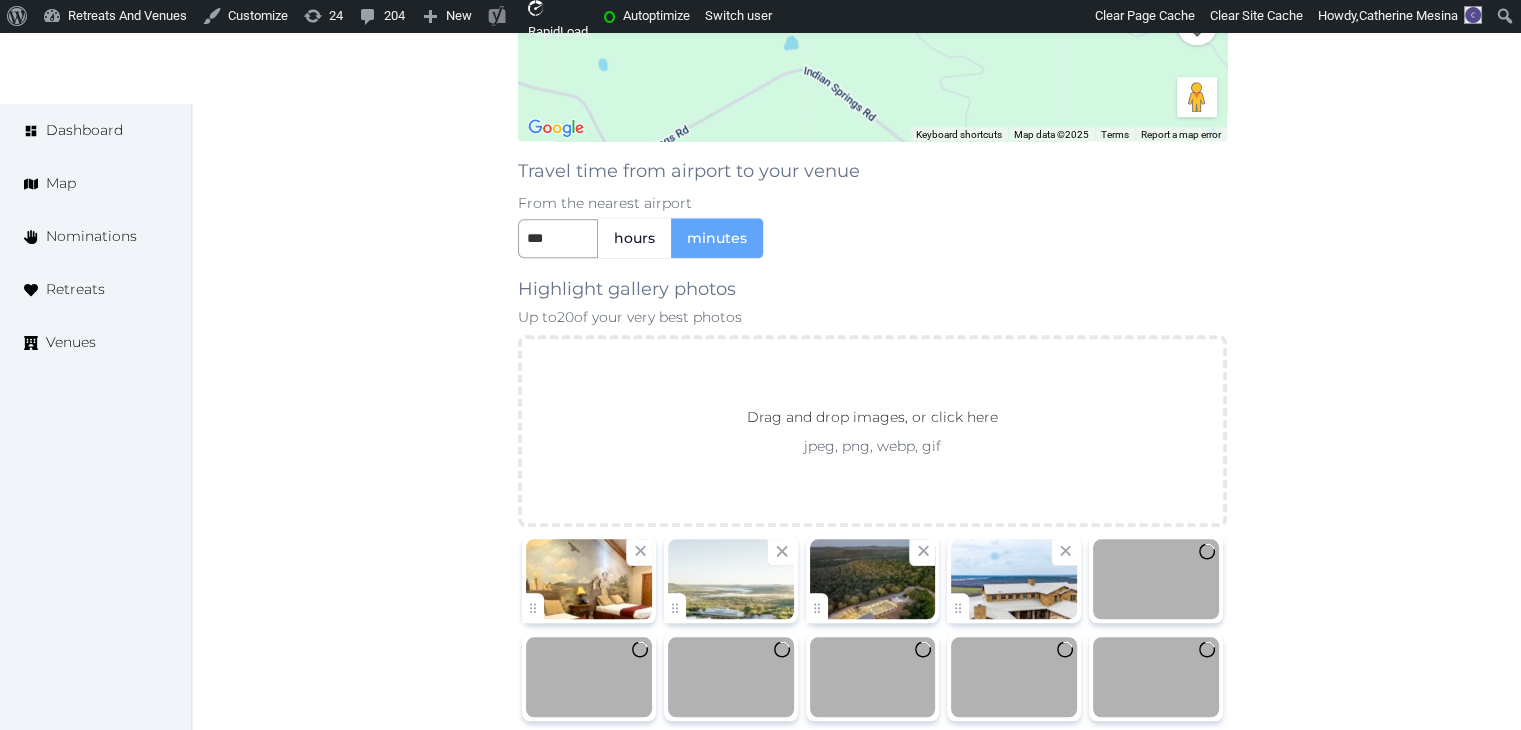 scroll, scrollTop: 2492, scrollLeft: 0, axis: vertical 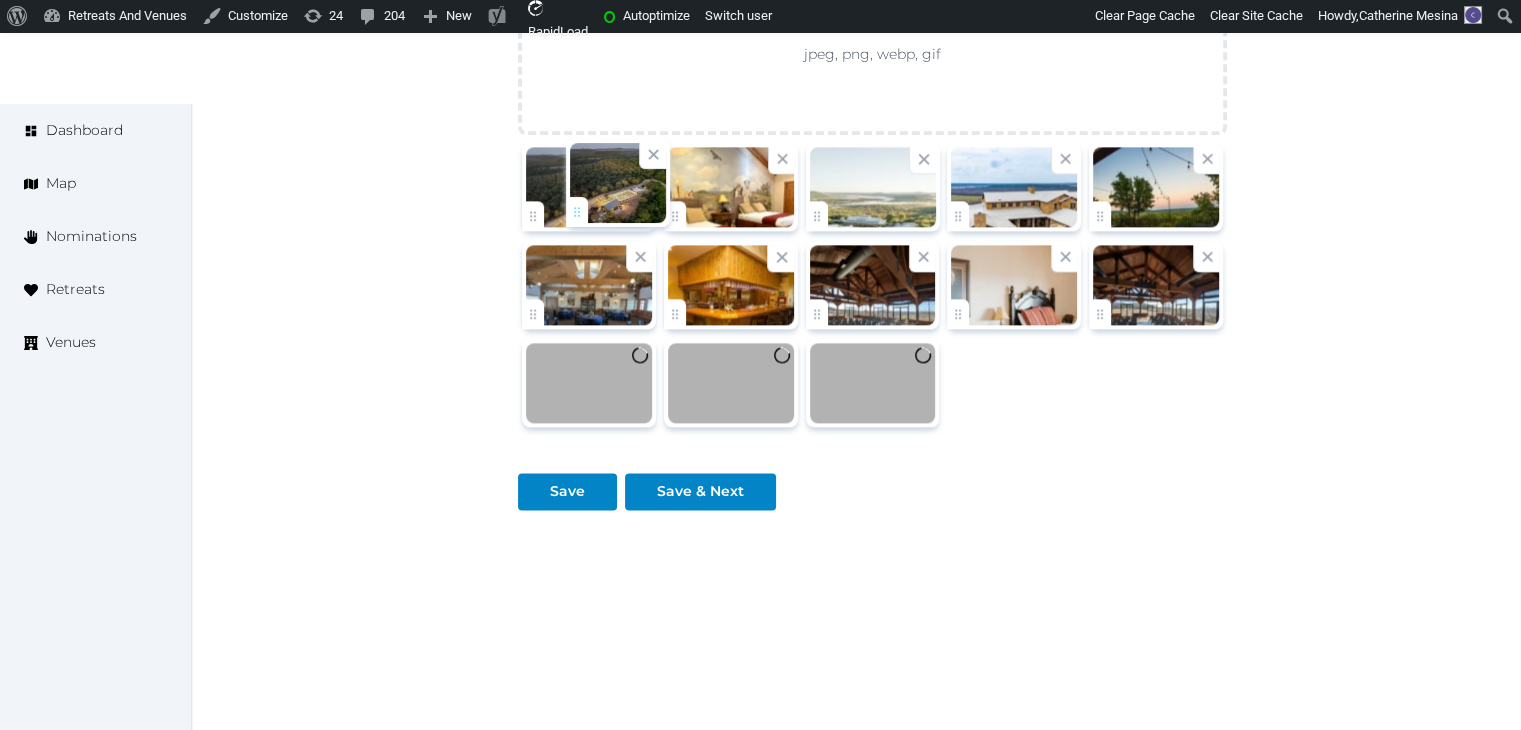 drag, startPoint x: 820, startPoint y: 215, endPoint x: 580, endPoint y: 215, distance: 240 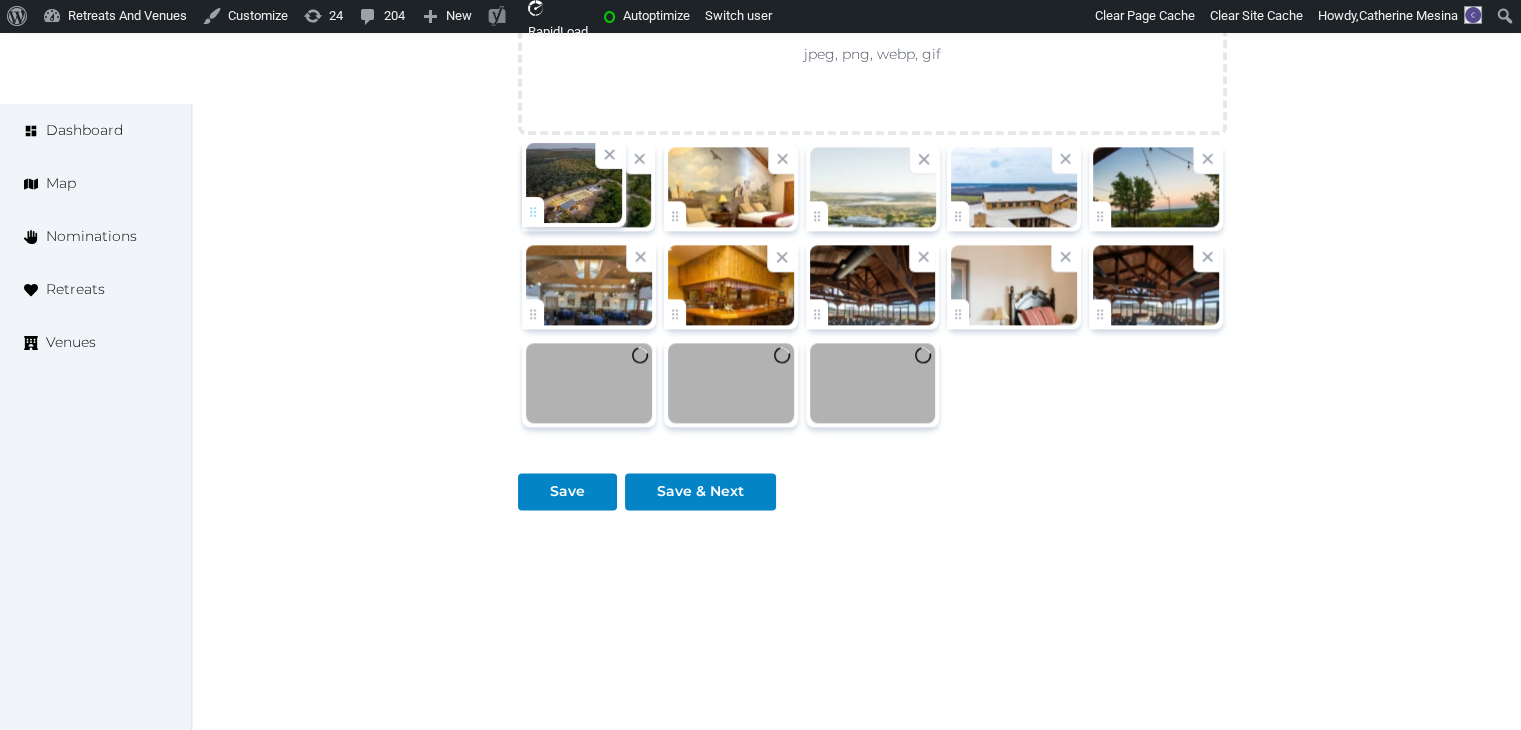 click on "Catherine Mesina   Account My Venue Listings My Retreats Logout      Dashboard Map Nominations Retreats Venues Edit venue 62 %  complete Fill out all the fields in your listing to increase its completion percentage.   A higher completion percentage will make your listing more attractive and result in better matches. Wildcatter Ranch and Resort   (Draft) Preview  listing   Open    Close CRM Lead Basic details Pricing and policies Retreat spaces Meeting spaces Accommodations Amenities Food and dining Activities and experiences Location Environment Types of retreats Brochures Notes Ownership Administration Activity Publish Archive Venue owned by RetreatsAndVenues Manager c.o.r.e.y.sanford@retreatsandvenues.com Copy ownership transfer link Share this link with any user to transfer ownership of this venue. Users without accounts will be directed to register. Copy update link Copy recommended link Copy shortlist link Name * Venue website URL * 58" at bounding box center (760, -863) 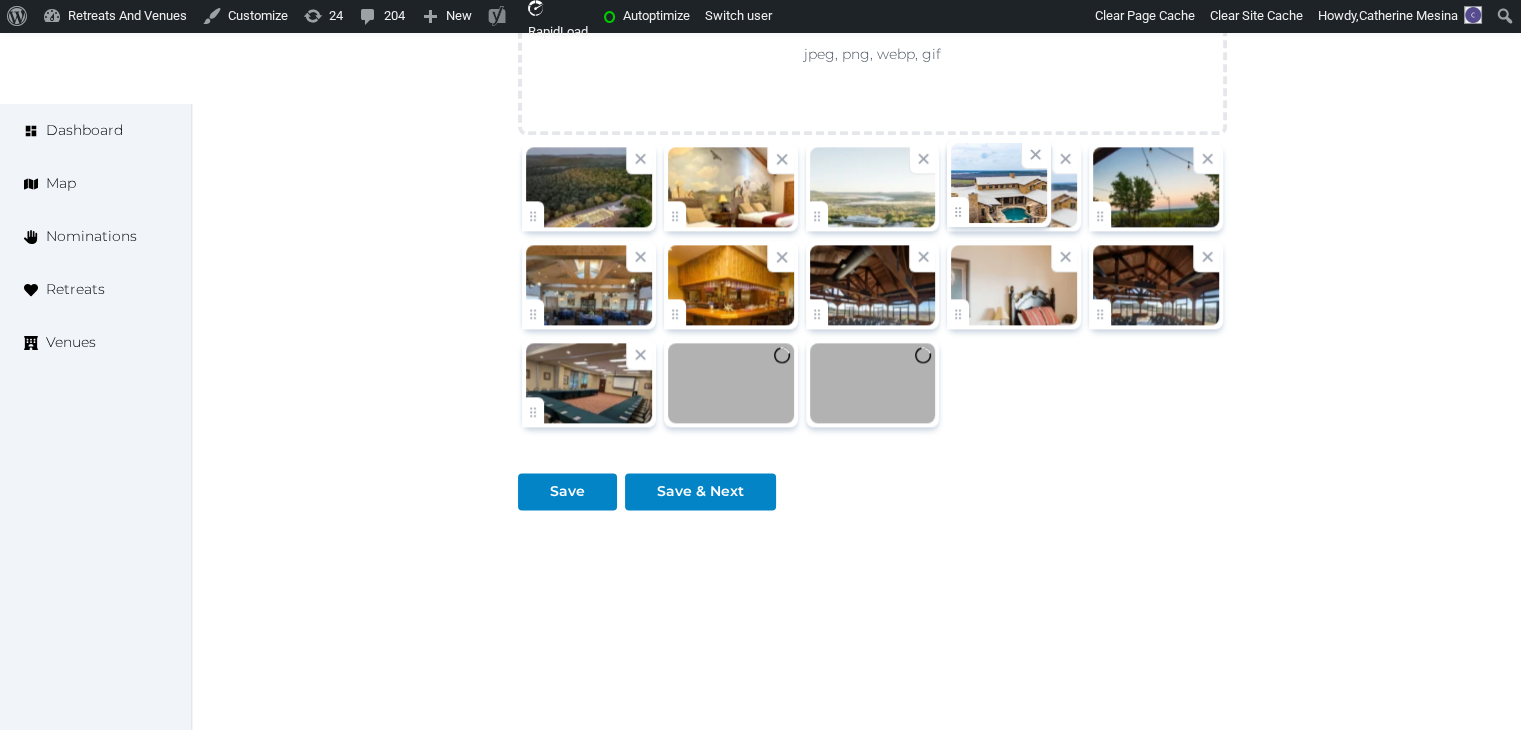 click on "Catherine Mesina   Account My Venue Listings My Retreats Logout      Dashboard Map Nominations Retreats Venues Edit venue 62 %  complete Fill out all the fields in your listing to increase its completion percentage.   A higher completion percentage will make your listing more attractive and result in better matches. Wildcatter Ranch and Resort   (Draft) Preview  listing   Open    Close CRM Lead Basic details Pricing and policies Retreat spaces Meeting spaces Accommodations Amenities Food and dining Activities and experiences Location Environment Types of retreats Brochures Notes Ownership Administration Activity Publish Archive Venue owned by RetreatsAndVenues Manager c.o.r.e.y.sanford@retreatsandvenues.com Copy ownership transfer link Share this link with any user to transfer ownership of this venue. Users without accounts will be directed to register. Copy update link Copy recommended link Copy shortlist link Name * Venue website URL * 58" at bounding box center (760, -863) 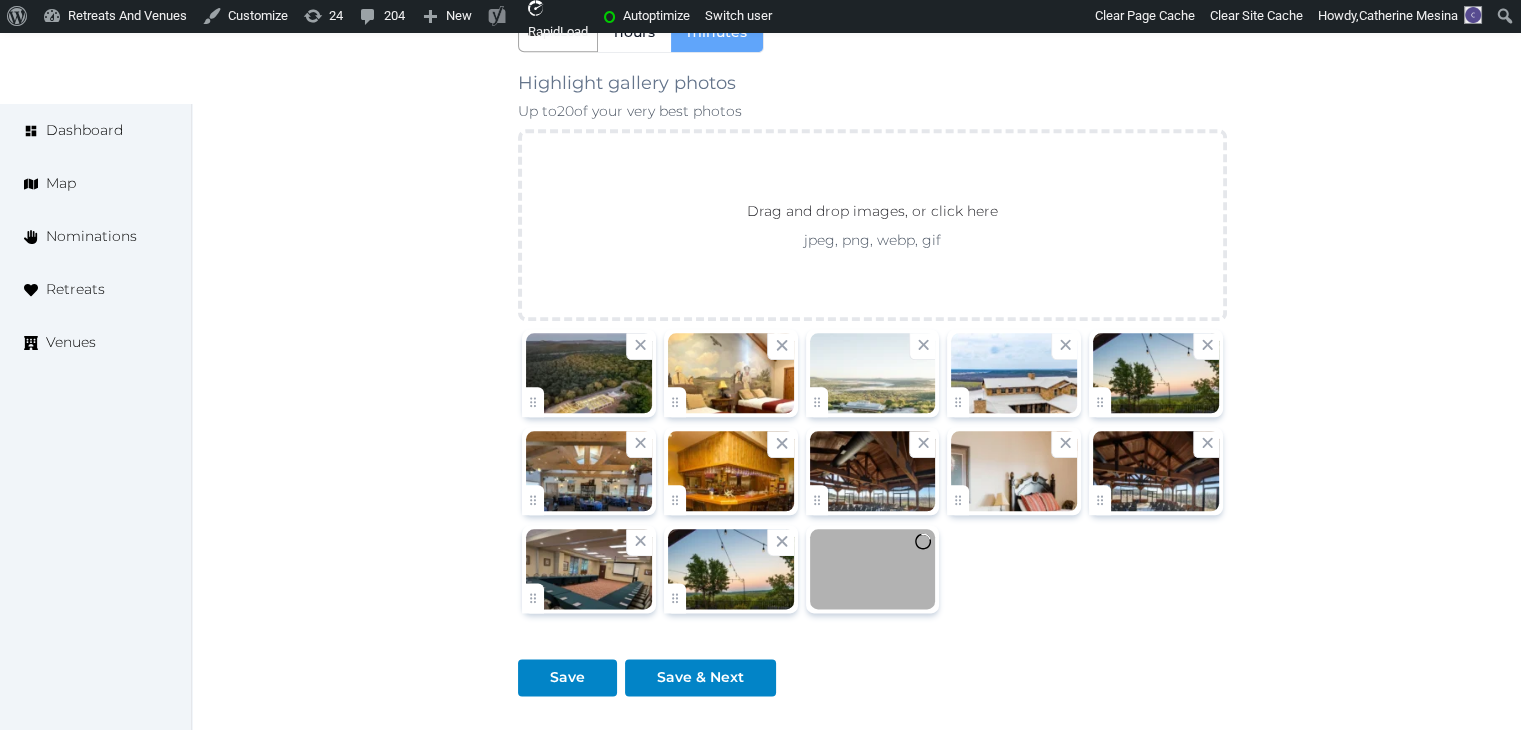 scroll, scrollTop: 2392, scrollLeft: 0, axis: vertical 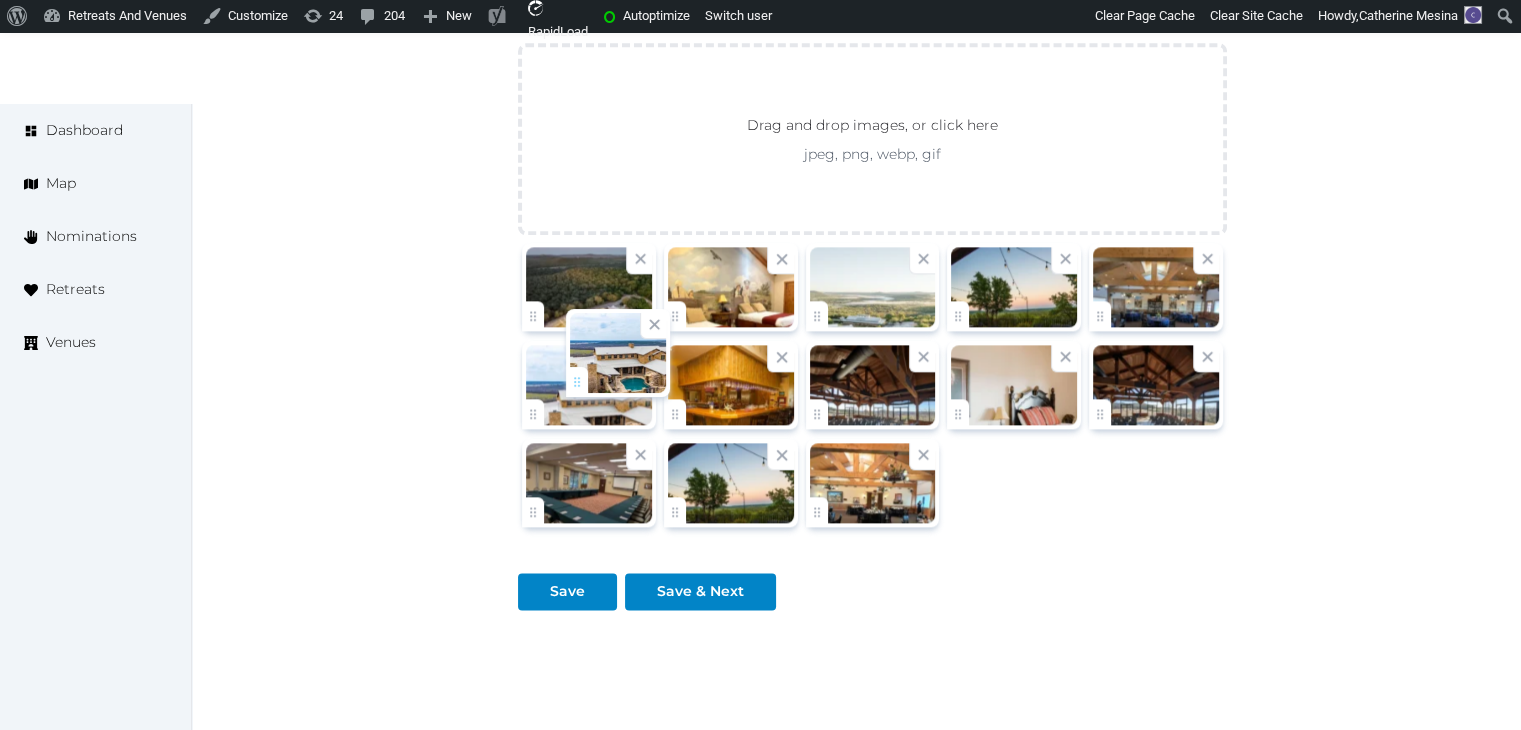 drag, startPoint x: 959, startPoint y: 308, endPoint x: 546, endPoint y: 380, distance: 419.22906 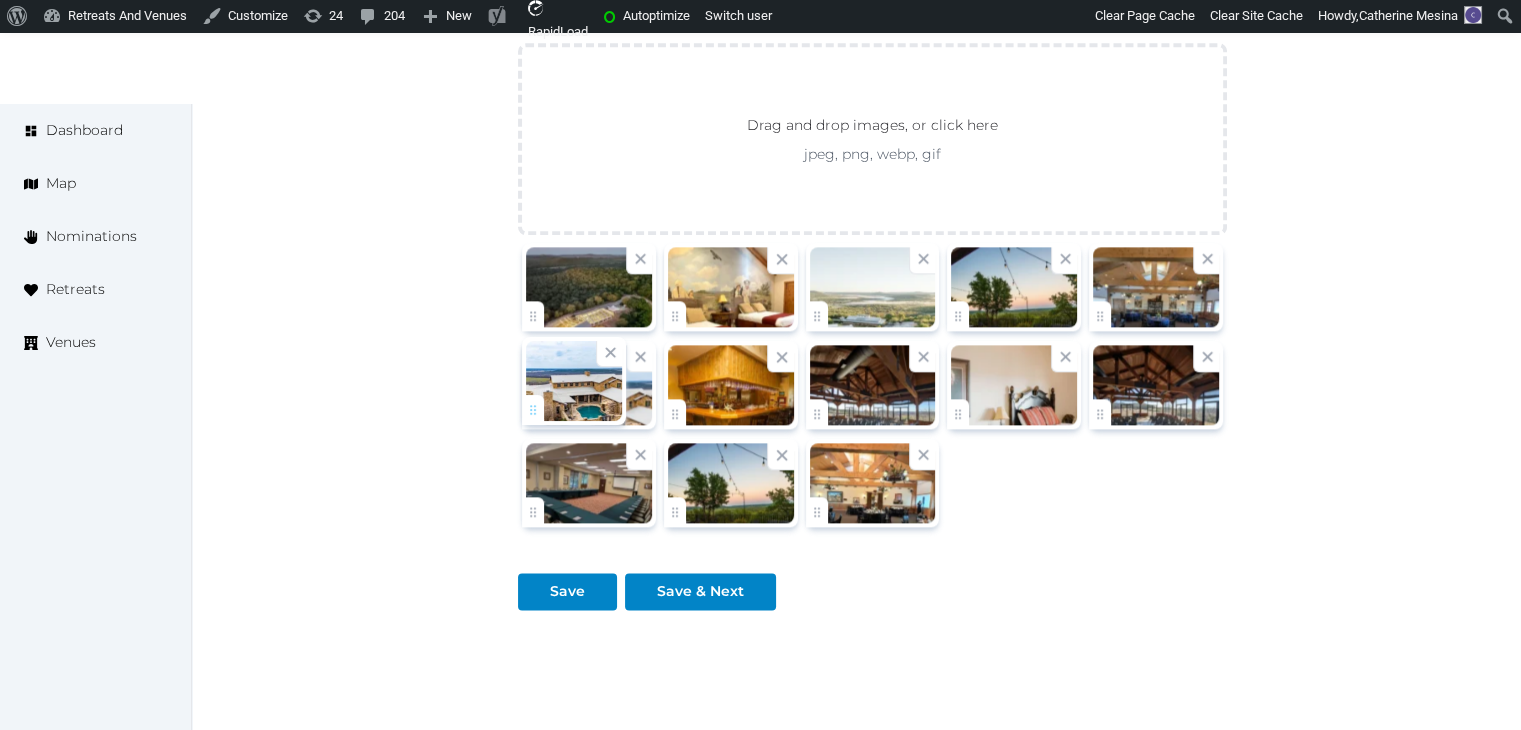 click on "Catherine Mesina   Account My Venue Listings My Retreats Logout      Dashboard Map Nominations Retreats Venues Edit venue 62 %  complete Fill out all the fields in your listing to increase its completion percentage.   A higher completion percentage will make your listing more attractive and result in better matches. Wildcatter Ranch and Resort   (Draft) Preview  listing   Open    Close CRM Lead Basic details Pricing and policies Retreat spaces Meeting spaces Accommodations Amenities Food and dining Activities and experiences Location Environment Types of retreats Brochures Notes Ownership Administration Activity Publish Archive Venue owned by RetreatsAndVenues Manager c.o.r.e.y.sanford@retreatsandvenues.com Copy ownership transfer link Share this link with any user to transfer ownership of this venue. Users without accounts will be directed to register. Copy update link Copy recommended link Copy shortlist link Name * Venue website URL * 58" at bounding box center [760, -763] 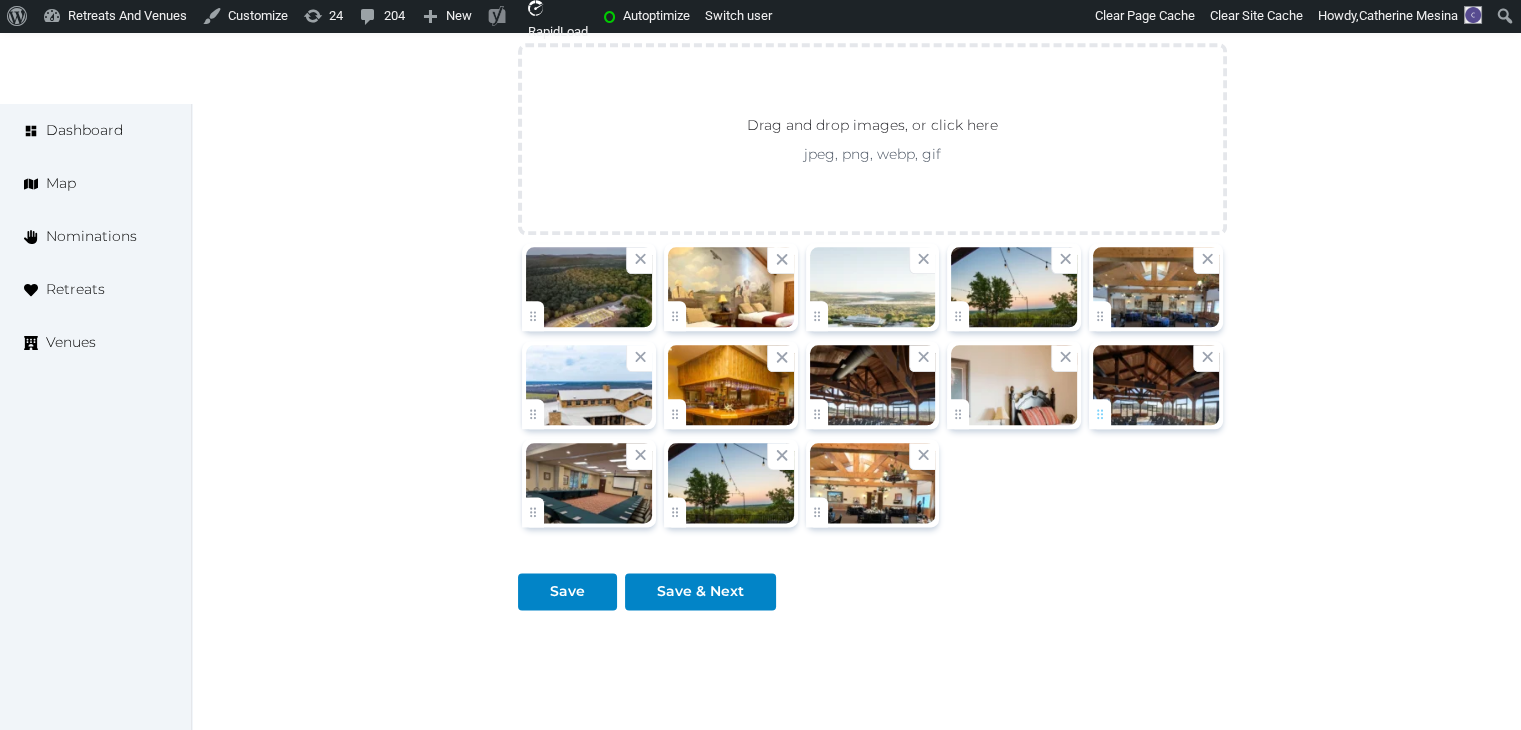 drag, startPoint x: 1103, startPoint y: 428, endPoint x: 1103, endPoint y: 413, distance: 15 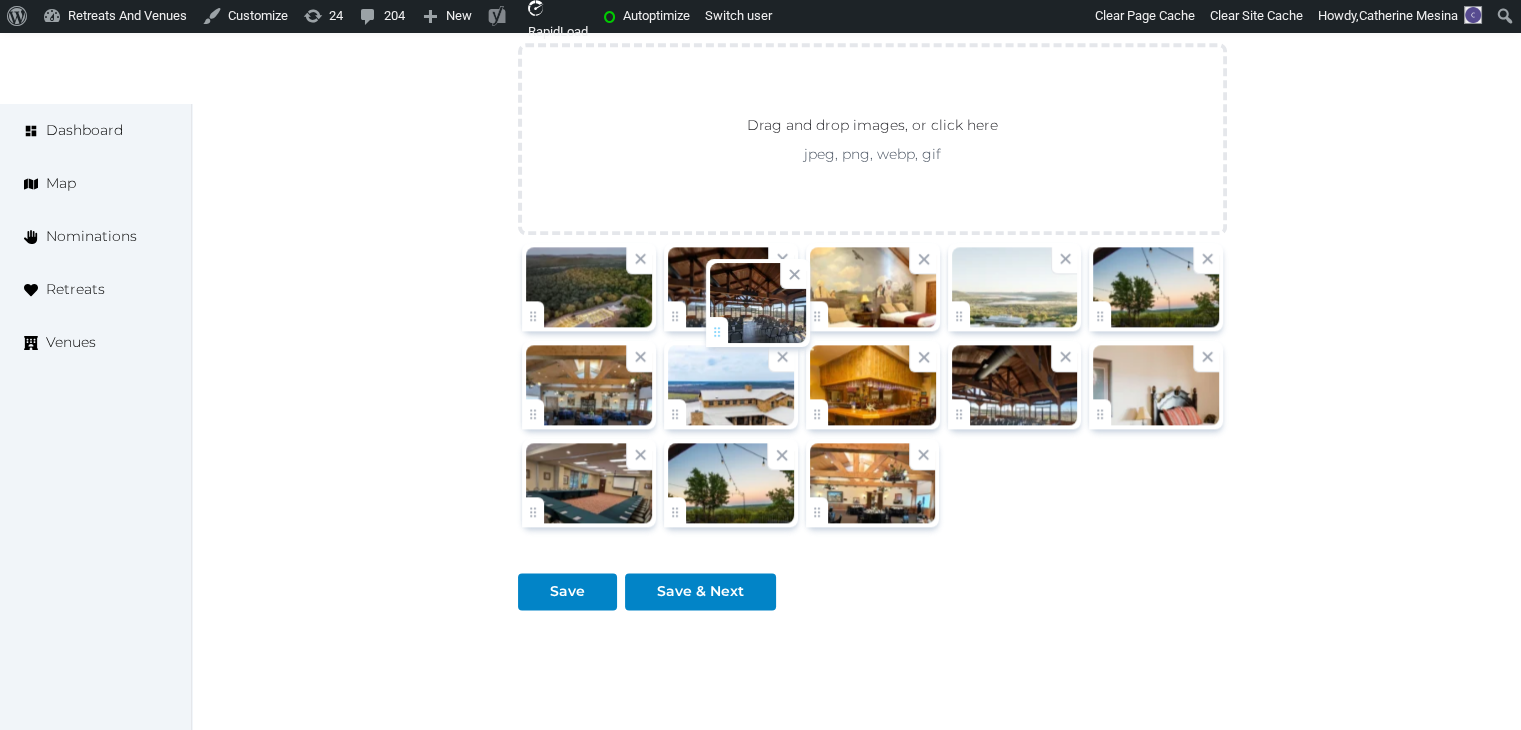 drag, startPoint x: 1105, startPoint y: 410, endPoint x: 709, endPoint y: 331, distance: 403.80316 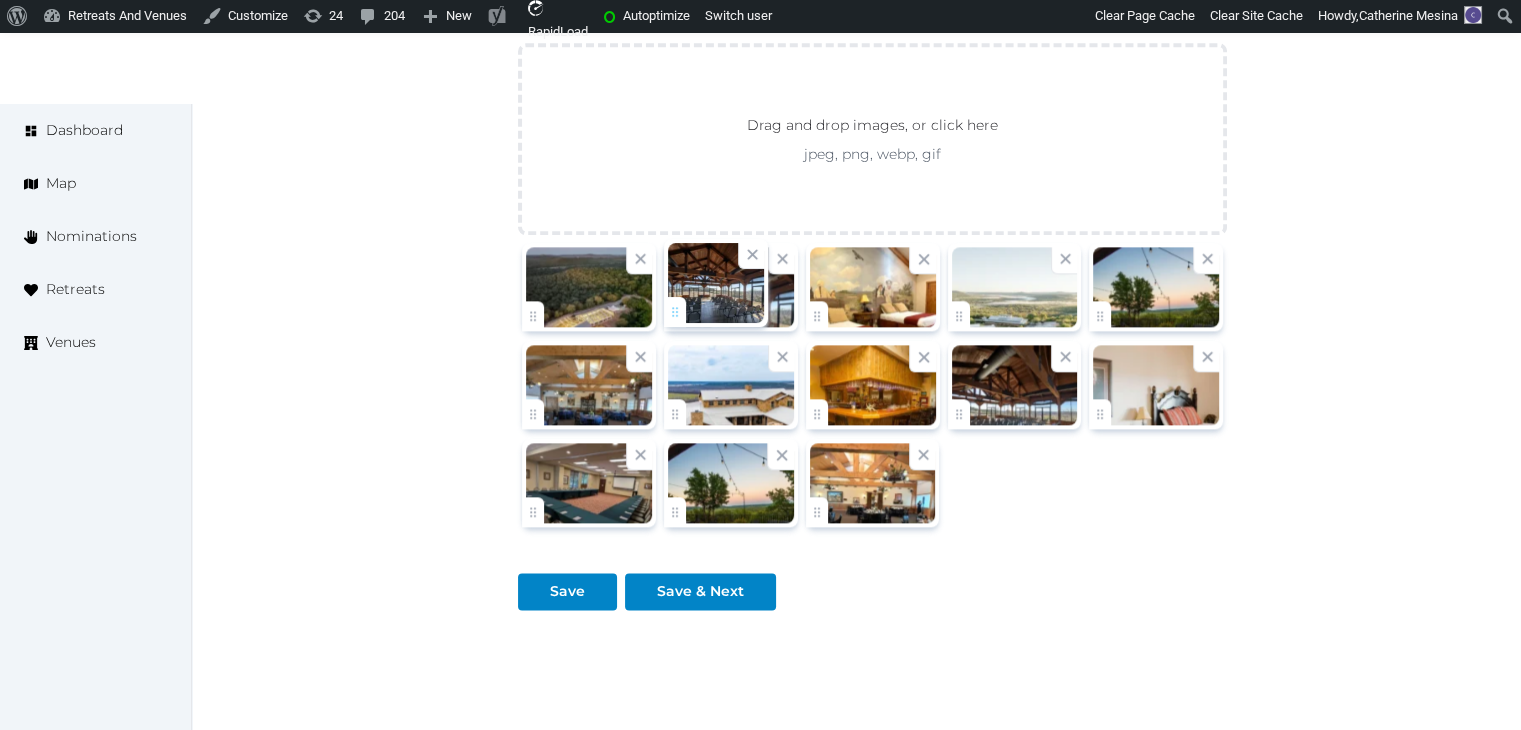 click on "Catherine Mesina   Account My Venue Listings My Retreats Logout      Dashboard Map Nominations Retreats Venues Edit venue 62 %  complete Fill out all the fields in your listing to increase its completion percentage.   A higher completion percentage will make your listing more attractive and result in better matches. Wildcatter Ranch and Resort   (Draft) Preview  listing   Open    Close CRM Lead Basic details Pricing and policies Retreat spaces Meeting spaces Accommodations Amenities Food and dining Activities and experiences Location Environment Types of retreats Brochures Notes Ownership Administration Activity Publish Archive Venue owned by RetreatsAndVenues Manager c.o.r.e.y.sanford@retreatsandvenues.com Copy ownership transfer link Share this link with any user to transfer ownership of this venue. Users without accounts will be directed to register. Copy update link Copy recommended link Copy shortlist link Name * Venue website URL * 58" at bounding box center [760, -763] 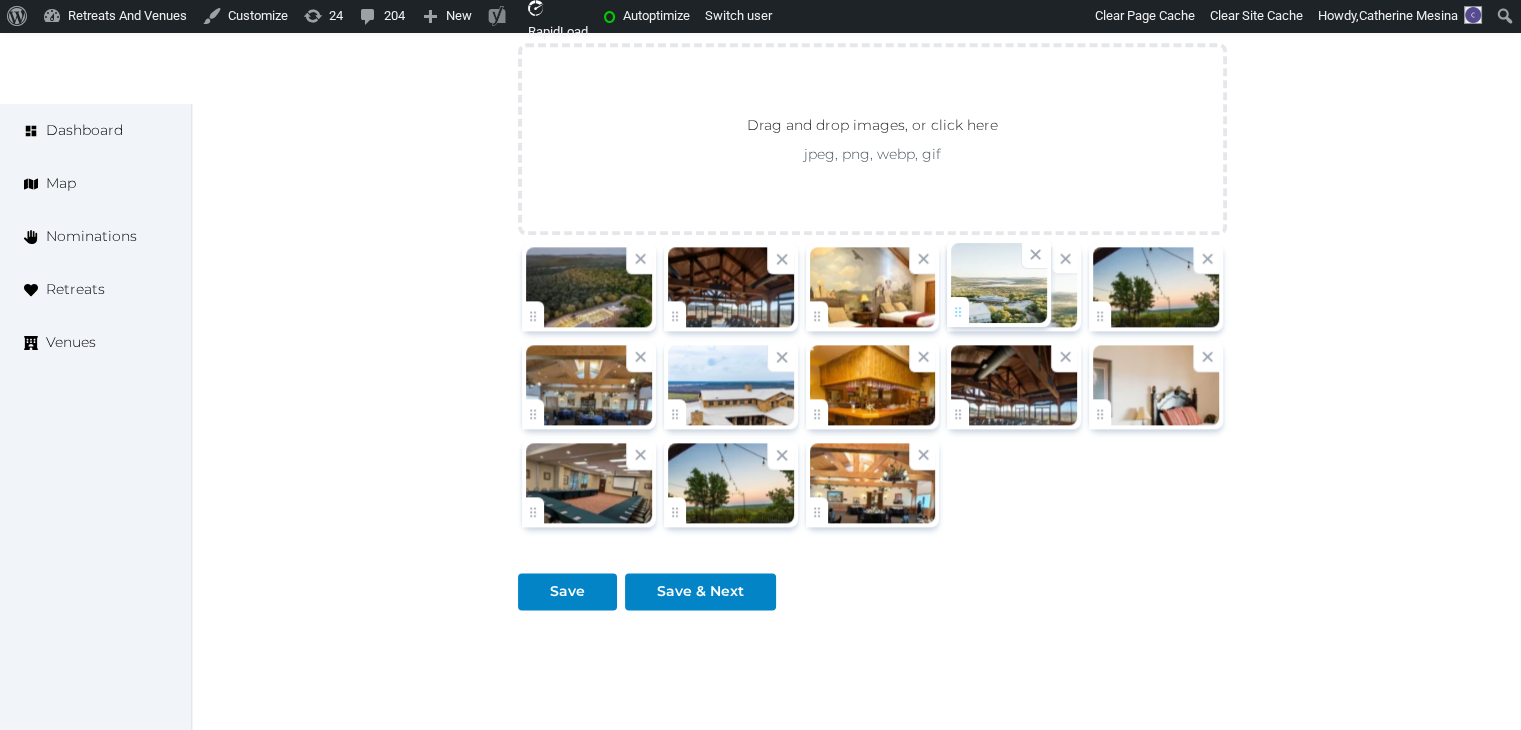 click on "Catherine Mesina   Account My Venue Listings My Retreats Logout      Dashboard Map Nominations Retreats Venues Edit venue 62 %  complete Fill out all the fields in your listing to increase its completion percentage.   A higher completion percentage will make your listing more attractive and result in better matches. Wildcatter Ranch and Resort   (Draft) Preview  listing   Open    Close CRM Lead Basic details Pricing and policies Retreat spaces Meeting spaces Accommodations Amenities Food and dining Activities and experiences Location Environment Types of retreats Brochures Notes Ownership Administration Activity Publish Archive Venue owned by RetreatsAndVenues Manager c.o.r.e.y.sanford@retreatsandvenues.com Copy ownership transfer link Share this link with any user to transfer ownership of this venue. Users without accounts will be directed to register. Copy update link Copy recommended link Copy shortlist link Name * Venue website URL * 58" at bounding box center (760, -763) 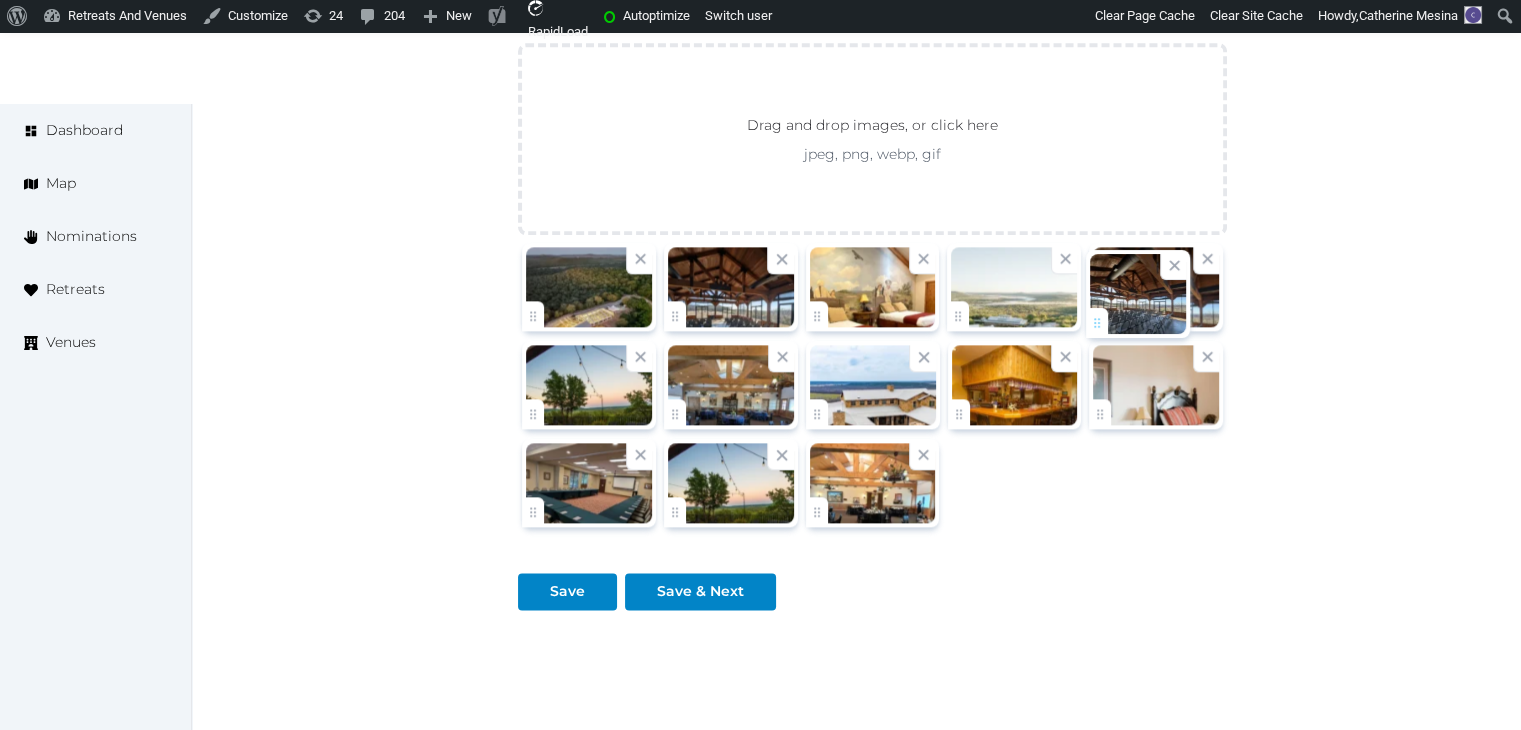 drag, startPoint x: 973, startPoint y: 408, endPoint x: 1116, endPoint y: 317, distance: 169.49927 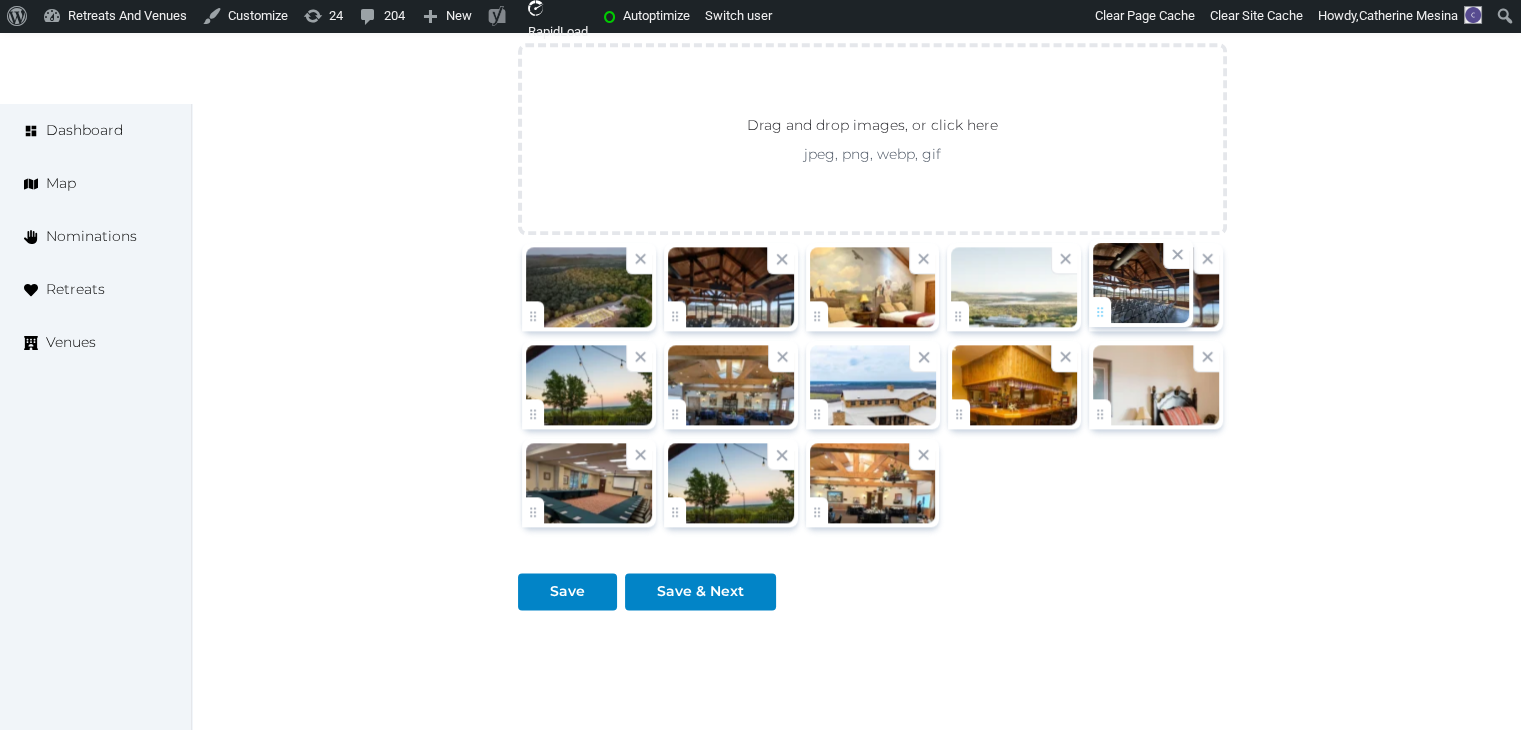 click on "Catherine Mesina   Account My Venue Listings My Retreats Logout      Dashboard Map Nominations Retreats Venues Edit venue 62 %  complete Fill out all the fields in your listing to increase its completion percentage.   A higher completion percentage will make your listing more attractive and result in better matches. Wildcatter Ranch and Resort   (Draft) Preview  listing   Open    Close CRM Lead Basic details Pricing and policies Retreat spaces Meeting spaces Accommodations Amenities Food and dining Activities and experiences Location Environment Types of retreats Brochures Notes Ownership Administration Activity Publish Archive Venue owned by RetreatsAndVenues Manager c.o.r.e.y.sanford@retreatsandvenues.com Copy ownership transfer link Share this link with any user to transfer ownership of this venue. Users without accounts will be directed to register. Copy update link Copy recommended link Copy shortlist link Name * Venue website URL * 58" at bounding box center (760, -763) 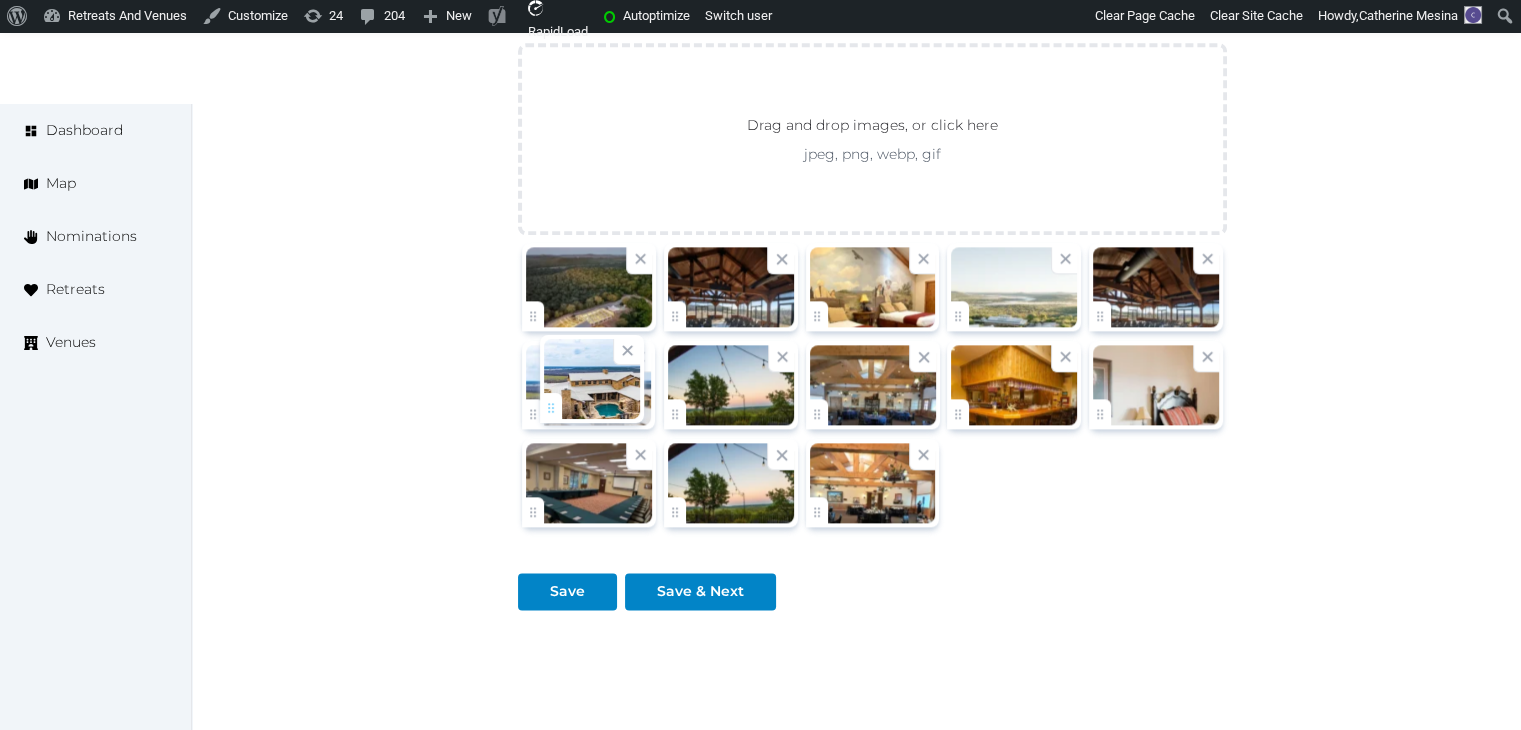 drag, startPoint x: 826, startPoint y: 408, endPoint x: 545, endPoint y: 405, distance: 281.01602 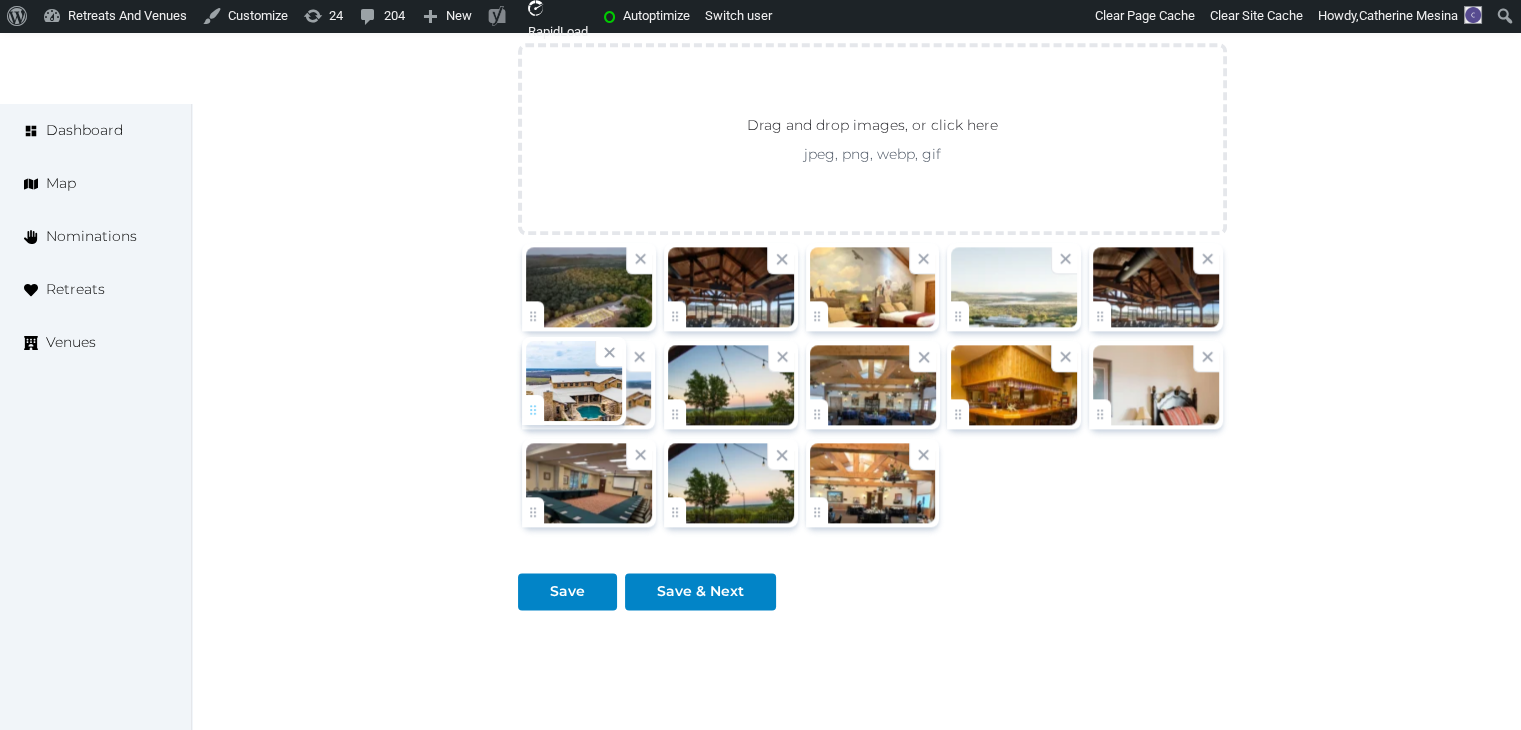 click on "Catherine Mesina   Account My Venue Listings My Retreats Logout      Dashboard Map Nominations Retreats Venues Edit venue 62 %  complete Fill out all the fields in your listing to increase its completion percentage.   A higher completion percentage will make your listing more attractive and result in better matches. Wildcatter Ranch and Resort   (Draft) Preview  listing   Open    Close CRM Lead Basic details Pricing and policies Retreat spaces Meeting spaces Accommodations Amenities Food and dining Activities and experiences Location Environment Types of retreats Brochures Notes Ownership Administration Activity Publish Archive Venue owned by RetreatsAndVenues Manager c.o.r.e.y.sanford@retreatsandvenues.com Copy ownership transfer link Share this link with any user to transfer ownership of this venue. Users without accounts will be directed to register. Copy update link Copy recommended link Copy shortlist link Name * Venue website URL * 58" at bounding box center [760, -763] 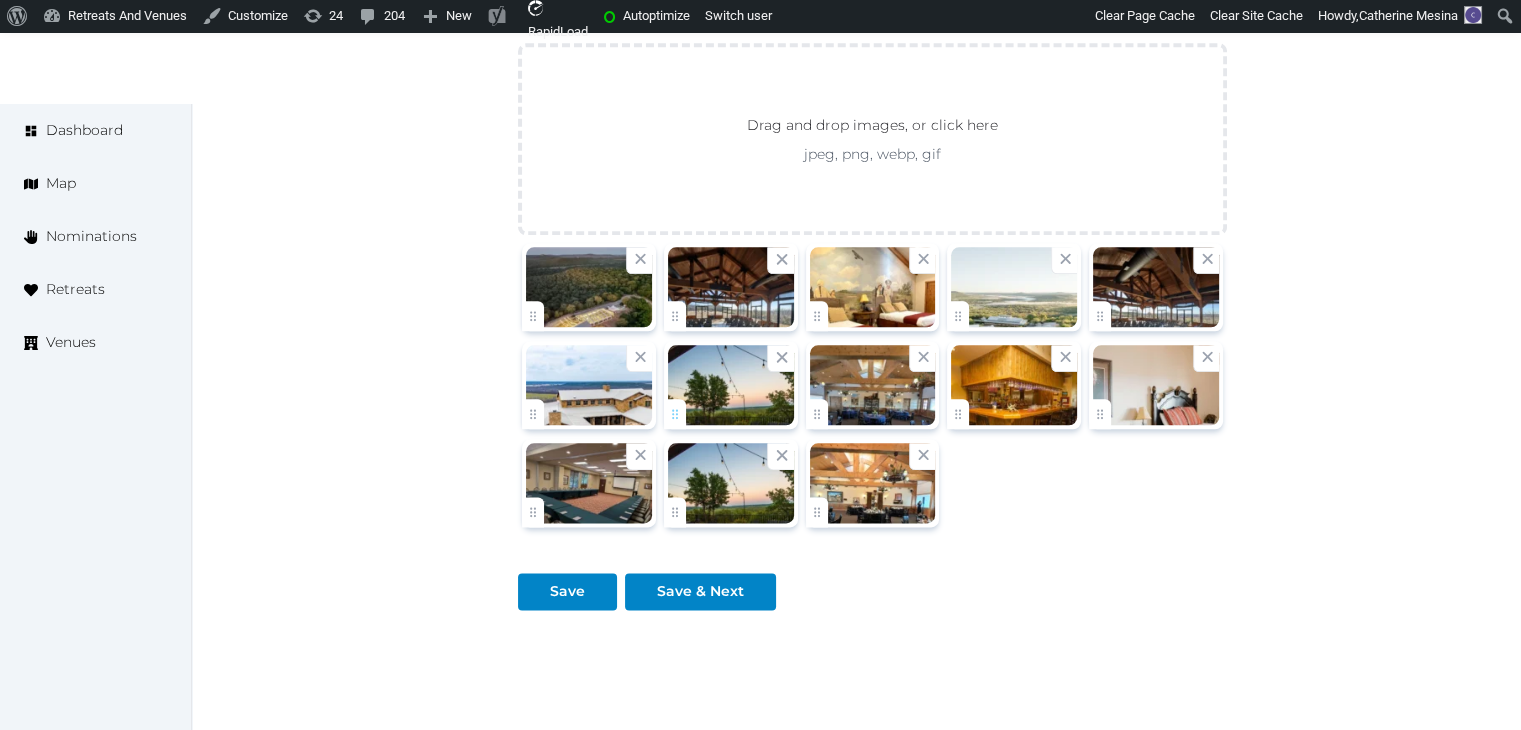 drag, startPoint x: 796, startPoint y: 413, endPoint x: 692, endPoint y: 409, distance: 104.0769 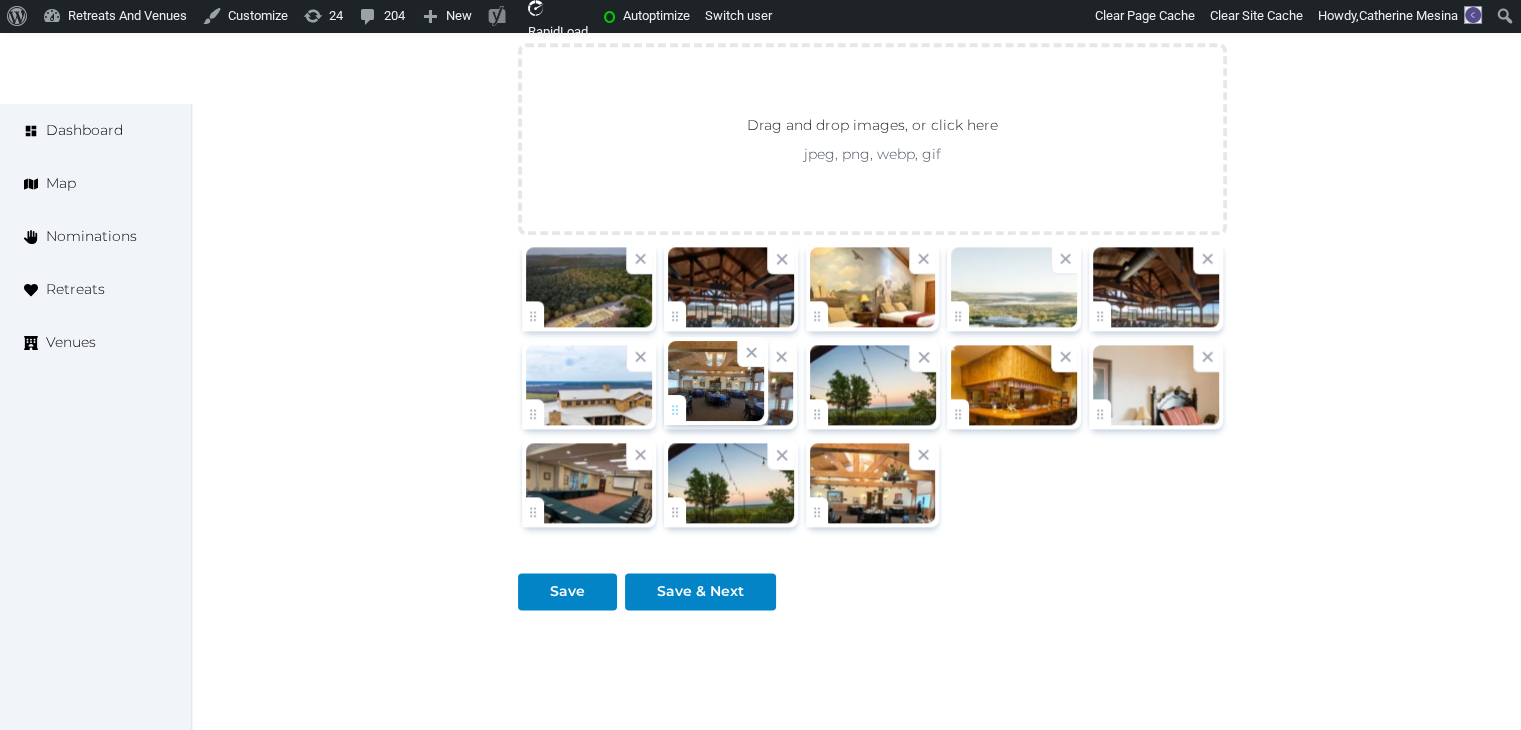 drag, startPoint x: 826, startPoint y: 404, endPoint x: 707, endPoint y: 403, distance: 119.0042 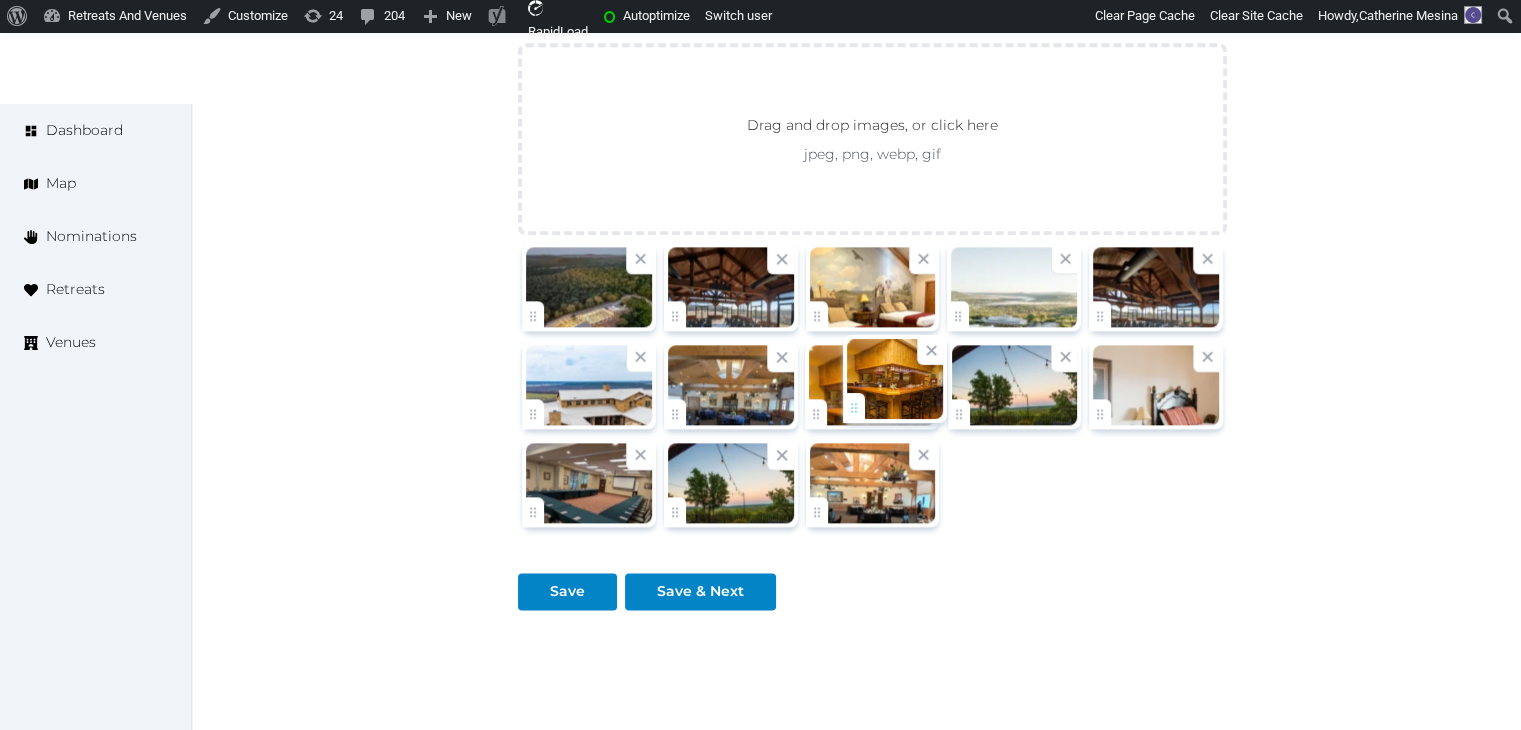 drag, startPoint x: 964, startPoint y: 406, endPoint x: 862, endPoint y: 405, distance: 102.0049 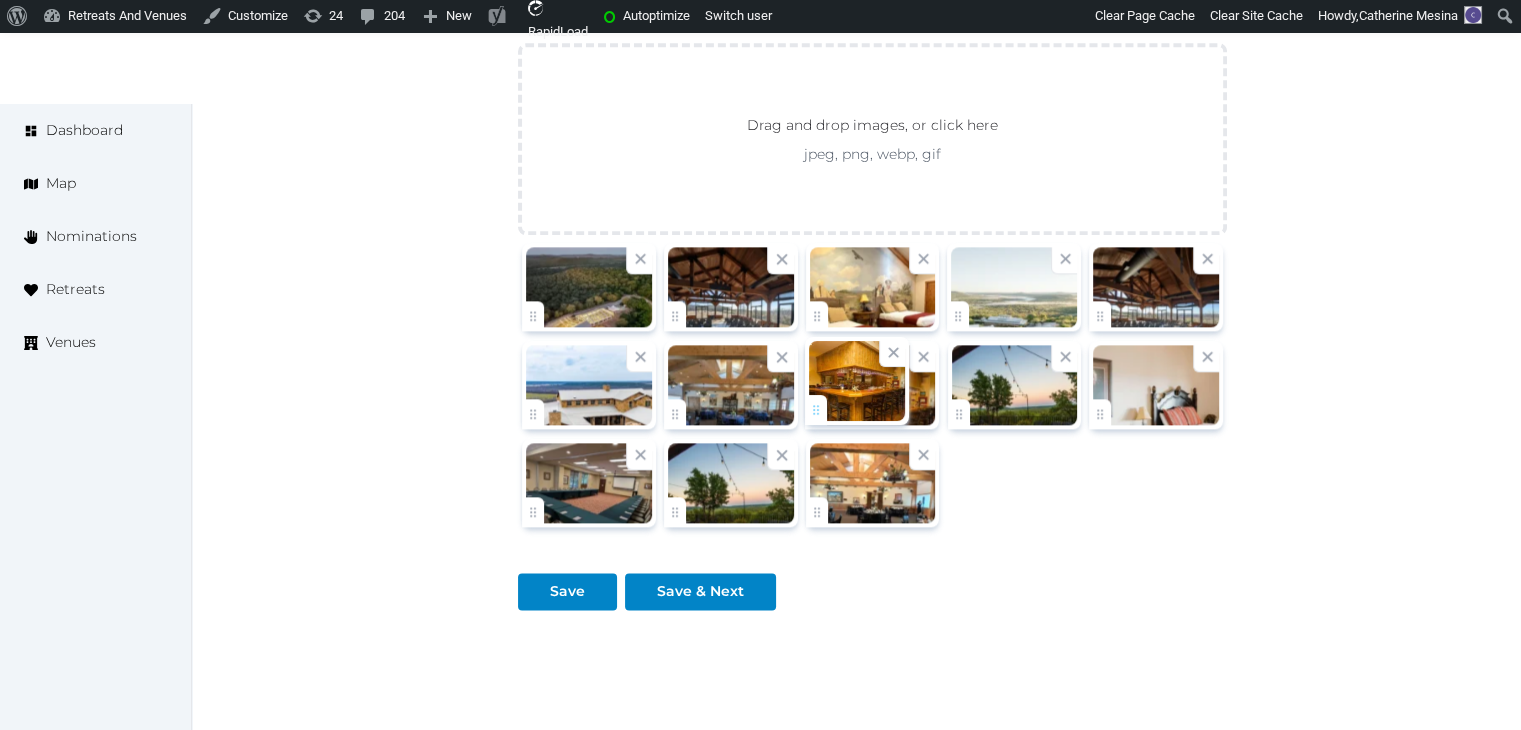 click on "Catherine Mesina   Account My Venue Listings My Retreats Logout      Dashboard Map Nominations Retreats Venues Edit venue 62 %  complete Fill out all the fields in your listing to increase its completion percentage.   A higher completion percentage will make your listing more attractive and result in better matches. Wildcatter Ranch and Resort   (Draft) Preview  listing   Open    Close CRM Lead Basic details Pricing and policies Retreat spaces Meeting spaces Accommodations Amenities Food and dining Activities and experiences Location Environment Types of retreats Brochures Notes Ownership Administration Activity Publish Archive Venue owned by RetreatsAndVenues Manager c.o.r.e.y.sanford@retreatsandvenues.com Copy ownership transfer link Share this link with any user to transfer ownership of this venue. Users without accounts will be directed to register. Copy update link Copy recommended link Copy shortlist link Name * Venue website URL * 58" at bounding box center [760, -763] 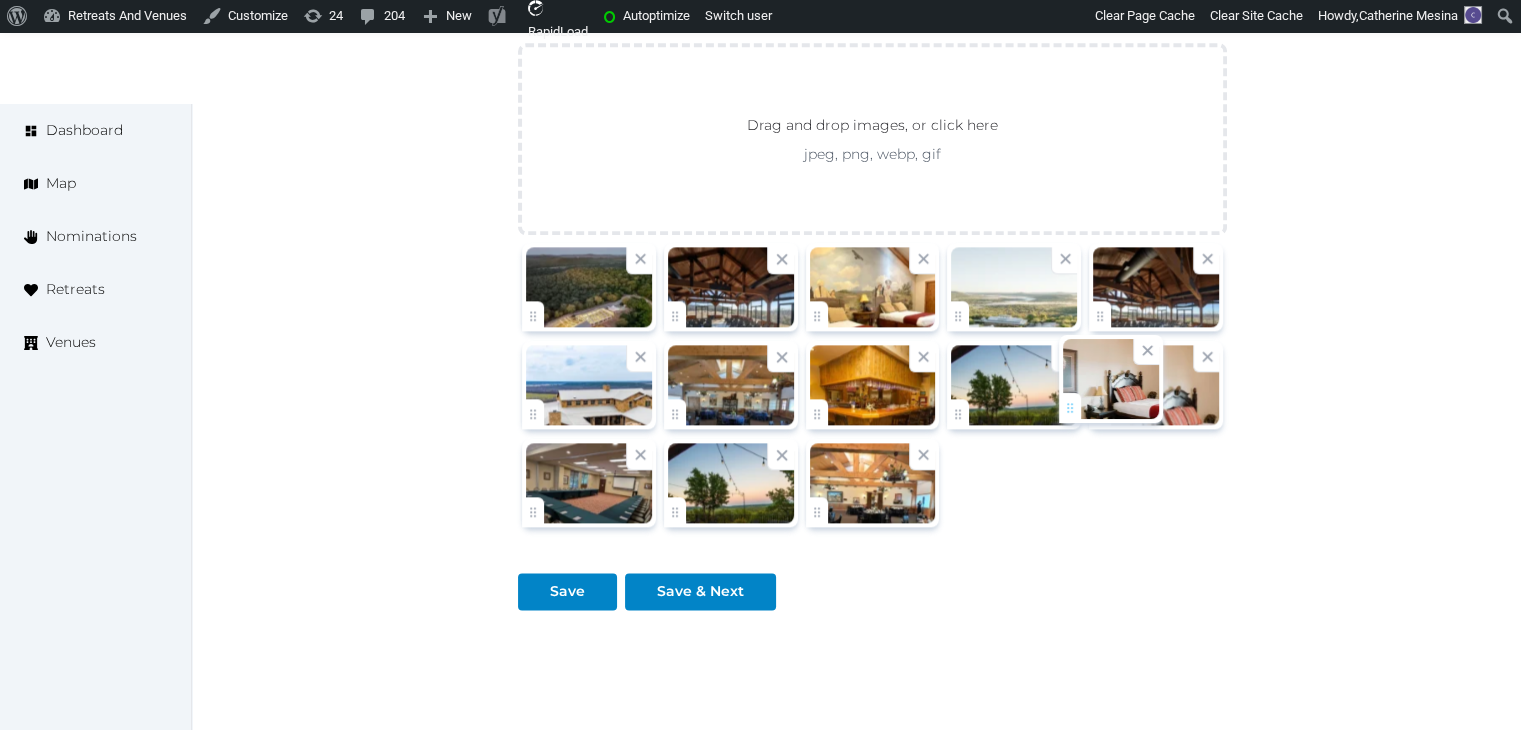 drag, startPoint x: 1116, startPoint y: 409, endPoint x: 1023, endPoint y: 405, distance: 93.08598 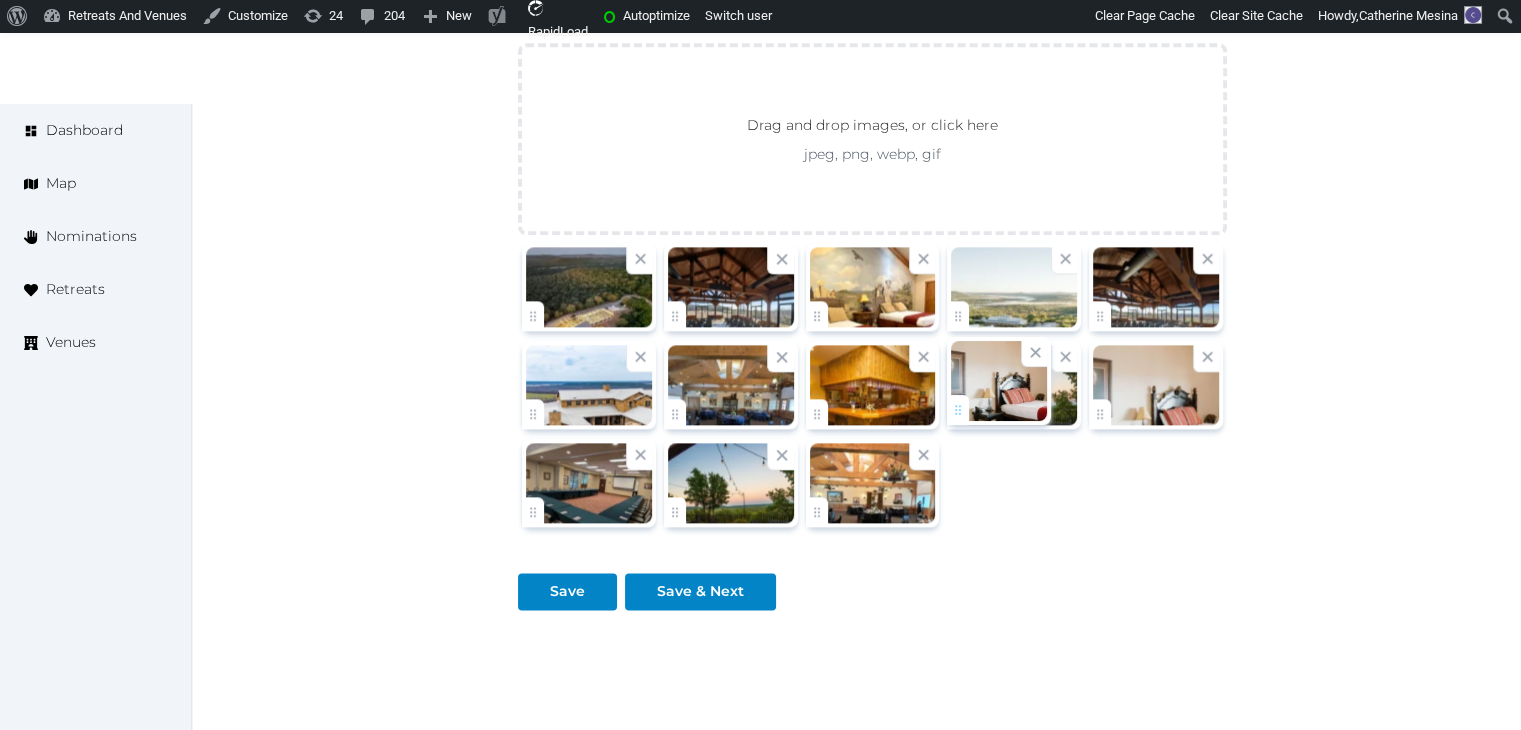 click on "Catherine Mesina   Account My Venue Listings My Retreats Logout      Dashboard Map Nominations Retreats Venues Edit venue 62 %  complete Fill out all the fields in your listing to increase its completion percentage.   A higher completion percentage will make your listing more attractive and result in better matches. Wildcatter Ranch and Resort   (Draft) Preview  listing   Open    Close CRM Lead Basic details Pricing and policies Retreat spaces Meeting spaces Accommodations Amenities Food and dining Activities and experiences Location Environment Types of retreats Brochures Notes Ownership Administration Activity Publish Archive Venue owned by RetreatsAndVenues Manager c.o.r.e.y.sanford@retreatsandvenues.com Copy ownership transfer link Share this link with any user to transfer ownership of this venue. Users without accounts will be directed to register. Copy update link Copy recommended link Copy shortlist link Name * Venue website URL * 58" at bounding box center [760, -763] 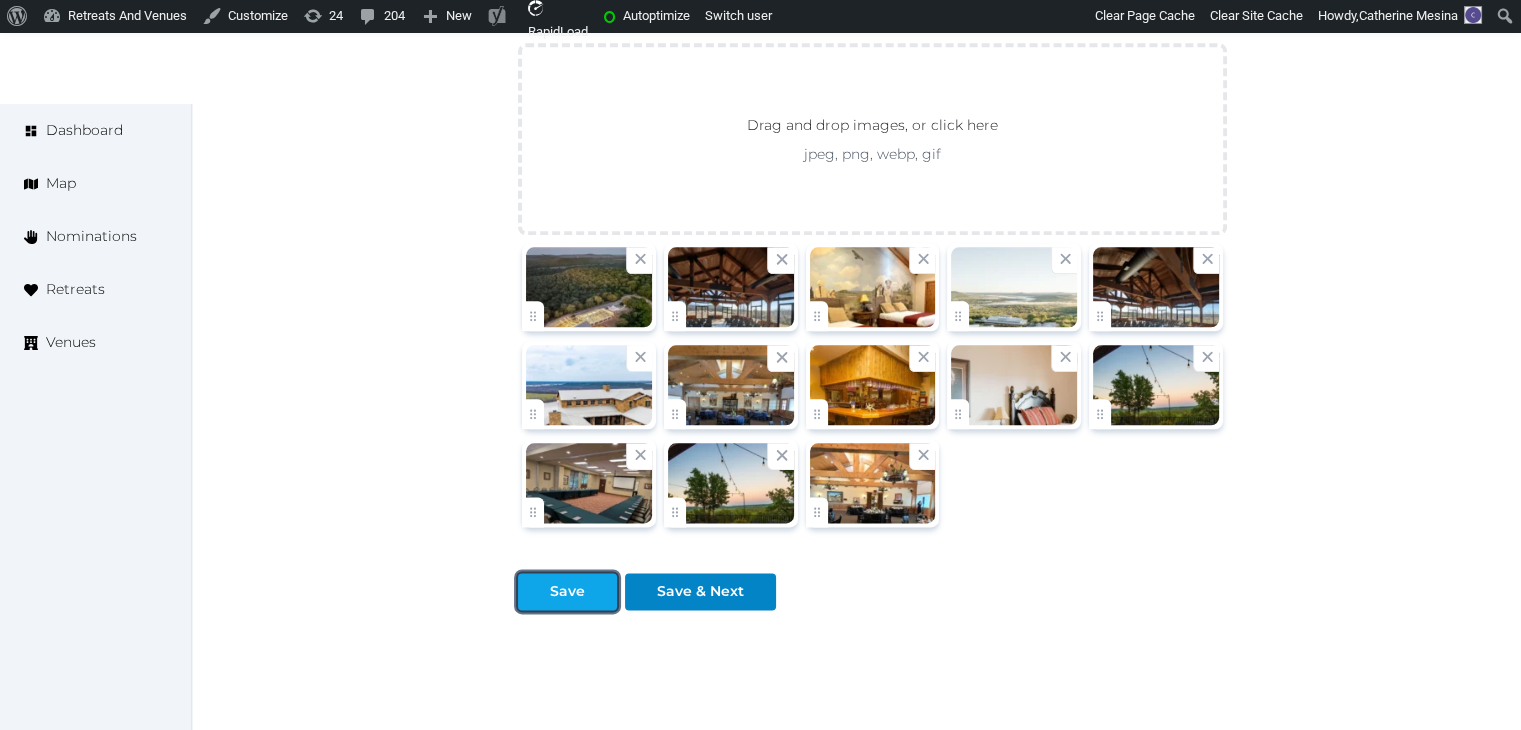 click on "Save" at bounding box center [567, 591] 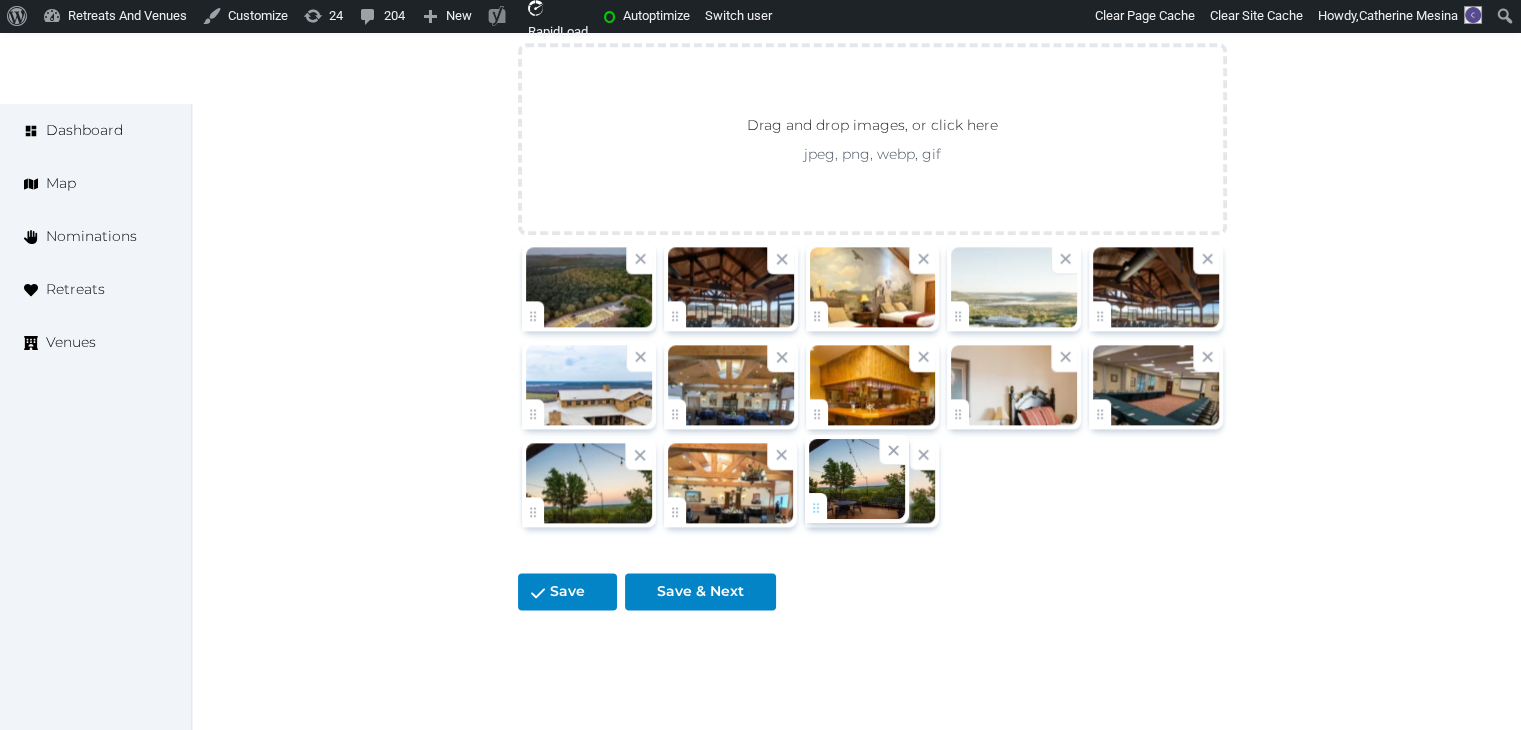 drag, startPoint x: 1107, startPoint y: 406, endPoint x: 816, endPoint y: 509, distance: 308.6908 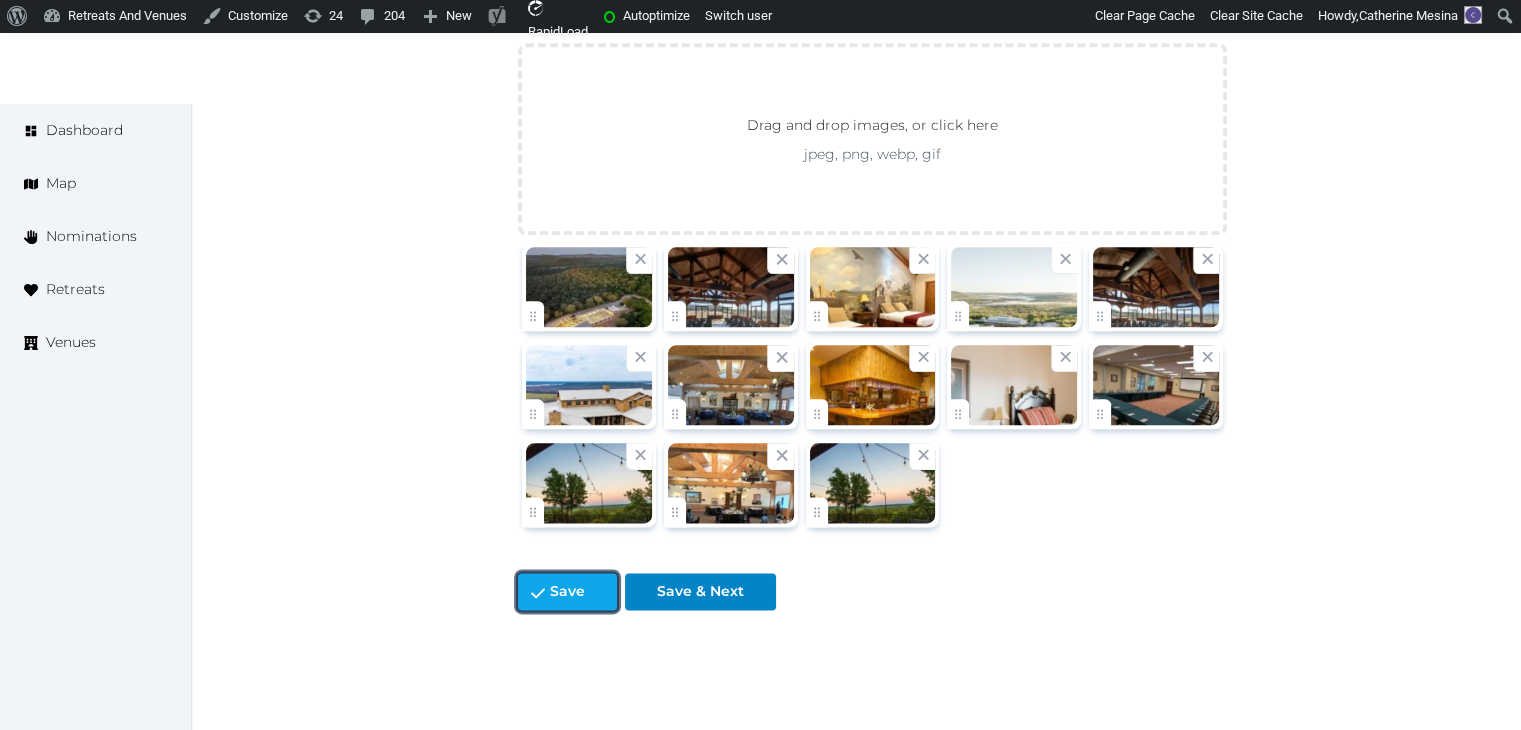 click on "Save" at bounding box center [567, 591] 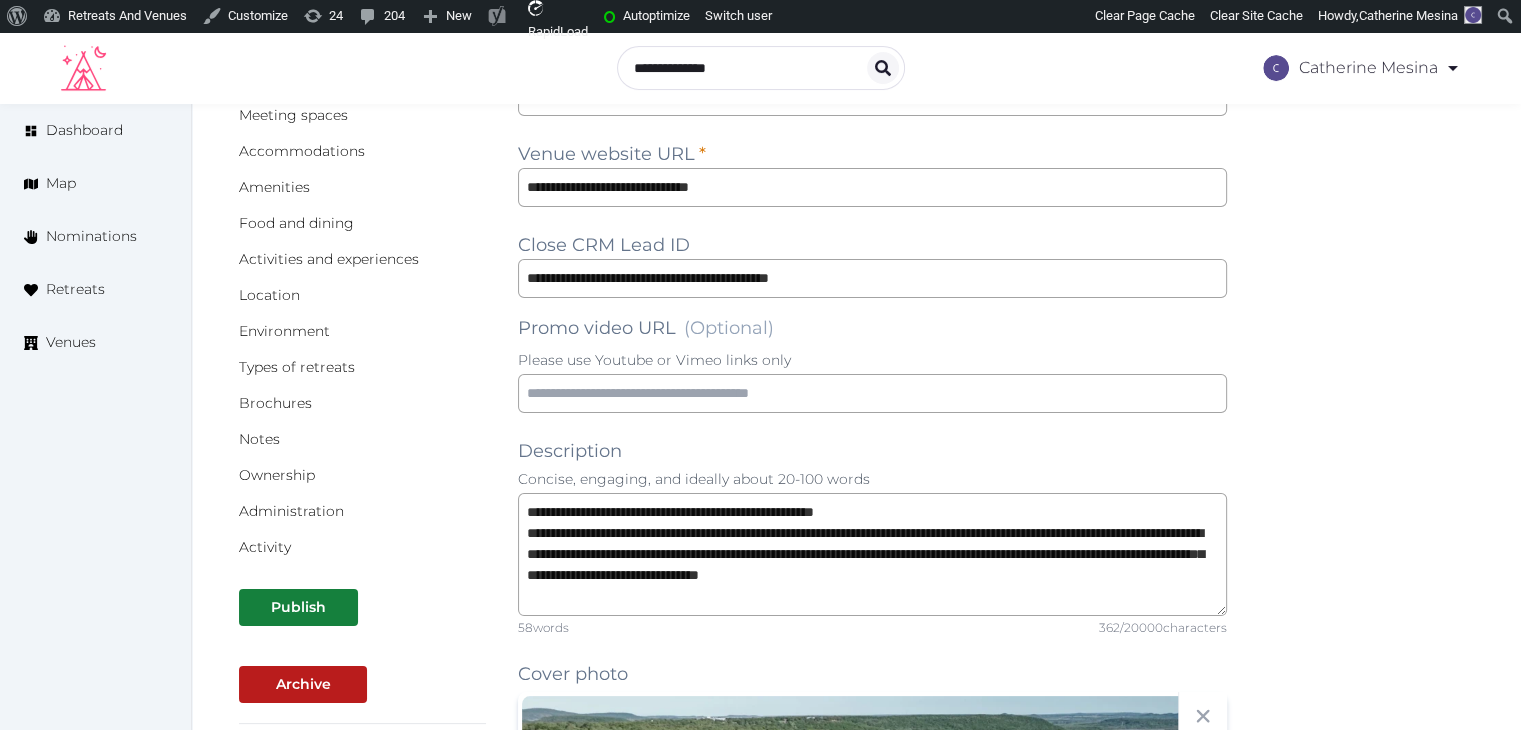 scroll, scrollTop: 500, scrollLeft: 0, axis: vertical 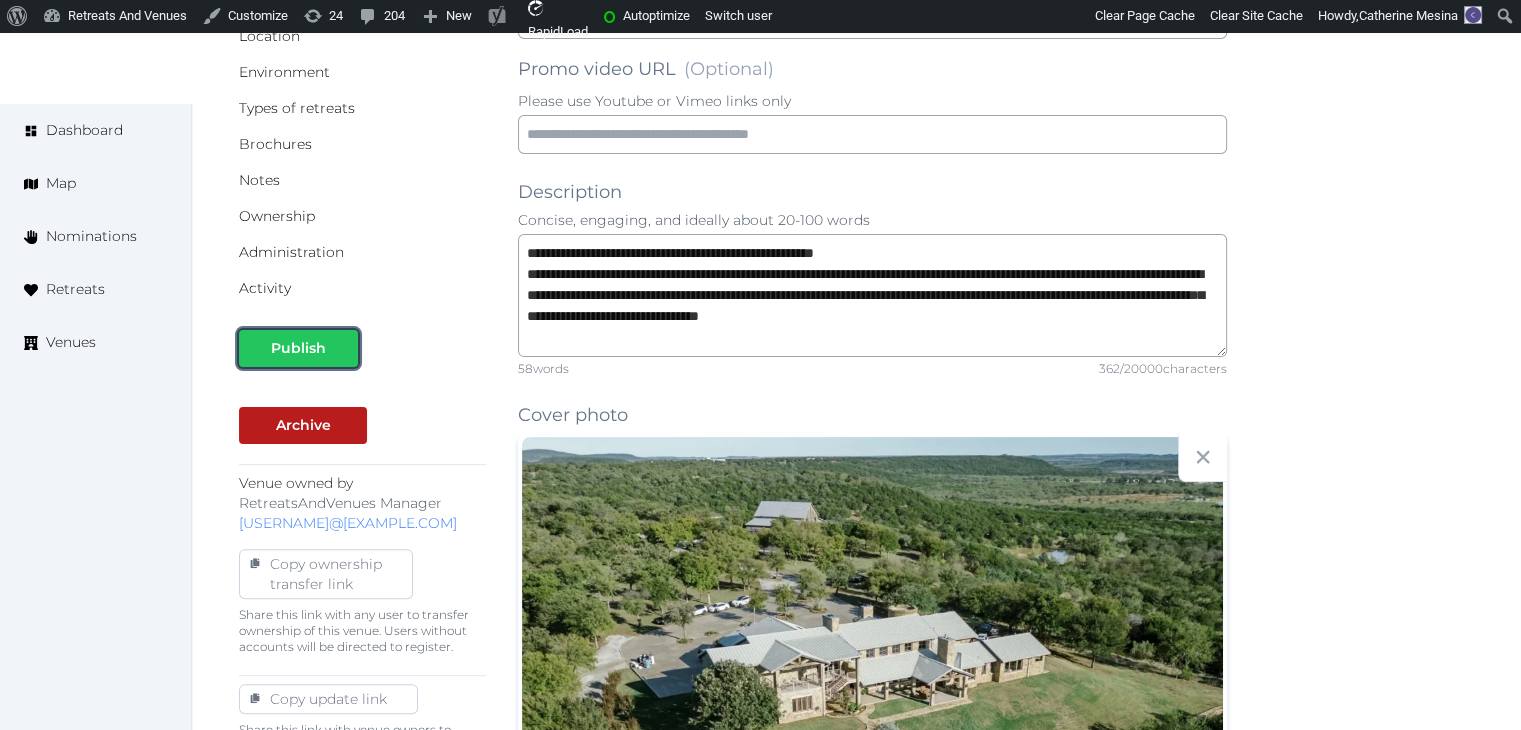 click at bounding box center [255, 348] 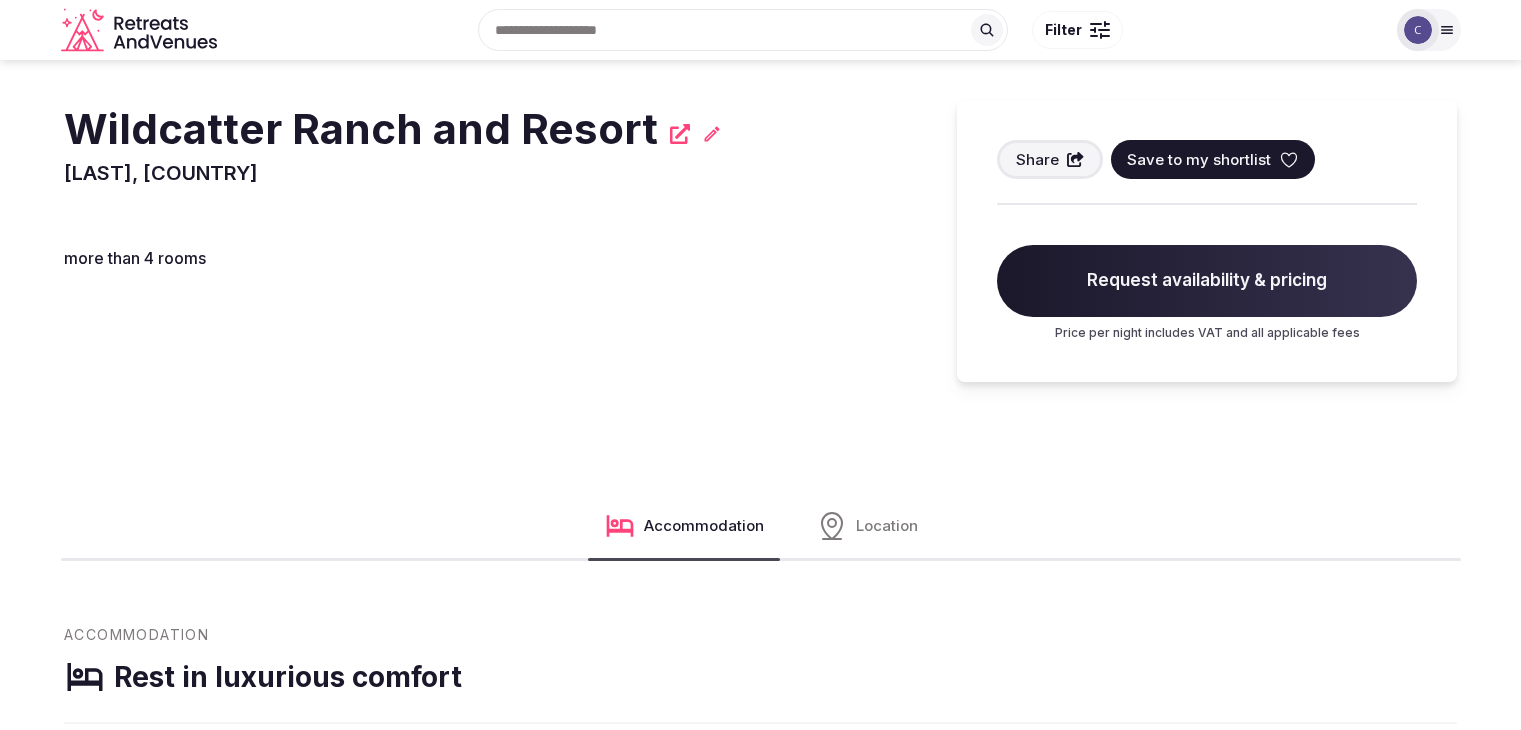 scroll, scrollTop: 0, scrollLeft: 0, axis: both 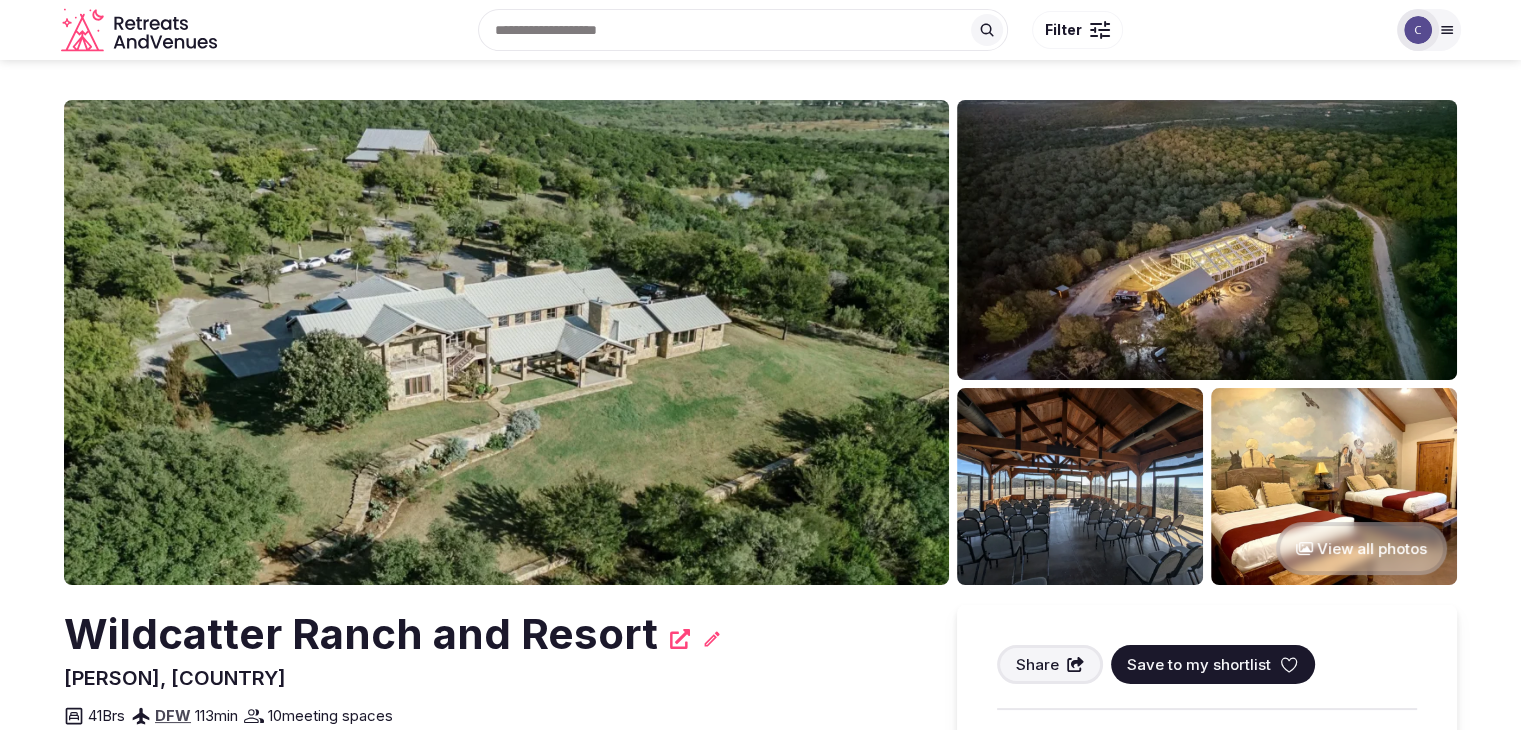 click at bounding box center (1207, 240) 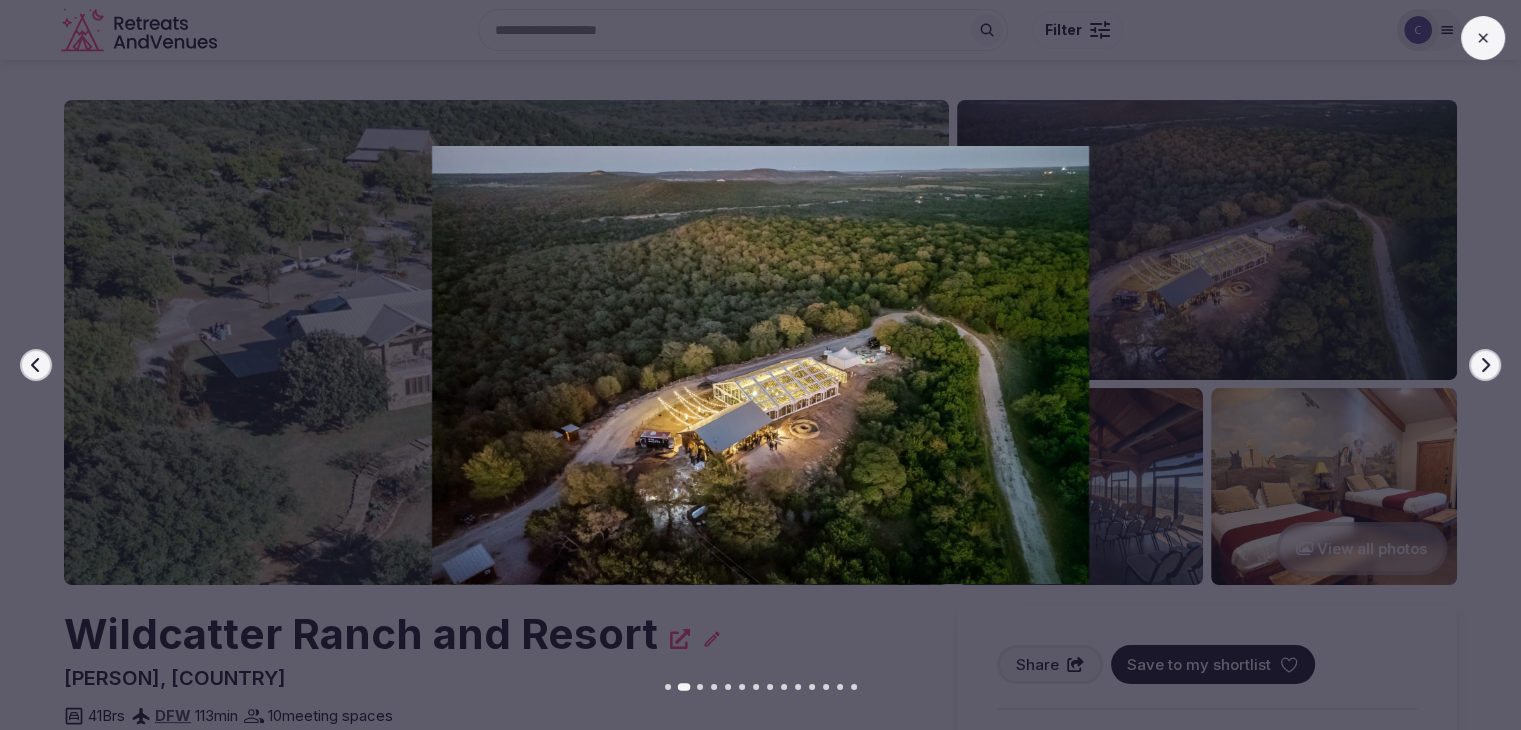 drag, startPoint x: 1495, startPoint y: 41, endPoint x: 1387, endPoint y: 141, distance: 147.18695 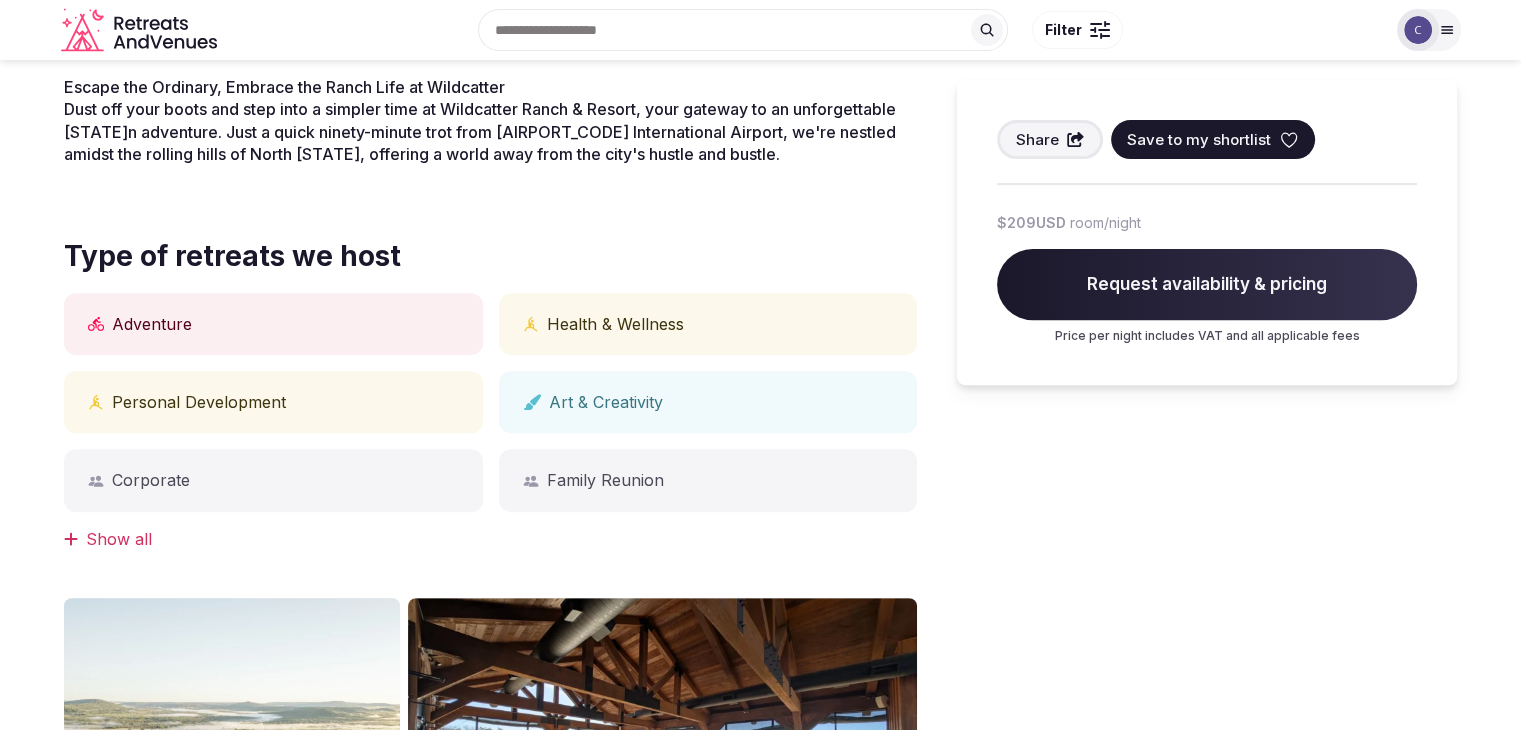 scroll, scrollTop: 0, scrollLeft: 0, axis: both 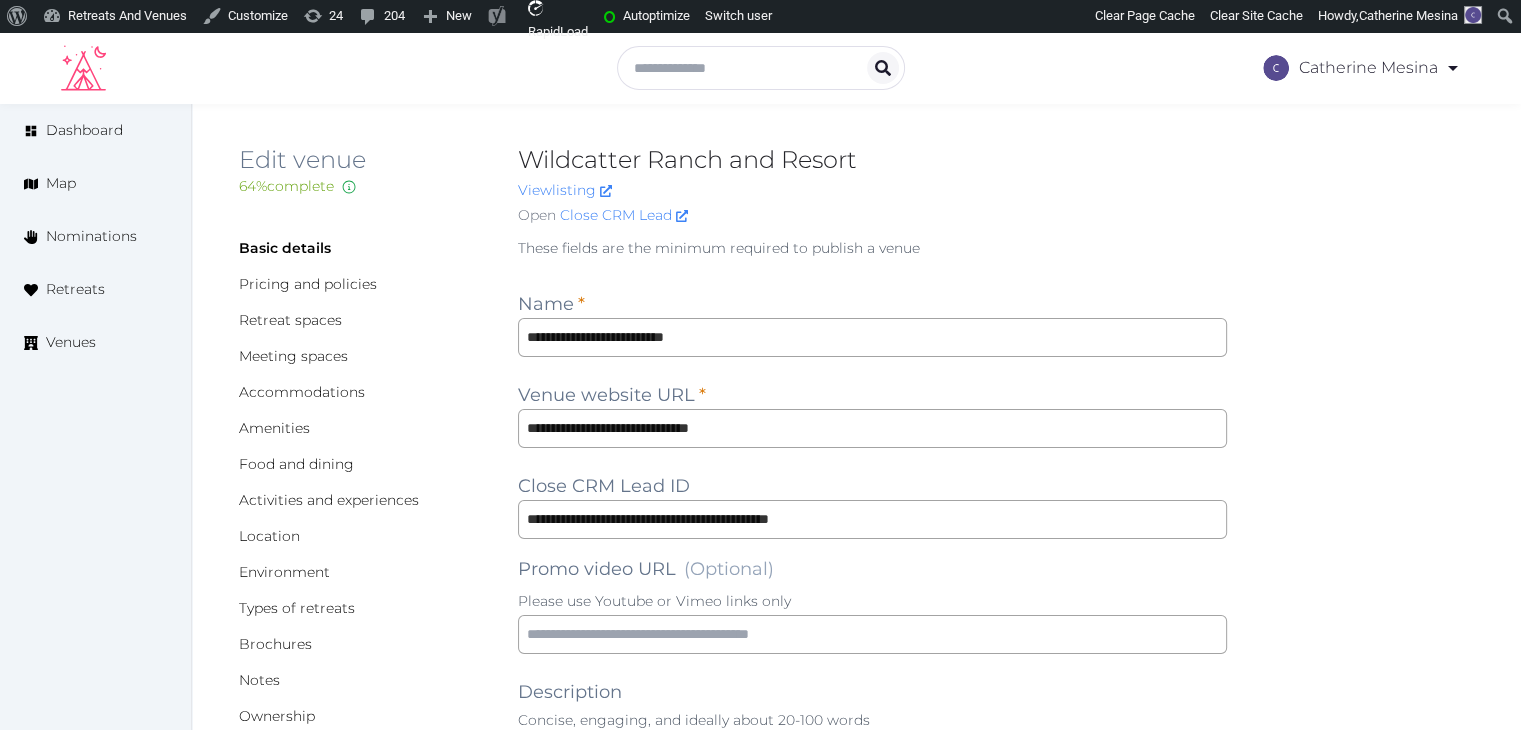 click on "Food and dining" at bounding box center [362, 464] 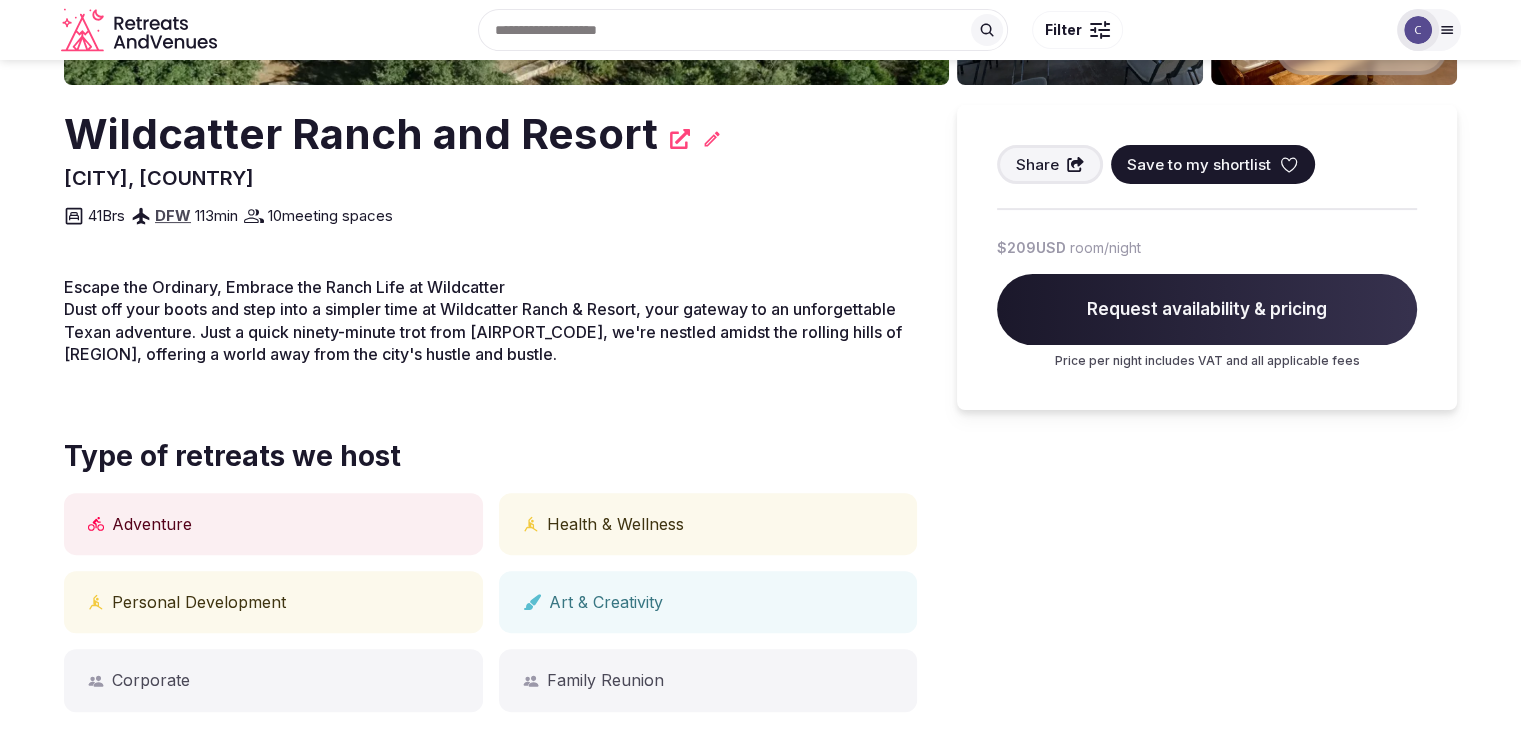scroll, scrollTop: 0, scrollLeft: 0, axis: both 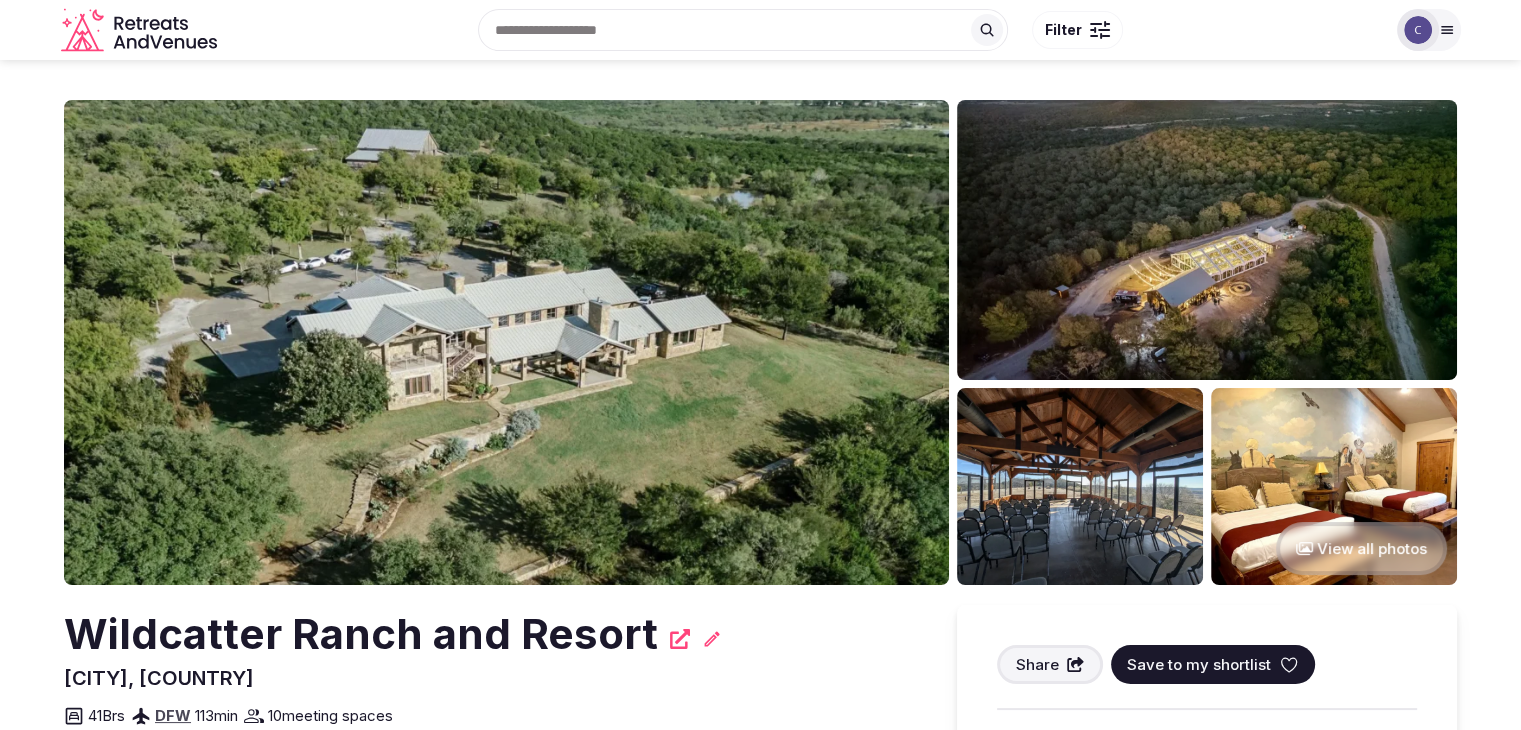 click at bounding box center (1207, 240) 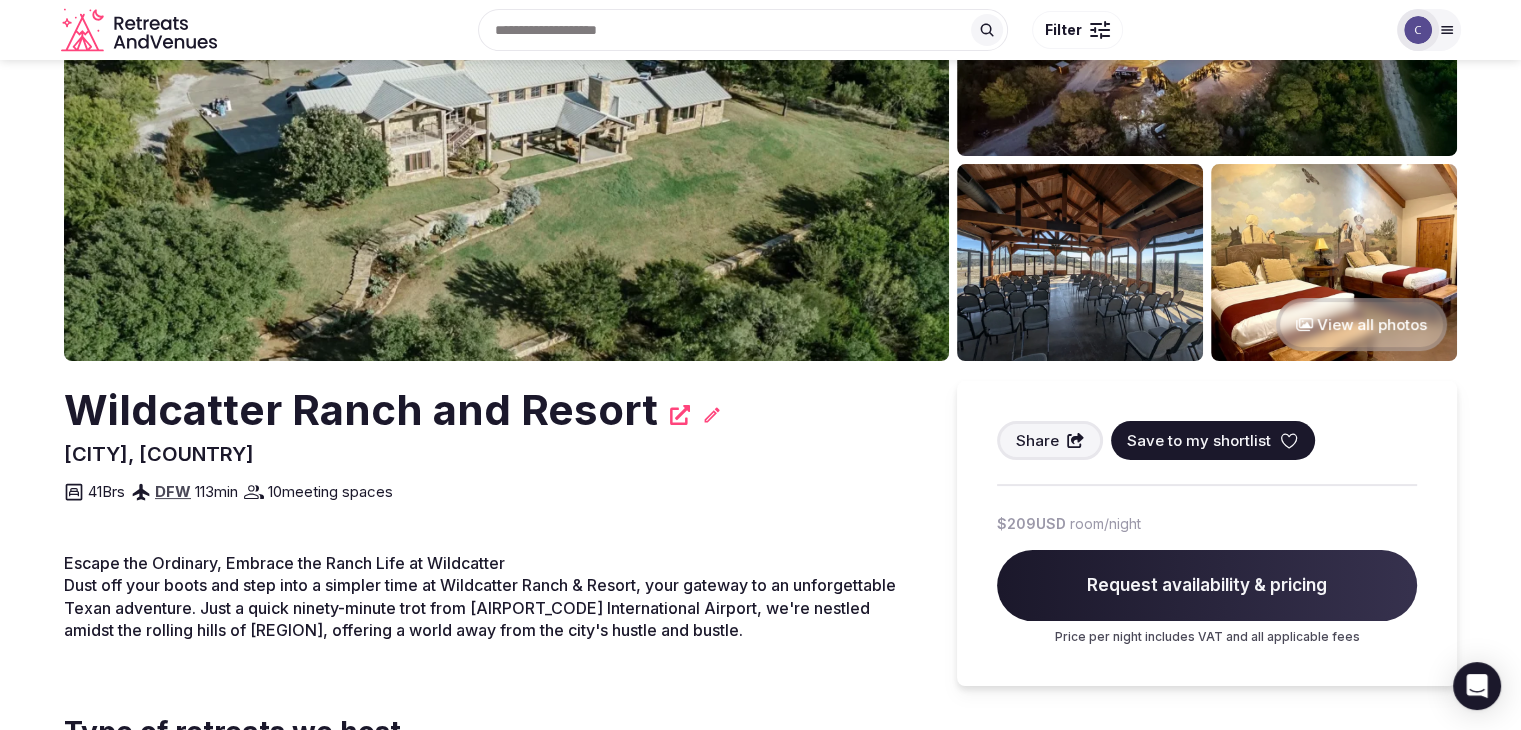 scroll, scrollTop: 0, scrollLeft: 0, axis: both 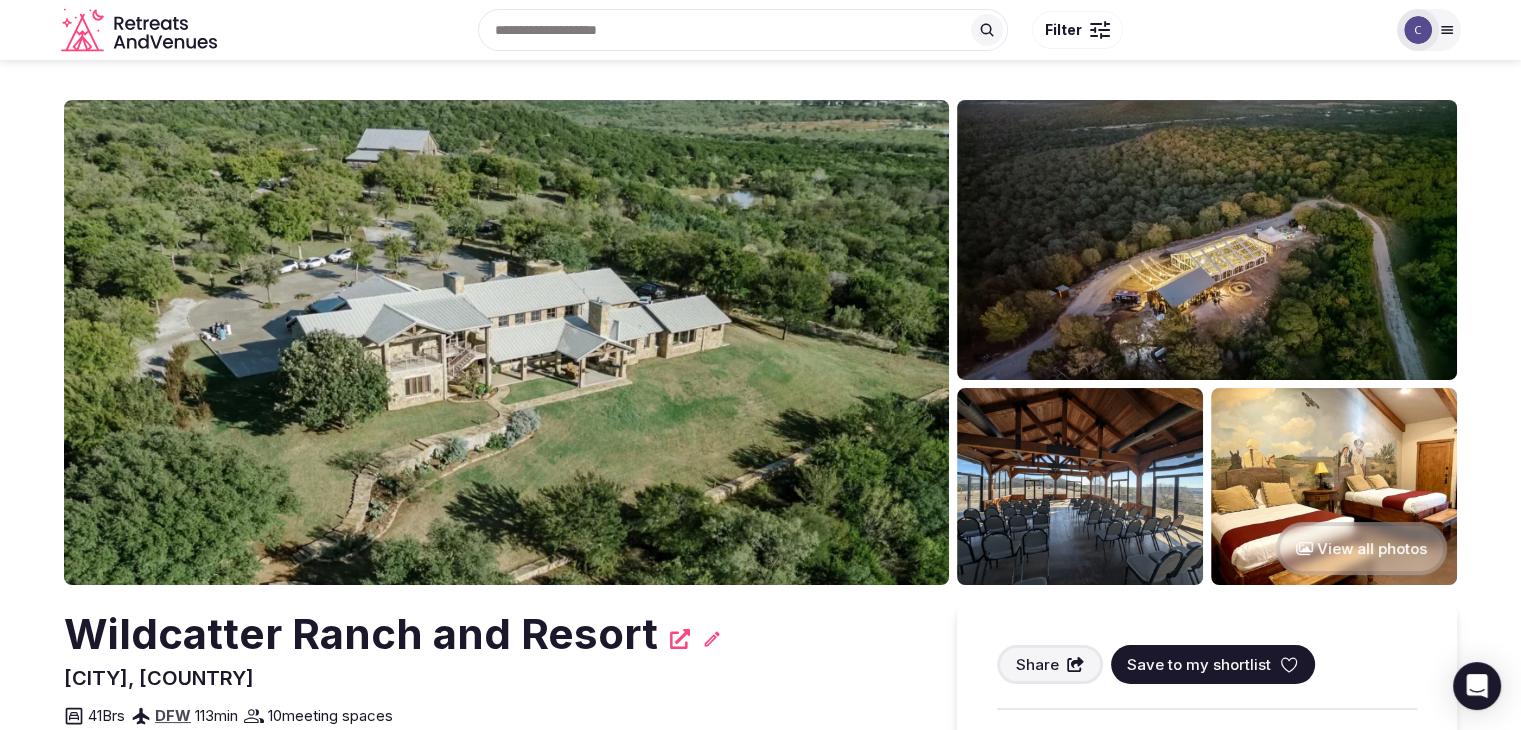 click on "Wildcatter Ranch and Resort" at bounding box center (361, 634) 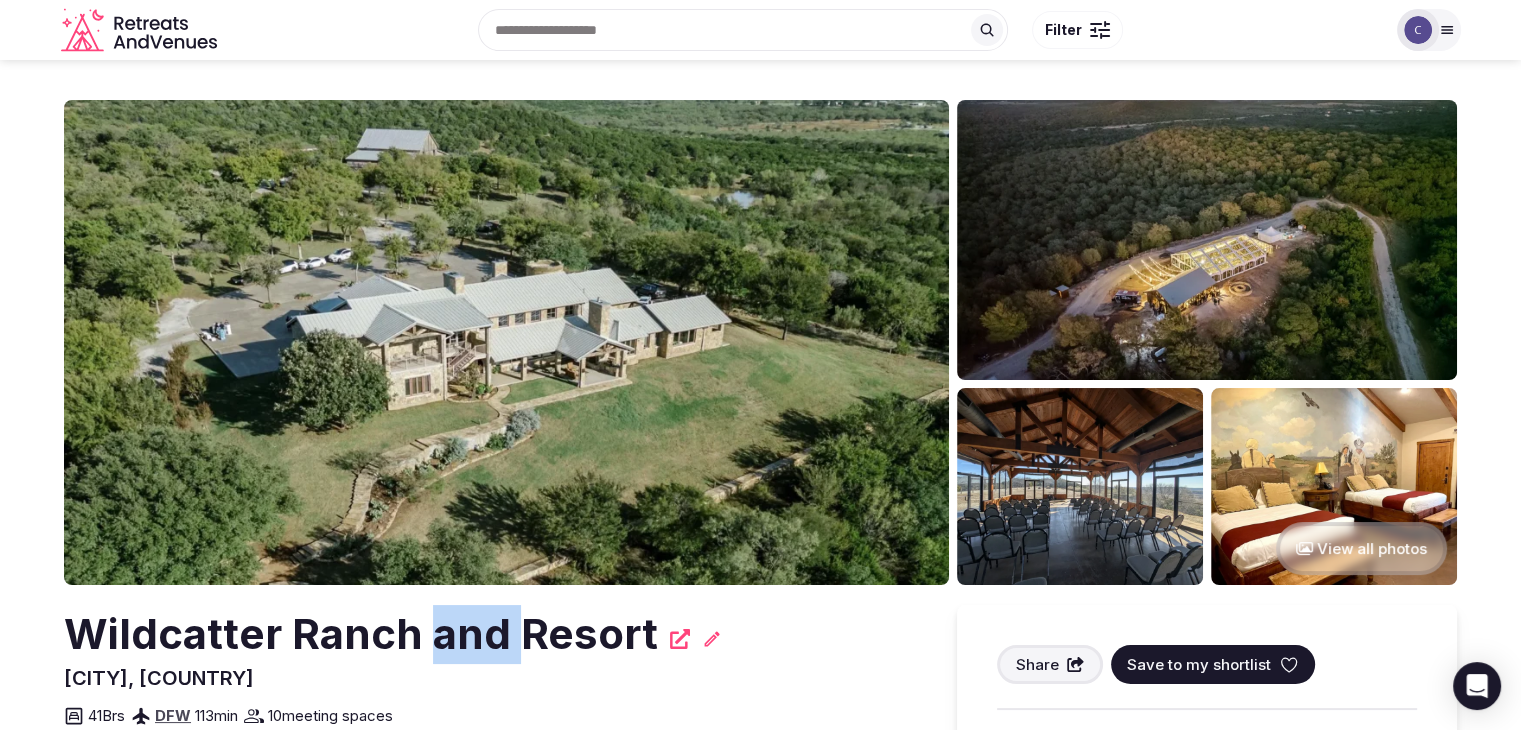 click on "Wildcatter Ranch and Resort" at bounding box center [361, 634] 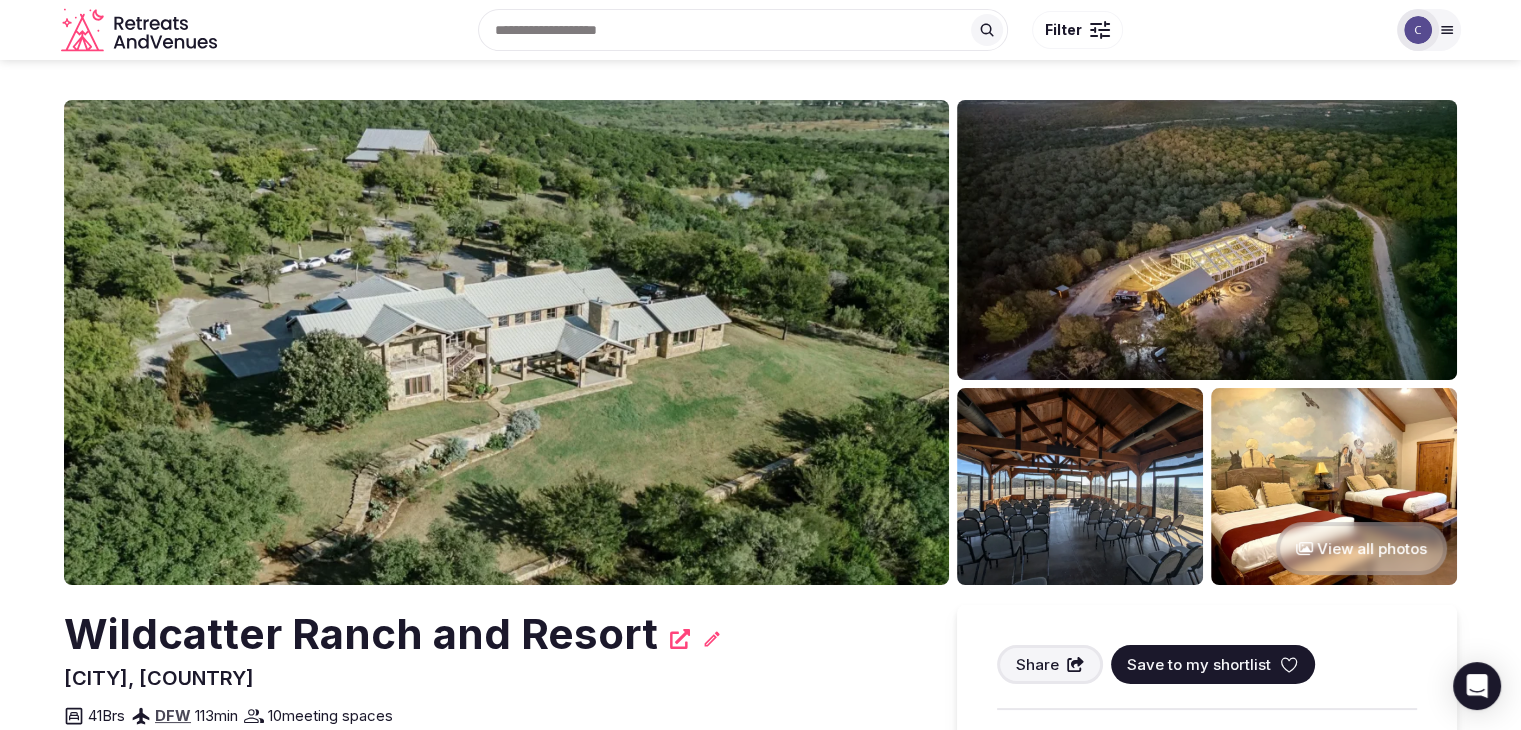 click on "Wildcatter Ranch and Resort" at bounding box center (361, 634) 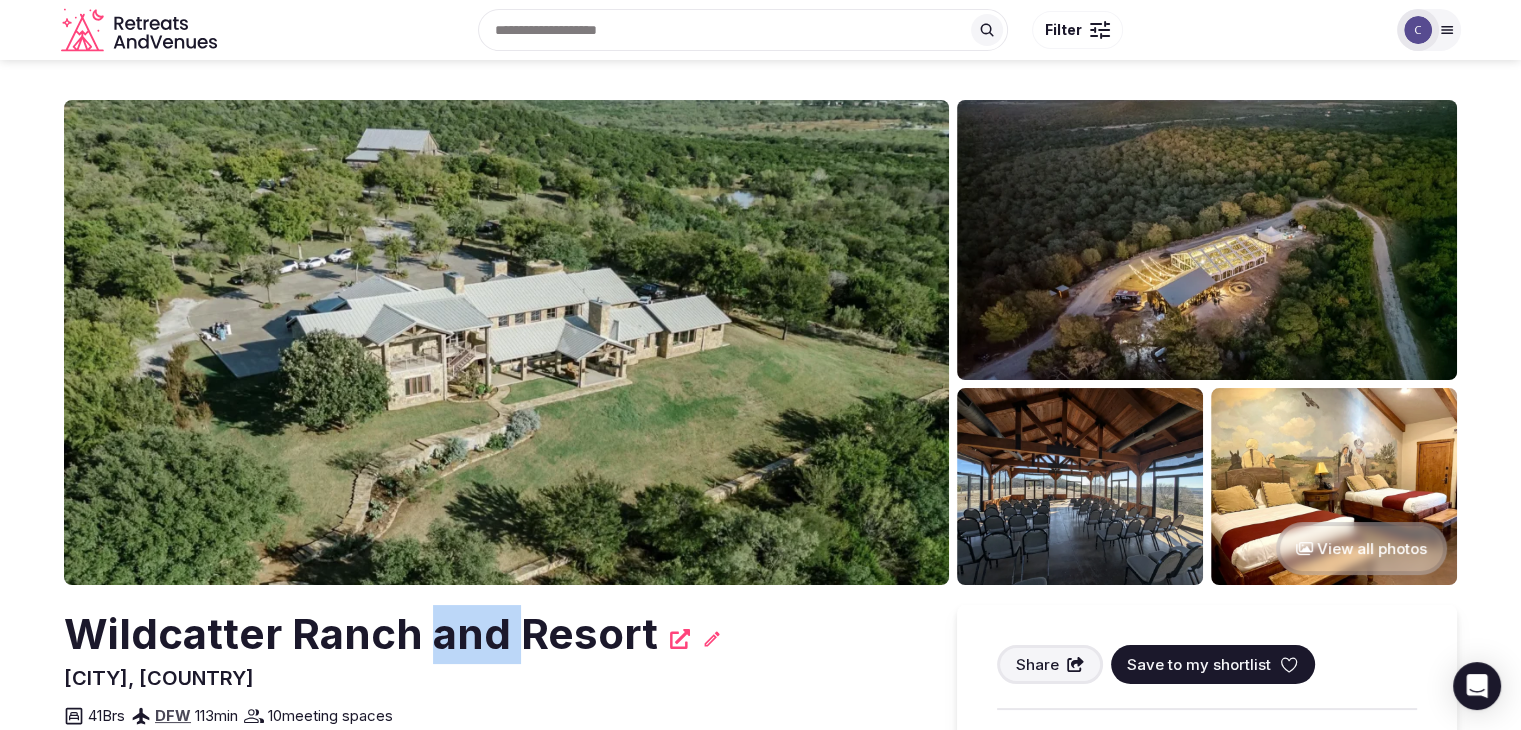 click on "Wildcatter Ranch and Resort" at bounding box center [361, 634] 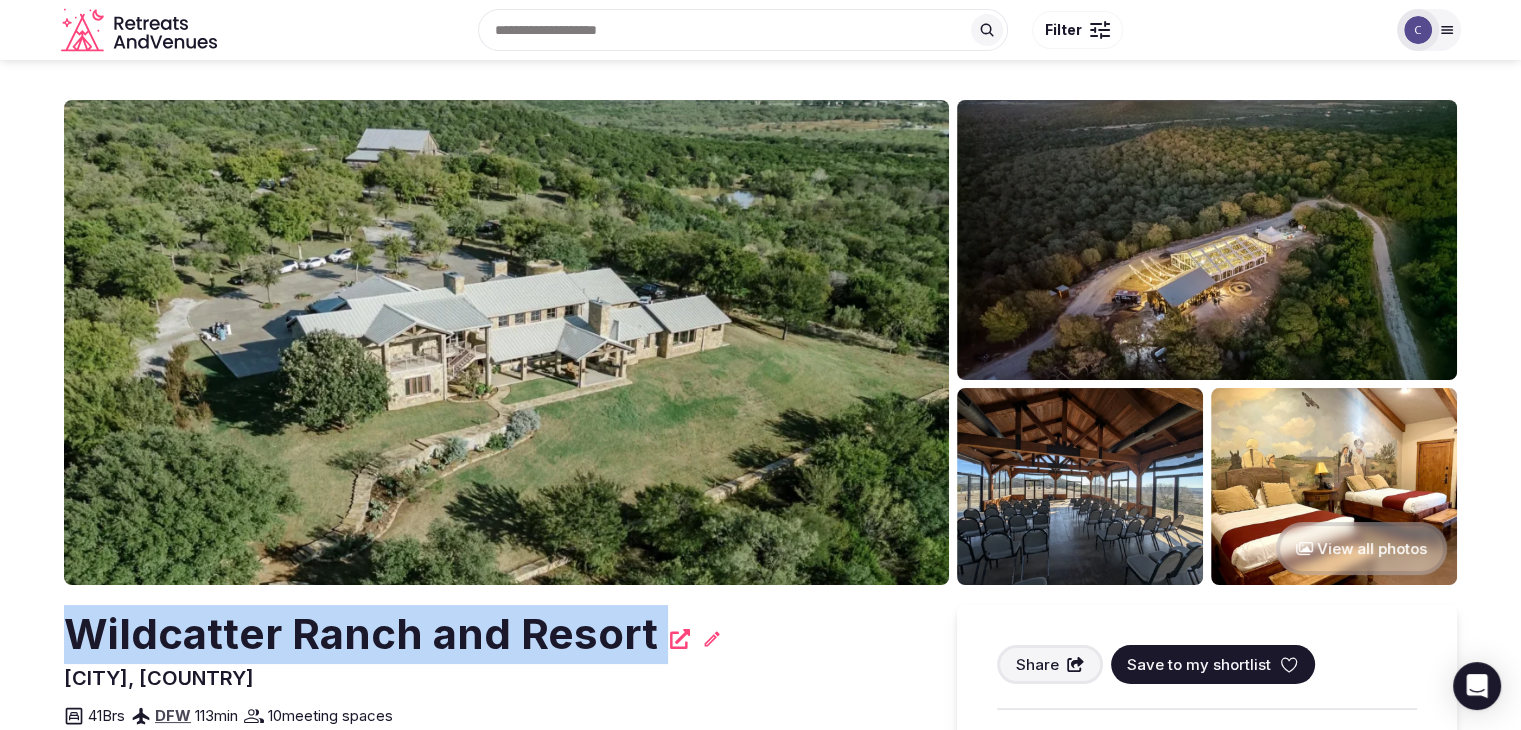 click on "Wildcatter Ranch and Resort" at bounding box center (361, 634) 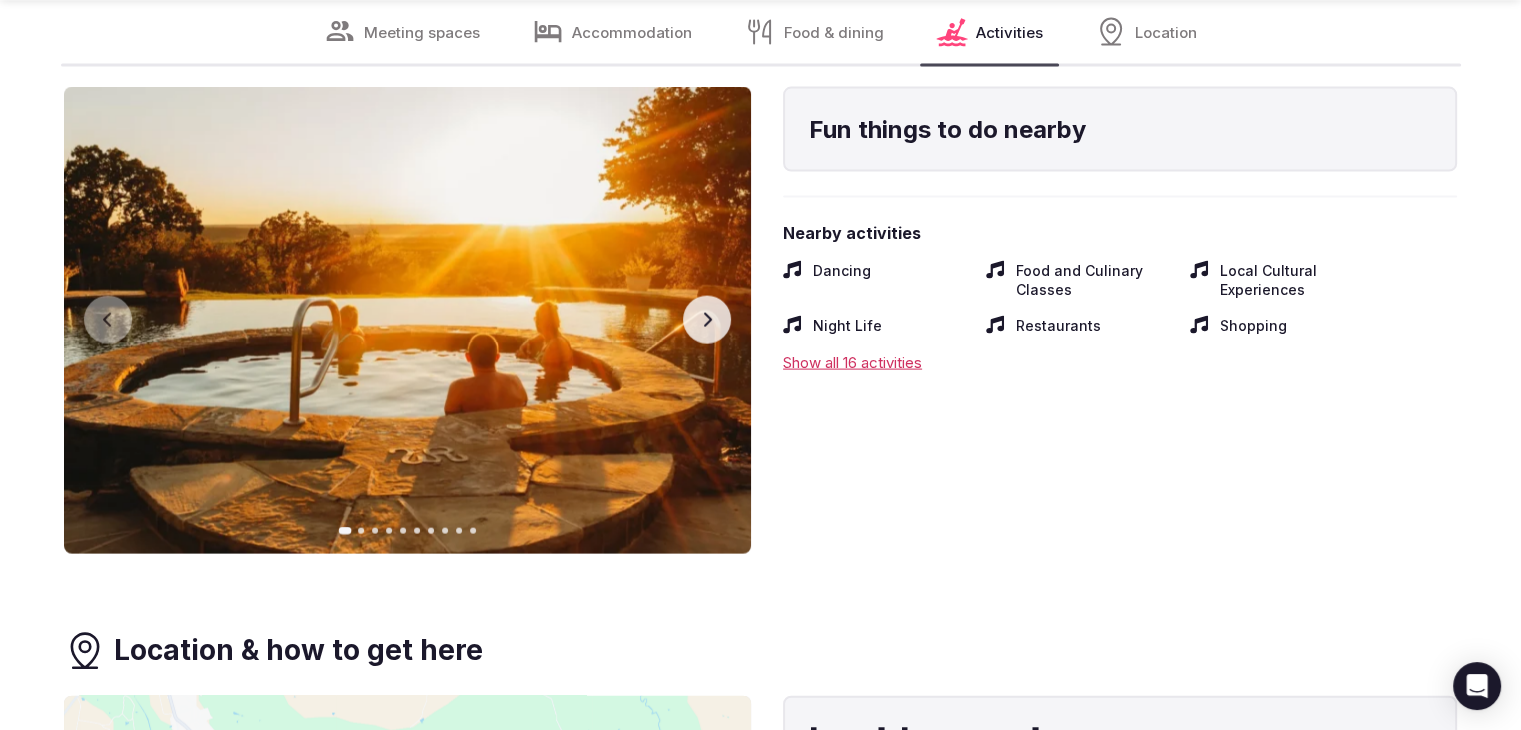 scroll, scrollTop: 4700, scrollLeft: 0, axis: vertical 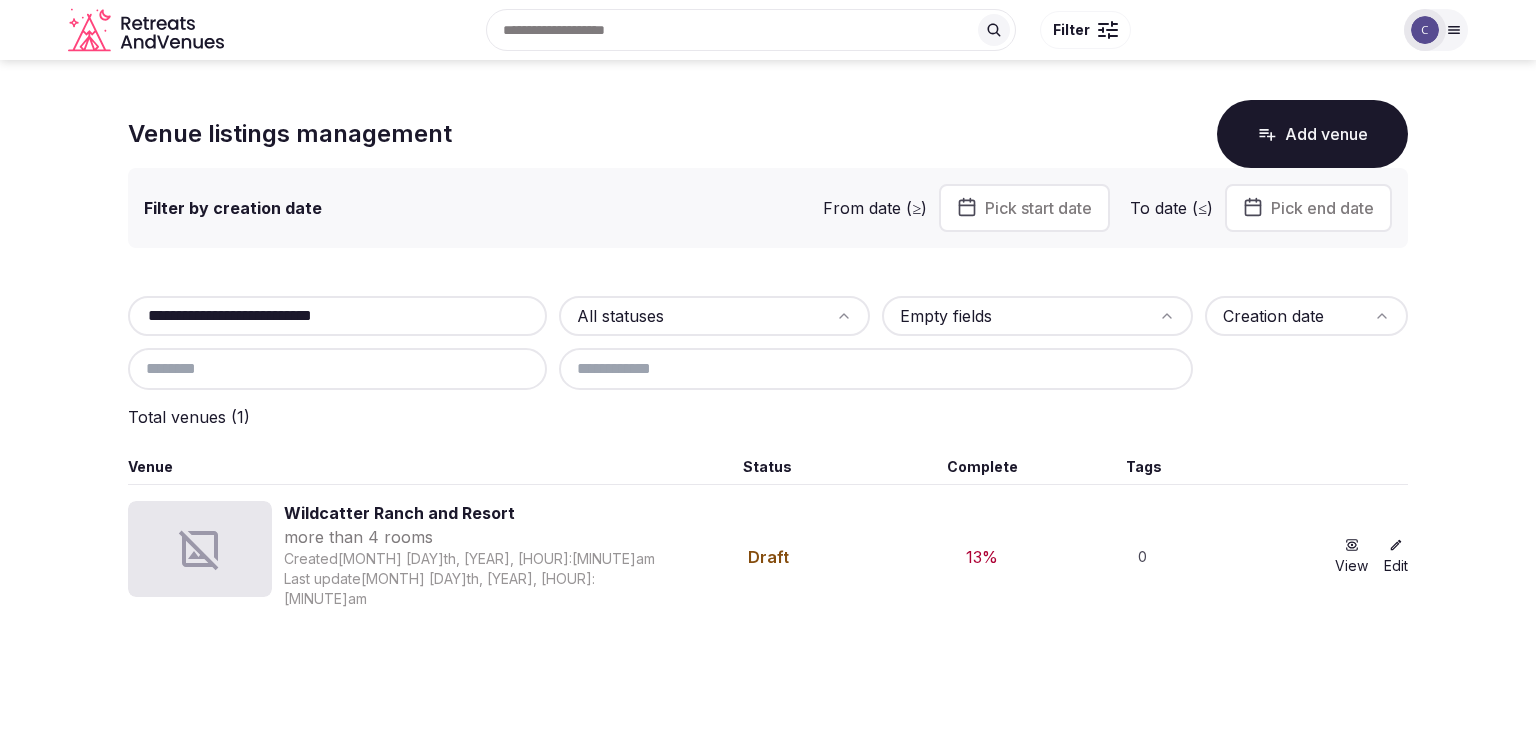 click on "**********" at bounding box center [337, 316] 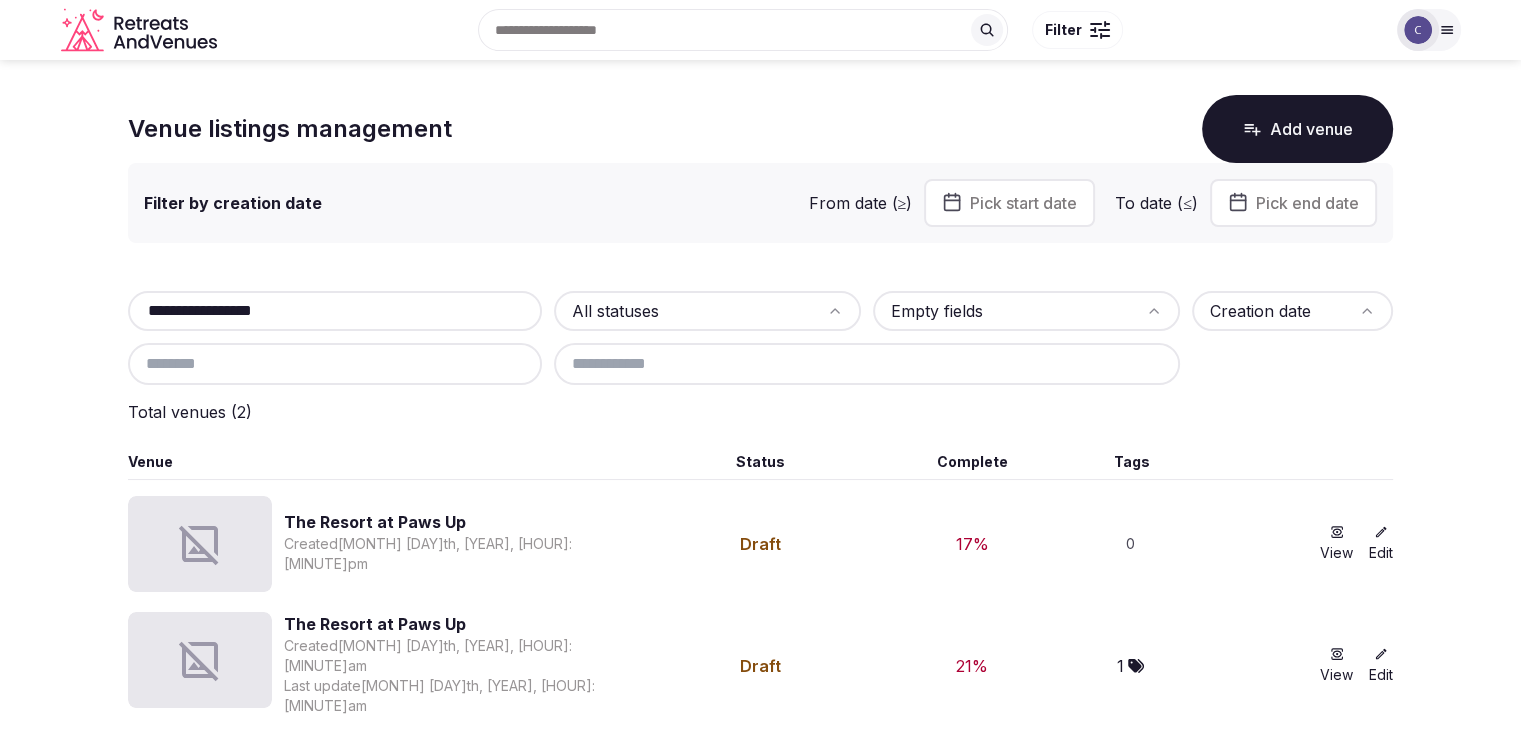 scroll, scrollTop: 7, scrollLeft: 0, axis: vertical 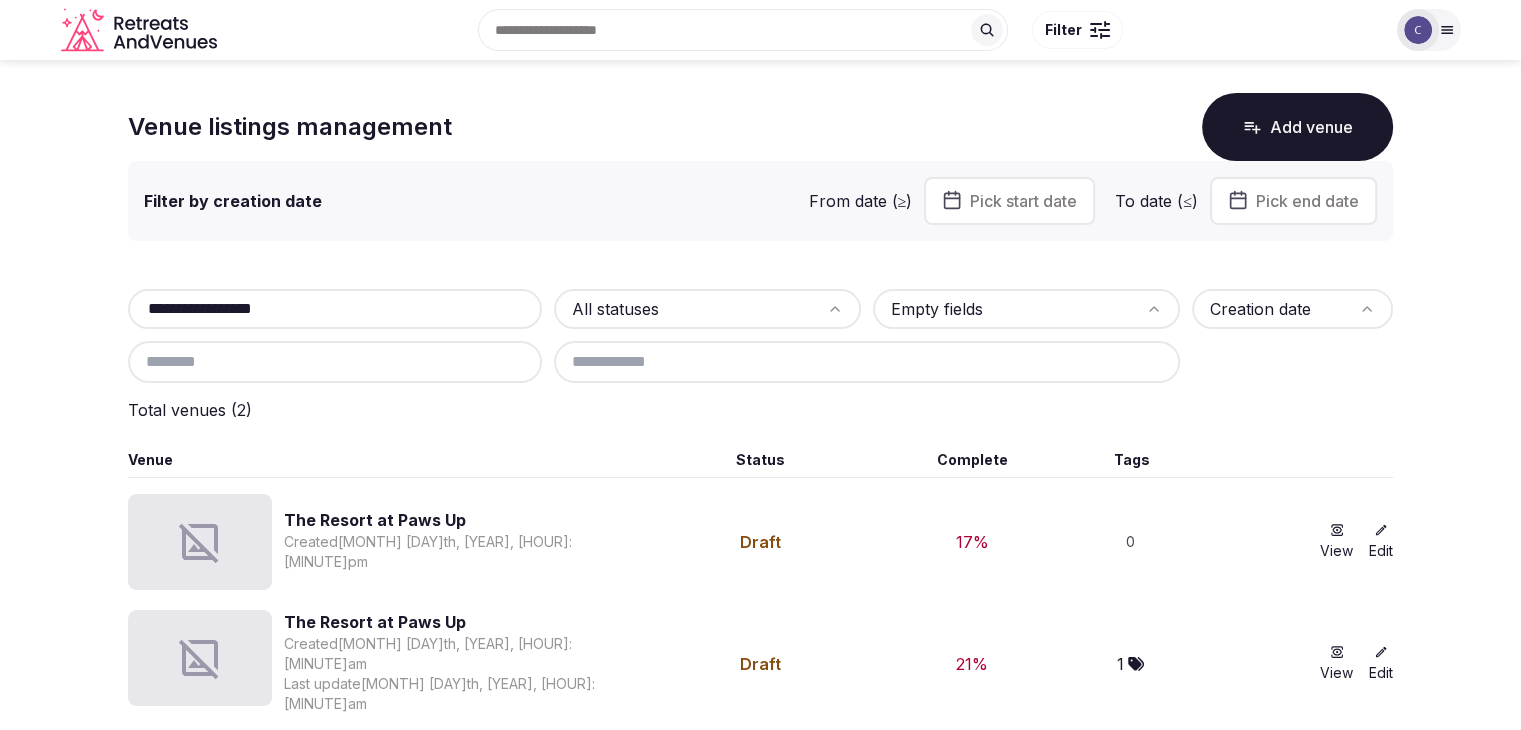 type on "**********" 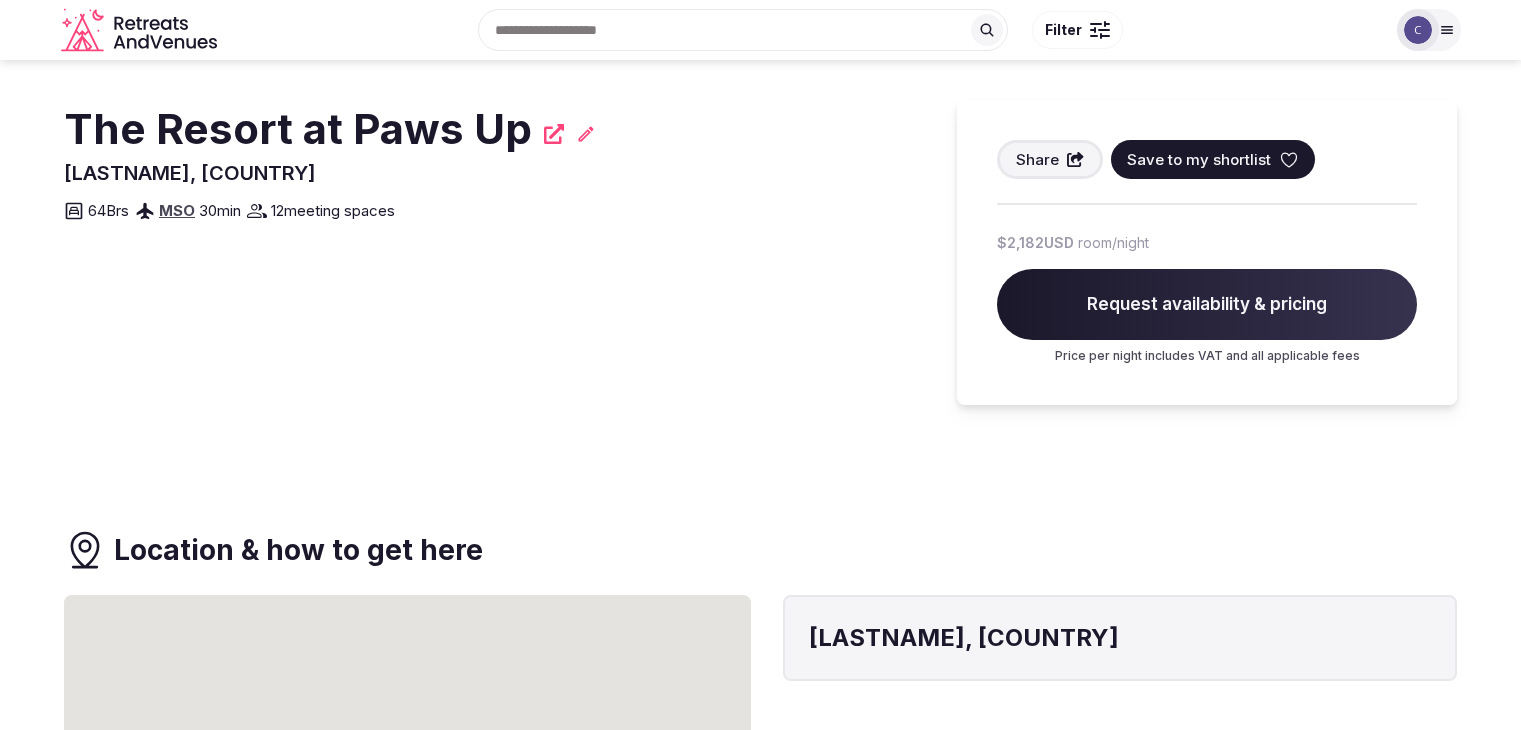 scroll, scrollTop: 0, scrollLeft: 0, axis: both 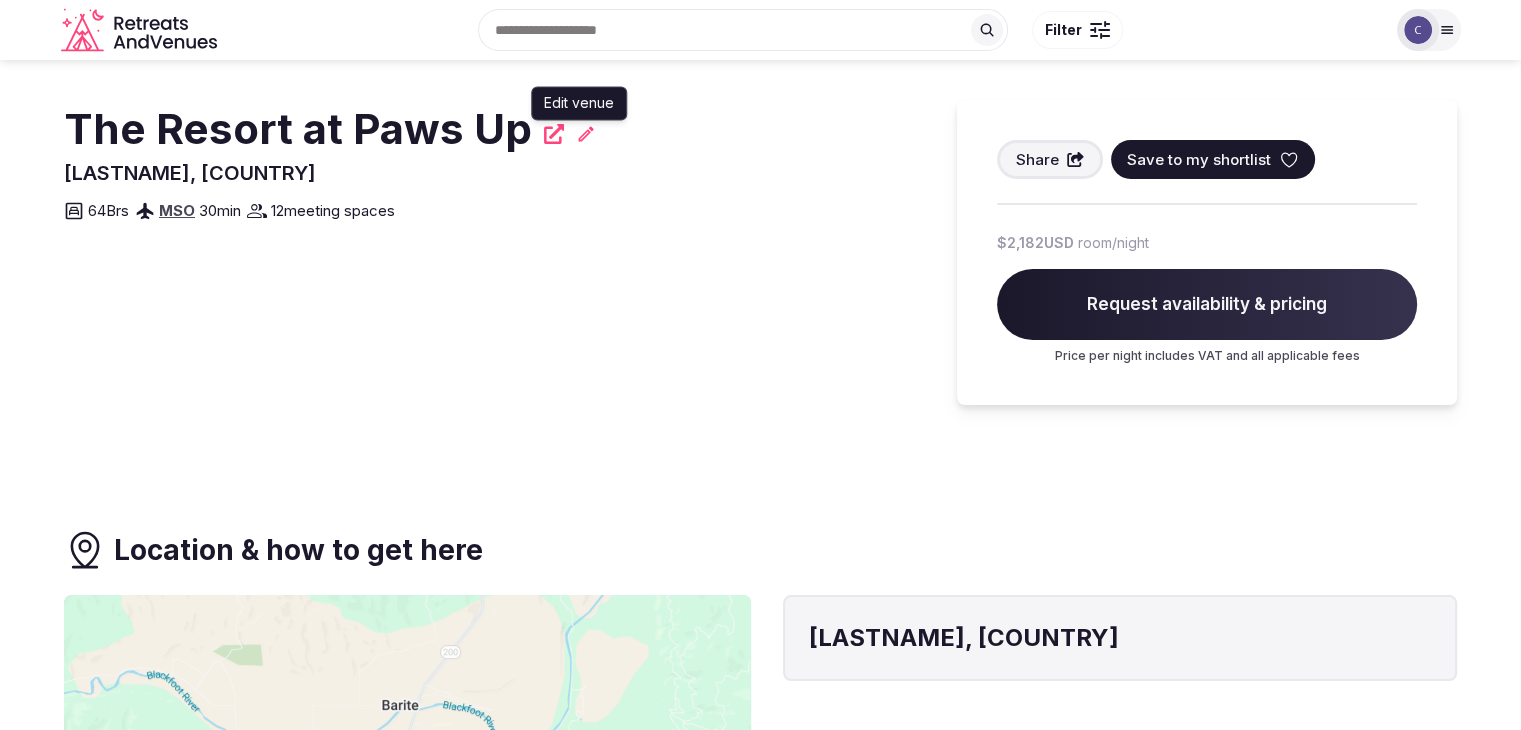 click 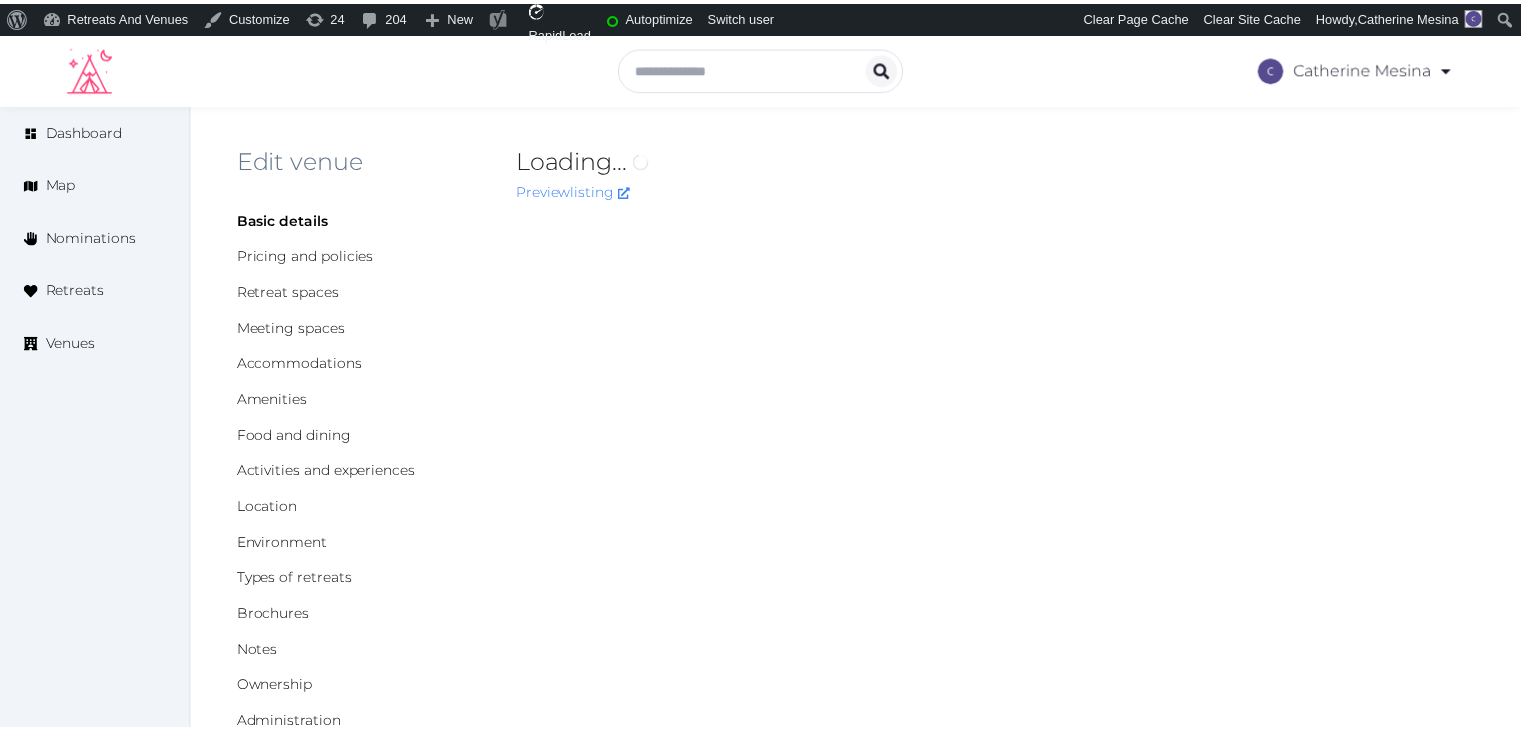 scroll, scrollTop: 0, scrollLeft: 0, axis: both 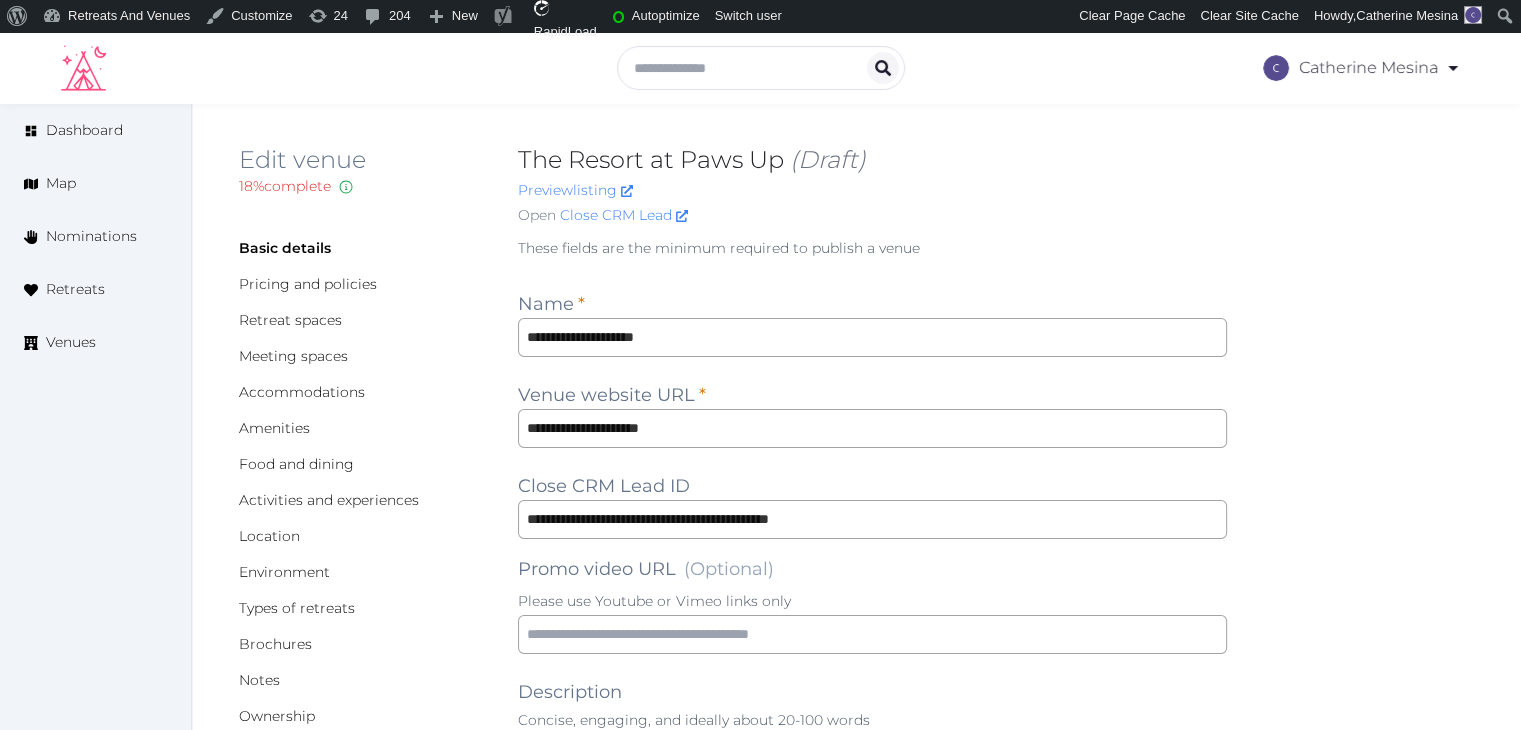 type on "***" 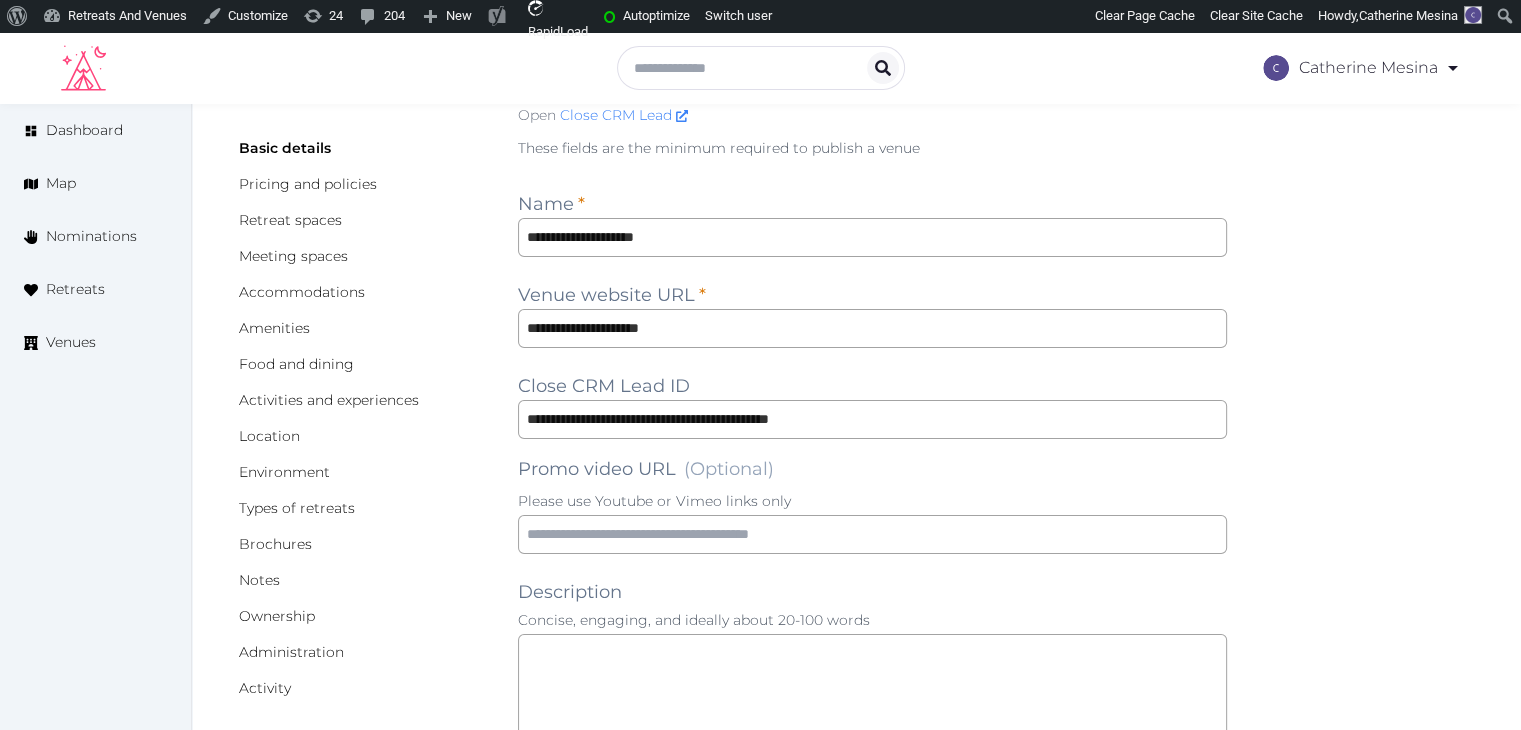 scroll, scrollTop: 0, scrollLeft: 0, axis: both 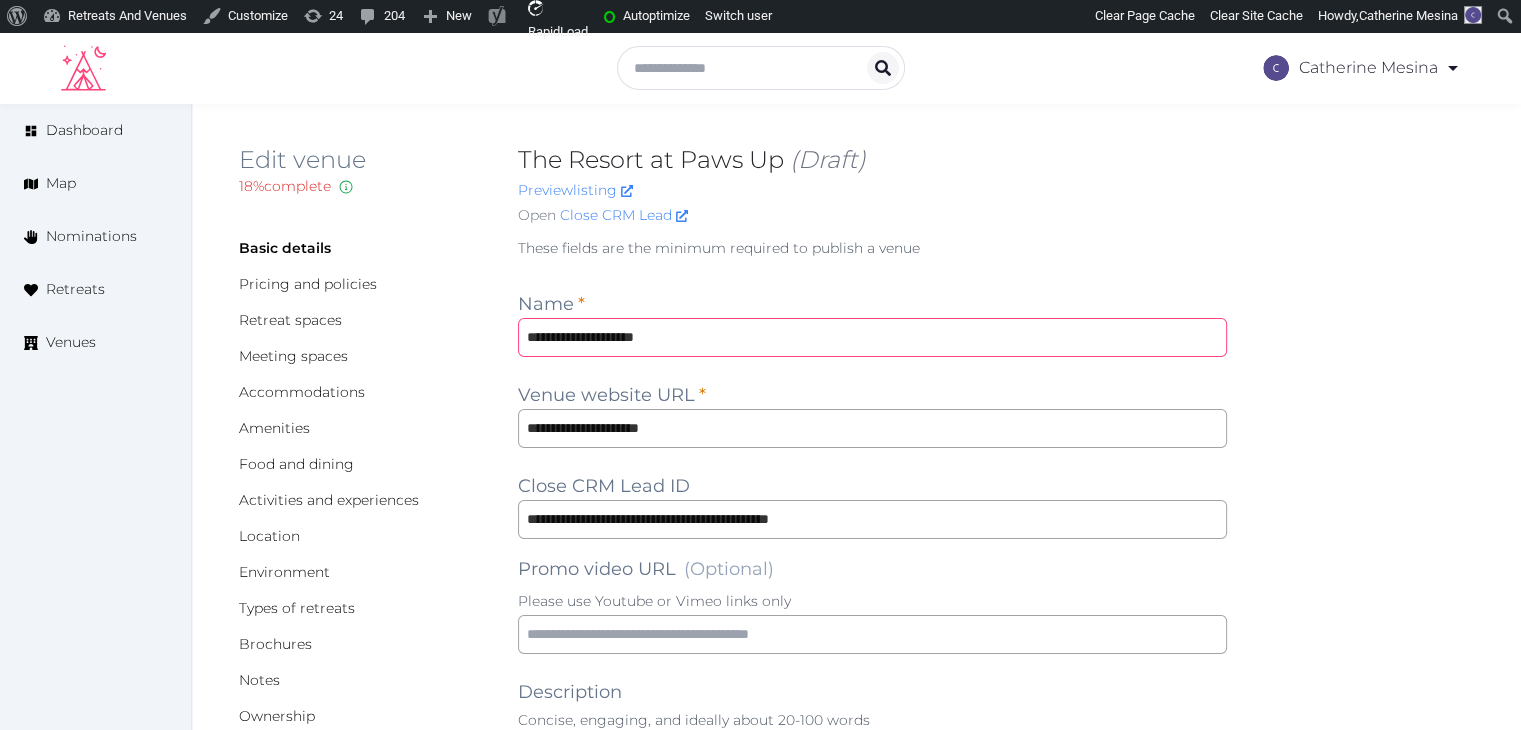 click on "**********" at bounding box center [872, 337] 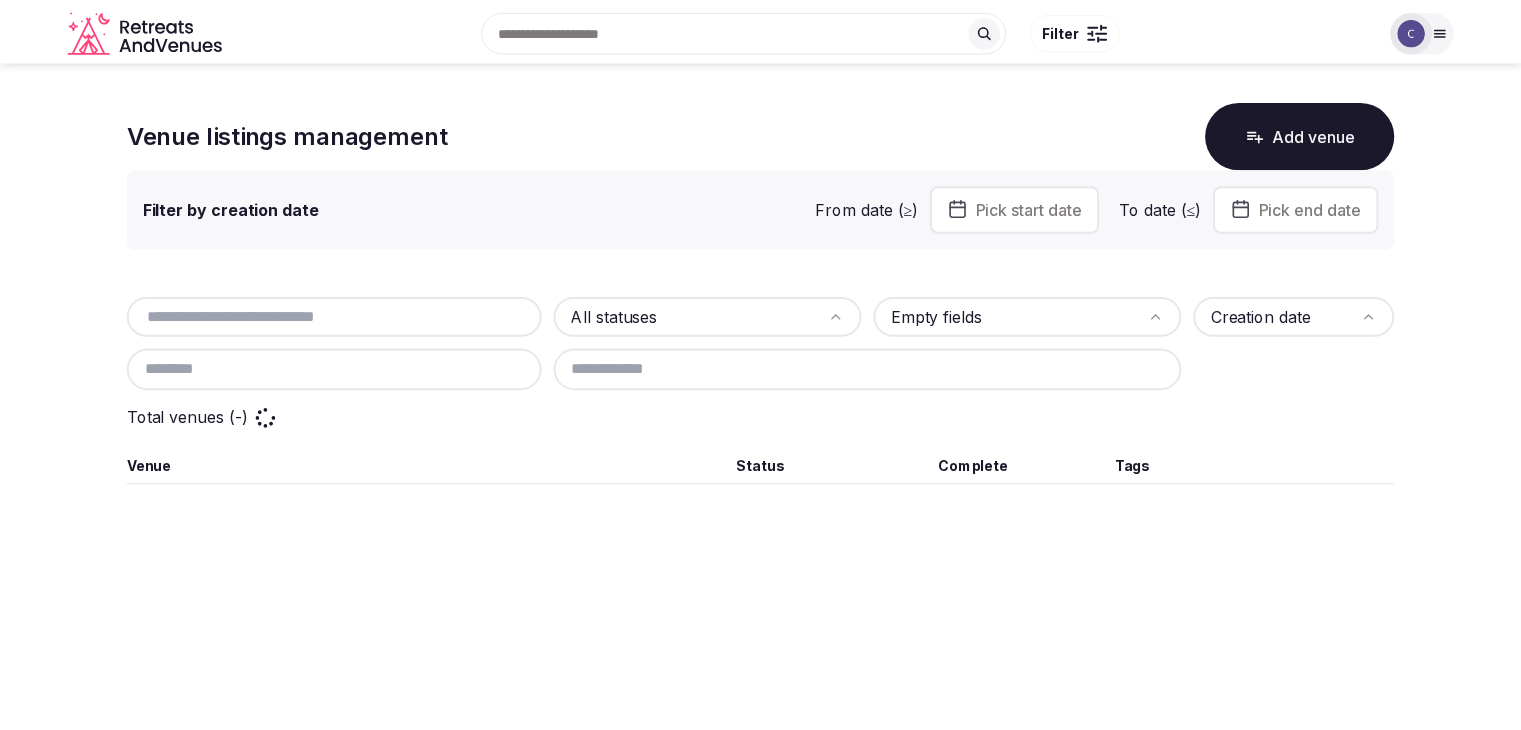 scroll, scrollTop: 0, scrollLeft: 0, axis: both 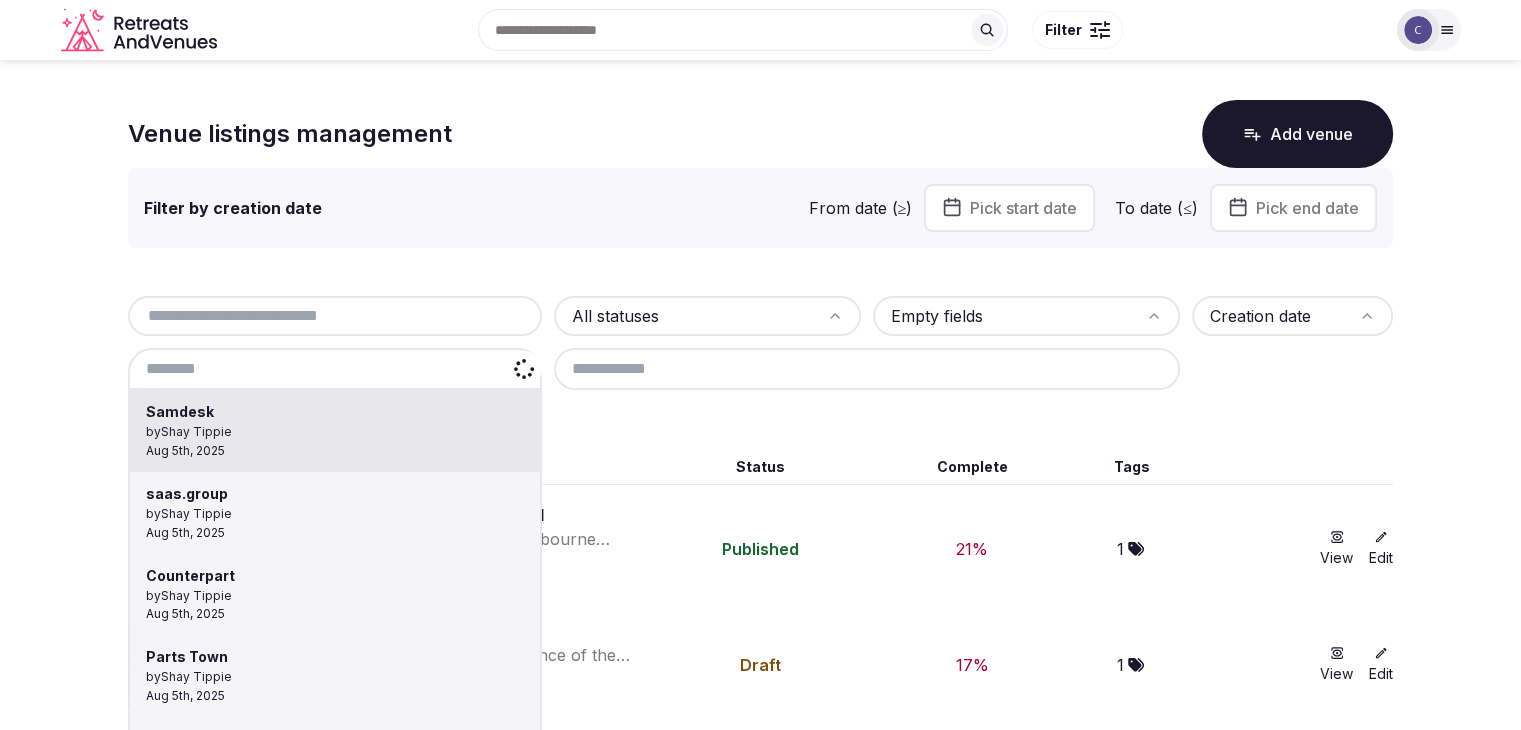 click at bounding box center [335, 369] 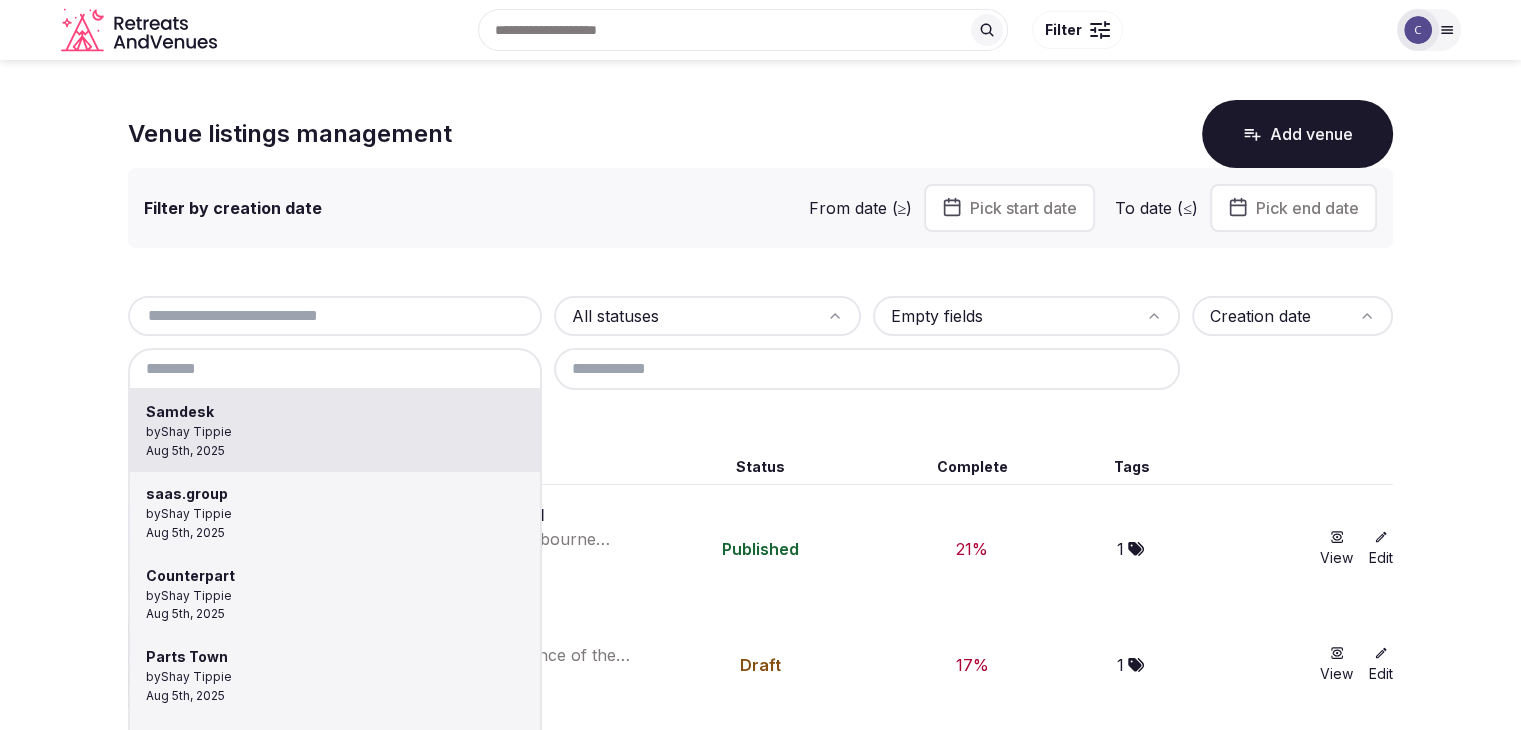 click at bounding box center [760, 365] 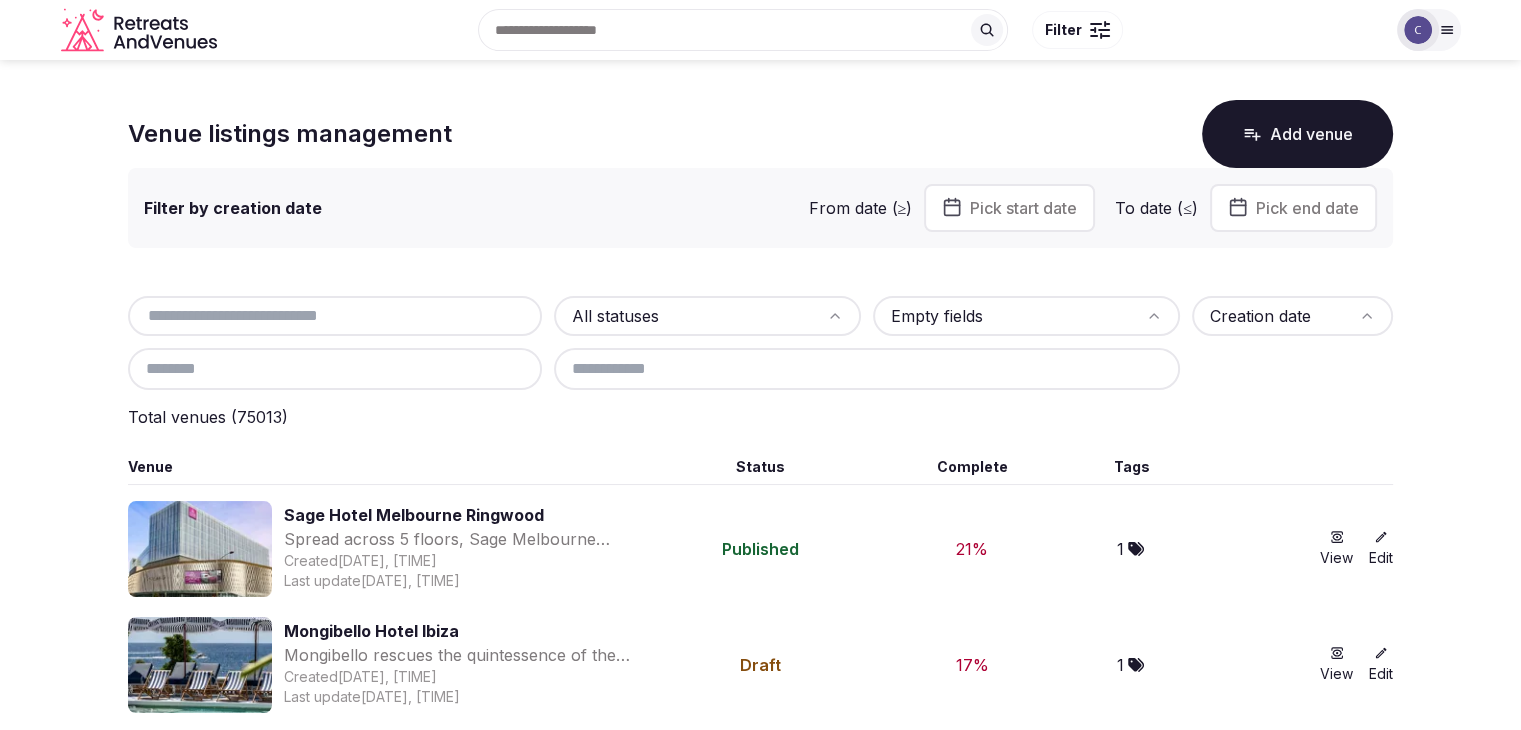 click at bounding box center [335, 316] 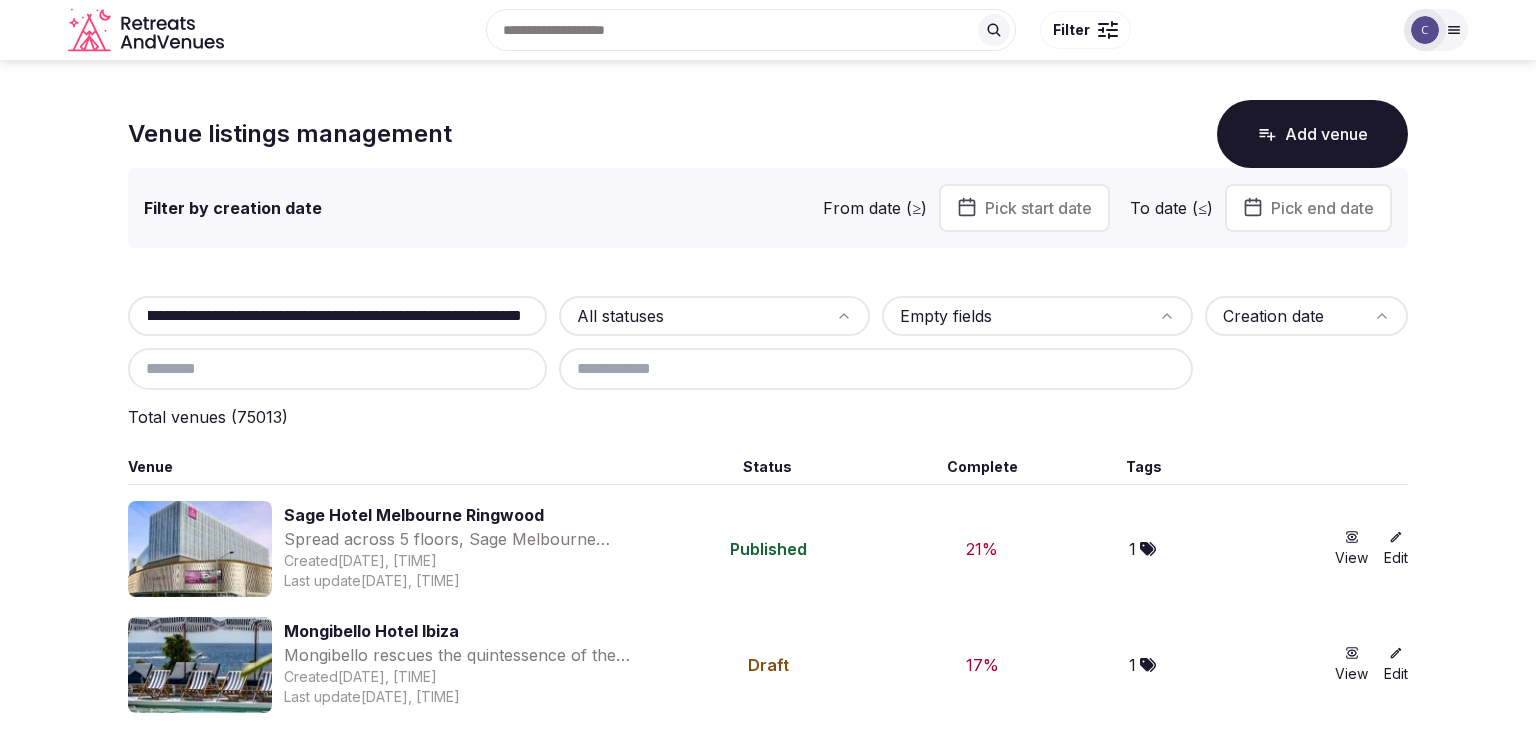 scroll, scrollTop: 0, scrollLeft: 268, axis: horizontal 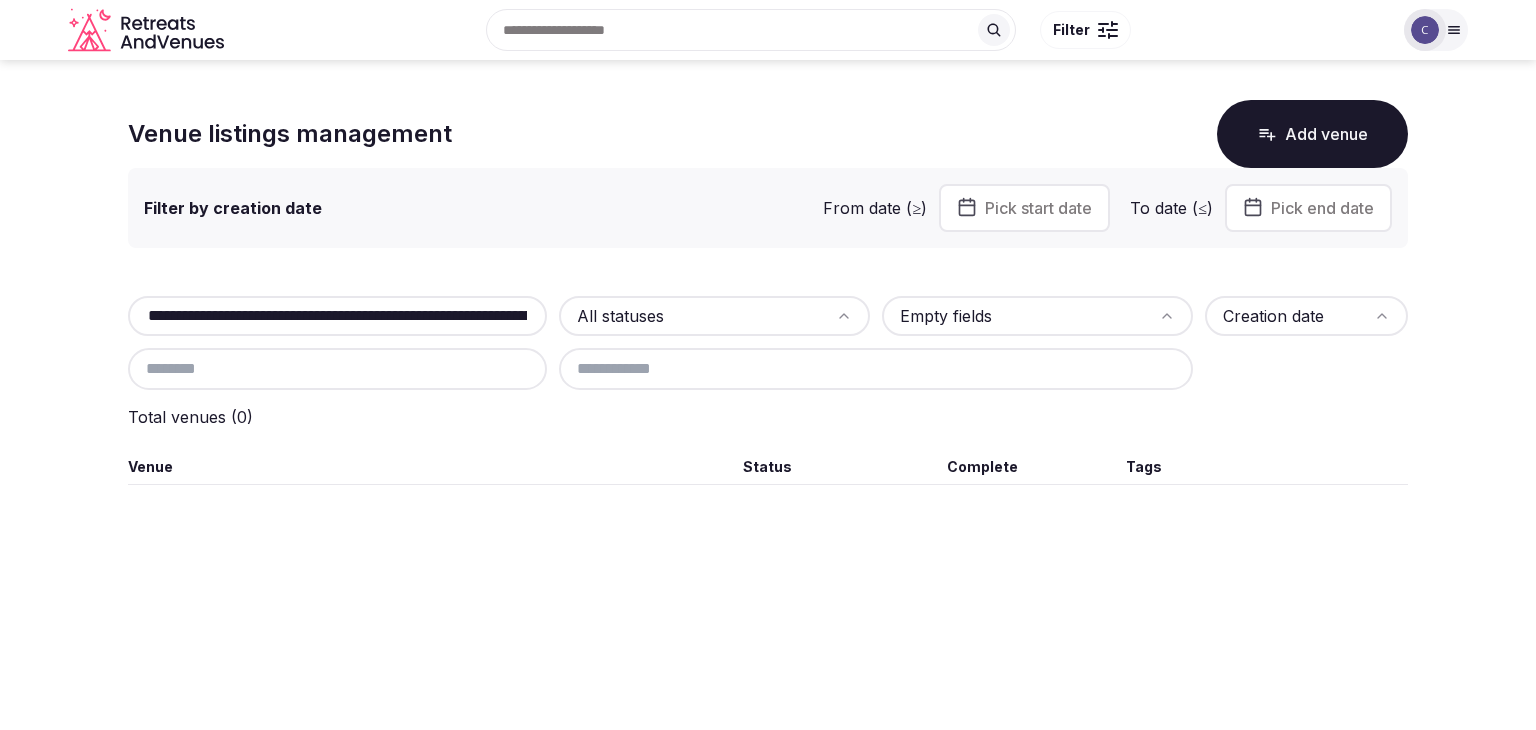 click on "**********" at bounding box center [337, 316] 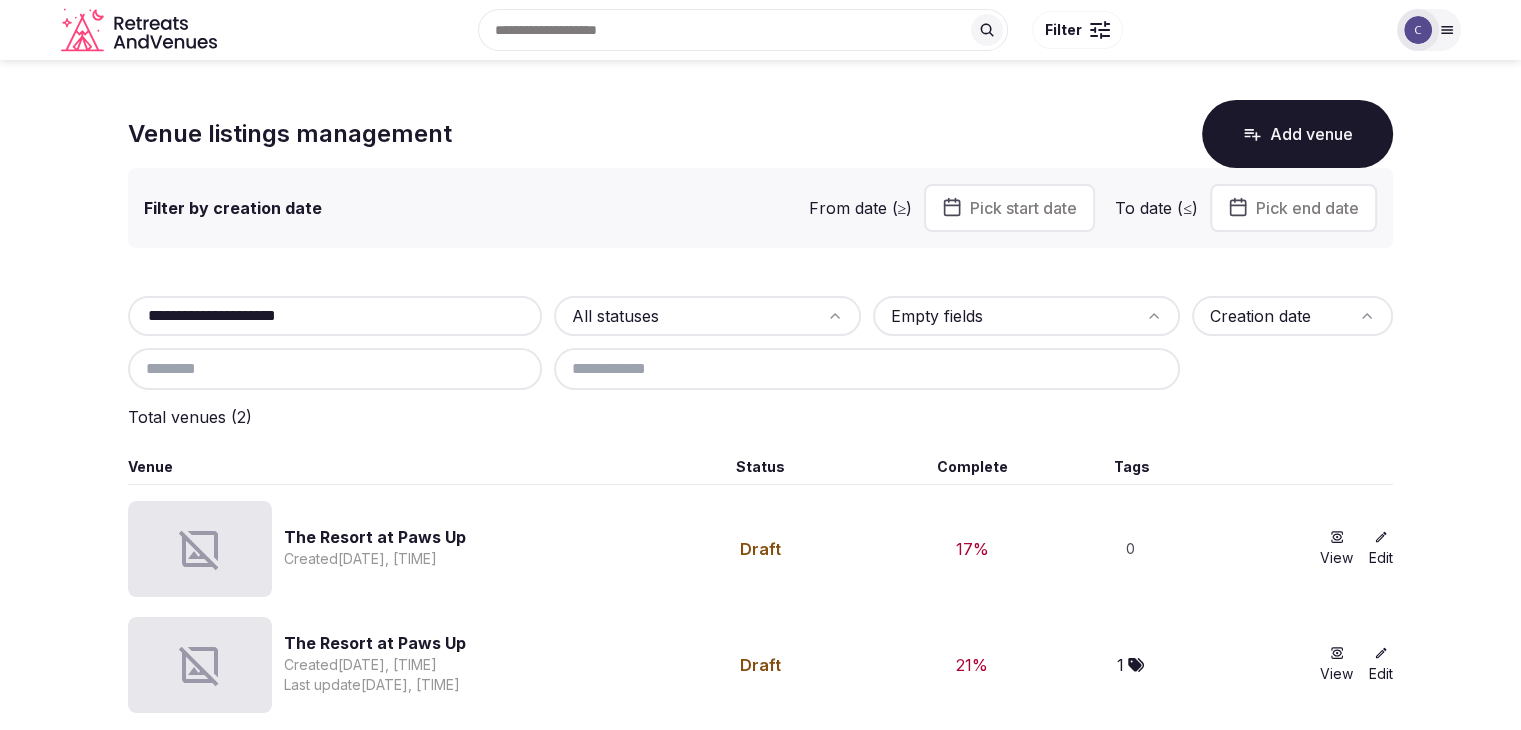scroll, scrollTop: 7, scrollLeft: 0, axis: vertical 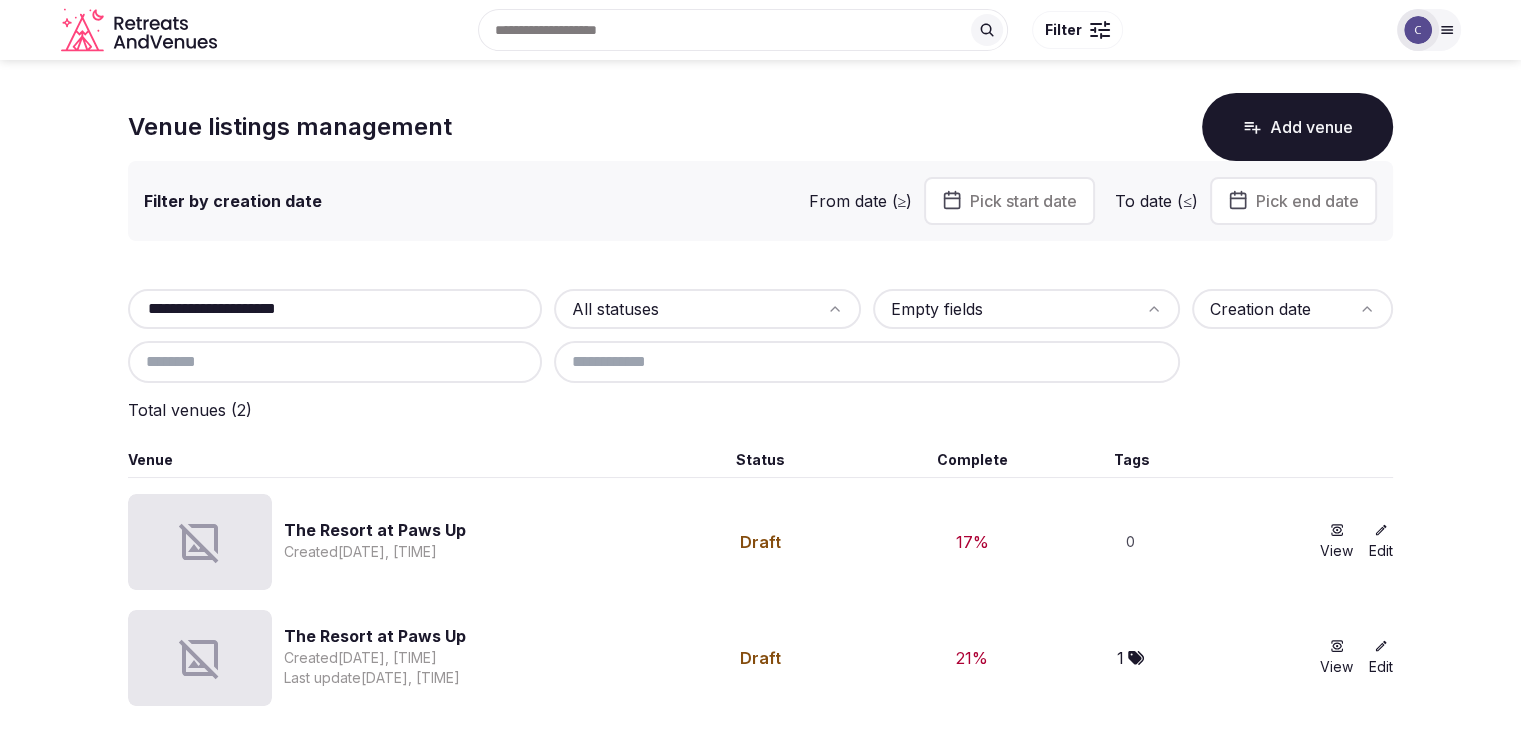 type on "**********" 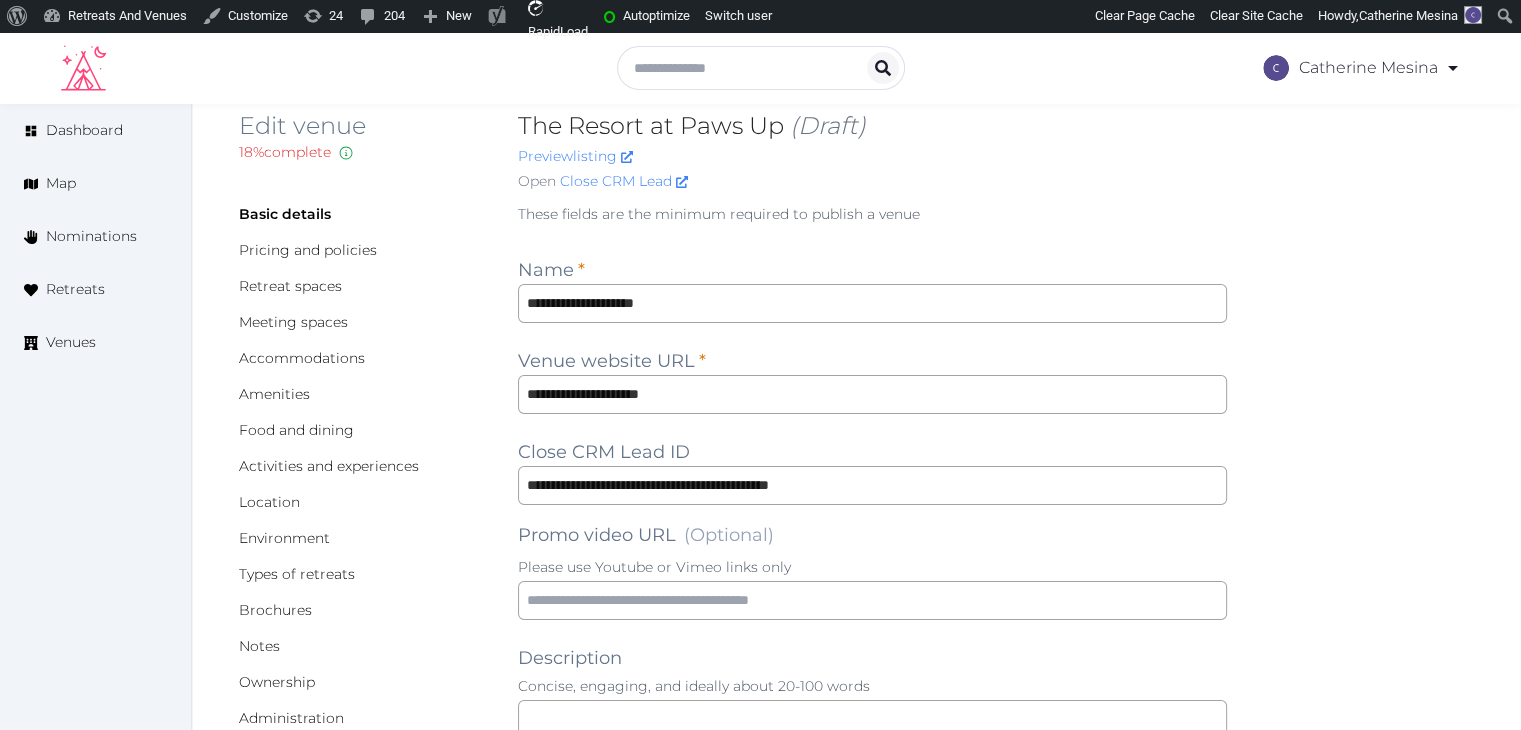 scroll, scrollTop: 0, scrollLeft: 0, axis: both 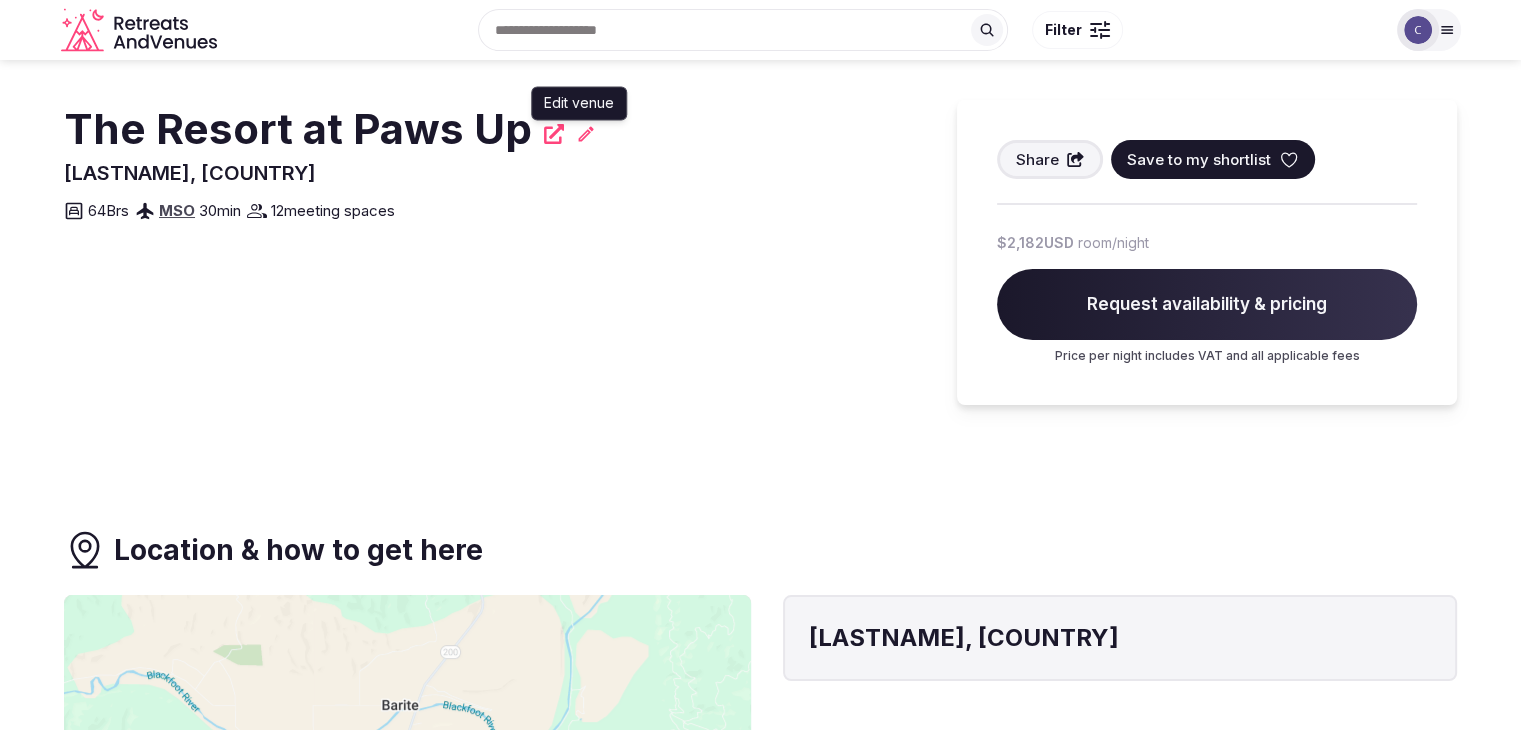 click 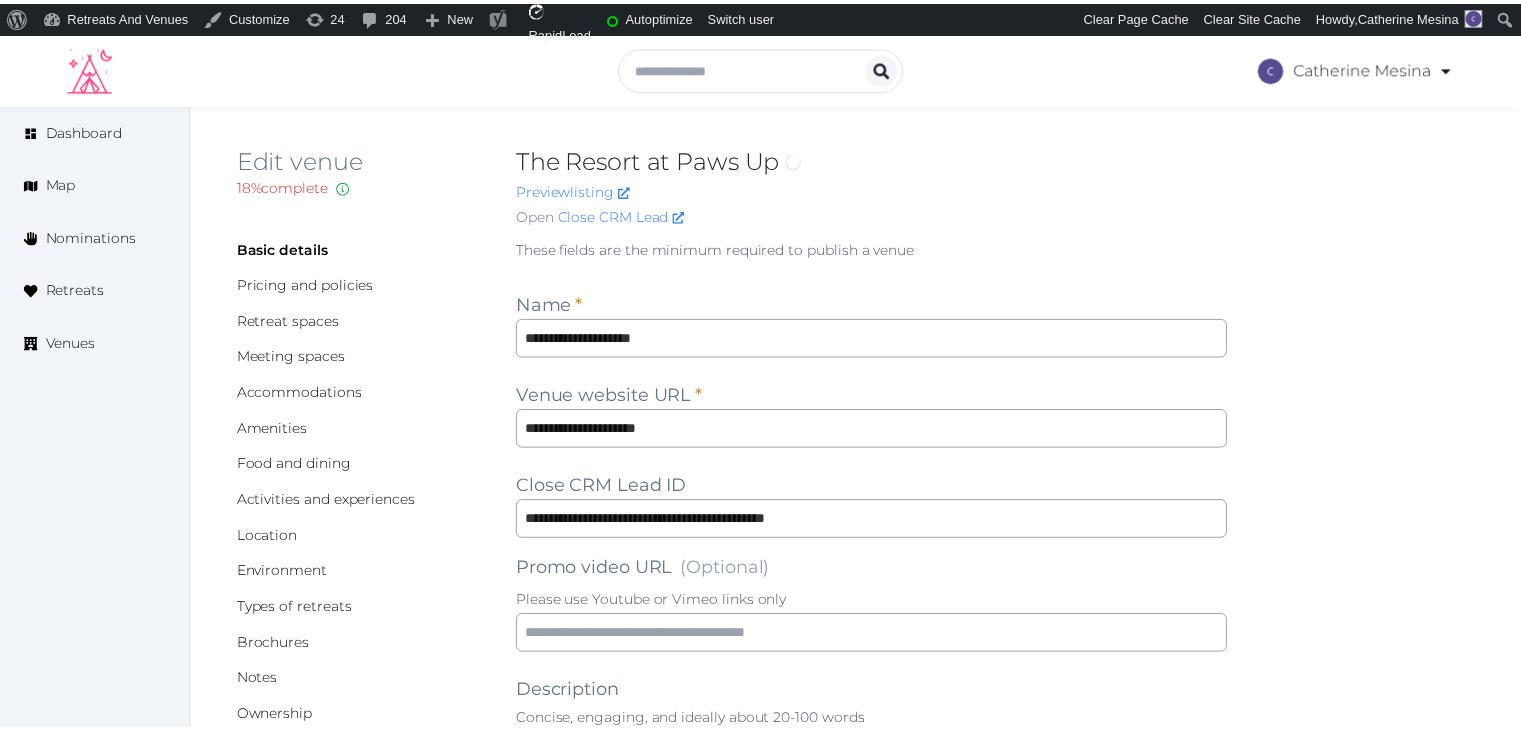 scroll, scrollTop: 0, scrollLeft: 0, axis: both 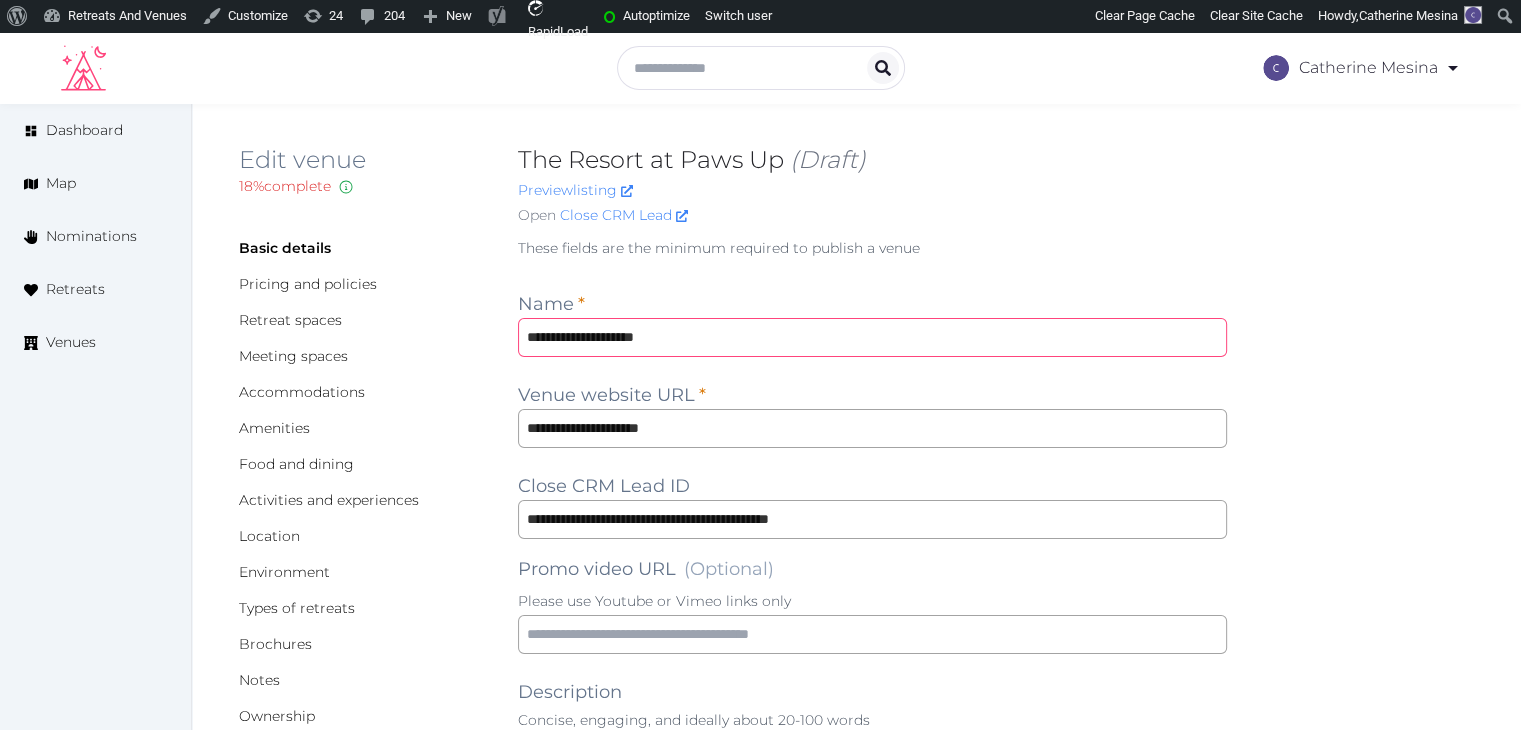 click on "**********" at bounding box center [872, 337] 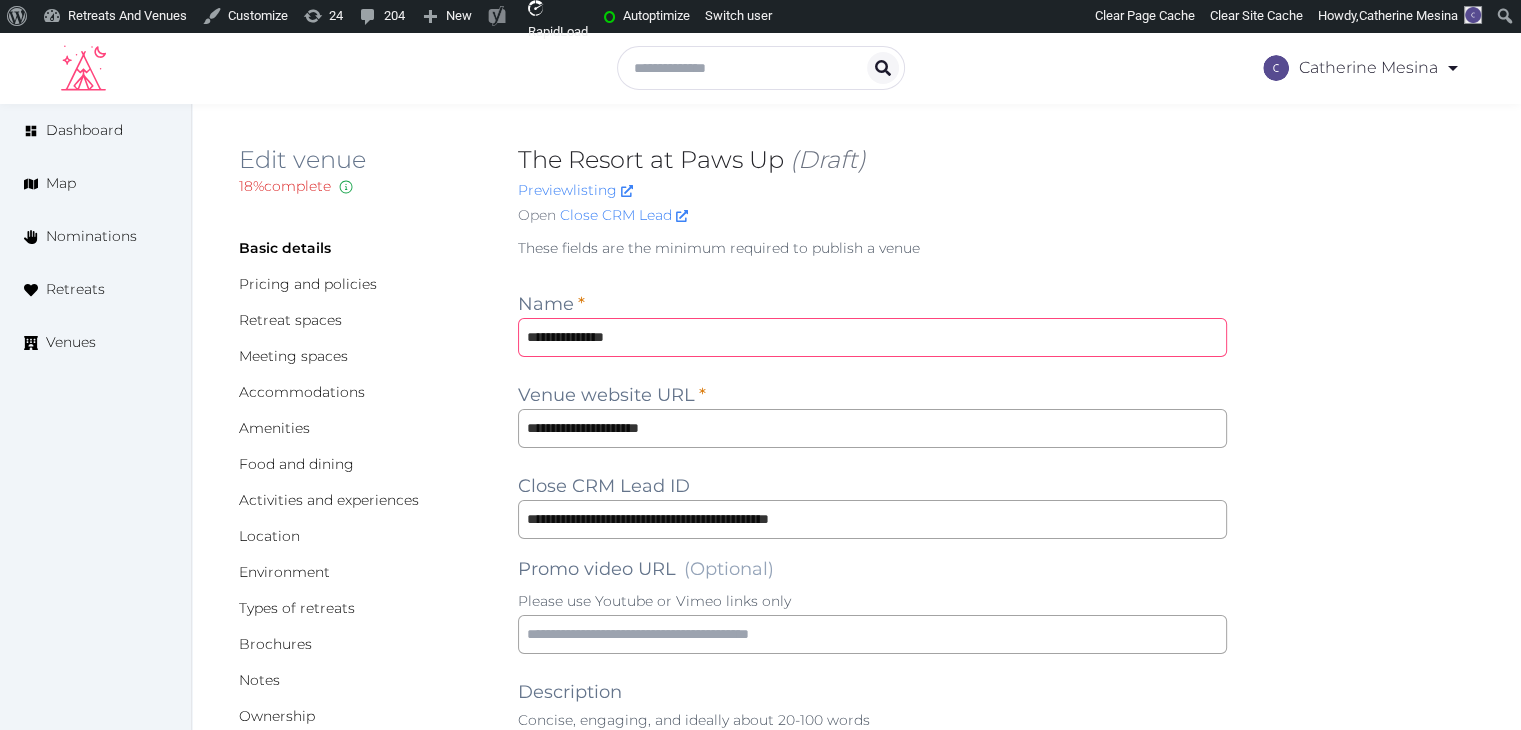 click on "**********" at bounding box center [872, 337] 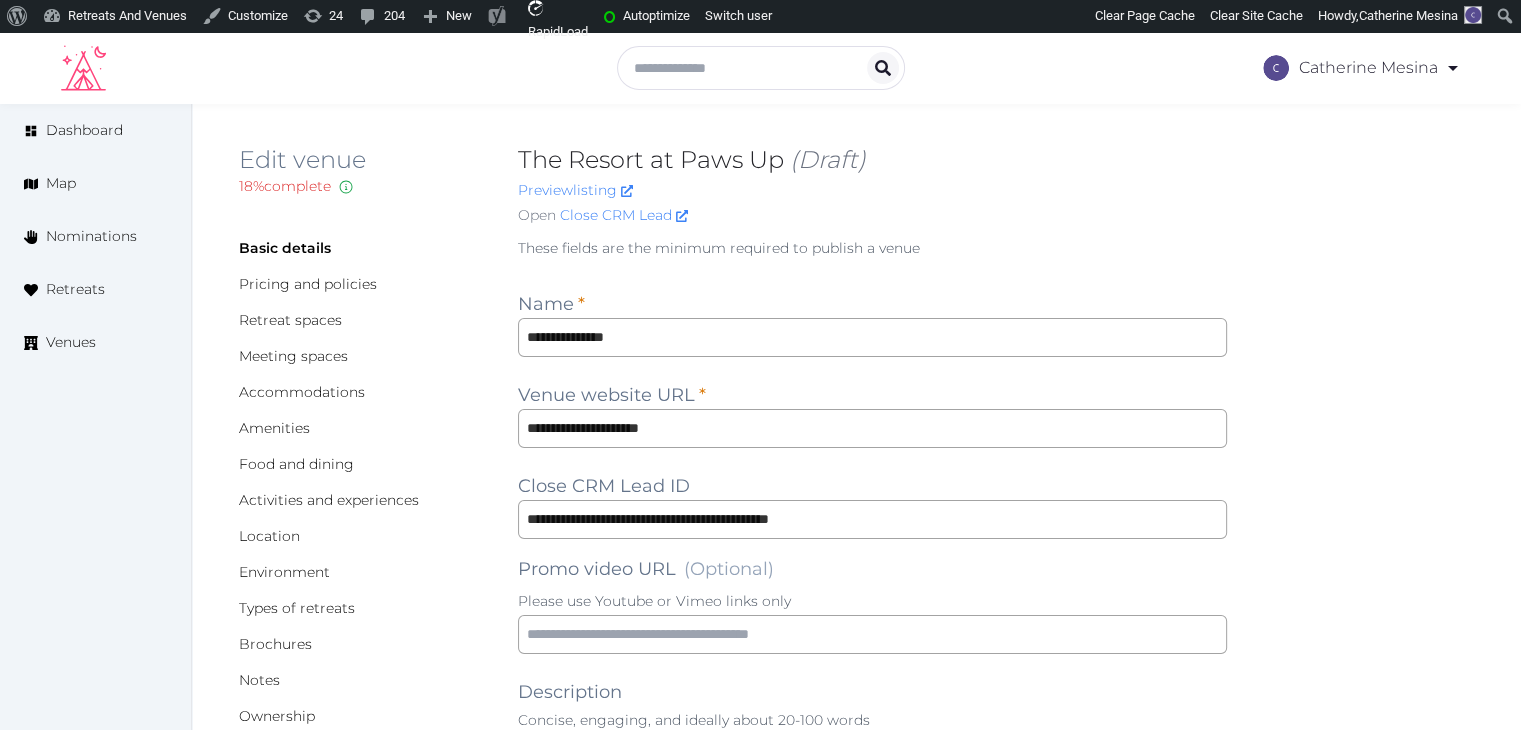 click on "**********" at bounding box center (856, 1421) 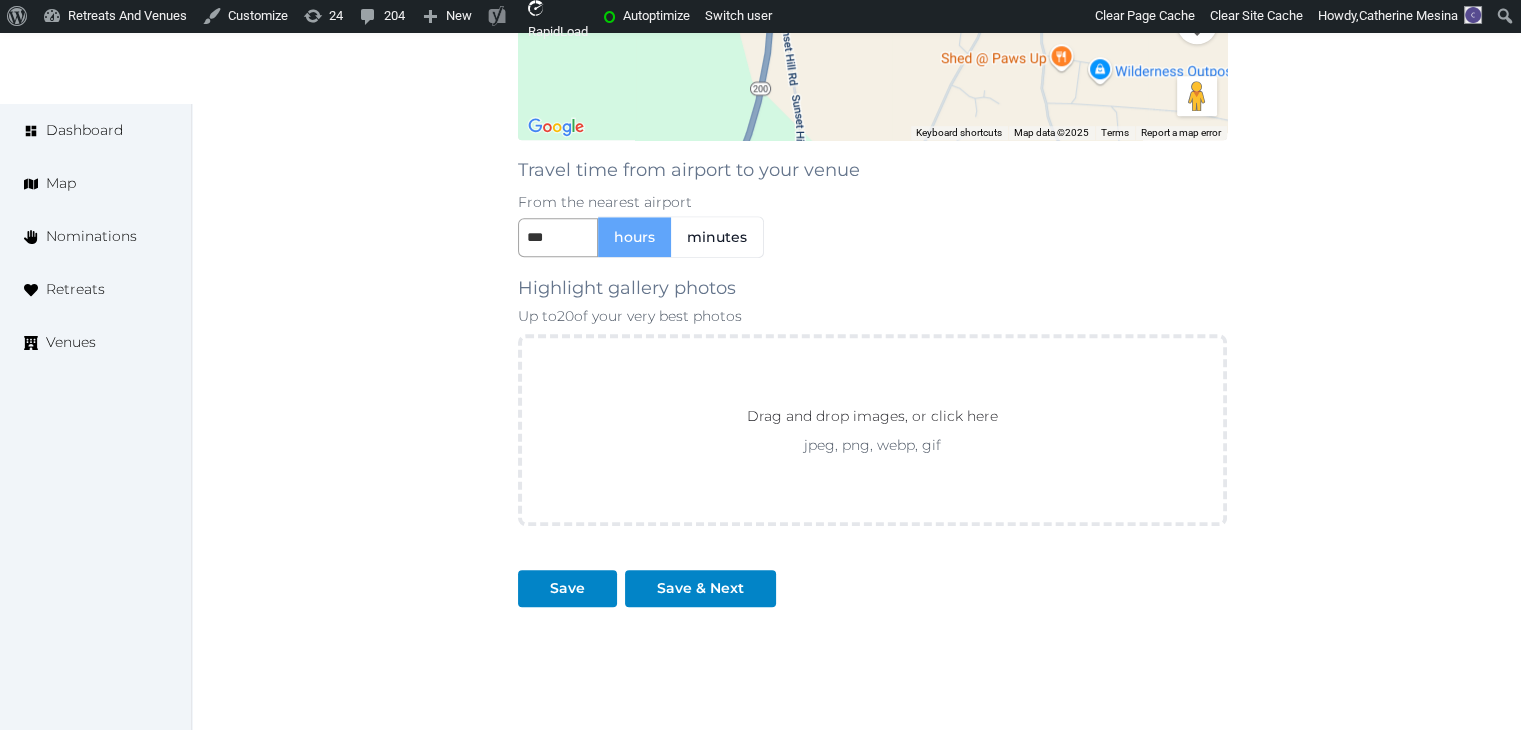 scroll, scrollTop: 1906, scrollLeft: 0, axis: vertical 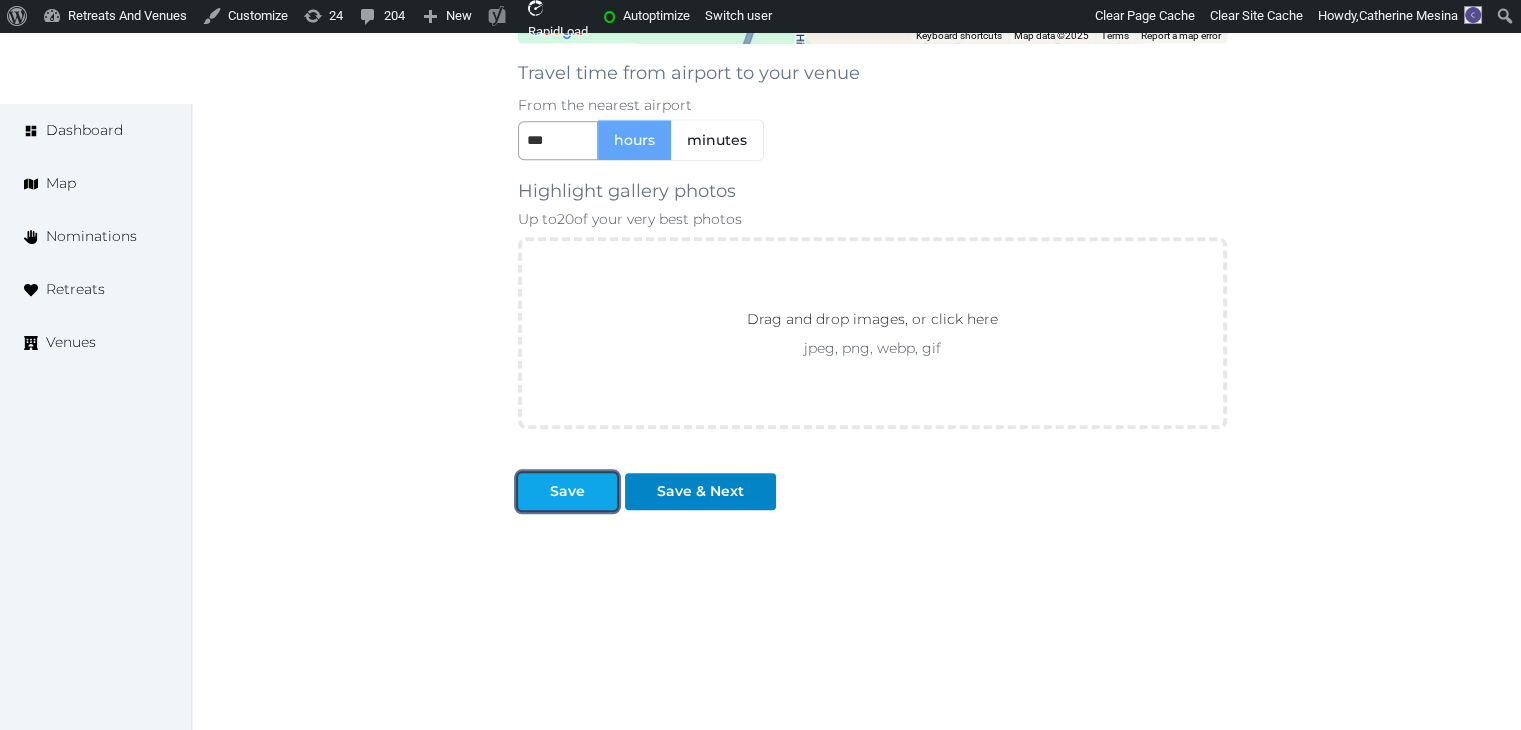 drag, startPoint x: 574, startPoint y: 488, endPoint x: 609, endPoint y: 531, distance: 55.443665 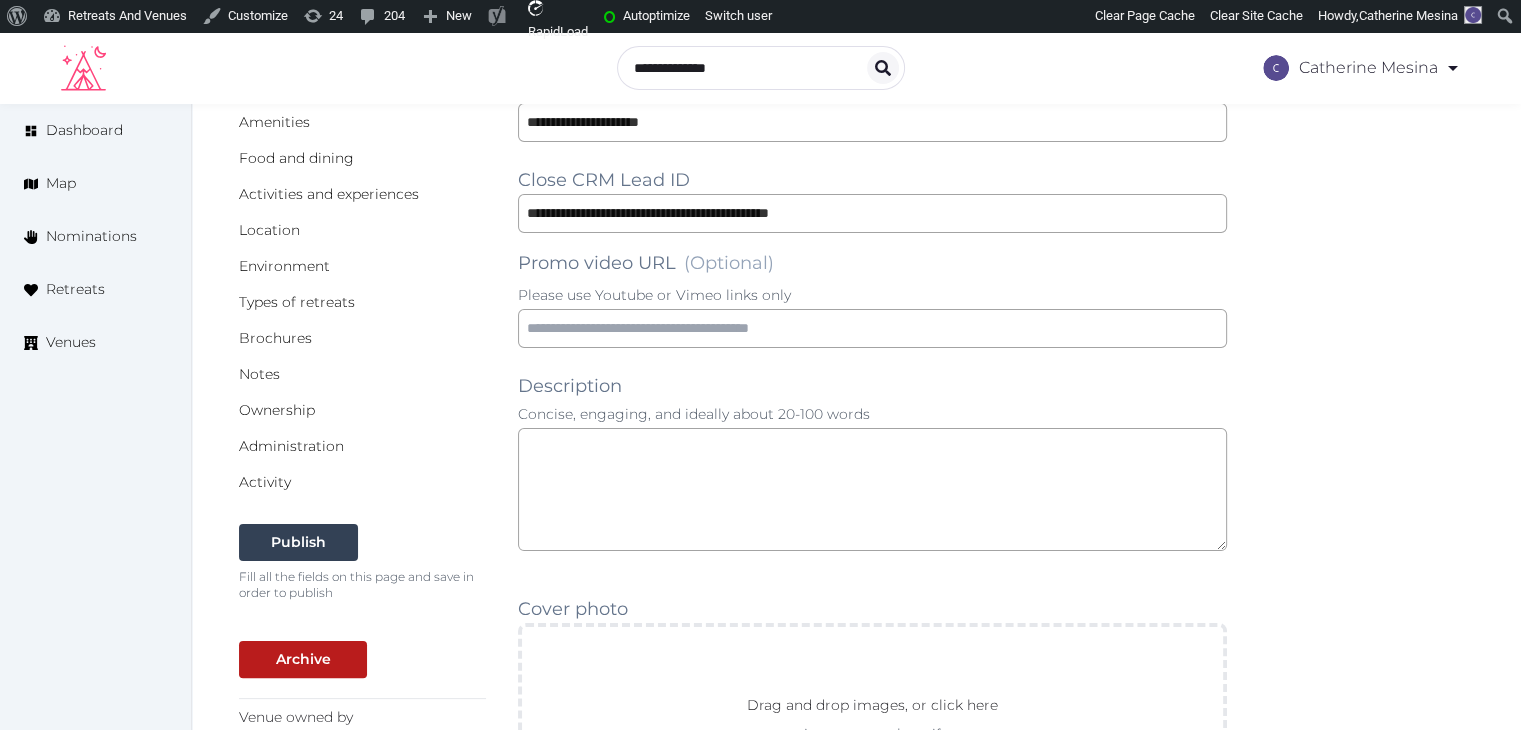 scroll, scrollTop: 206, scrollLeft: 0, axis: vertical 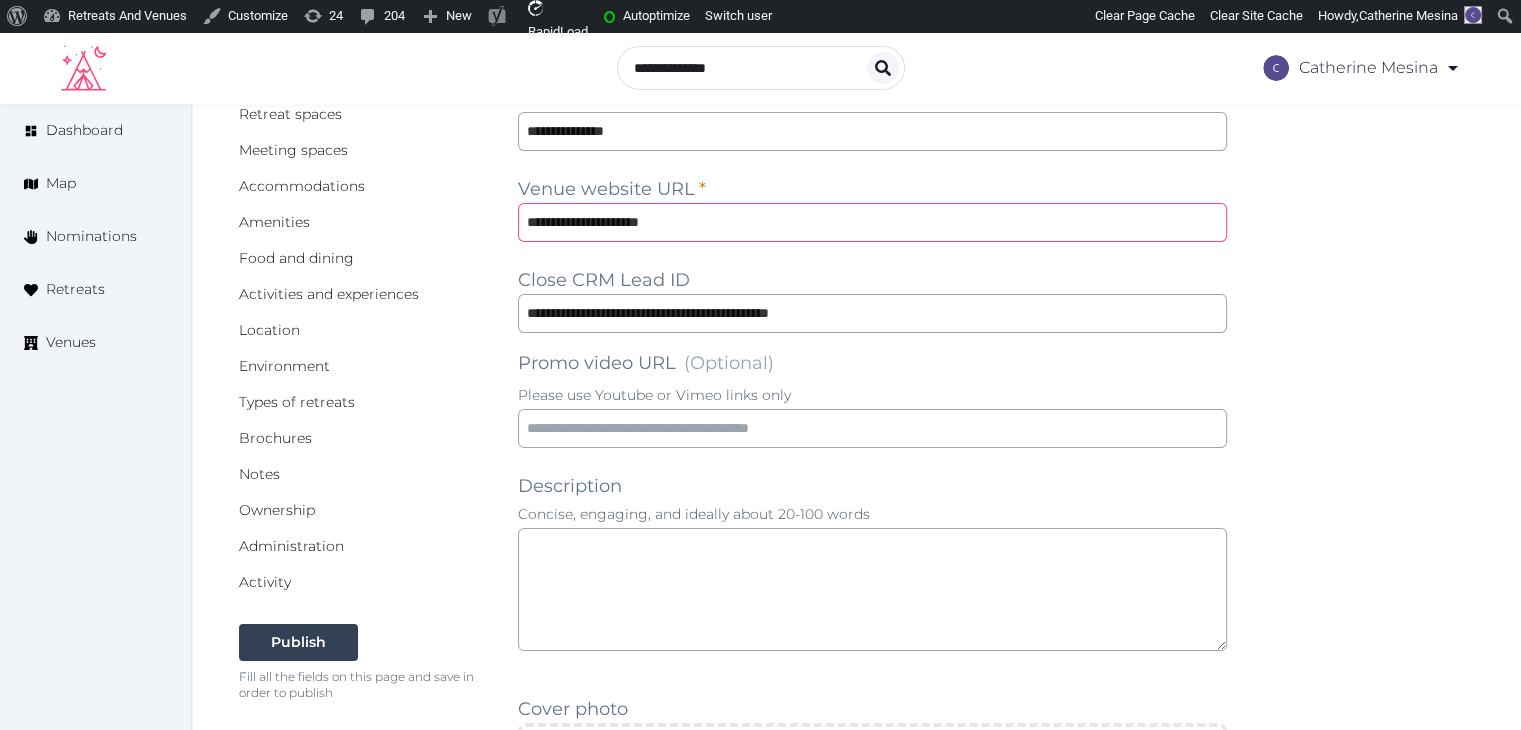 click on "**********" at bounding box center [872, 222] 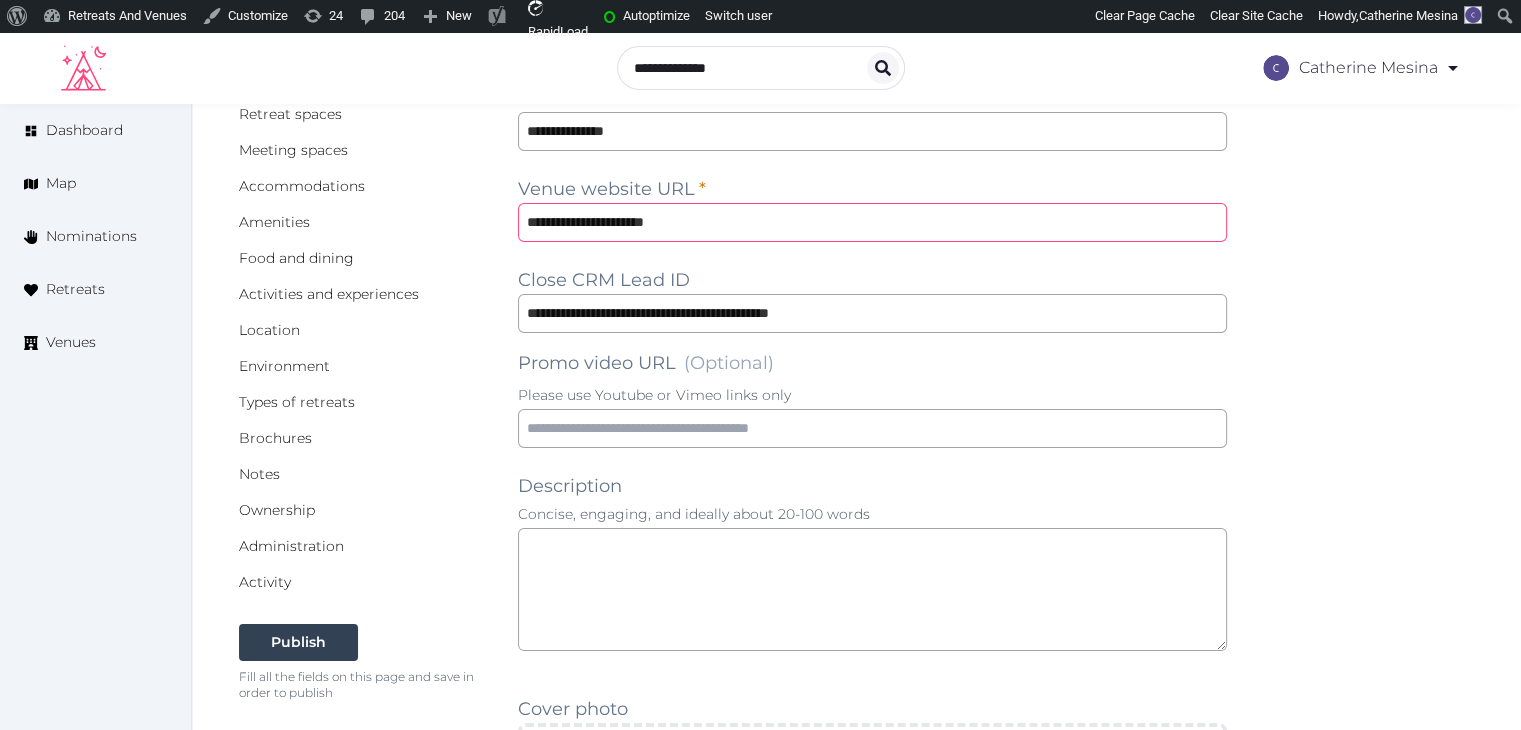 type on "**********" 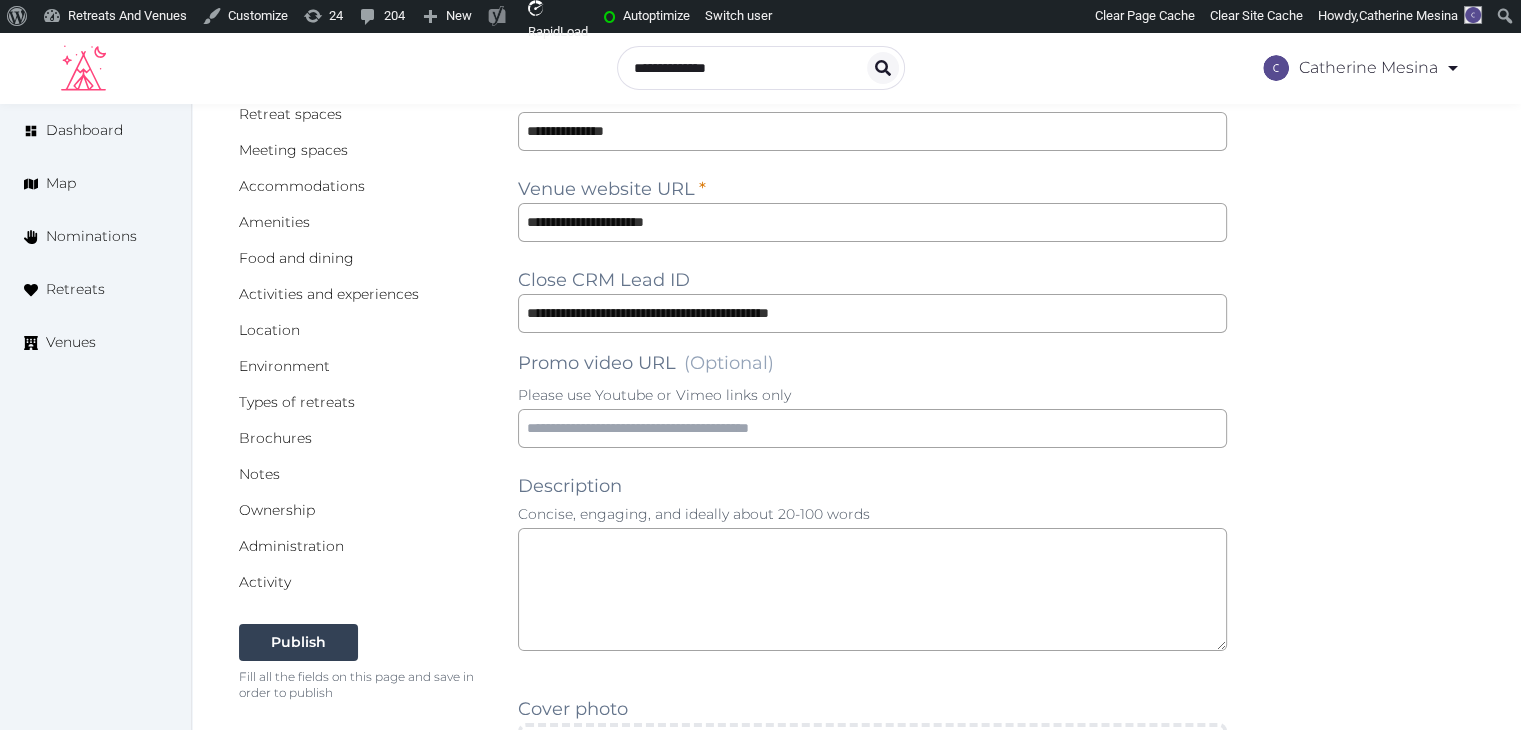 click on "**********" at bounding box center (856, 1233) 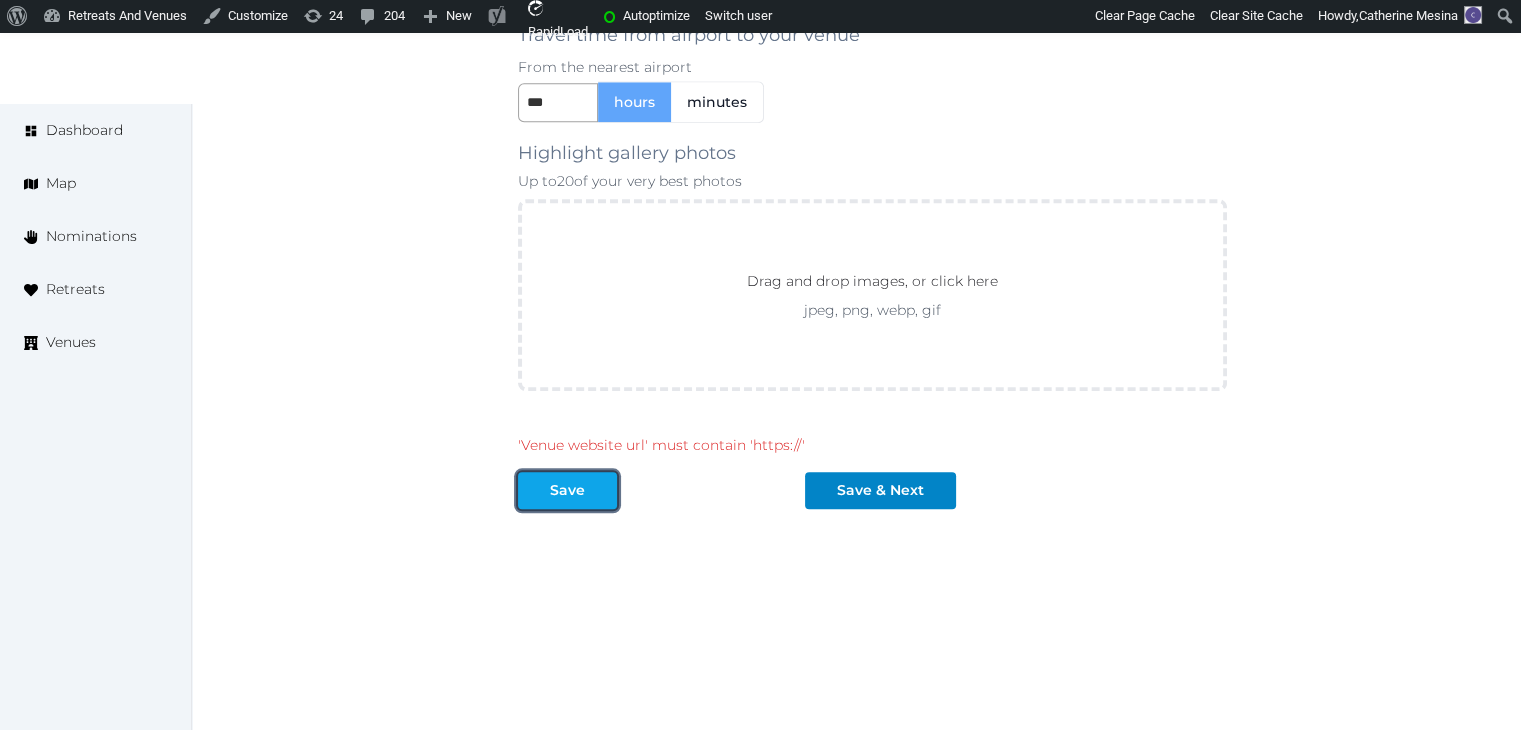 click on "Save" at bounding box center [567, 490] 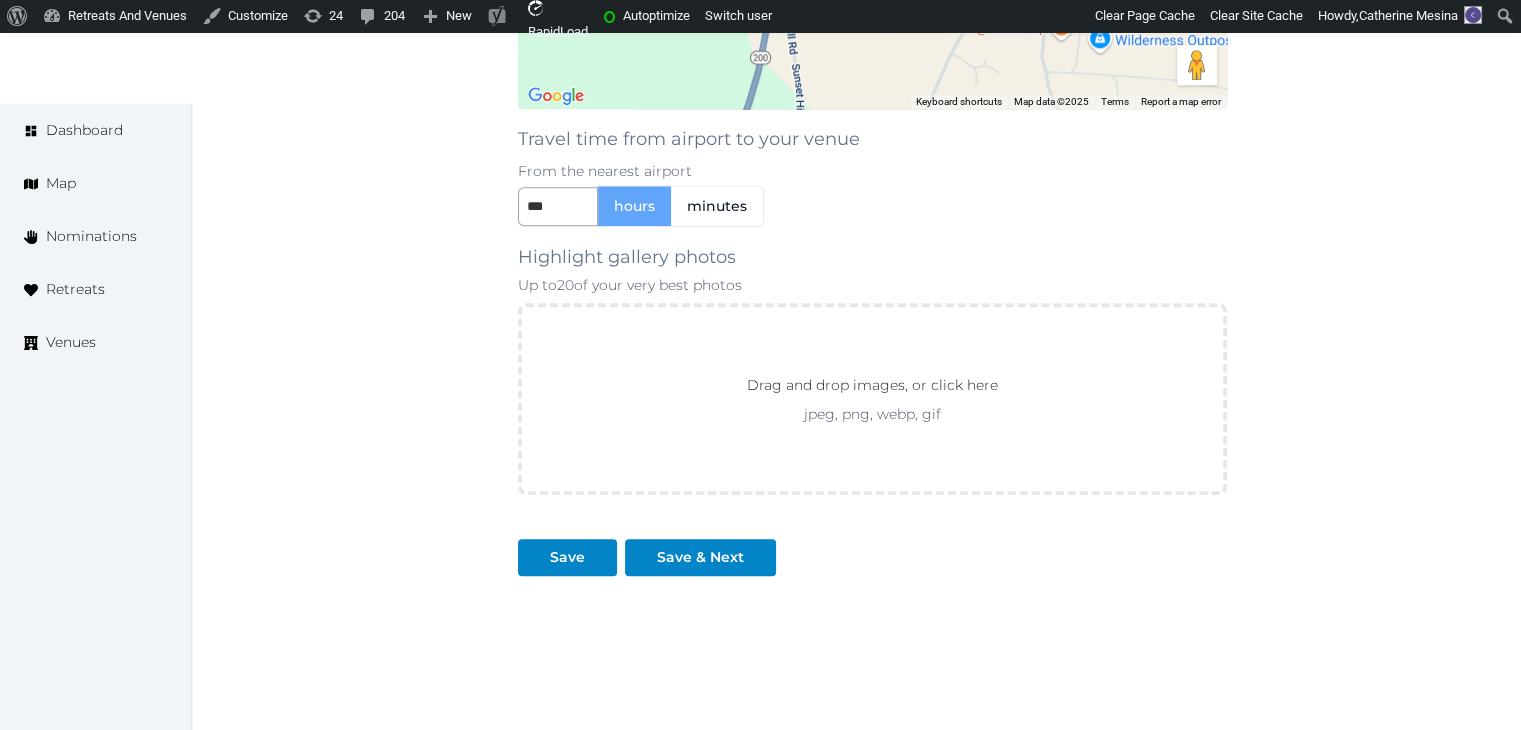scroll, scrollTop: 1906, scrollLeft: 0, axis: vertical 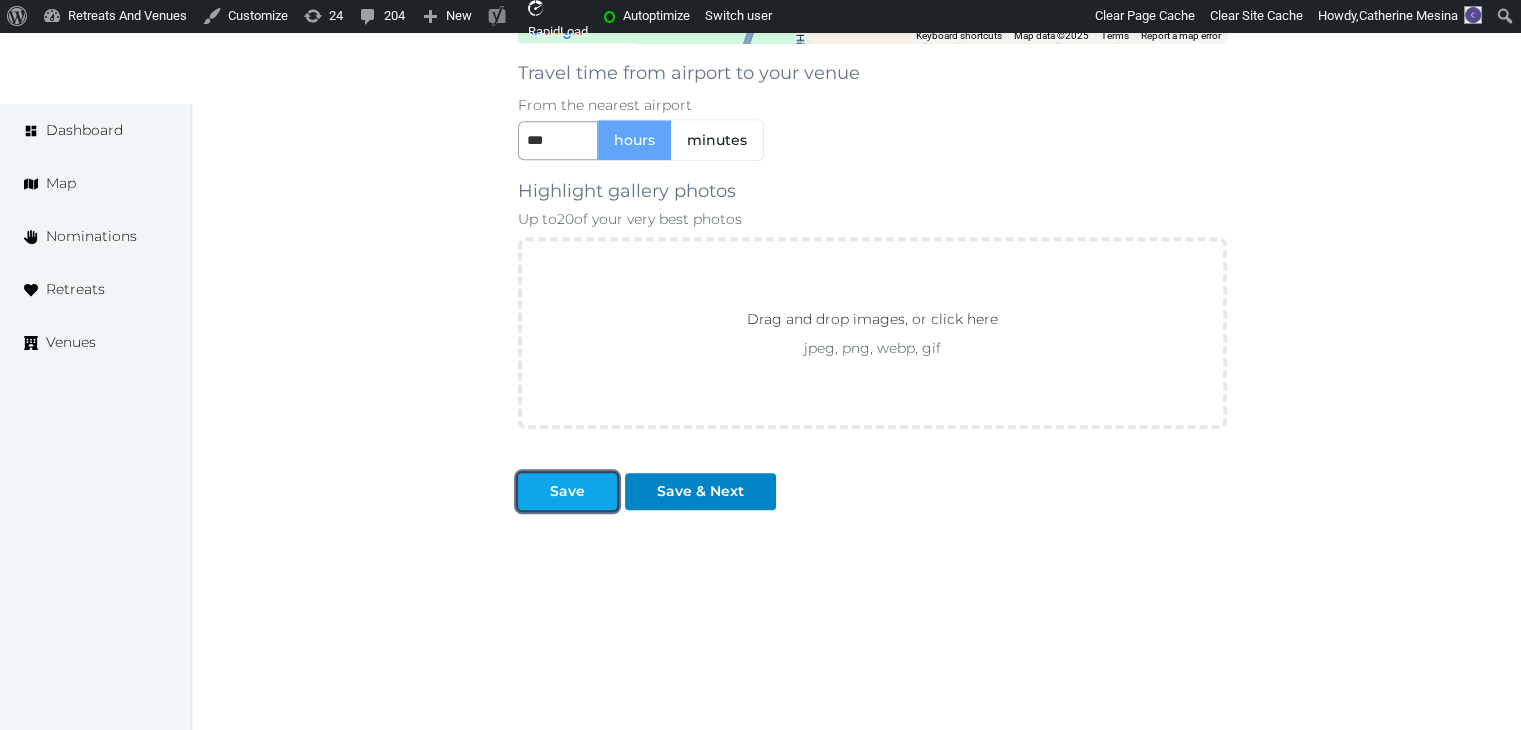 click on "Save" at bounding box center [567, 491] 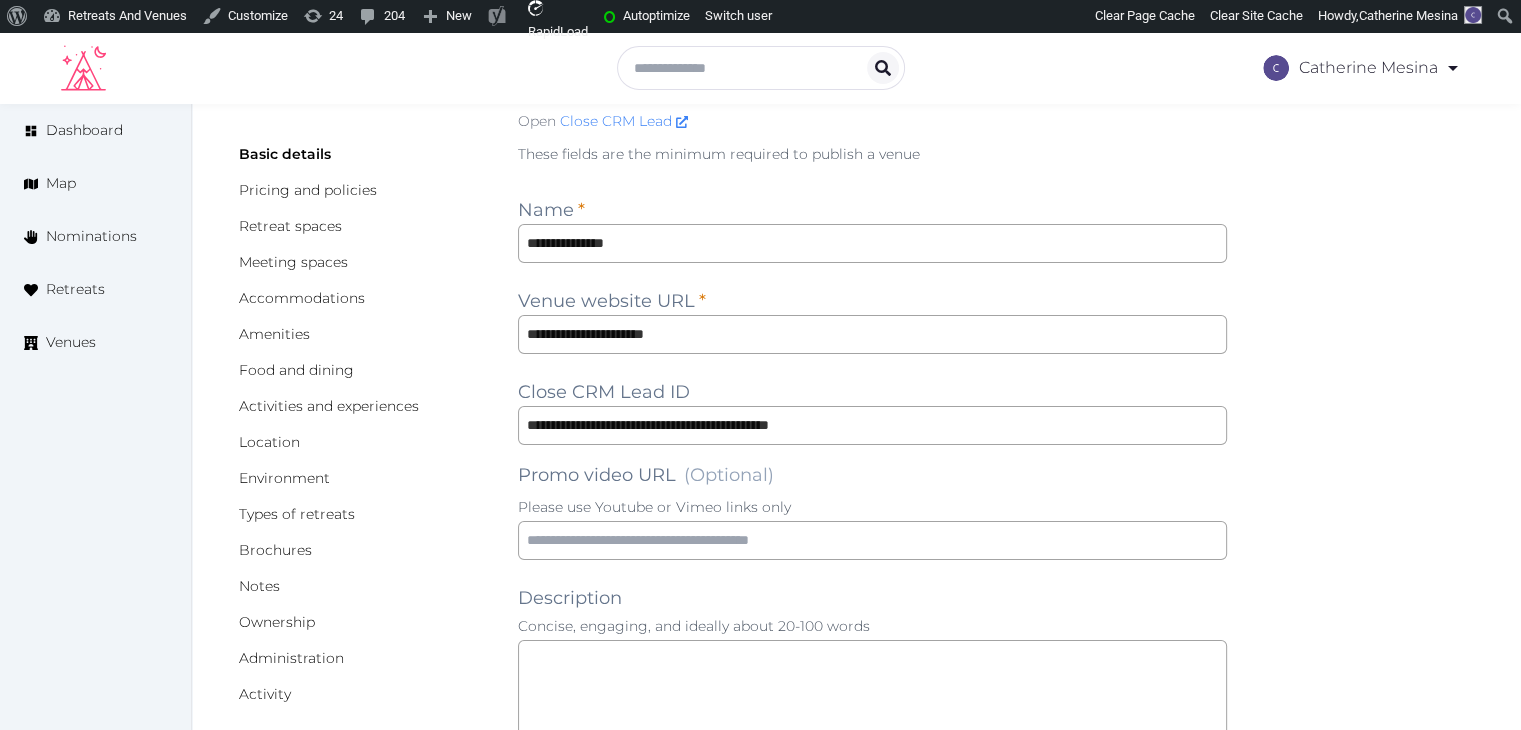 scroll, scrollTop: 0, scrollLeft: 0, axis: both 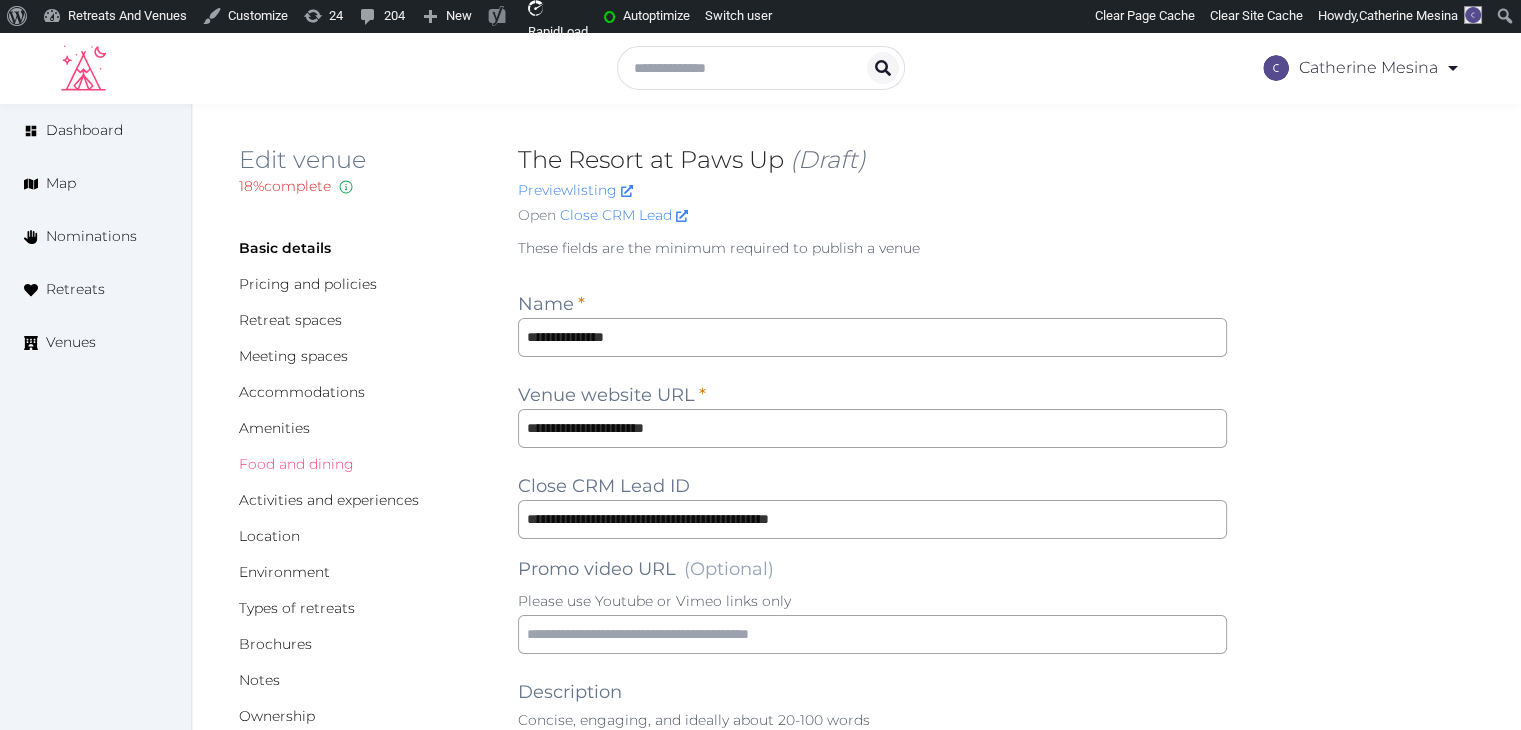 drag, startPoint x: 308, startPoint y: 466, endPoint x: 500, endPoint y: 544, distance: 207.239 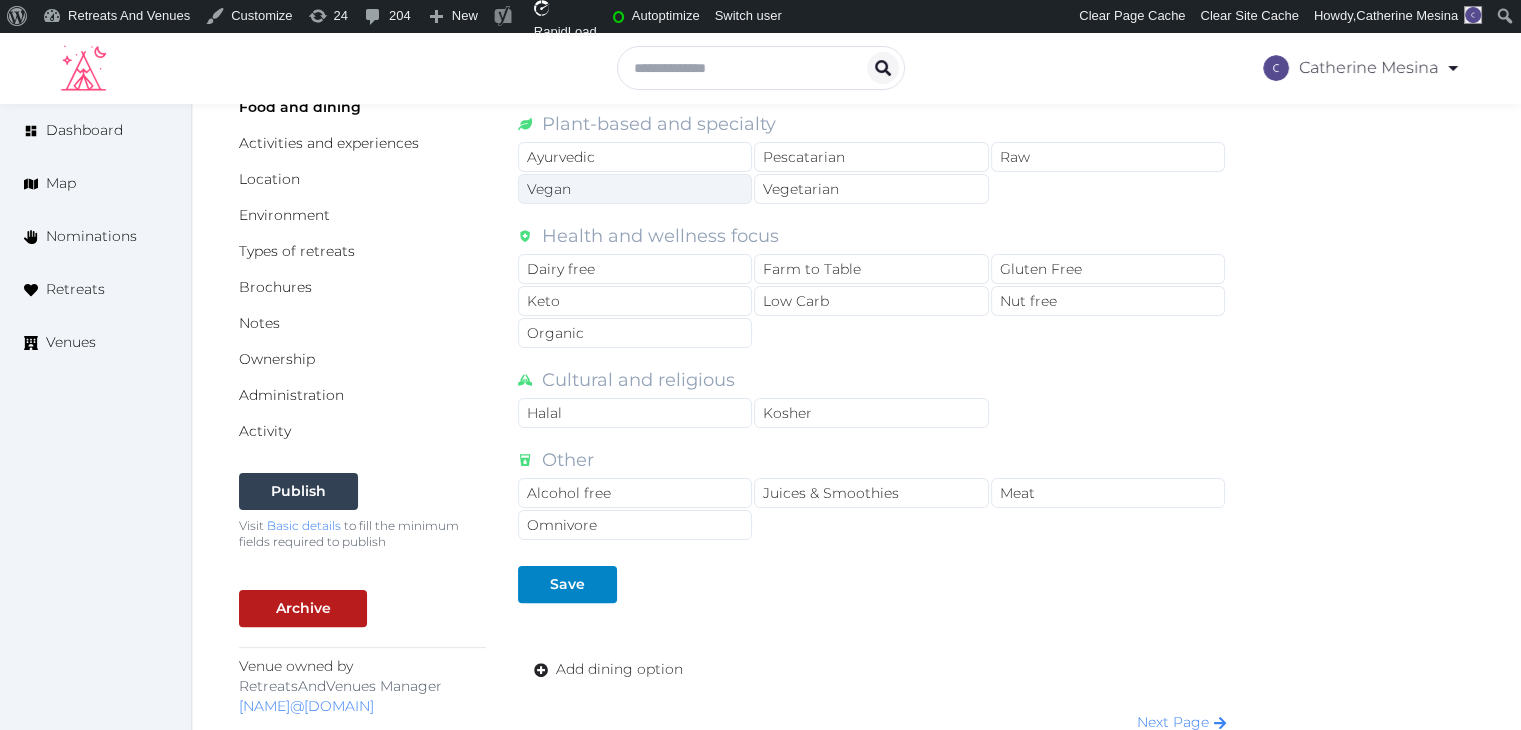 scroll, scrollTop: 500, scrollLeft: 0, axis: vertical 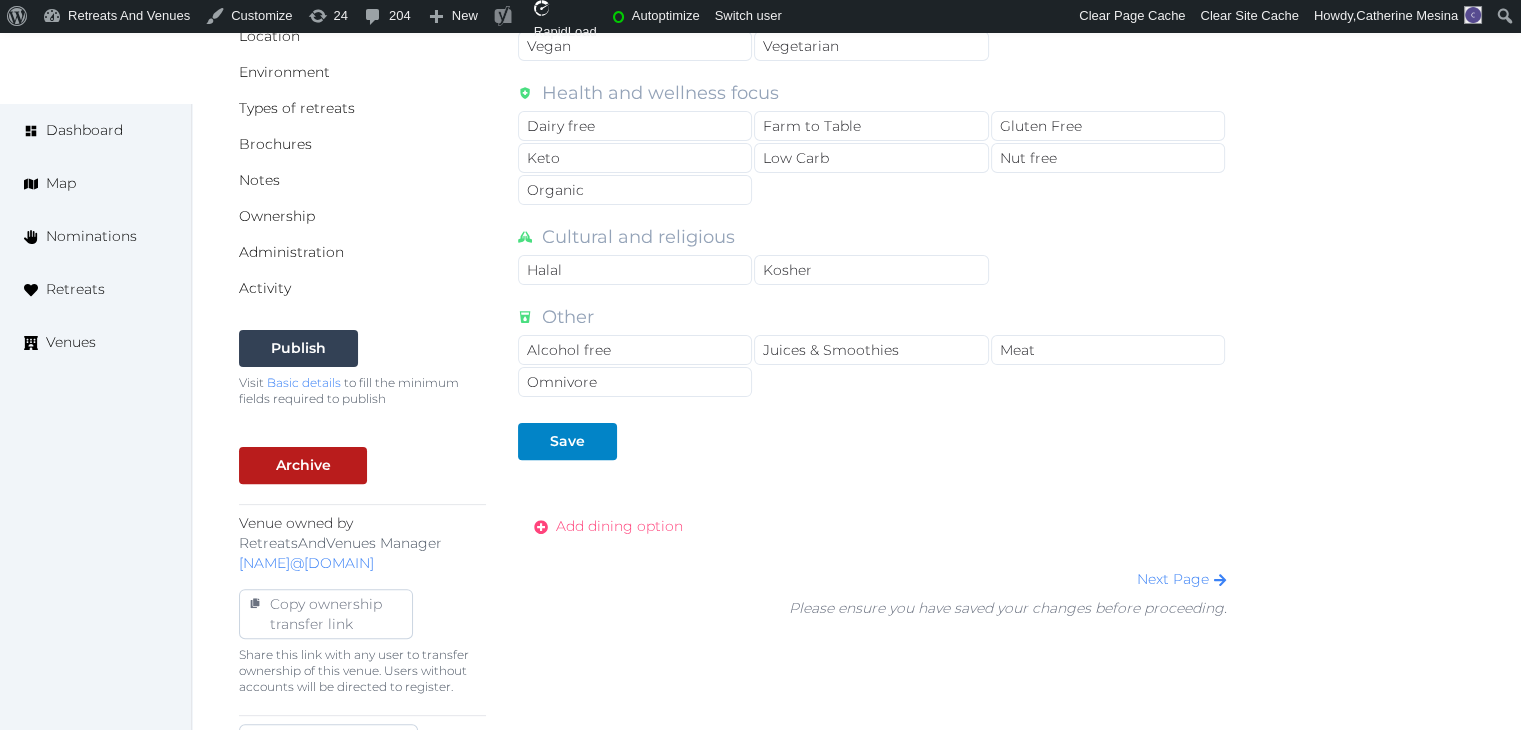 click on "Add dining option" at bounding box center [619, 526] 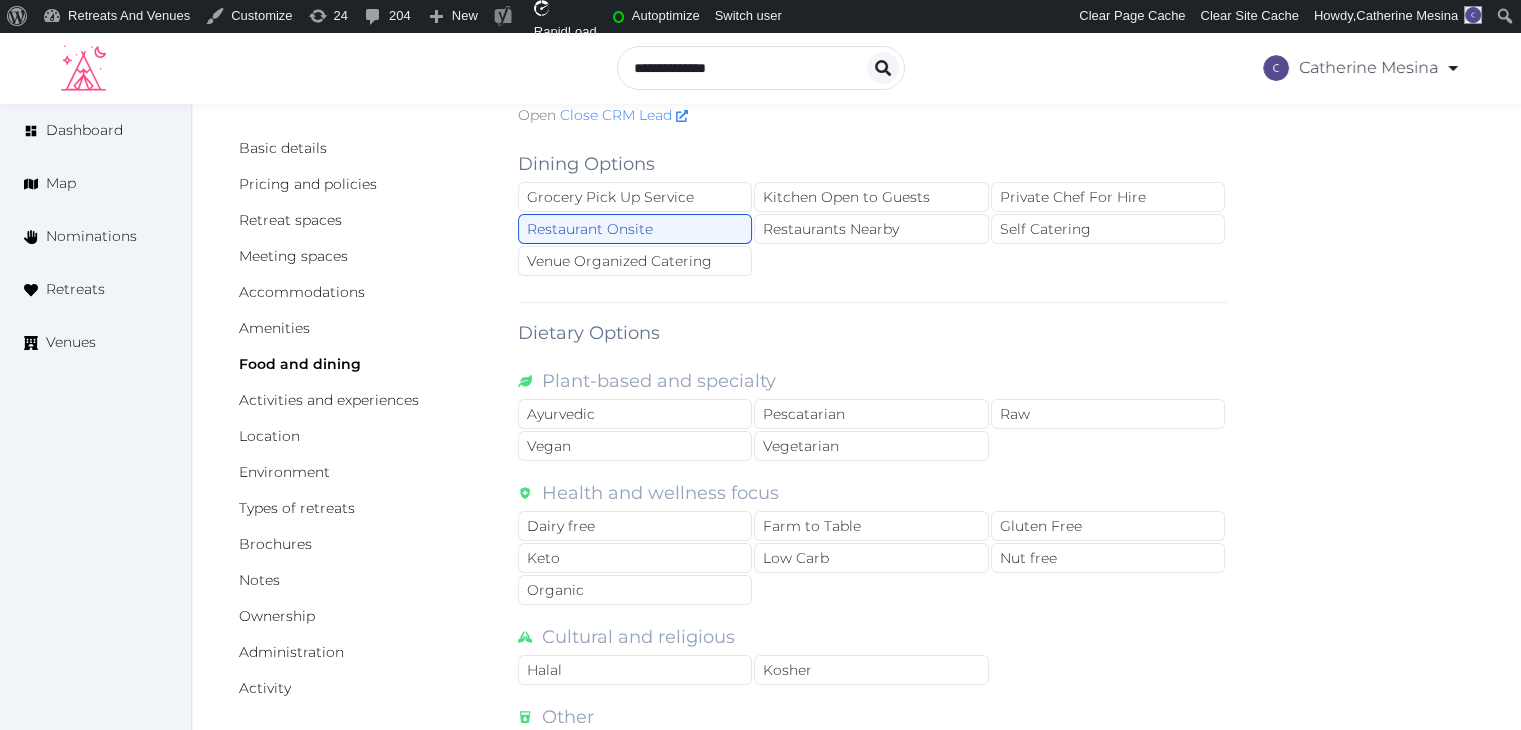 scroll, scrollTop: 0, scrollLeft: 0, axis: both 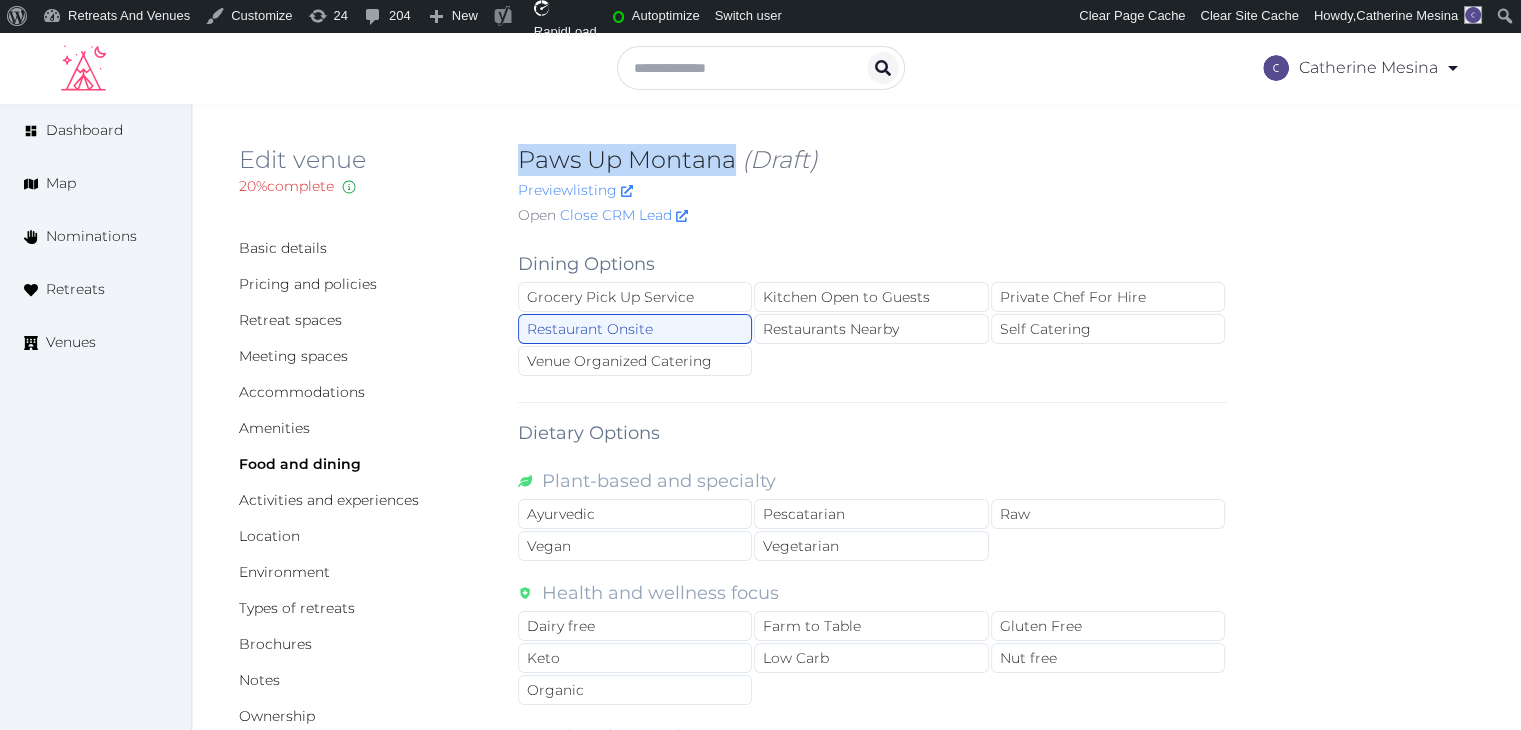 drag, startPoint x: 512, startPoint y: 161, endPoint x: 733, endPoint y: 164, distance: 221.02036 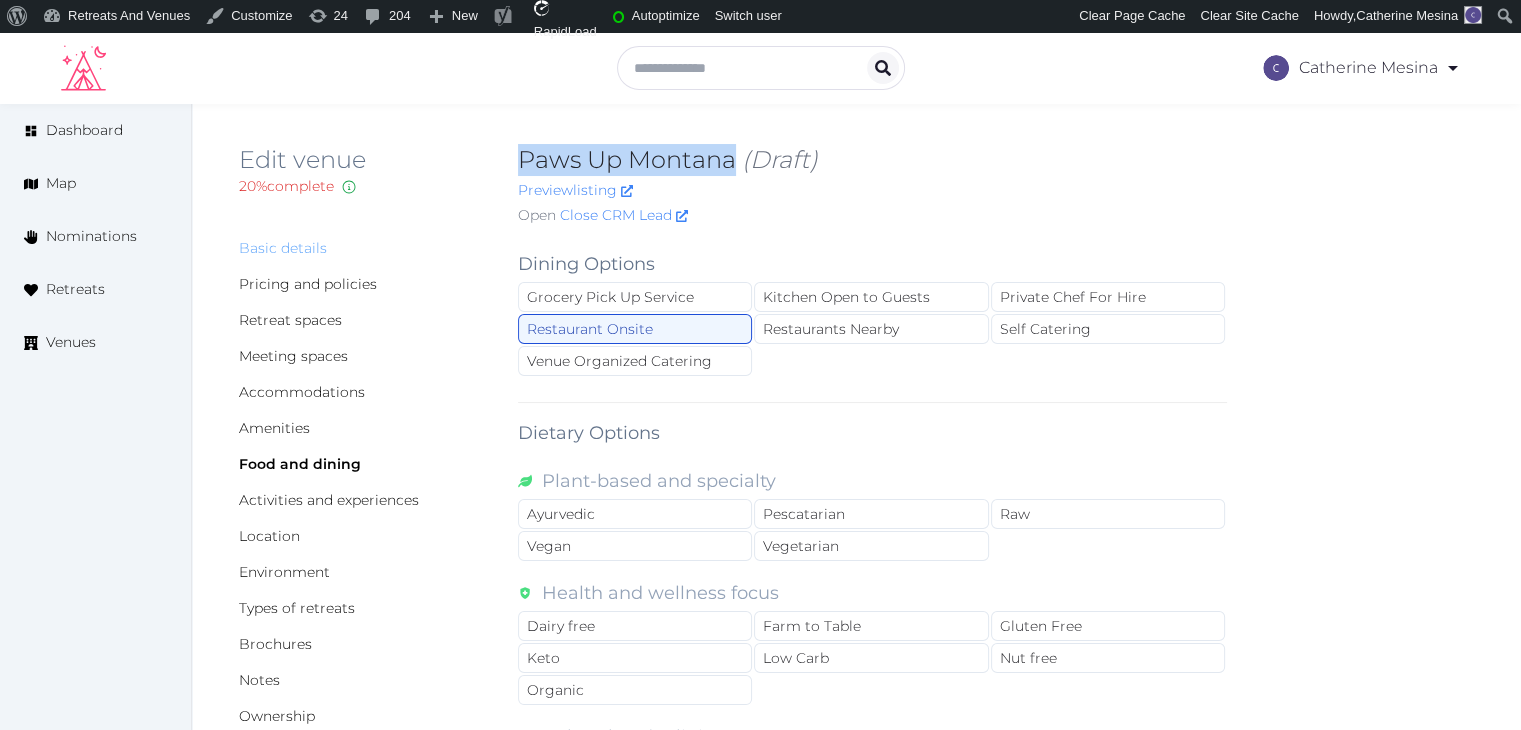 click on "Basic details" at bounding box center (283, 248) 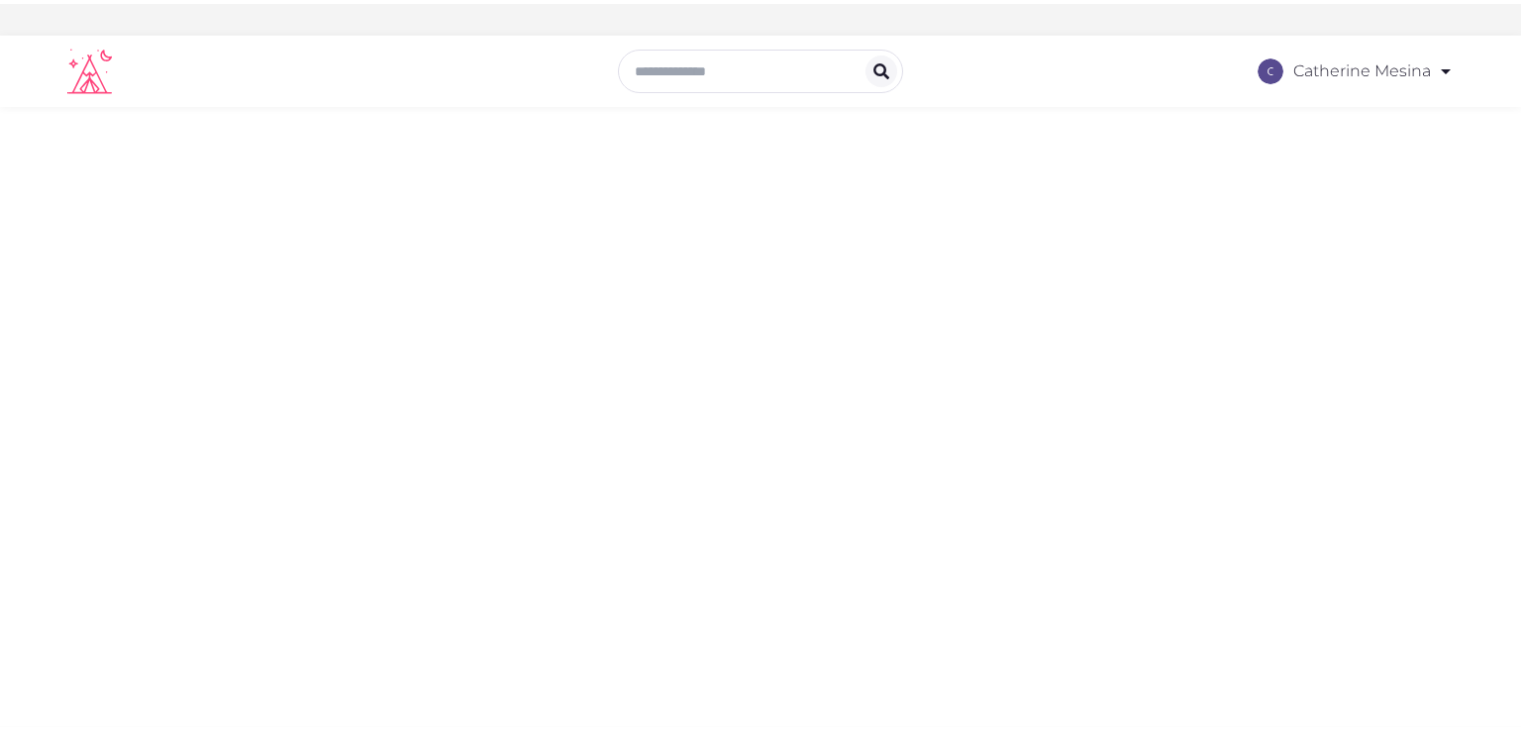 scroll, scrollTop: 0, scrollLeft: 0, axis: both 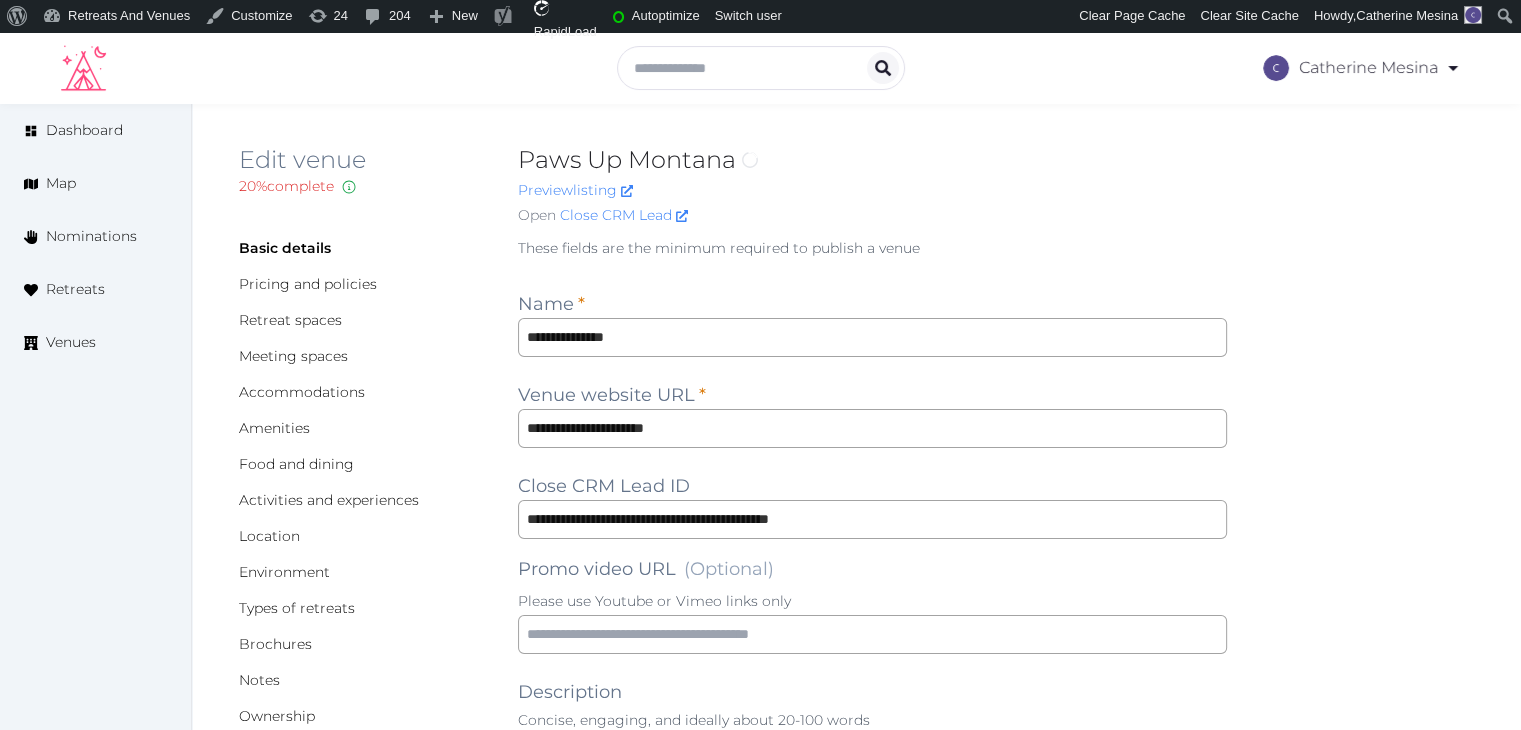 type on "***" 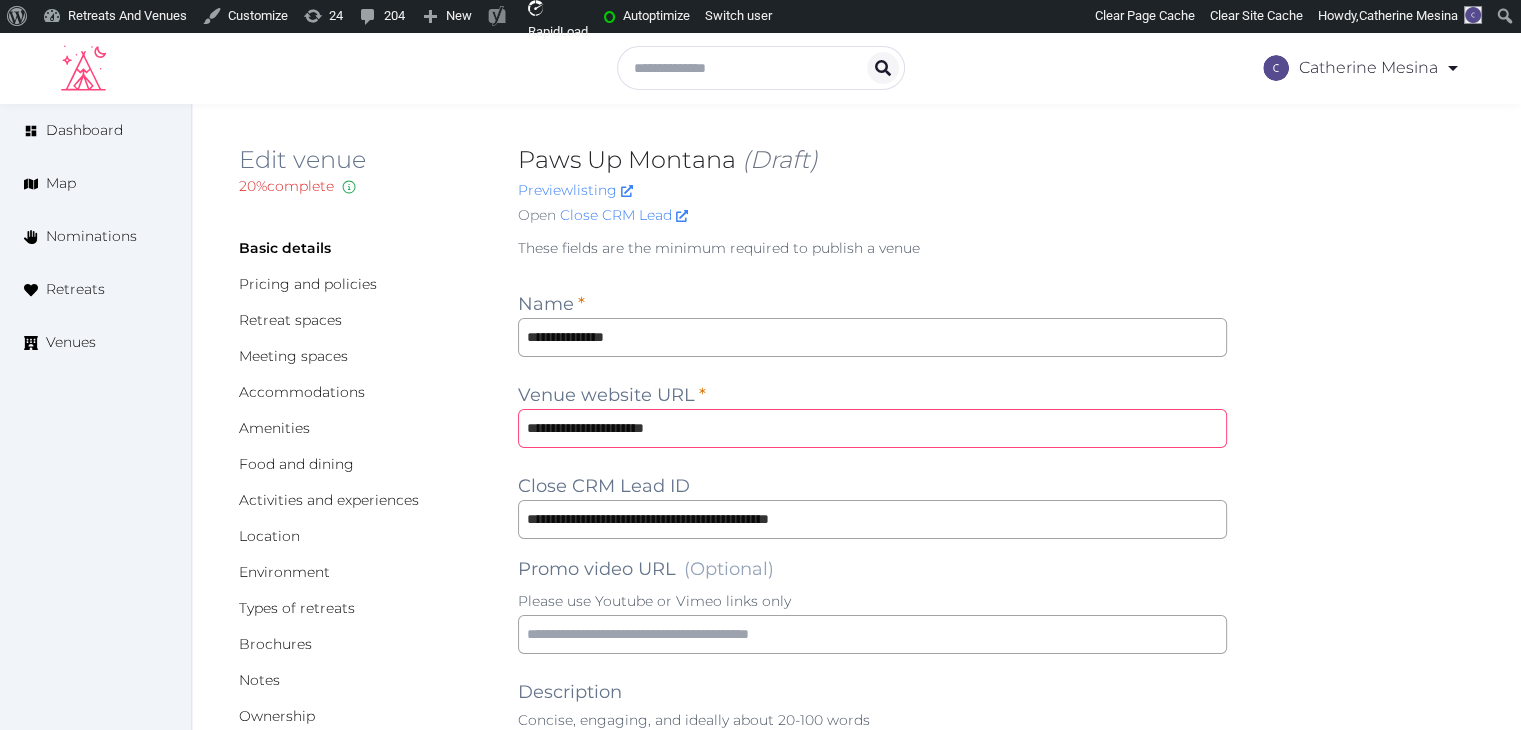 click on "**********" at bounding box center (872, 428) 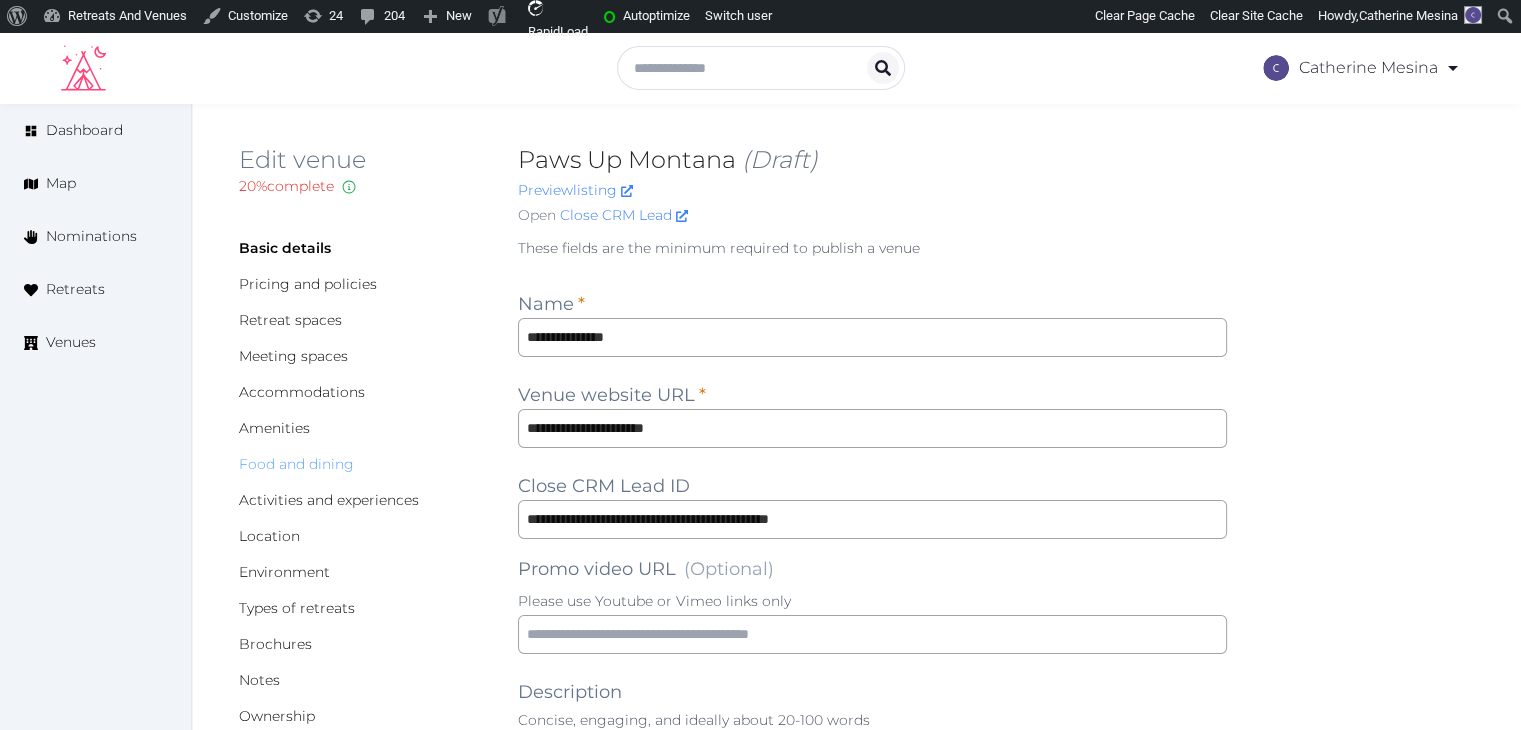 click on "Food and dining" at bounding box center [296, 464] 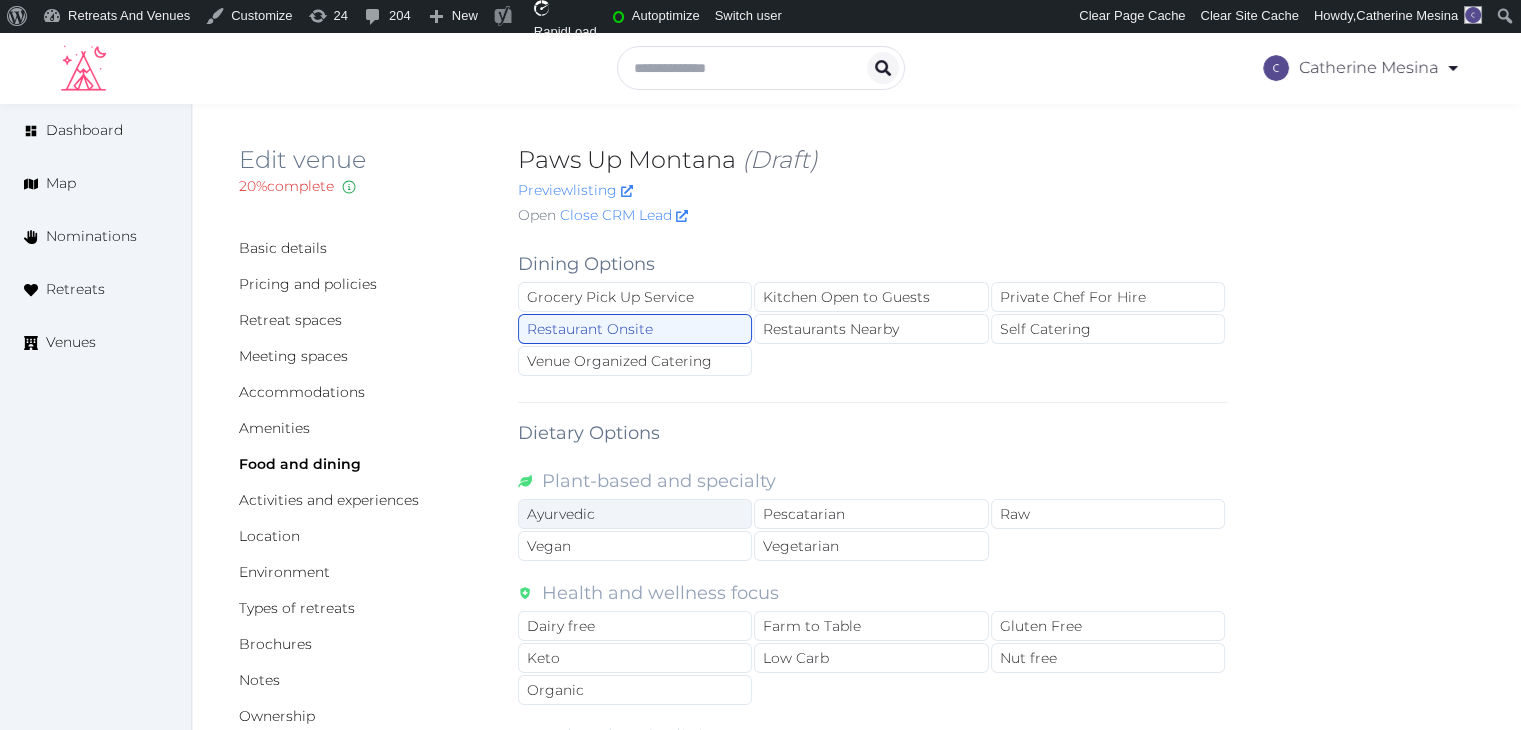 scroll, scrollTop: 600, scrollLeft: 0, axis: vertical 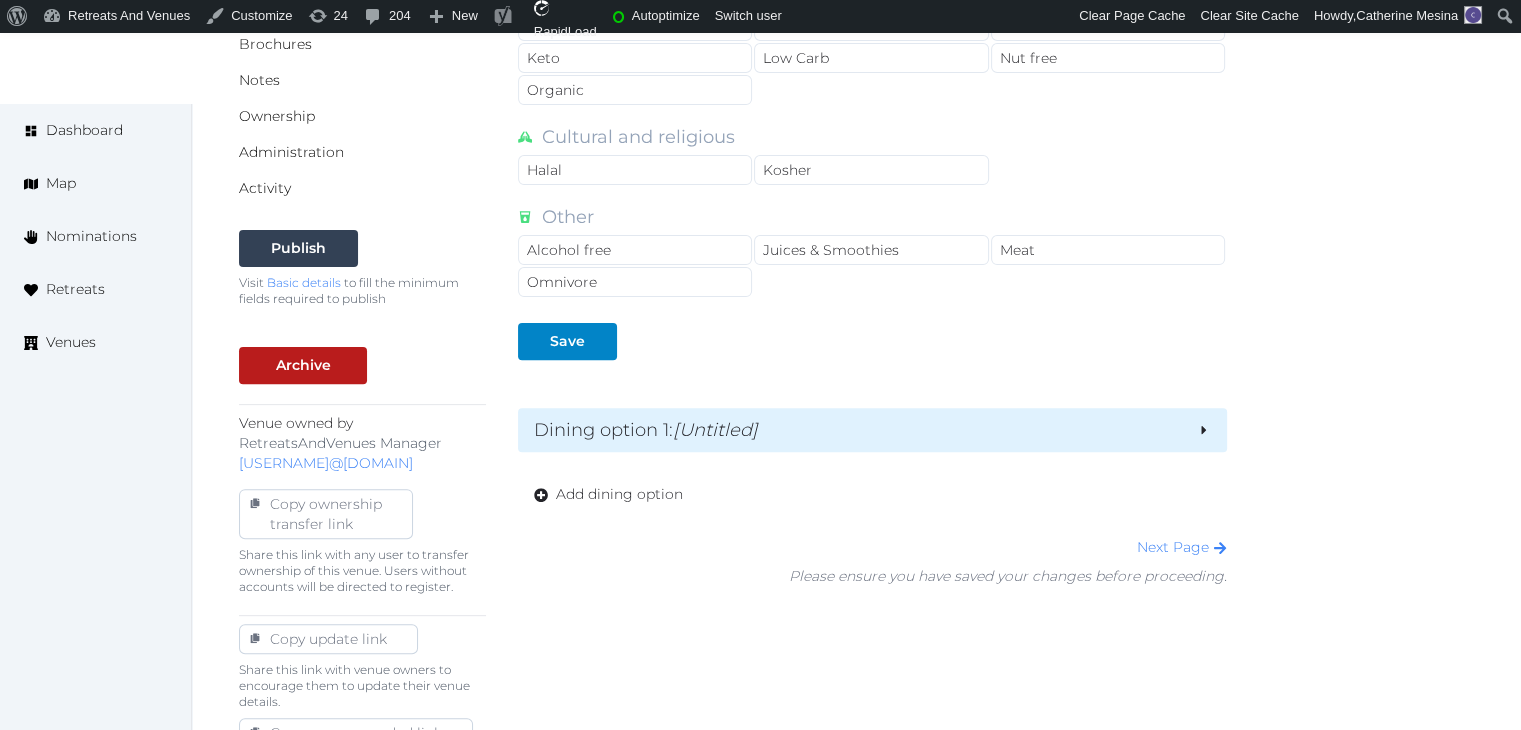 drag, startPoint x: 727, startPoint y: 427, endPoint x: 725, endPoint y: 437, distance: 10.198039 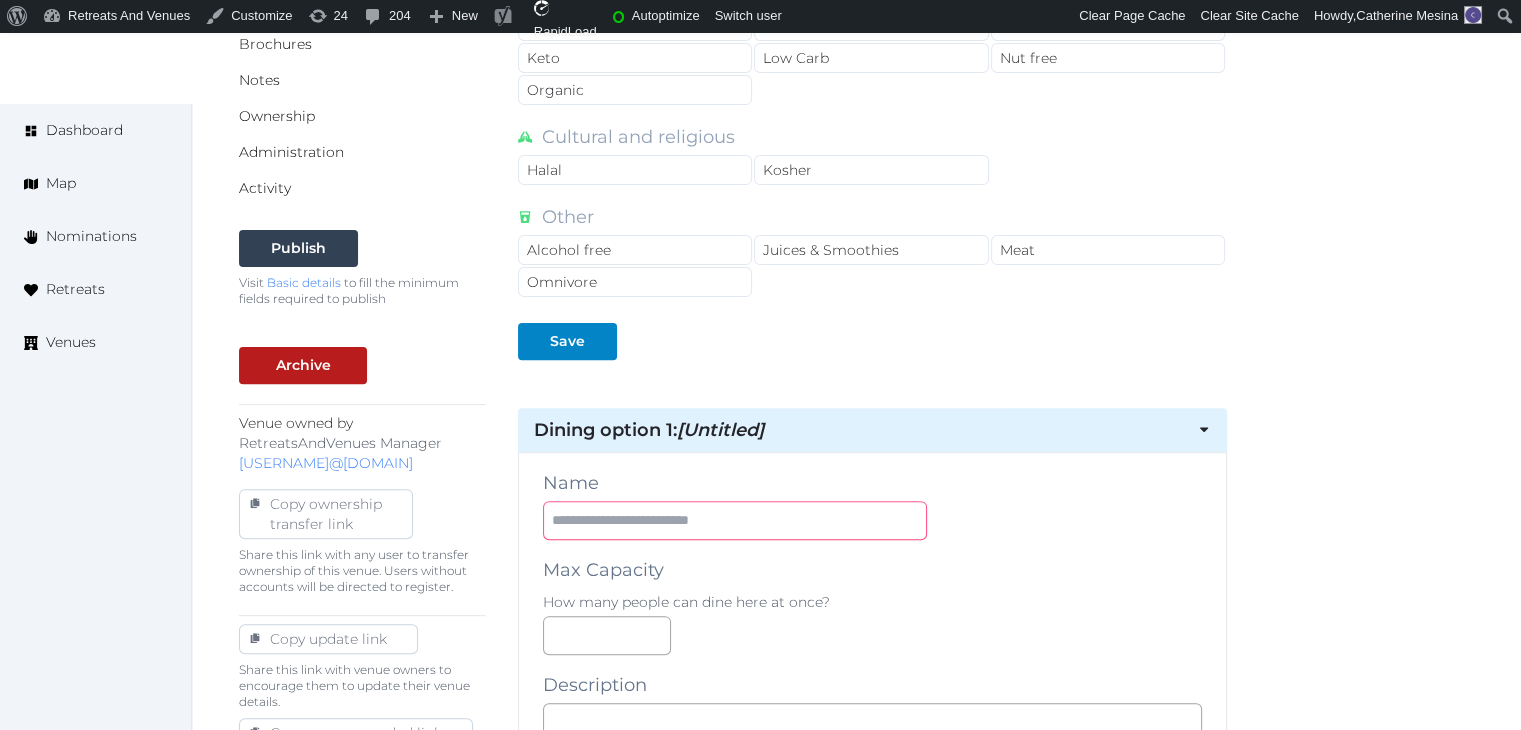 click at bounding box center [735, 520] 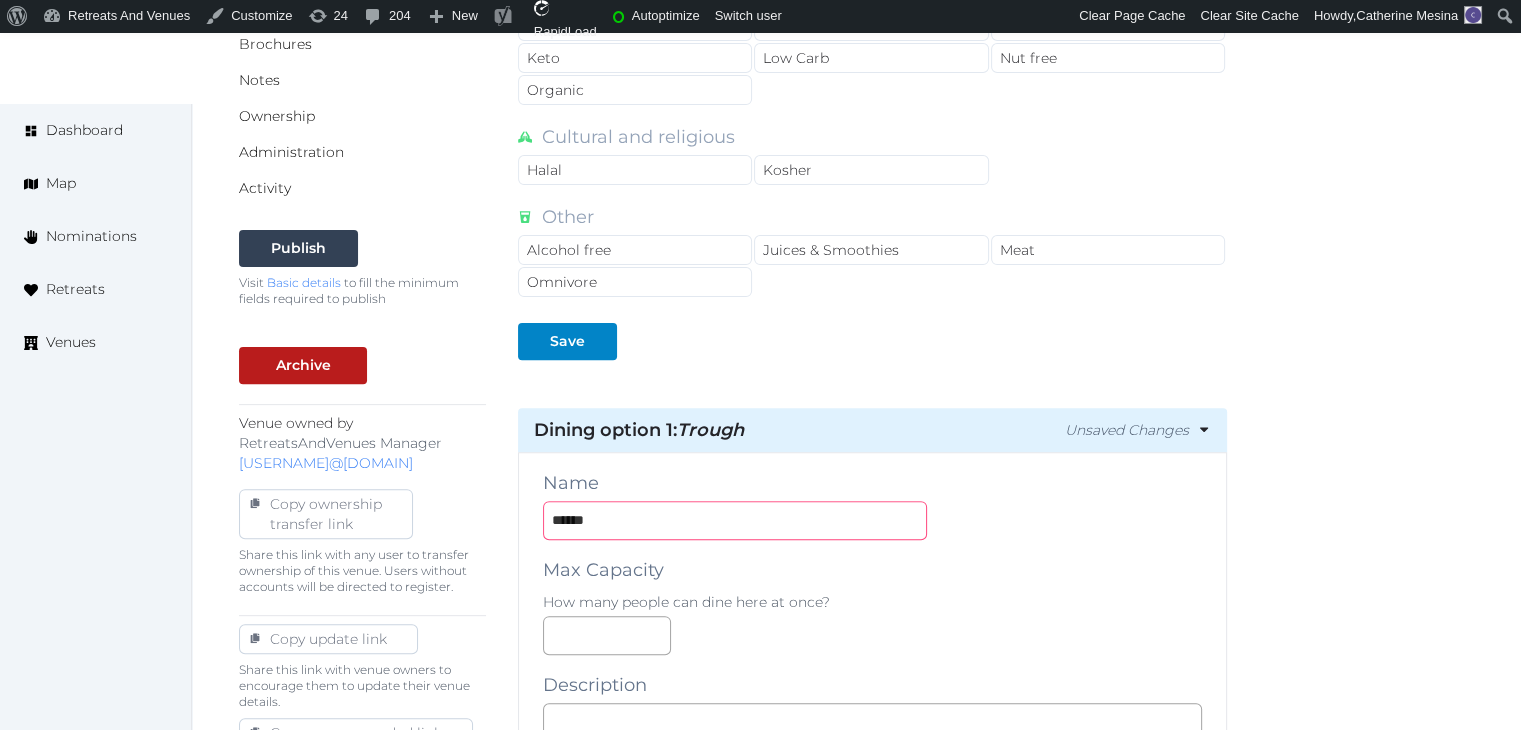 type on "******" 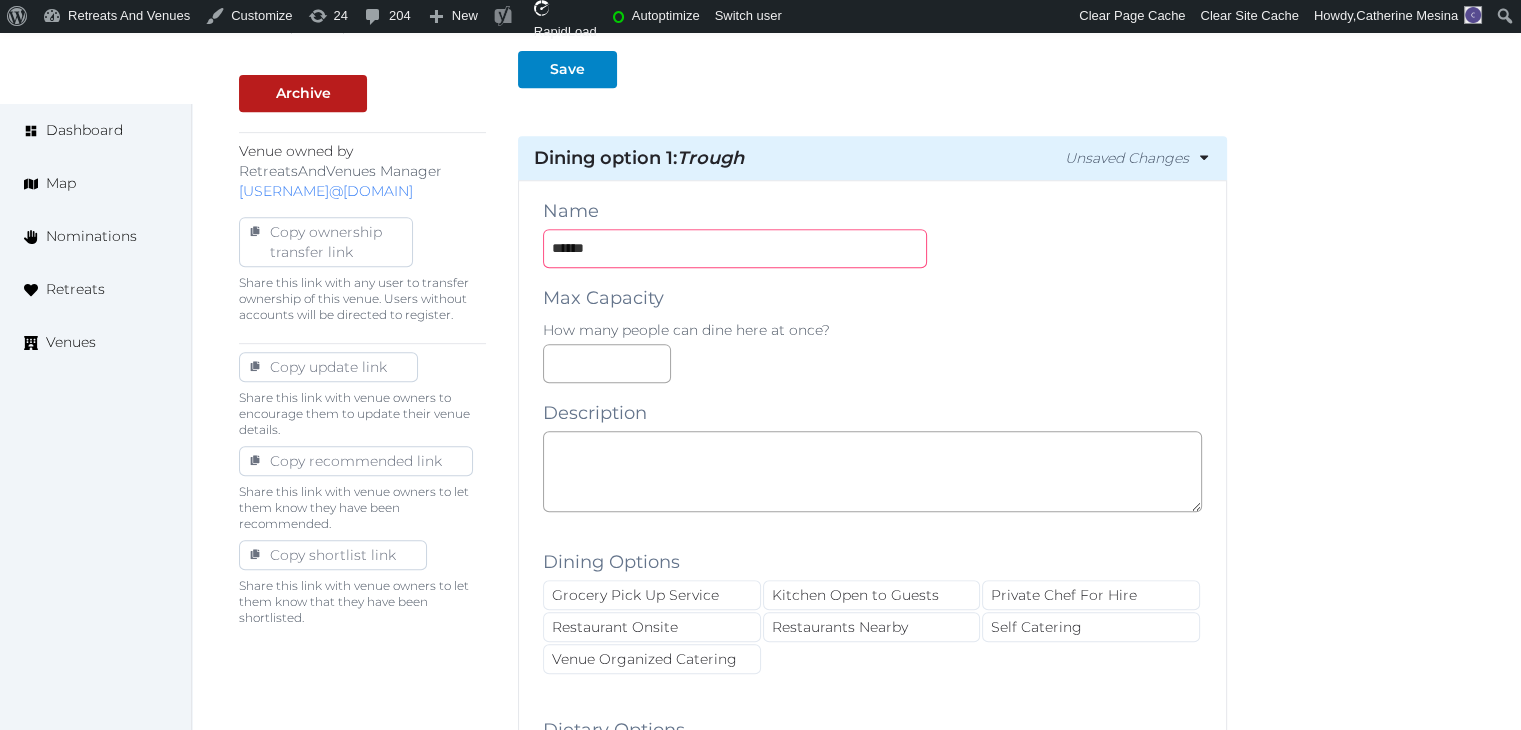scroll, scrollTop: 900, scrollLeft: 0, axis: vertical 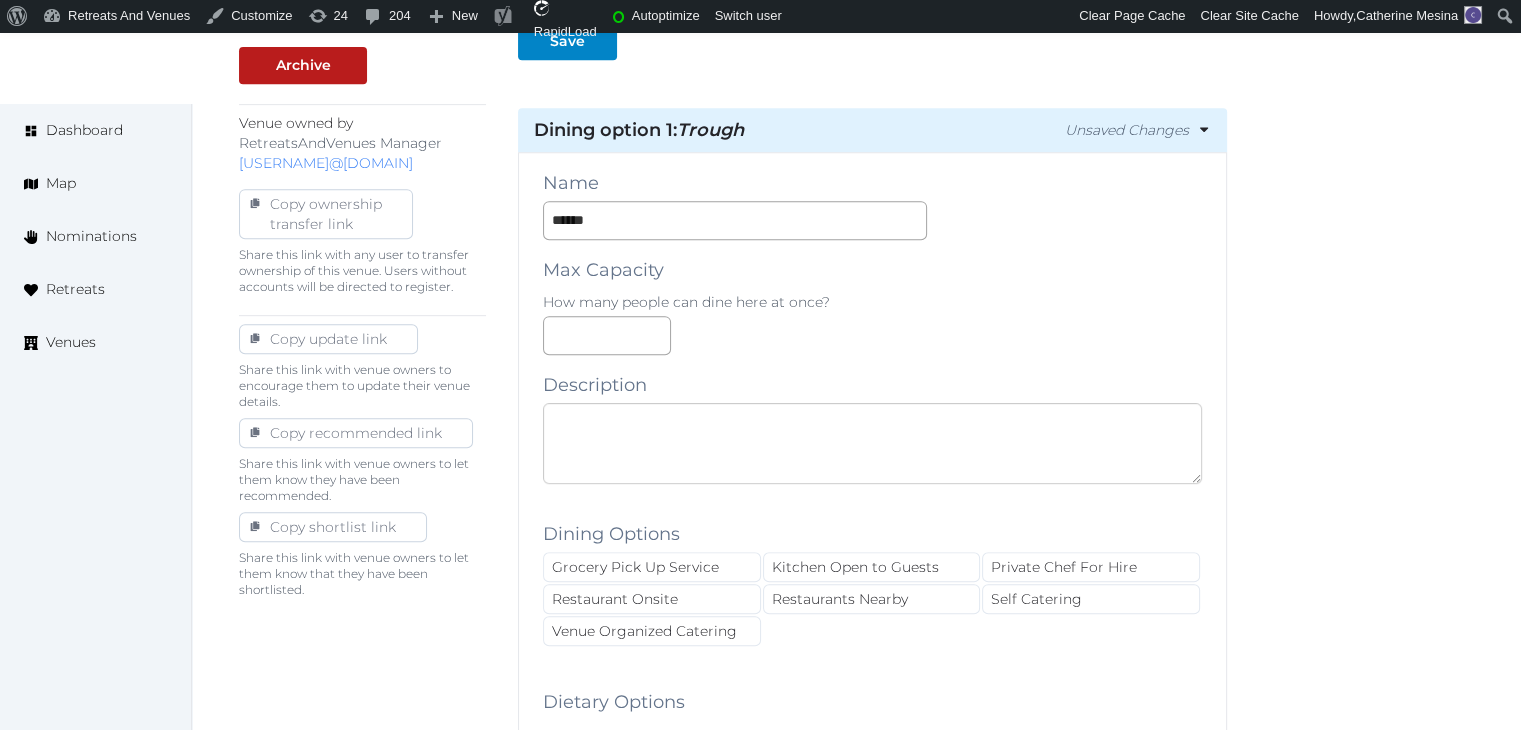 click at bounding box center (872, 443) 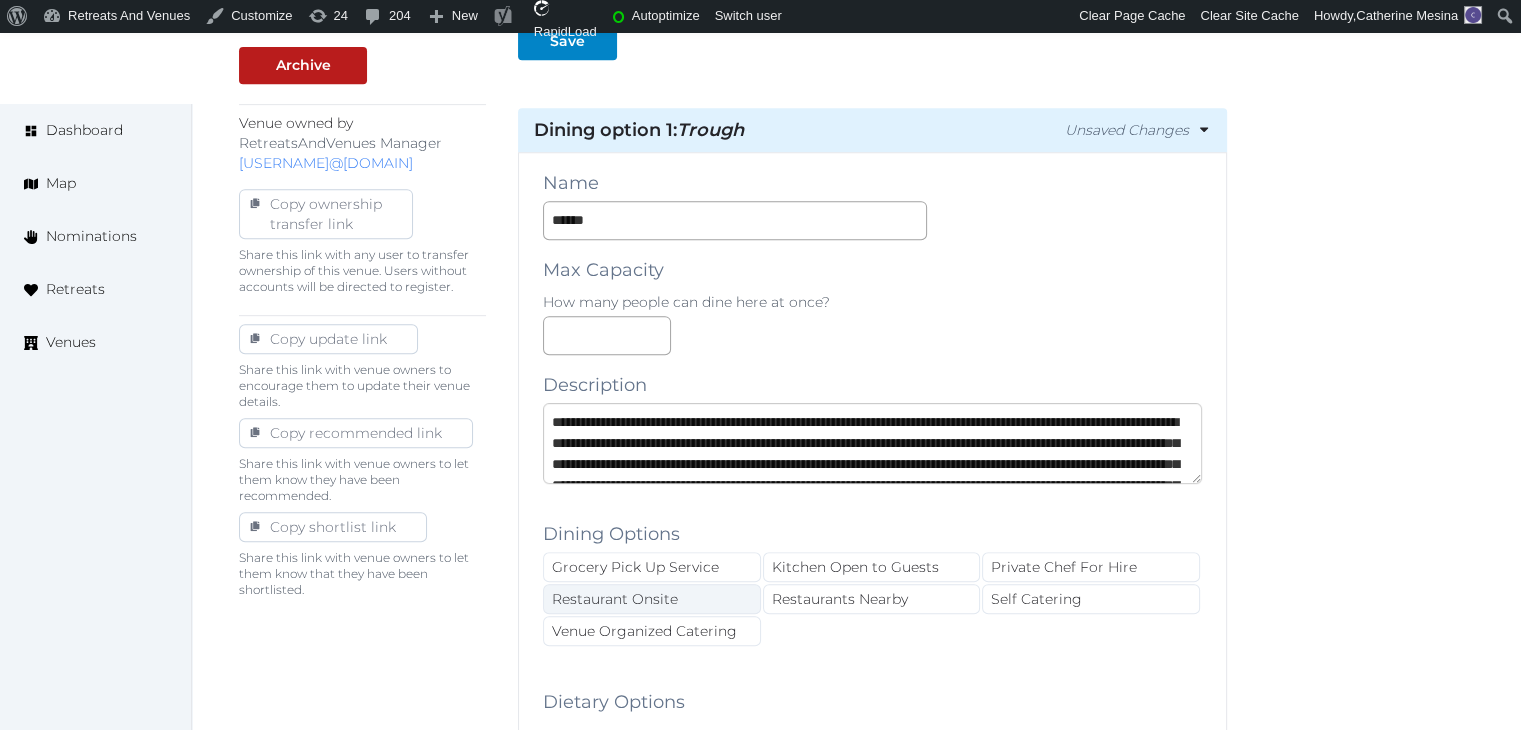 scroll, scrollTop: 116, scrollLeft: 0, axis: vertical 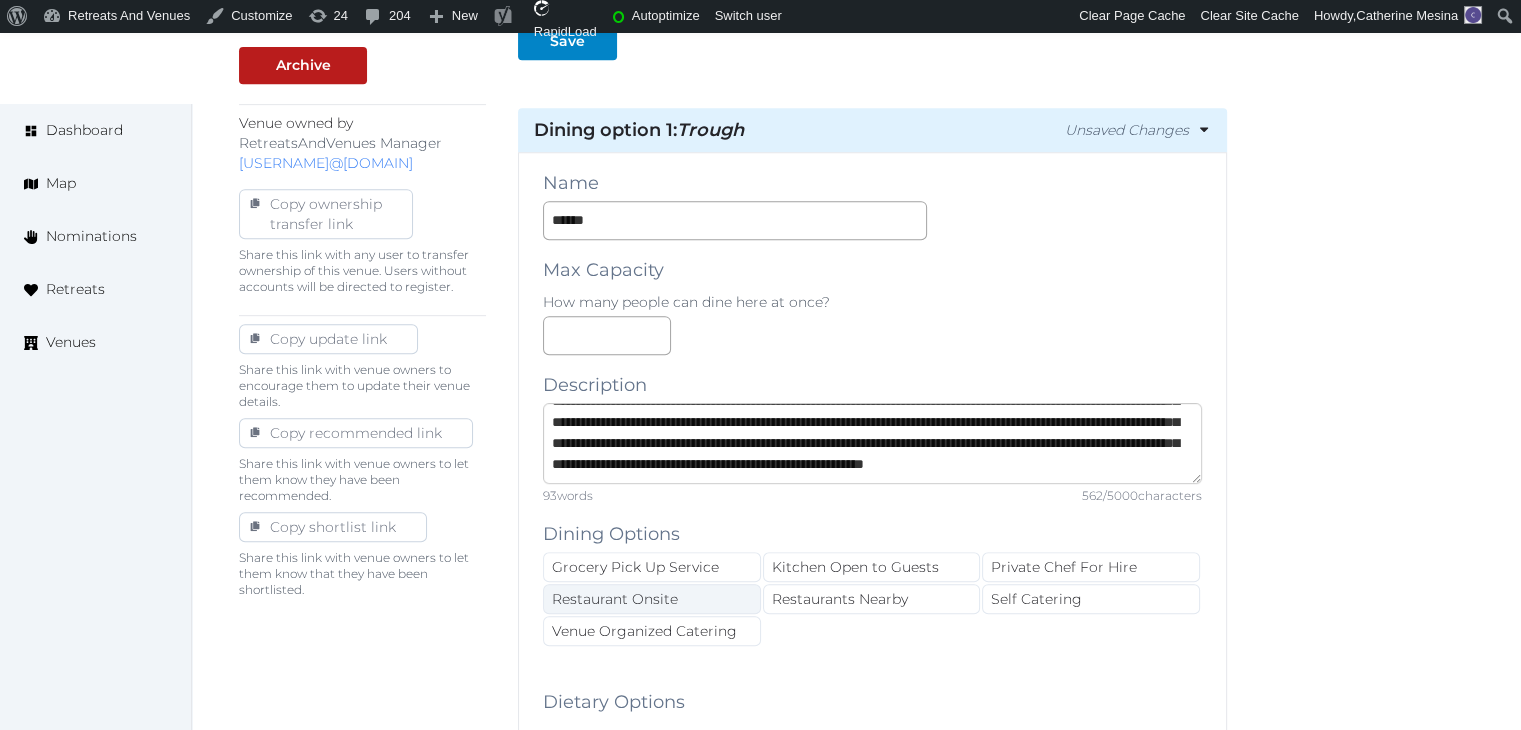 type on "**********" 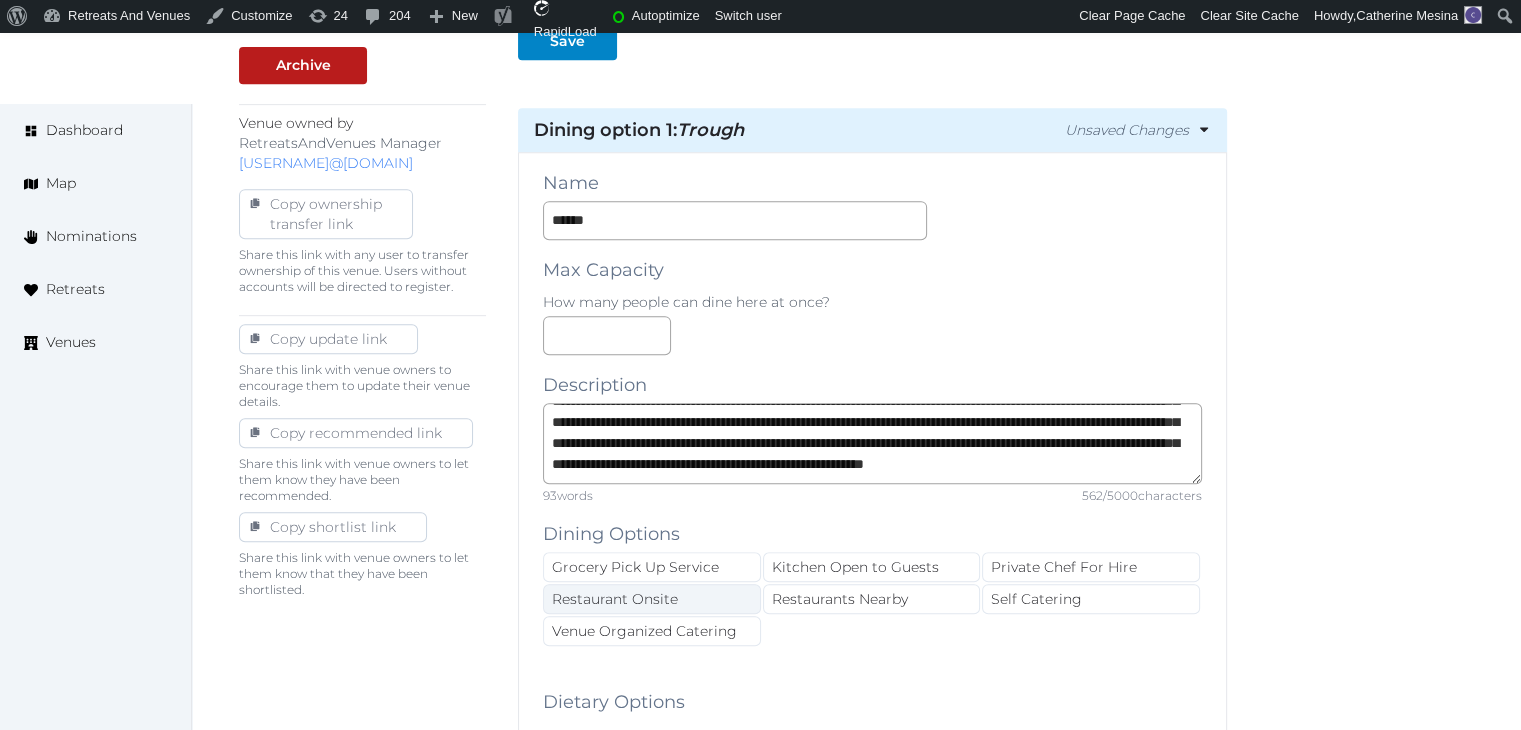 click on "Restaurant Onsite" at bounding box center (652, 599) 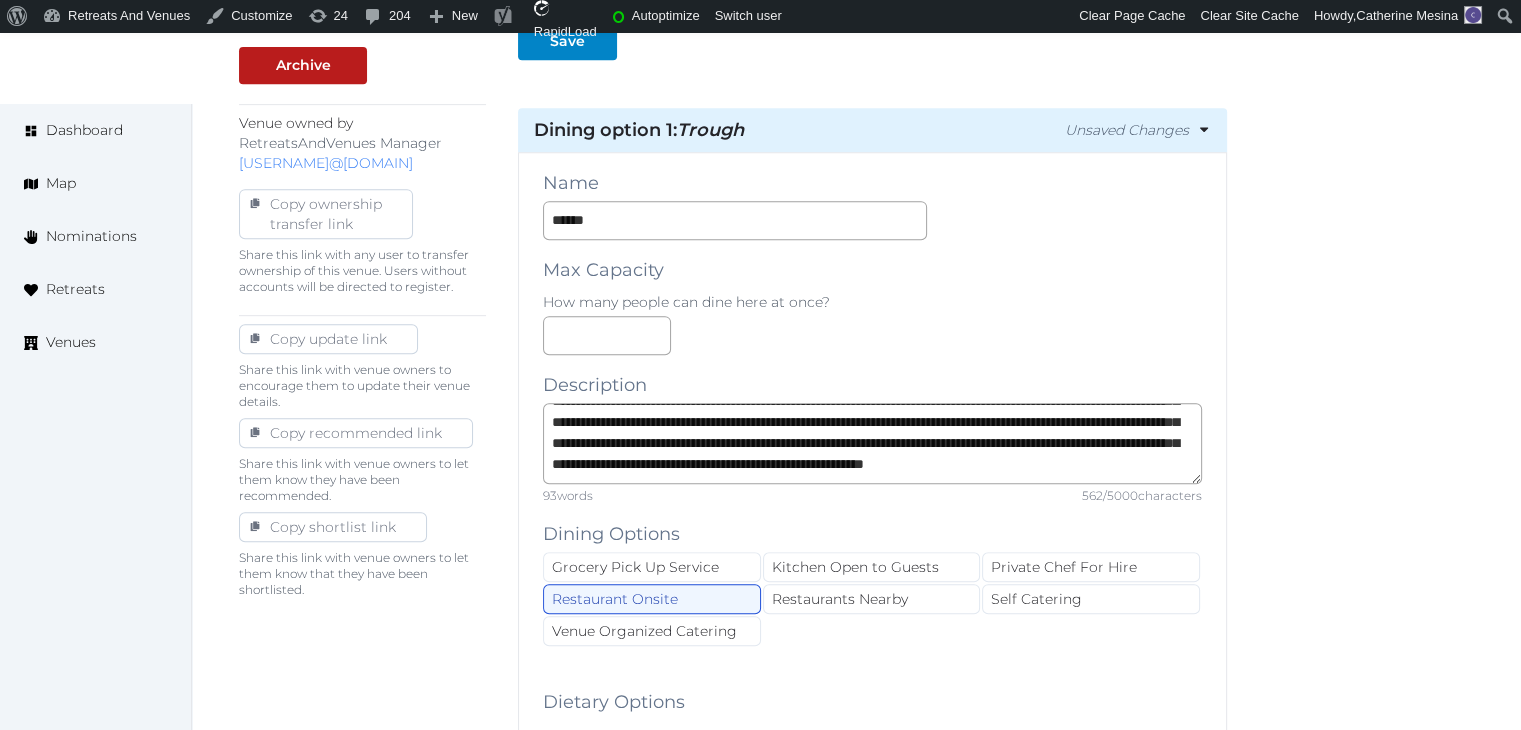 scroll, scrollTop: 0, scrollLeft: 0, axis: both 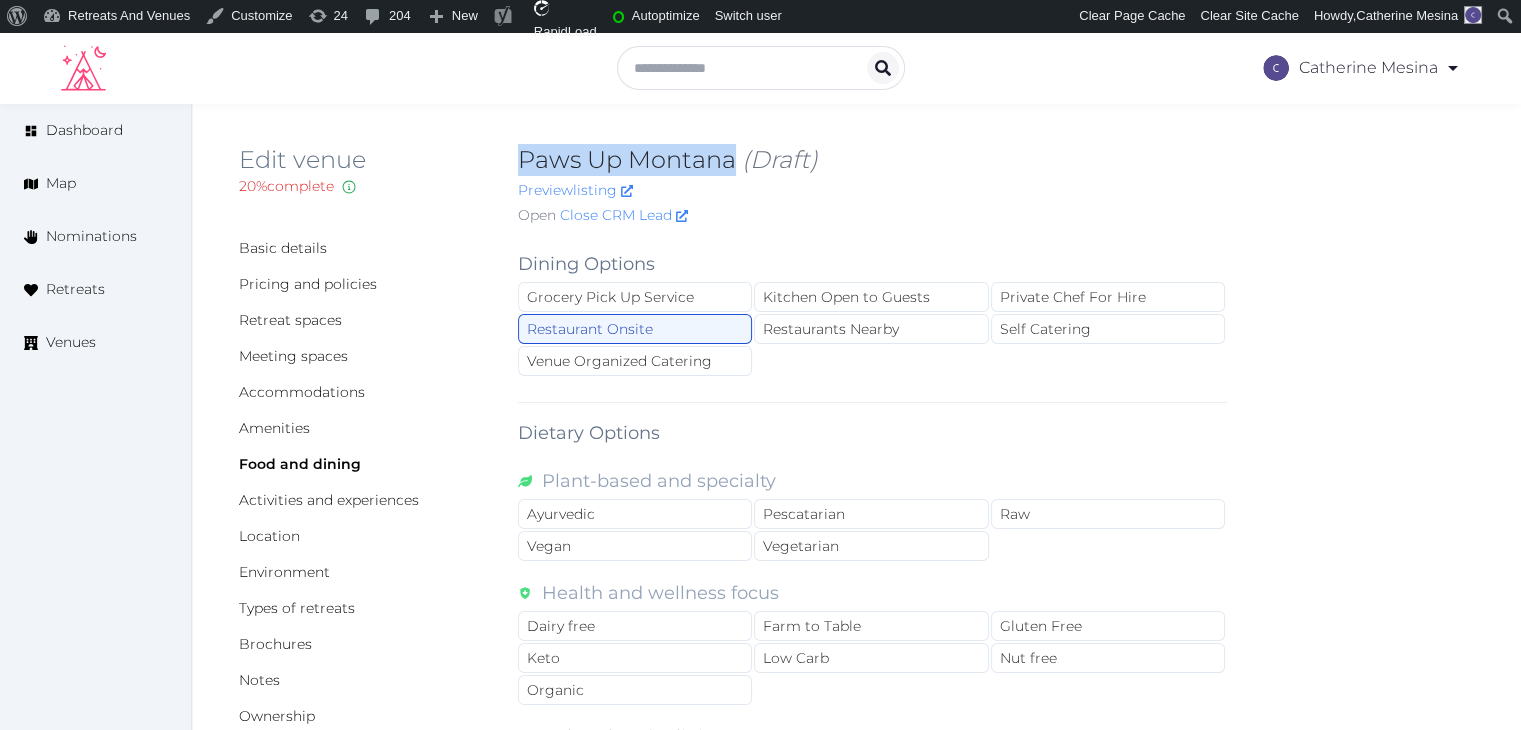 drag, startPoint x: 521, startPoint y: 155, endPoint x: 732, endPoint y: 153, distance: 211.00948 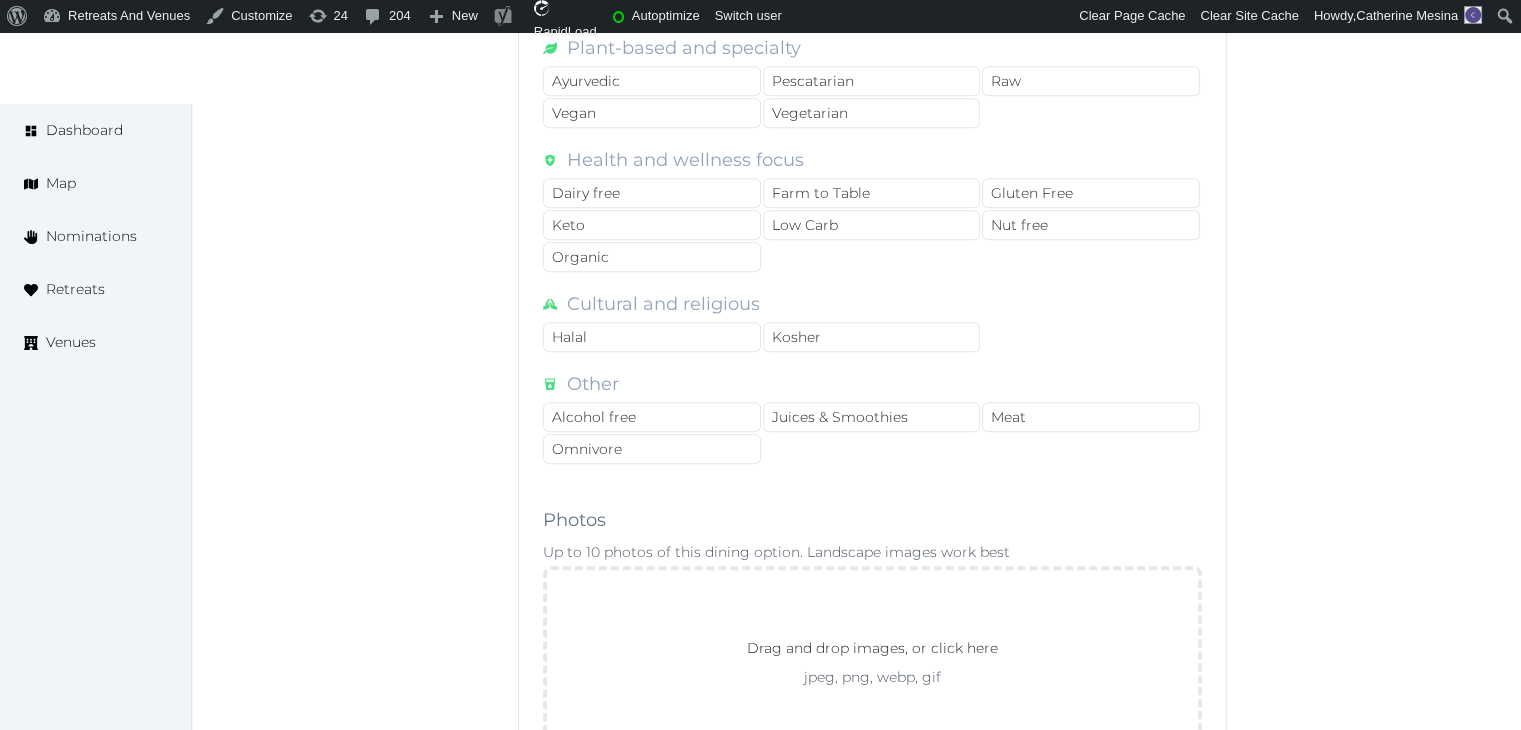 scroll, scrollTop: 1800, scrollLeft: 0, axis: vertical 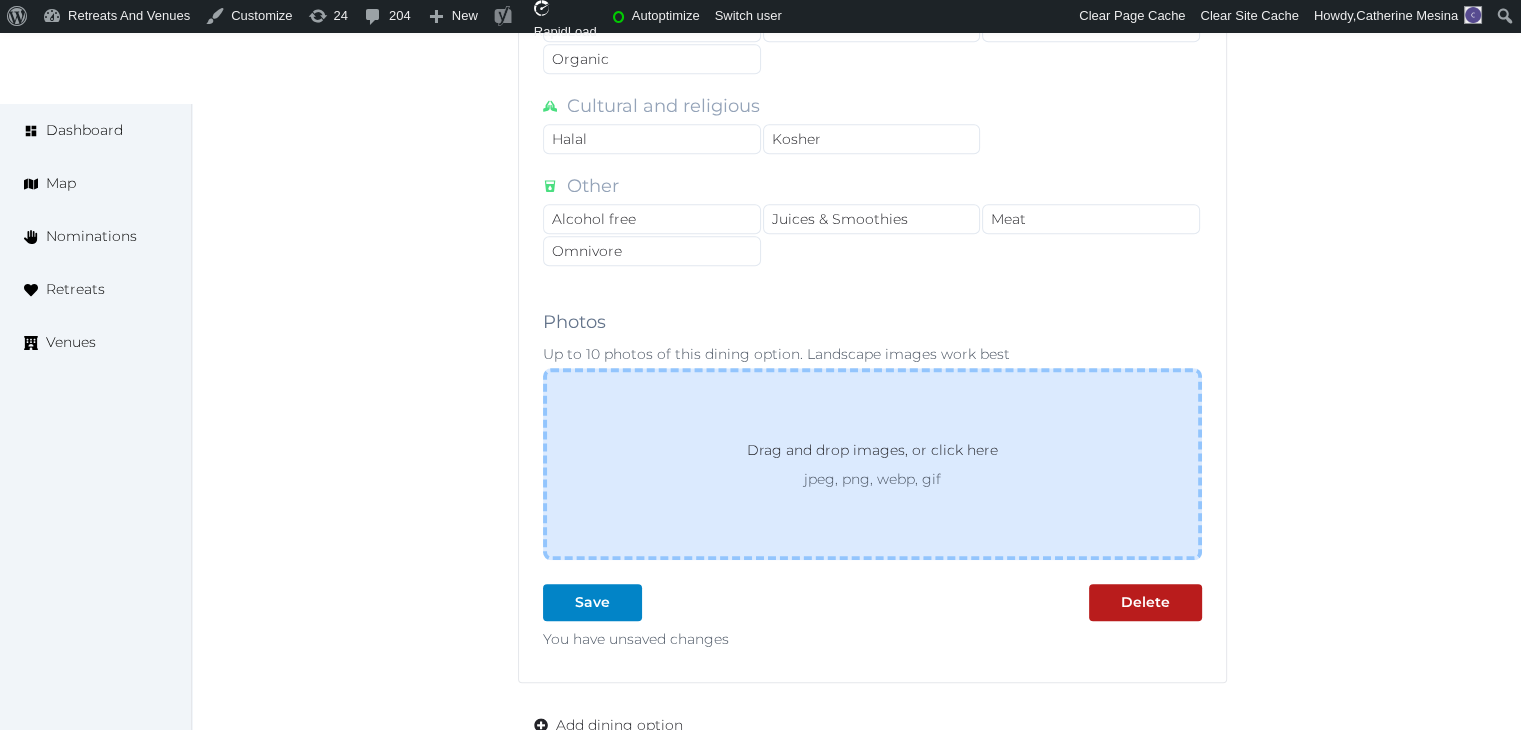 click on "jpeg, png, webp, gif" at bounding box center (872, 479) 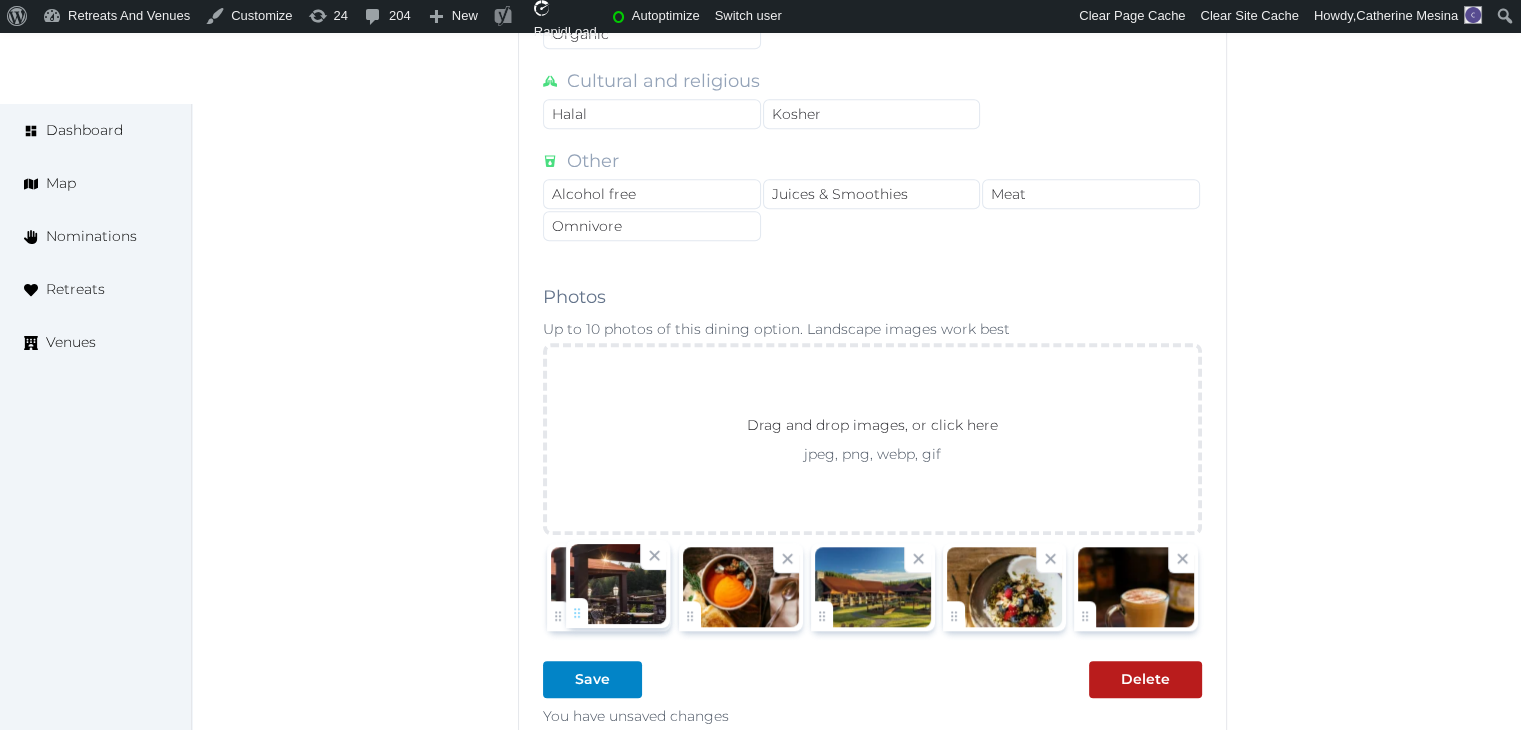 scroll, scrollTop: 1868, scrollLeft: 0, axis: vertical 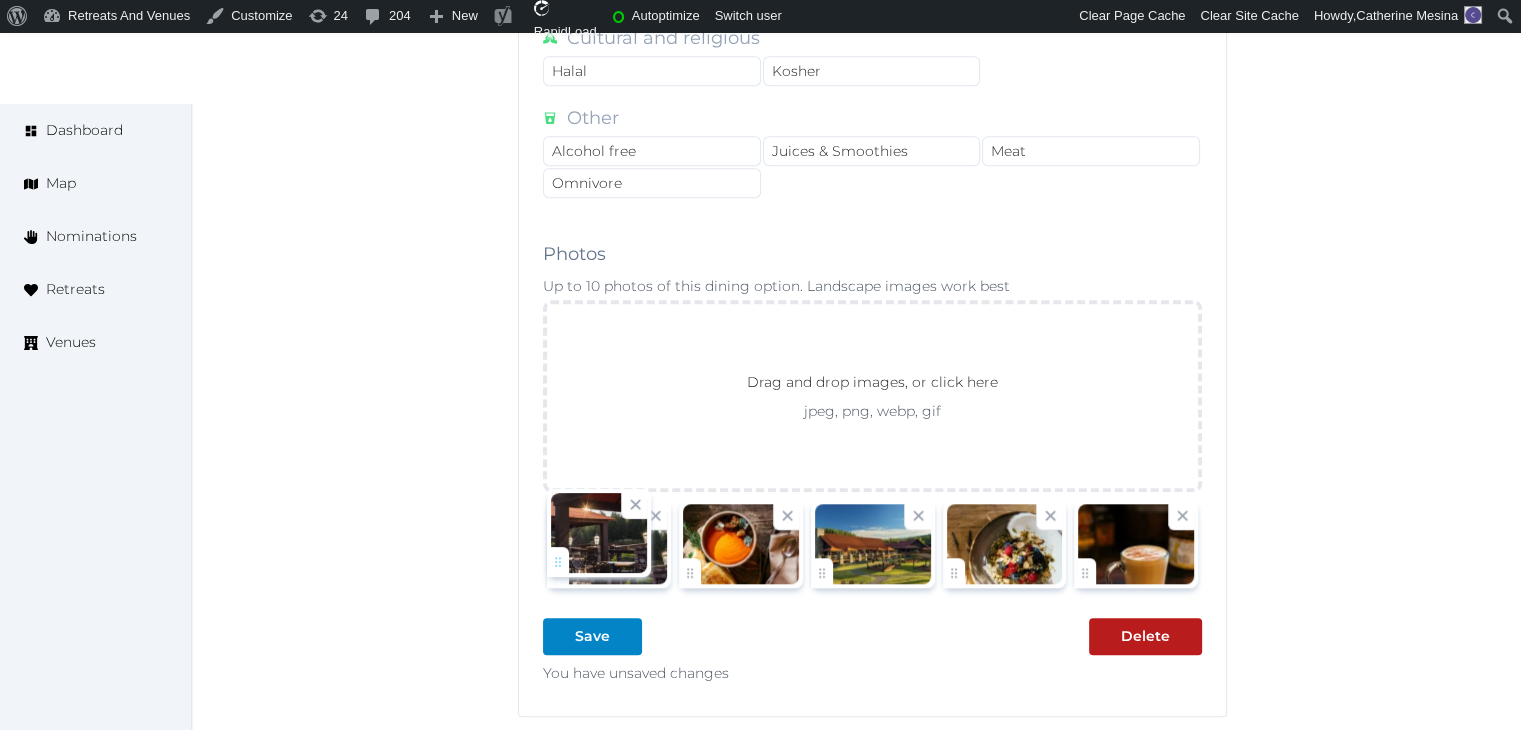 drag, startPoint x: 1088, startPoint y: 634, endPoint x: 580, endPoint y: 617, distance: 508.28436 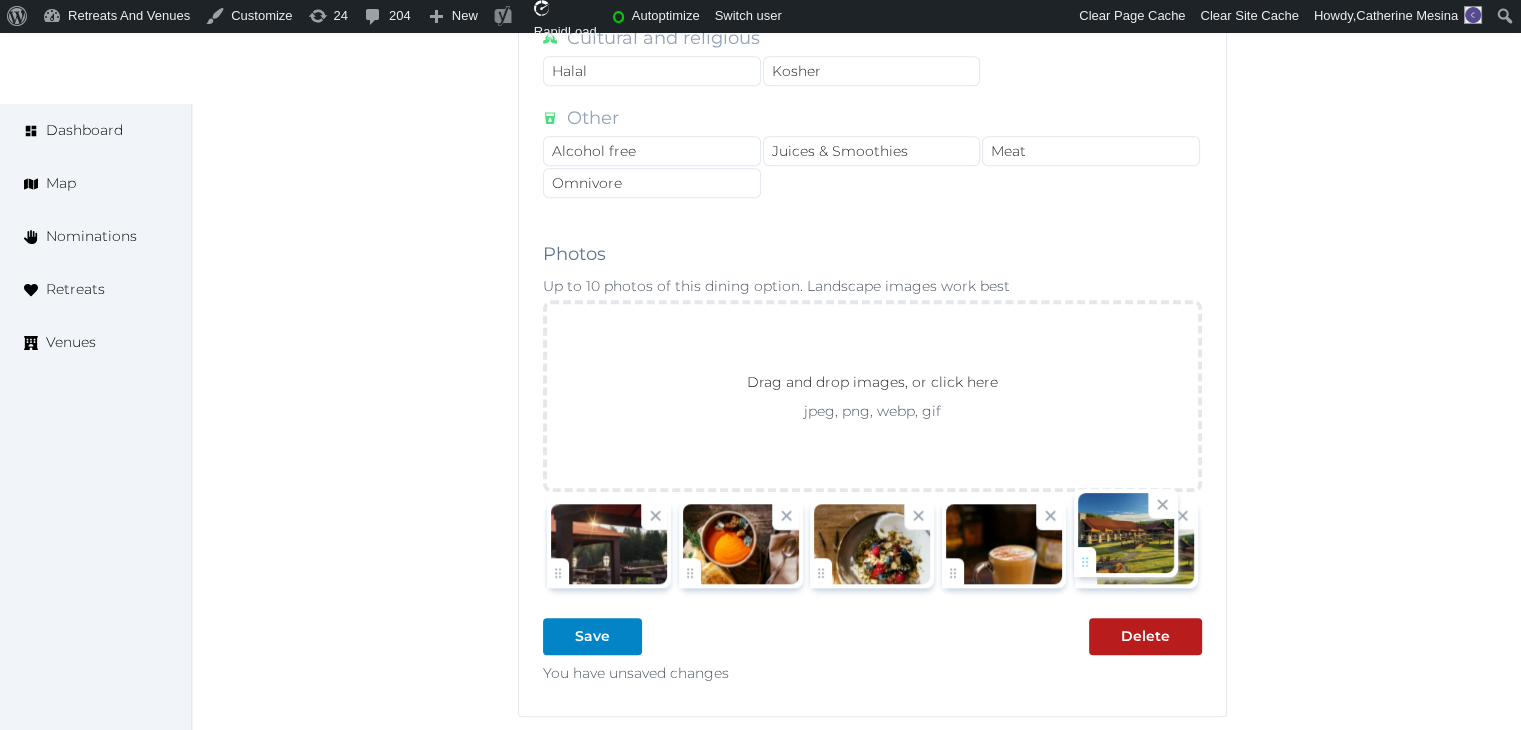 drag, startPoint x: 824, startPoint y: 562, endPoint x: 1095, endPoint y: 563, distance: 271.00183 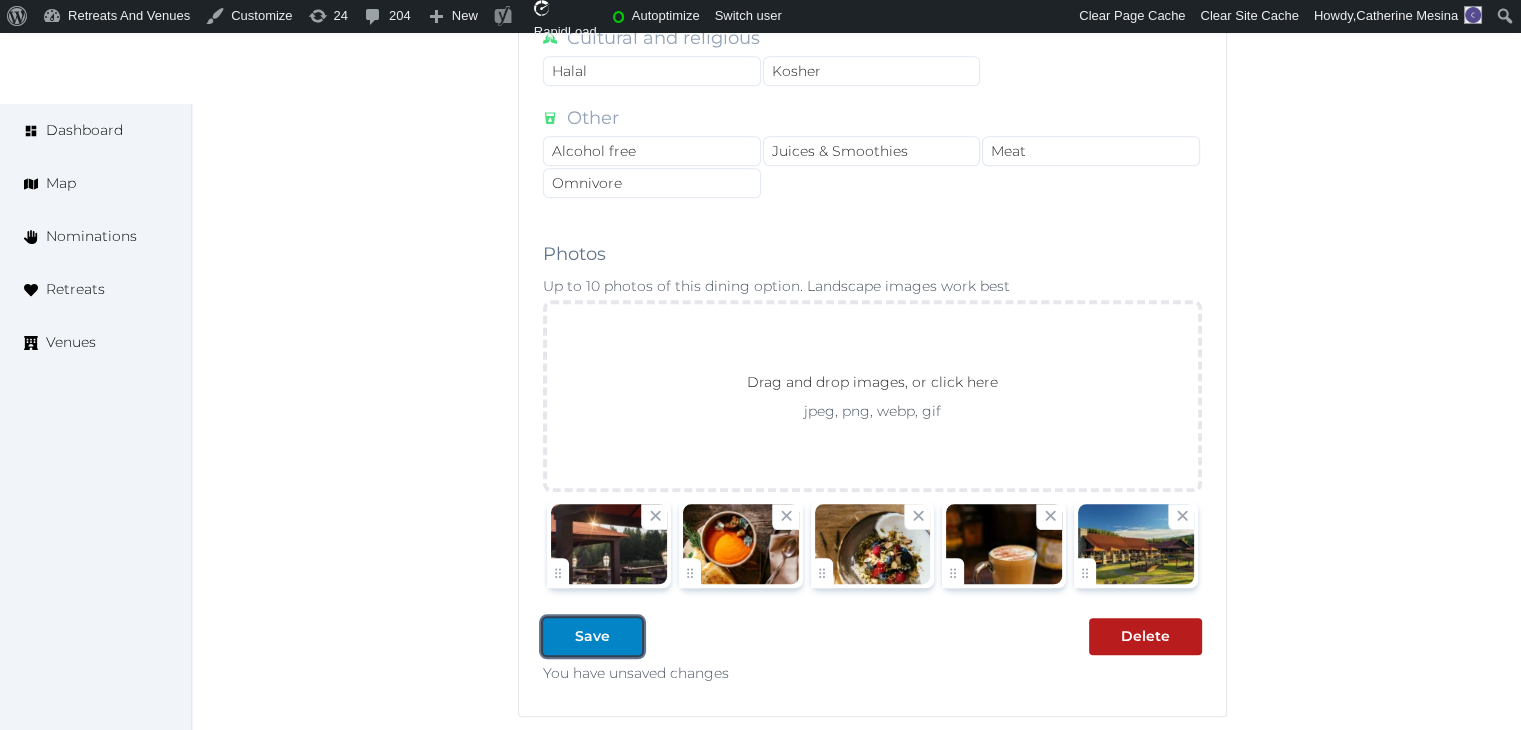 drag, startPoint x: 620, startPoint y: 630, endPoint x: 834, endPoint y: 640, distance: 214.23352 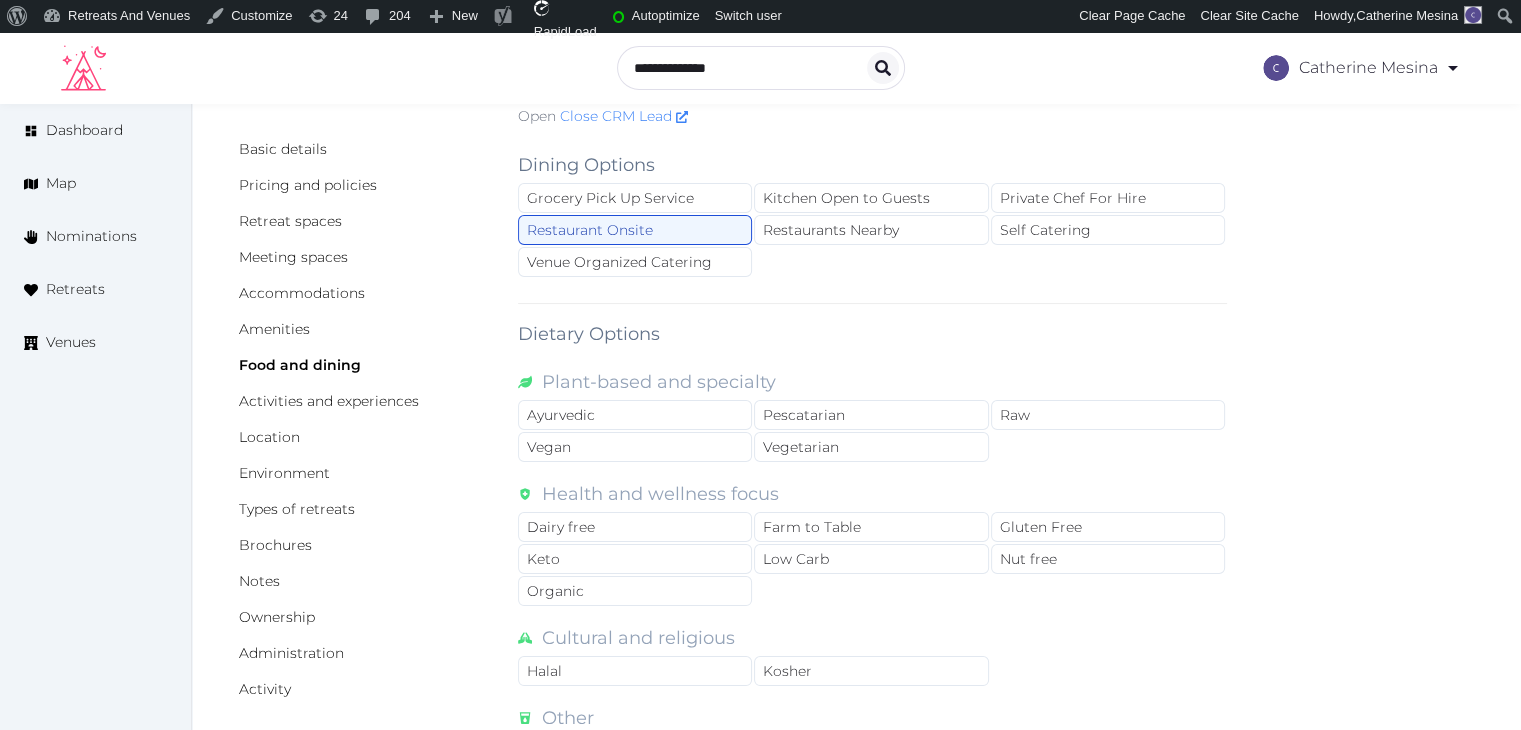 scroll, scrollTop: 68, scrollLeft: 0, axis: vertical 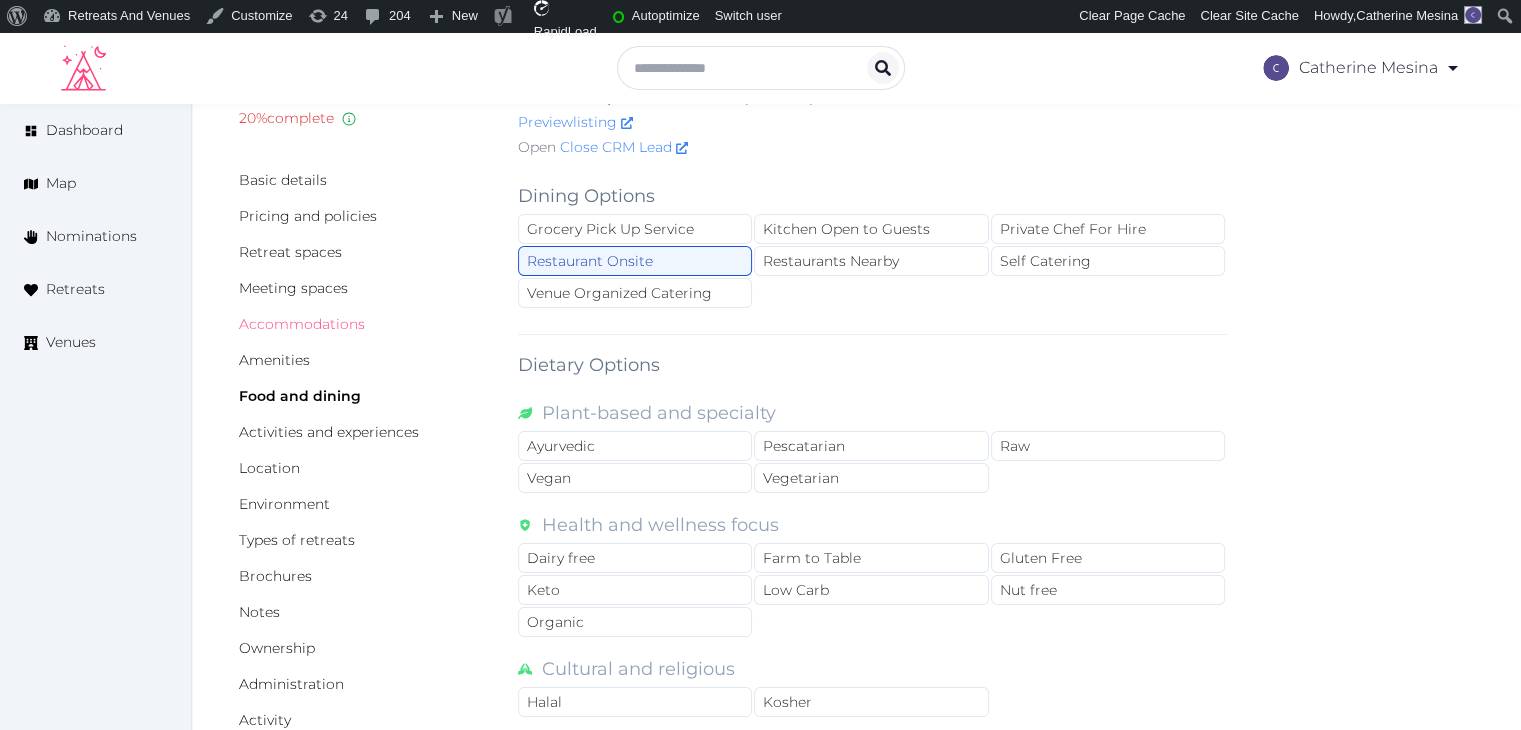drag, startPoint x: 325, startPoint y: 321, endPoint x: 421, endPoint y: 436, distance: 149.8032 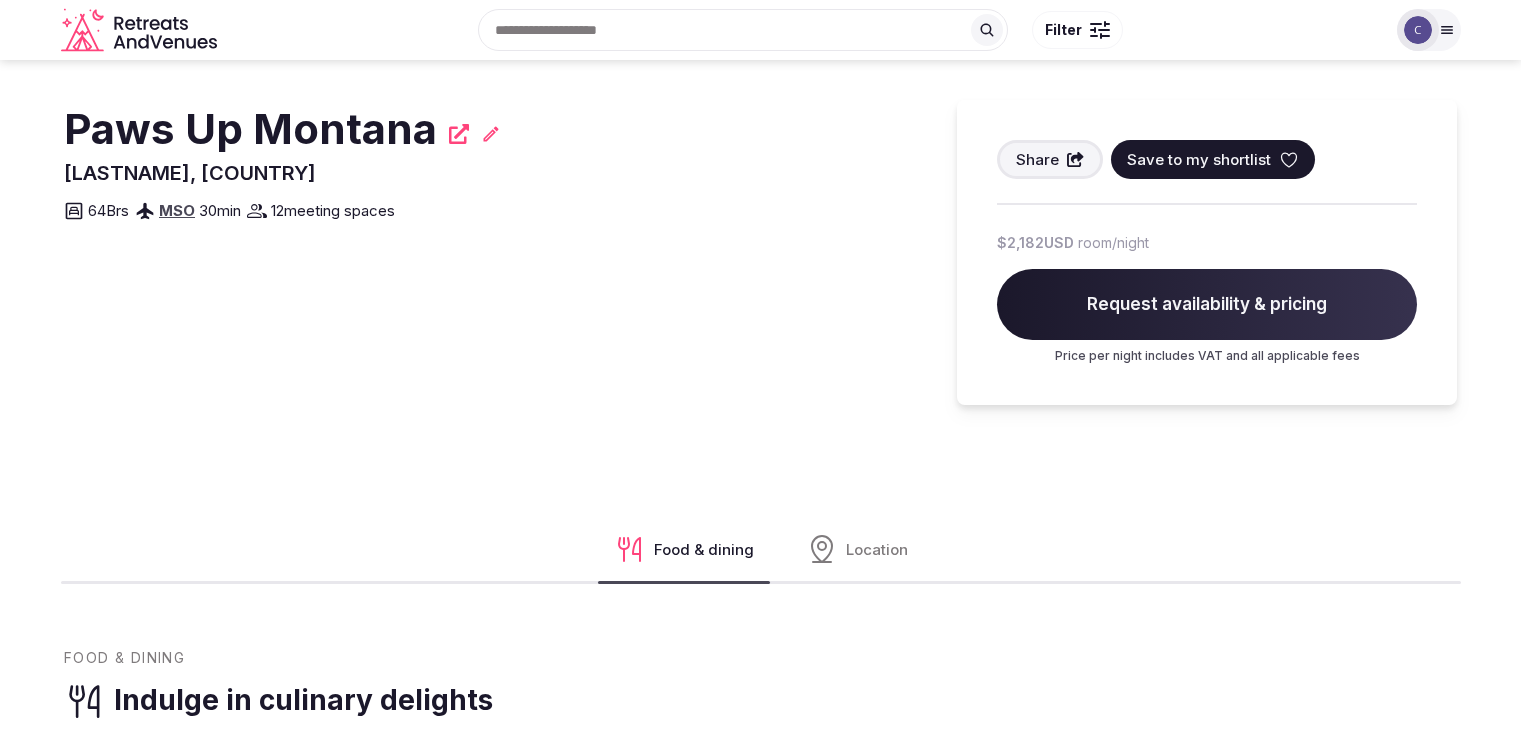 scroll, scrollTop: 0, scrollLeft: 0, axis: both 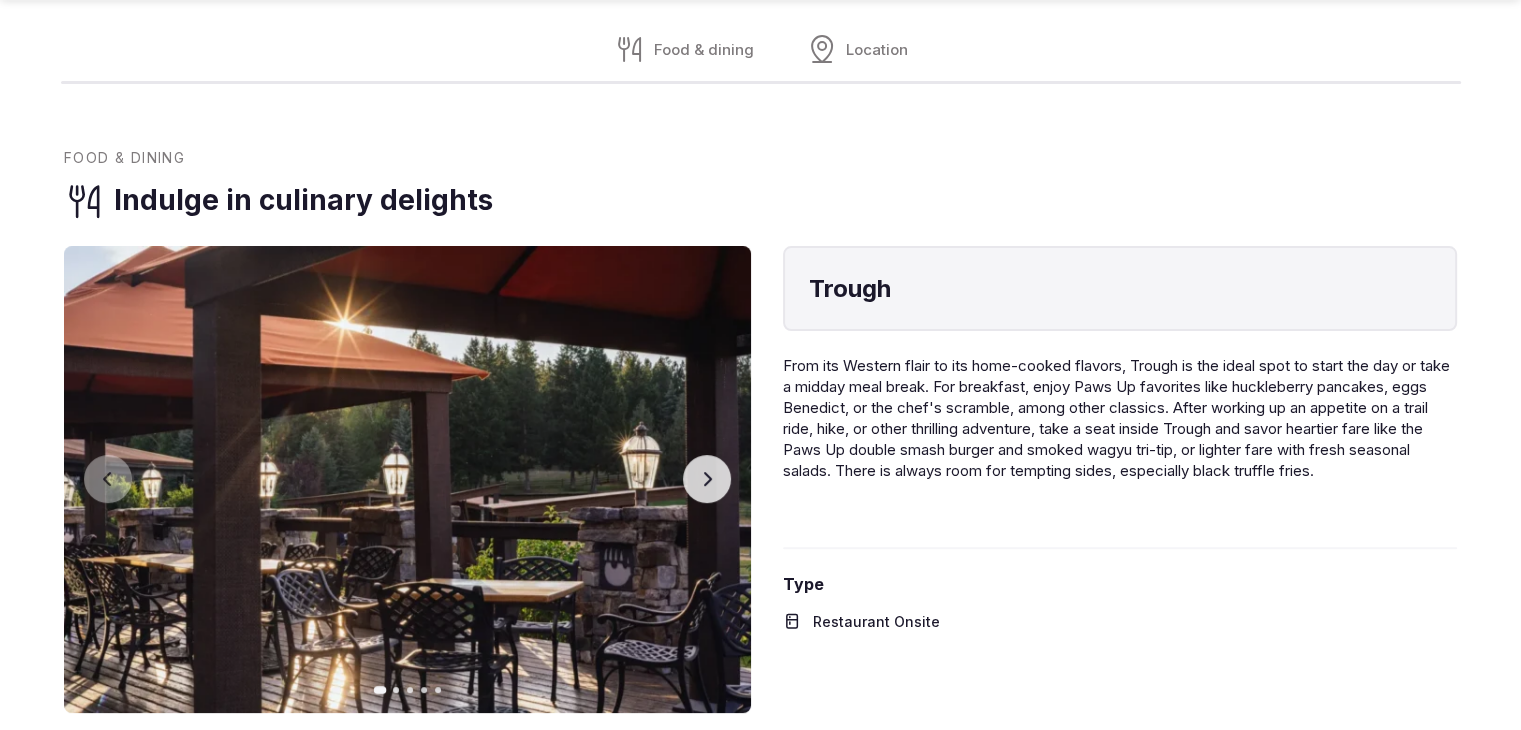 click 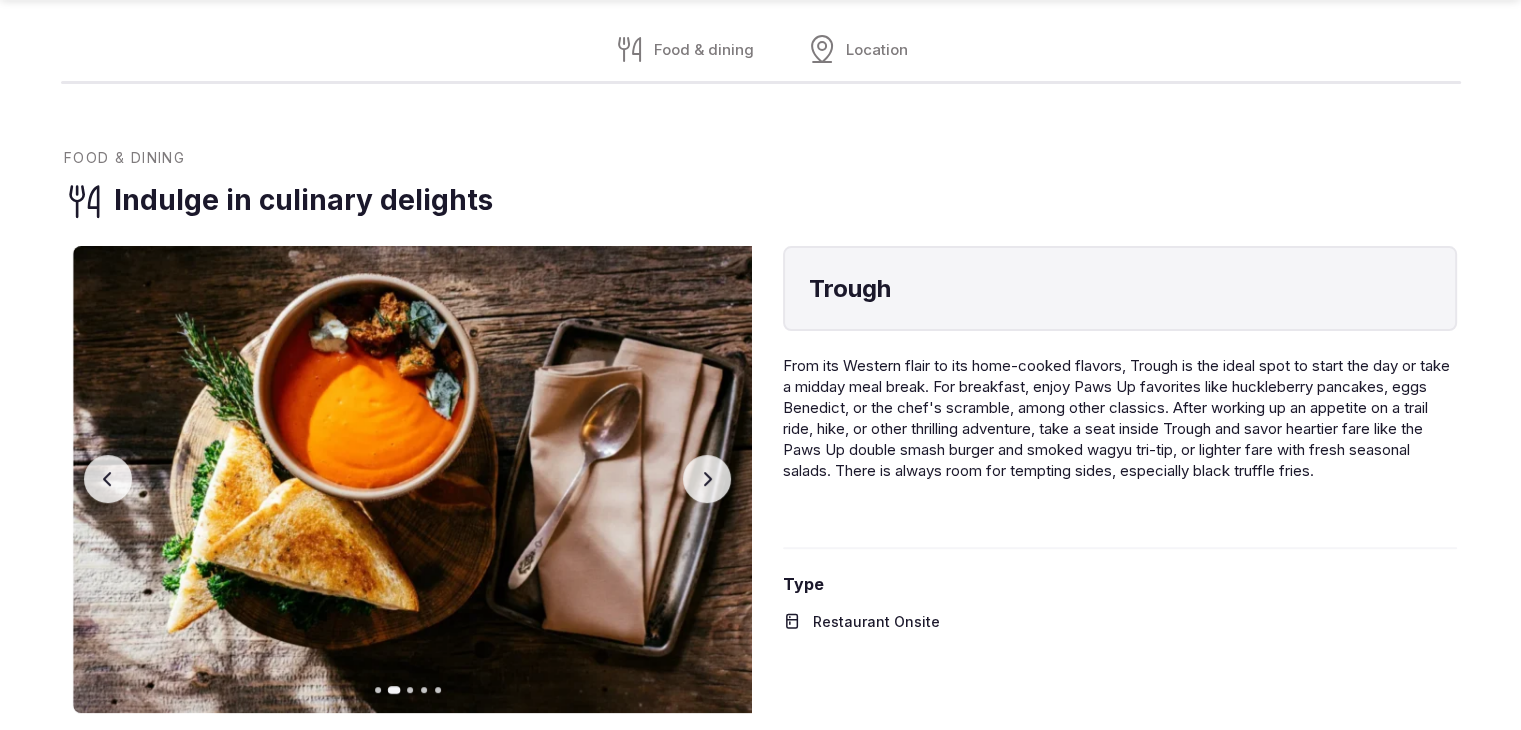 click 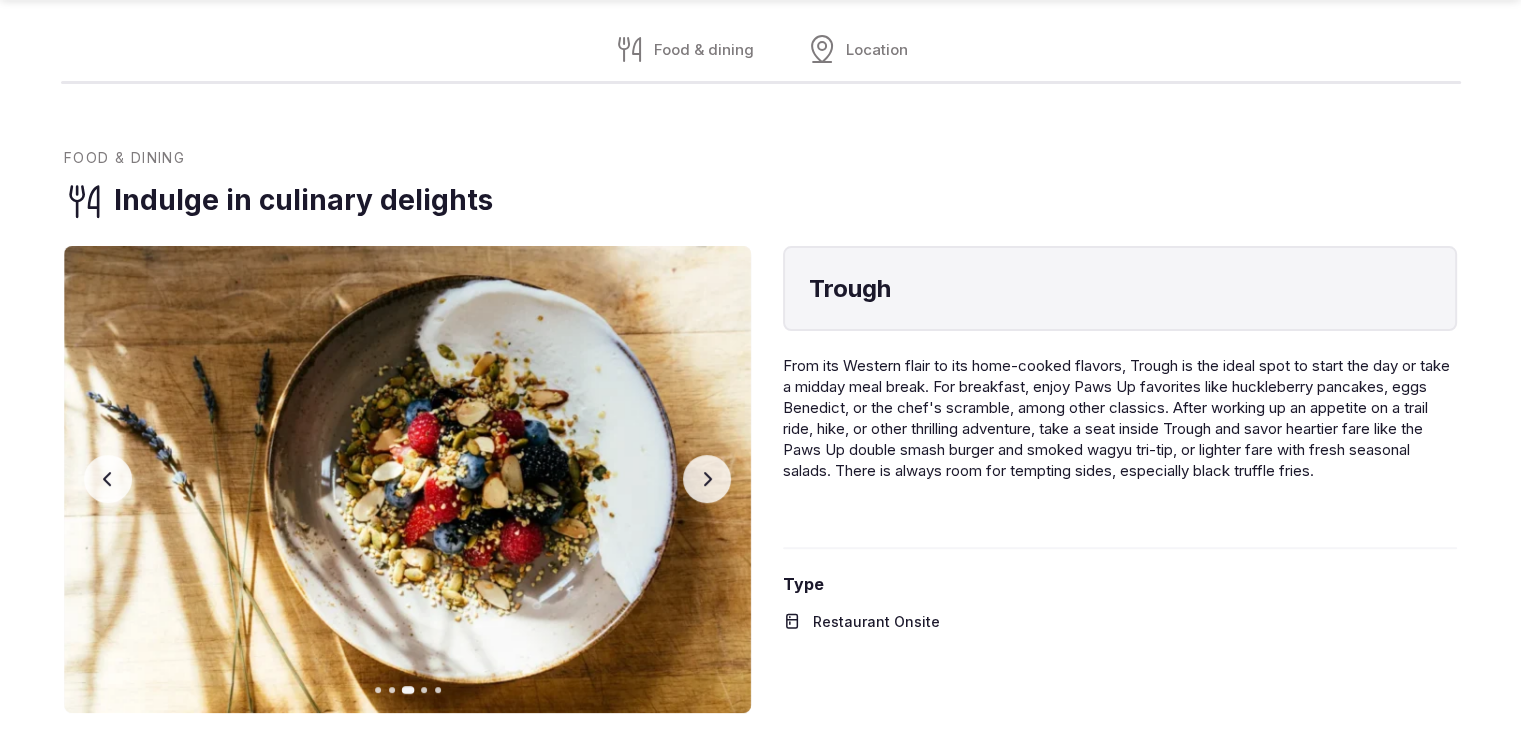 click on "Next slide" at bounding box center (707, 479) 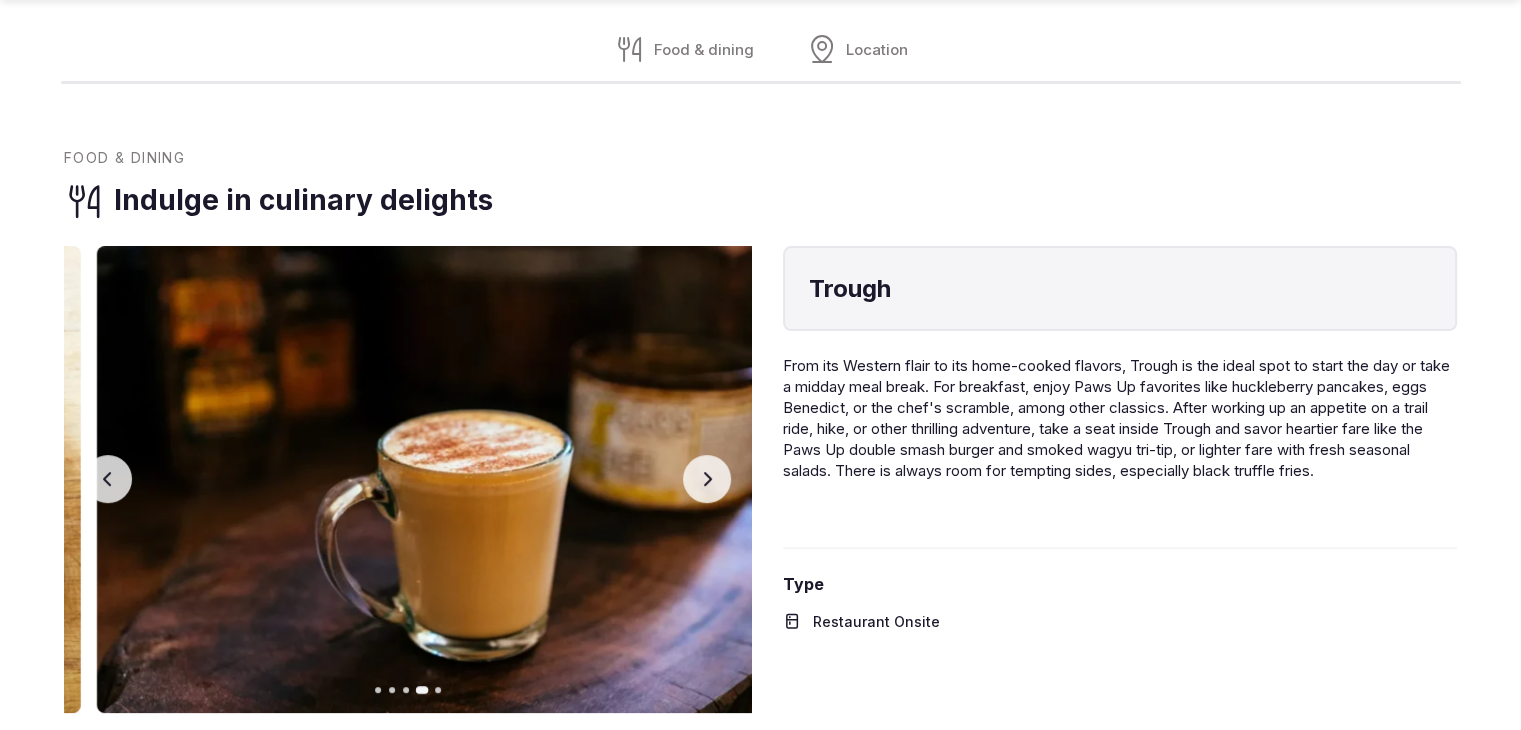 click on "Next slide" at bounding box center (707, 479) 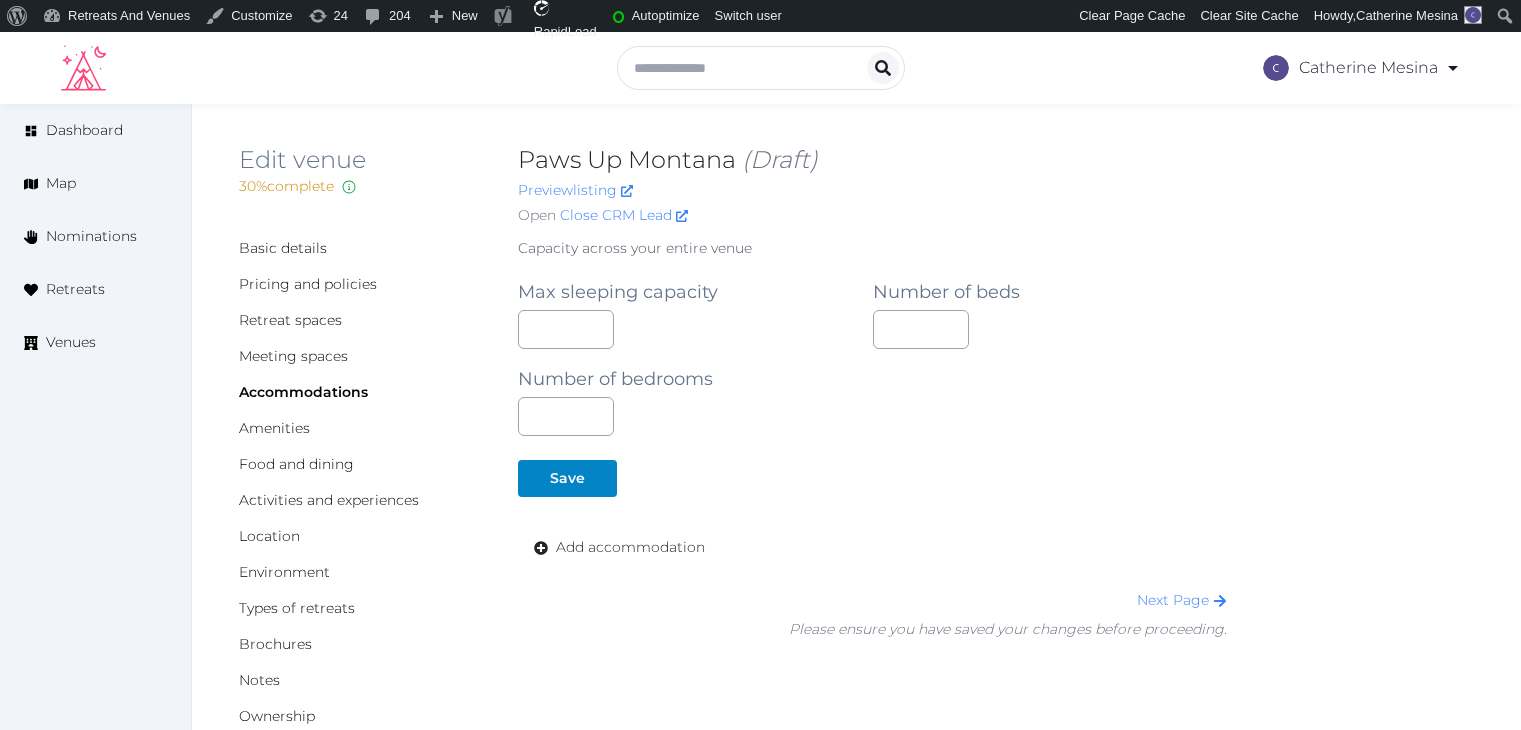 scroll, scrollTop: 0, scrollLeft: 0, axis: both 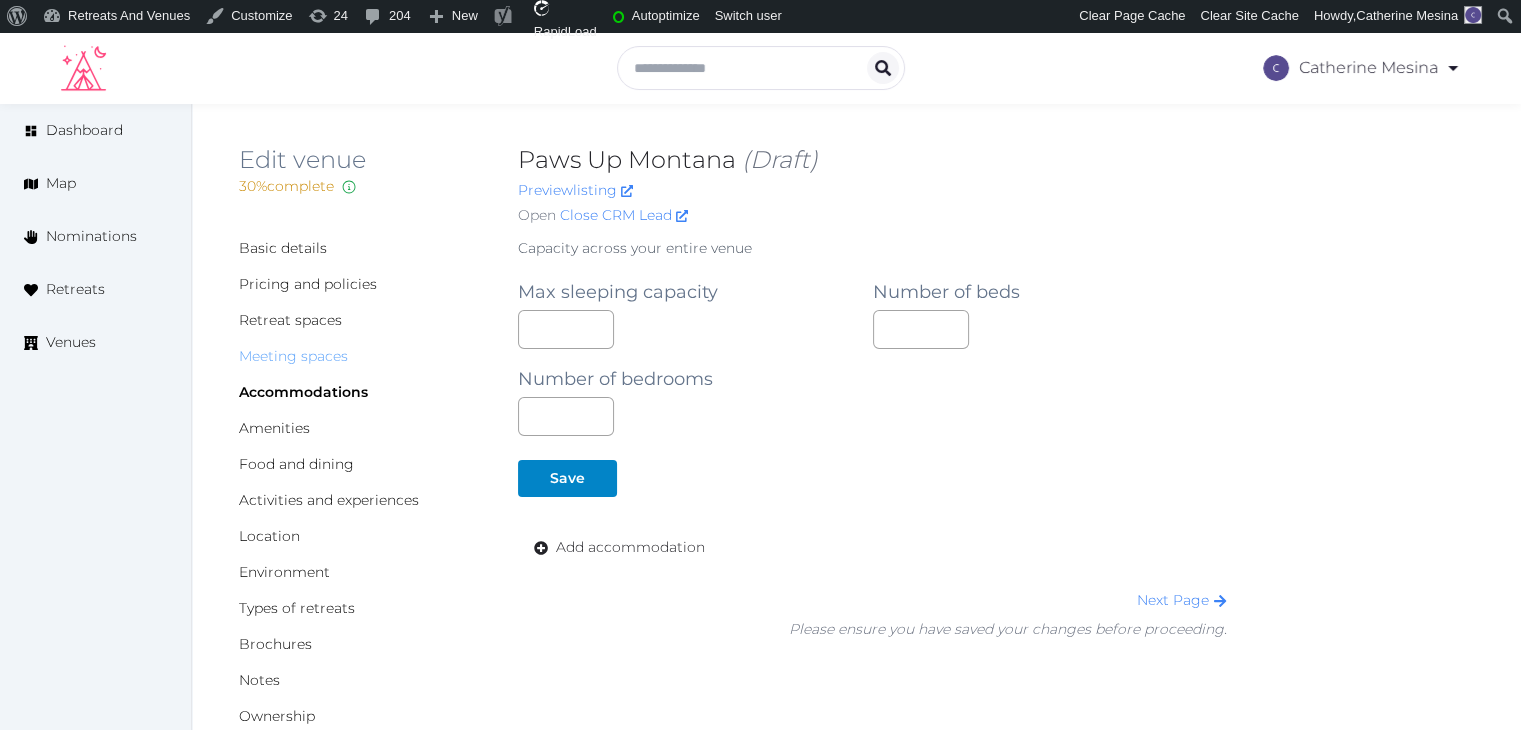 click on "Meeting spaces" at bounding box center [293, 356] 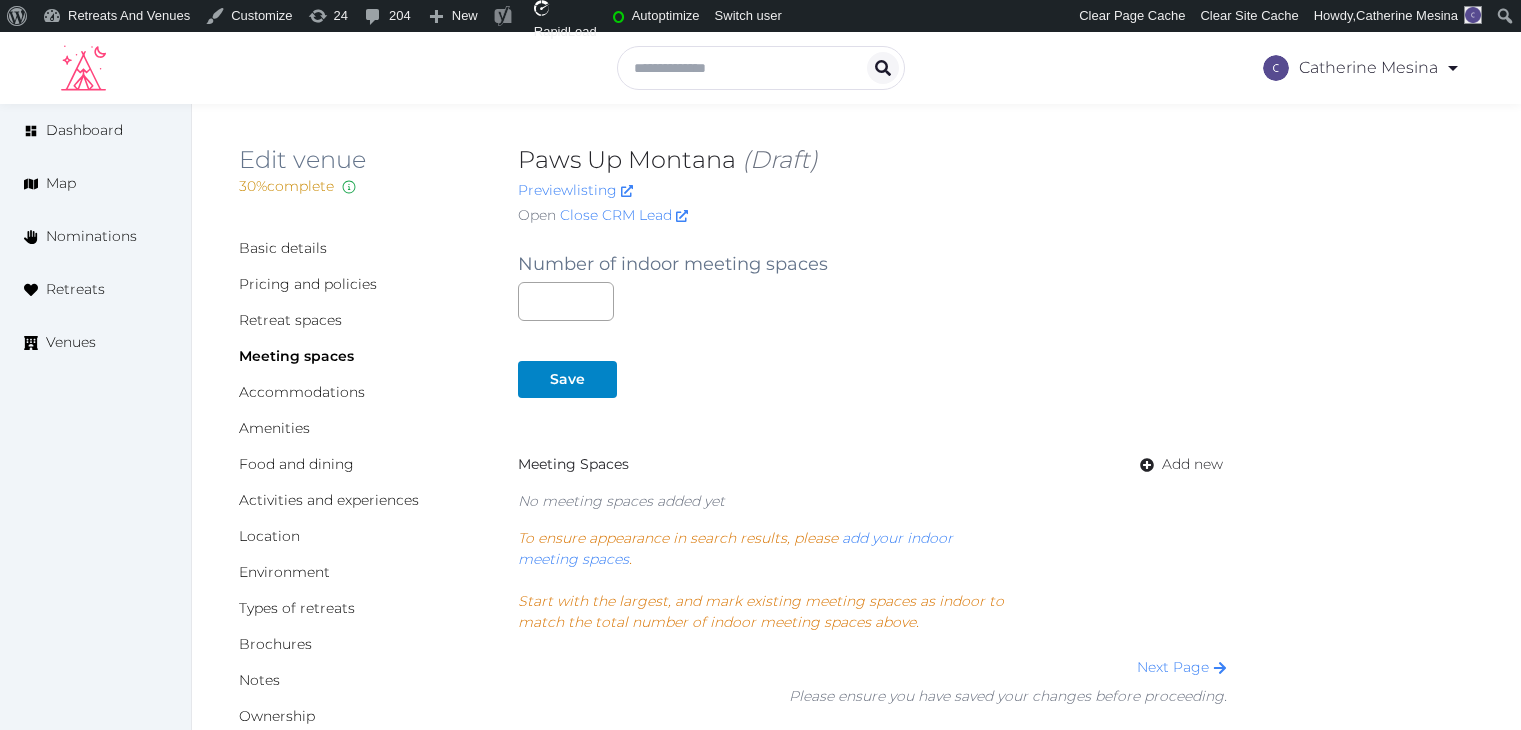 scroll, scrollTop: 0, scrollLeft: 0, axis: both 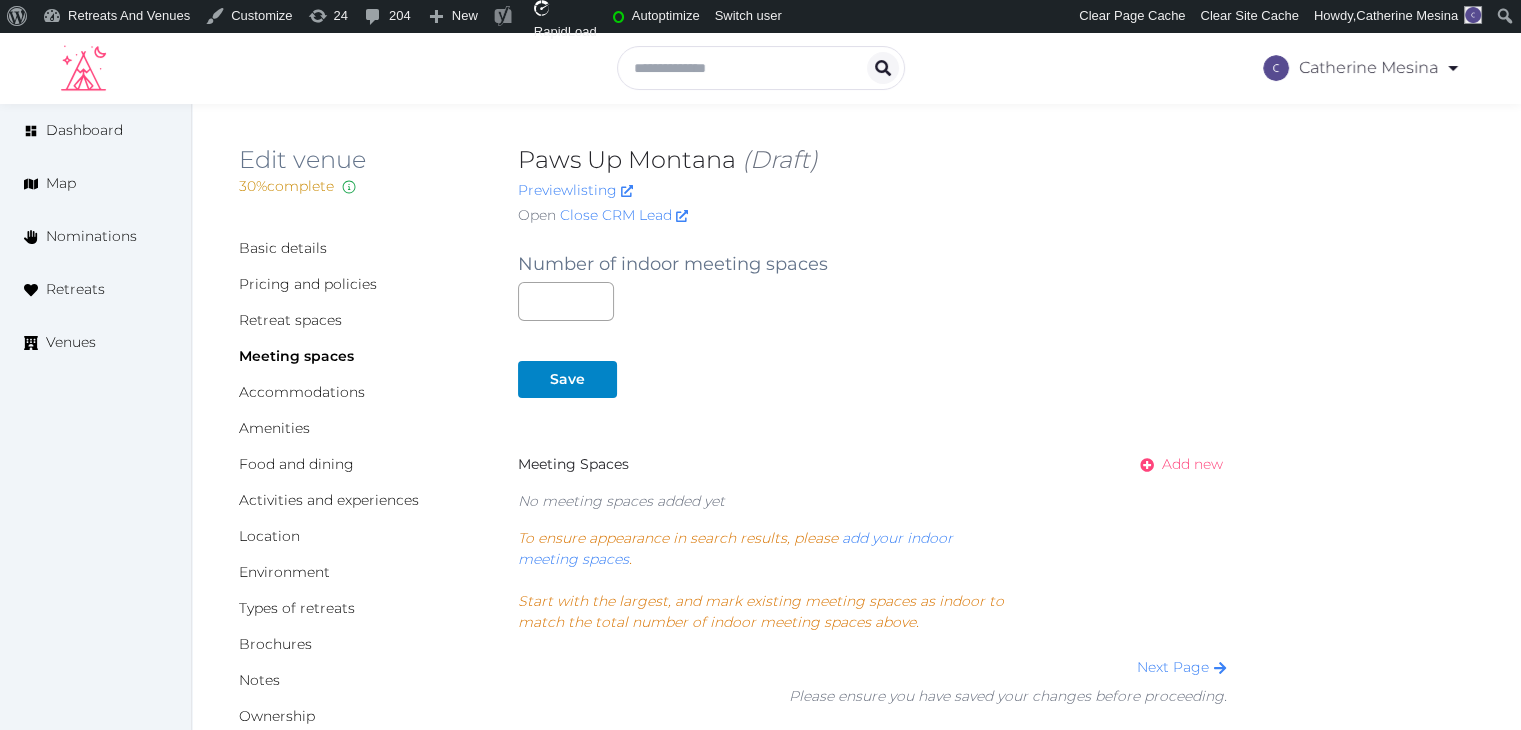click on "Add new" at bounding box center [1192, 464] 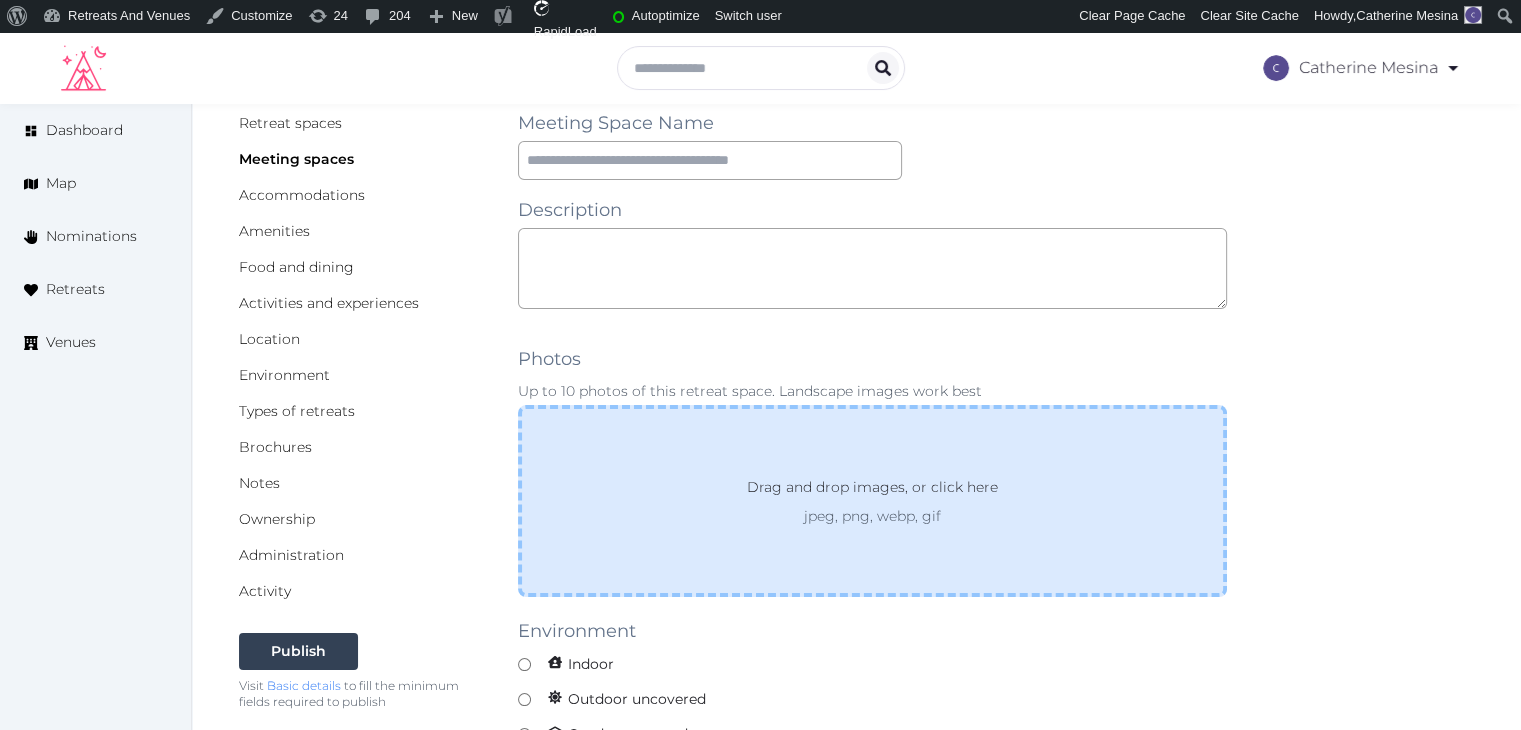 scroll, scrollTop: 200, scrollLeft: 0, axis: vertical 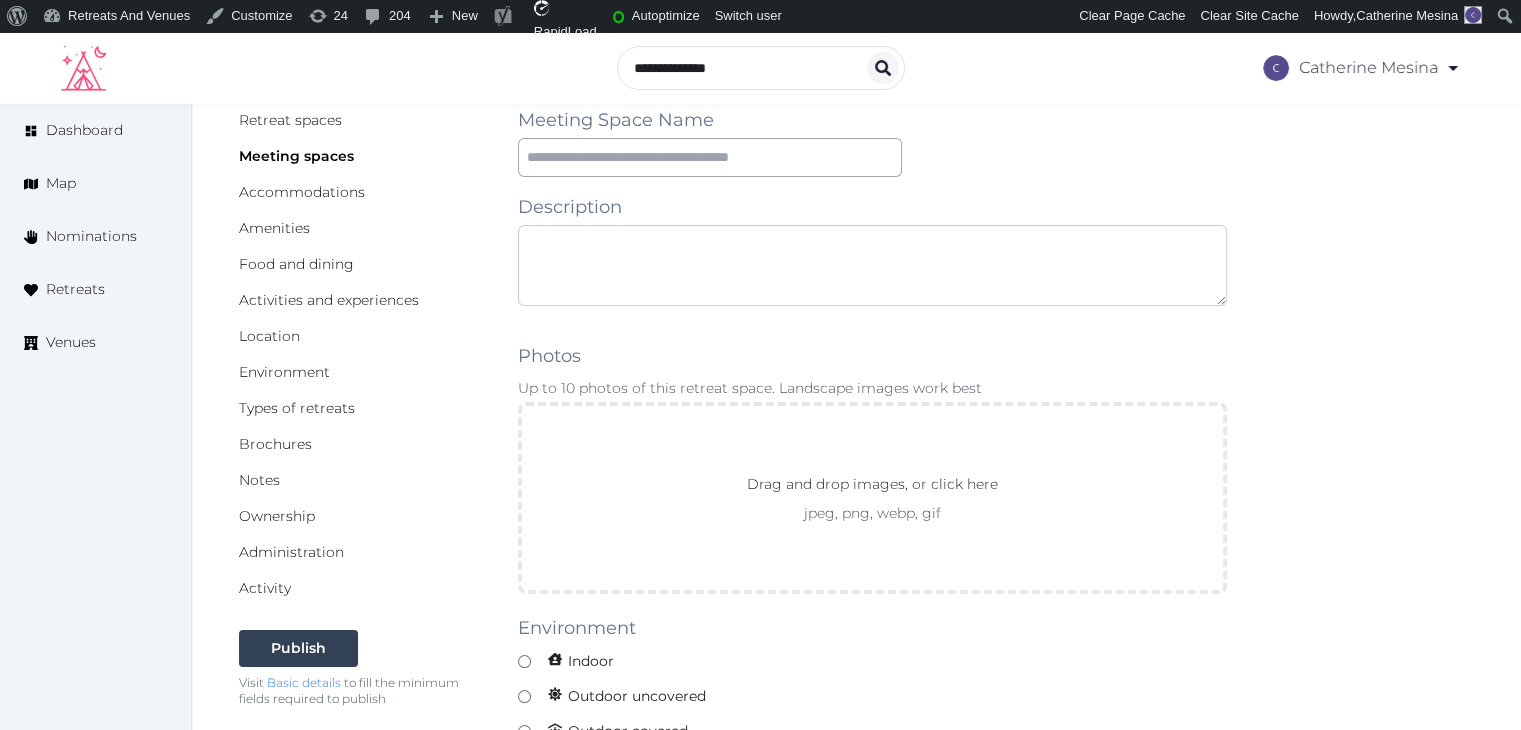 click at bounding box center [872, 265] 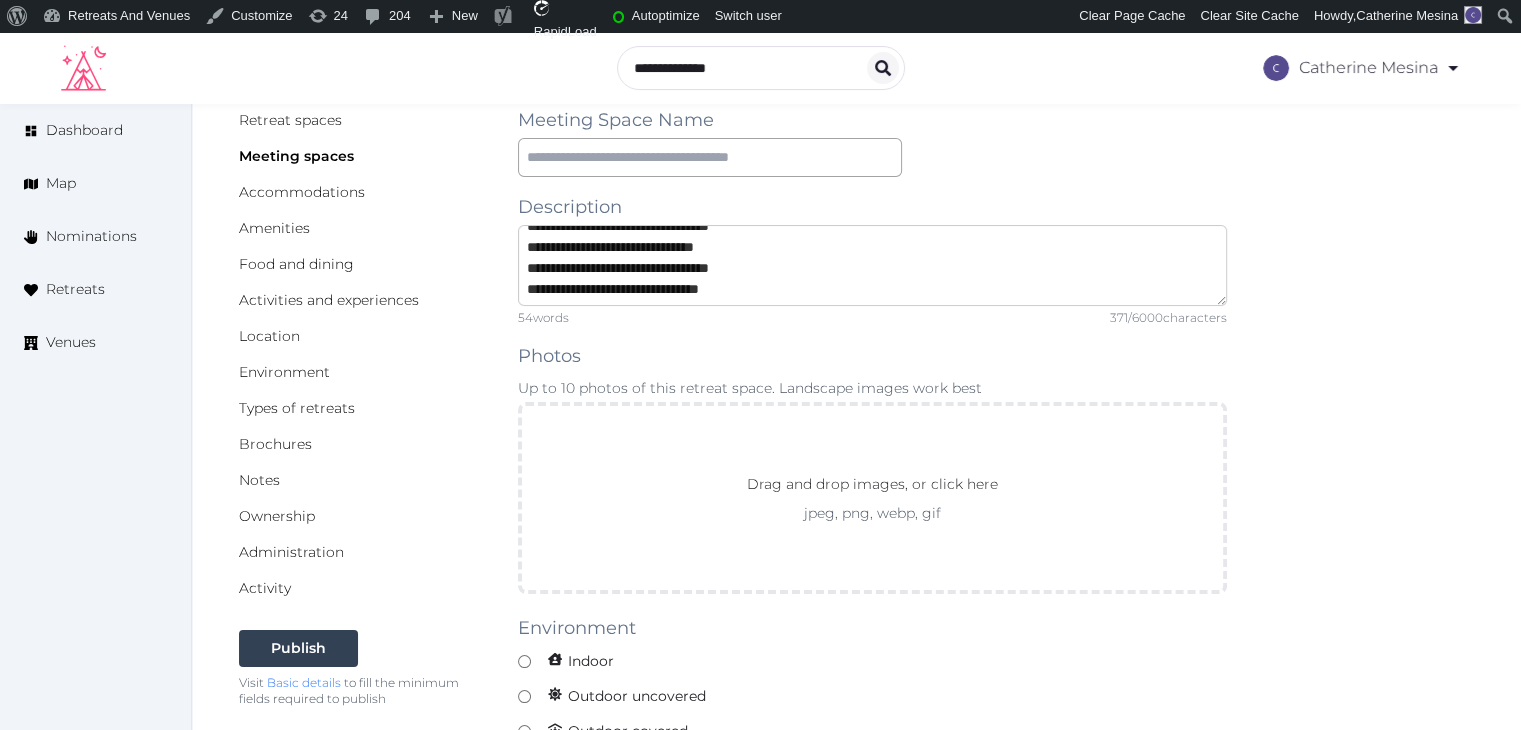 scroll, scrollTop: 0, scrollLeft: 0, axis: both 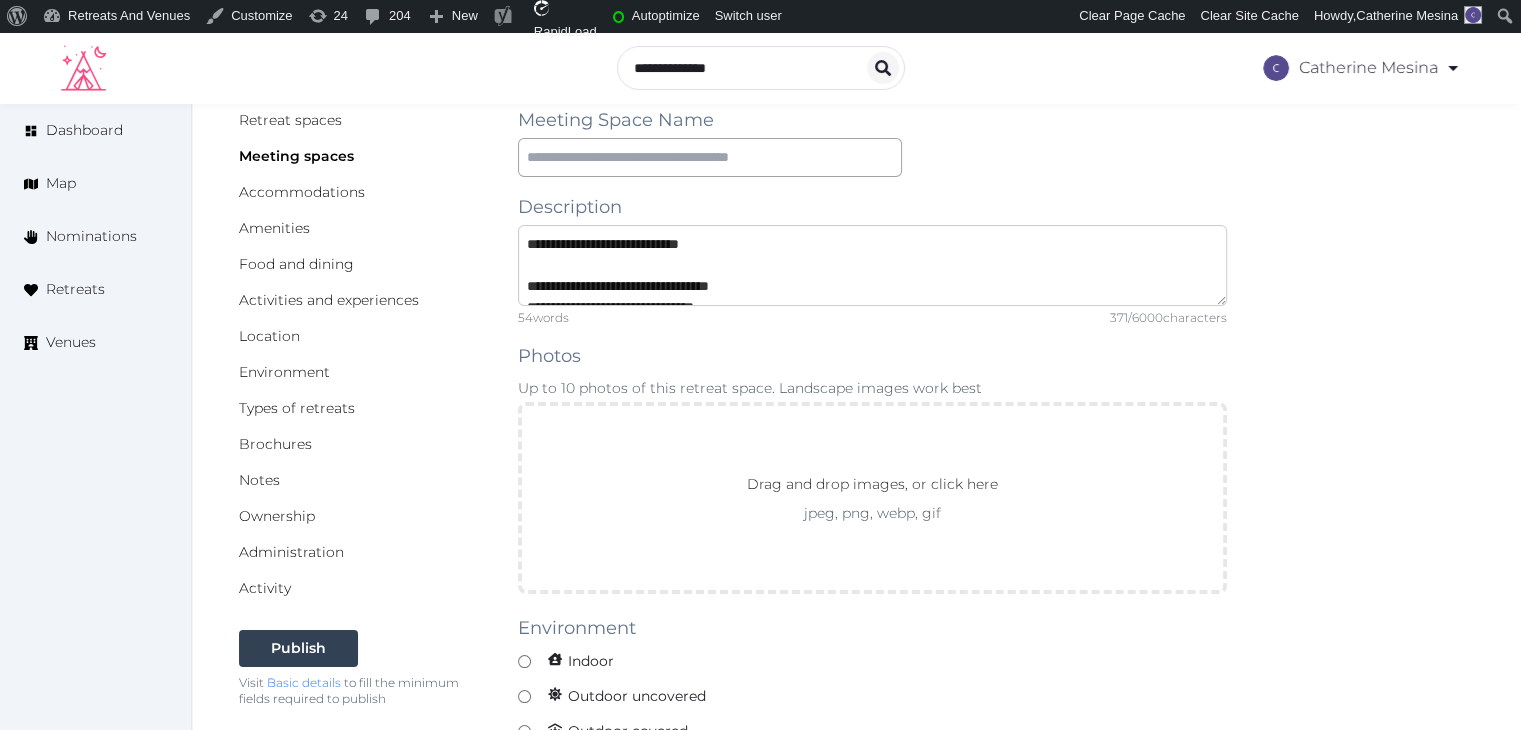 drag, startPoint x: 623, startPoint y: 248, endPoint x: 500, endPoint y: 241, distance: 123.19903 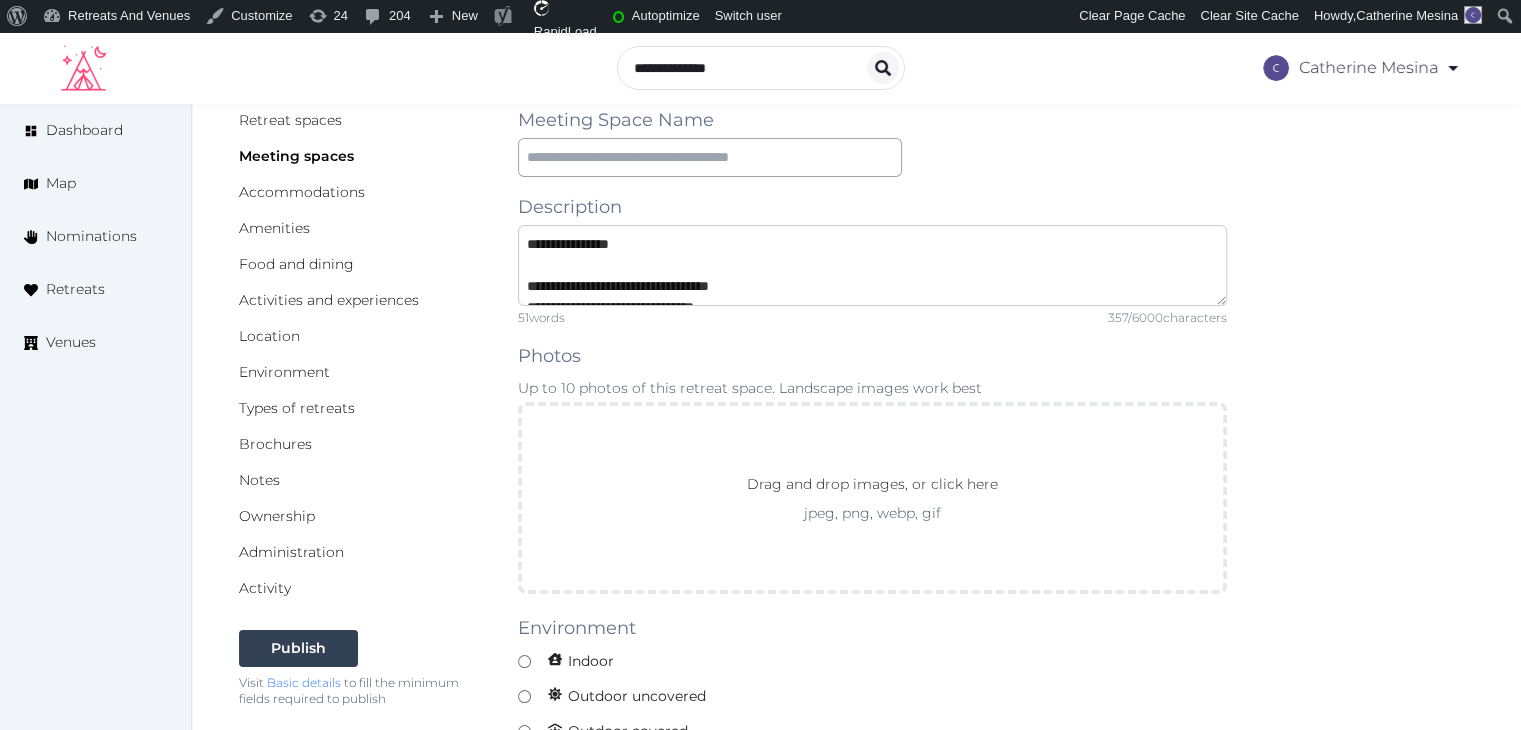 type on "**********" 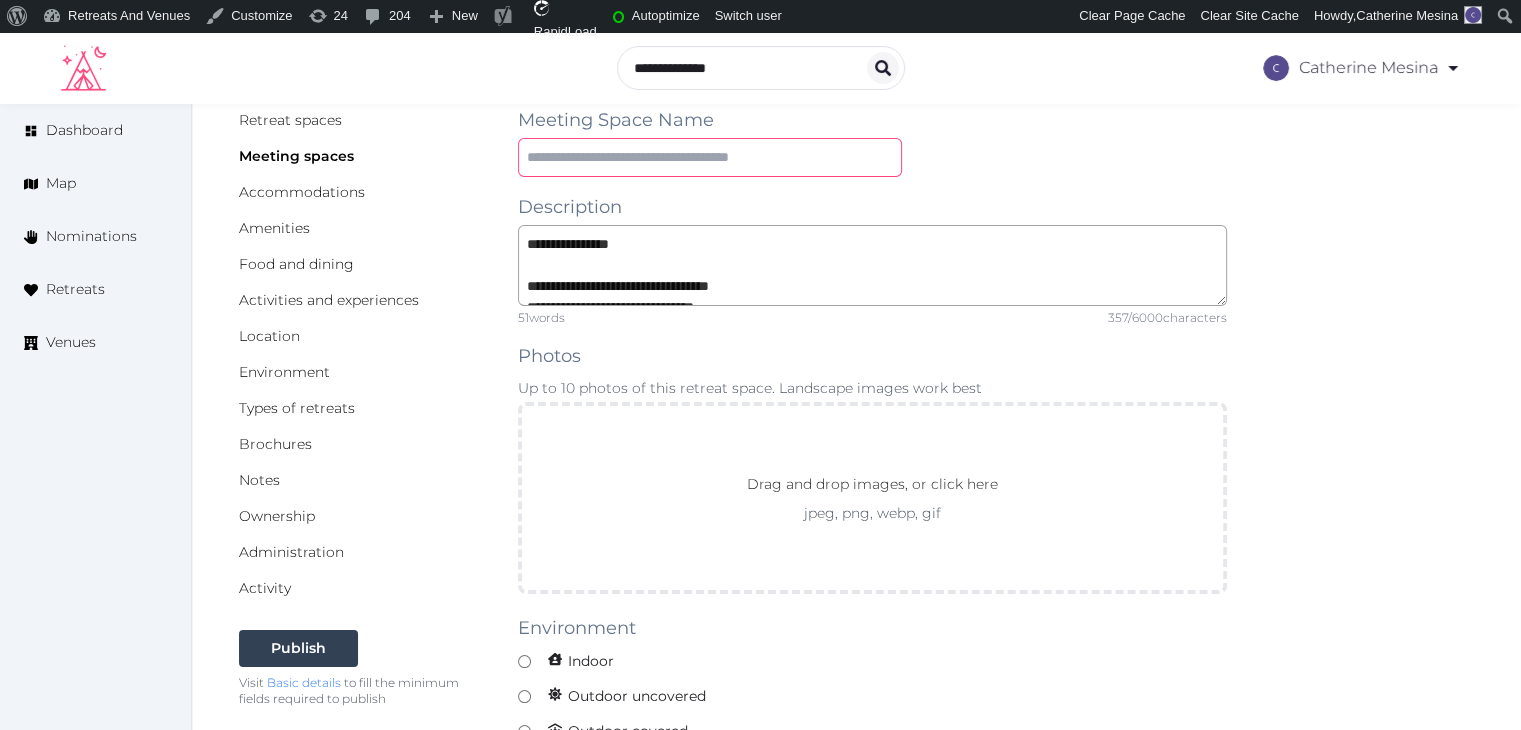 click at bounding box center [710, 157] 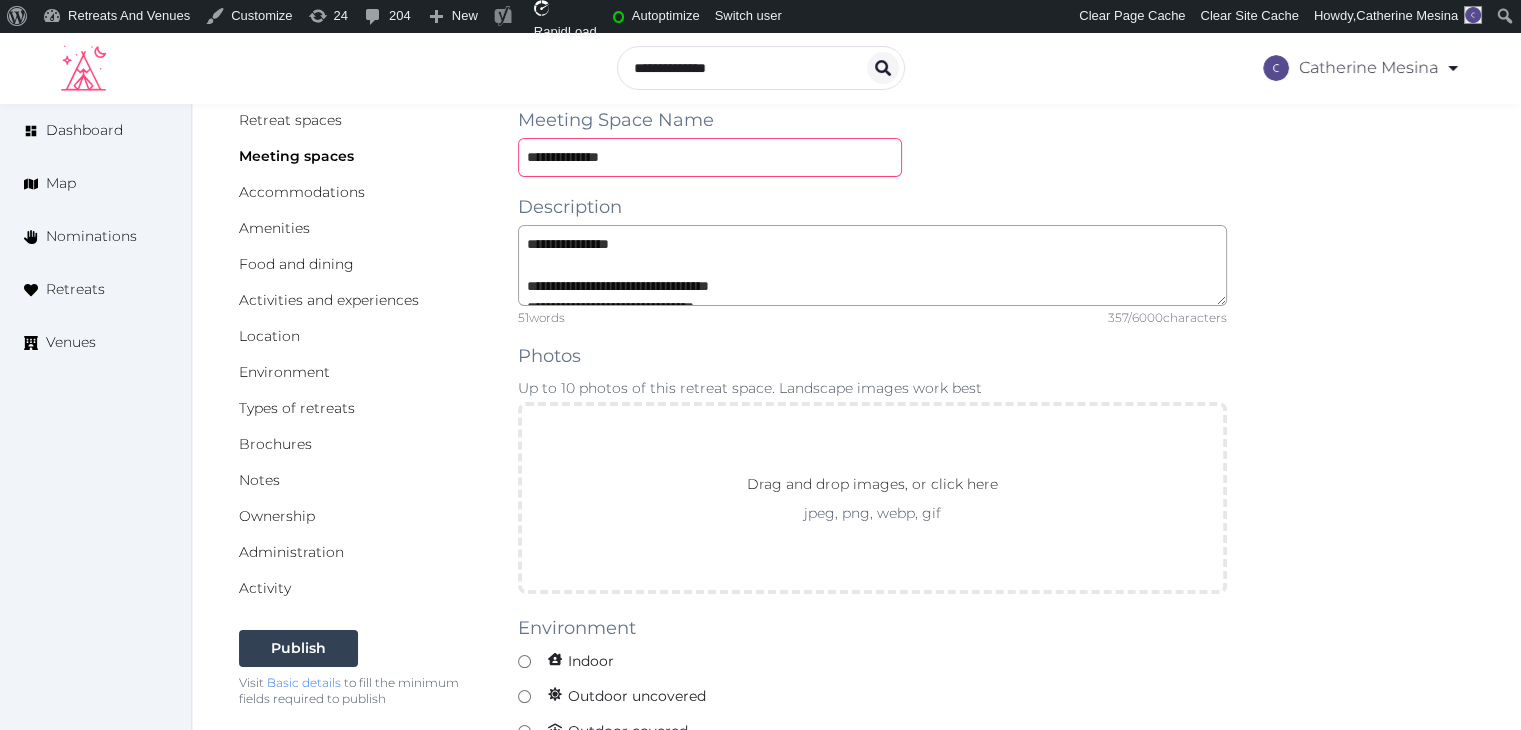 type on "**********" 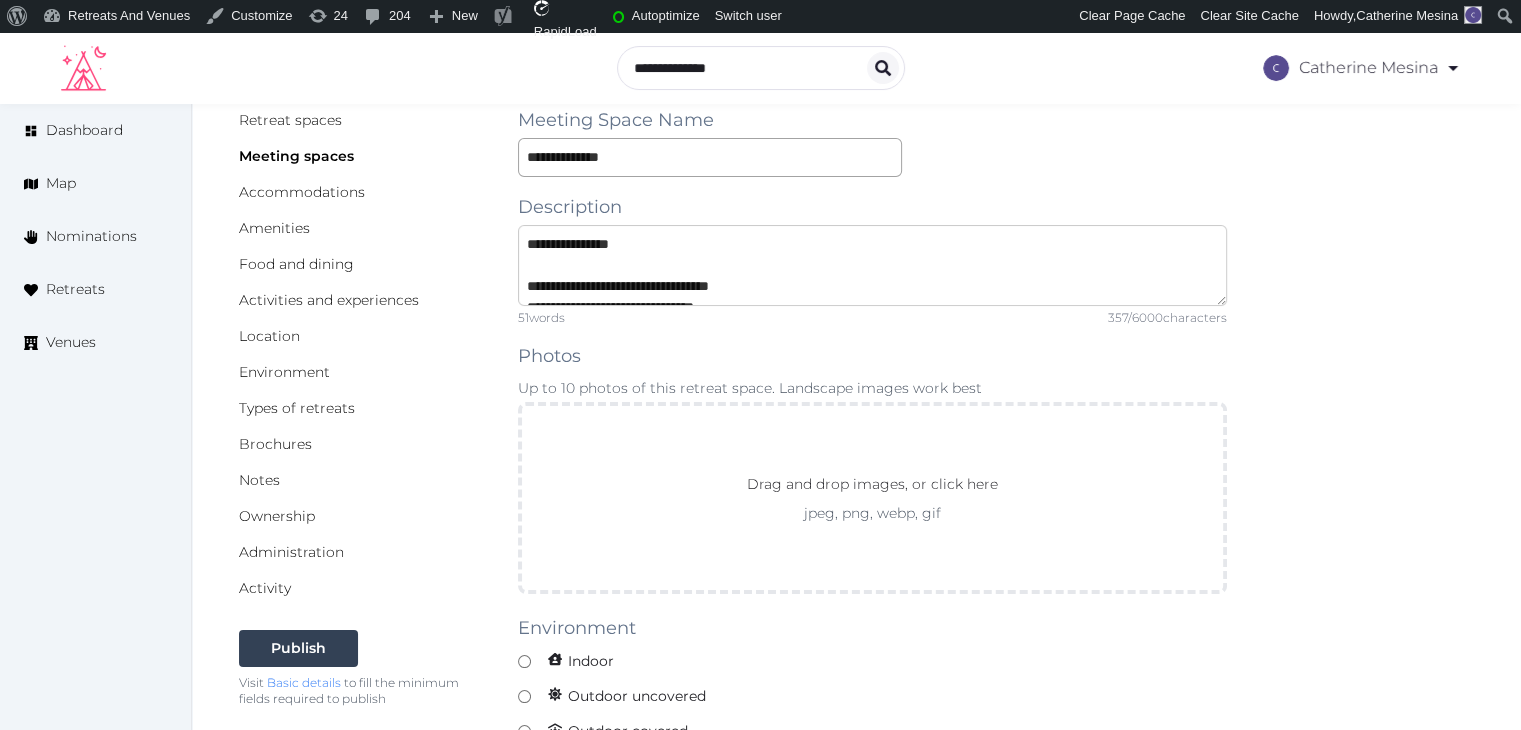 click on "**********" at bounding box center [872, 265] 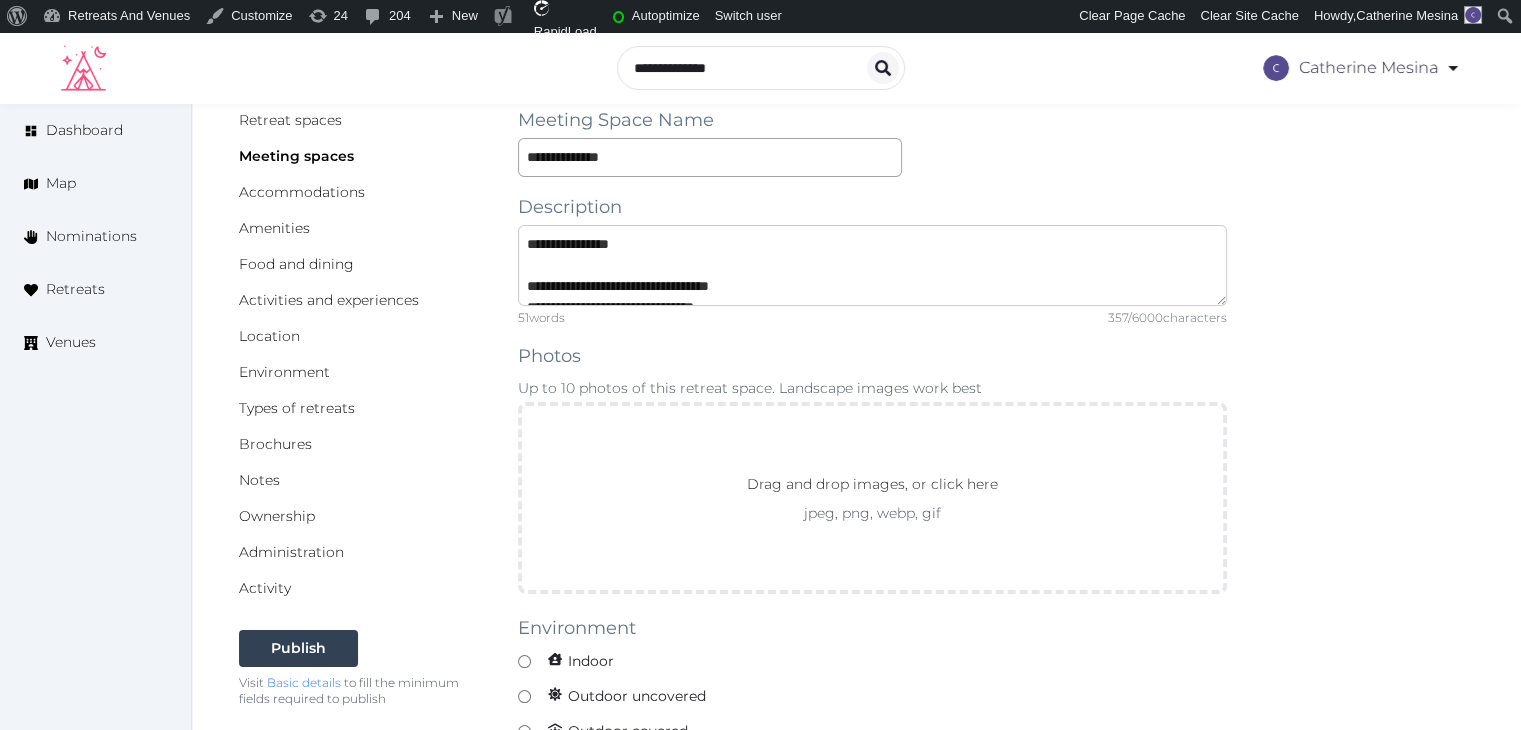 click on "**********" at bounding box center [872, 265] 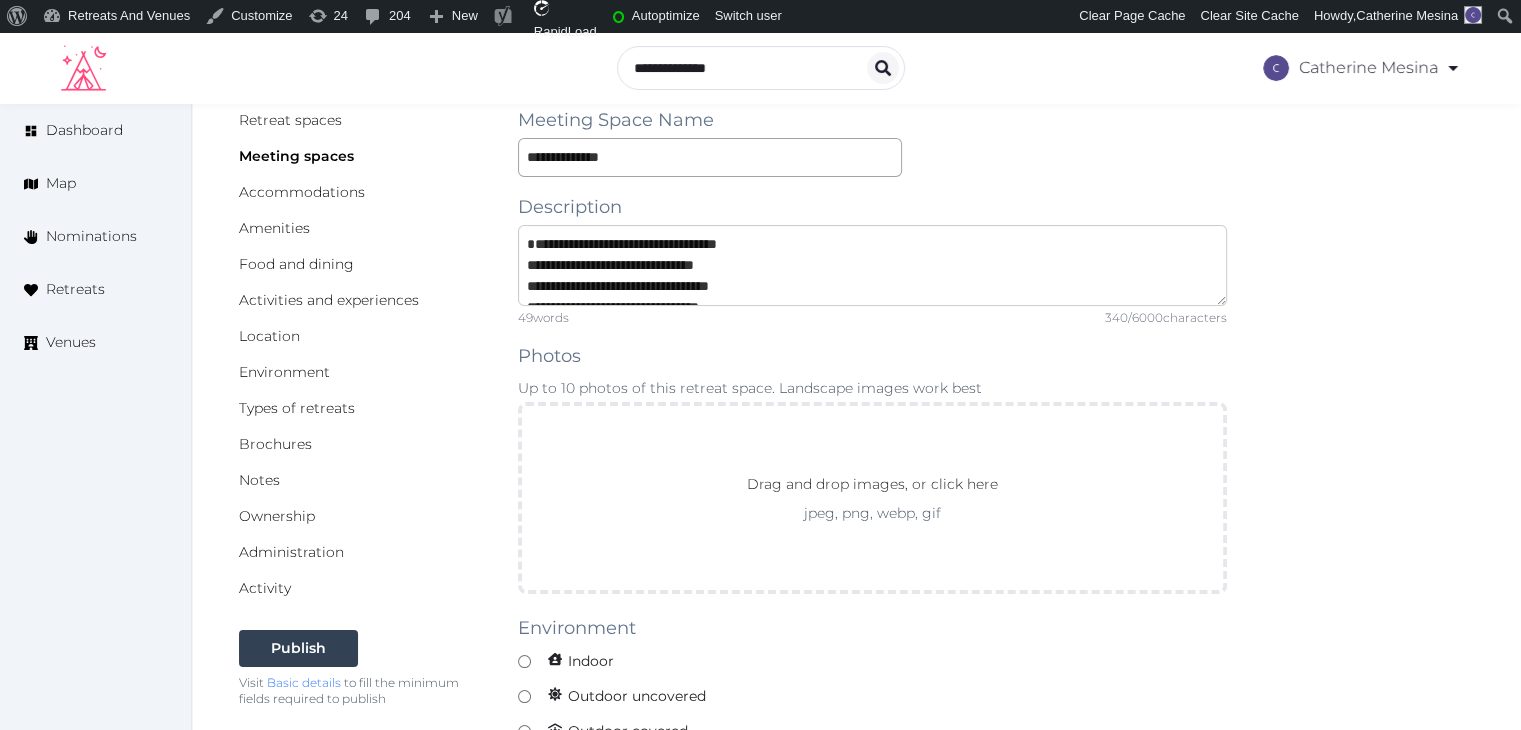 type on "**********" 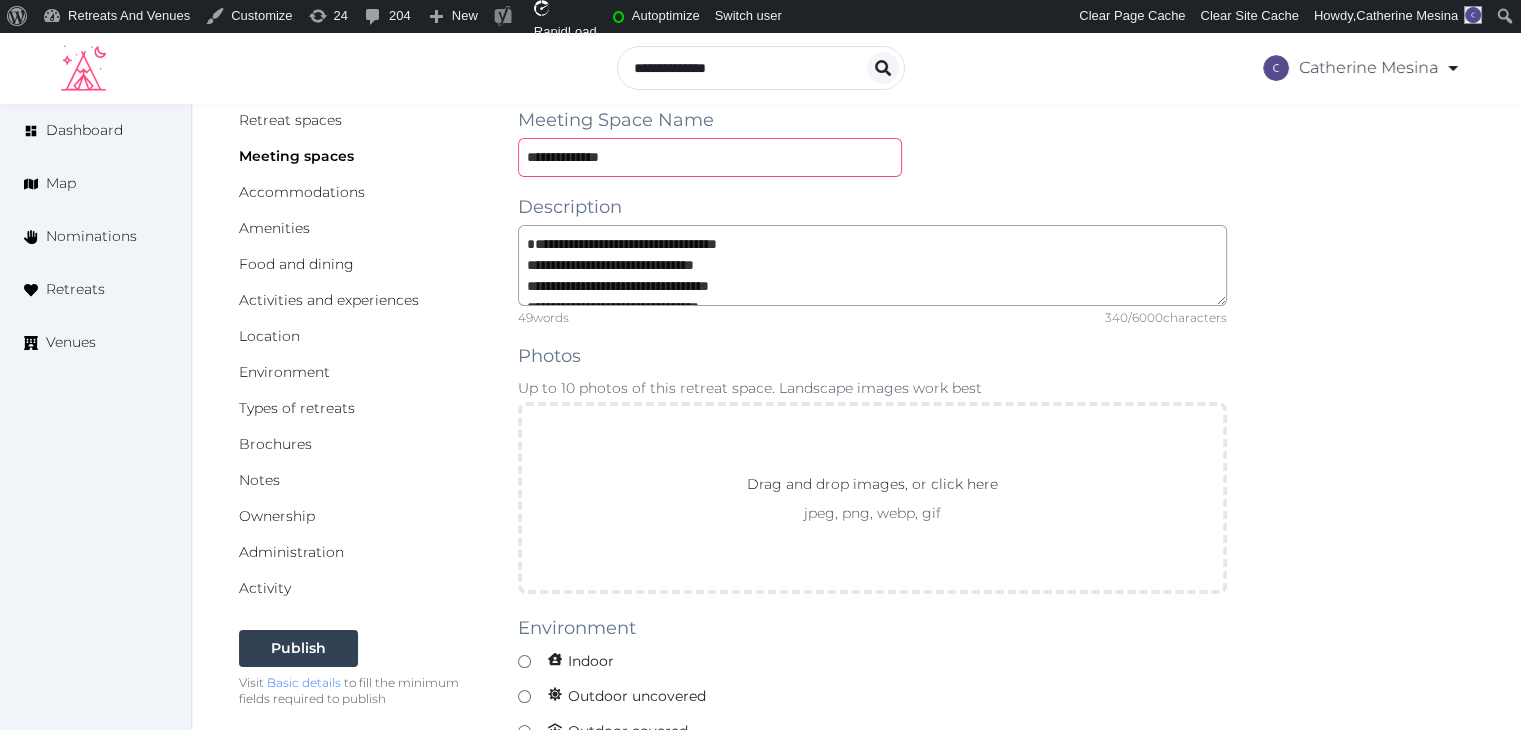 click on "**********" at bounding box center [710, 157] 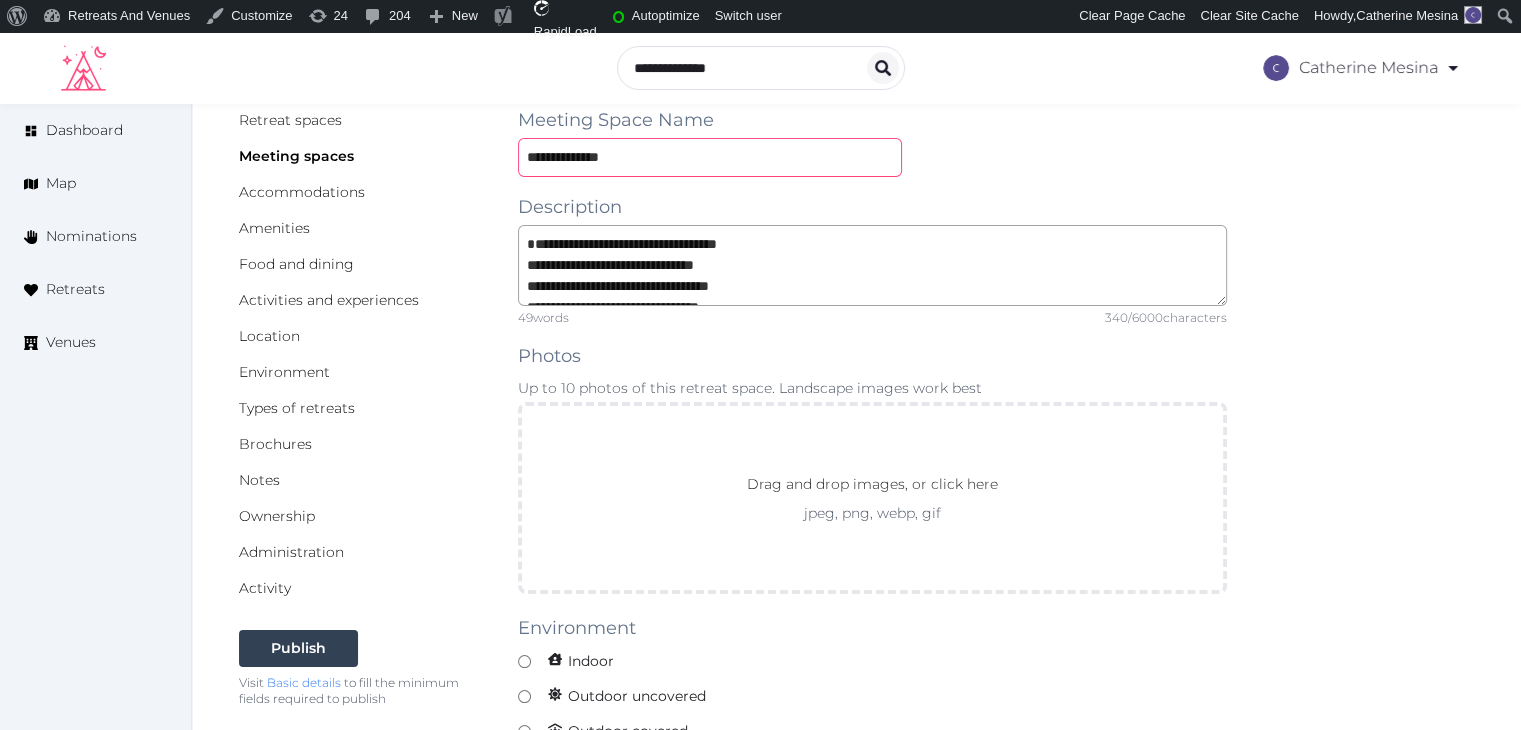 paste on "**********" 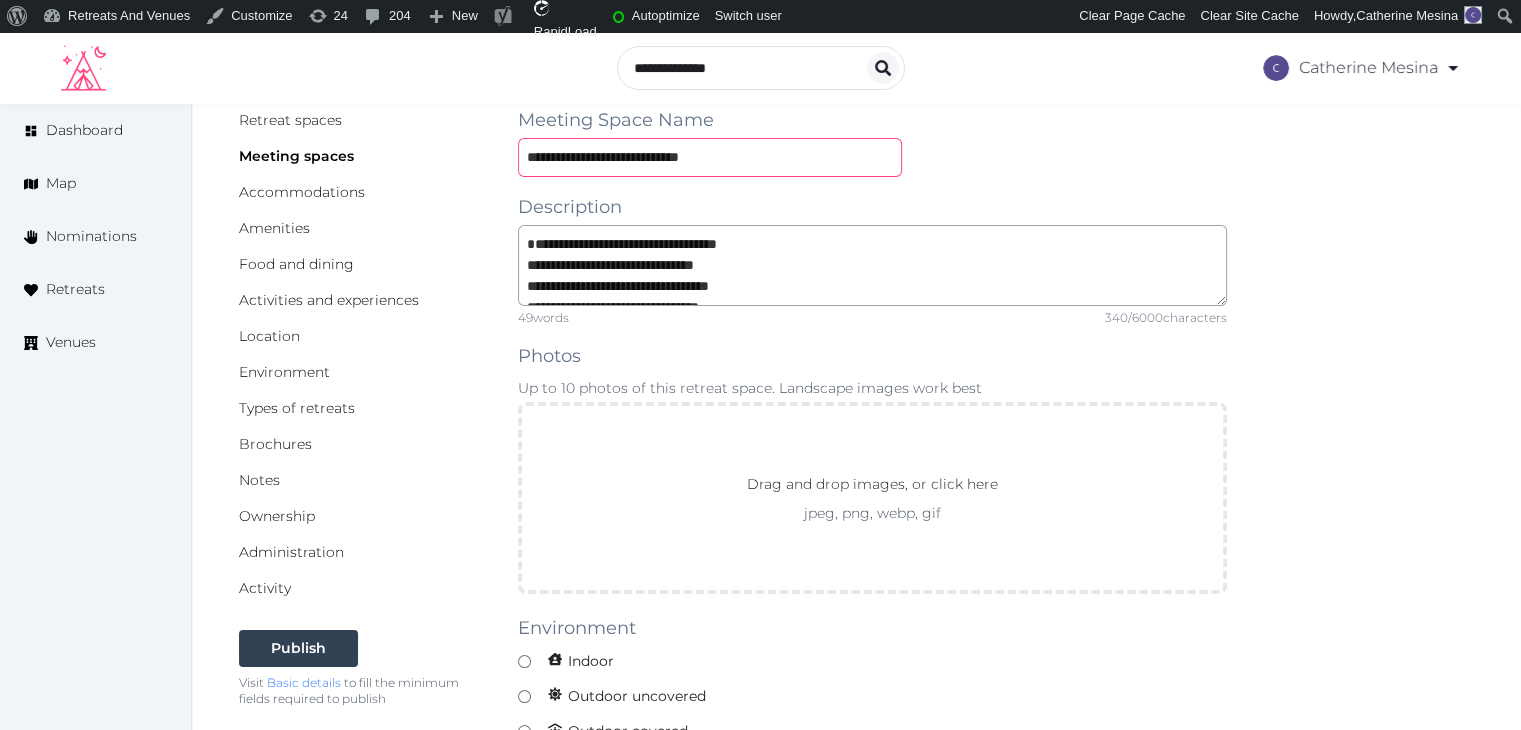 drag, startPoint x: 626, startPoint y: 159, endPoint x: 649, endPoint y: 192, distance: 40.22437 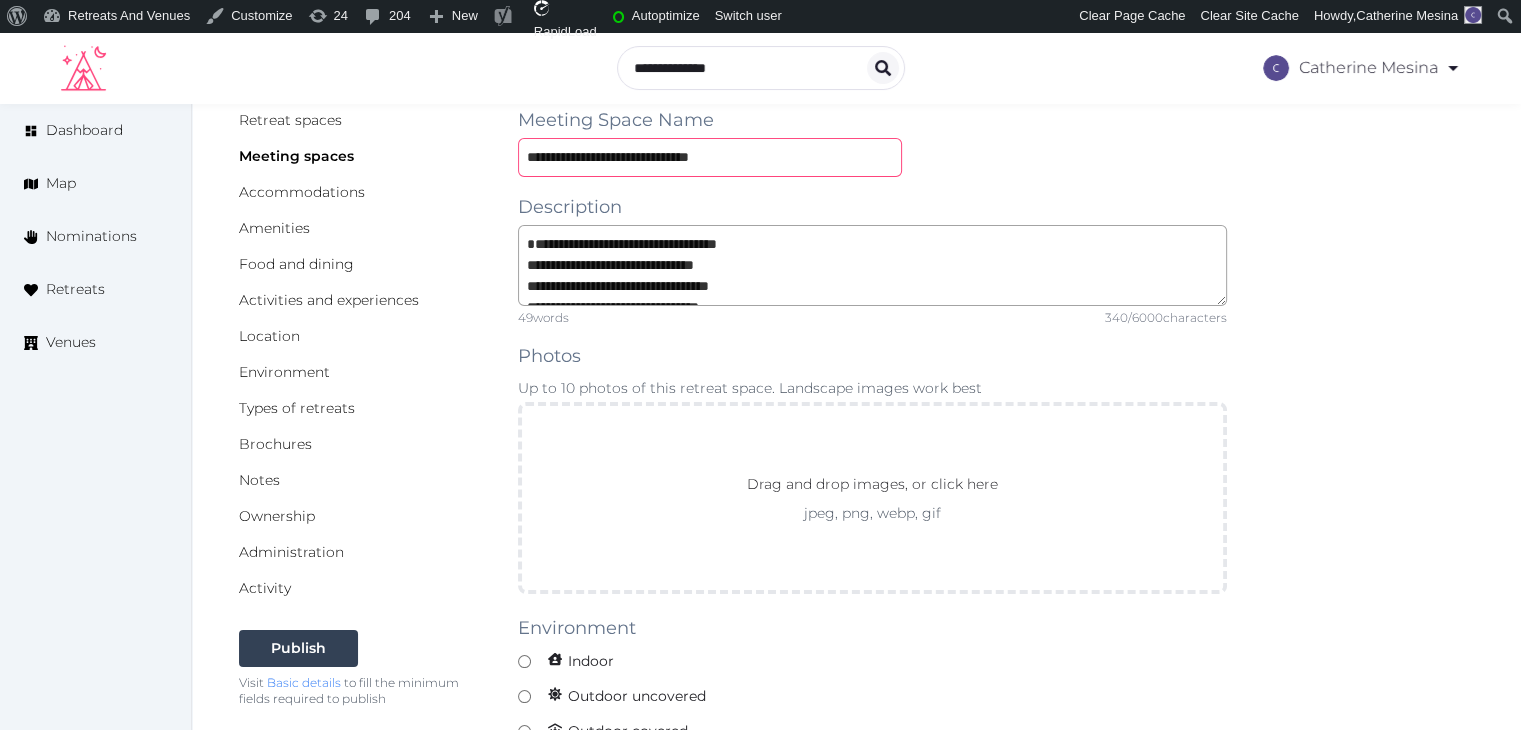 type on "**********" 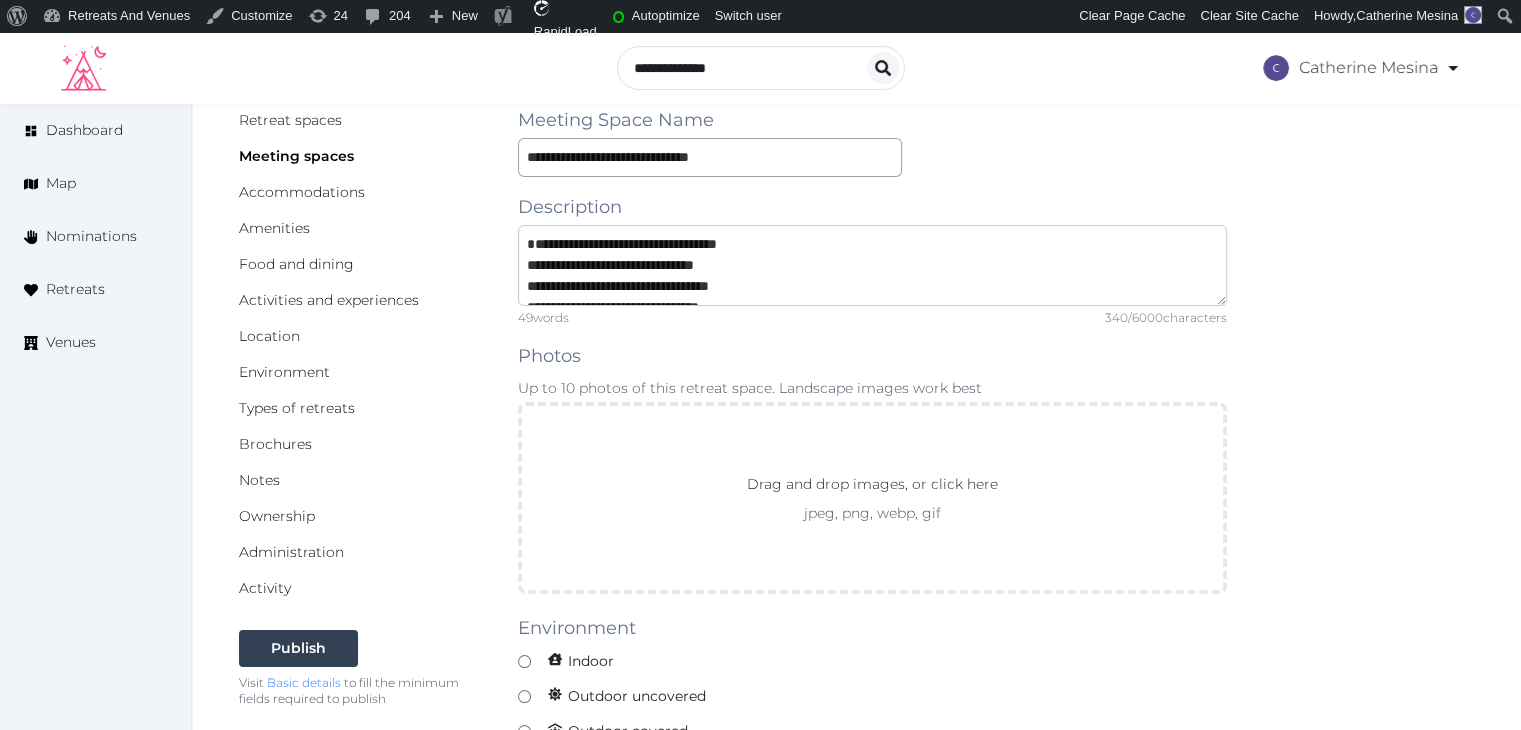 click on "**********" at bounding box center [872, 265] 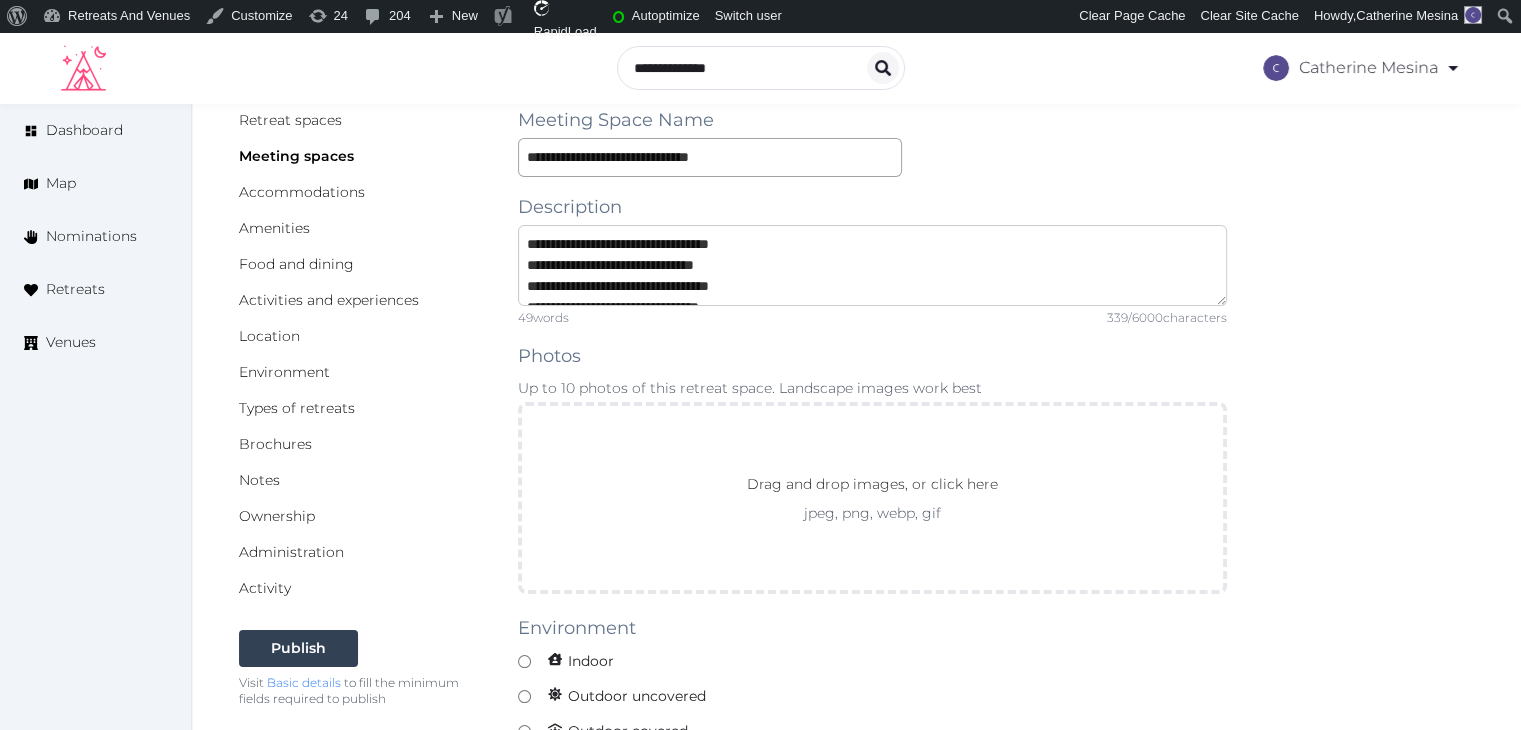 click on "**********" at bounding box center [872, 265] 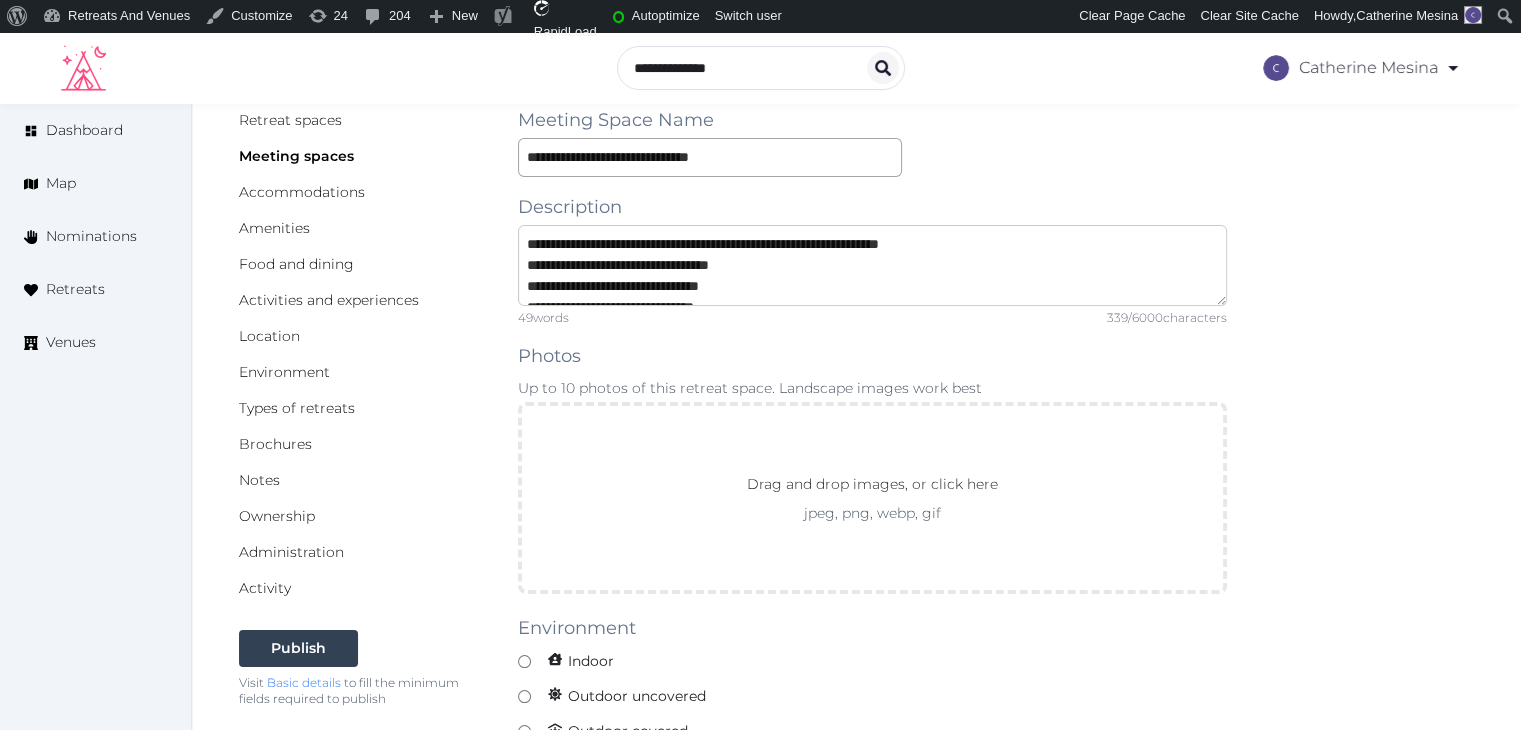 click on "**********" at bounding box center [872, 265] 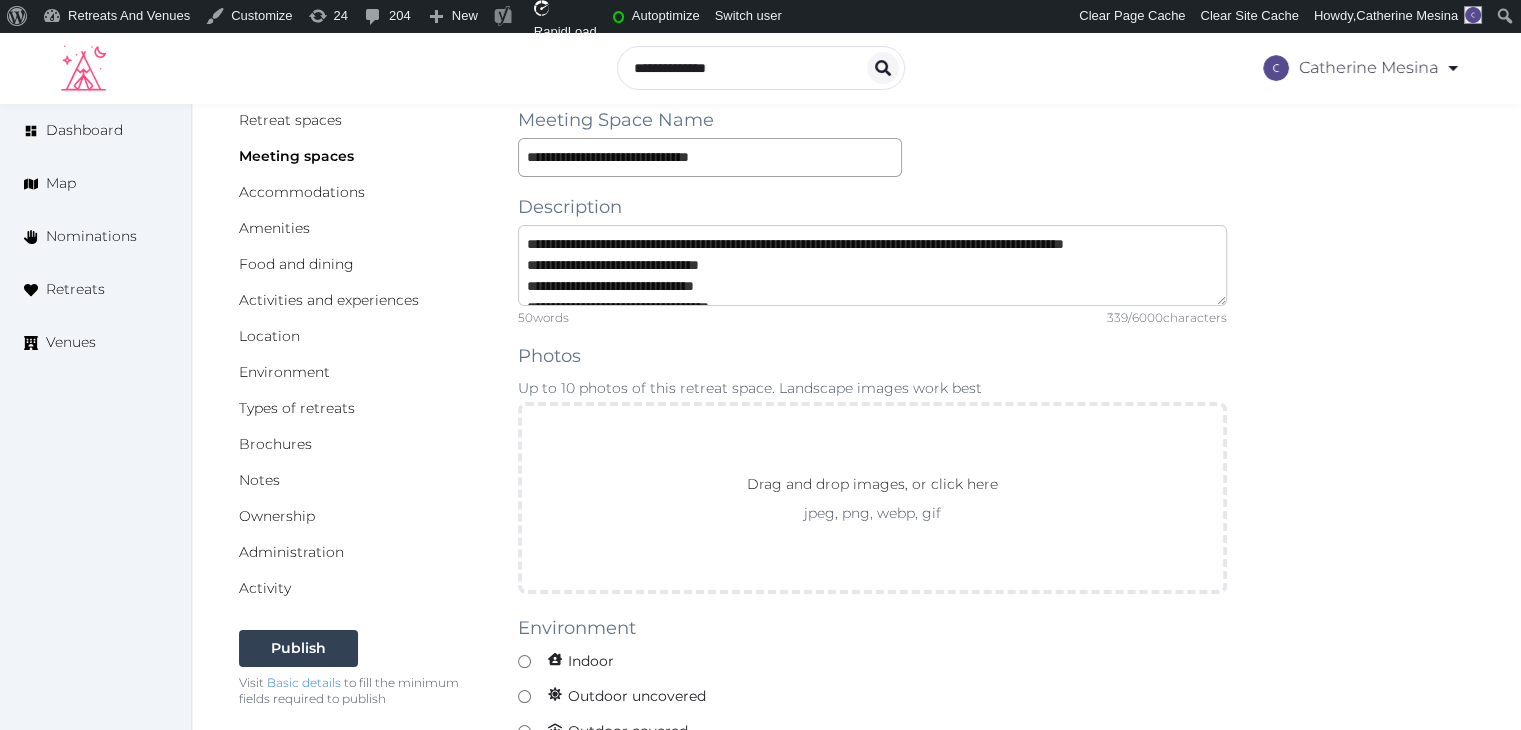 click on "**********" at bounding box center (872, 265) 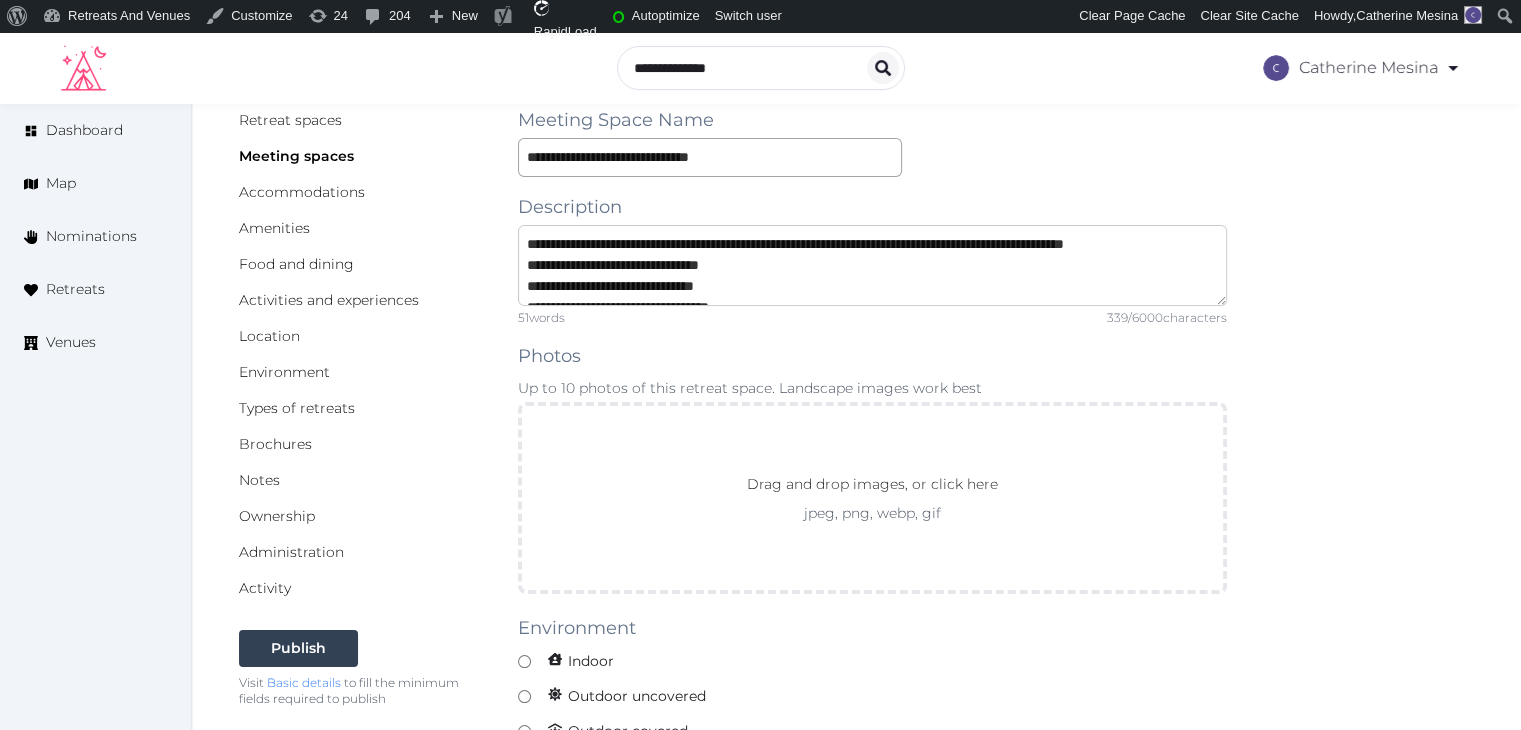 drag, startPoint x: 527, startPoint y: 265, endPoint x: 664, endPoint y: 372, distance: 173.83325 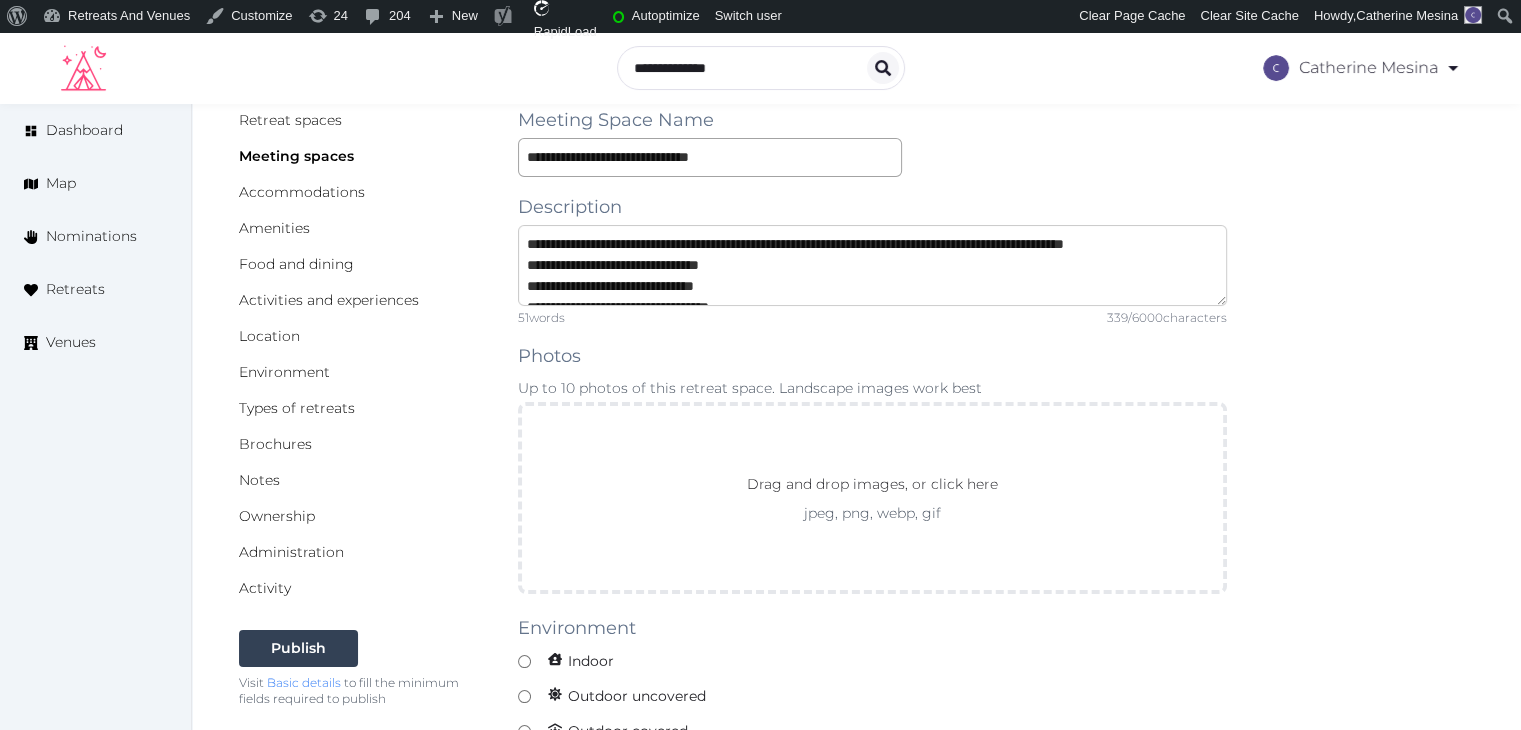 click on "**********" at bounding box center (872, 265) 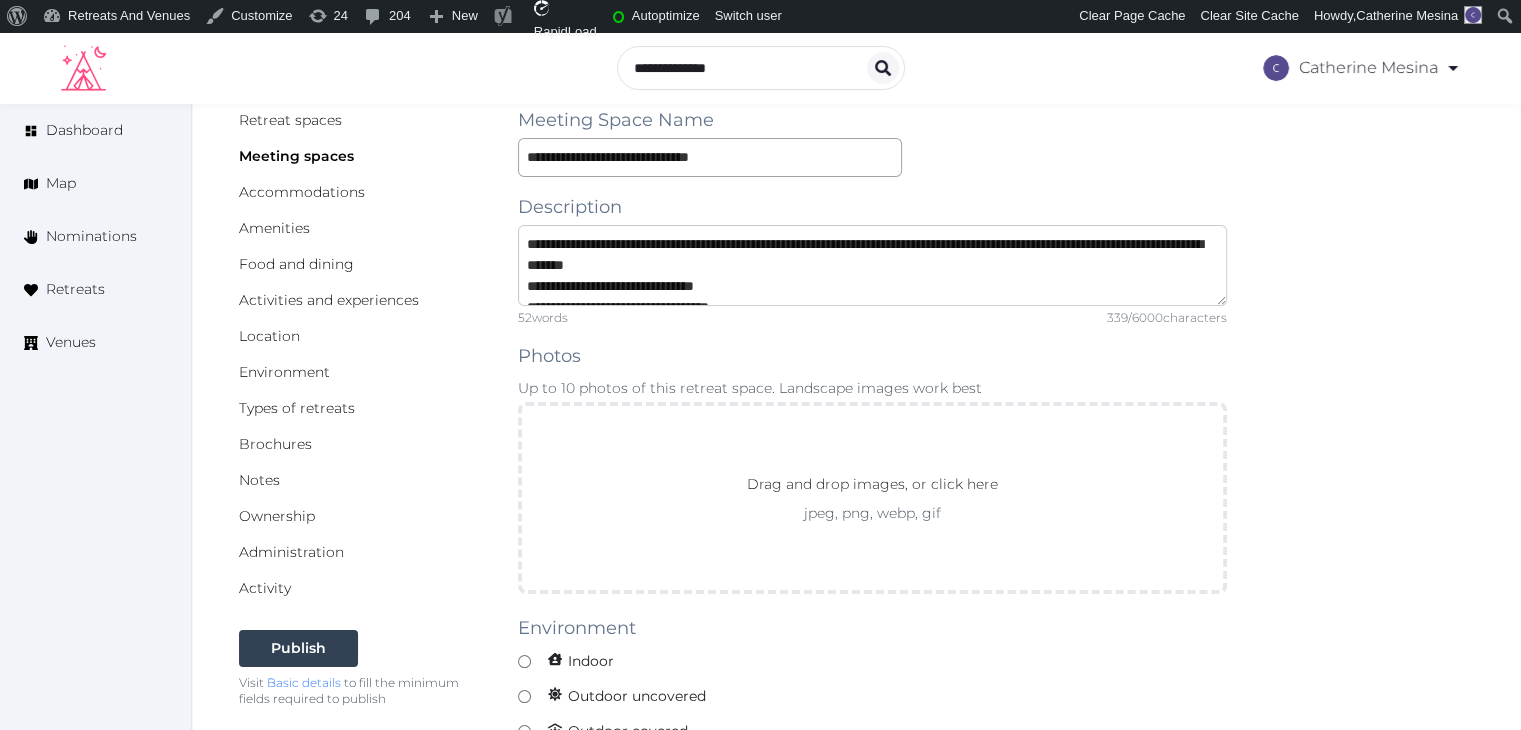 click on "**********" at bounding box center (872, 265) 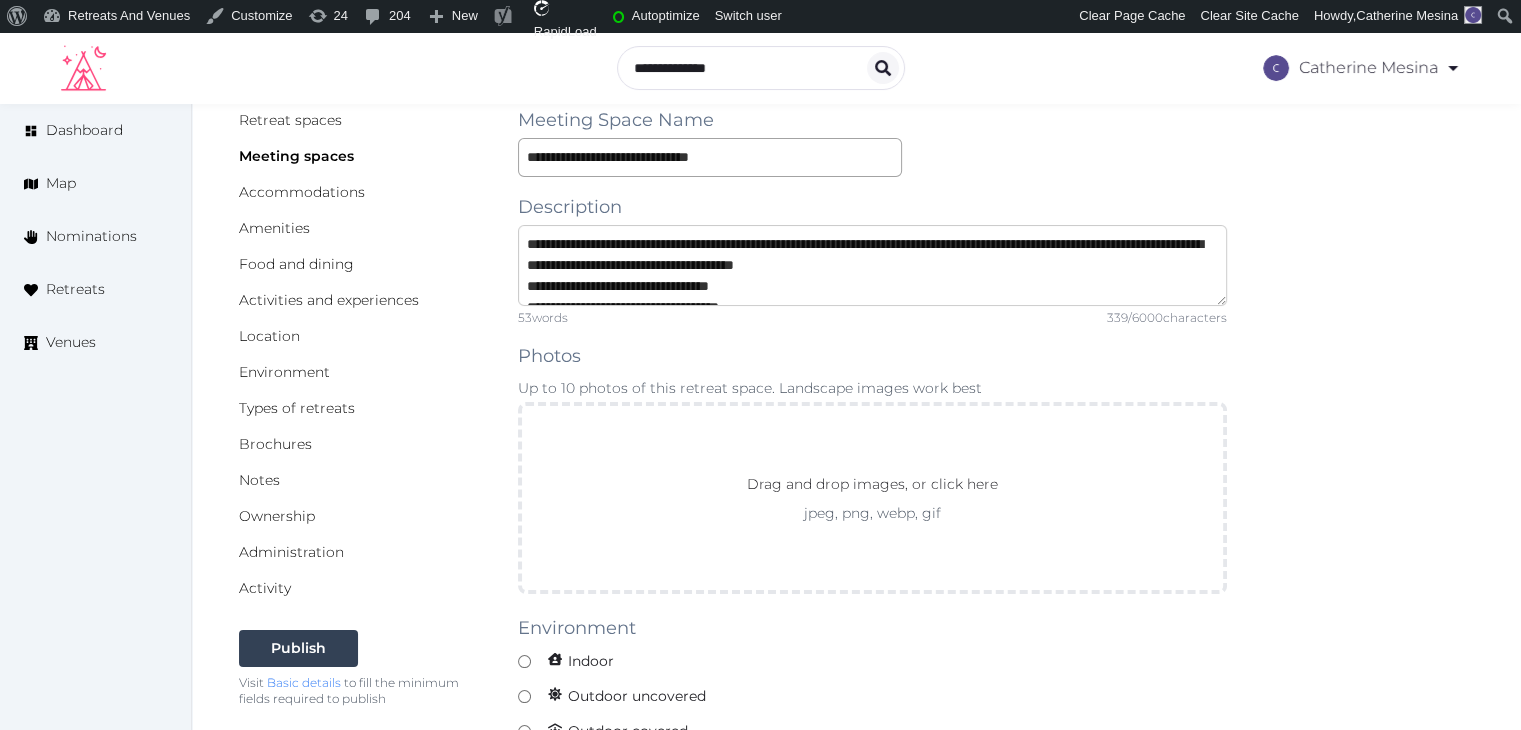 drag, startPoint x: 528, startPoint y: 285, endPoint x: 599, endPoint y: 384, distance: 121.82774 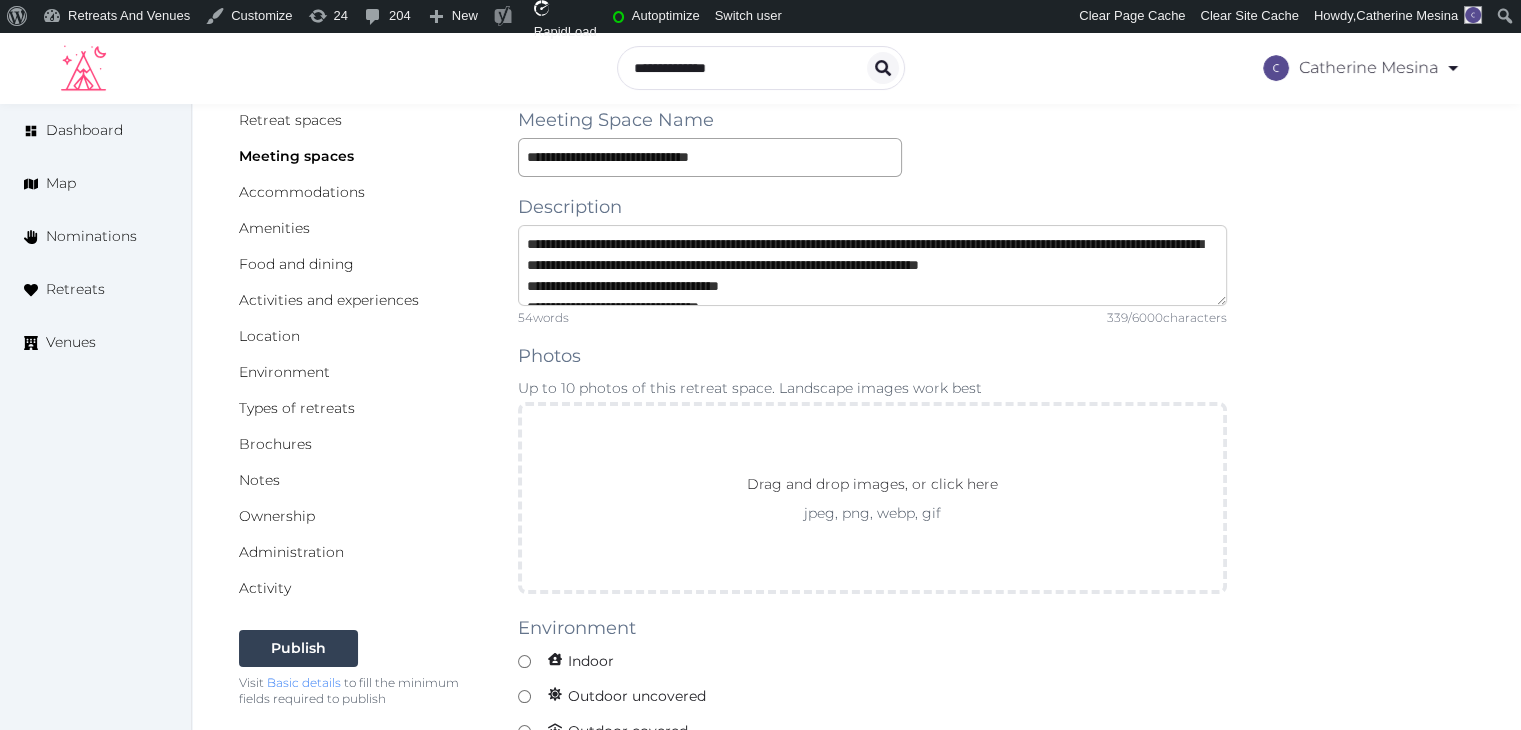 click on "**********" at bounding box center (872, 265) 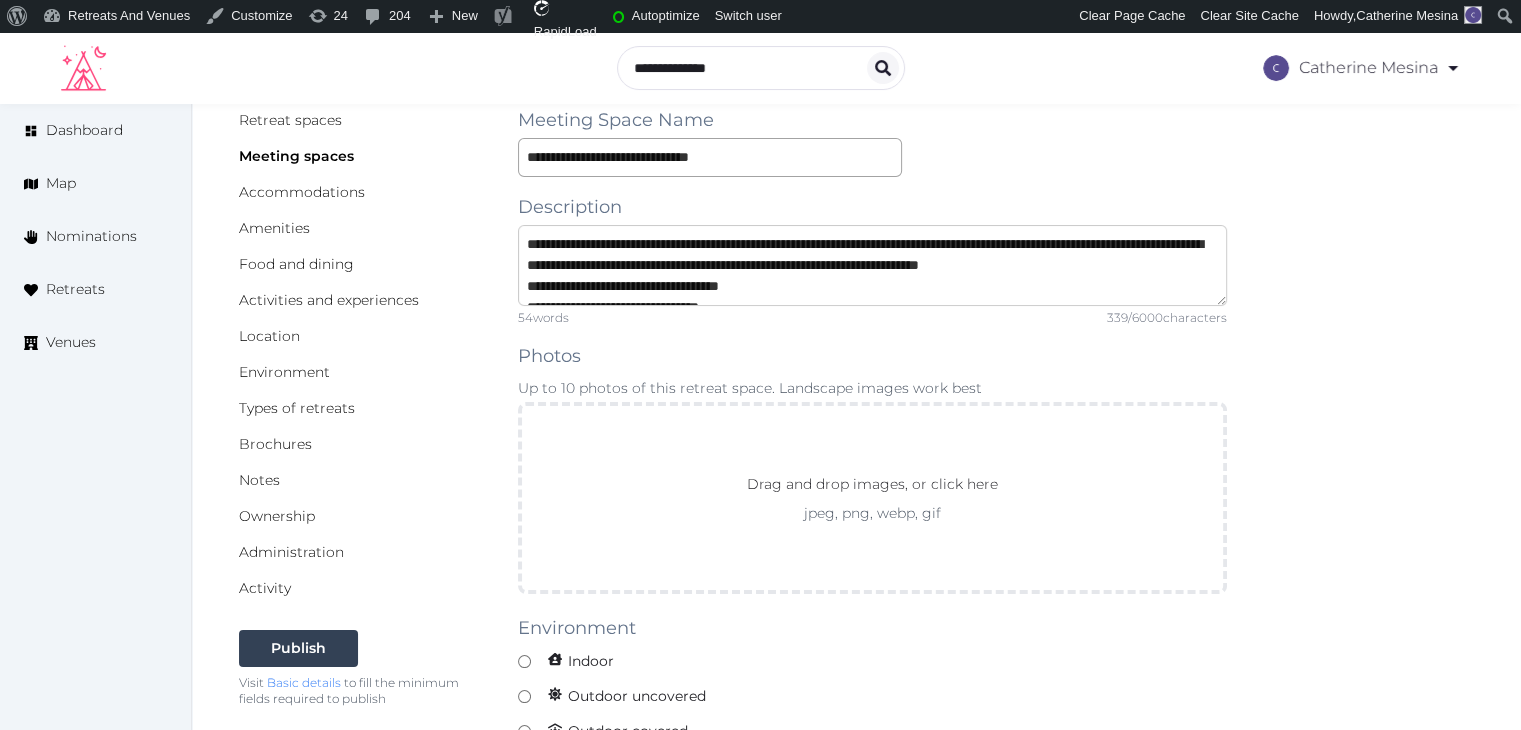 scroll, scrollTop: 11, scrollLeft: 0, axis: vertical 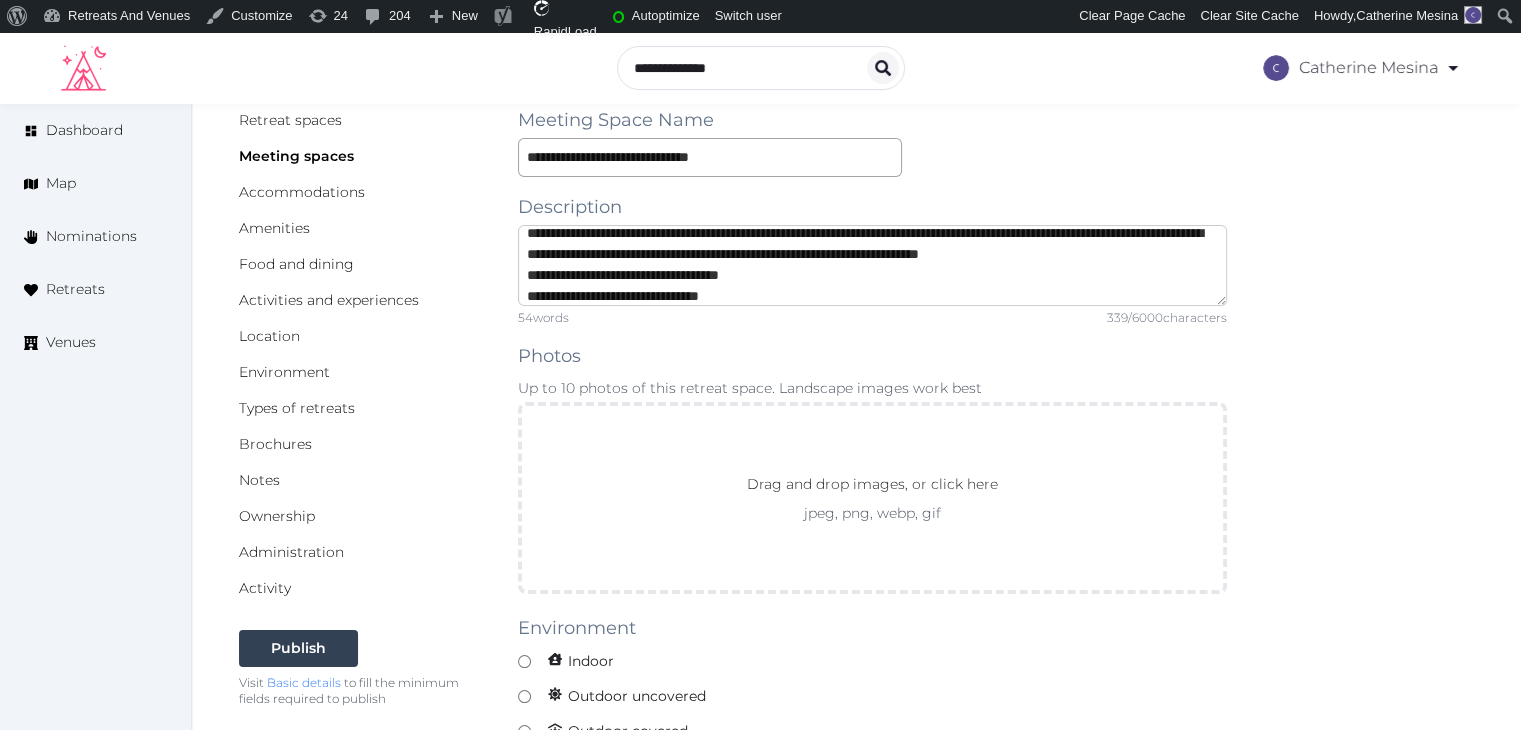 click on "**********" at bounding box center (872, 265) 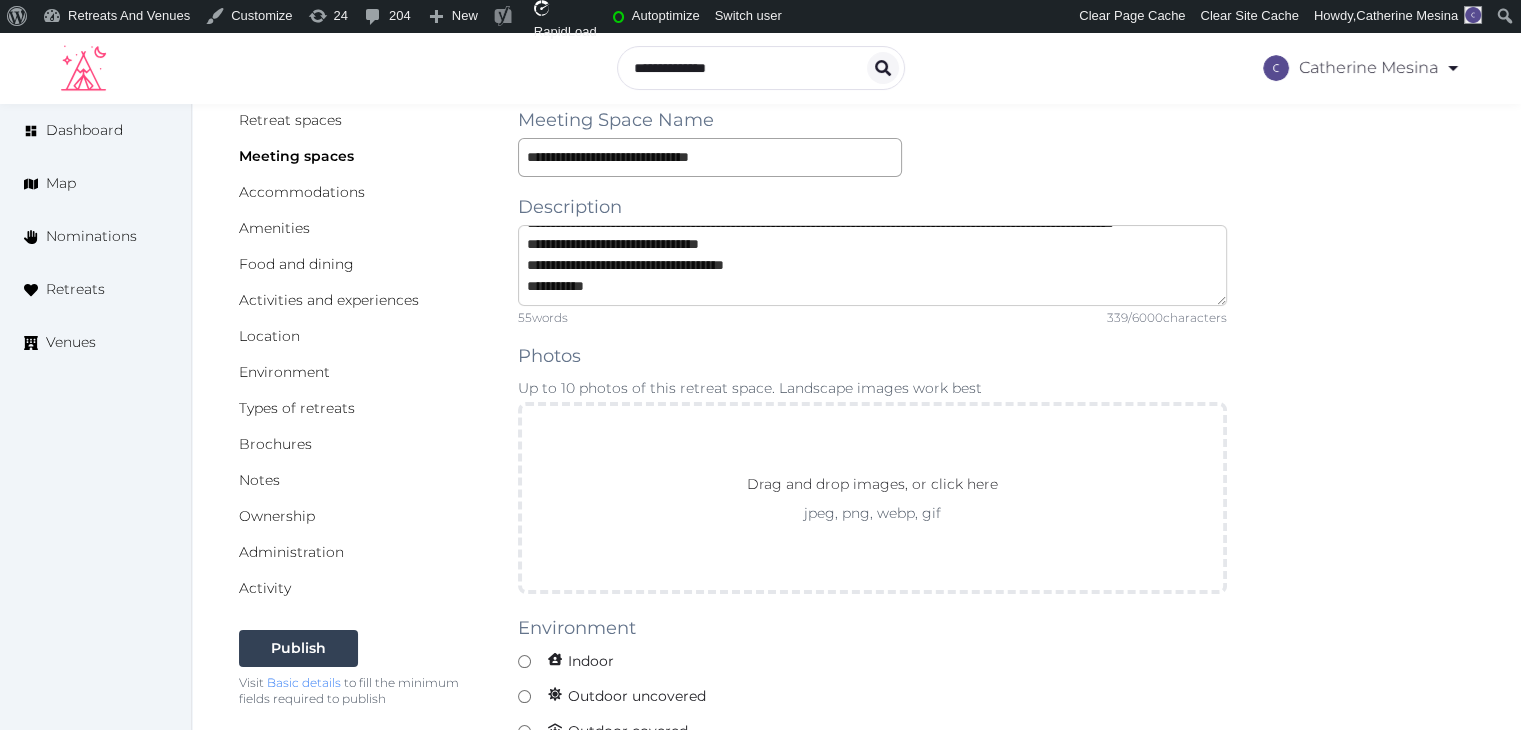 scroll, scrollTop: 62, scrollLeft: 0, axis: vertical 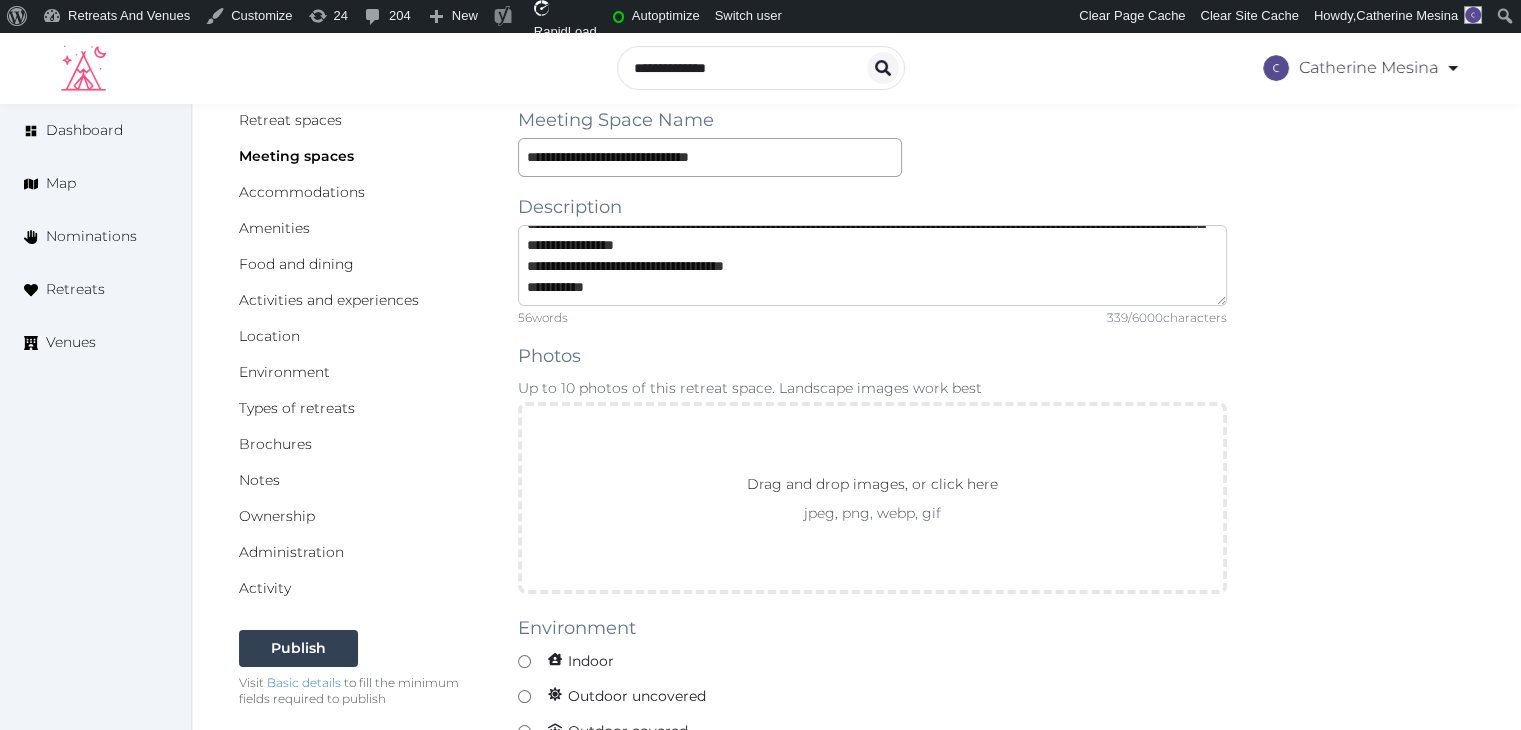 click on "**********" at bounding box center [872, 265] 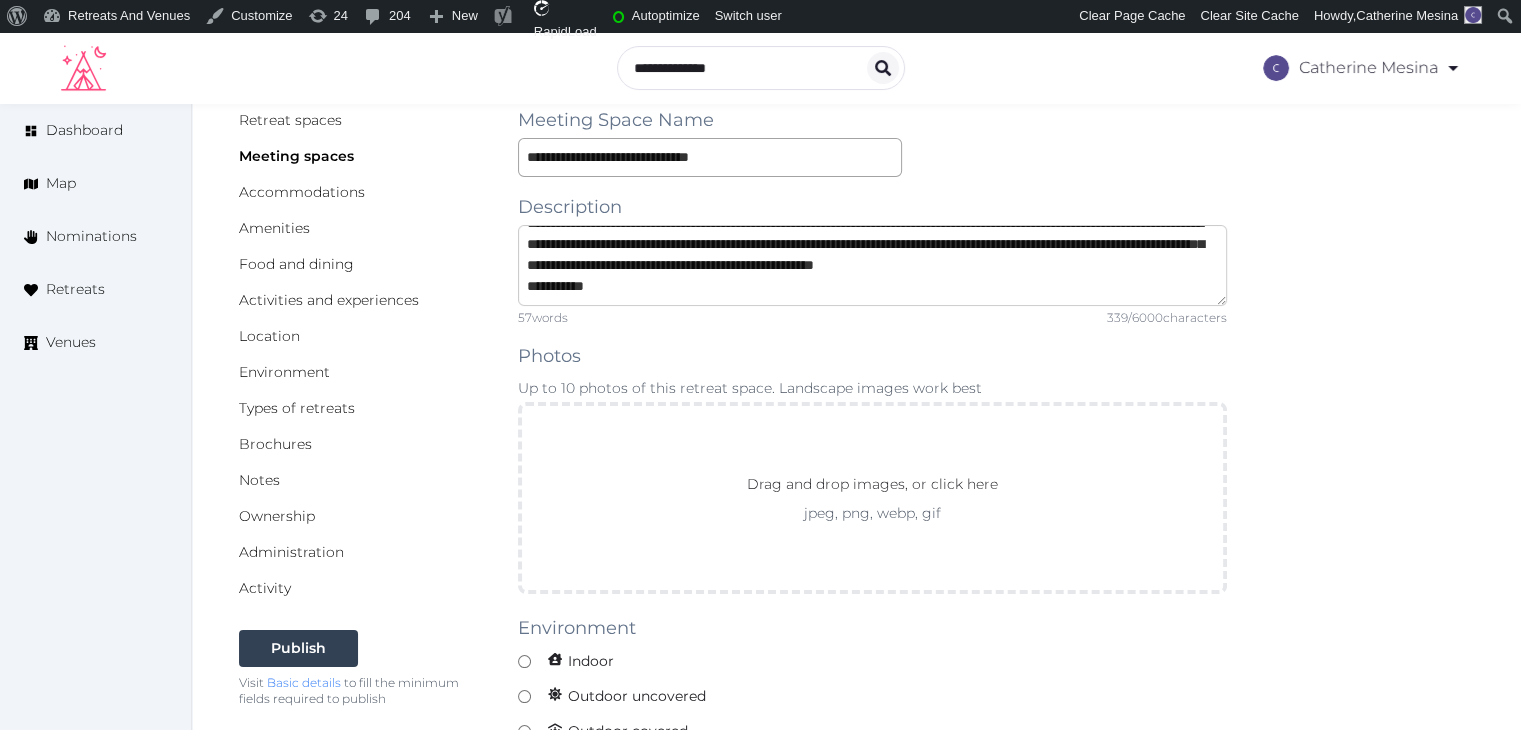 click on "**********" at bounding box center (872, 265) 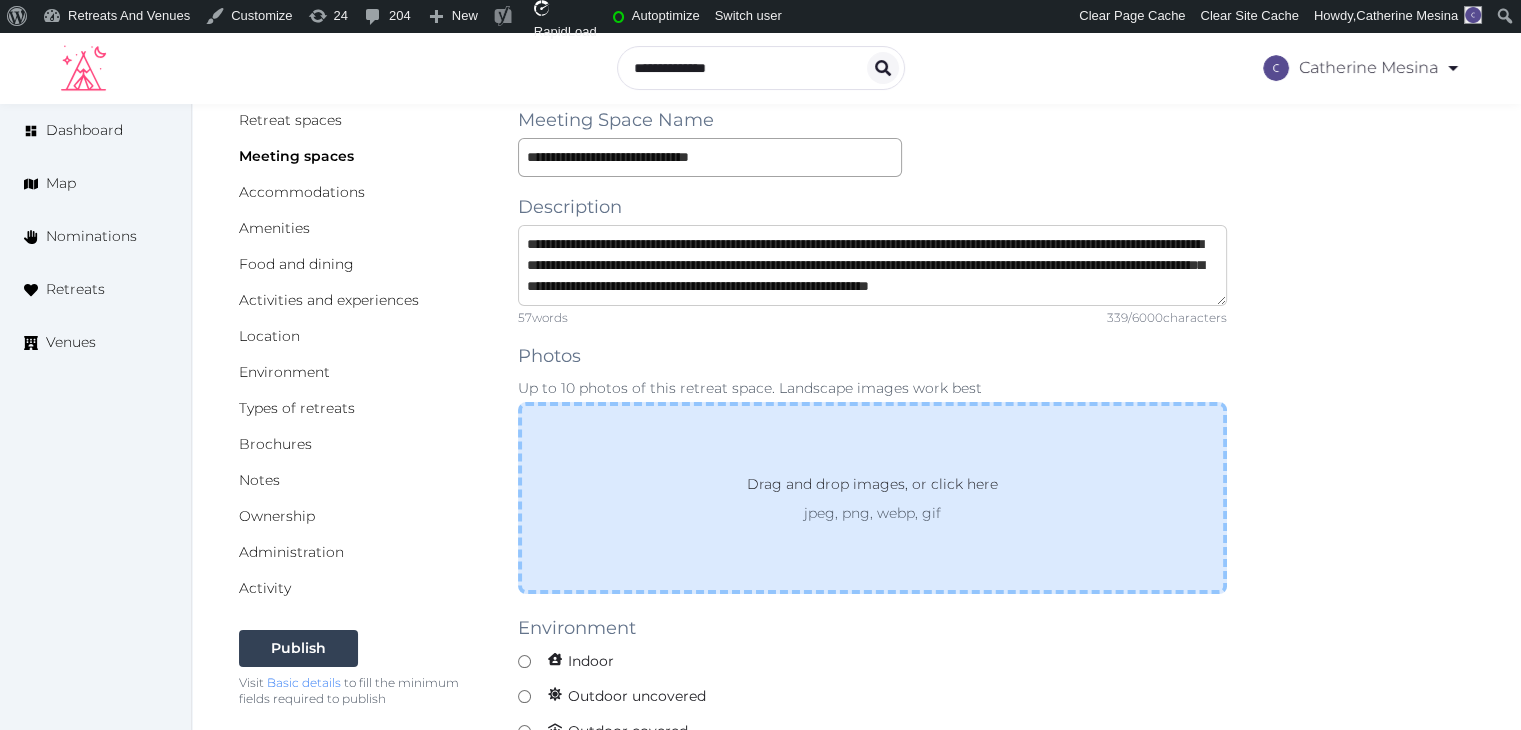 scroll, scrollTop: 20, scrollLeft: 0, axis: vertical 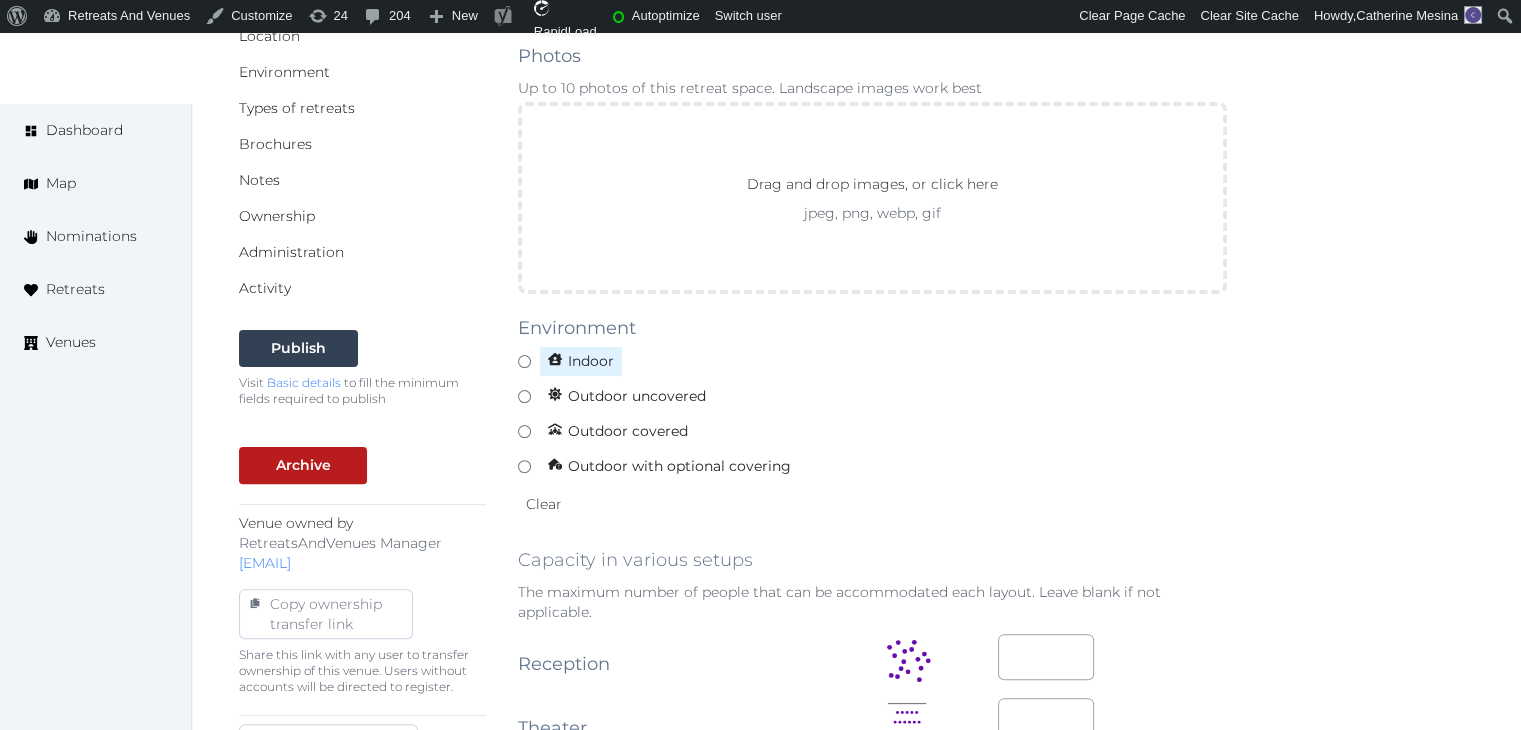 type on "**********" 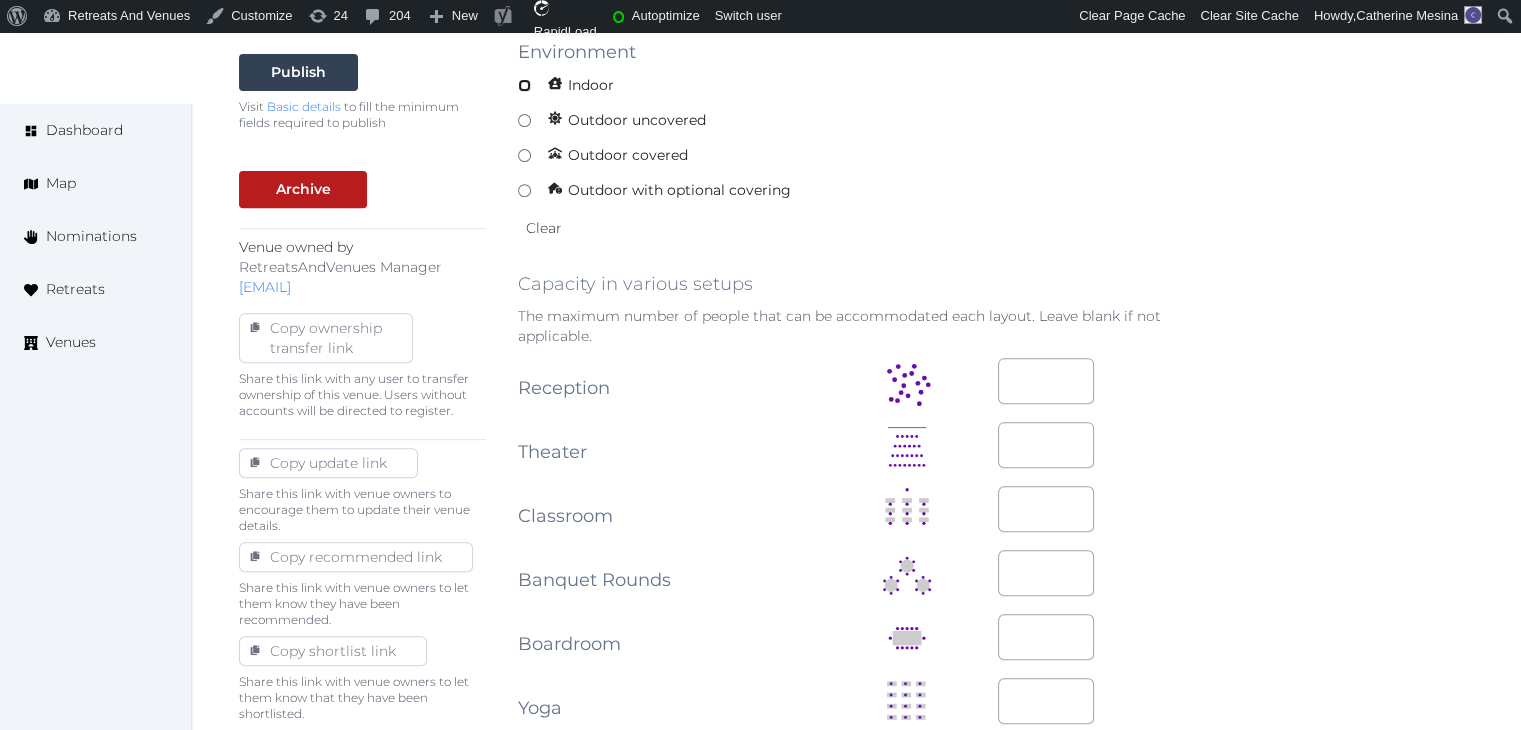 scroll, scrollTop: 1000, scrollLeft: 0, axis: vertical 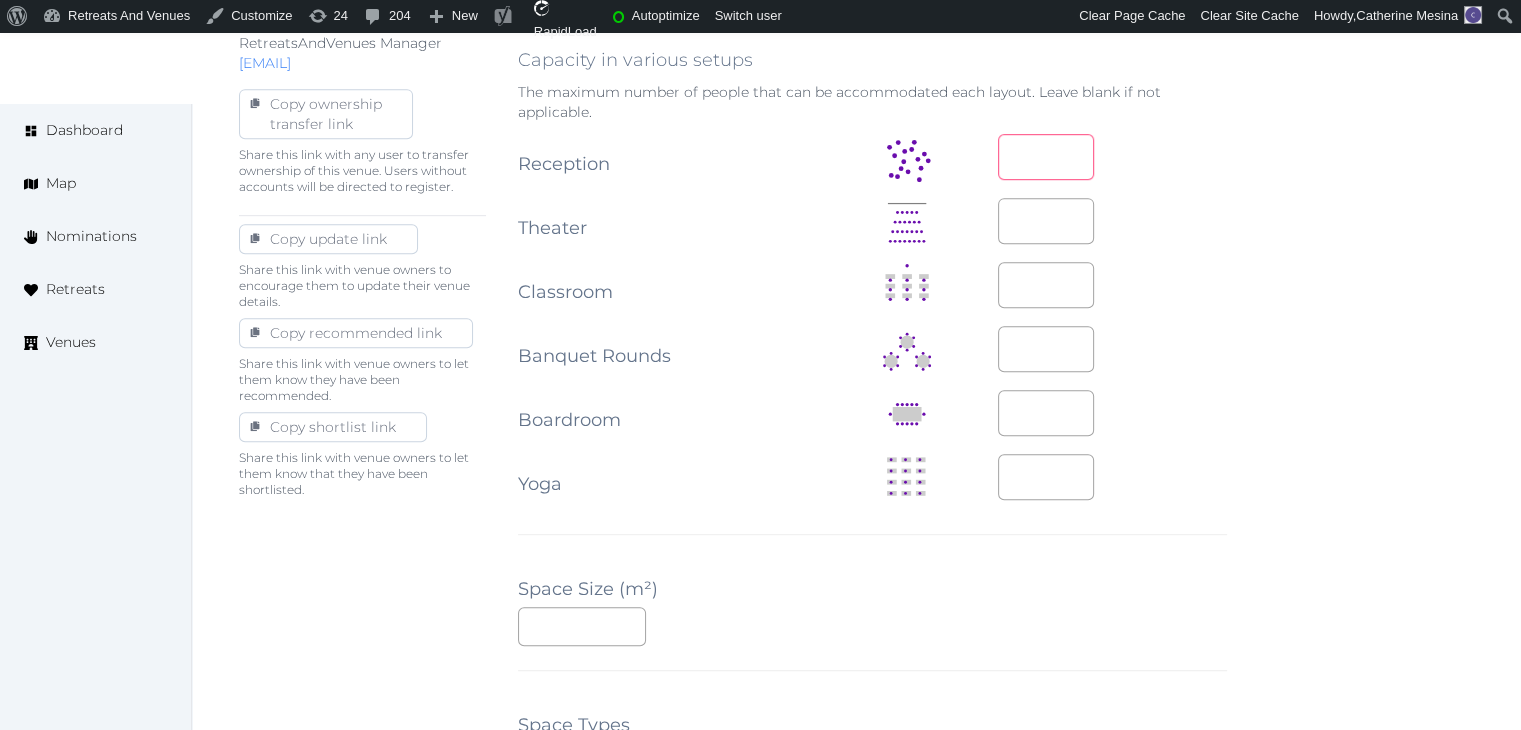 drag, startPoint x: 1013, startPoint y: 147, endPoint x: 1036, endPoint y: 205, distance: 62.39391 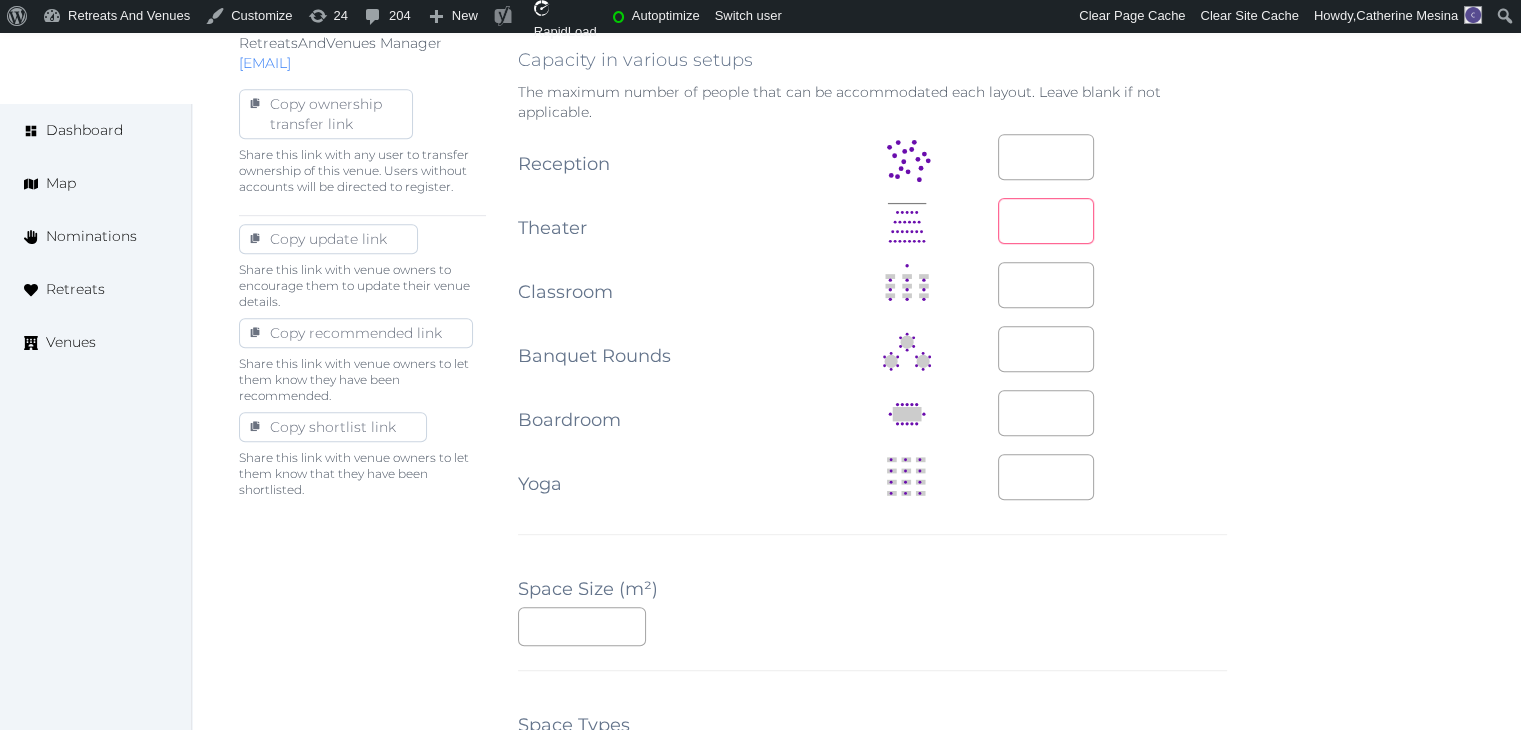 click at bounding box center (1046, 221) 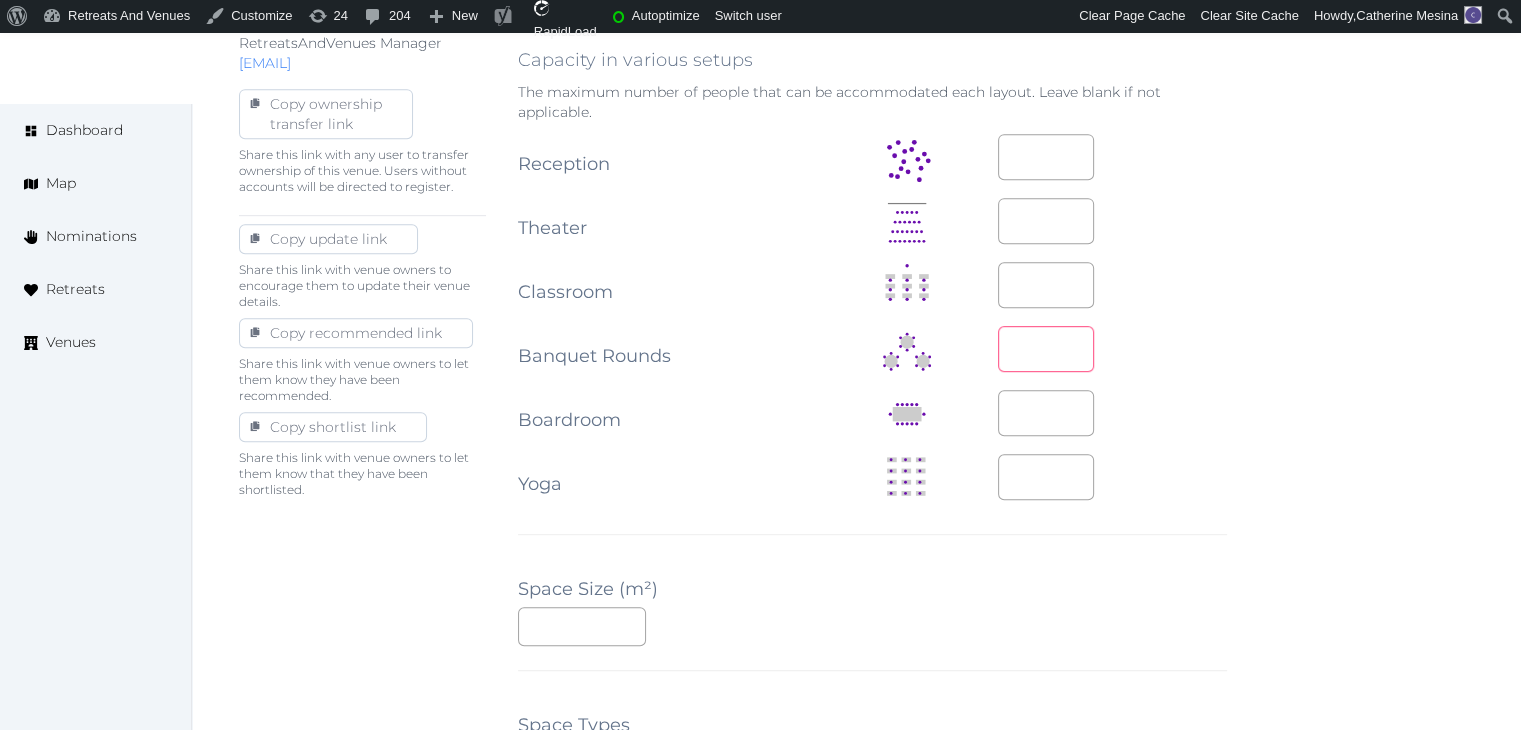 click at bounding box center (1046, 349) 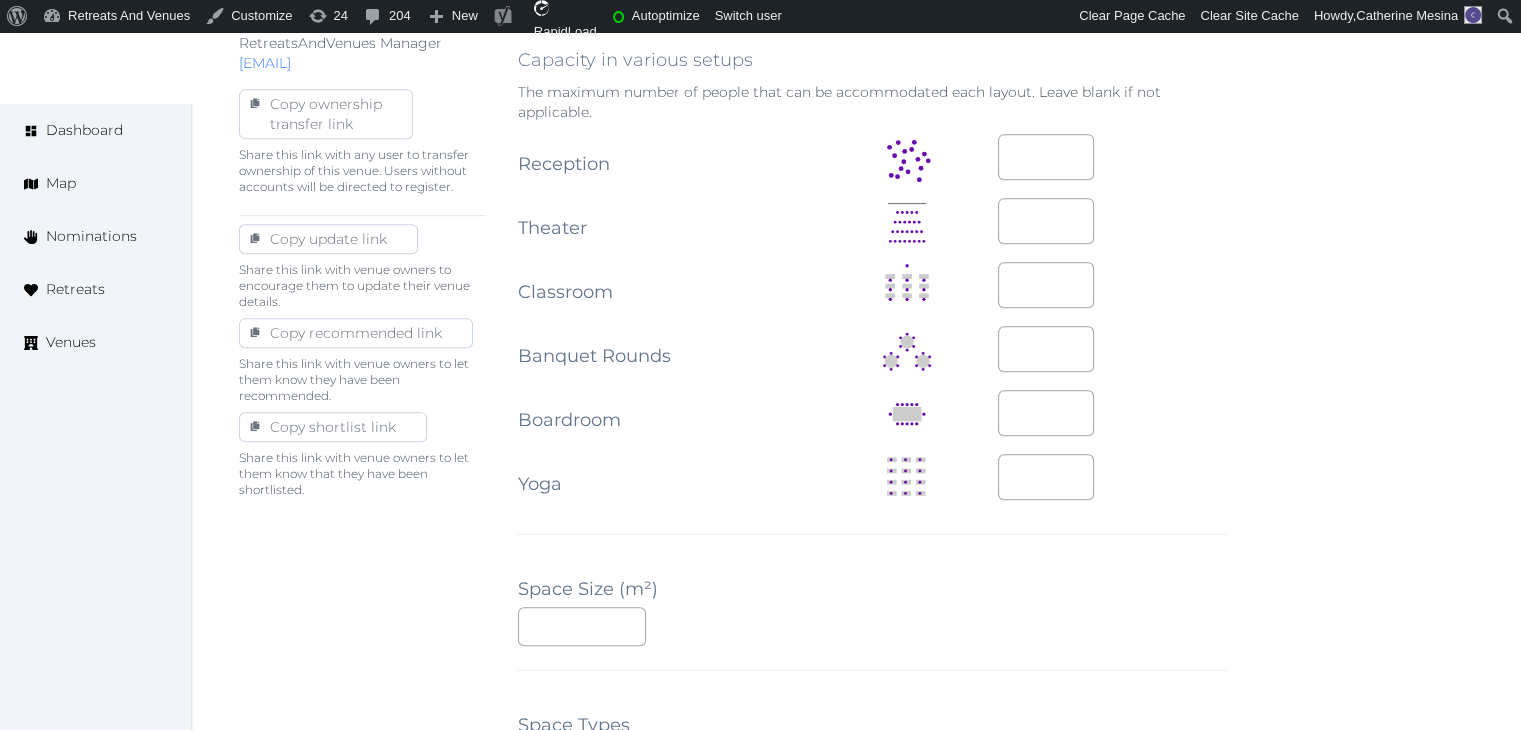 click on "**********" at bounding box center [872, 378] 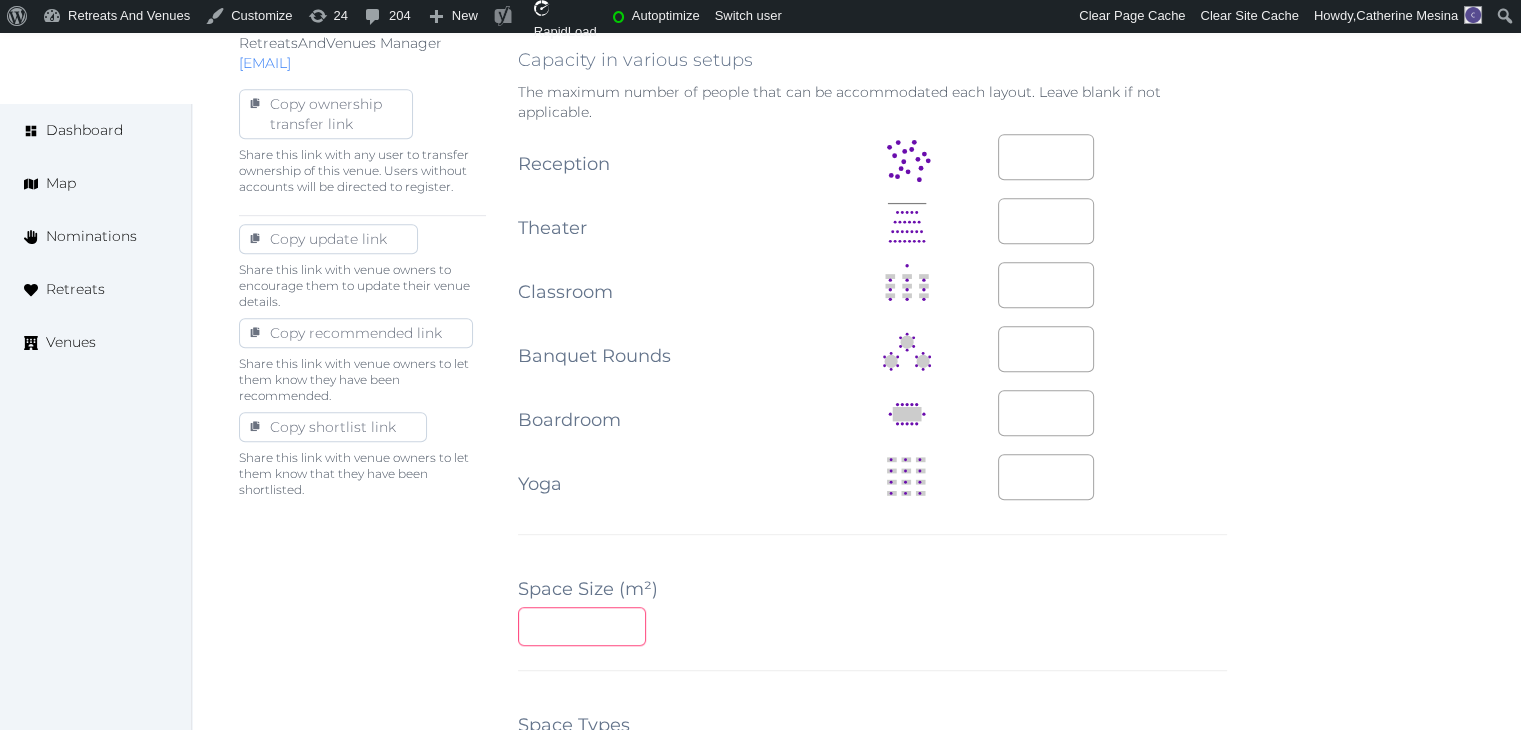 click at bounding box center (582, 626) 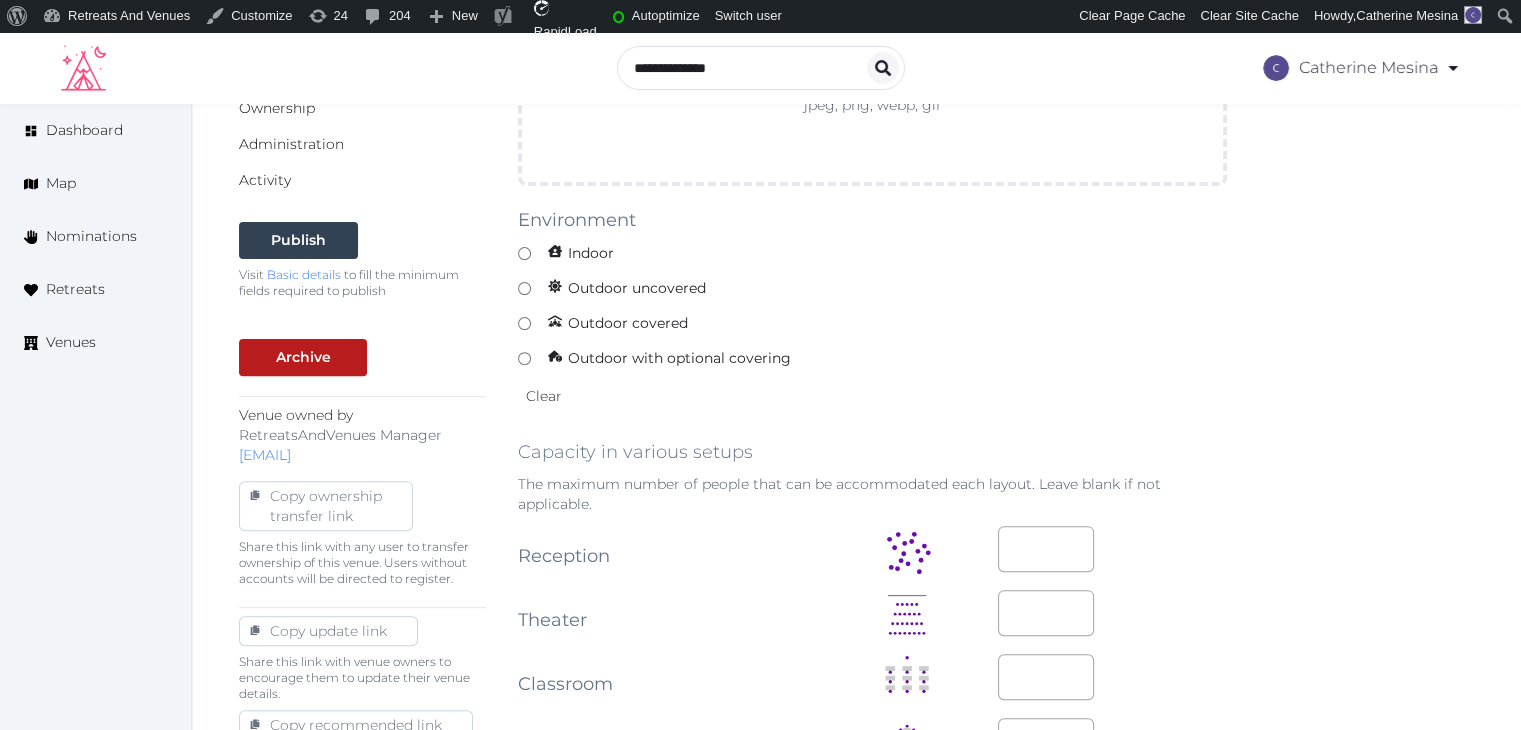 scroll, scrollTop: 400, scrollLeft: 0, axis: vertical 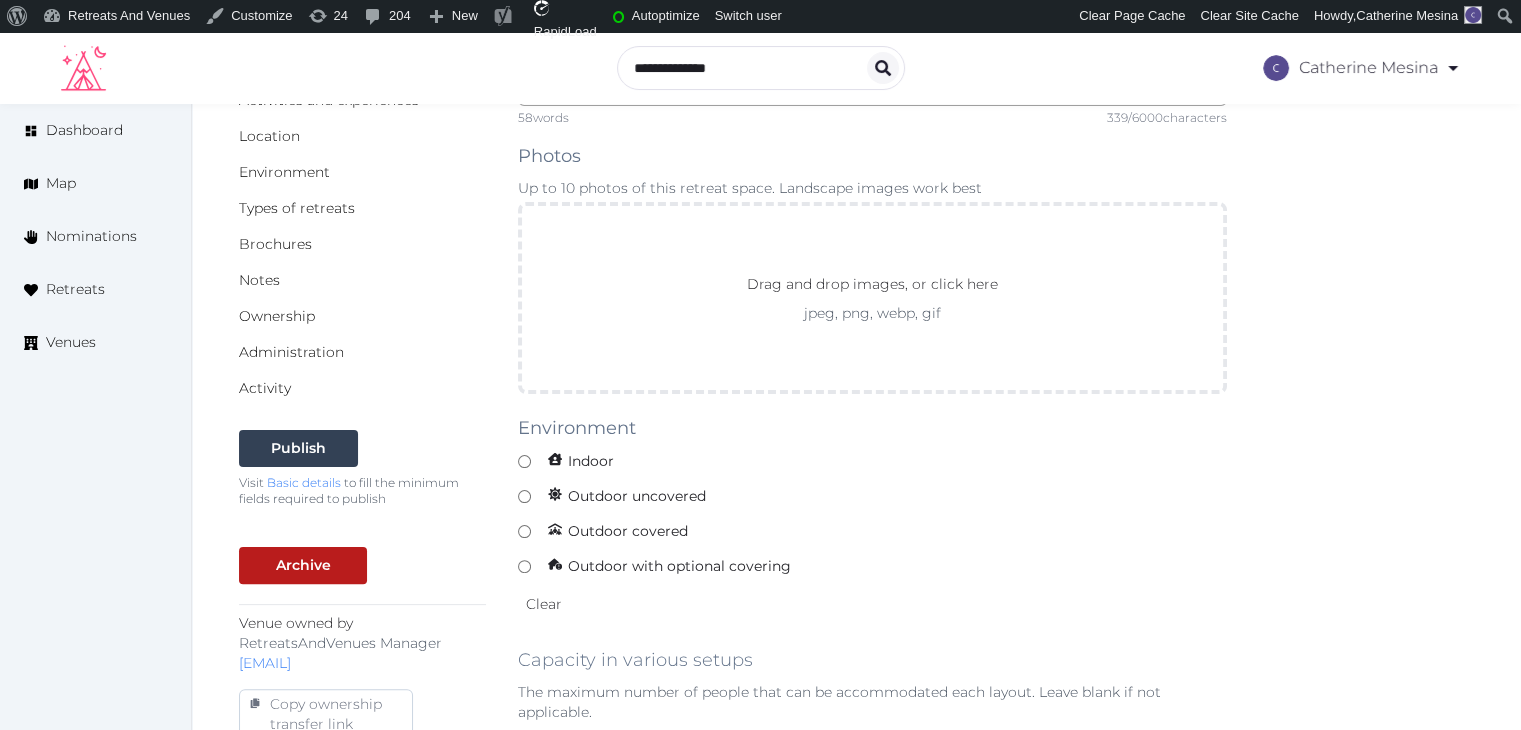 type on "***" 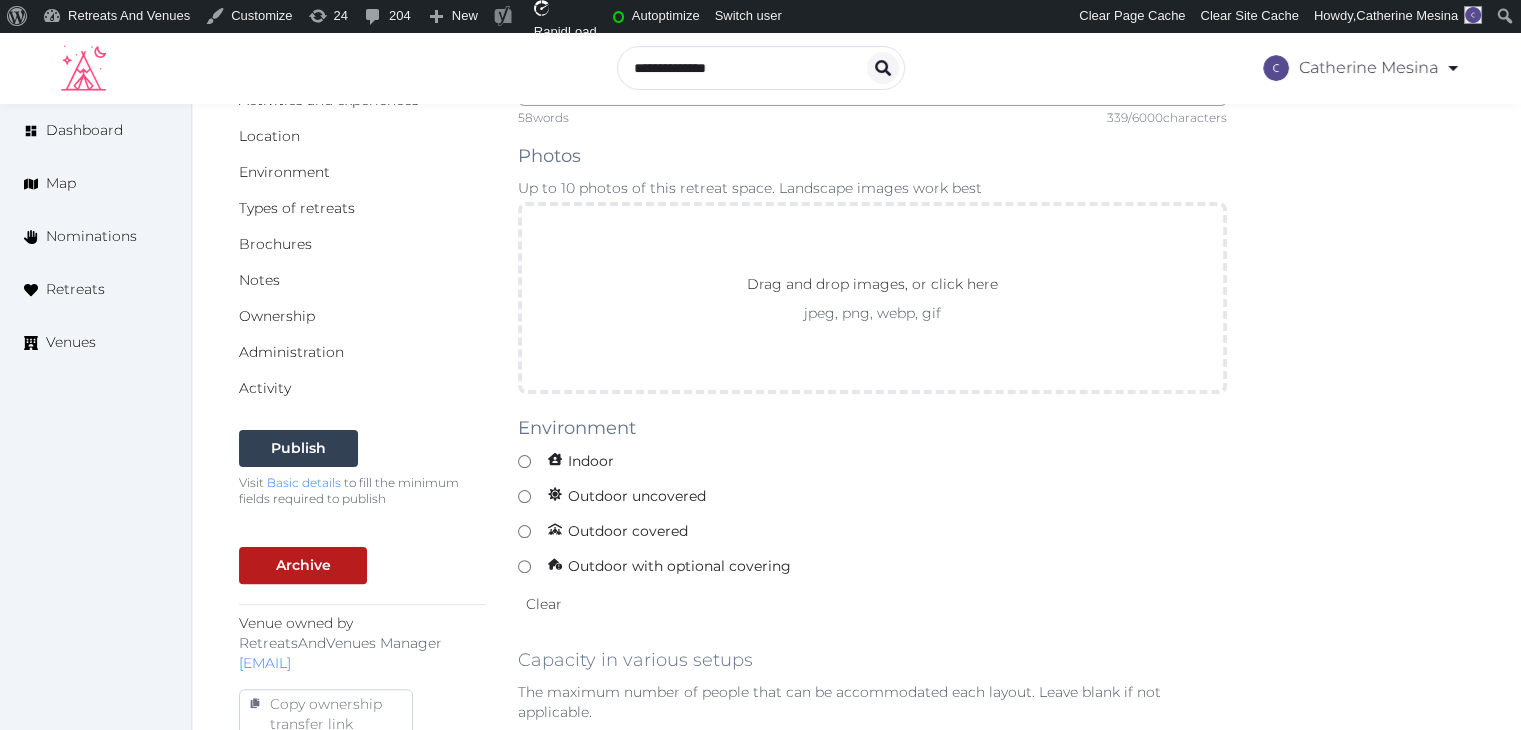 scroll, scrollTop: 0, scrollLeft: 0, axis: both 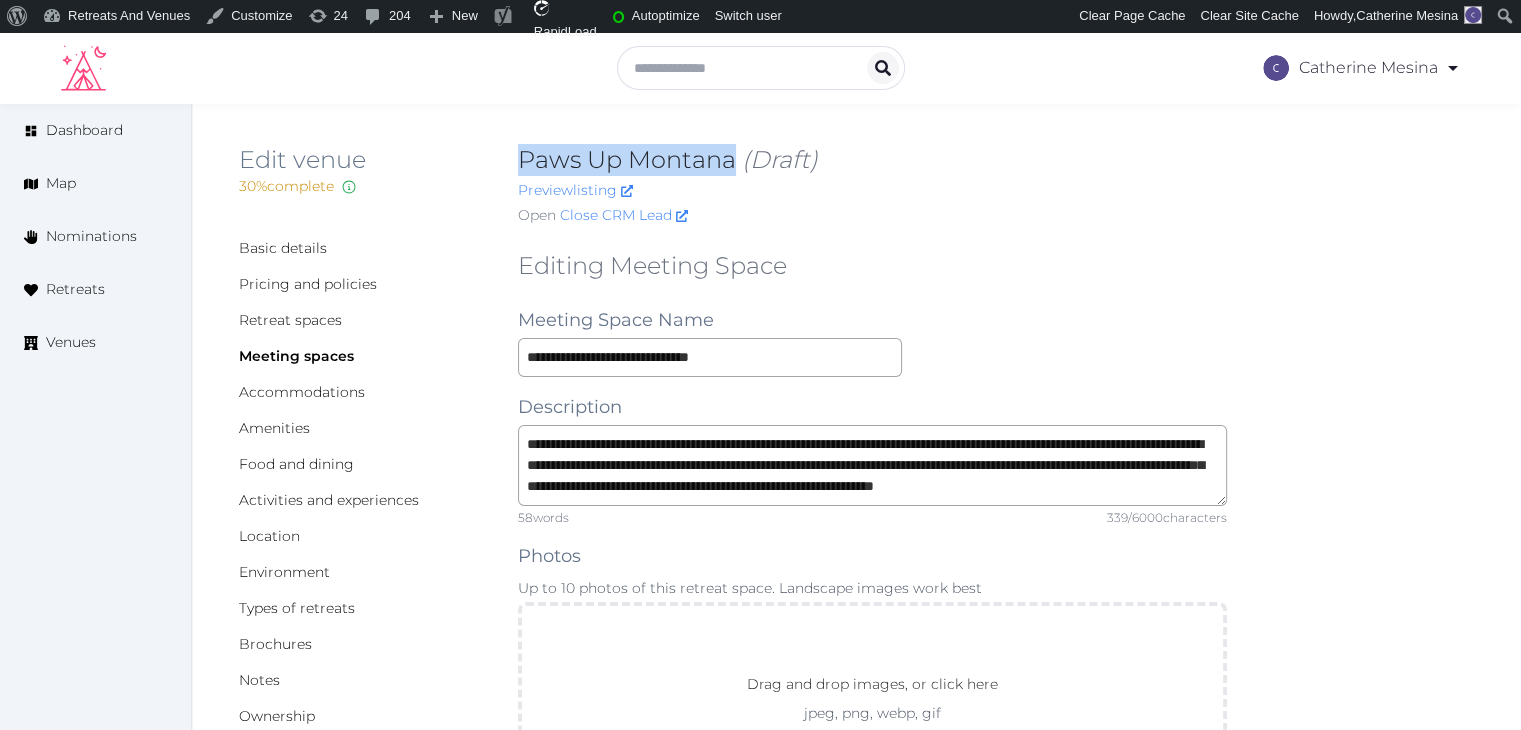 drag, startPoint x: 518, startPoint y: 157, endPoint x: 736, endPoint y: 161, distance: 218.0367 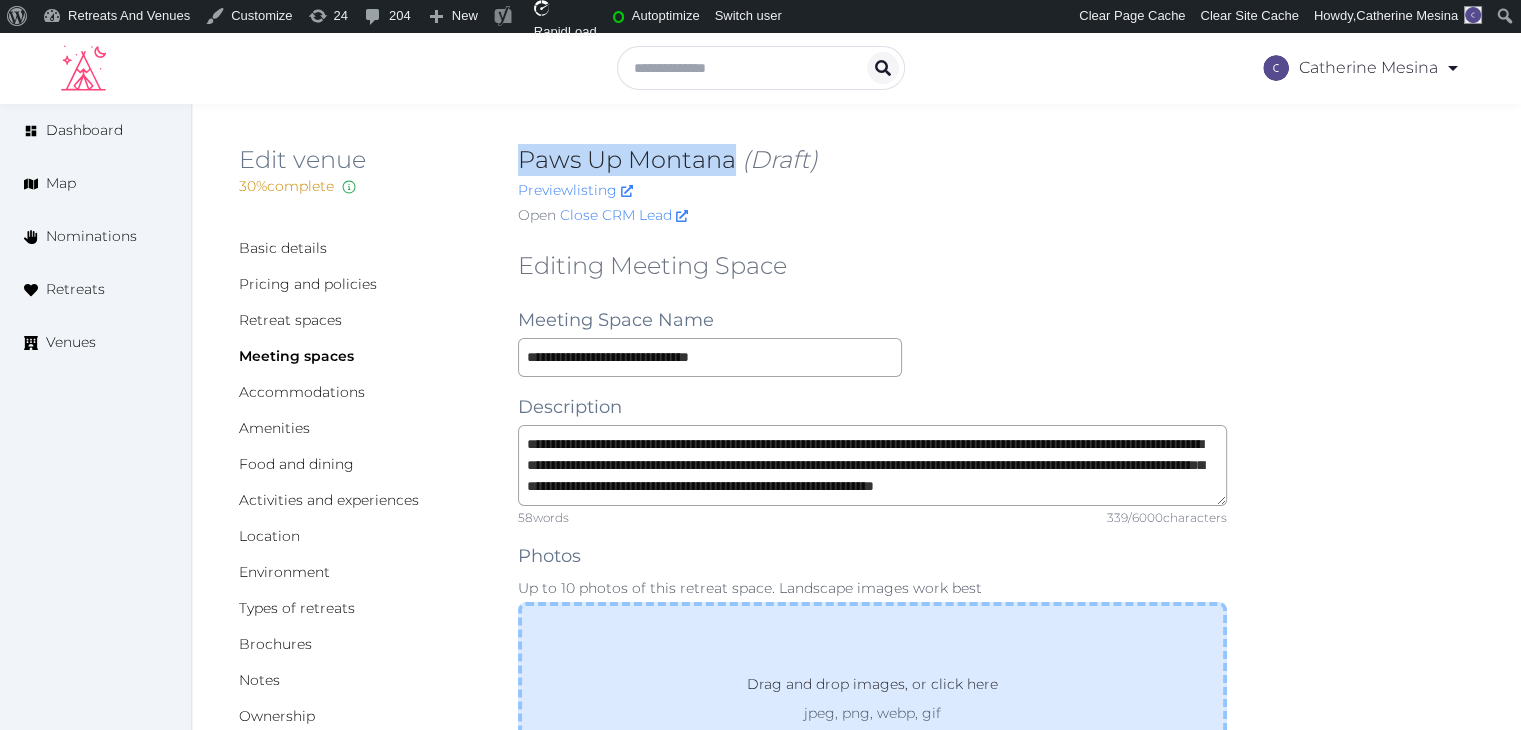copy on "Paws Up Montana" 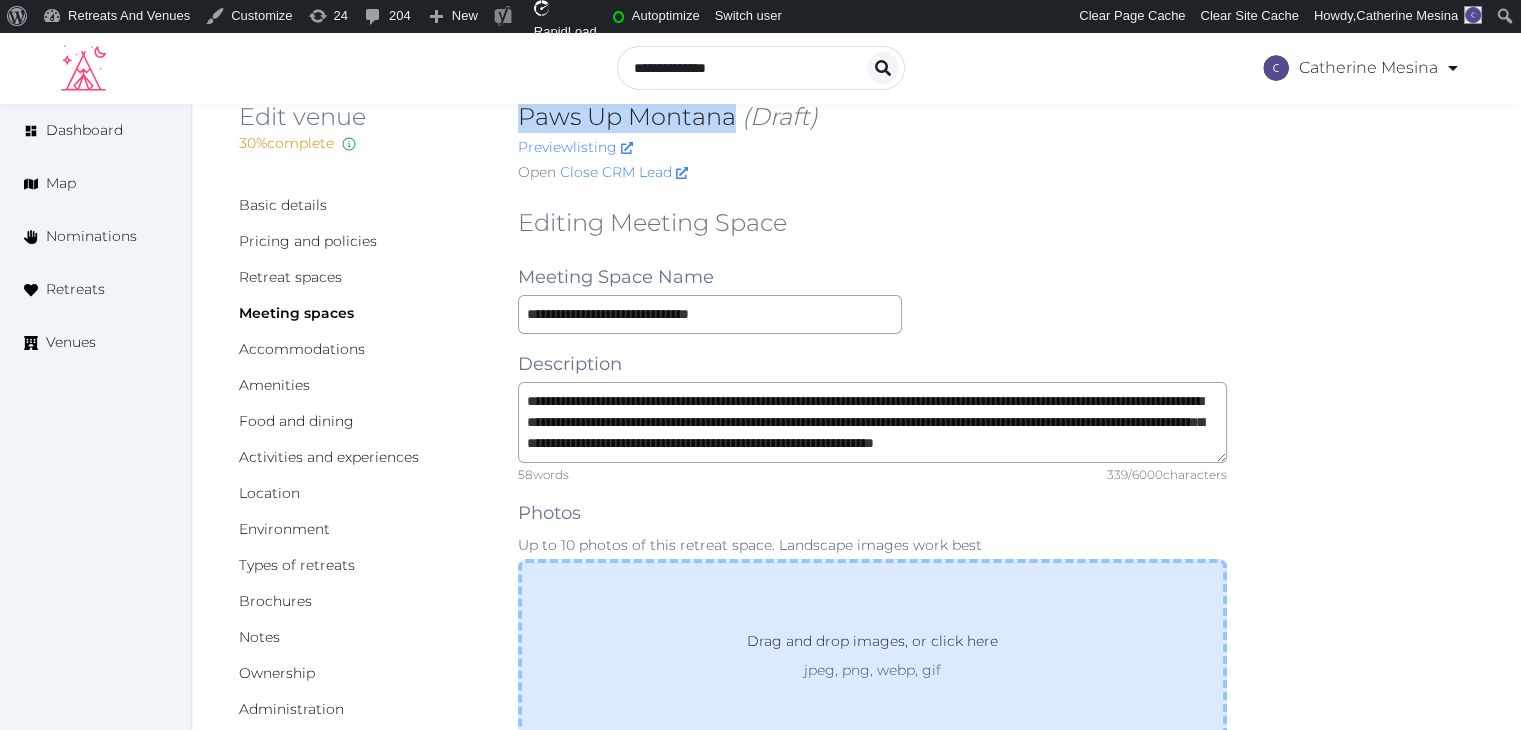 scroll, scrollTop: 0, scrollLeft: 0, axis: both 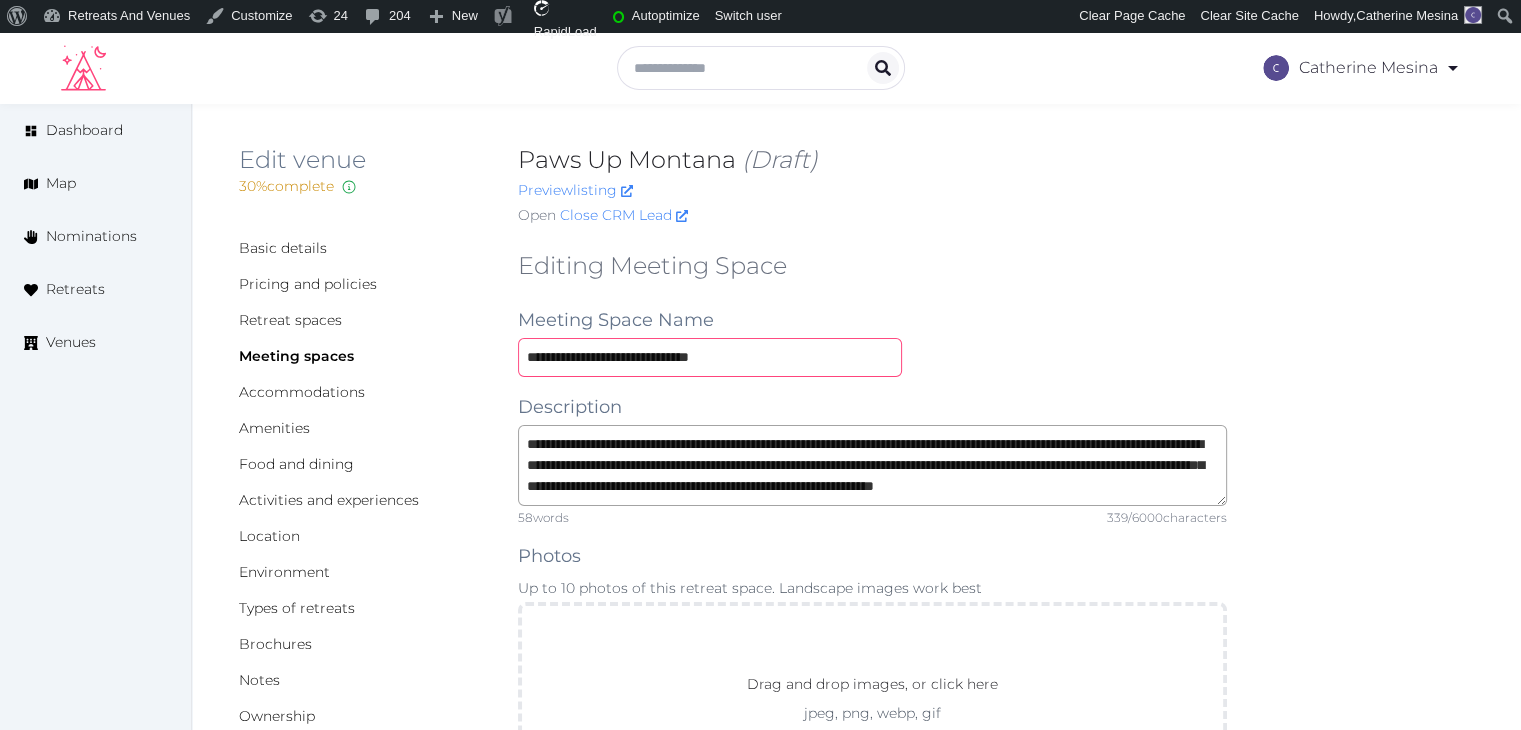 click on "**********" at bounding box center (710, 357) 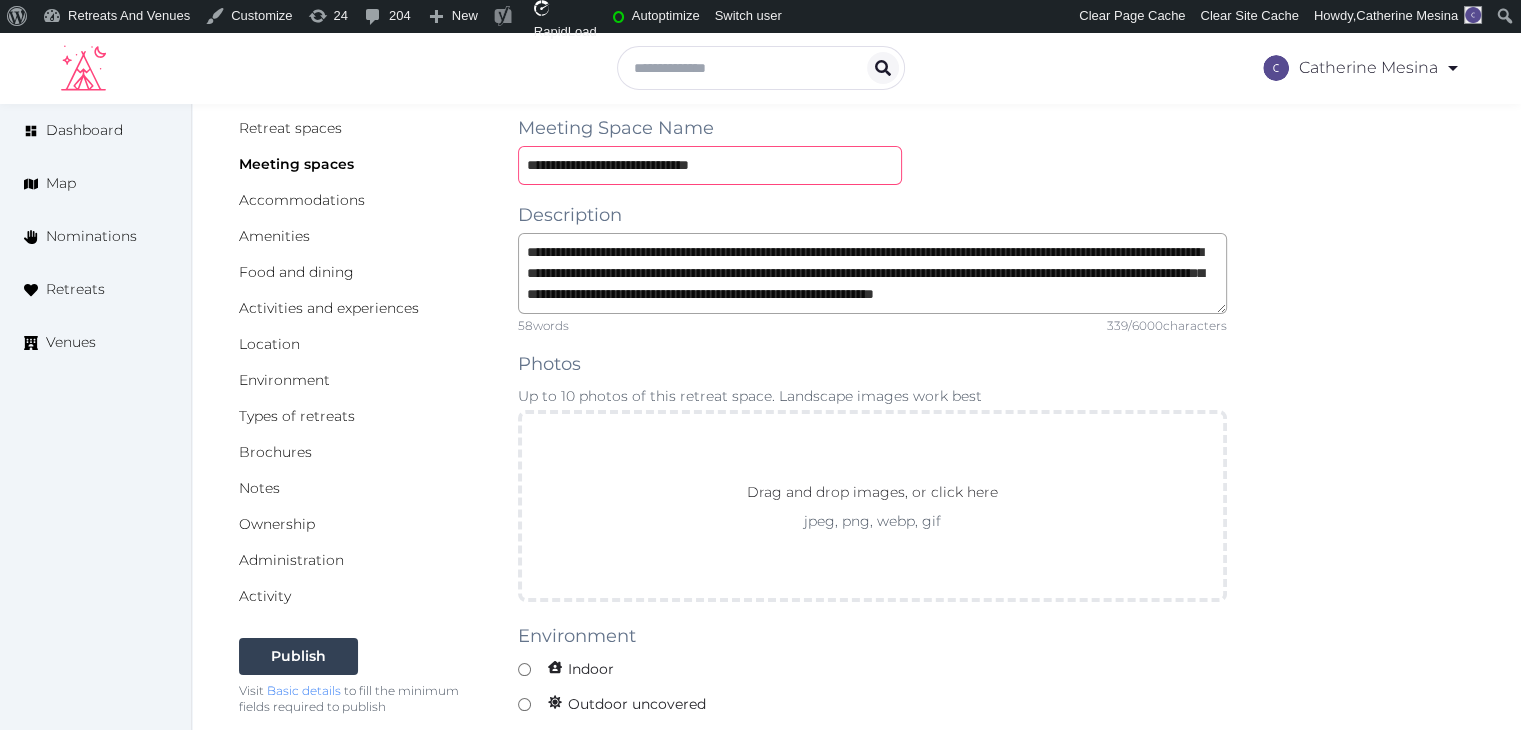 scroll, scrollTop: 400, scrollLeft: 0, axis: vertical 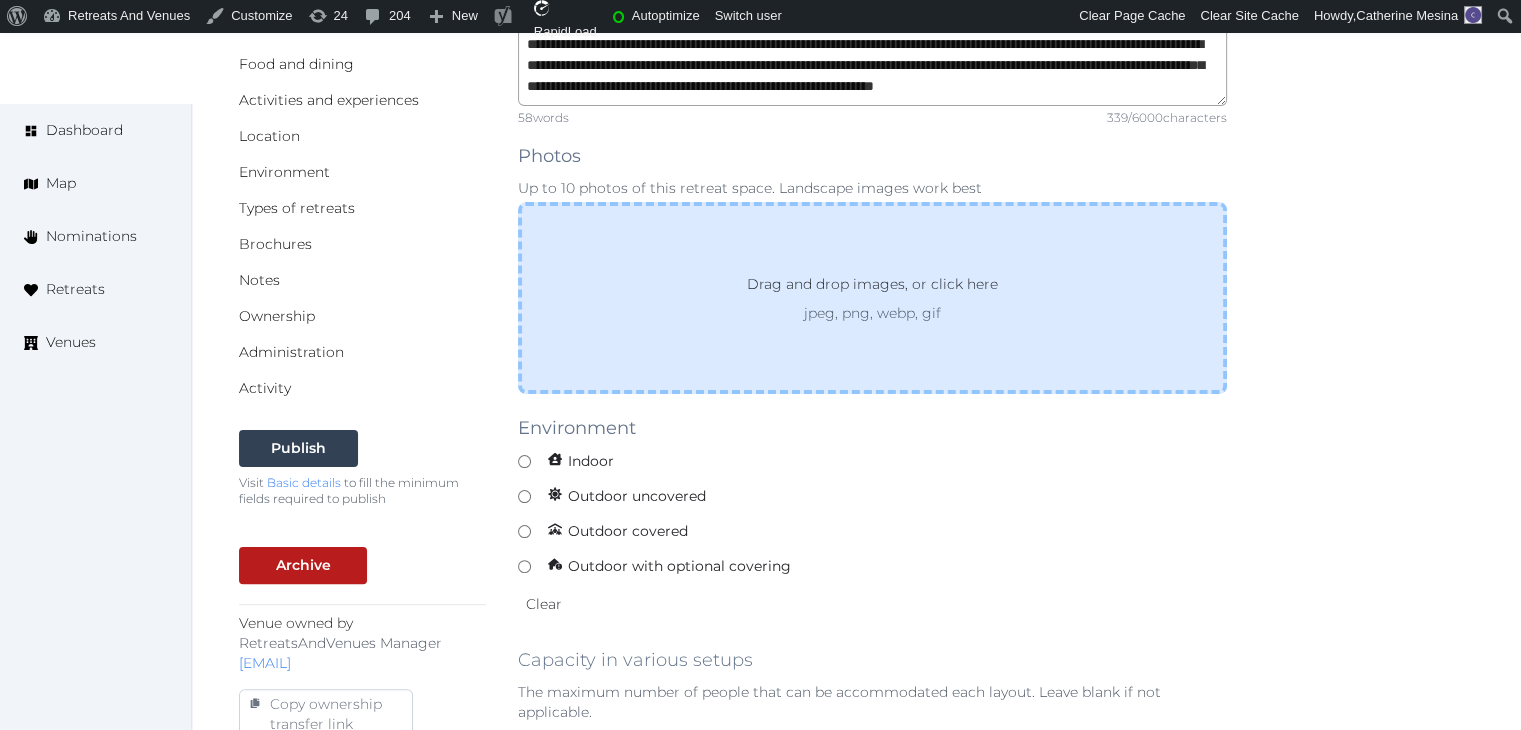 click on "Drag and drop images, or click here jpeg, png, webp, gif" at bounding box center [872, 298] 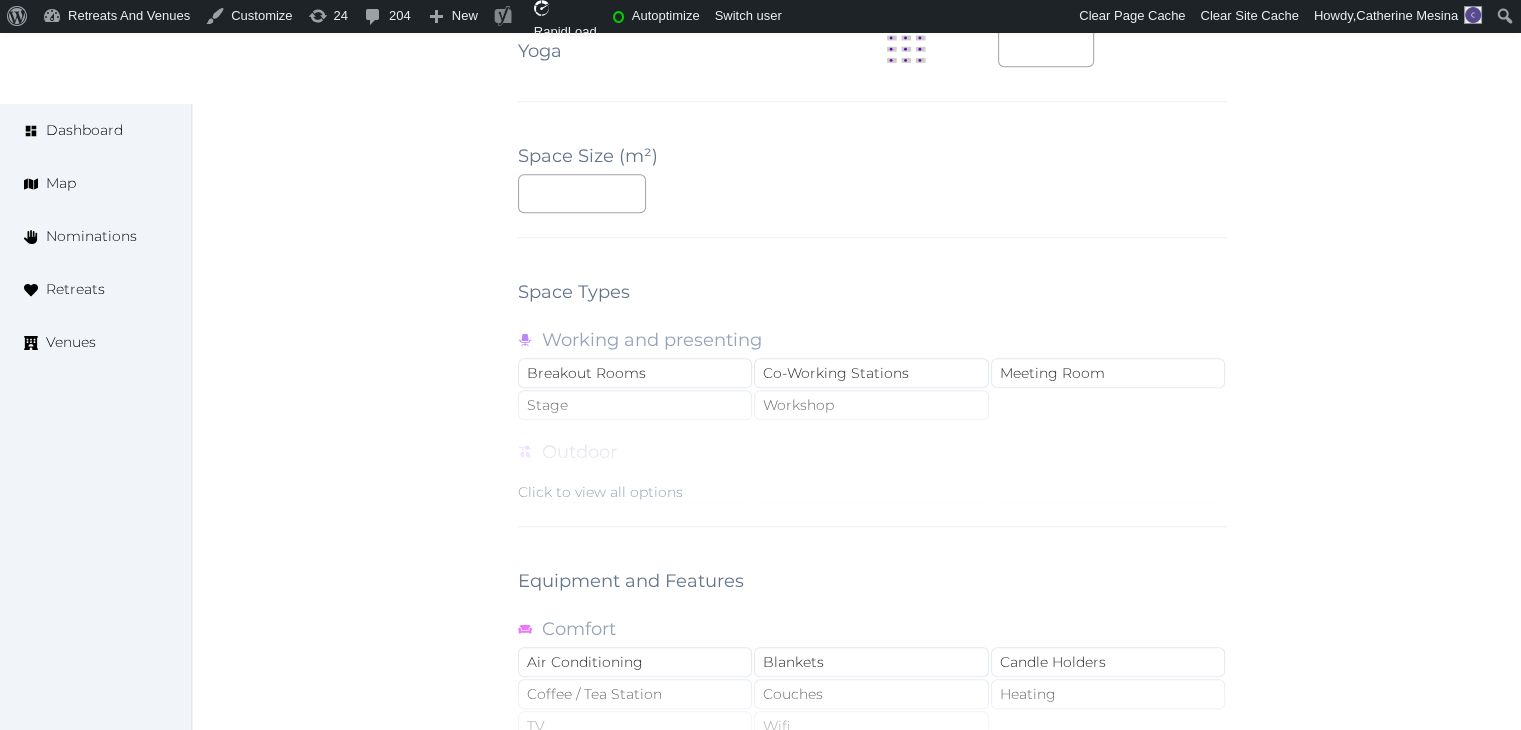 scroll, scrollTop: 1700, scrollLeft: 0, axis: vertical 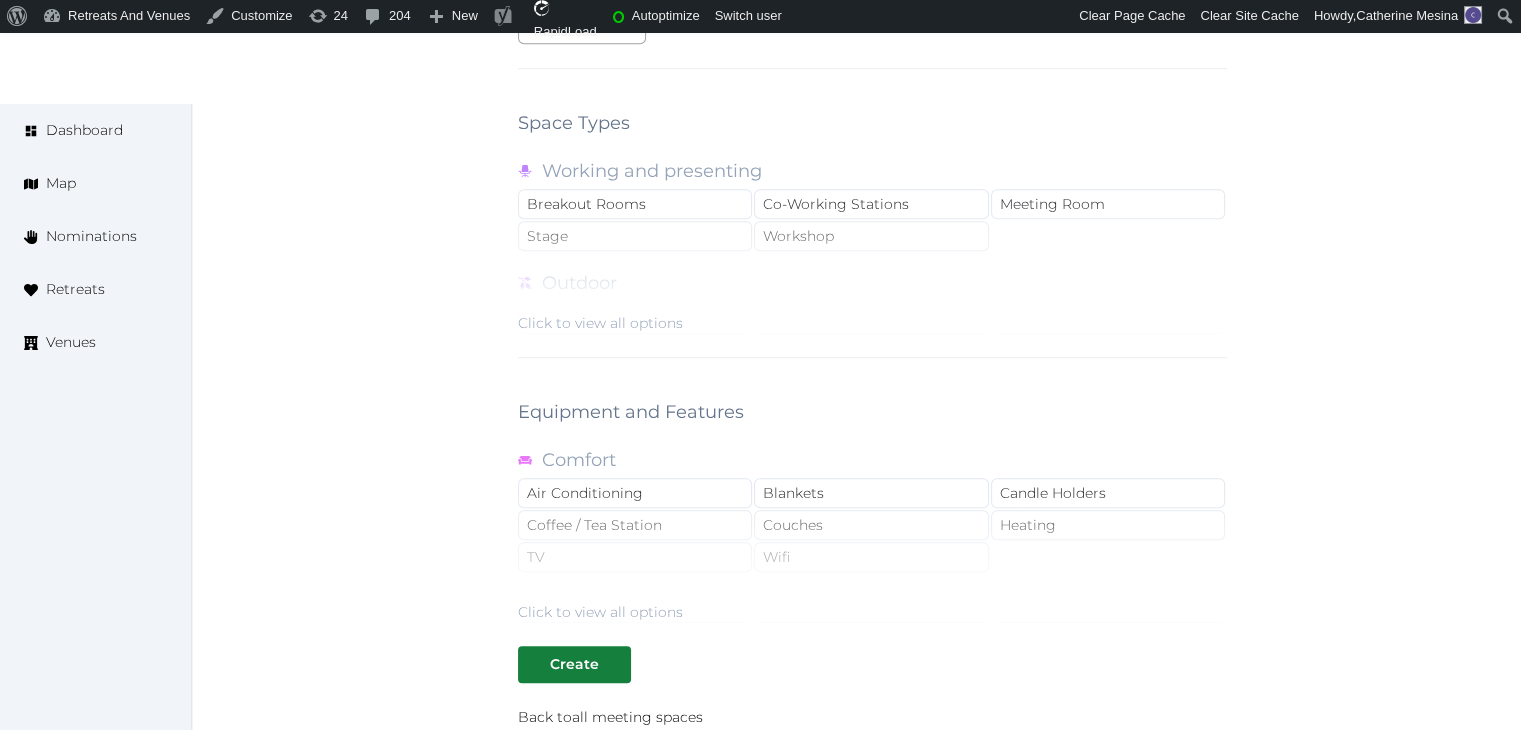click on "Click to view all options" at bounding box center (872, 269) 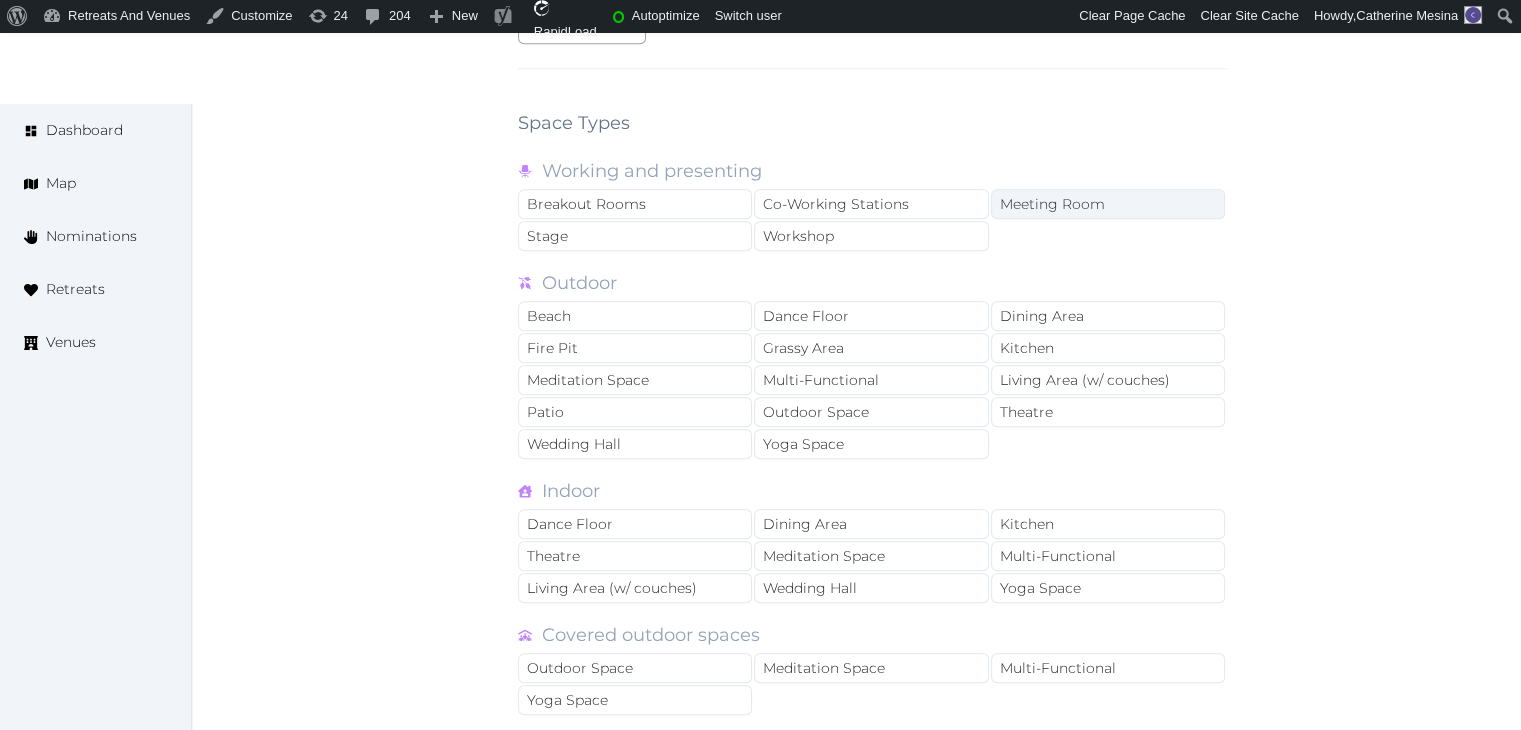 click on "Meeting Room" at bounding box center (1108, 204) 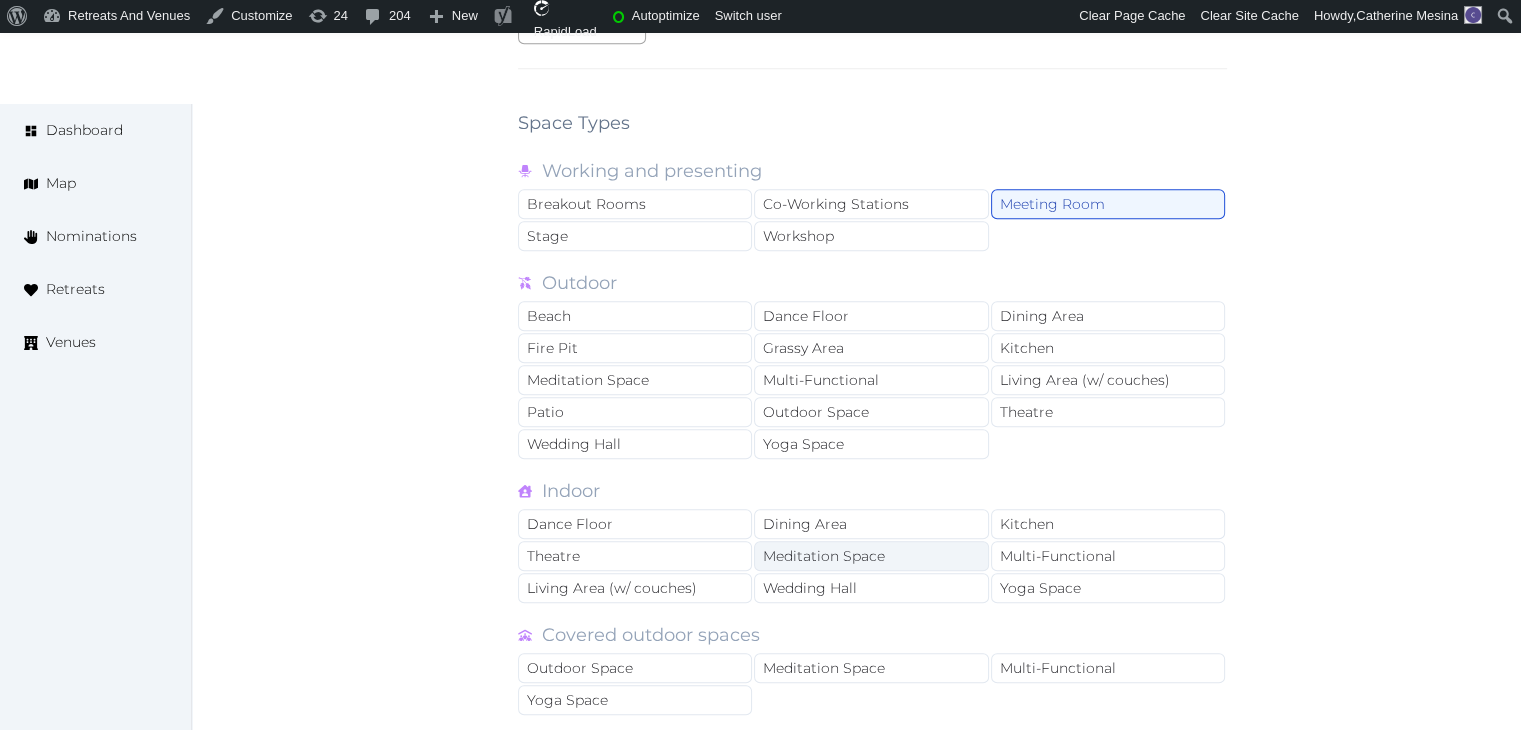 drag, startPoint x: 1053, startPoint y: 546, endPoint x: 974, endPoint y: 543, distance: 79.05694 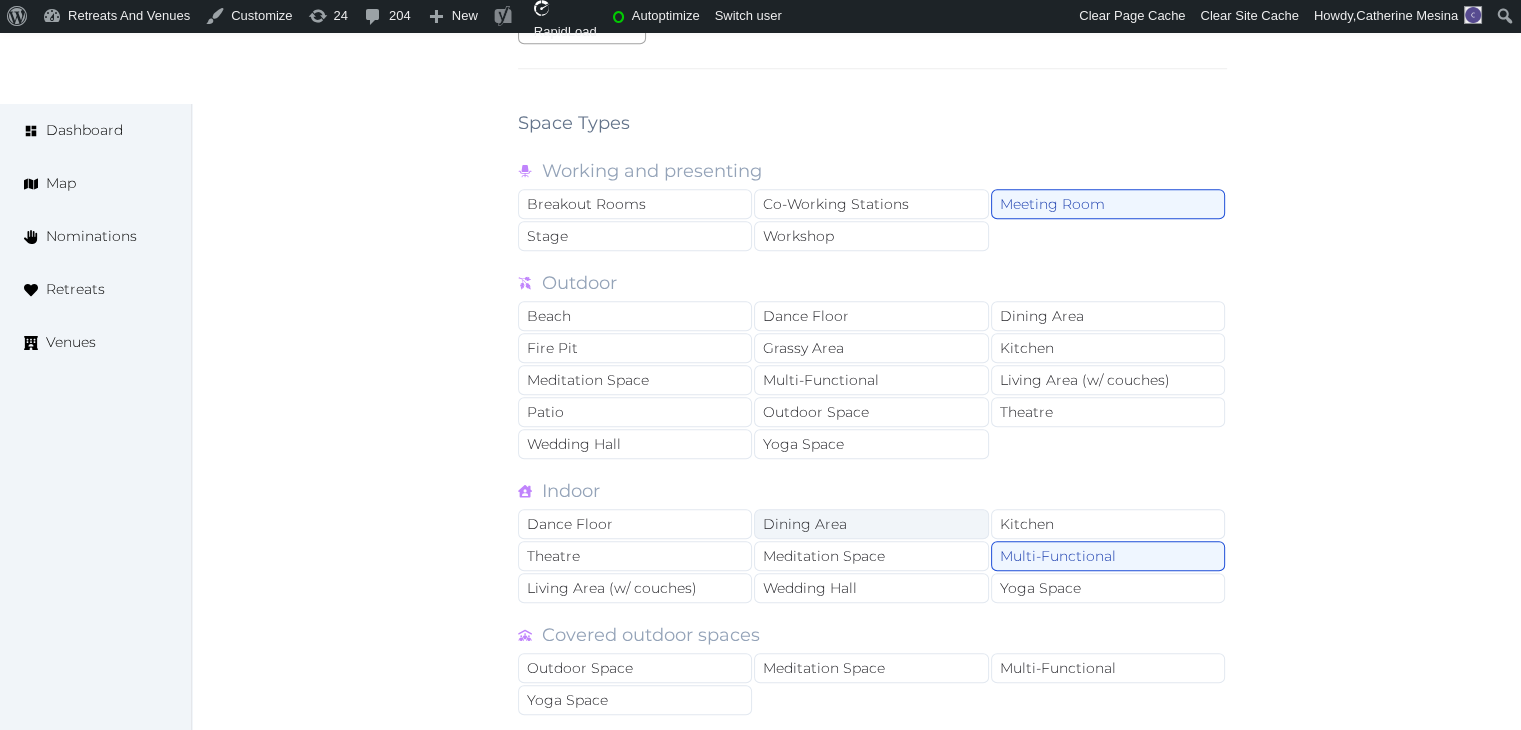 click on "Dining Area" at bounding box center [871, 524] 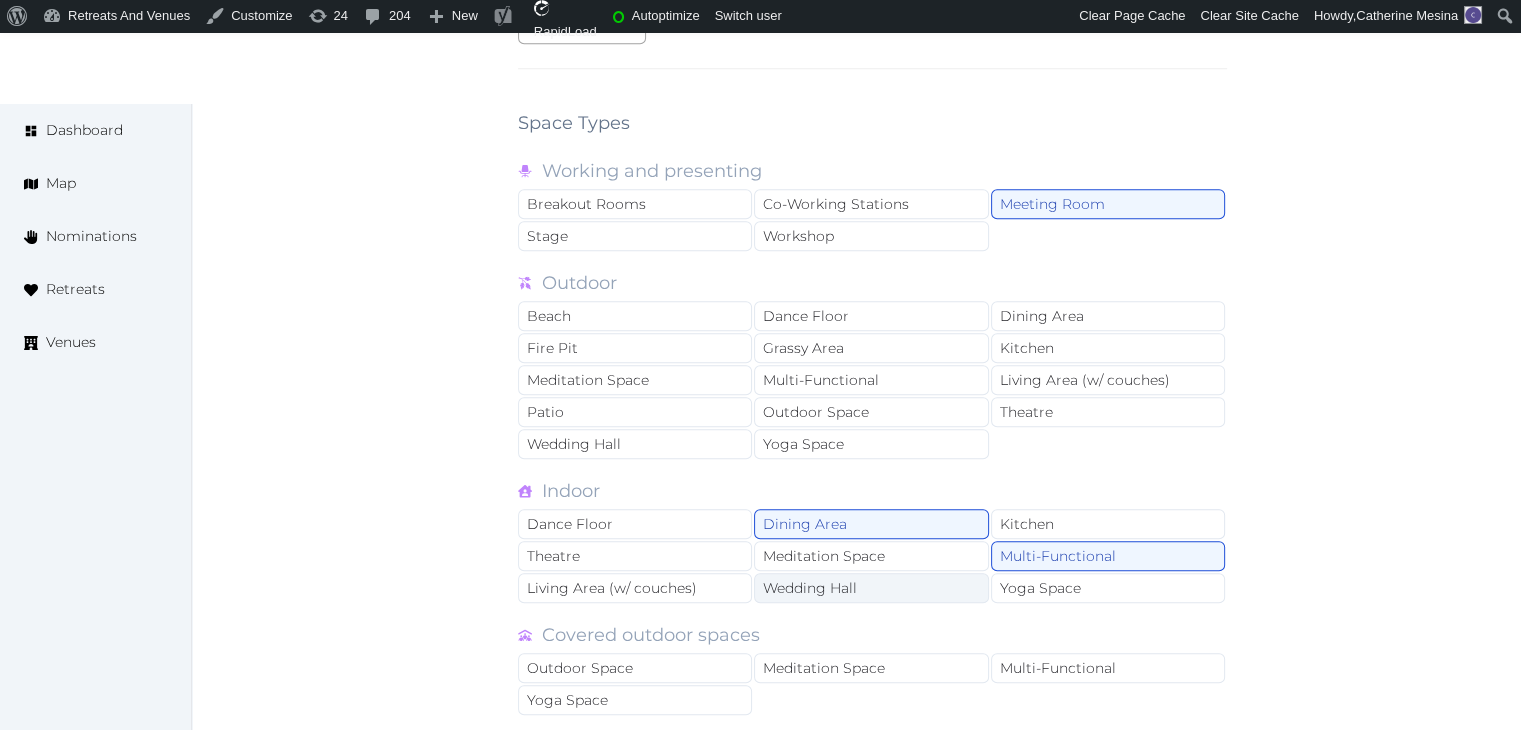 click on "Wedding Hall" at bounding box center (871, 588) 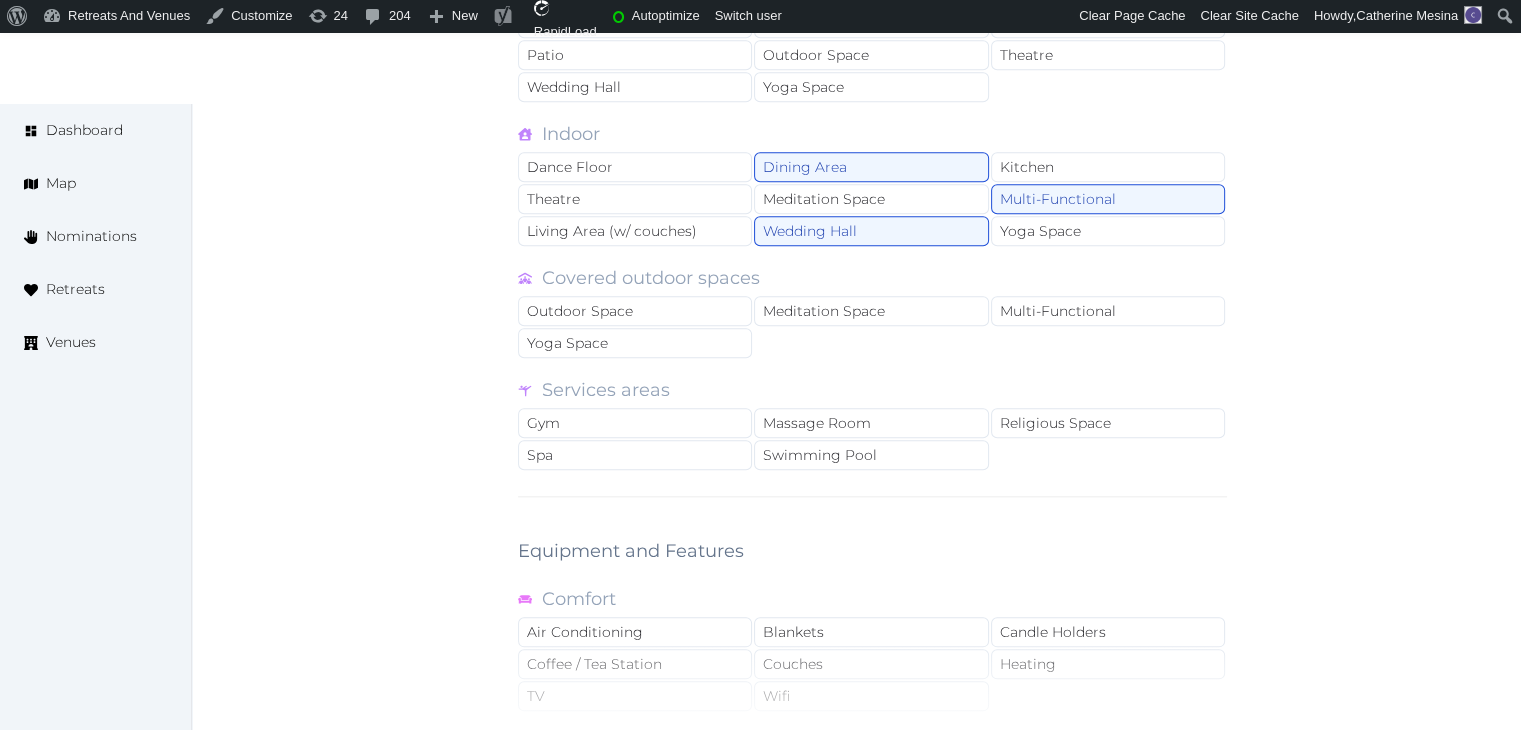 scroll, scrollTop: 2200, scrollLeft: 0, axis: vertical 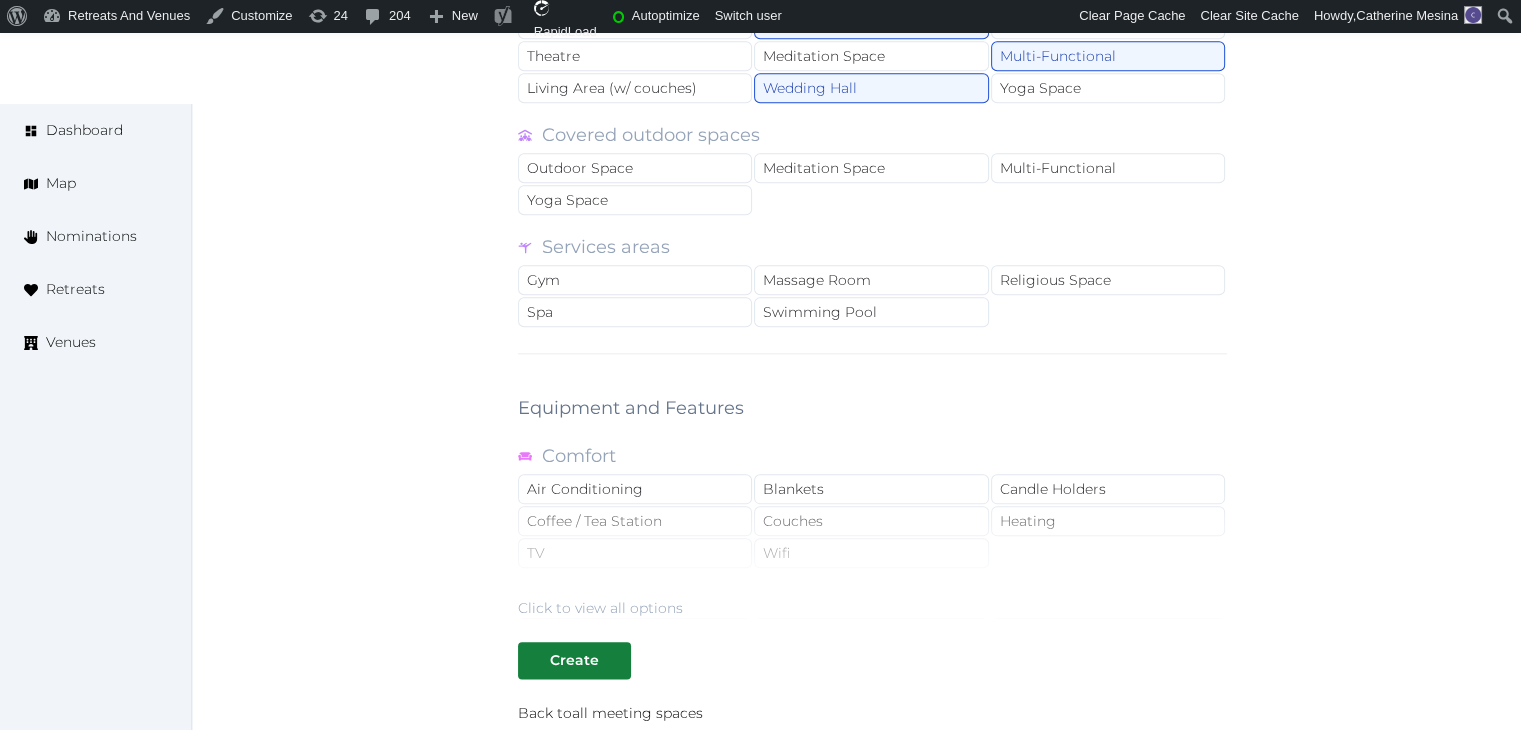 click on "Click to view all options" at bounding box center (600, 608) 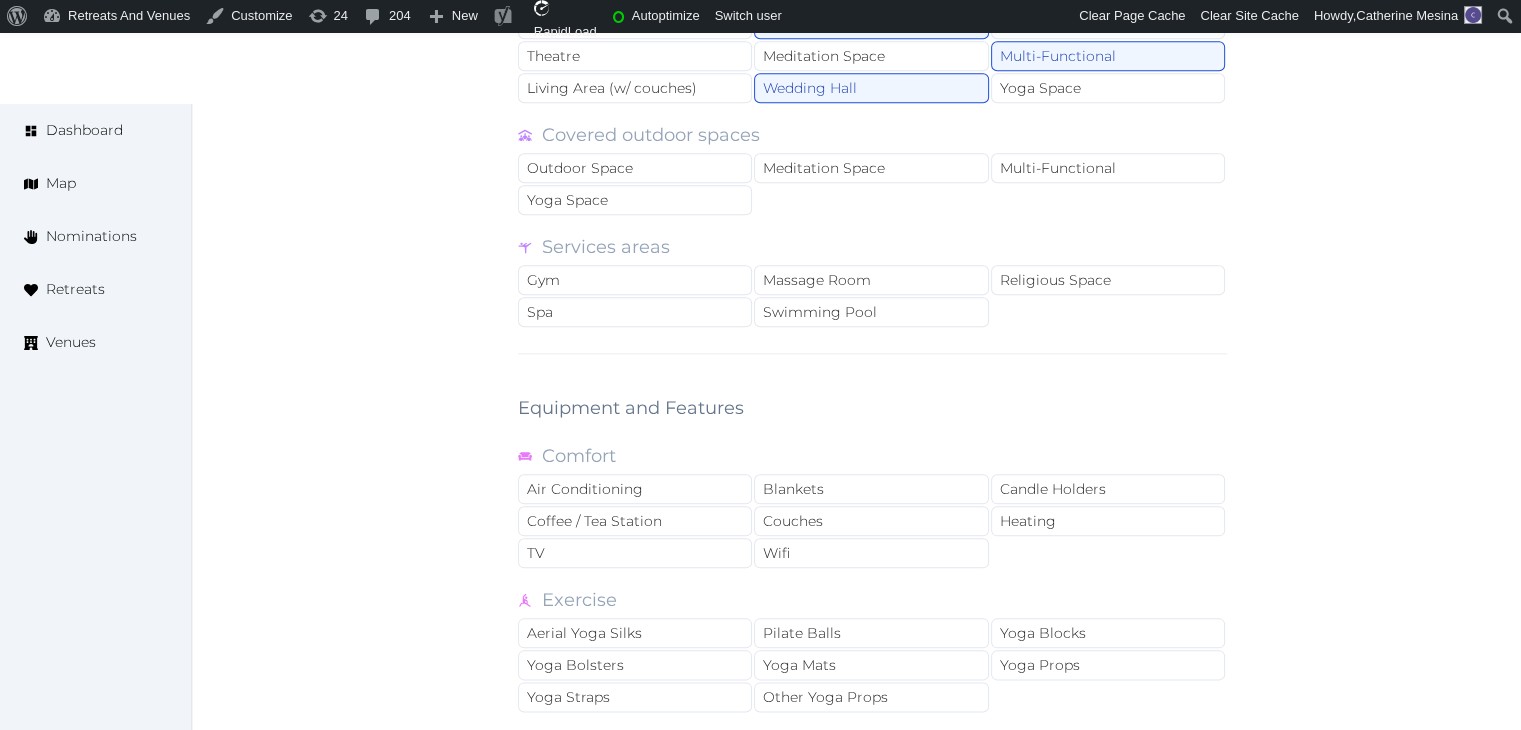 click on "Comfort Air Conditioning Blankets Candle Holders Coffee / Tea Station Couches Heating TV Wifi Exercise Aerial Yoga Silks Pilate Balls Yoga Blocks Yoga Bolsters Yoga Mats Yoga Props Yoga Straps Other Yoga Props Area and views Big Windows Cottages Covered Area Fire Pit Nature View Ocean View Open Air Storage Space Uncovered Area Equipment Chairs Drums Flipboards Extension Cord Guitar Massage Beds Meditation Mats Microphone (wired) Microphone (wireless) Piano Projector Screen Sound System Sunbeds Tables Whiteboards Other" at bounding box center [872, 762] 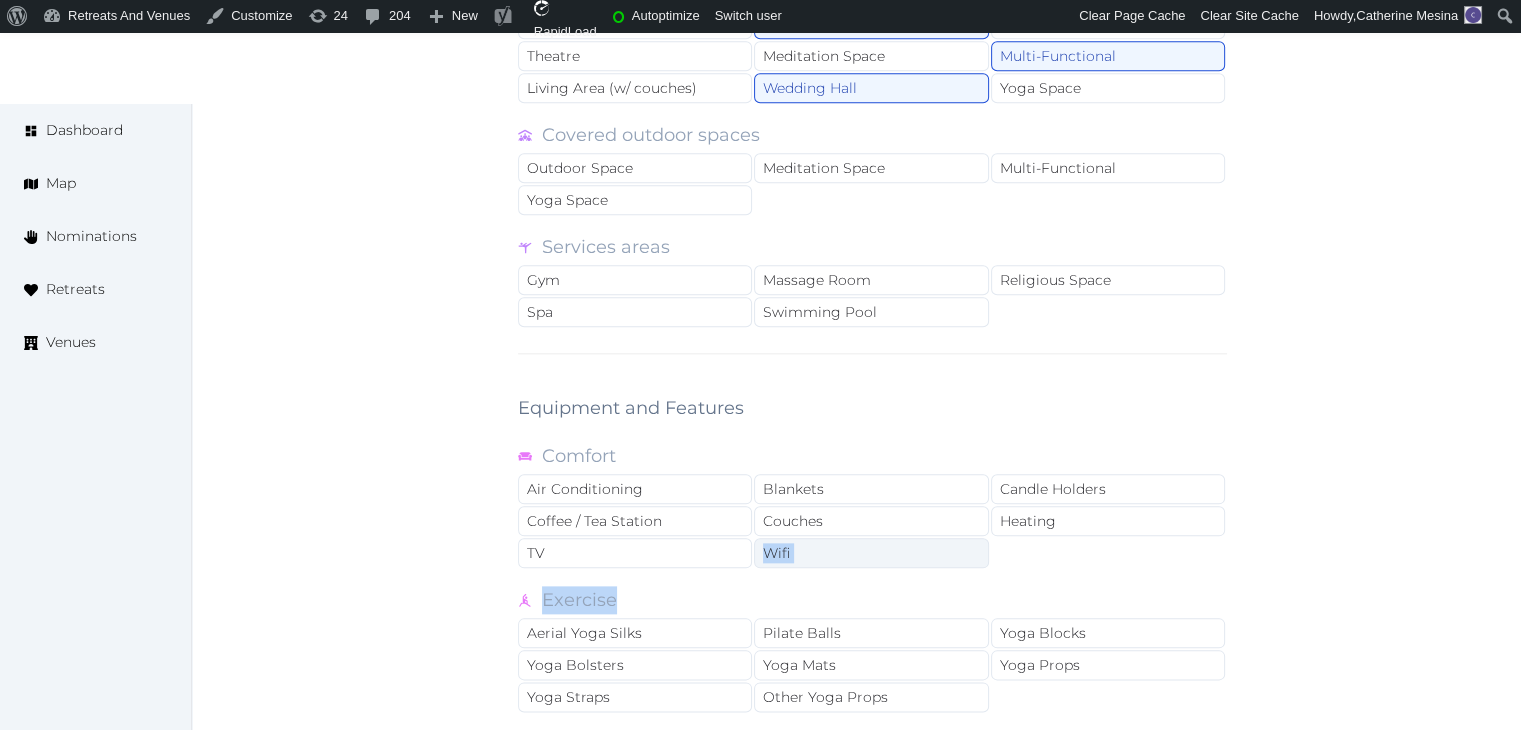 click on "Wifi" at bounding box center (871, 553) 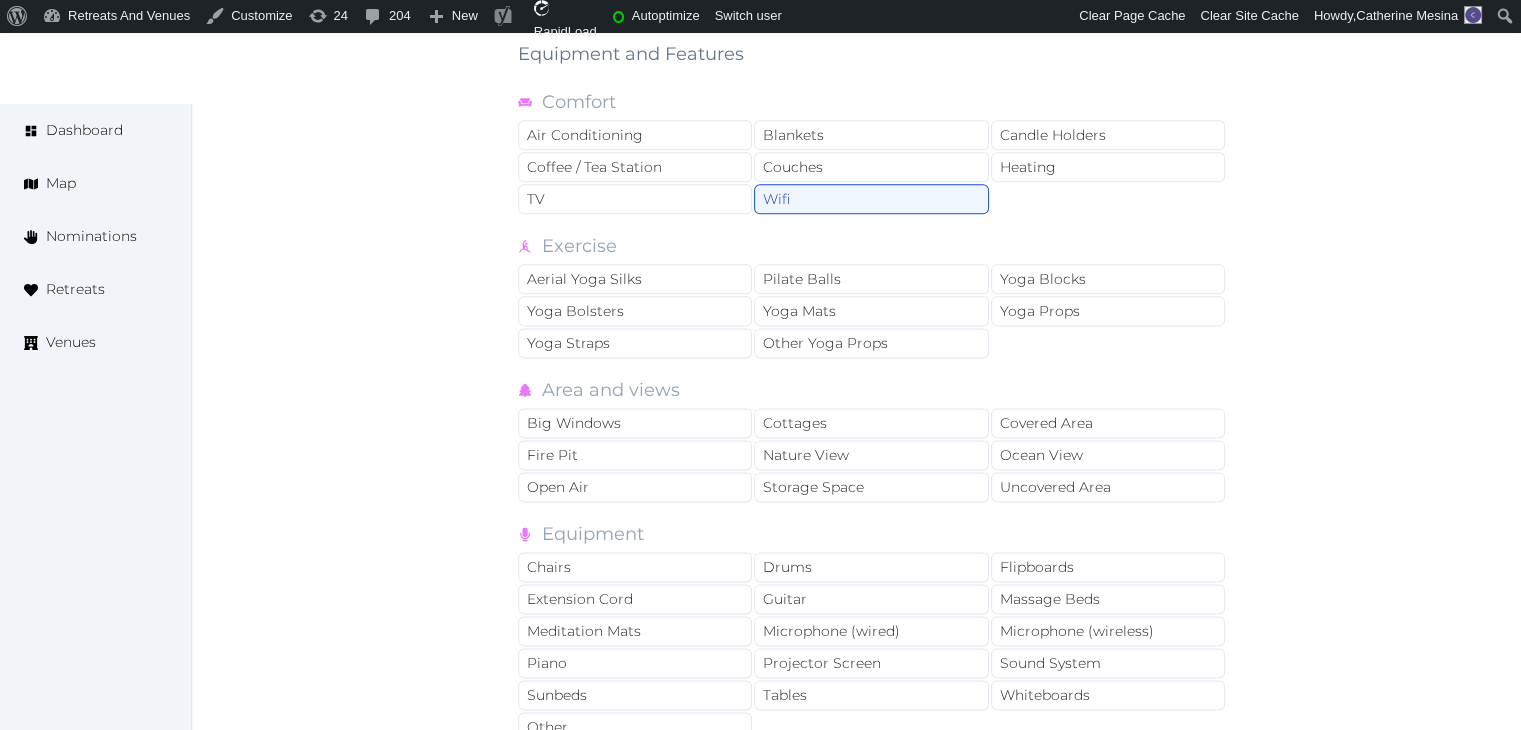 scroll, scrollTop: 2700, scrollLeft: 0, axis: vertical 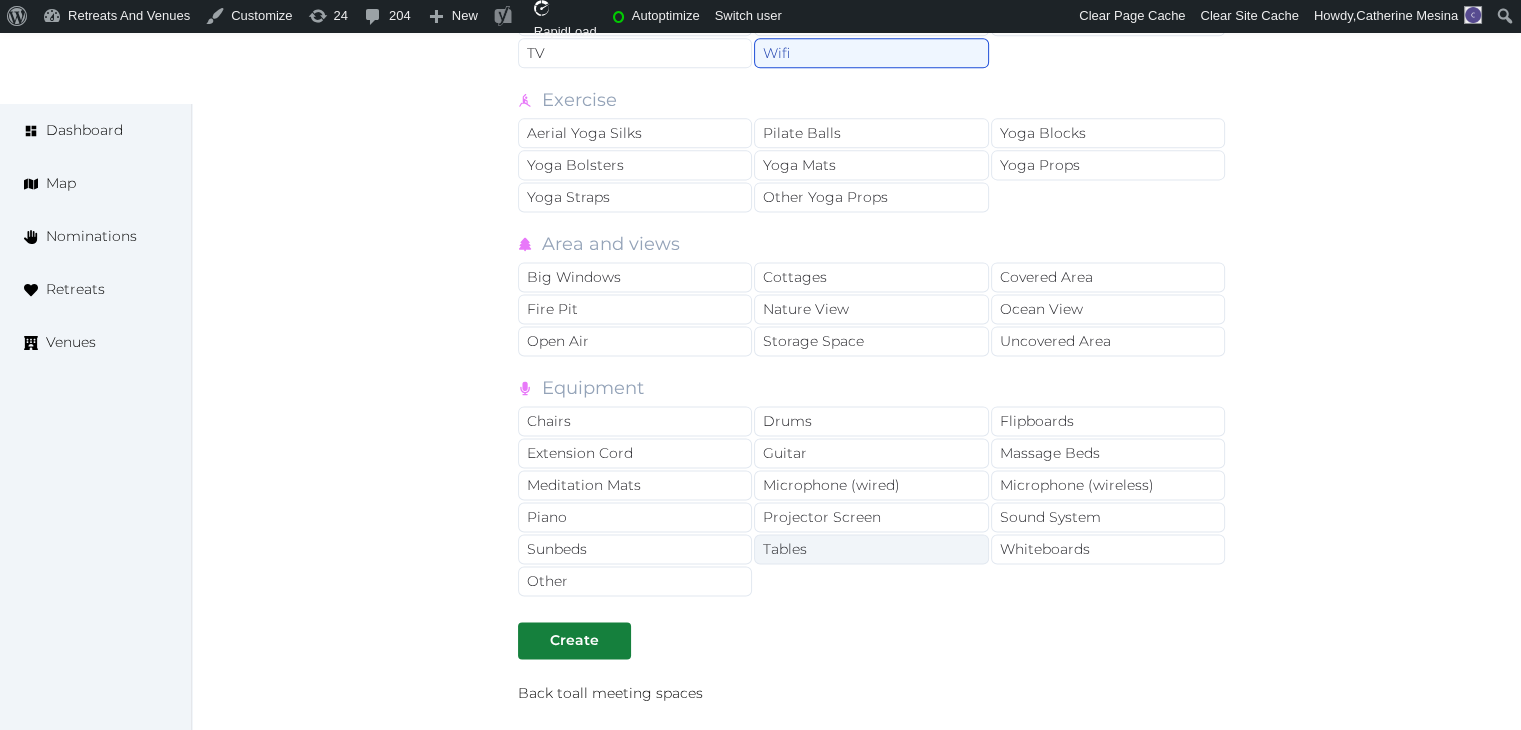 click on "Tables" at bounding box center [871, 549] 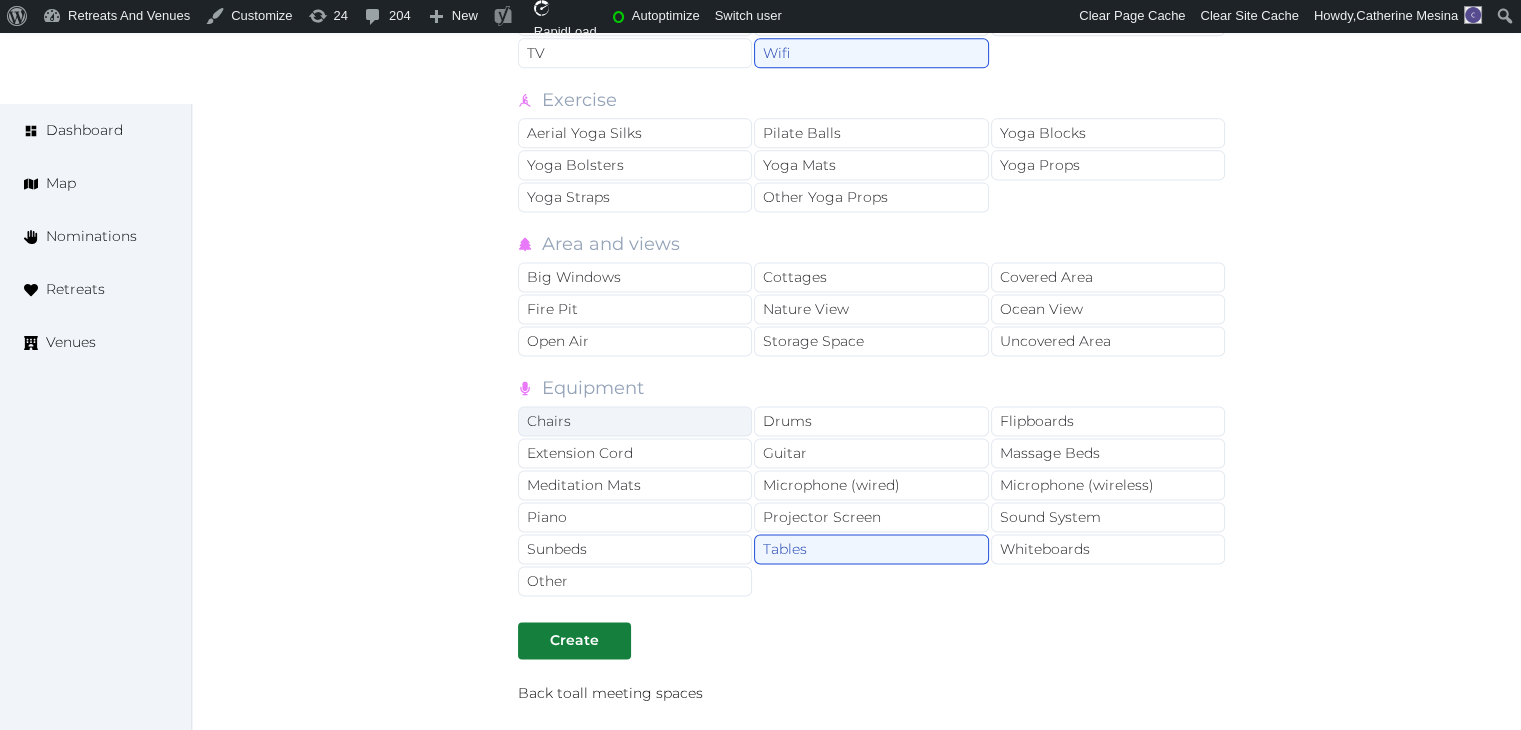 click on "Chairs" at bounding box center (635, 421) 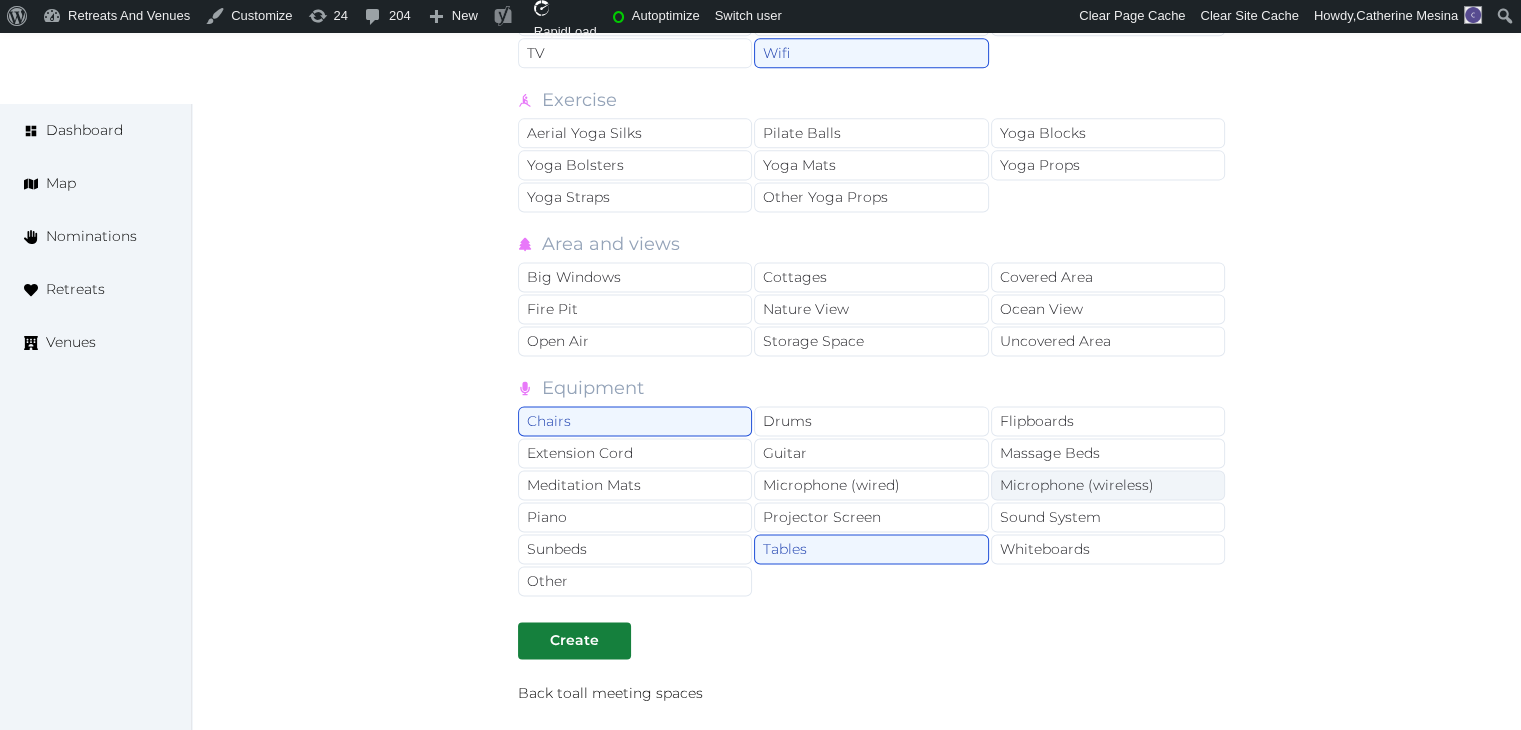 click on "Microphone (wireless)" at bounding box center [1108, 485] 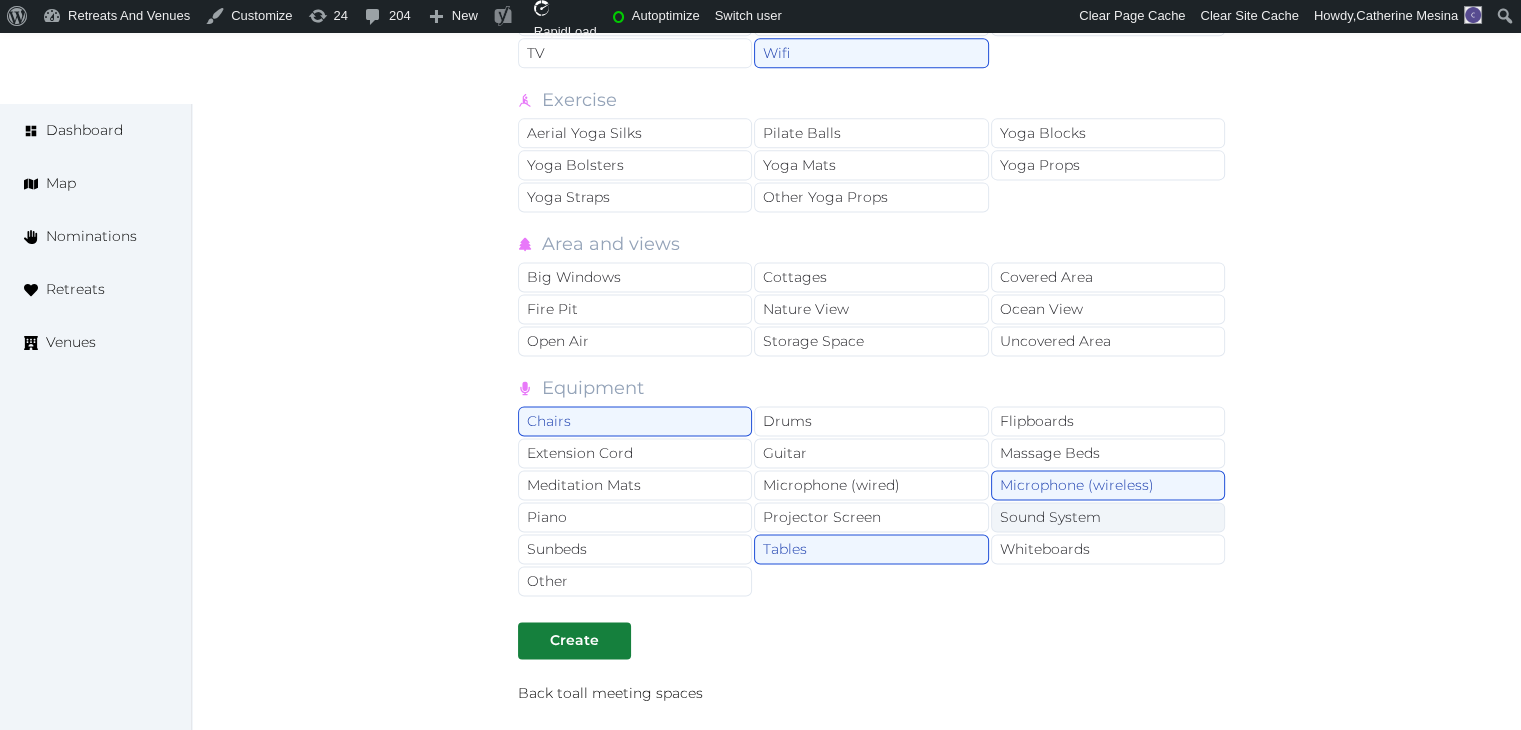 click on "Sound System" at bounding box center (1108, 517) 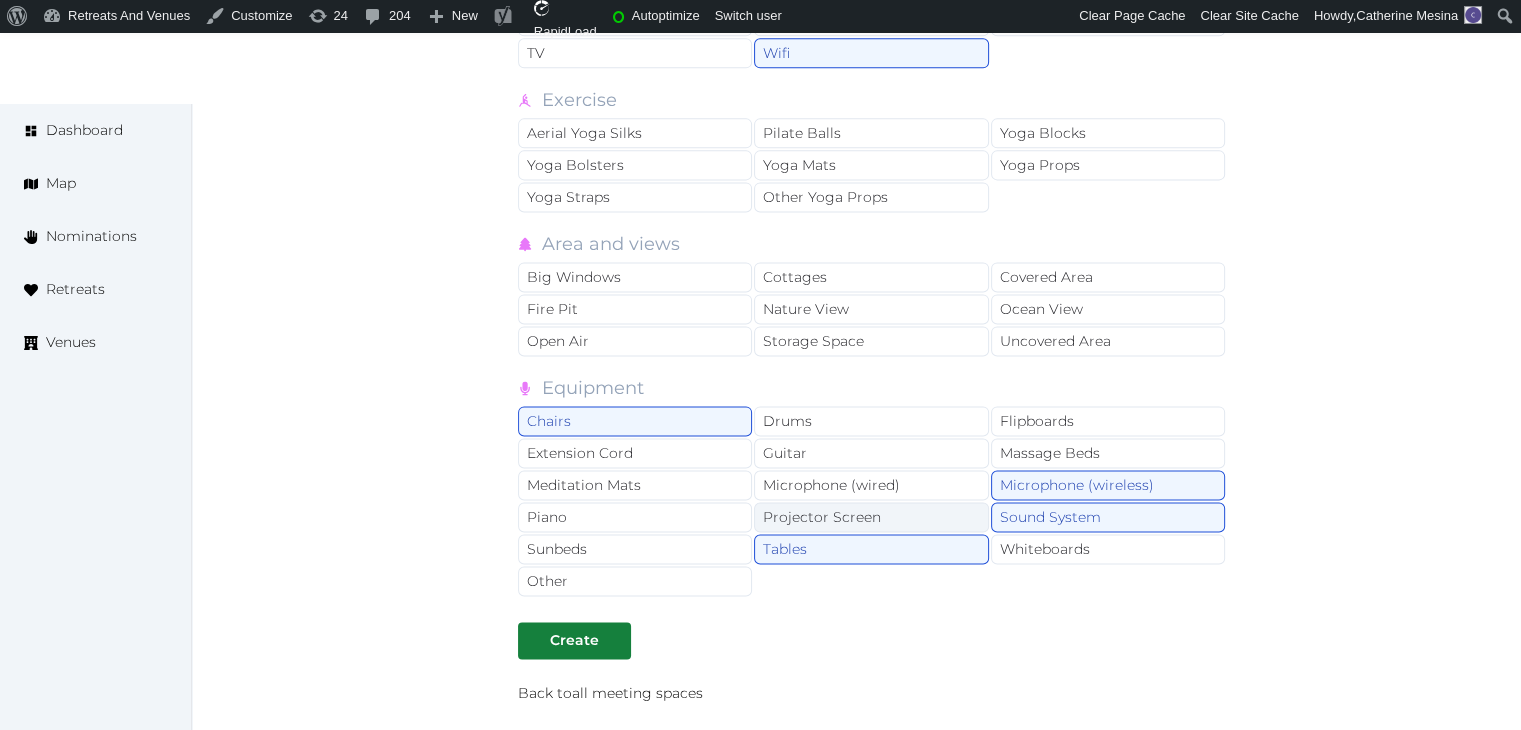 click on "Projector Screen" at bounding box center [871, 517] 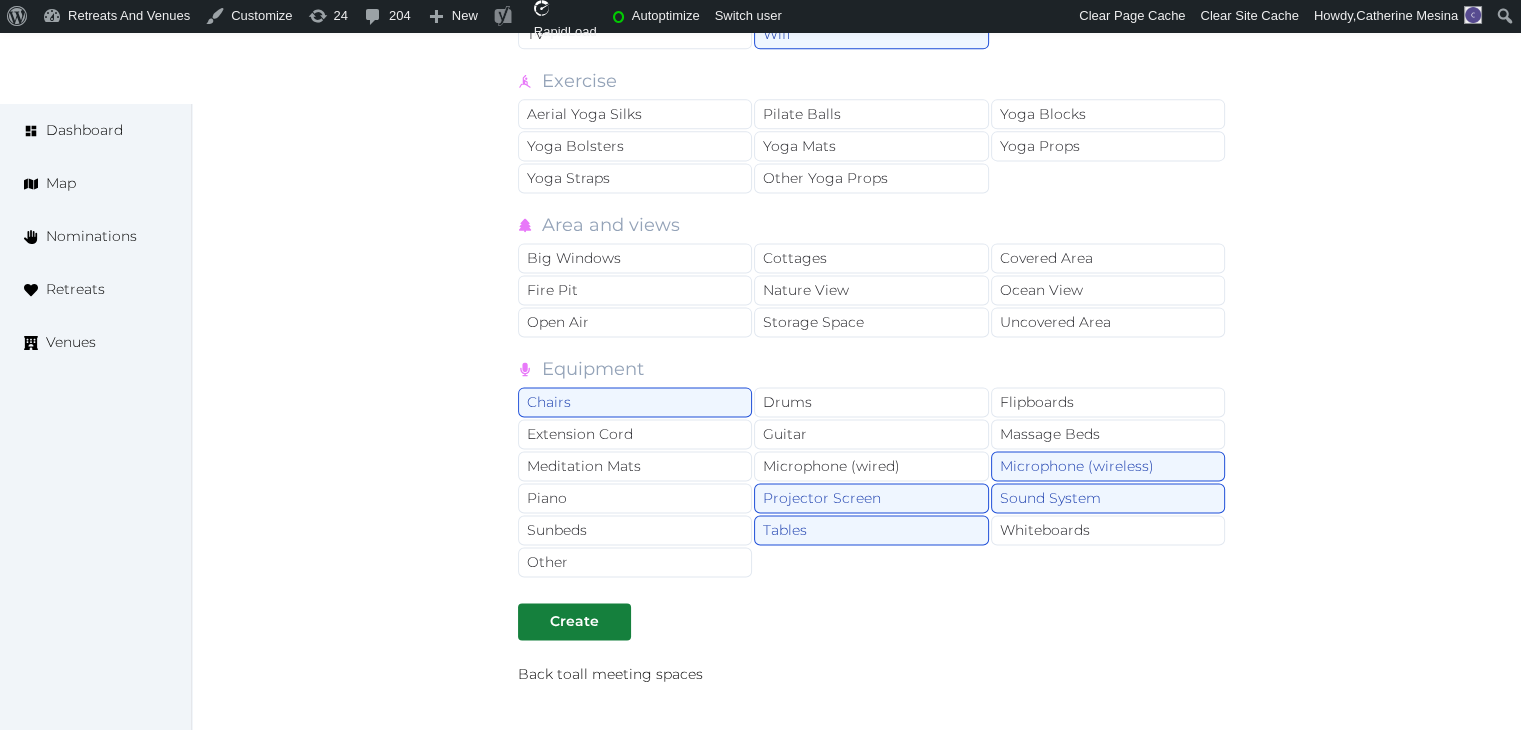 scroll, scrollTop: 2883, scrollLeft: 0, axis: vertical 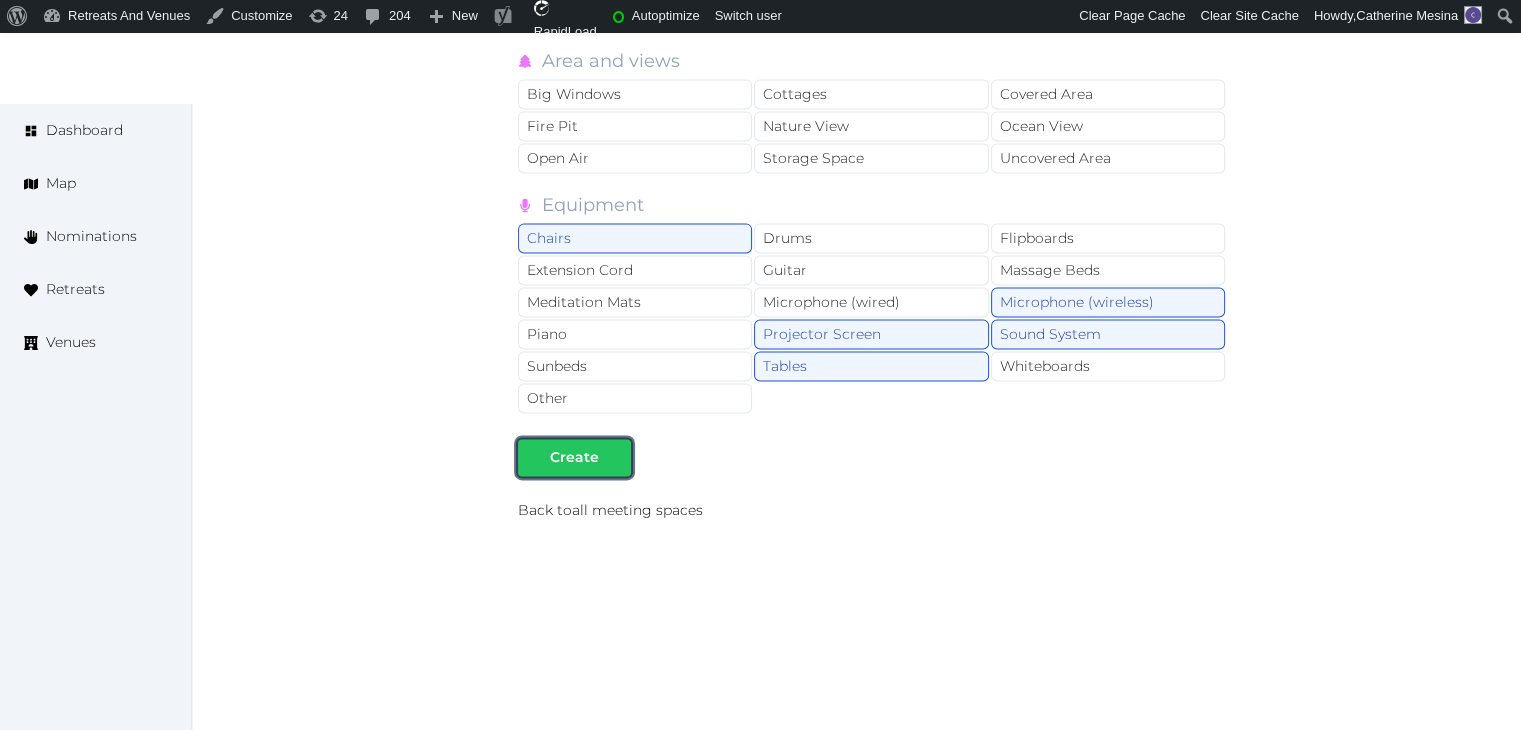 click on "Create" at bounding box center [574, 457] 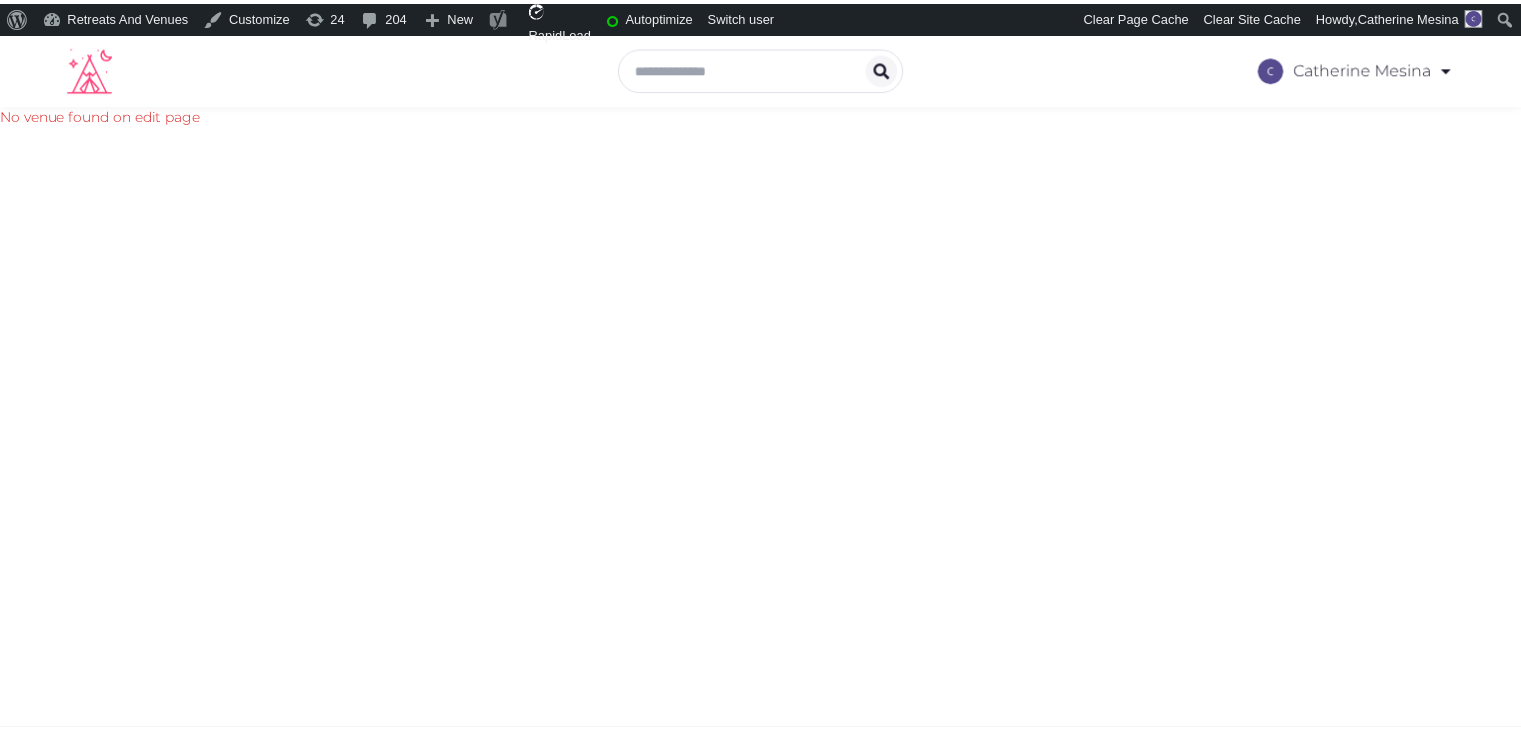 scroll, scrollTop: 0, scrollLeft: 0, axis: both 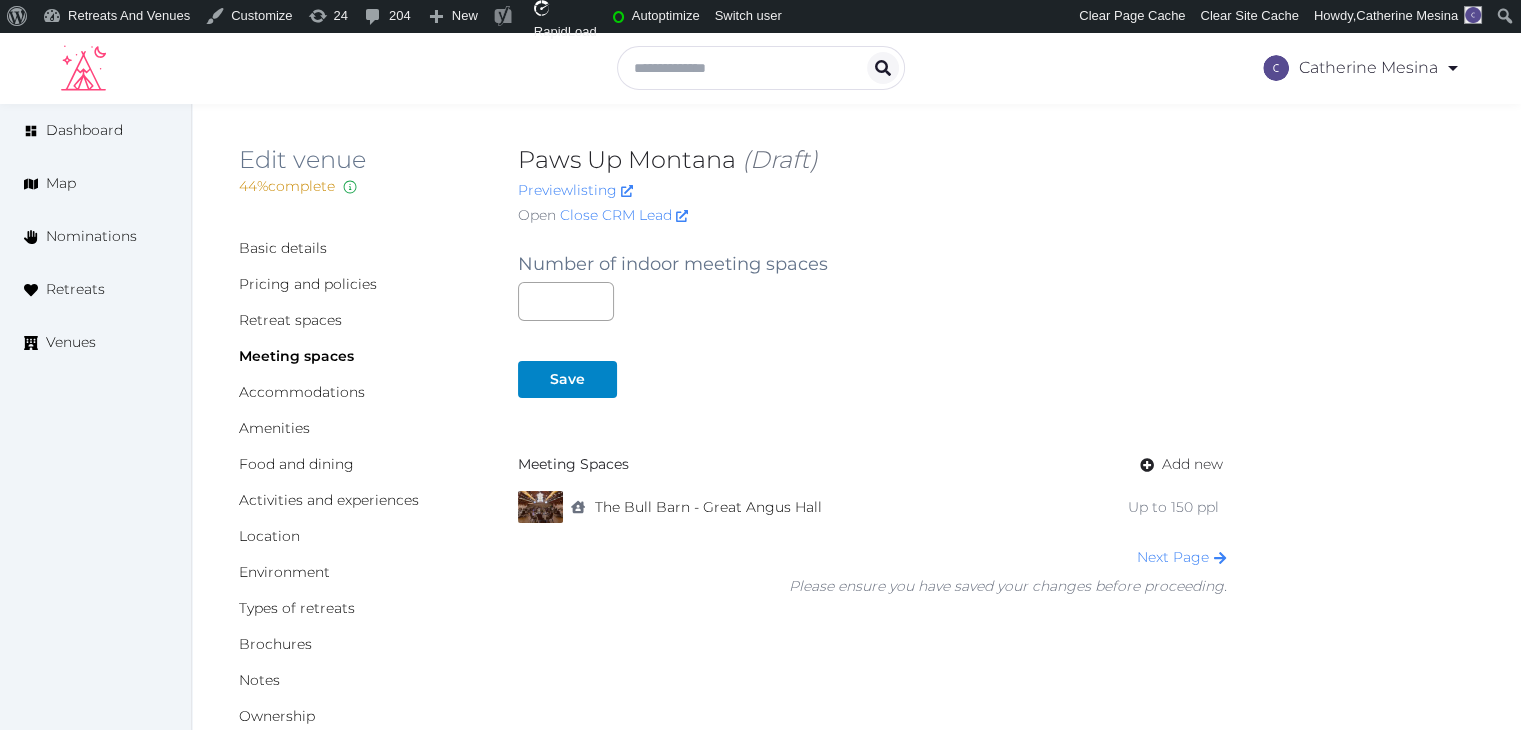 click on "Save" at bounding box center [872, 359] 